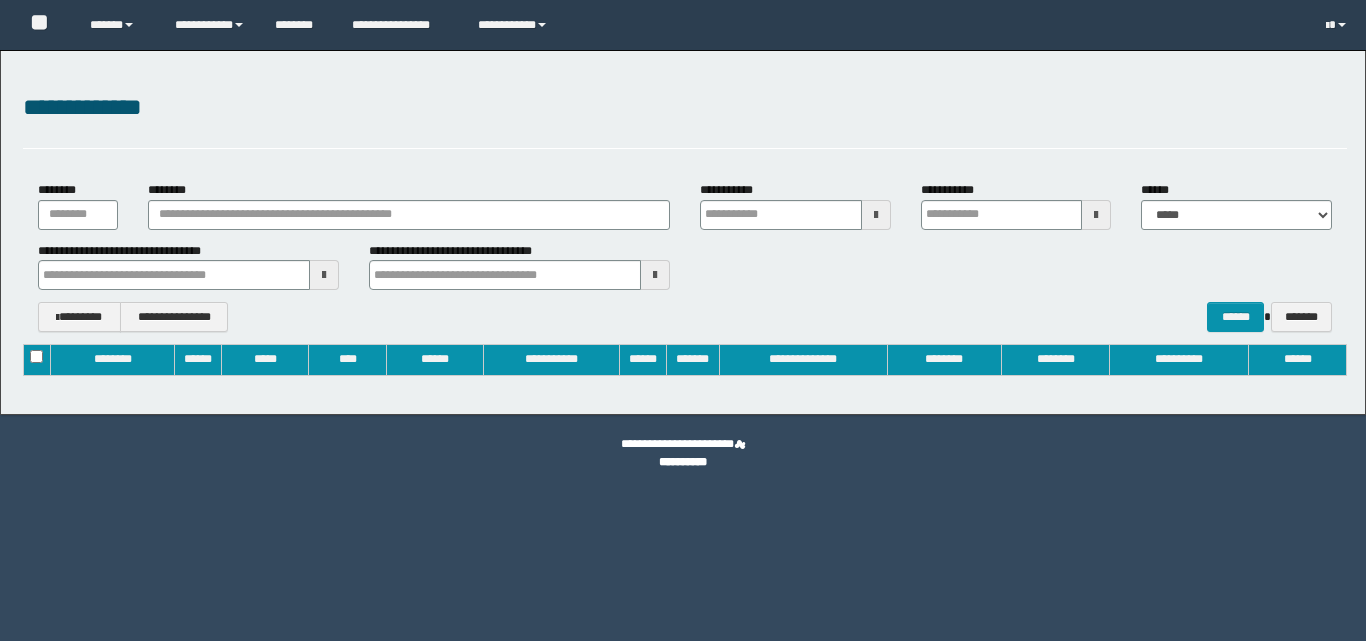 type on "**********" 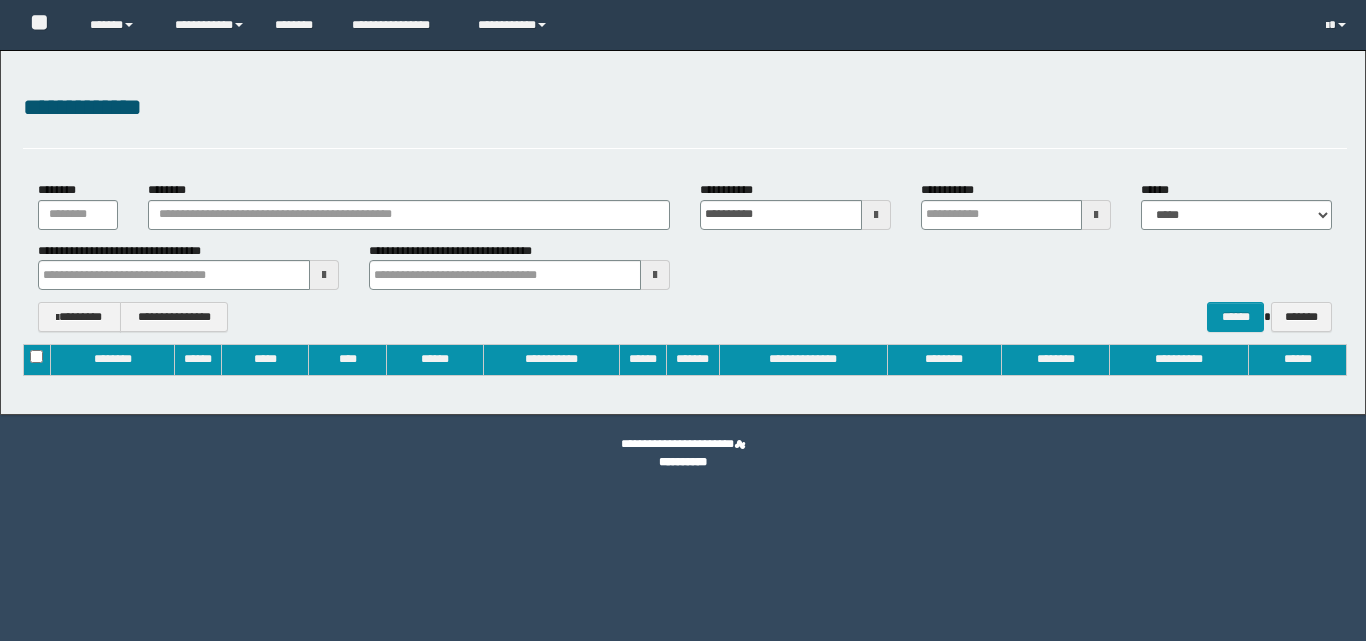 type on "**********" 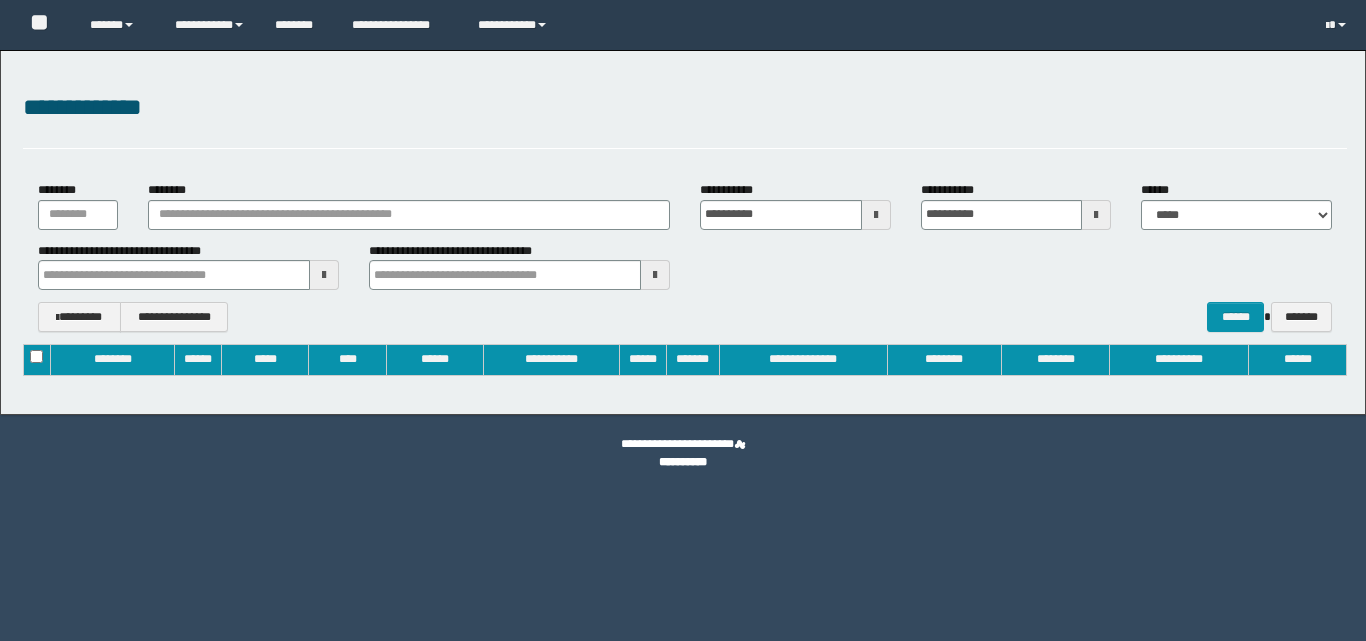 scroll, scrollTop: 0, scrollLeft: 0, axis: both 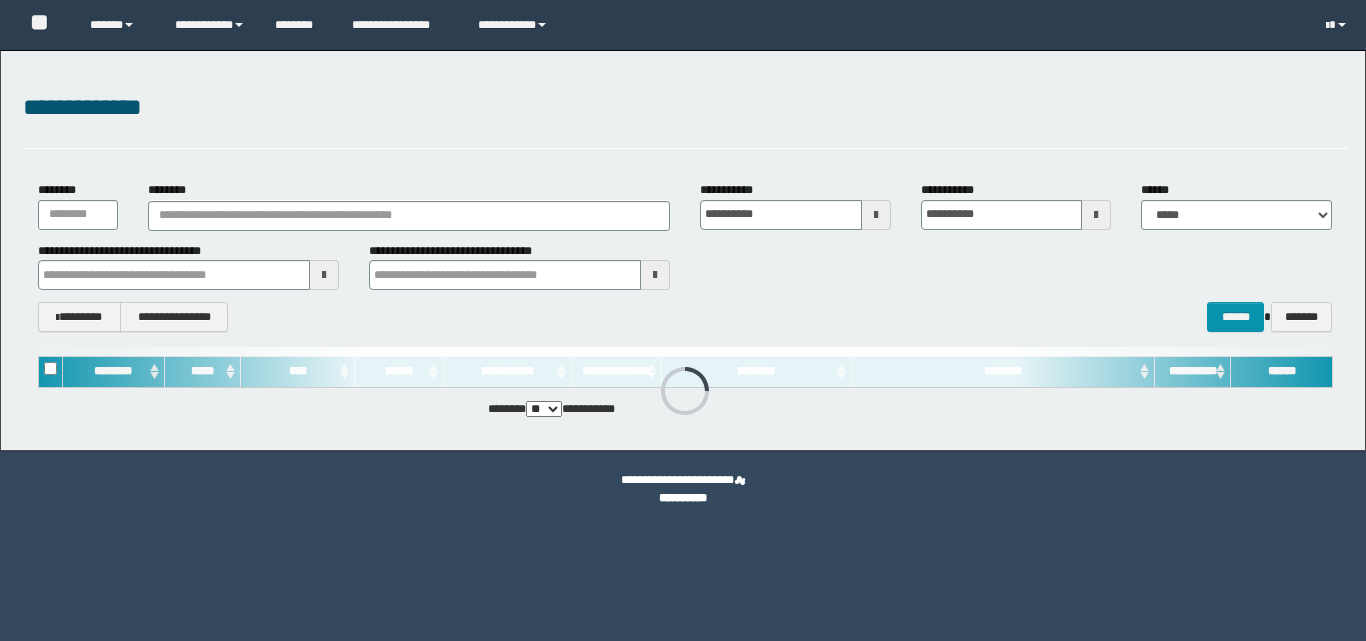 type 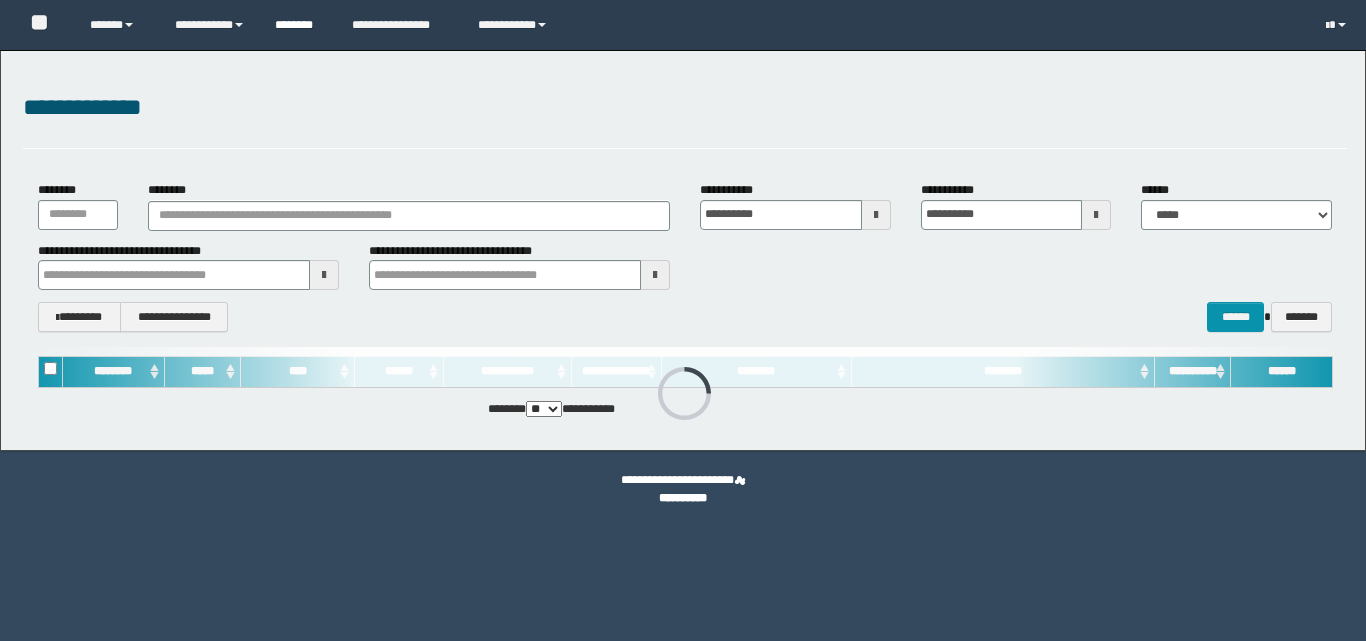 scroll, scrollTop: 0, scrollLeft: 0, axis: both 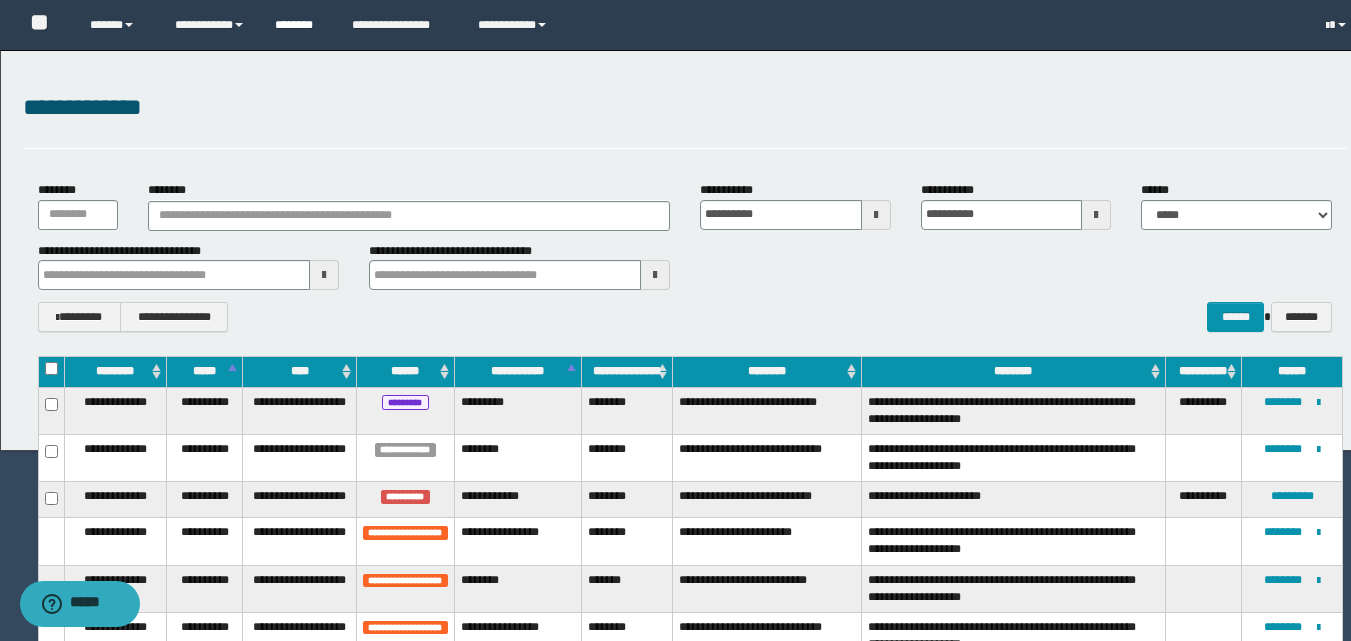 type 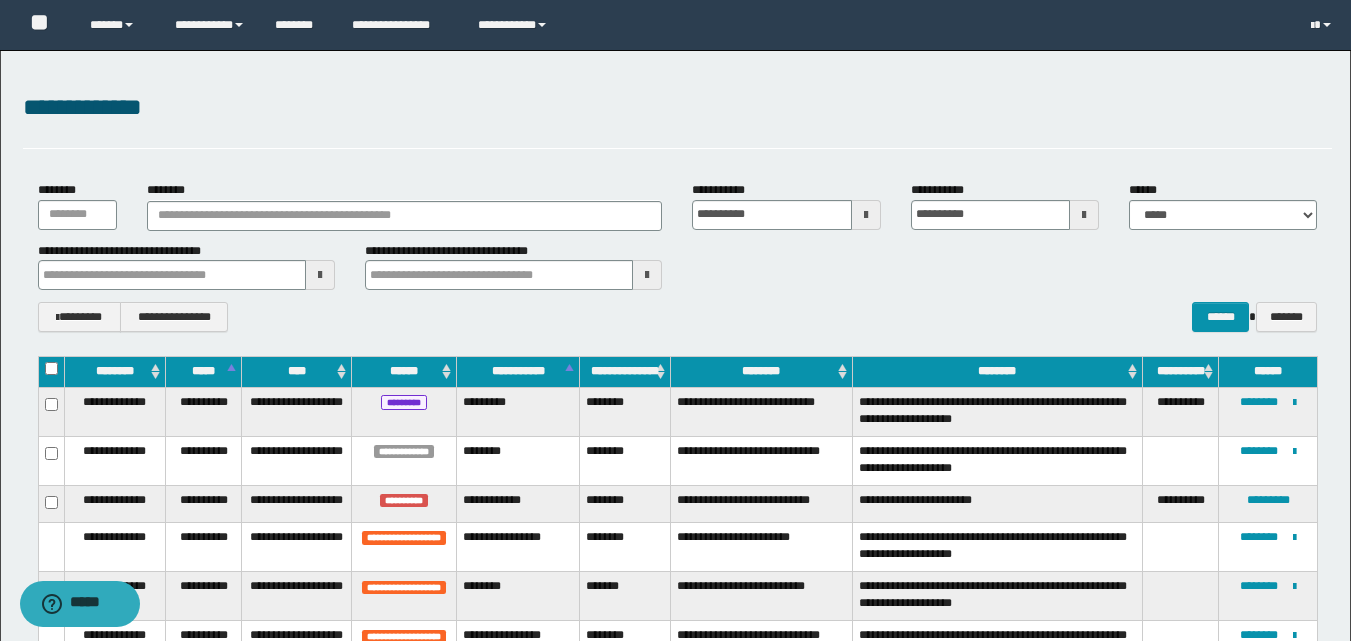 click on "**********" at bounding box center (677, 257) 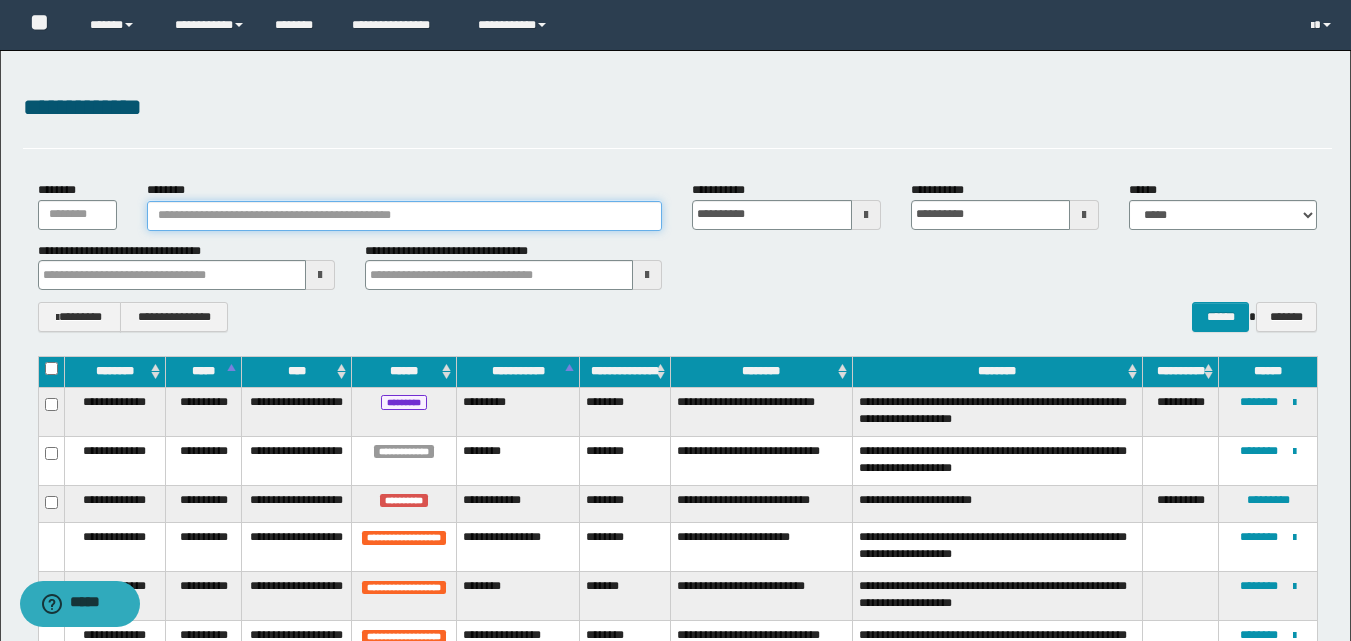 drag, startPoint x: 324, startPoint y: 221, endPoint x: 478, endPoint y: 212, distance: 154.26276 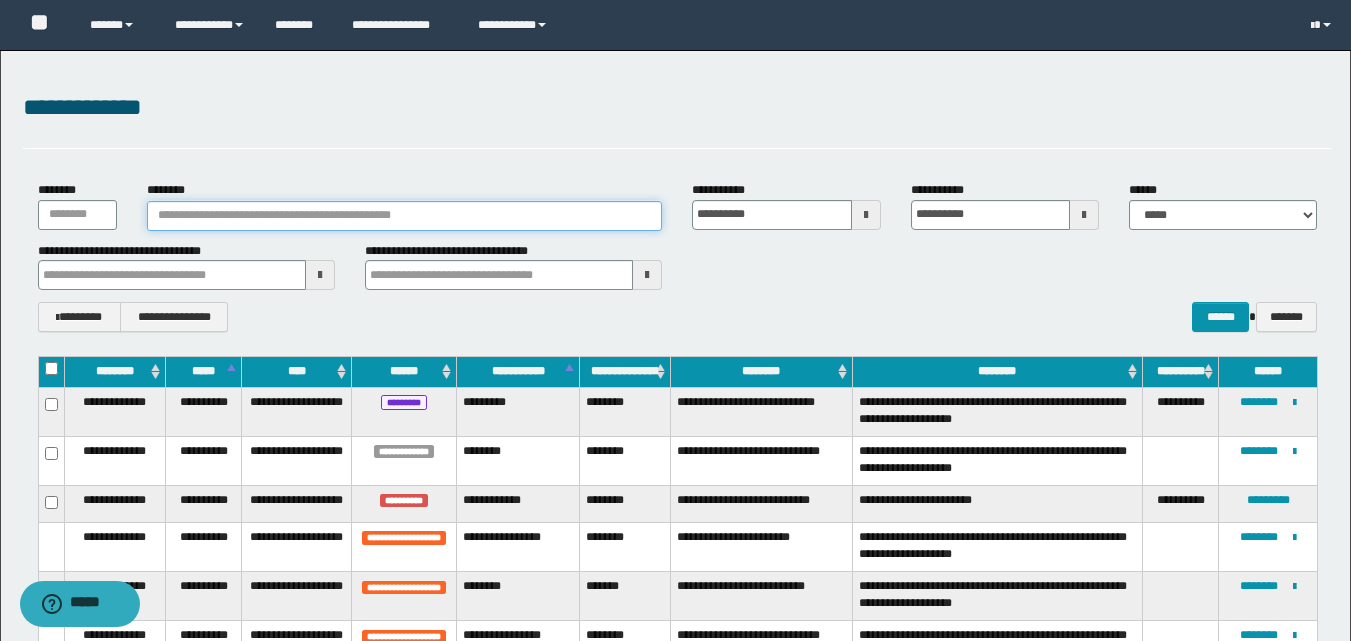 click on "********" at bounding box center (405, 216) 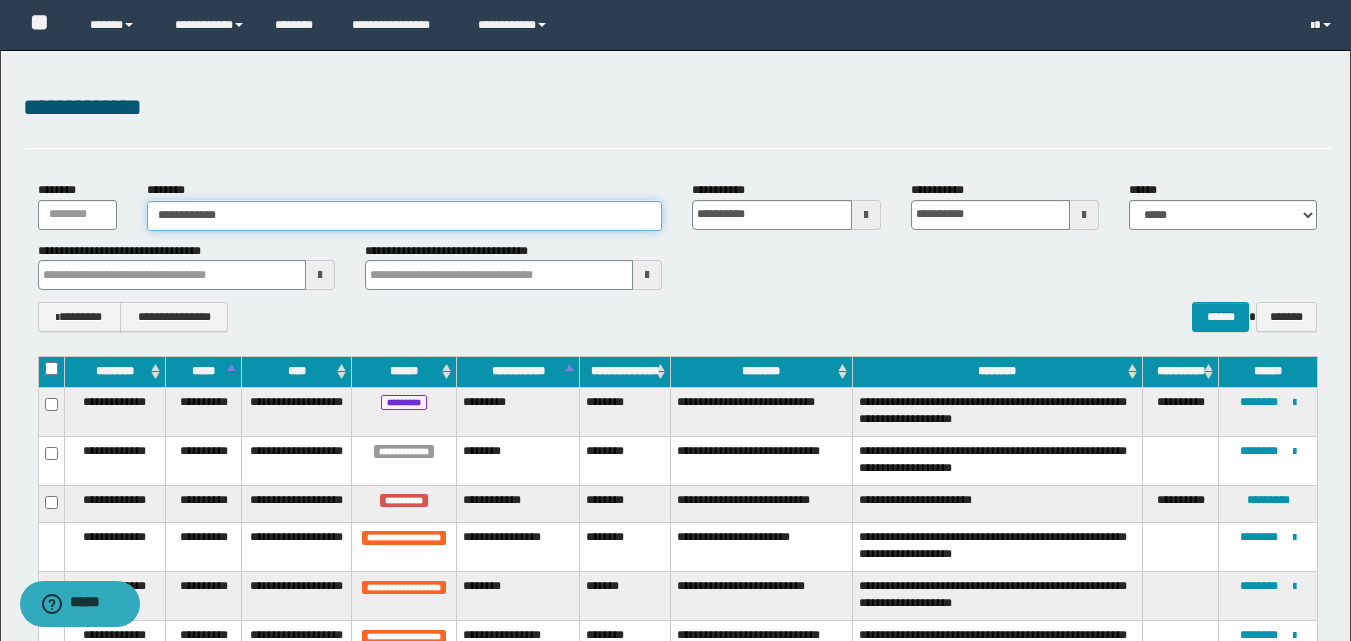 type on "**********" 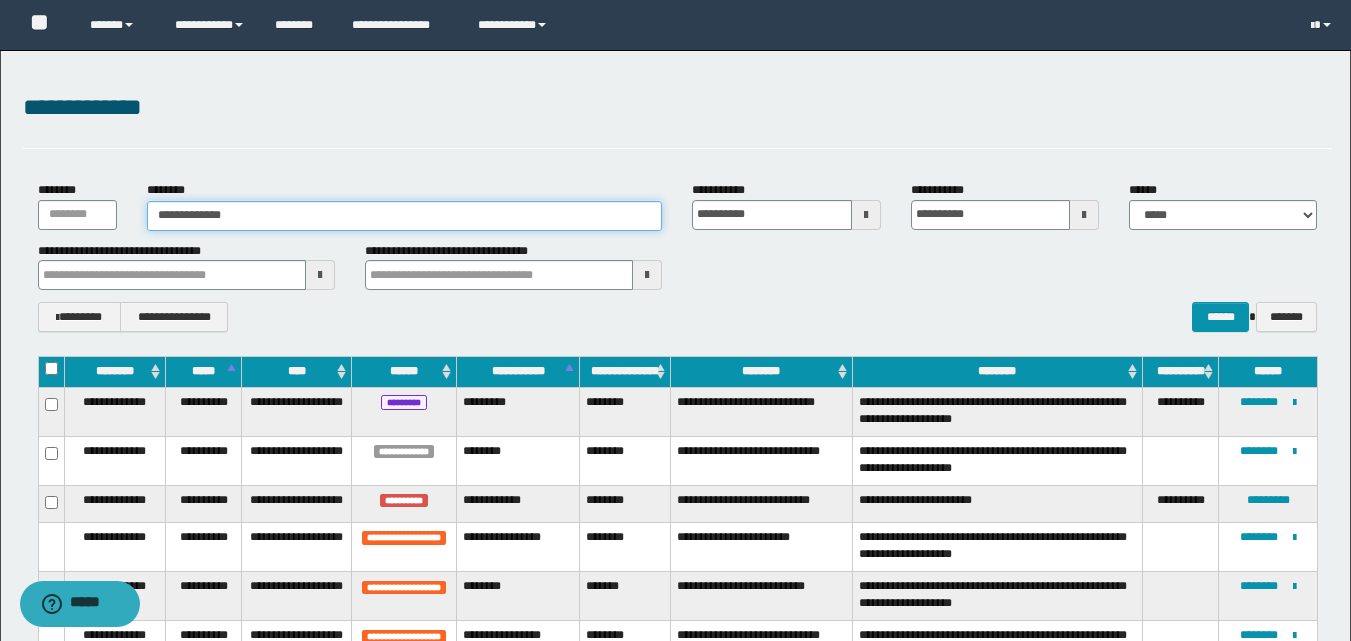 type on "**********" 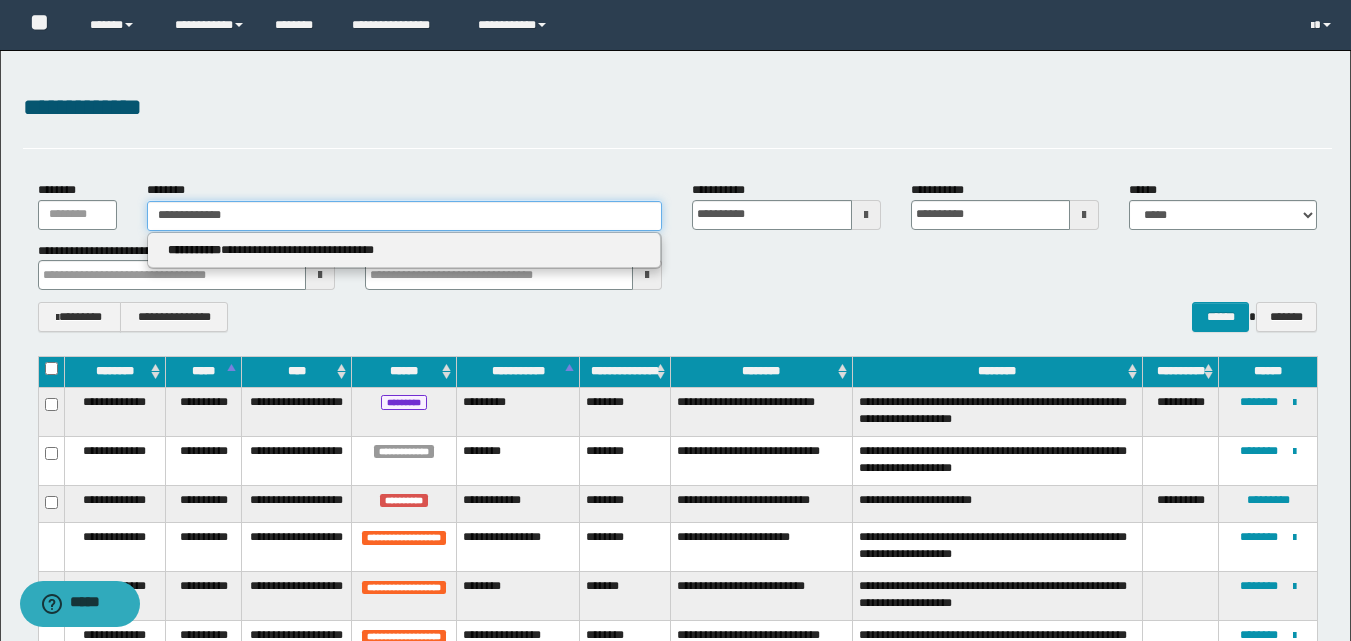 type 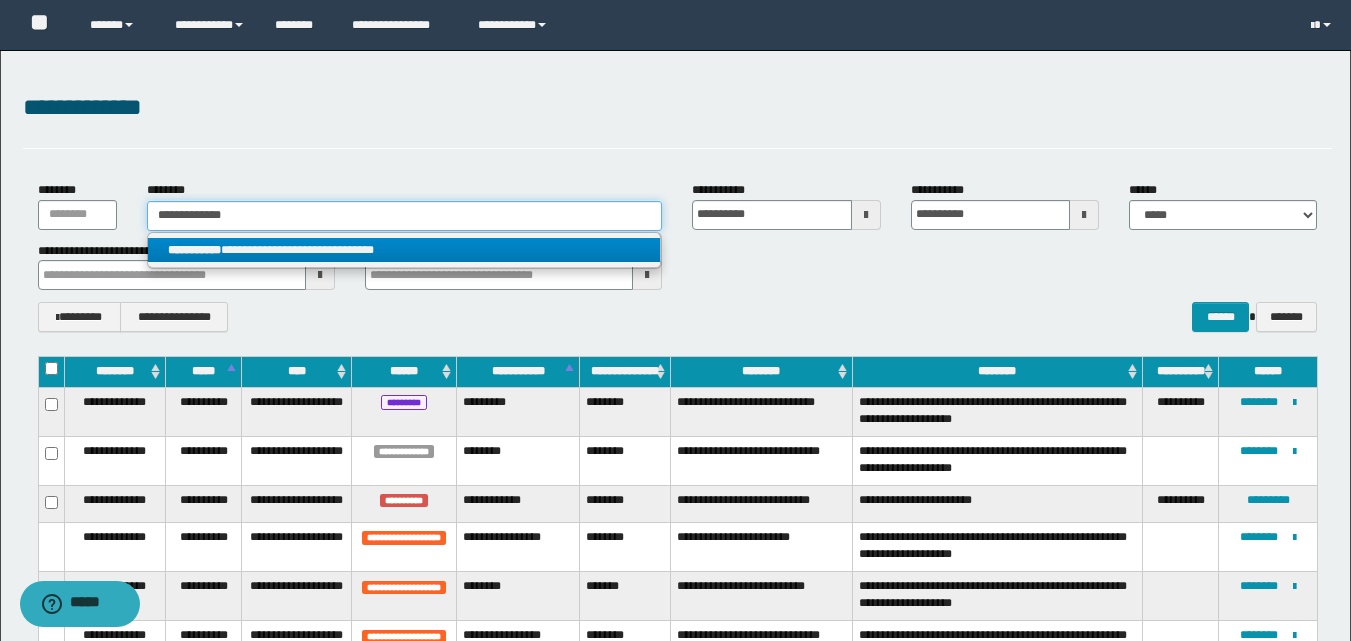 type on "**********" 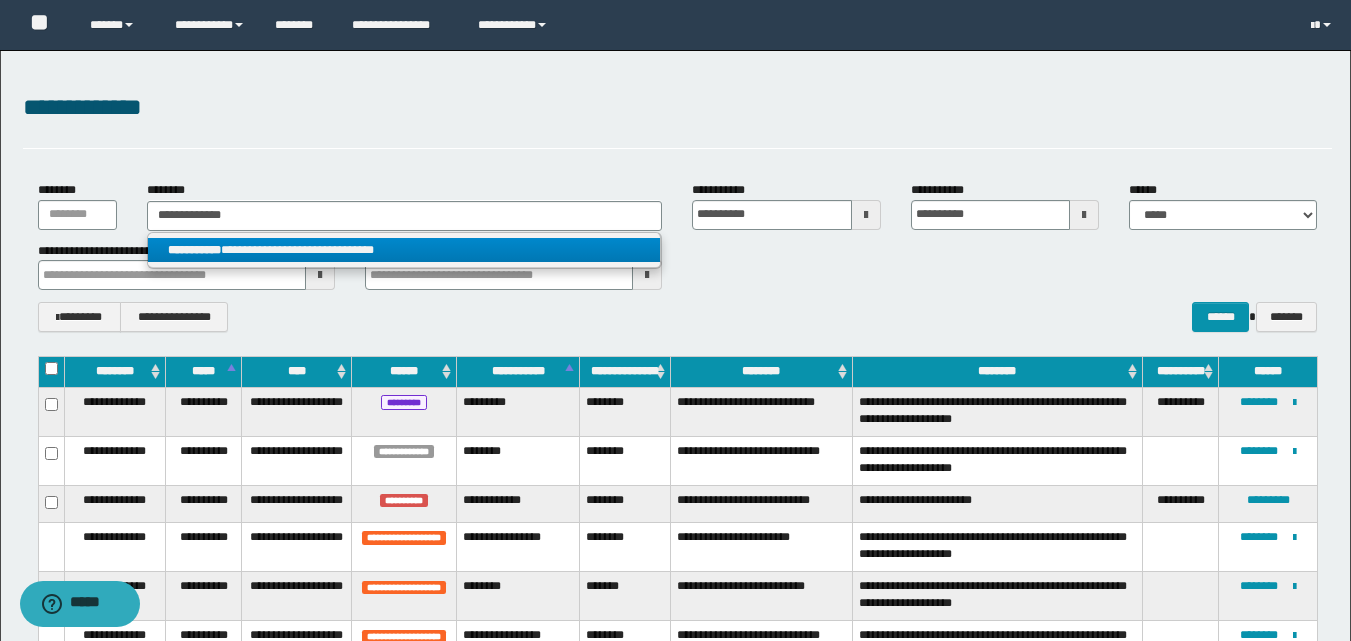 click on "**********" at bounding box center (404, 250) 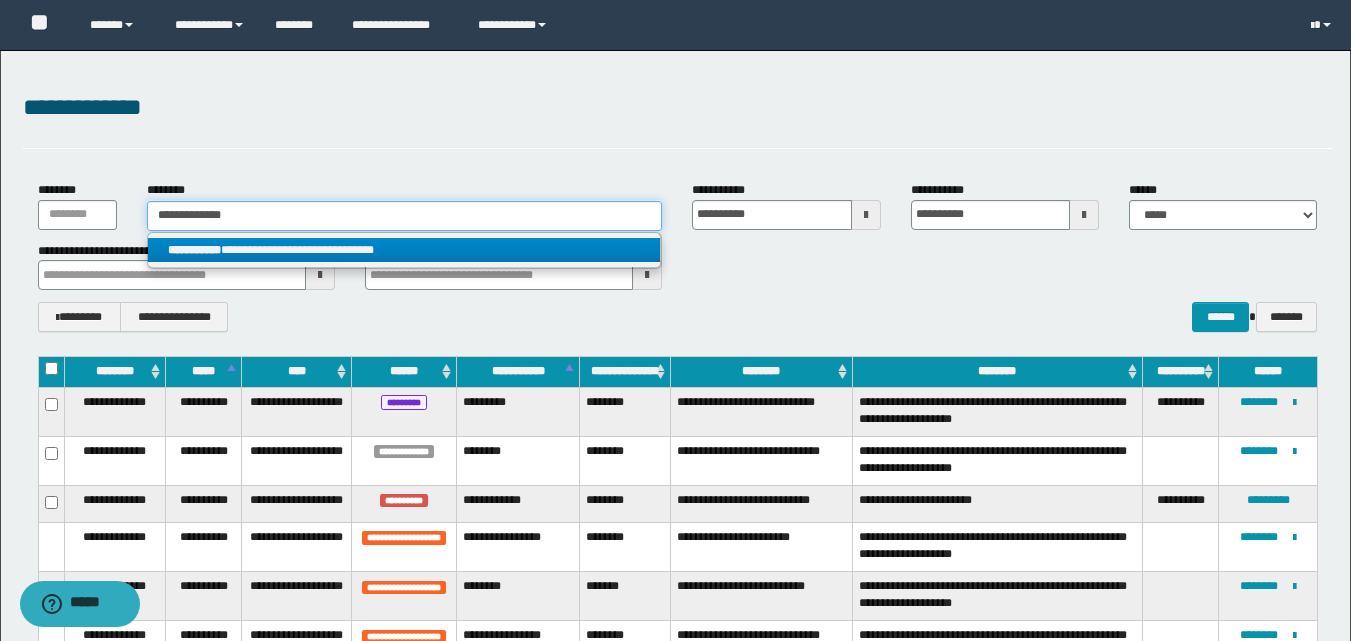 type 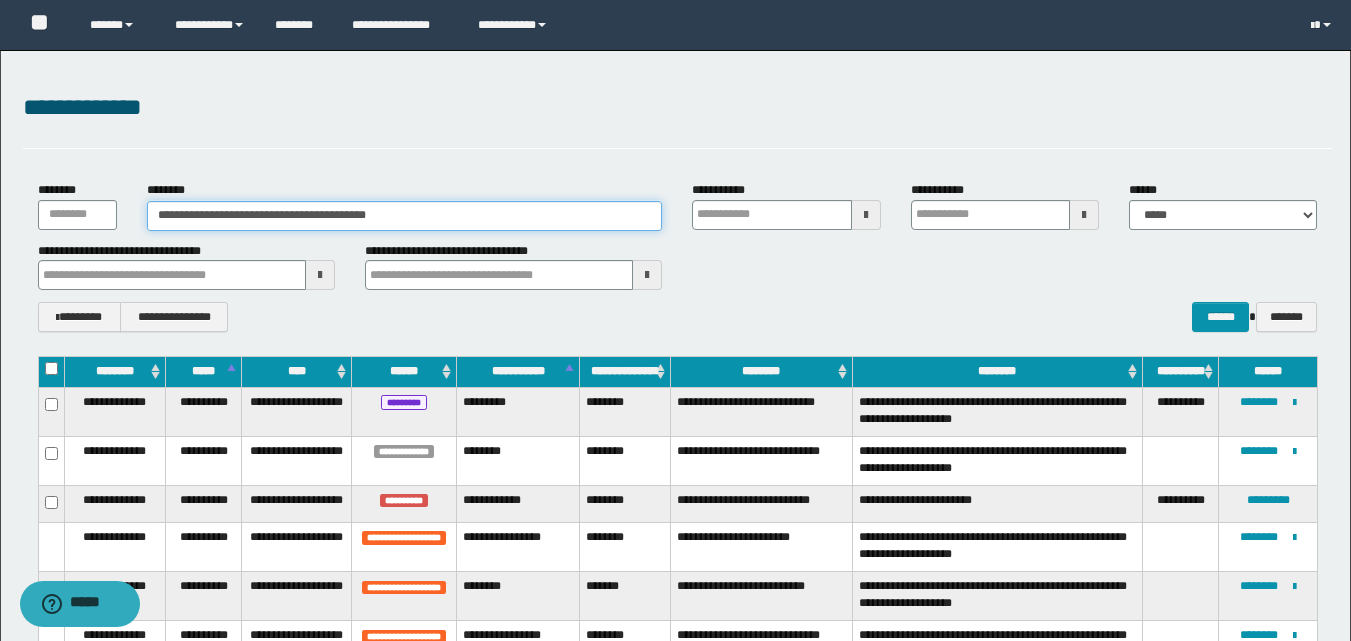 type 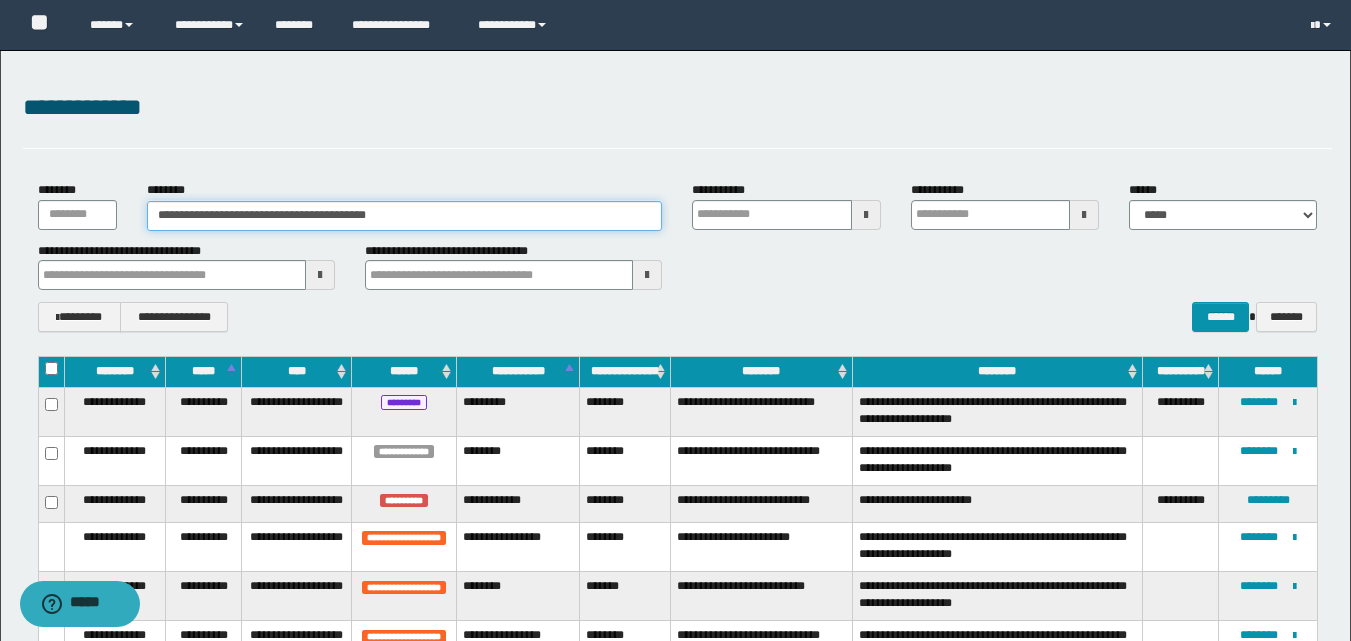 type 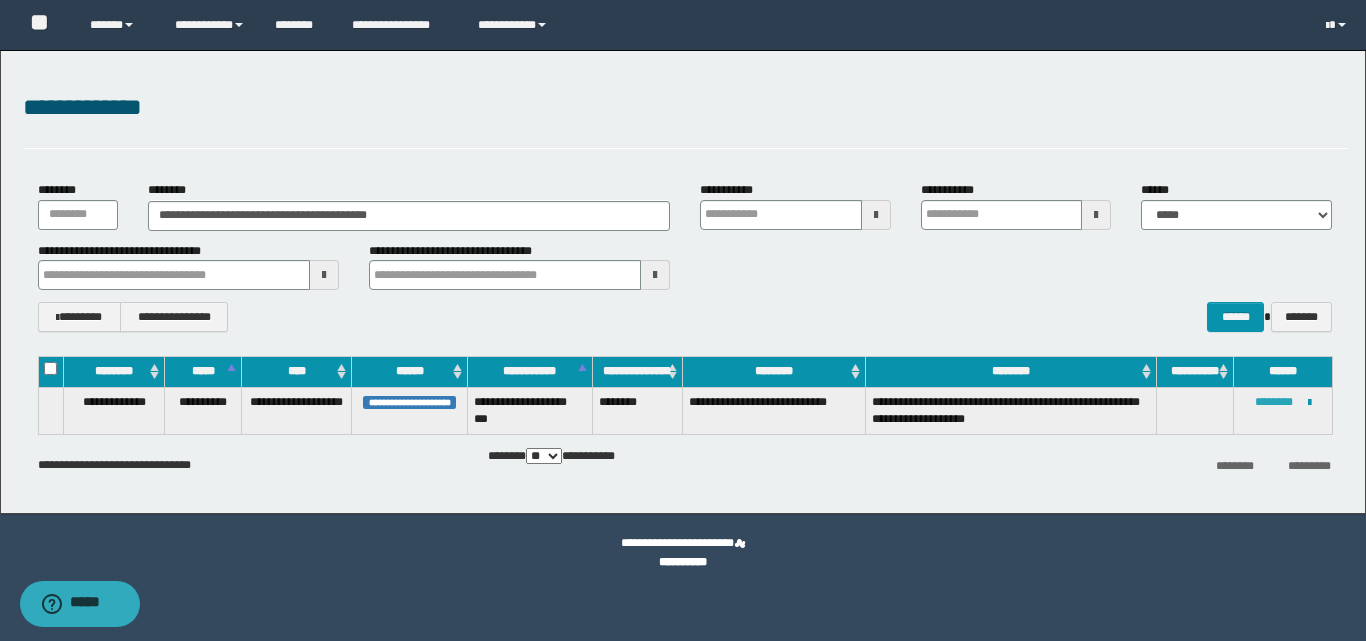 click on "********" at bounding box center [1274, 402] 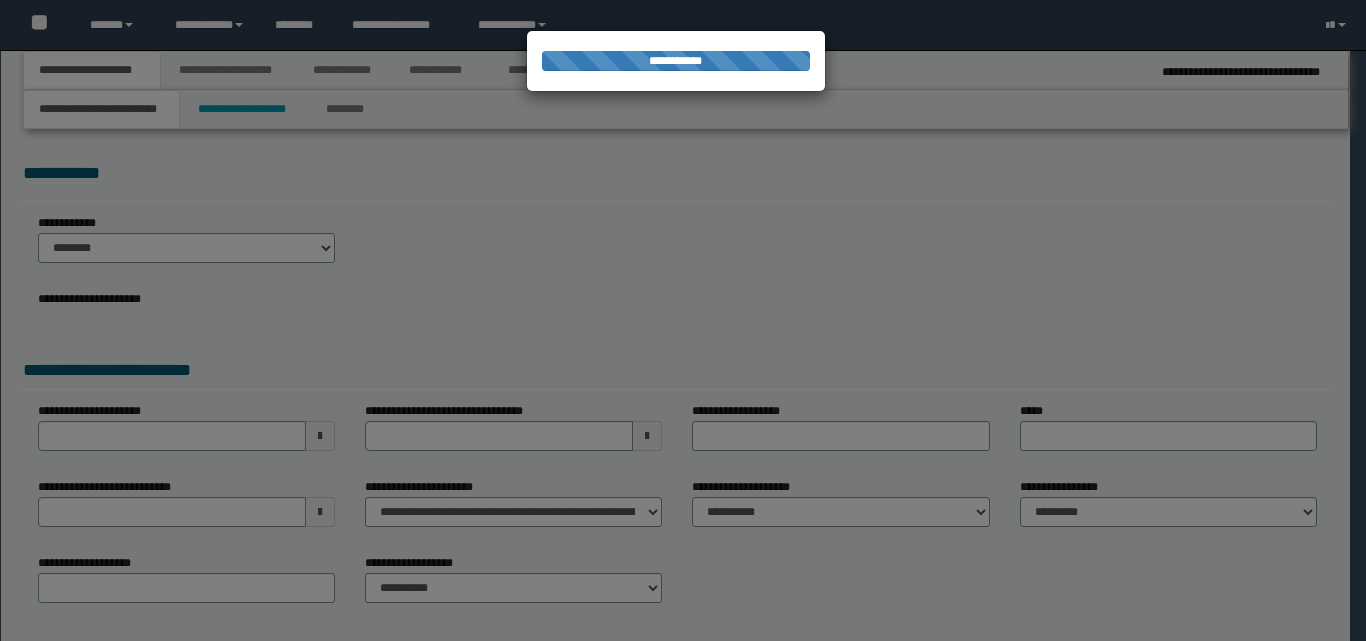 scroll, scrollTop: 0, scrollLeft: 0, axis: both 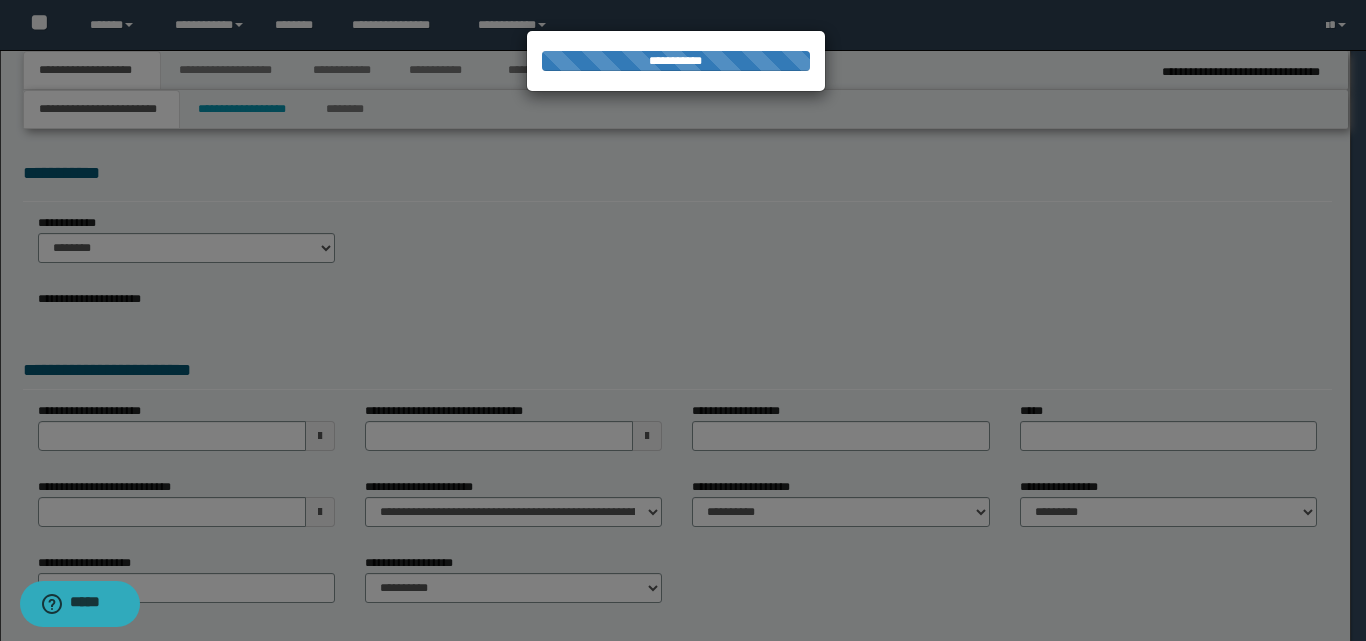 select on "*" 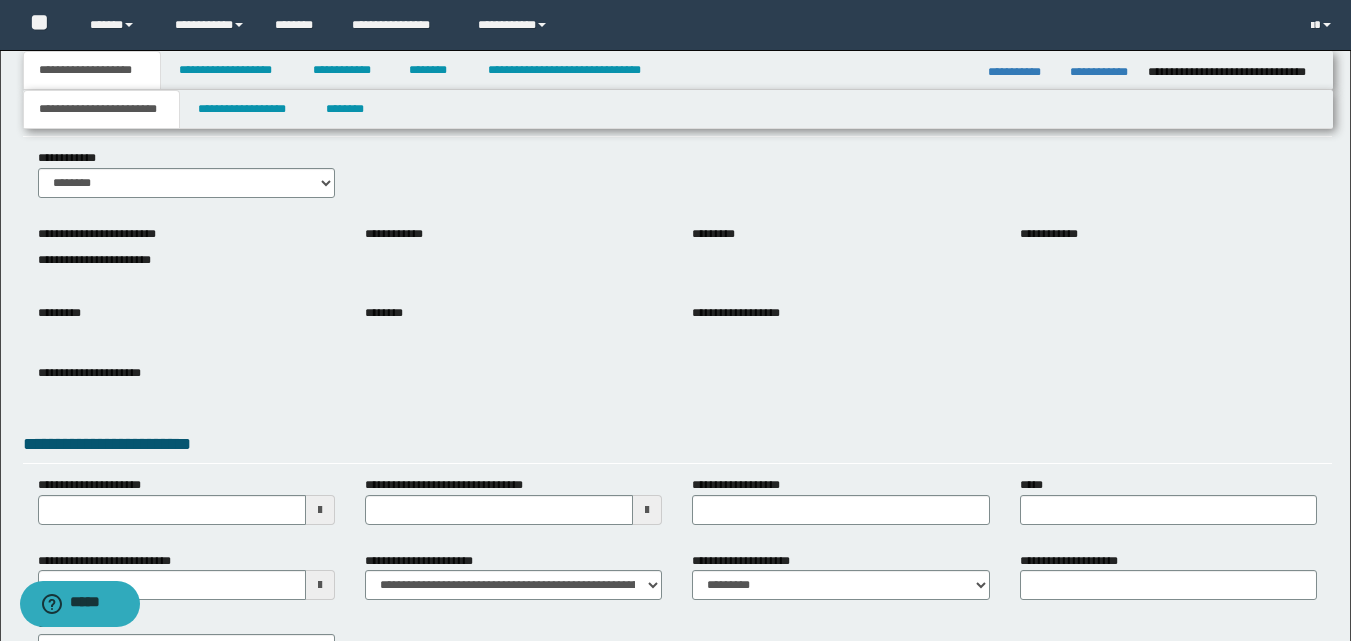 scroll, scrollTop: 100, scrollLeft: 0, axis: vertical 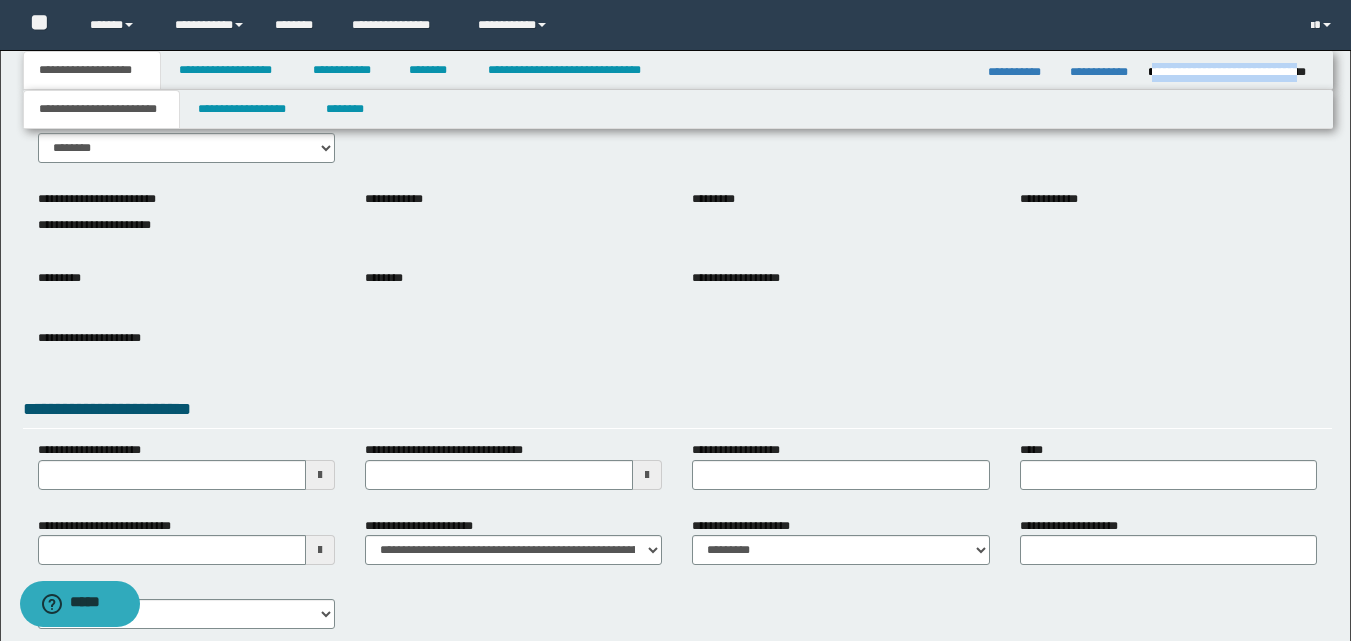 drag, startPoint x: 1153, startPoint y: 68, endPoint x: 1314, endPoint y: 74, distance: 161.11176 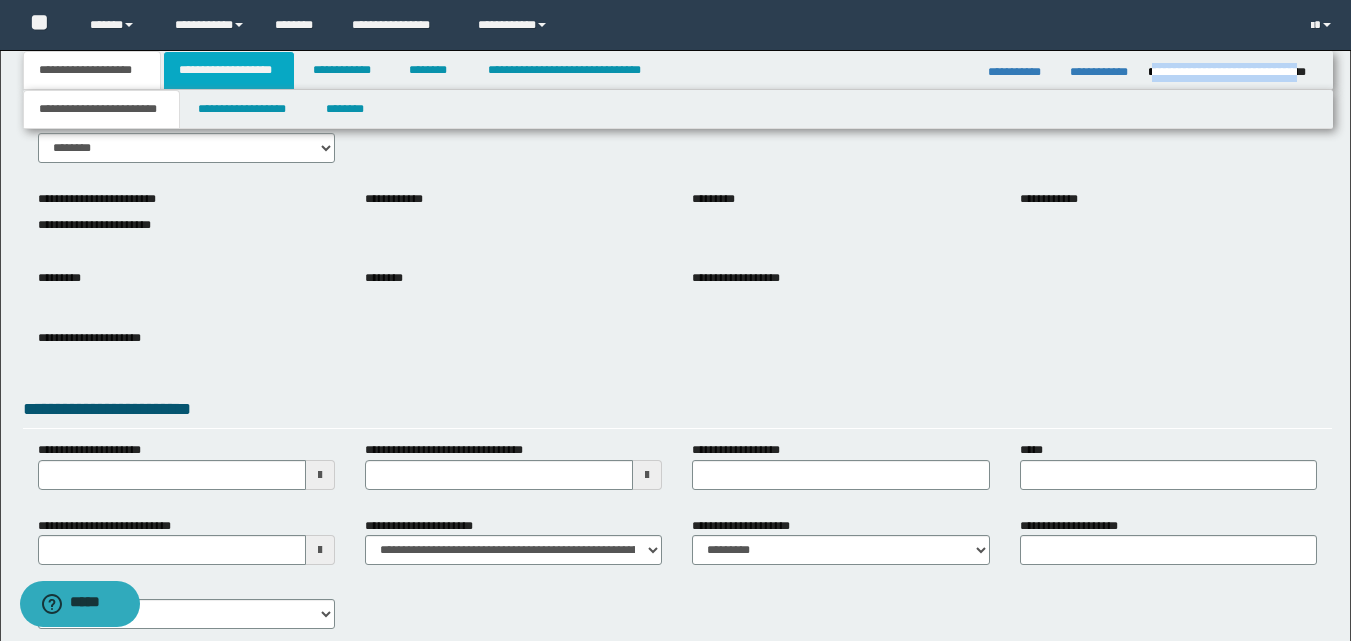 click on "**********" at bounding box center [229, 70] 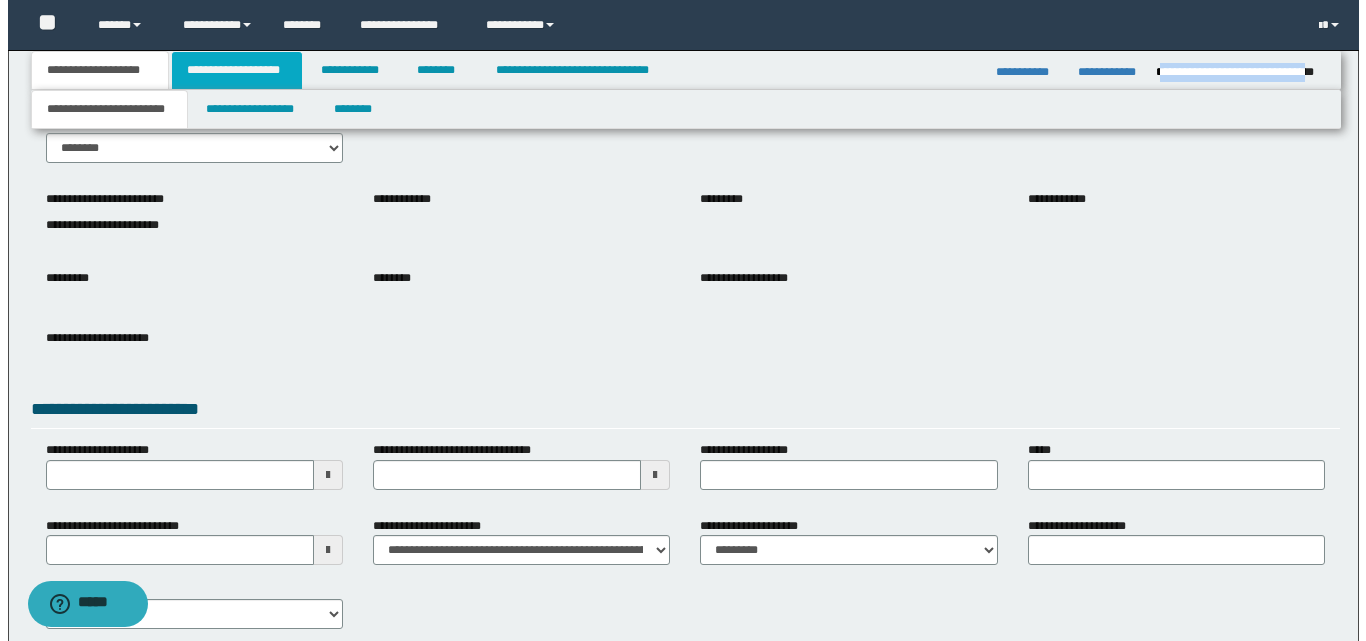 scroll, scrollTop: 0, scrollLeft: 0, axis: both 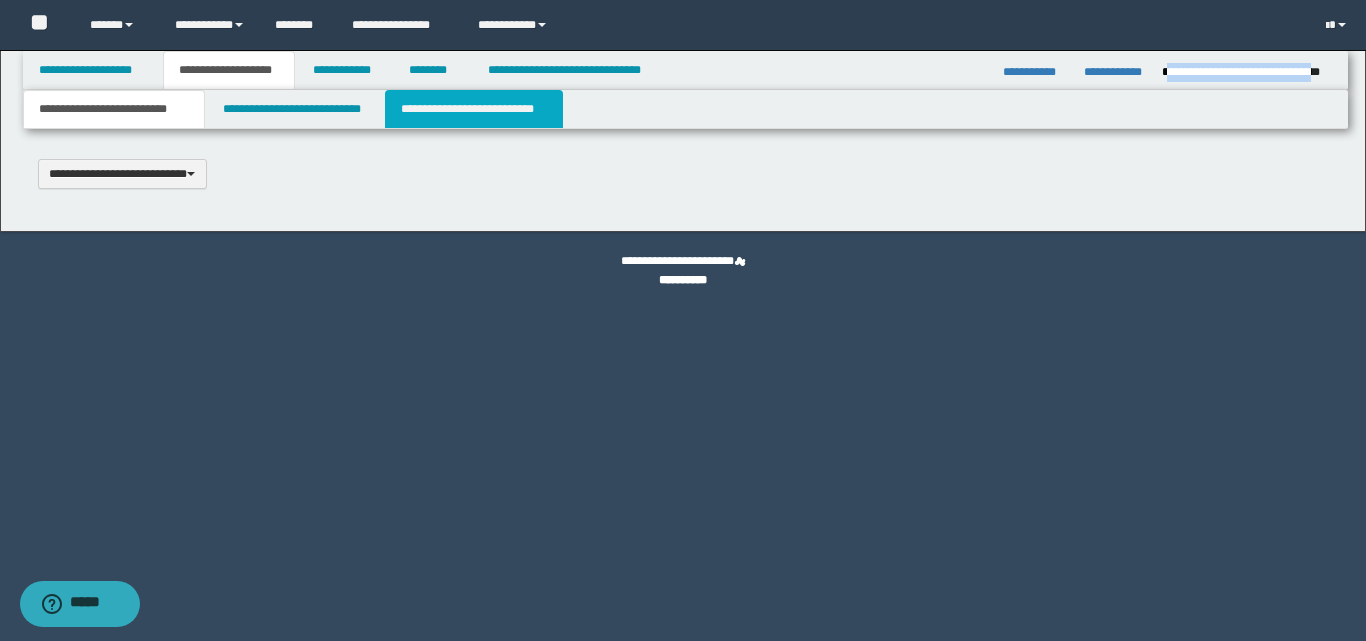 click on "**********" at bounding box center (474, 109) 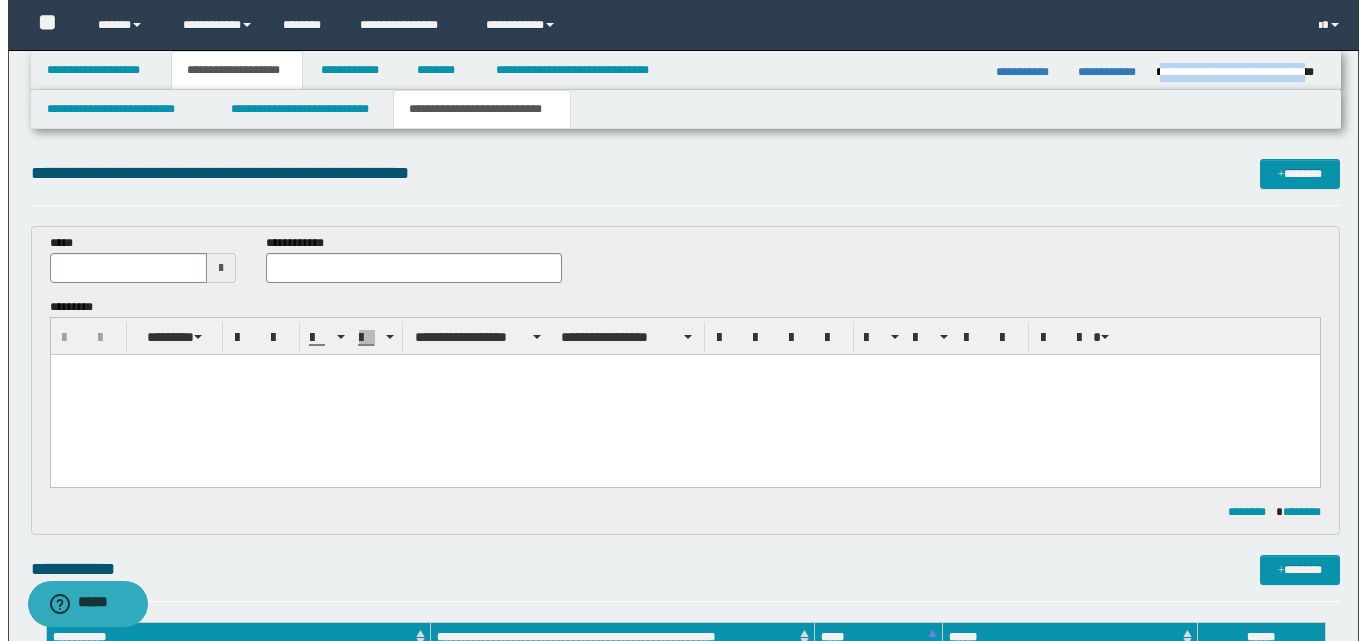 scroll, scrollTop: 0, scrollLeft: 0, axis: both 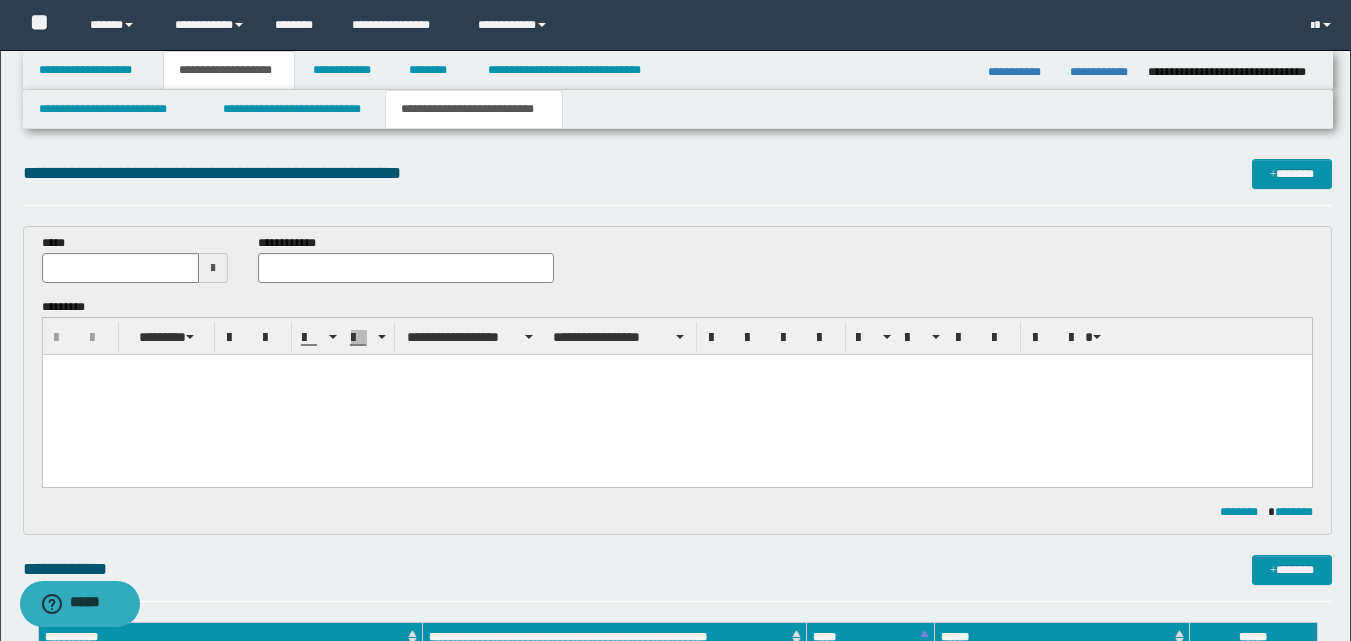click at bounding box center (213, 268) 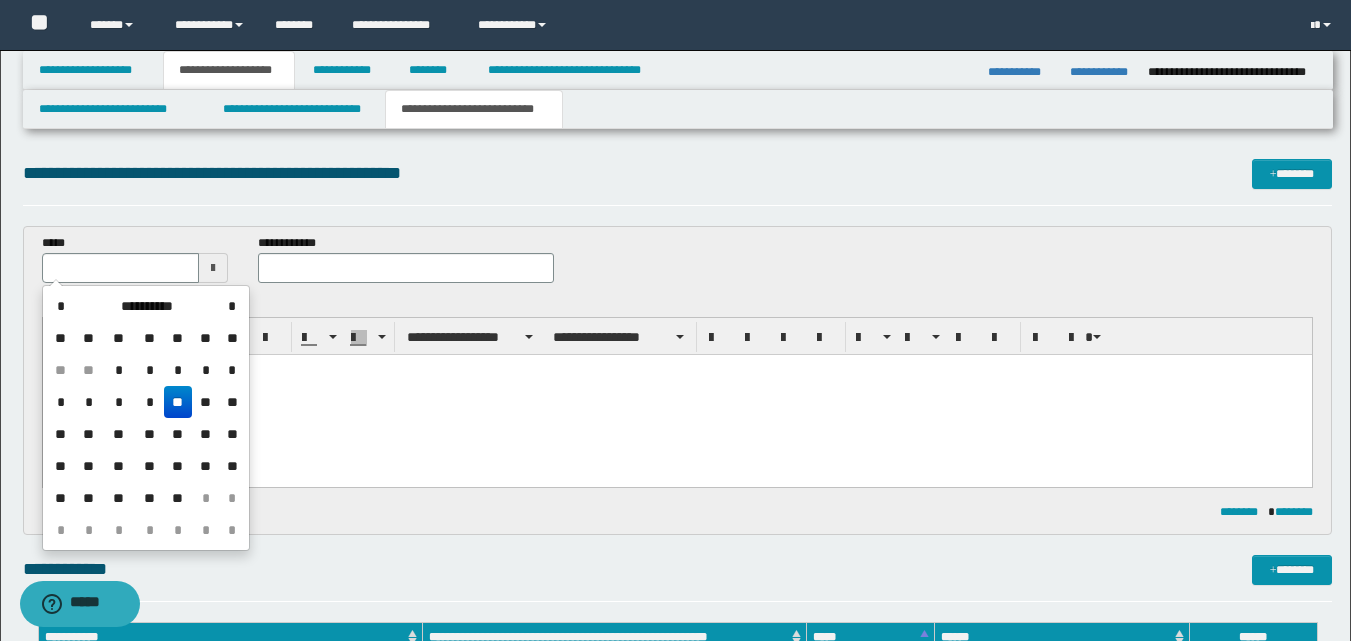click on "**" at bounding box center [178, 402] 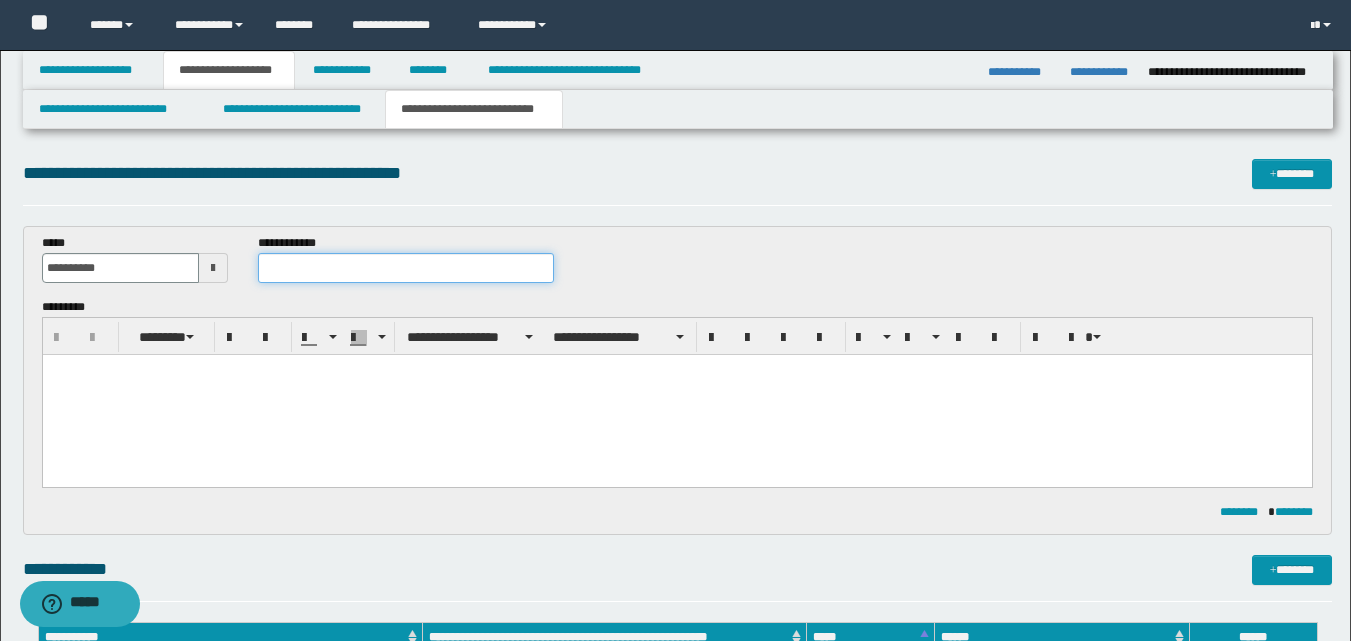 click at bounding box center [405, 268] 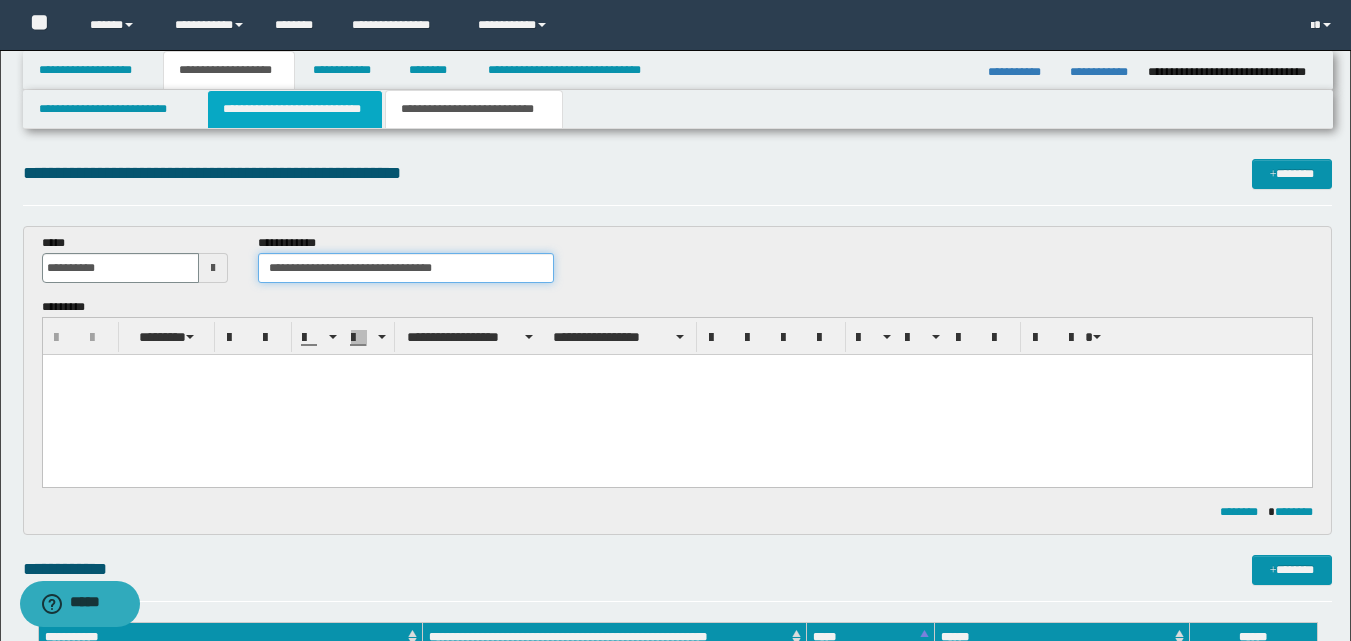 type on "**********" 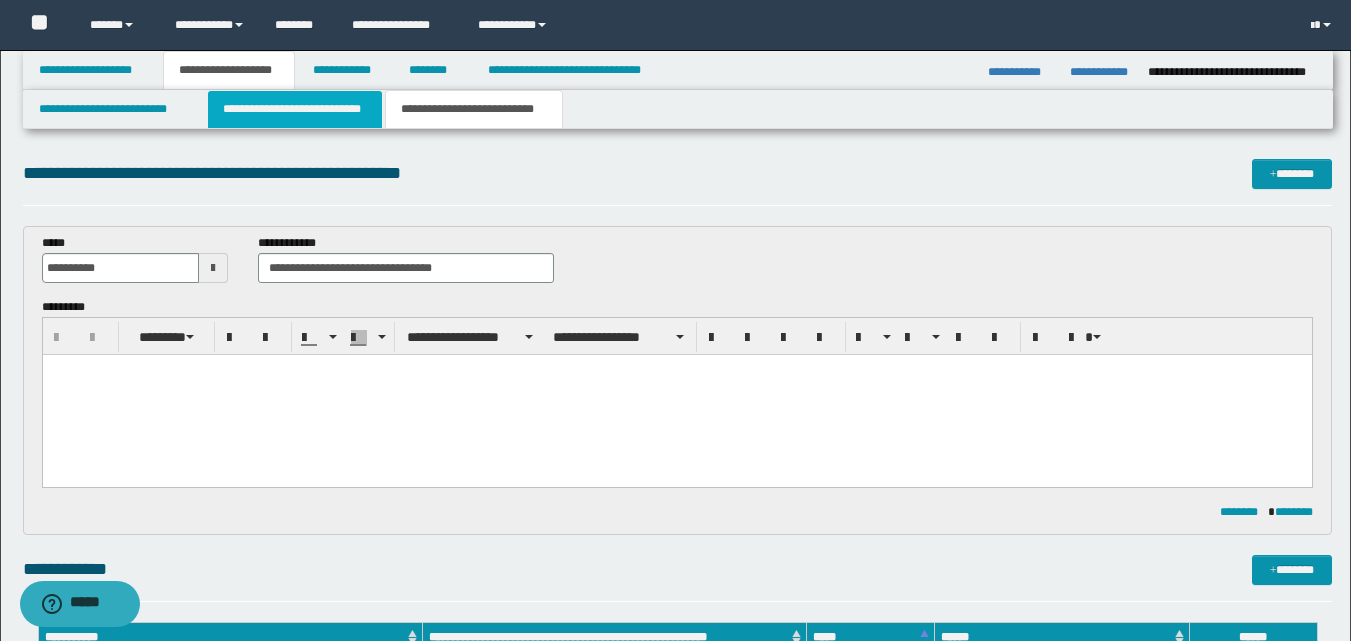 click on "**********" at bounding box center [295, 109] 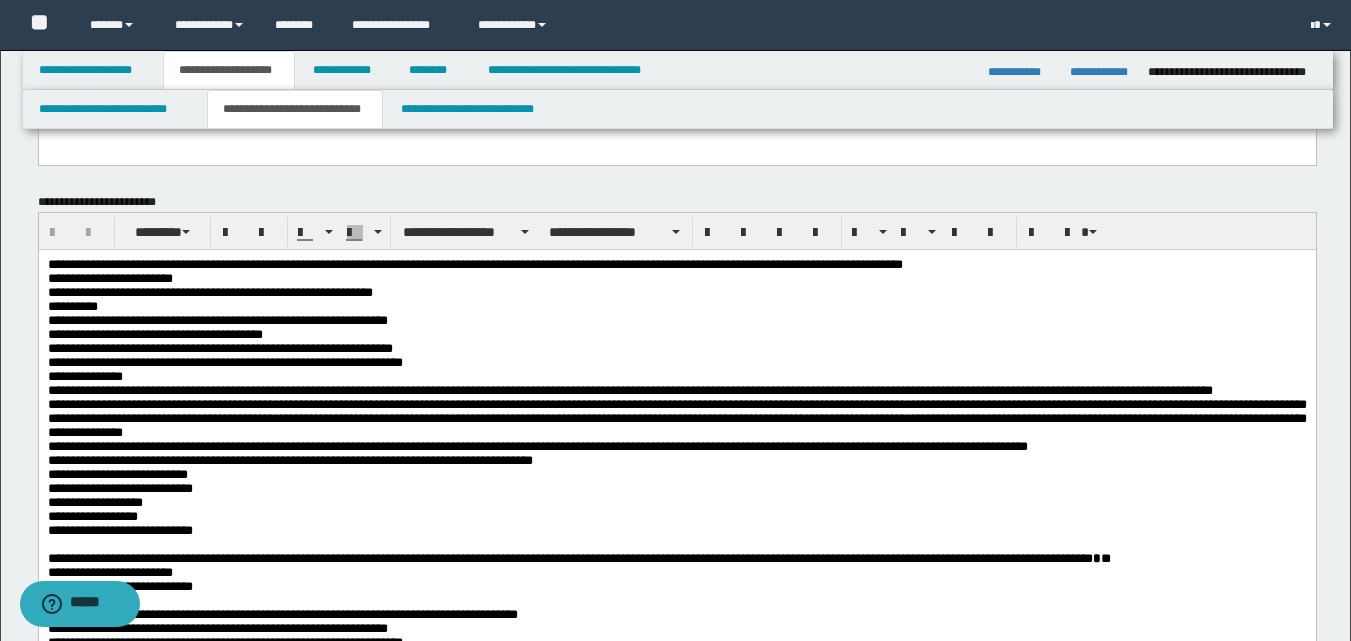 scroll, scrollTop: 200, scrollLeft: 0, axis: vertical 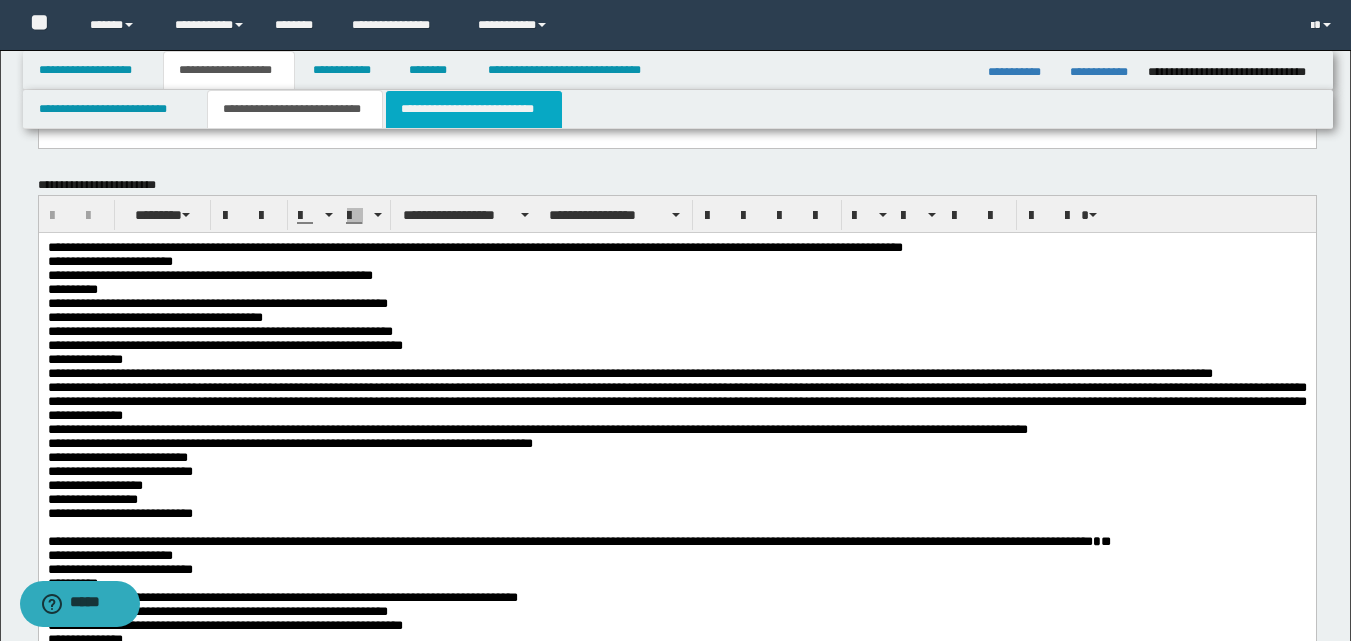 click on "**********" at bounding box center [474, 109] 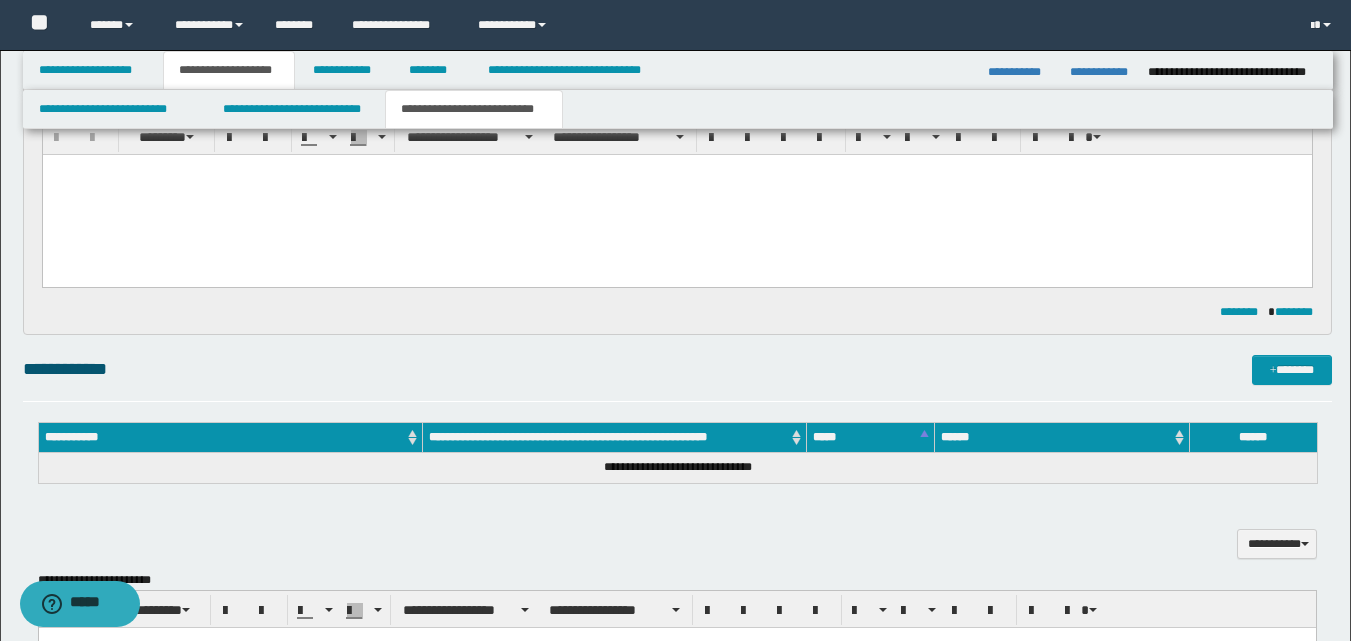 scroll, scrollTop: 0, scrollLeft: 0, axis: both 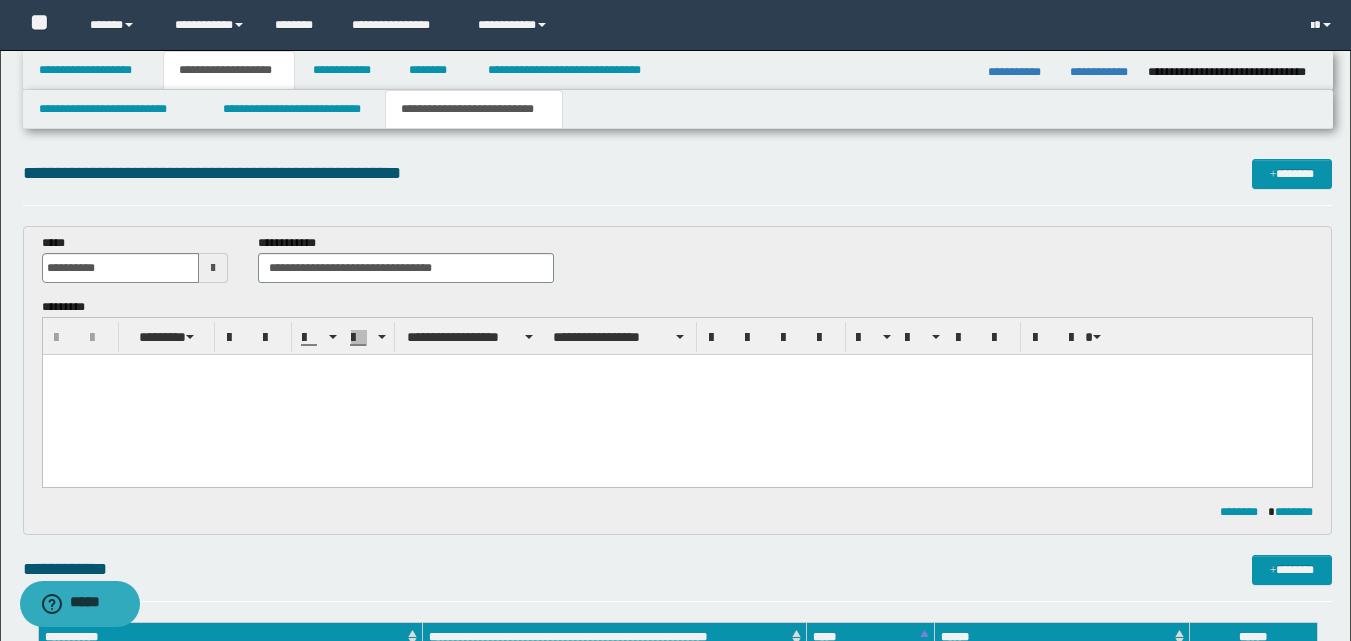 click at bounding box center [676, 370] 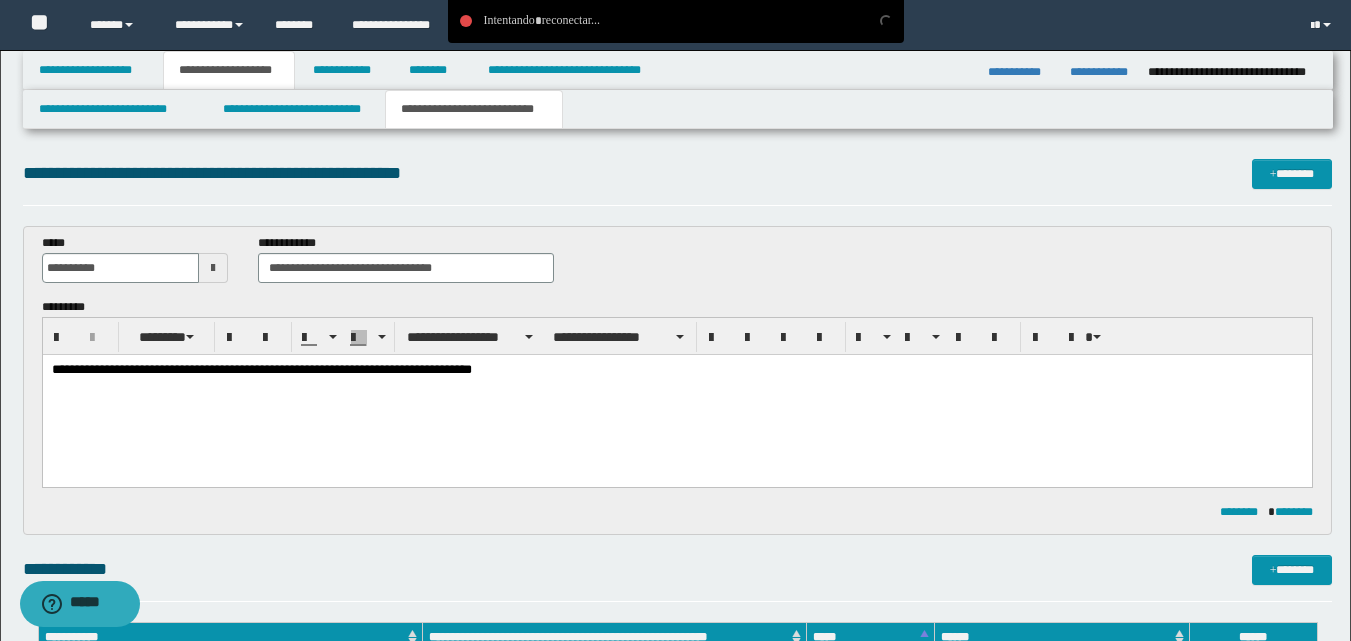 click on "**********" at bounding box center [676, 371] 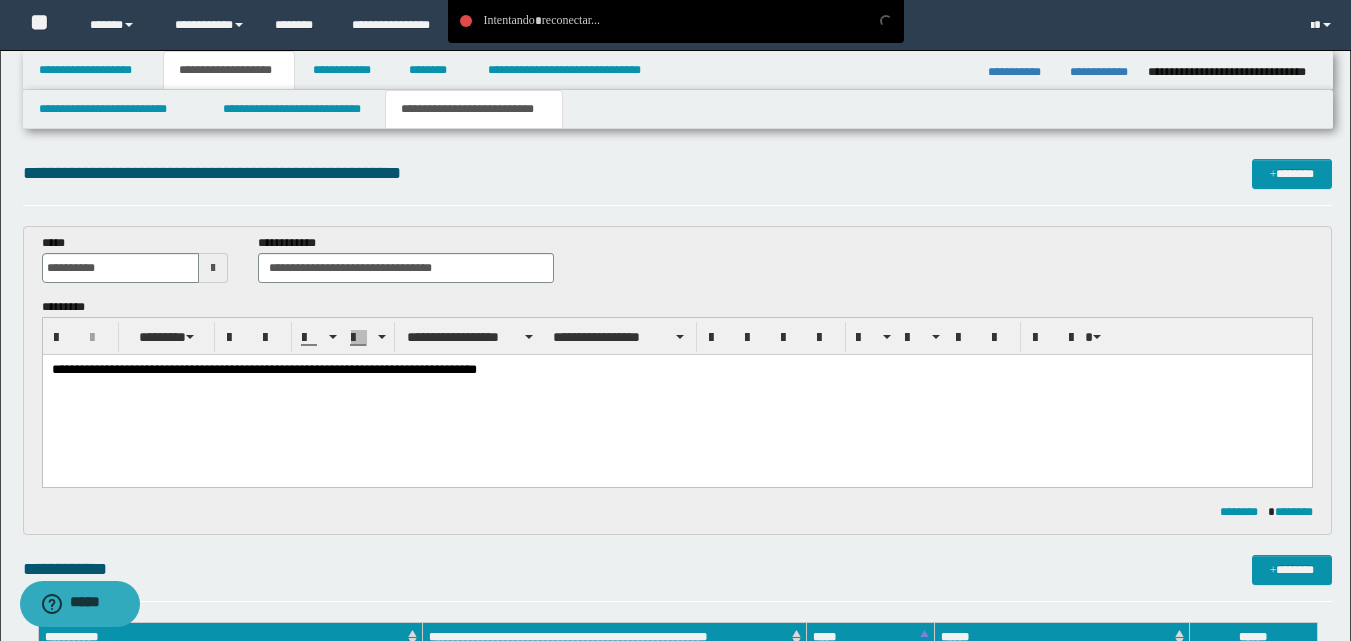 click on "**********" at bounding box center [676, 371] 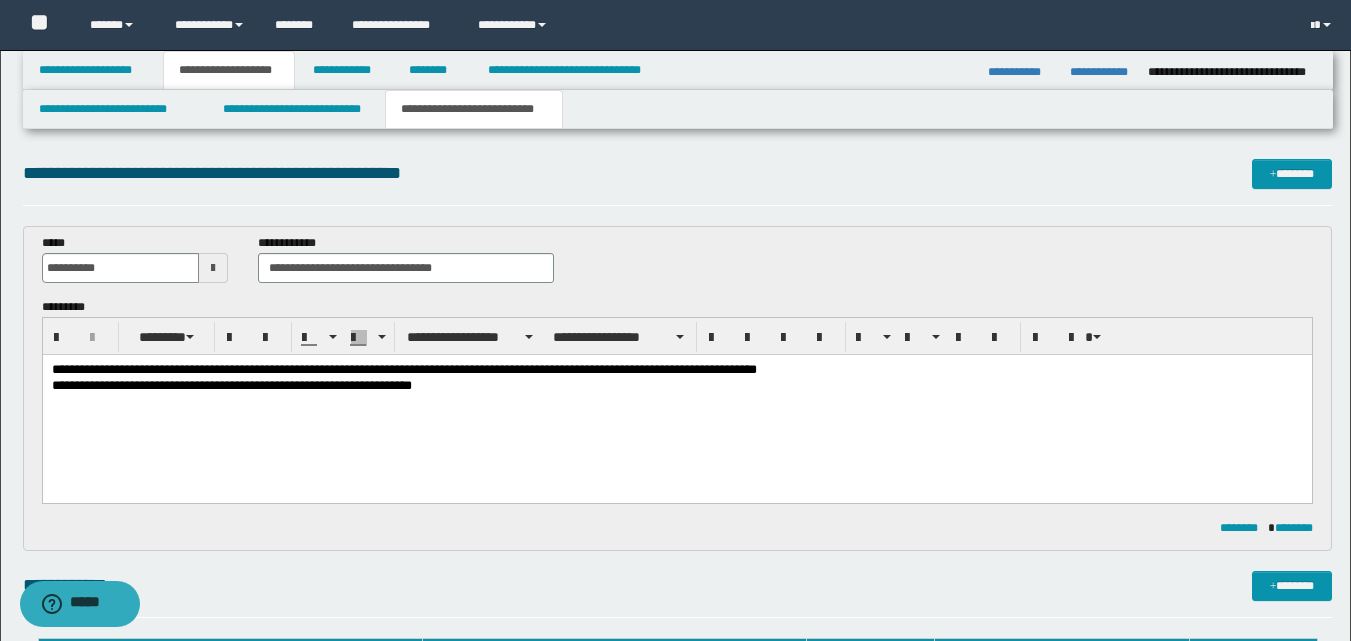 click on "**********" at bounding box center [676, 387] 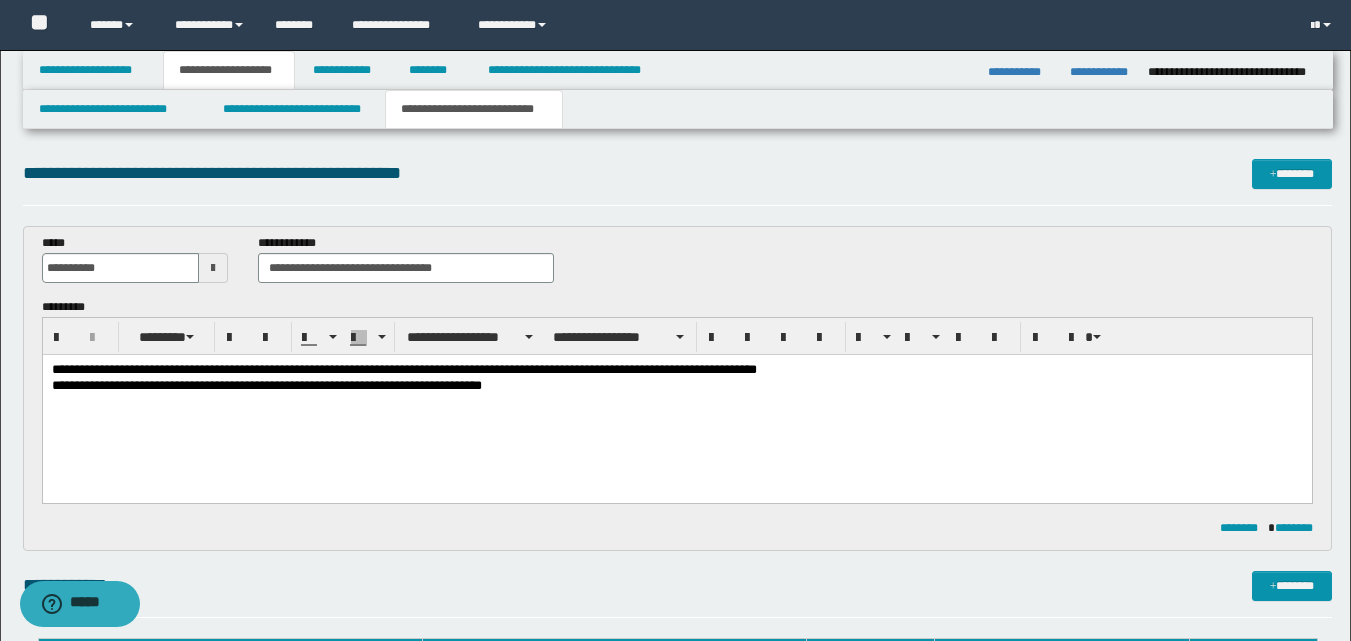 click on "**********" at bounding box center [676, 387] 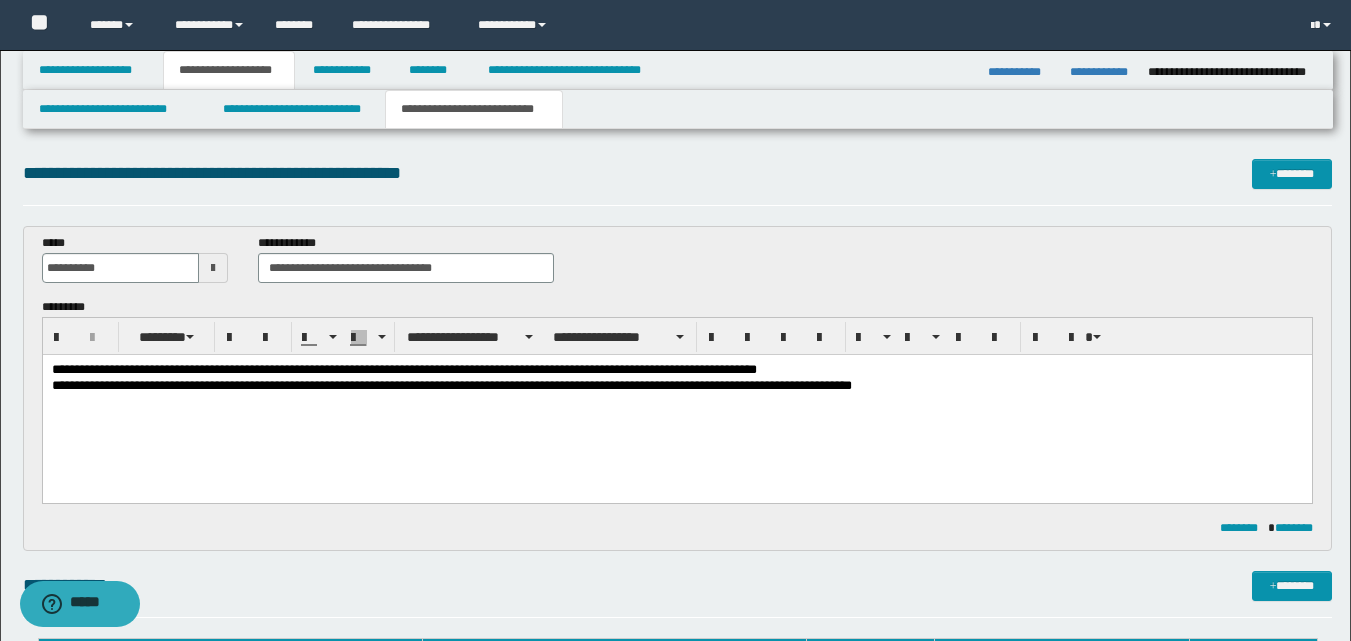 click on "**********" at bounding box center [676, 387] 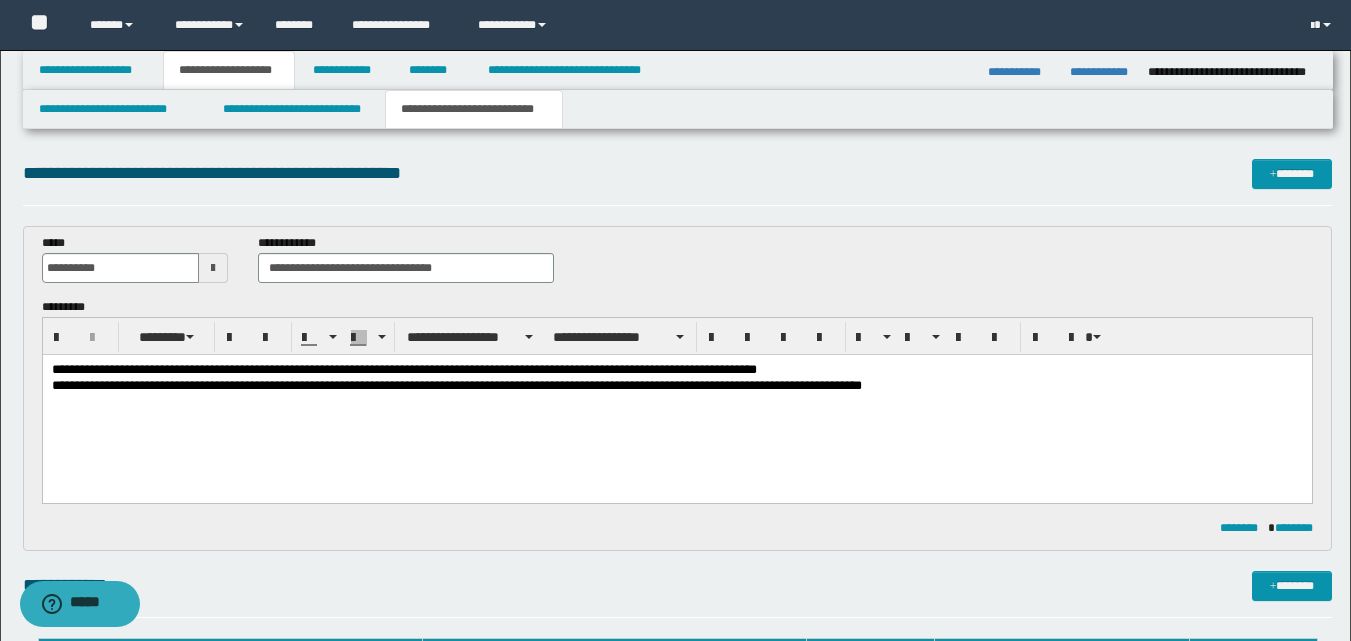 click on "**********" at bounding box center (676, 387) 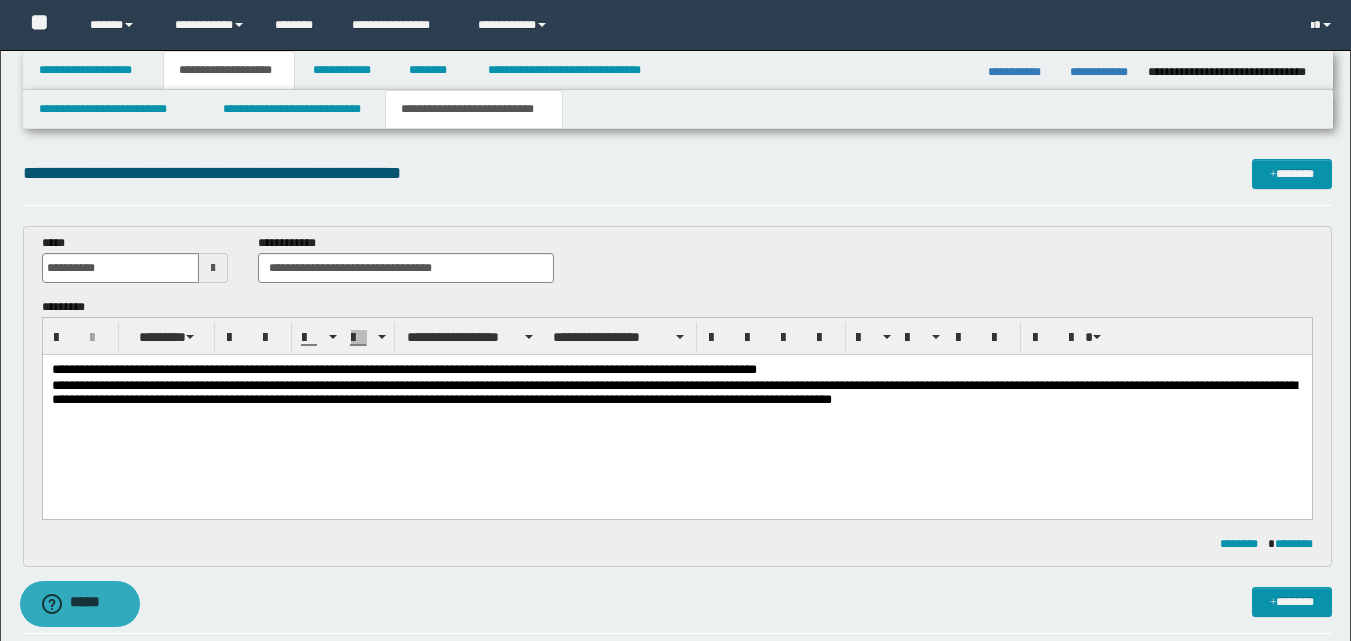 click on "**********" at bounding box center [676, 395] 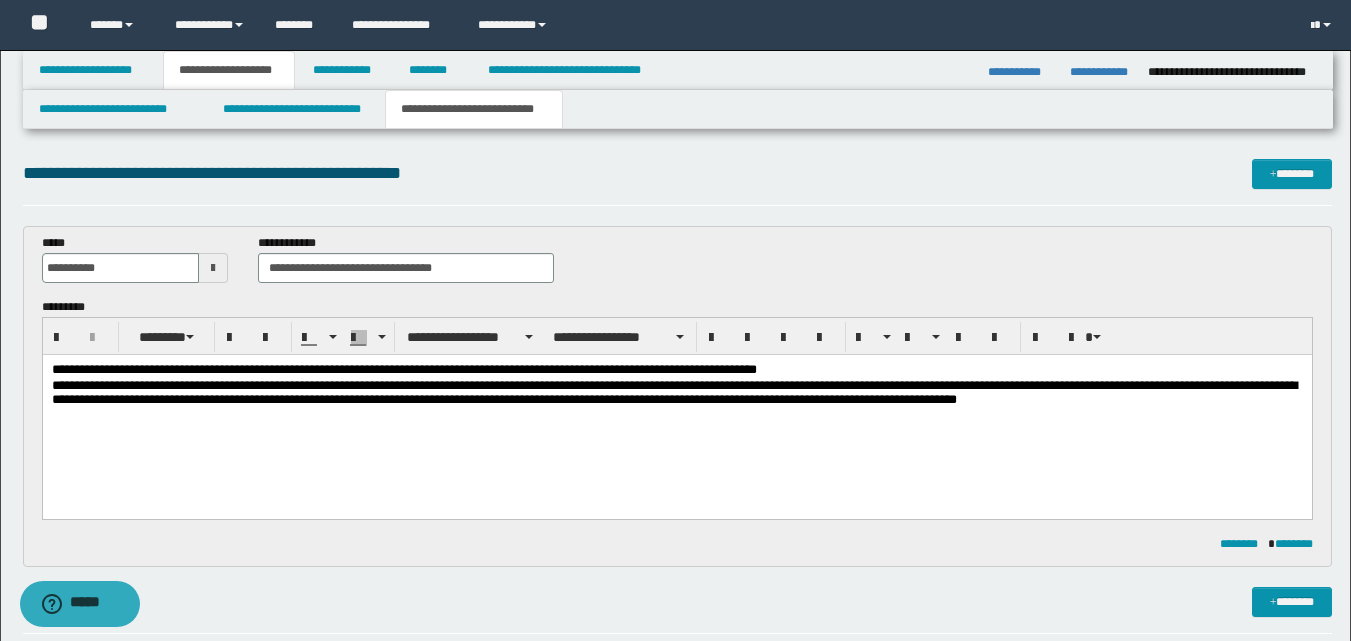click on "**********" at bounding box center (676, 395) 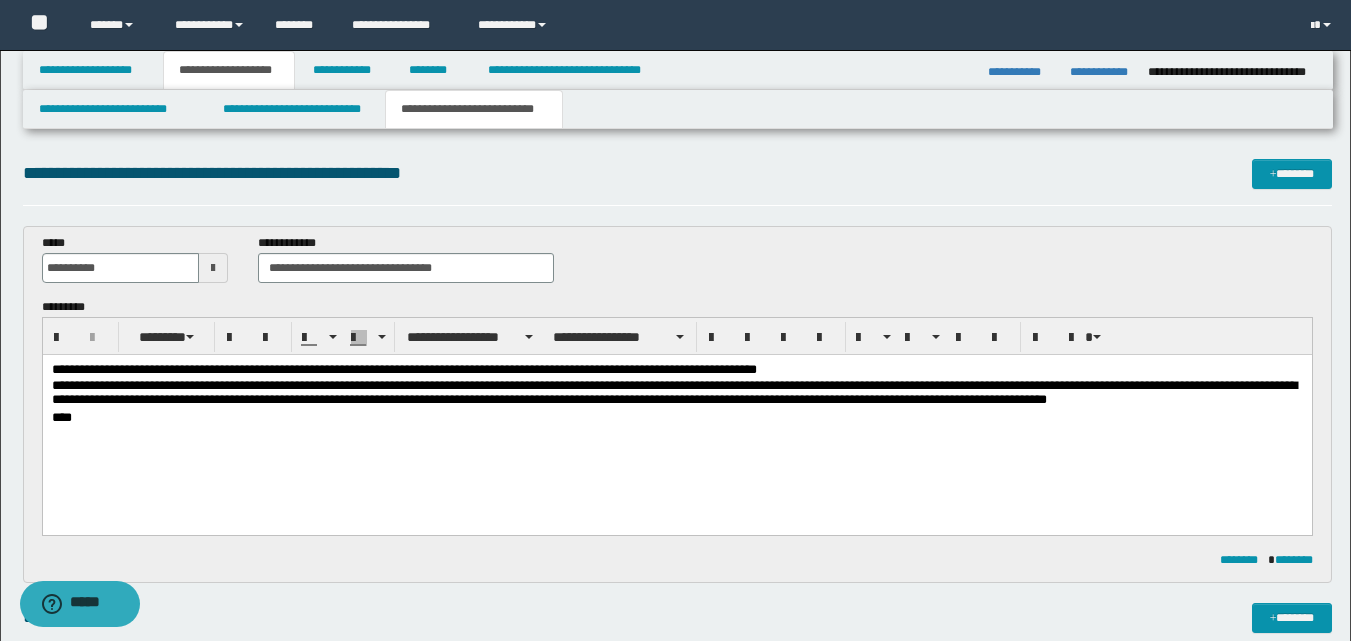 click on "**********" at bounding box center (676, 395) 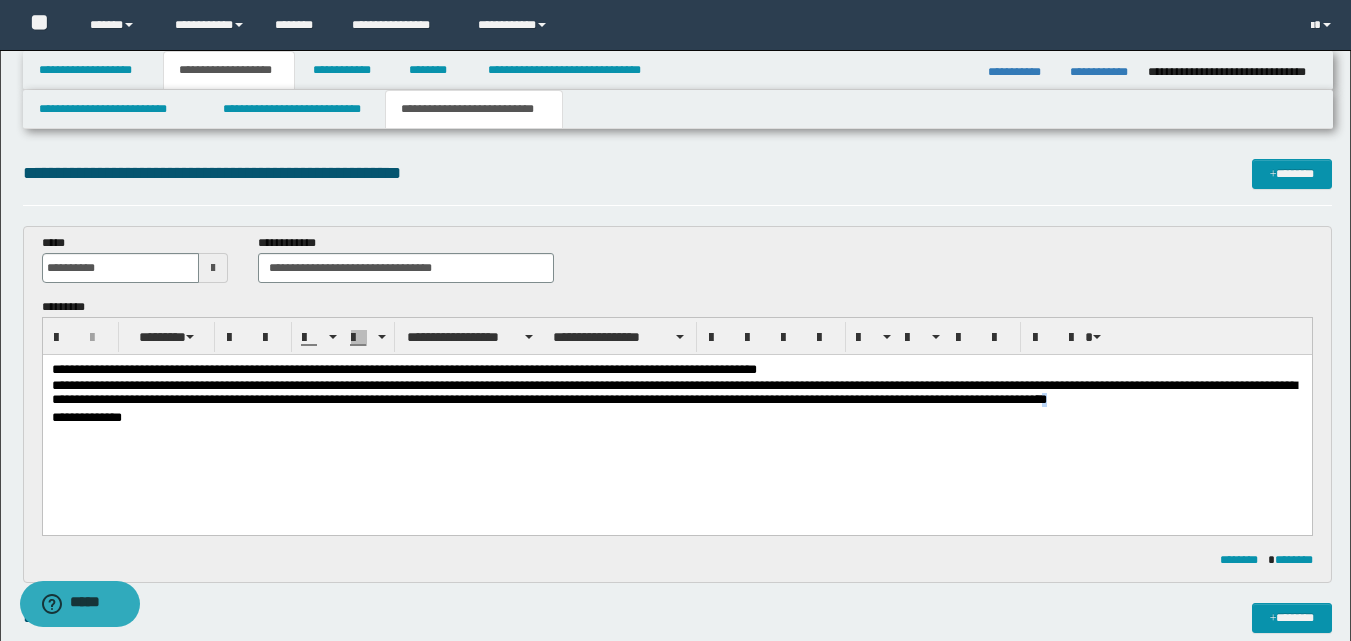 drag, startPoint x: 1233, startPoint y: 406, endPoint x: 1258, endPoint y: 404, distance: 25.079872 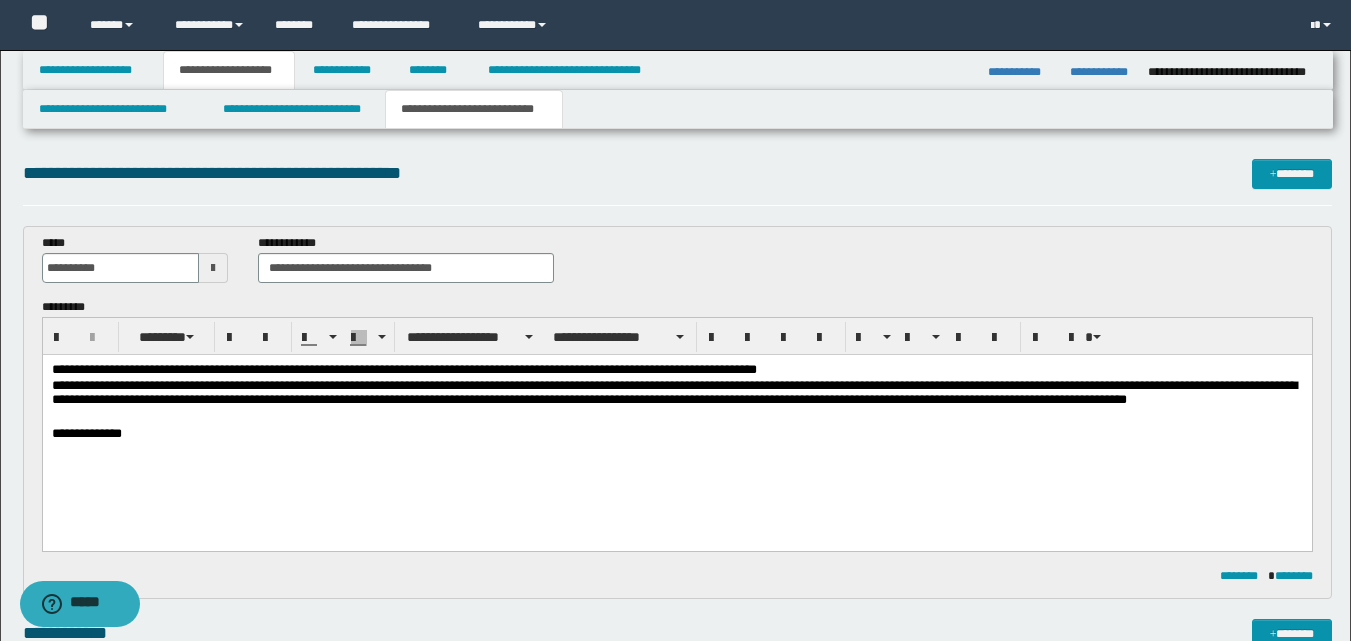 click on "**********" at bounding box center [676, 435] 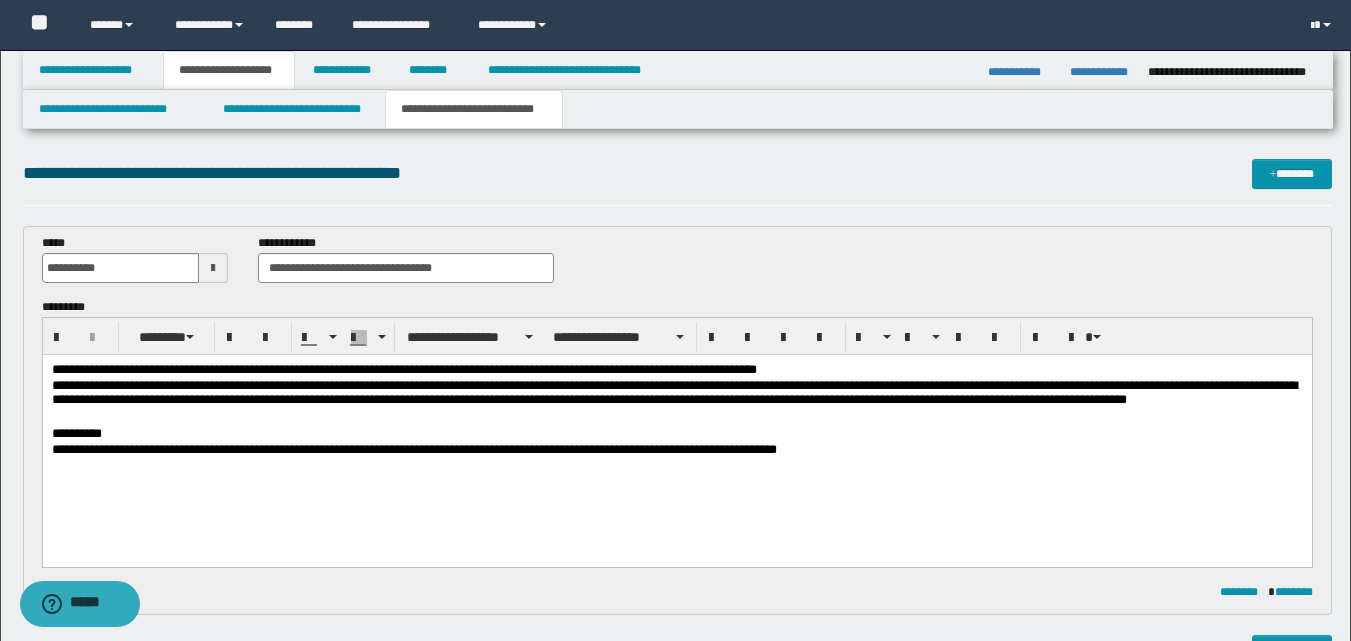 drag, startPoint x: 661, startPoint y: 450, endPoint x: 664, endPoint y: 466, distance: 16.27882 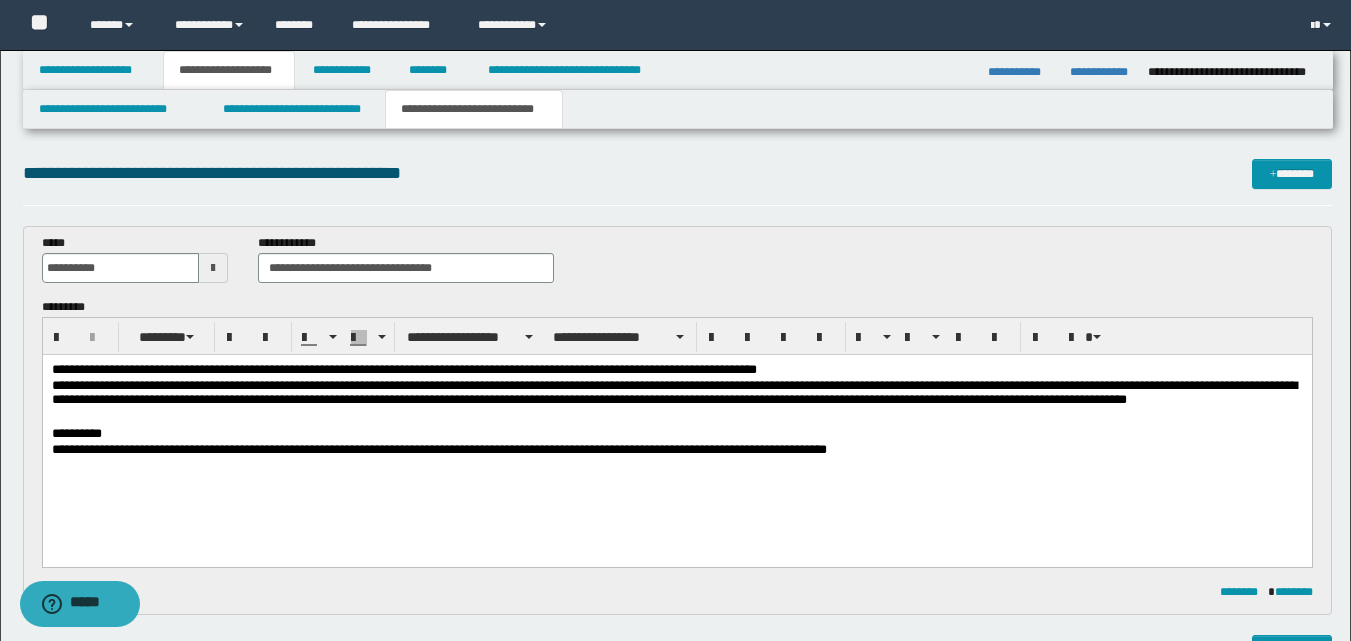 click on "**********" at bounding box center (676, 451) 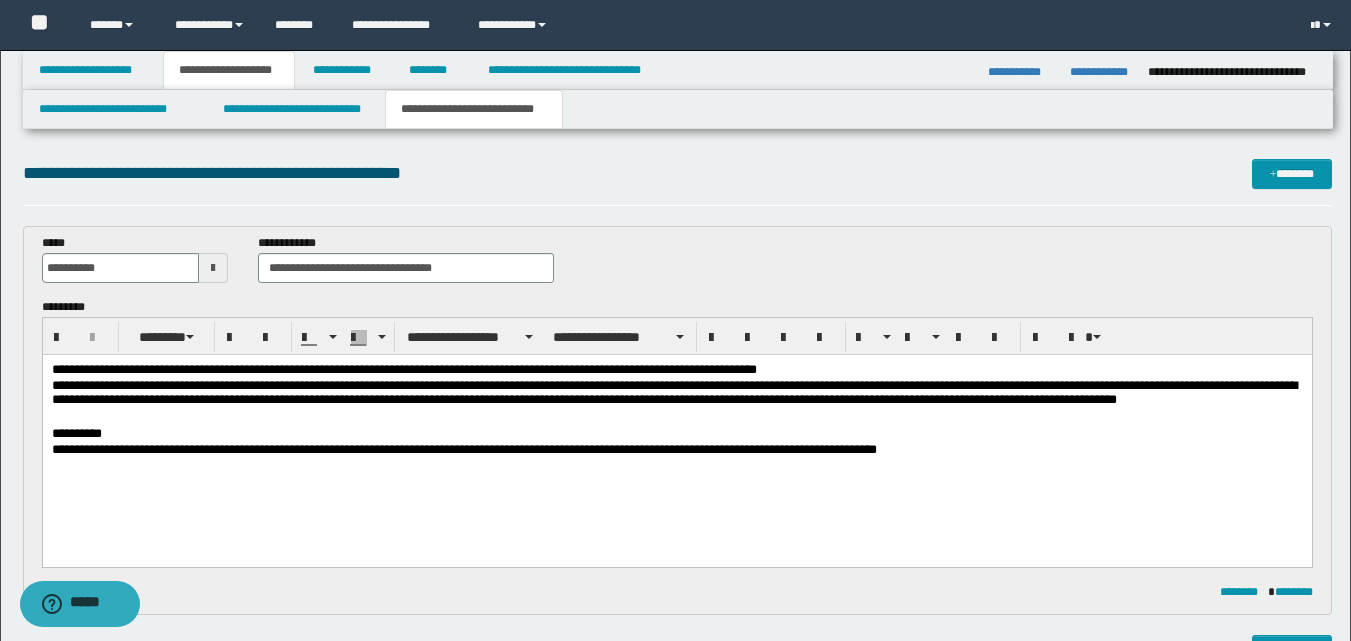 click on "**********" at bounding box center [676, 451] 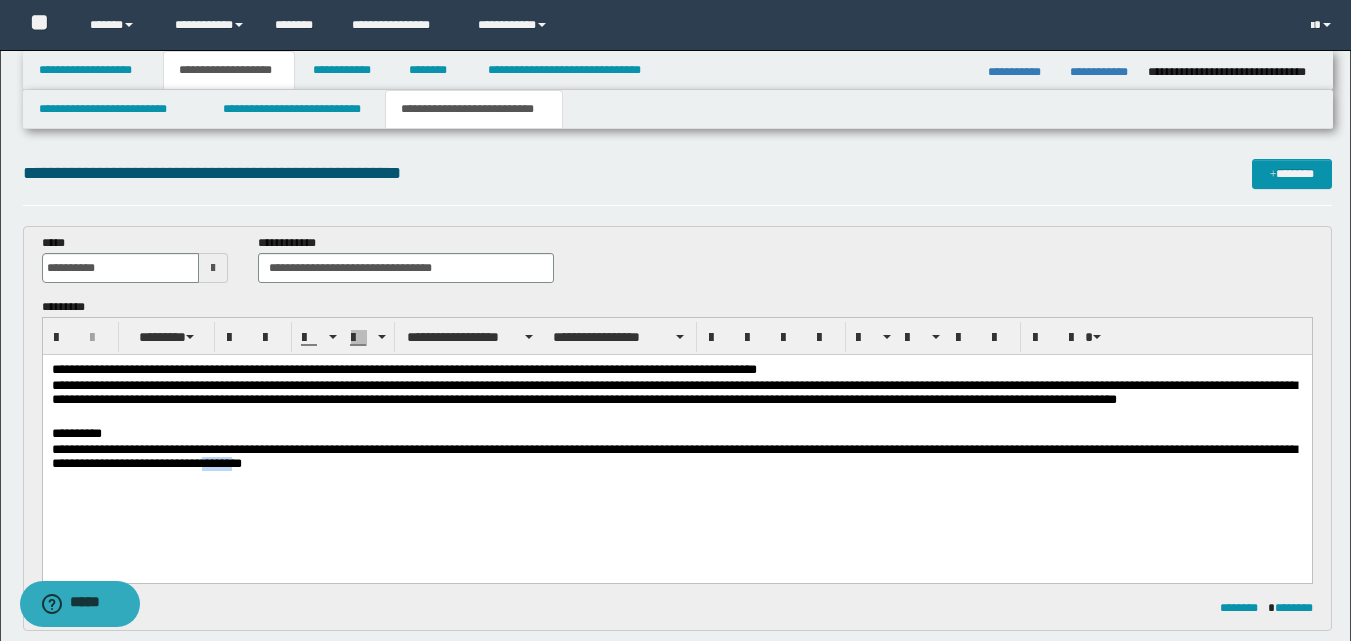 drag, startPoint x: 336, startPoint y: 464, endPoint x: 374, endPoint y: 470, distance: 38.470768 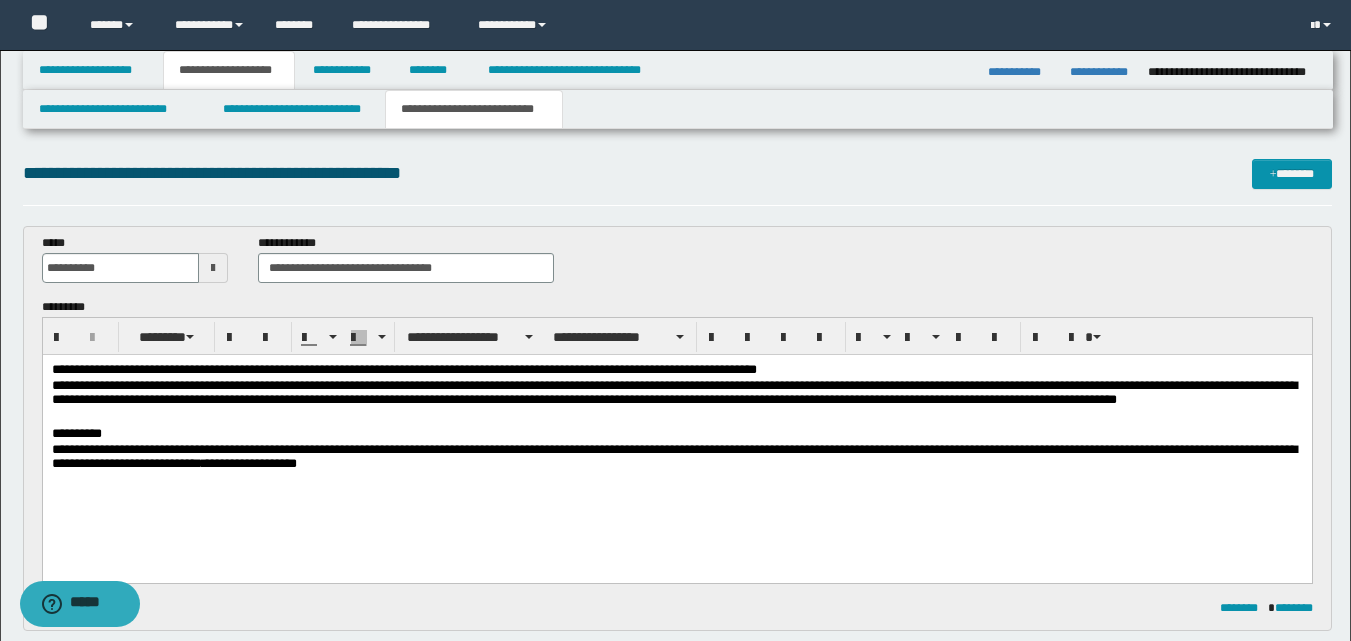 click on "**********" at bounding box center [676, 459] 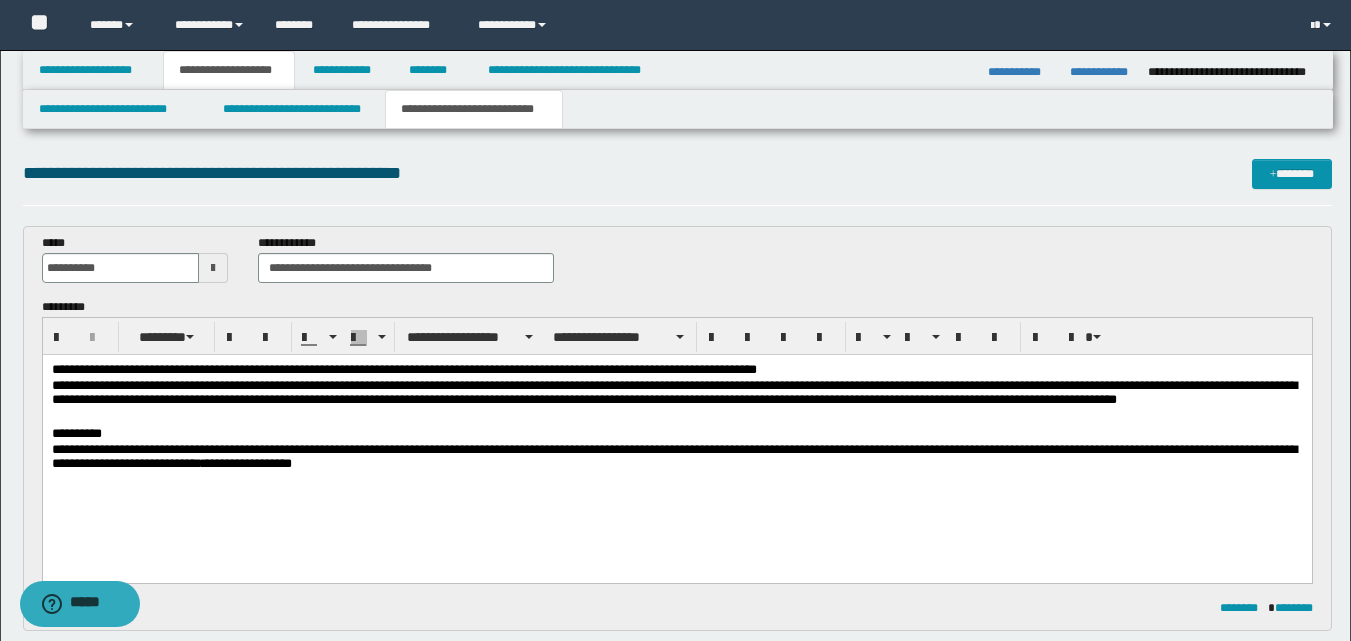 click on "**********" at bounding box center (676, 459) 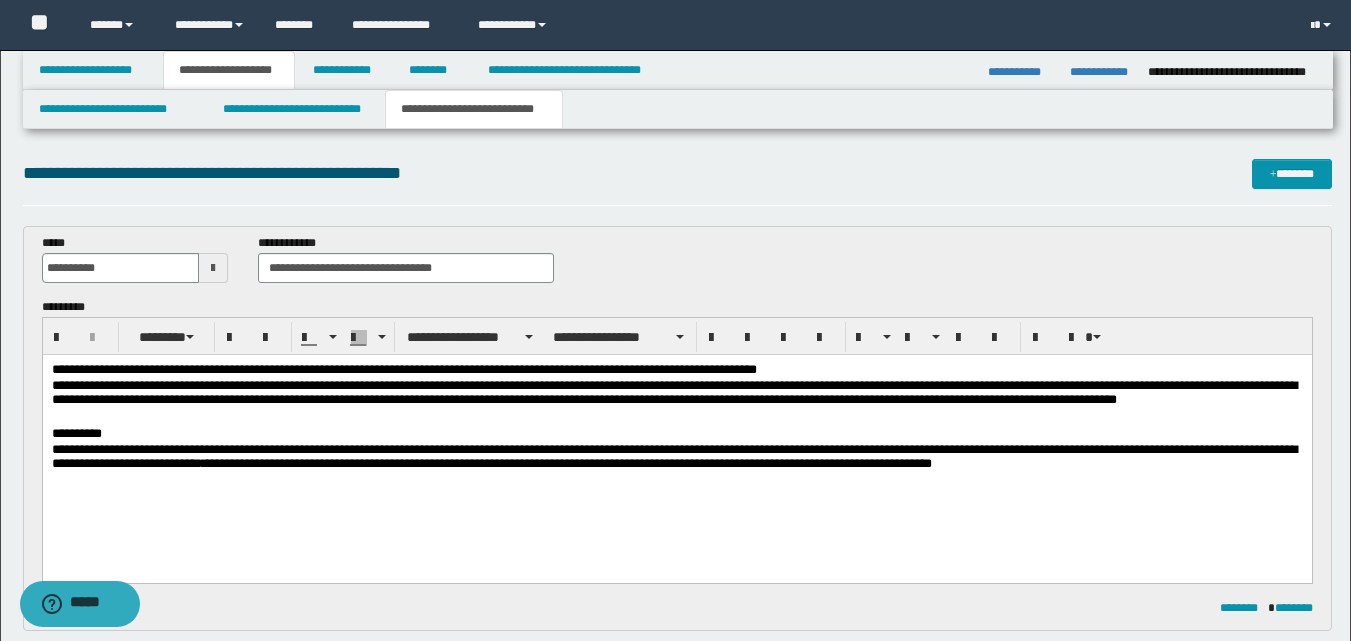 click on "**********" at bounding box center (676, 459) 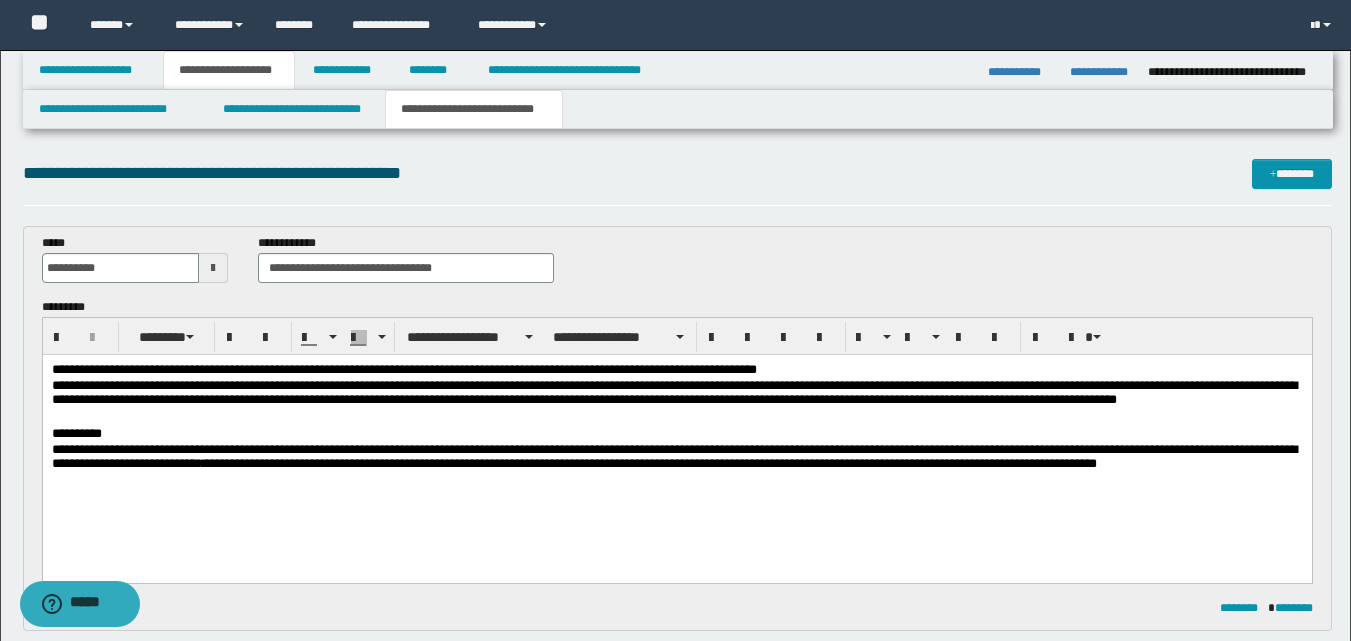 click on "**********" at bounding box center [676, 459] 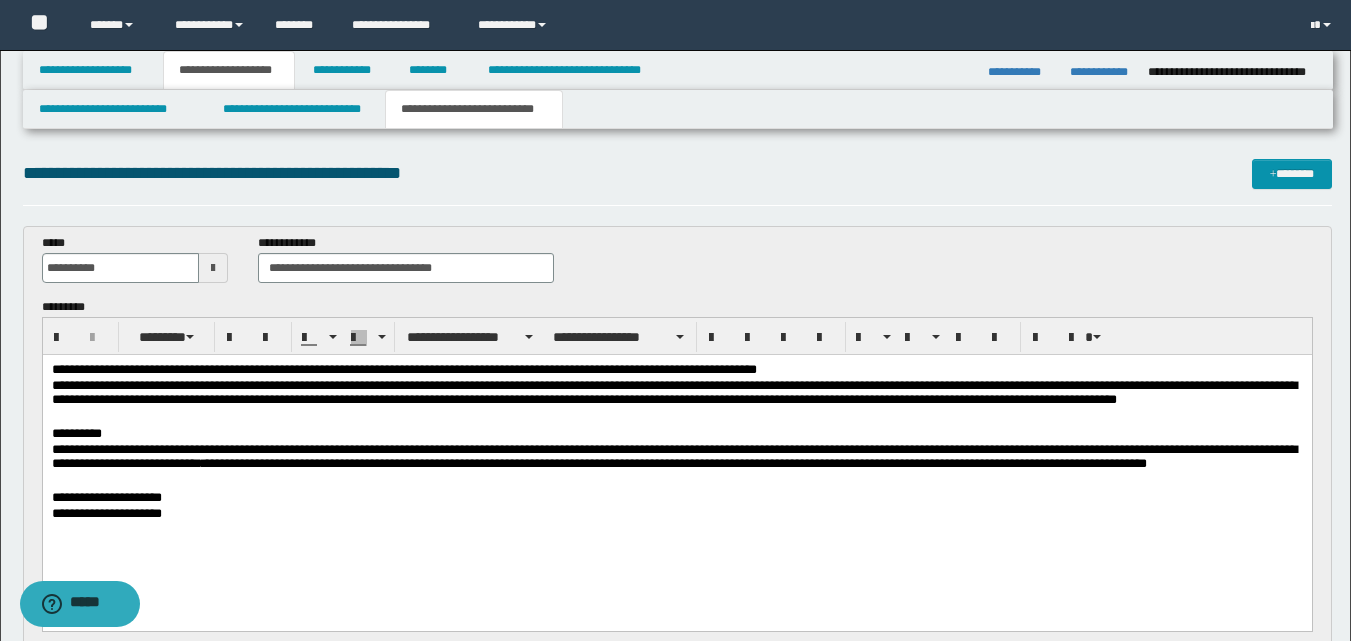 click on "**********" at bounding box center [676, 499] 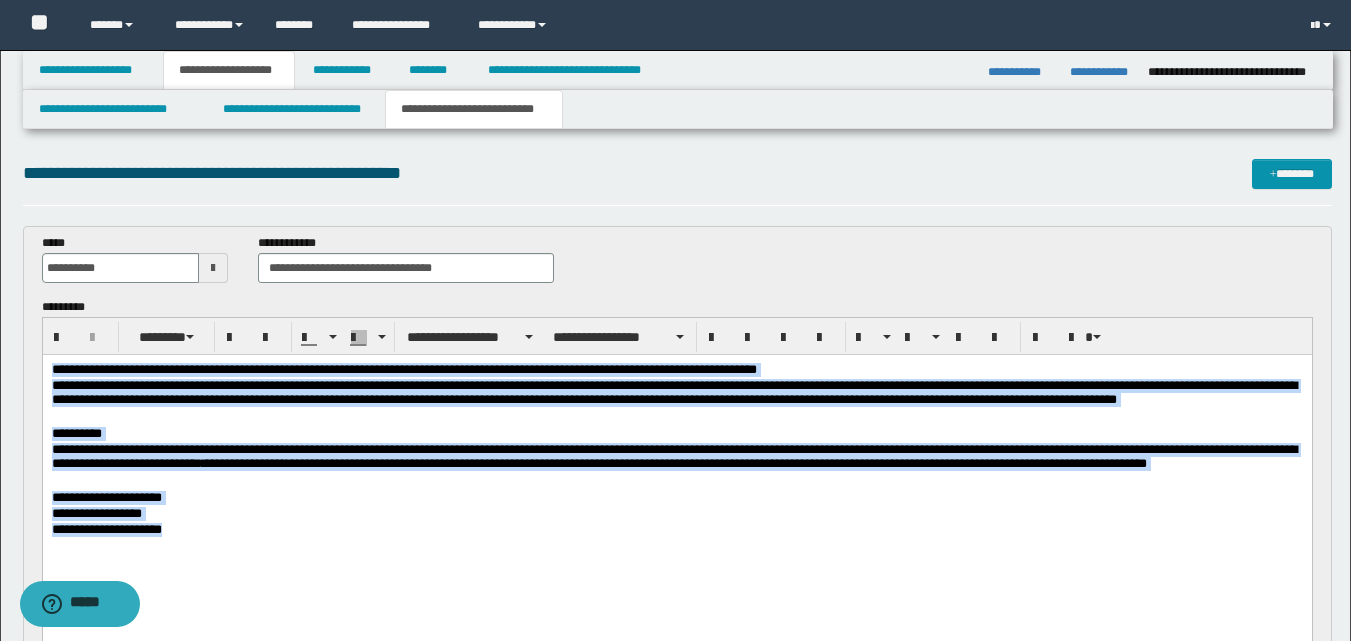drag, startPoint x: 51, startPoint y: 367, endPoint x: 221, endPoint y: 546, distance: 246.8623 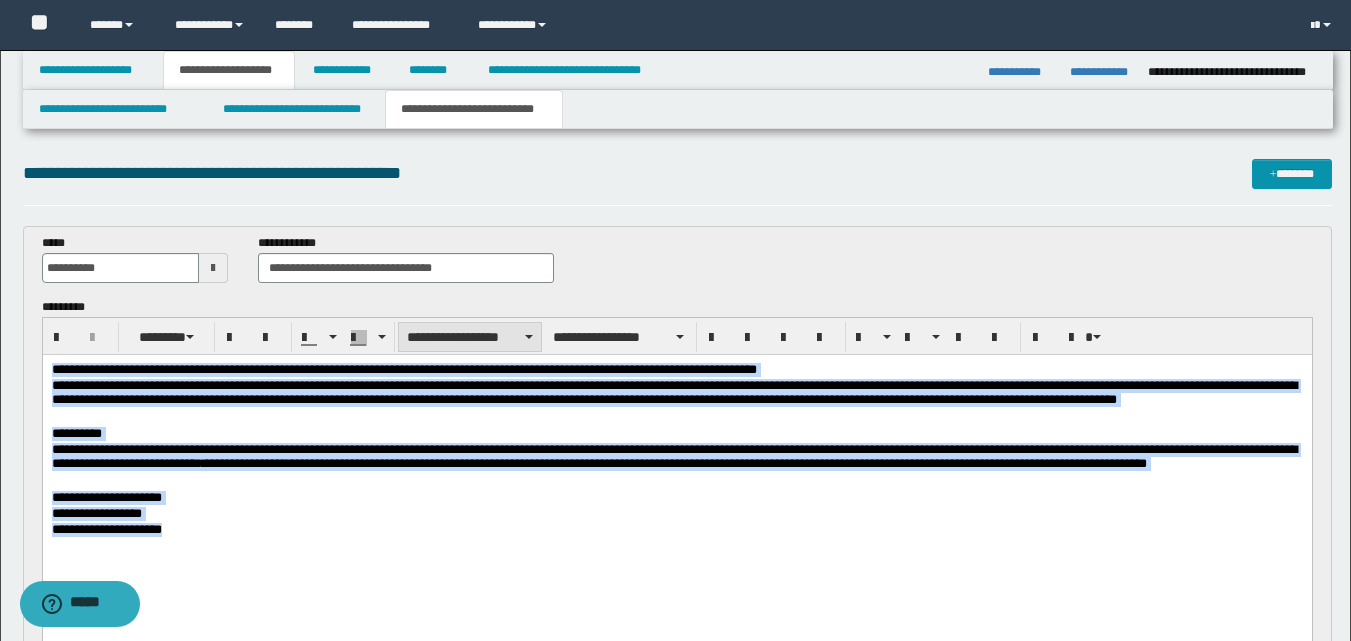 click on "**********" at bounding box center [470, 337] 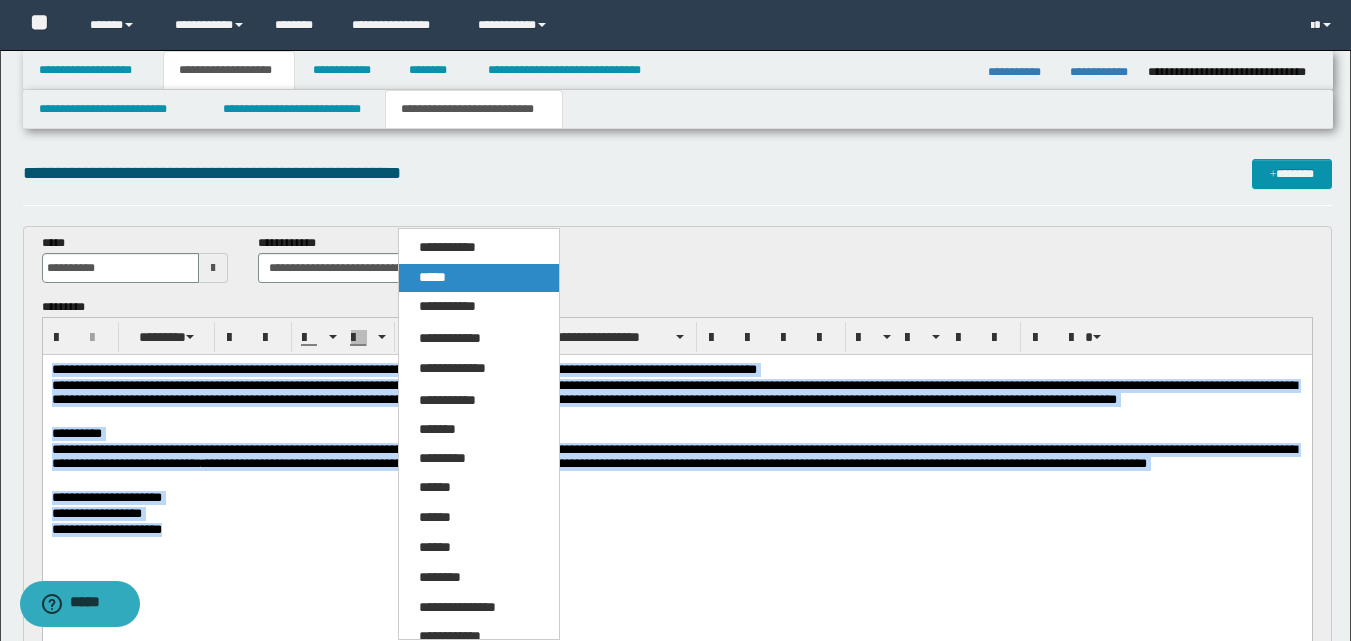 click on "*****" at bounding box center [432, 277] 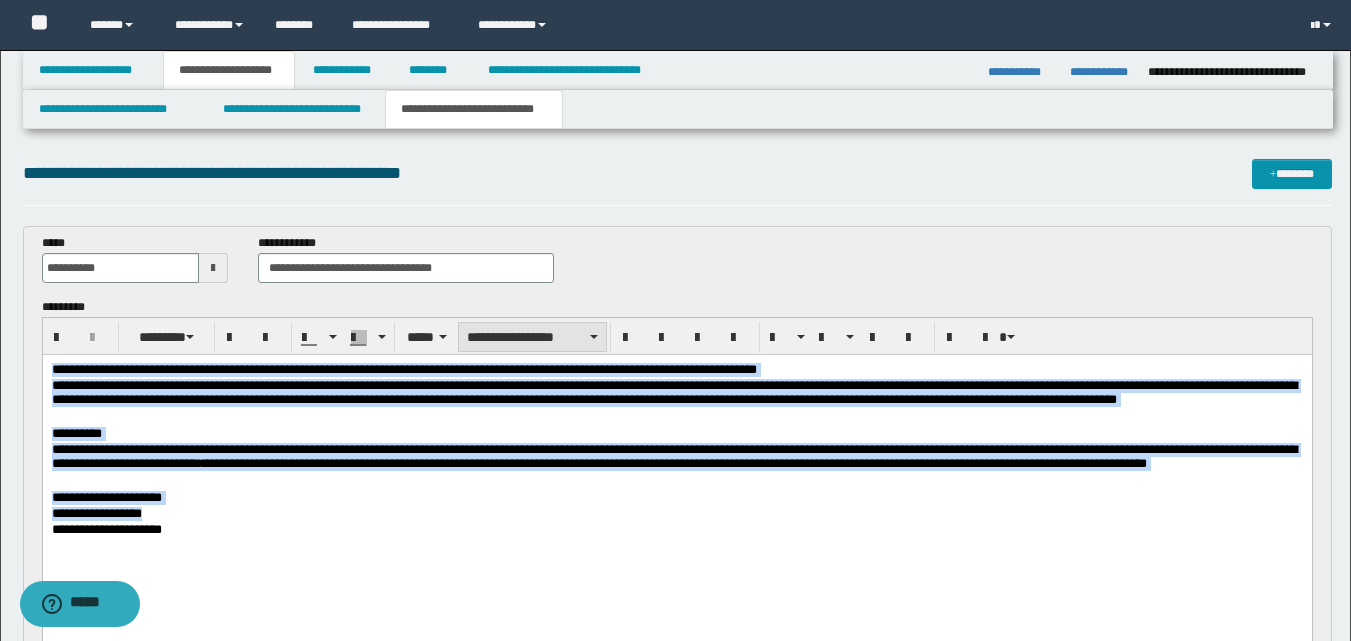 click at bounding box center [594, 337] 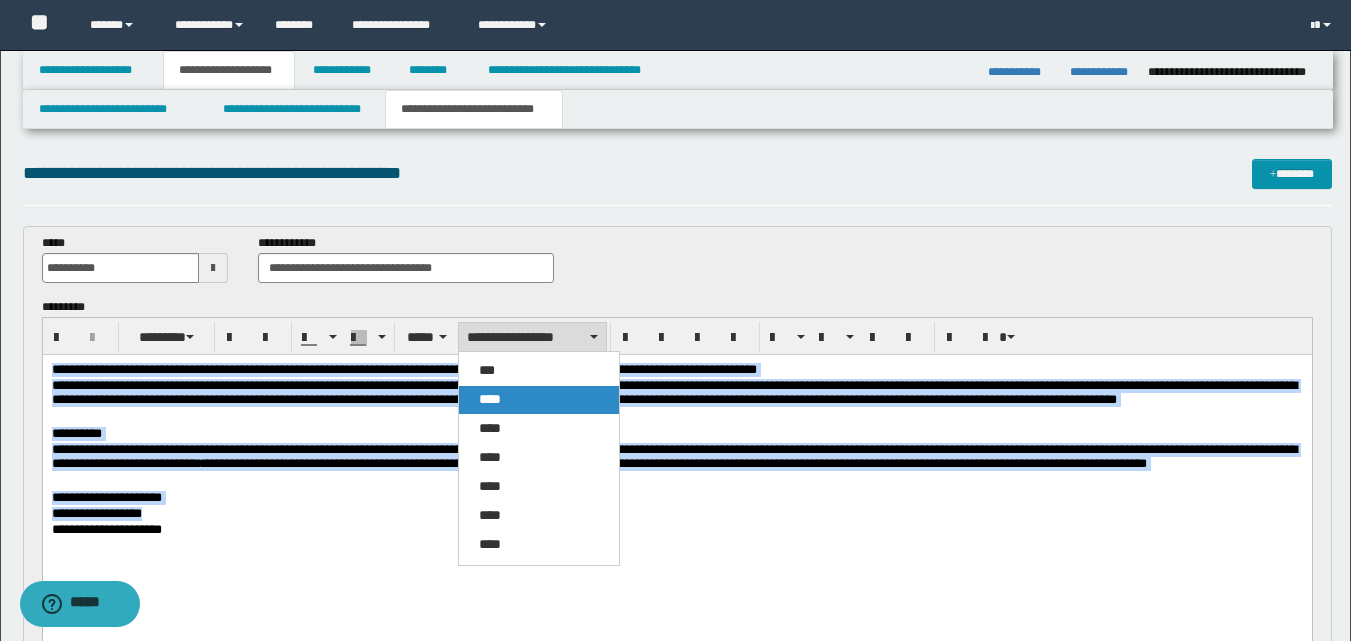 click on "****" at bounding box center [490, 399] 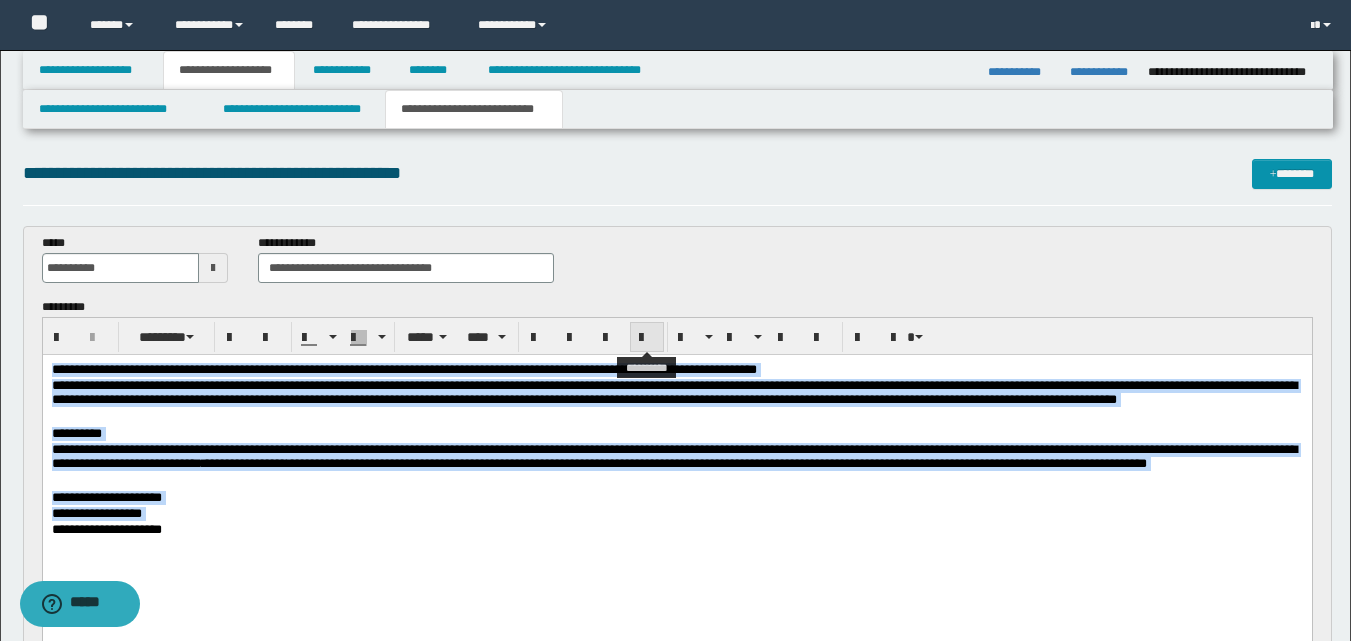 click at bounding box center [647, 338] 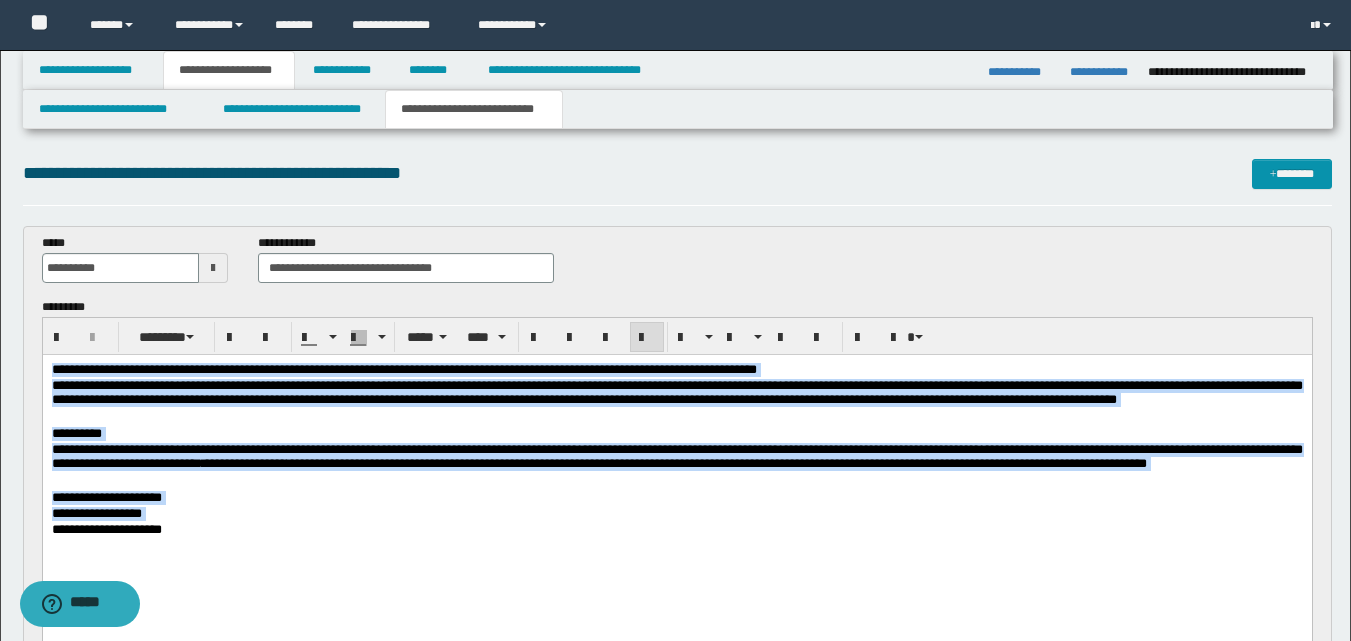 click on "**********" at bounding box center [676, 476] 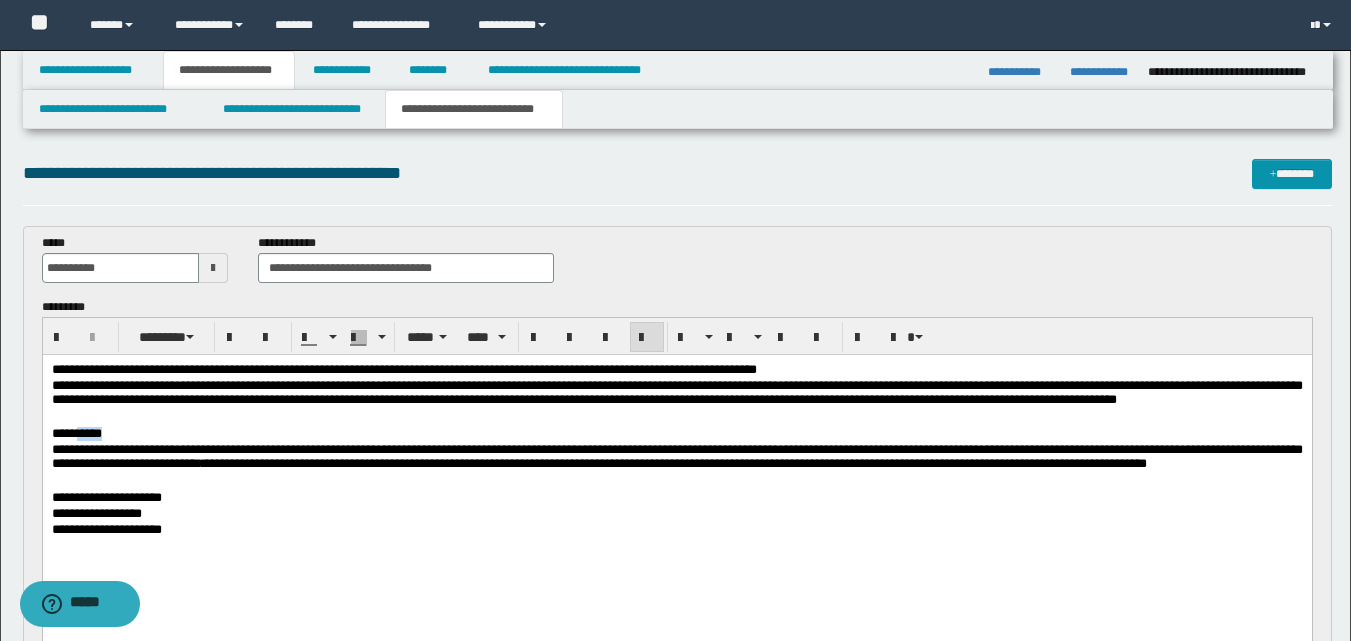 drag, startPoint x: 82, startPoint y: 433, endPoint x: 117, endPoint y: 431, distance: 35.057095 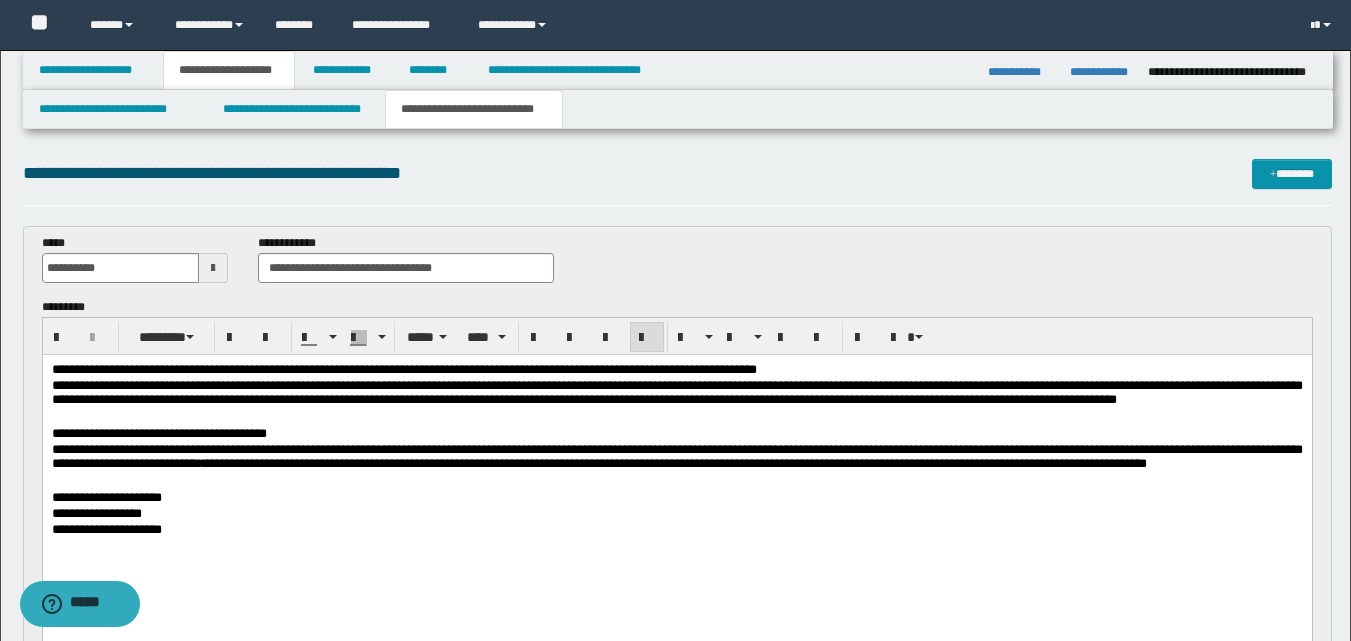 click on "**********" at bounding box center (676, 531) 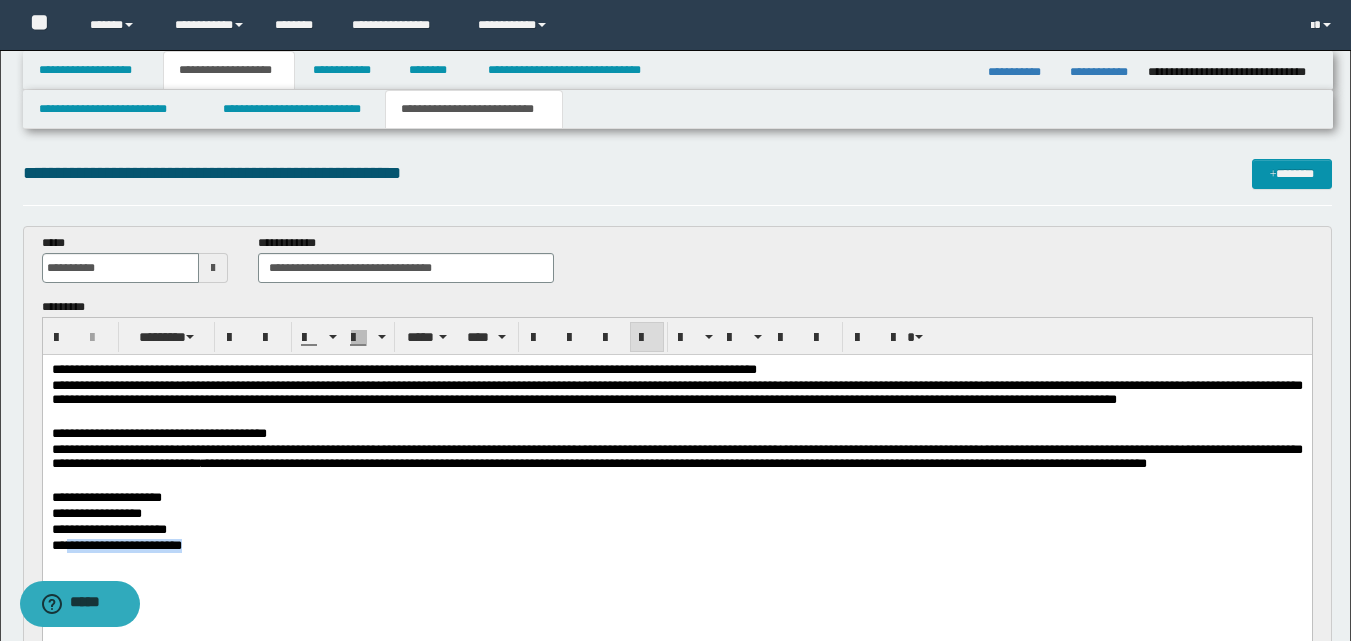 drag, startPoint x: 73, startPoint y: 544, endPoint x: 317, endPoint y: 558, distance: 244.4013 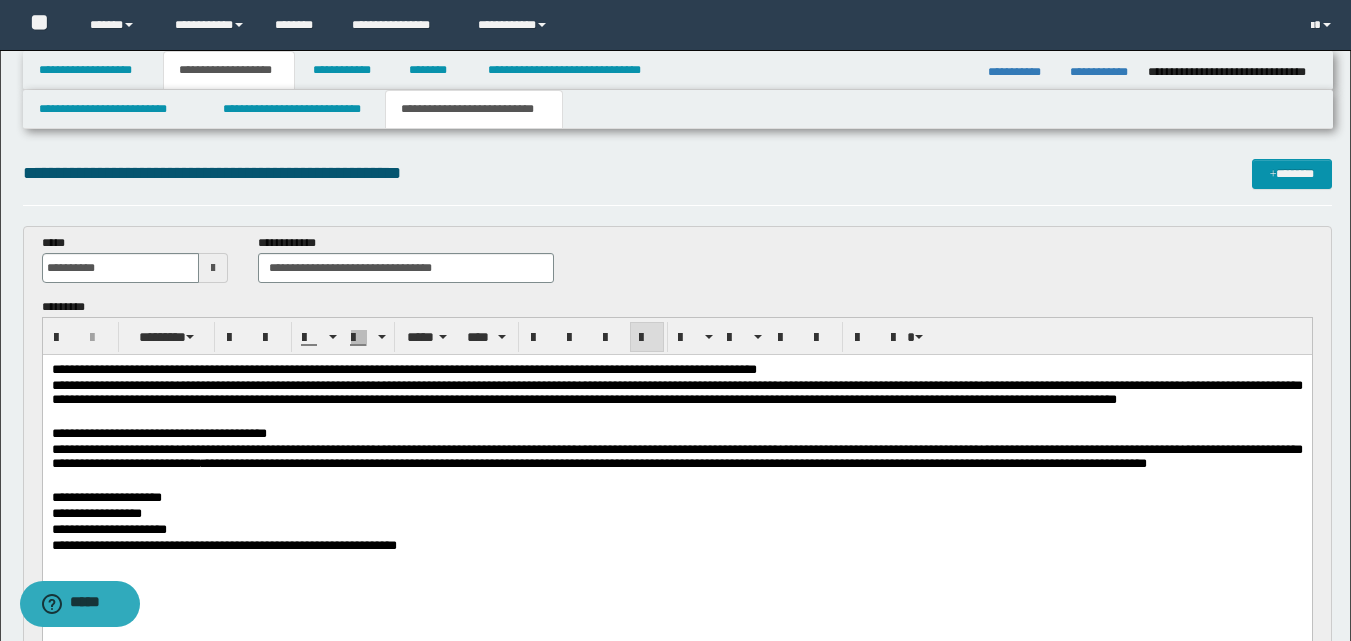 click on "**********" at bounding box center [223, 545] 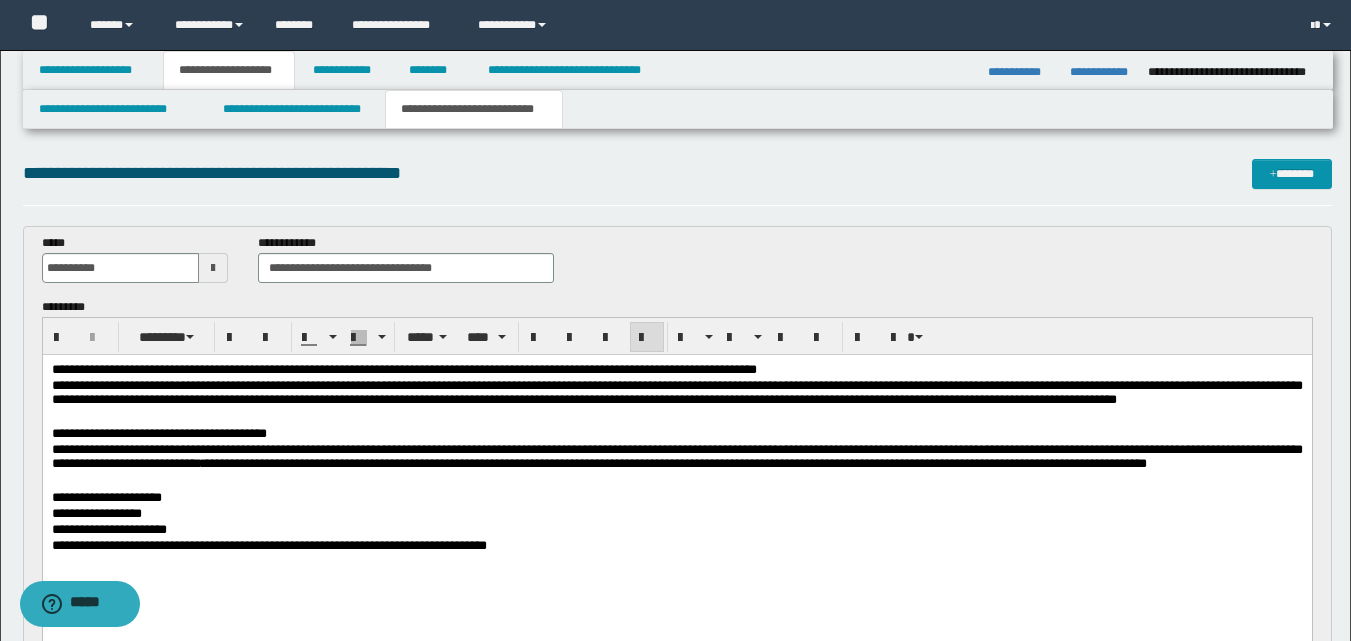 click on "**********" at bounding box center [268, 545] 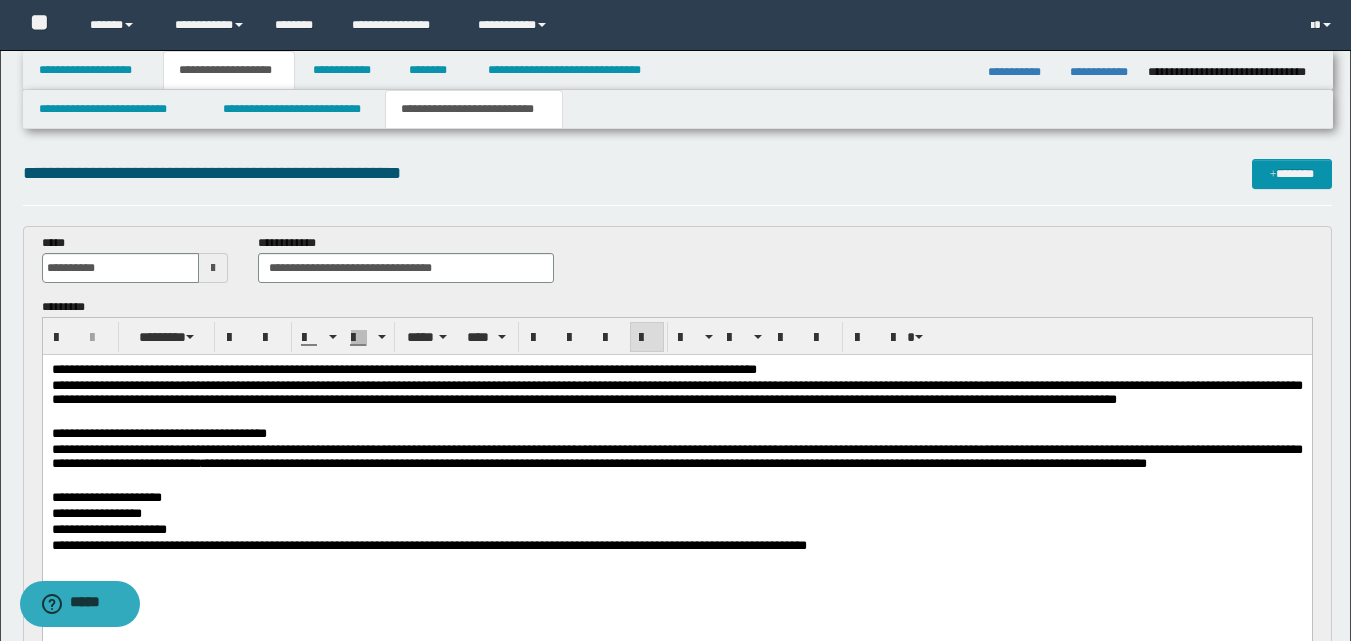 click on "**********" at bounding box center (428, 545) 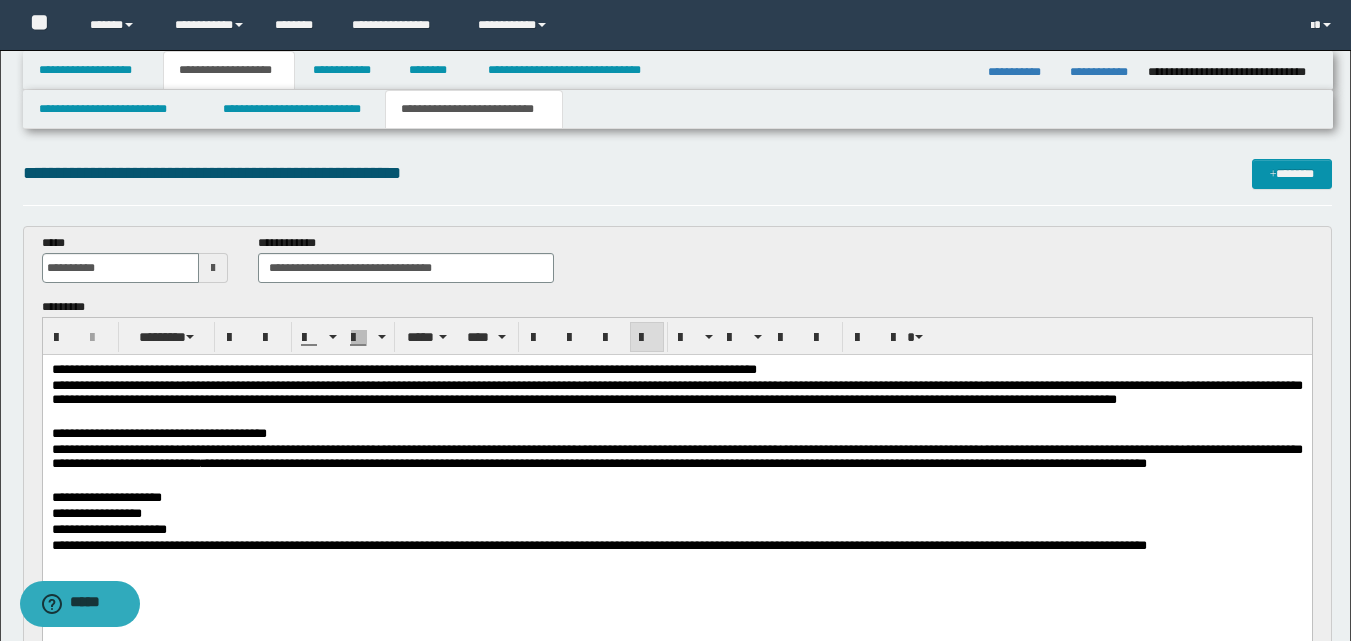 scroll, scrollTop: 100, scrollLeft: 0, axis: vertical 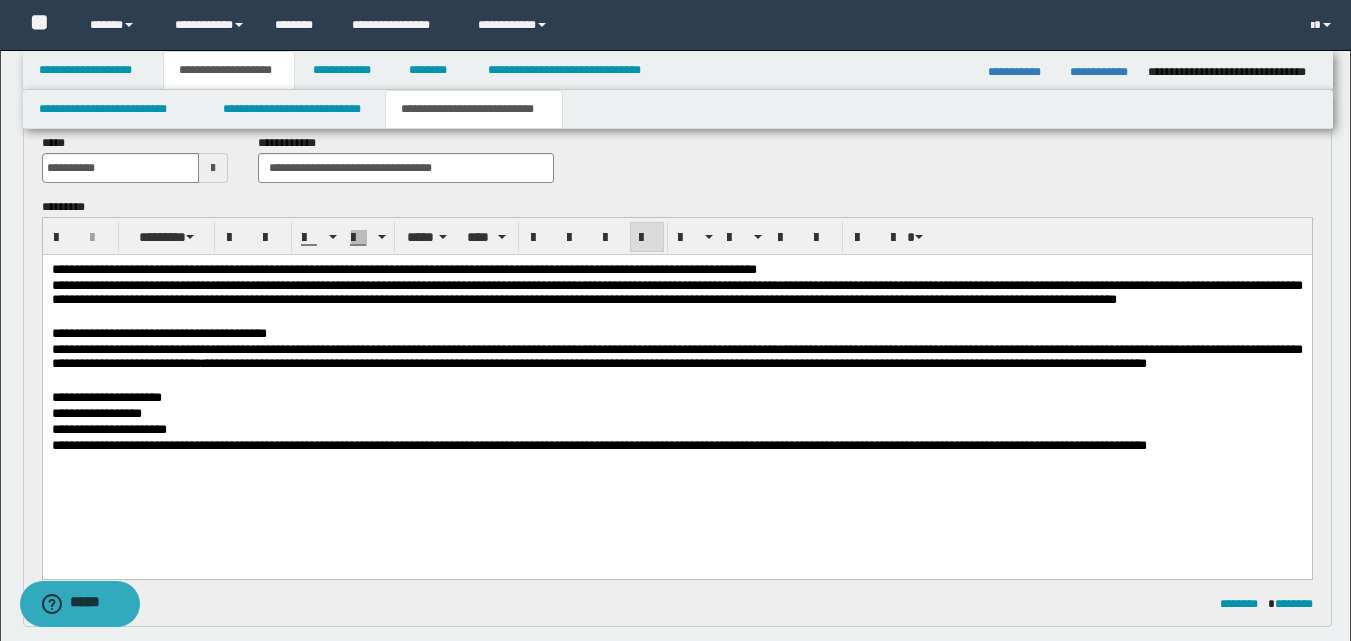 click on "**********" at bounding box center (598, 445) 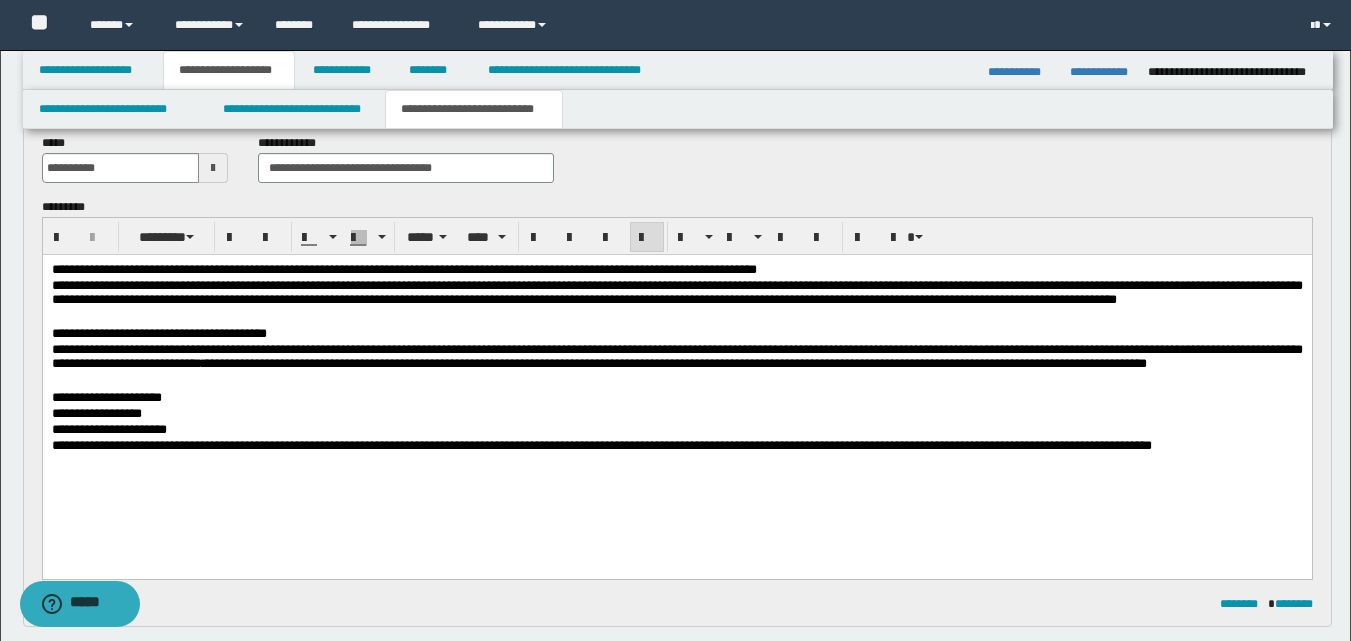 click on "**********" at bounding box center [601, 445] 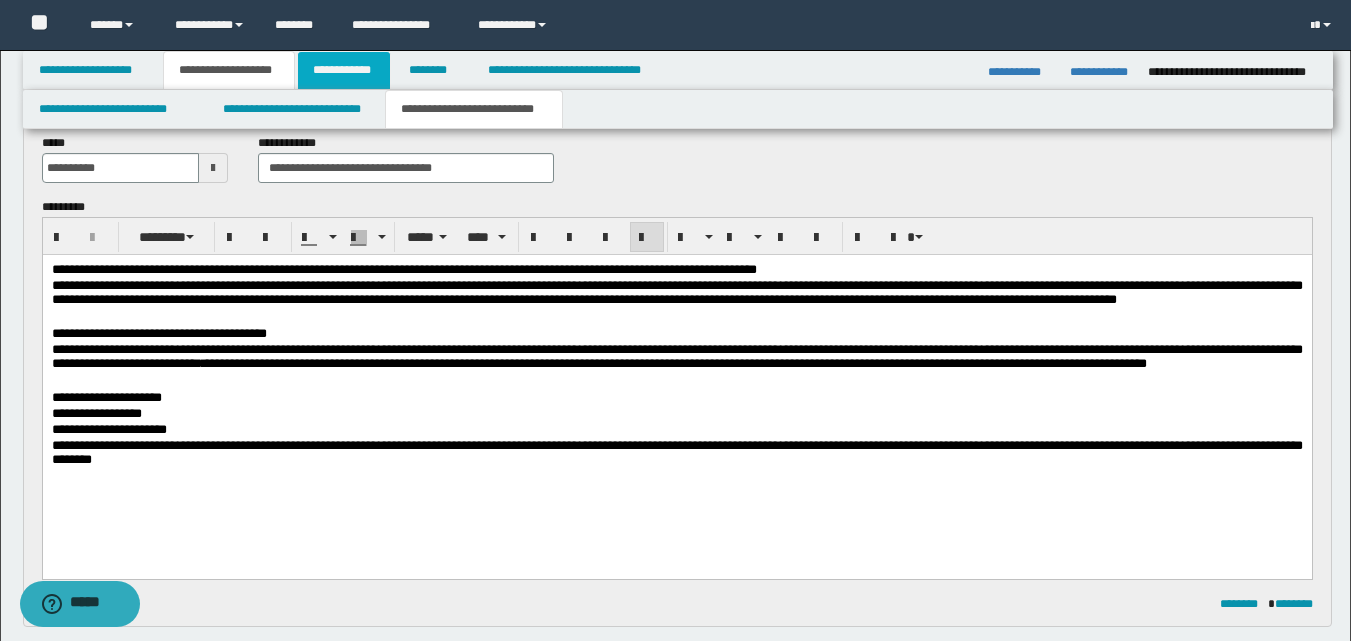 click on "**********" at bounding box center [344, 70] 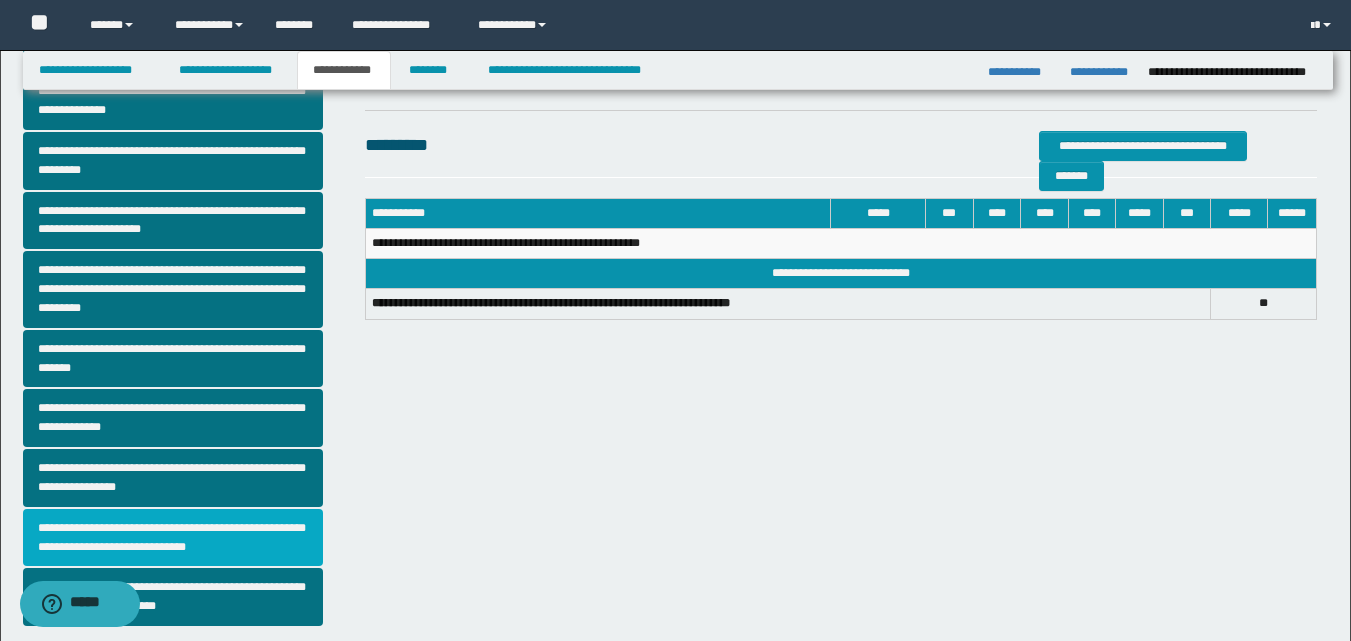 scroll, scrollTop: 469, scrollLeft: 0, axis: vertical 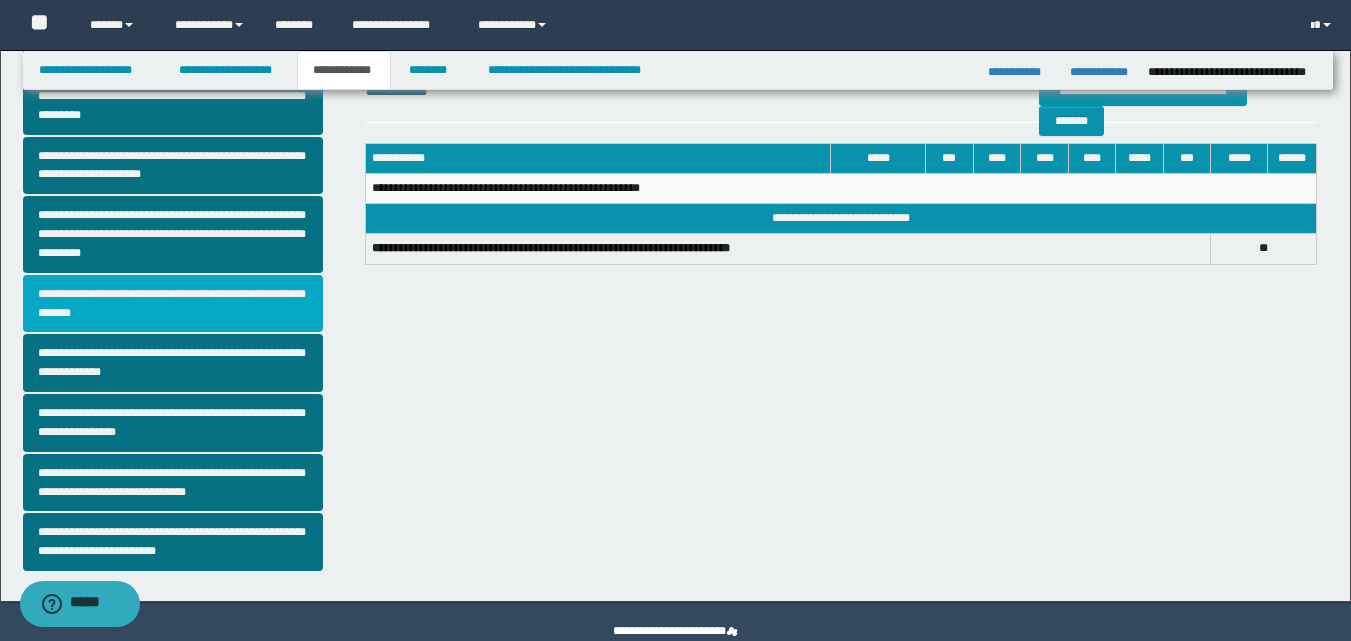 click on "**********" at bounding box center [173, 304] 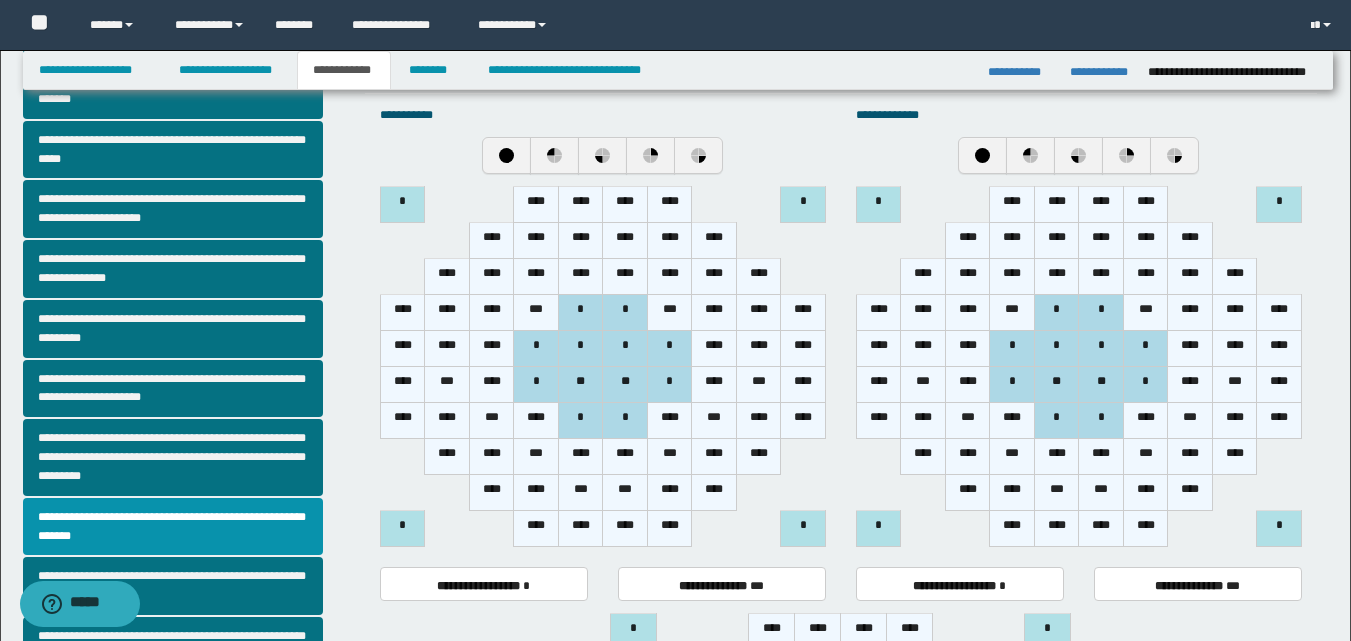 scroll, scrollTop: 200, scrollLeft: 0, axis: vertical 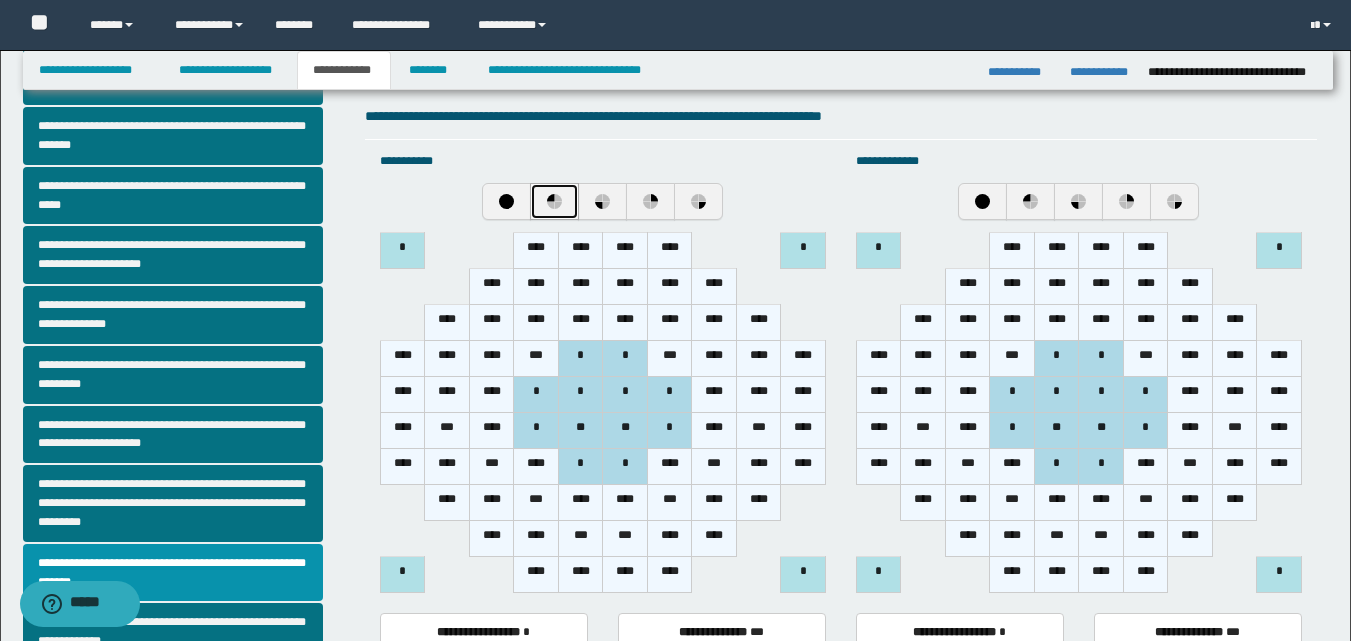click at bounding box center [554, 201] 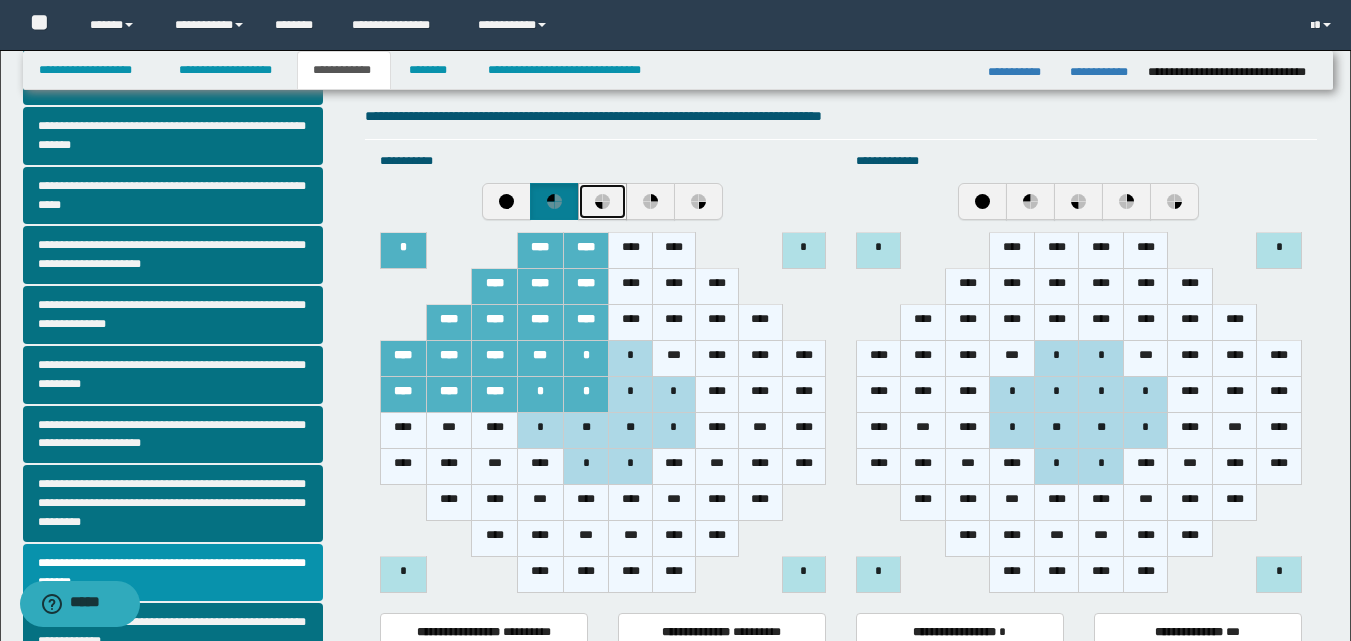 click at bounding box center (602, 201) 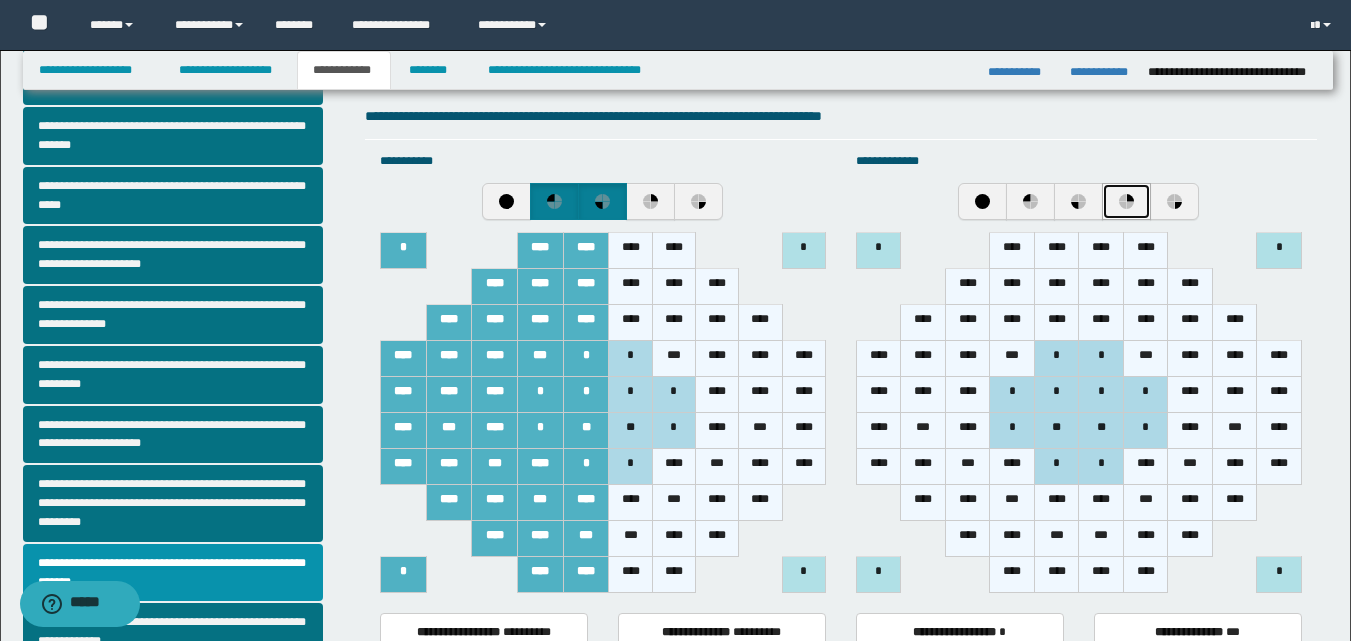 click at bounding box center (1126, 201) 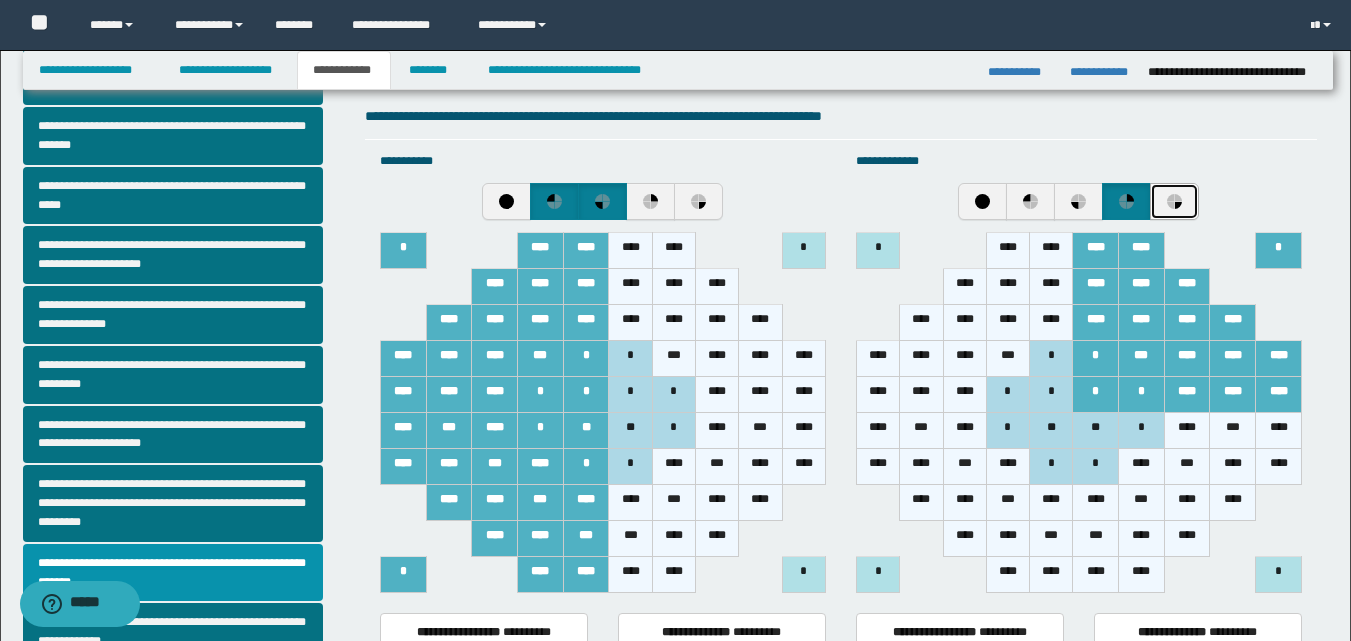 click at bounding box center [1174, 201] 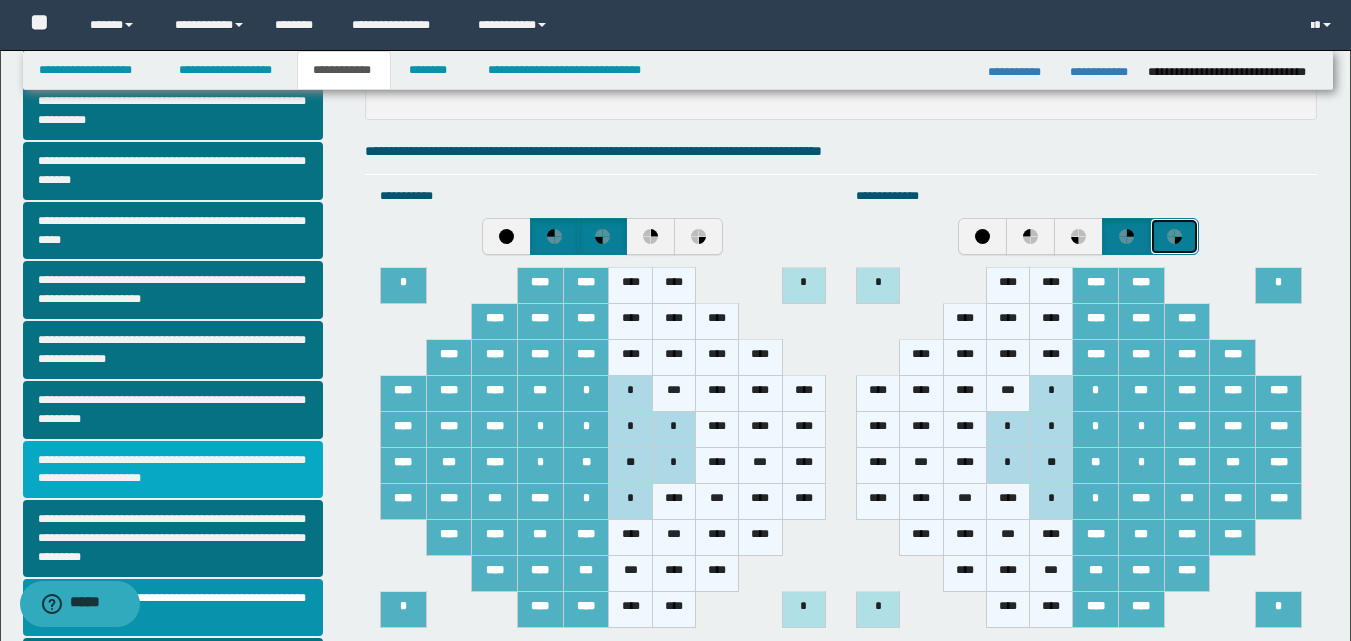 scroll, scrollTop: 0, scrollLeft: 0, axis: both 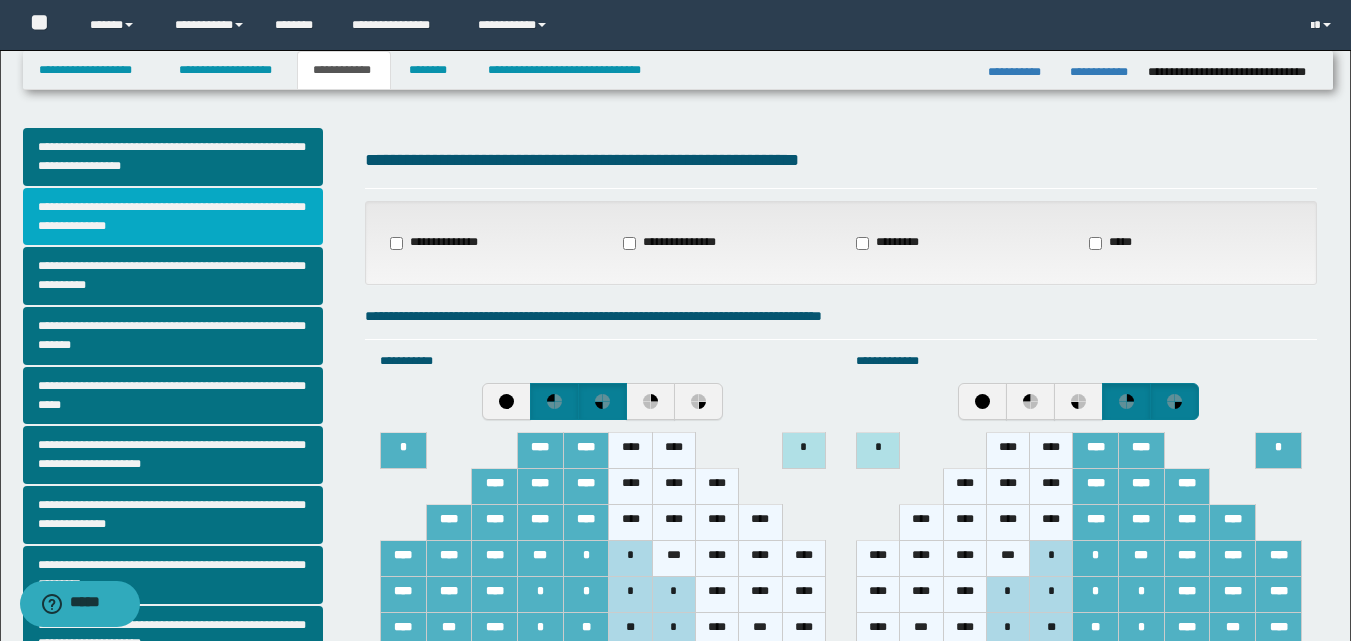 click on "**********" at bounding box center [173, 217] 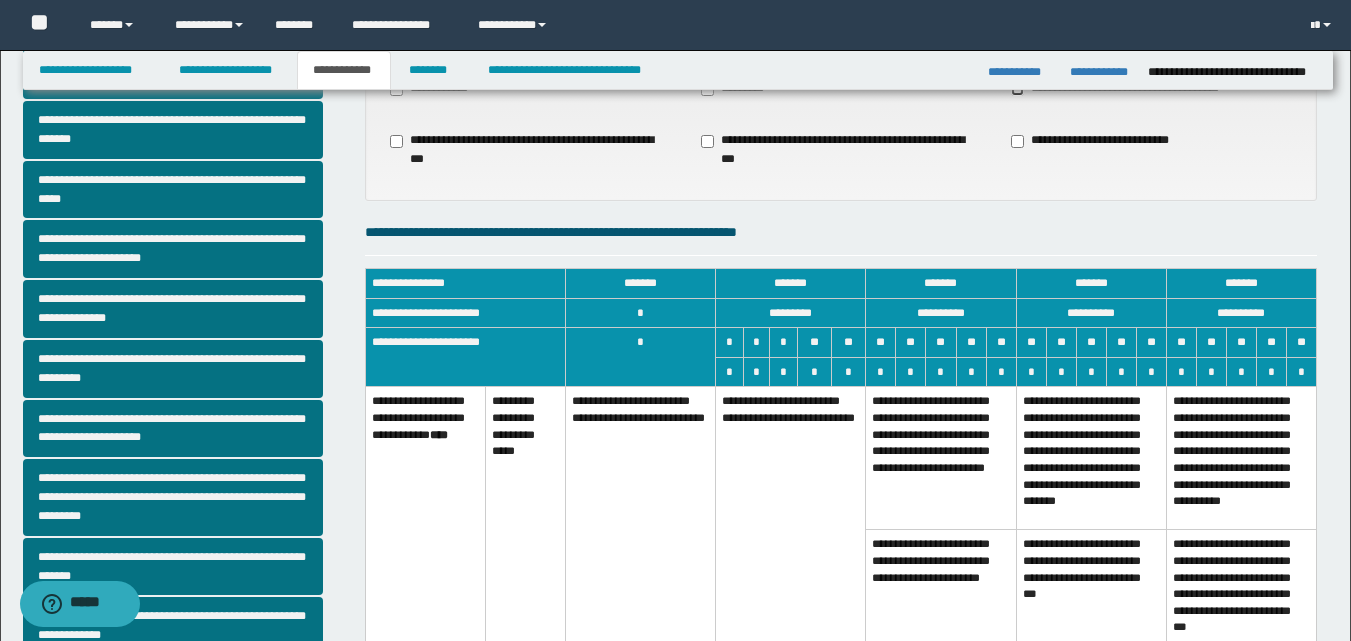 scroll, scrollTop: 300, scrollLeft: 0, axis: vertical 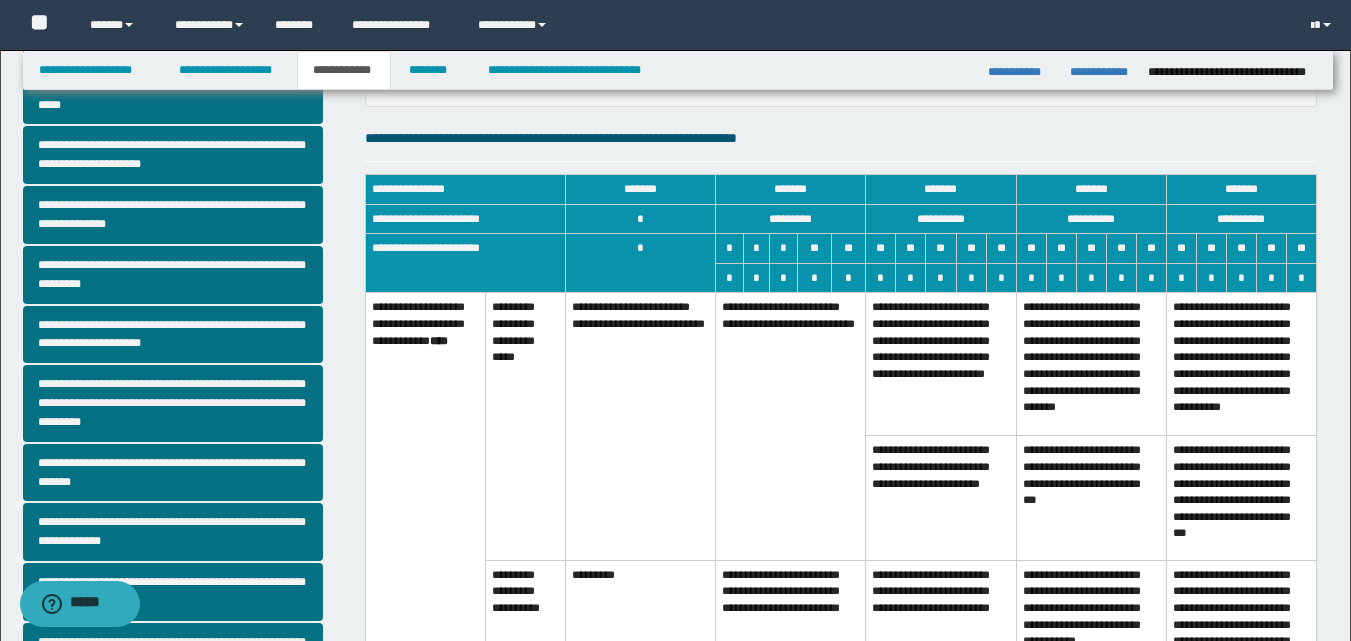 click on "**********" at bounding box center [791, 622] 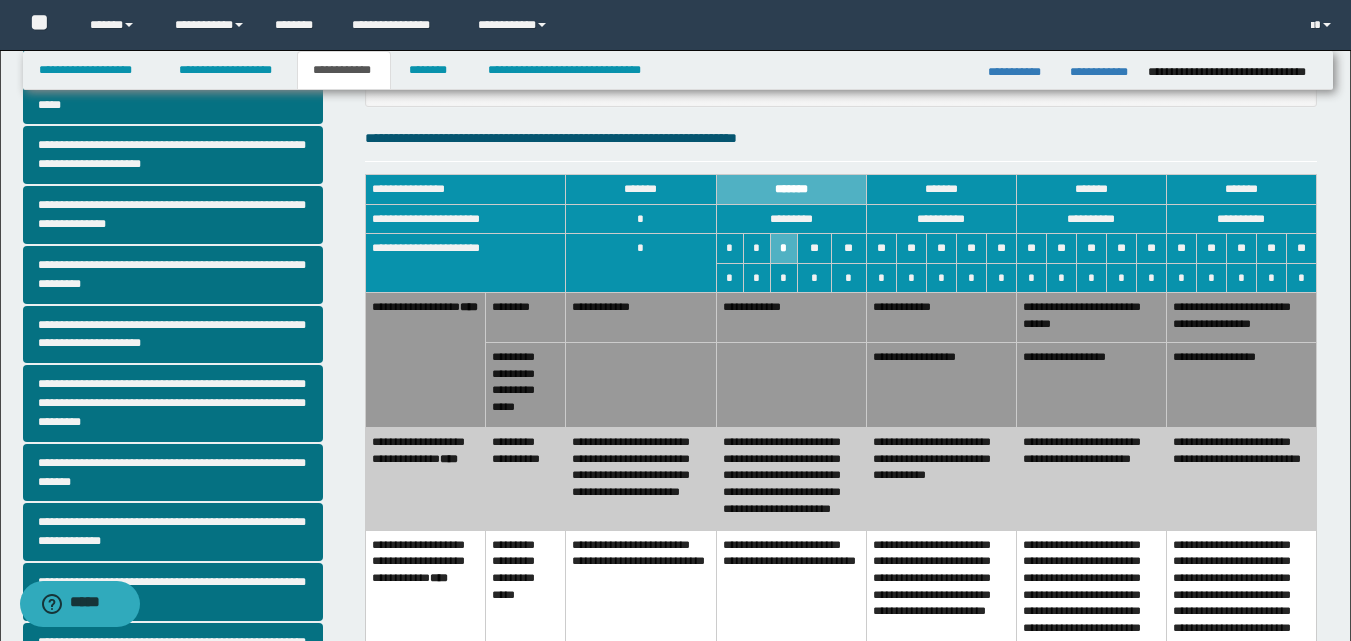 click on "**********" at bounding box center [1091, 384] 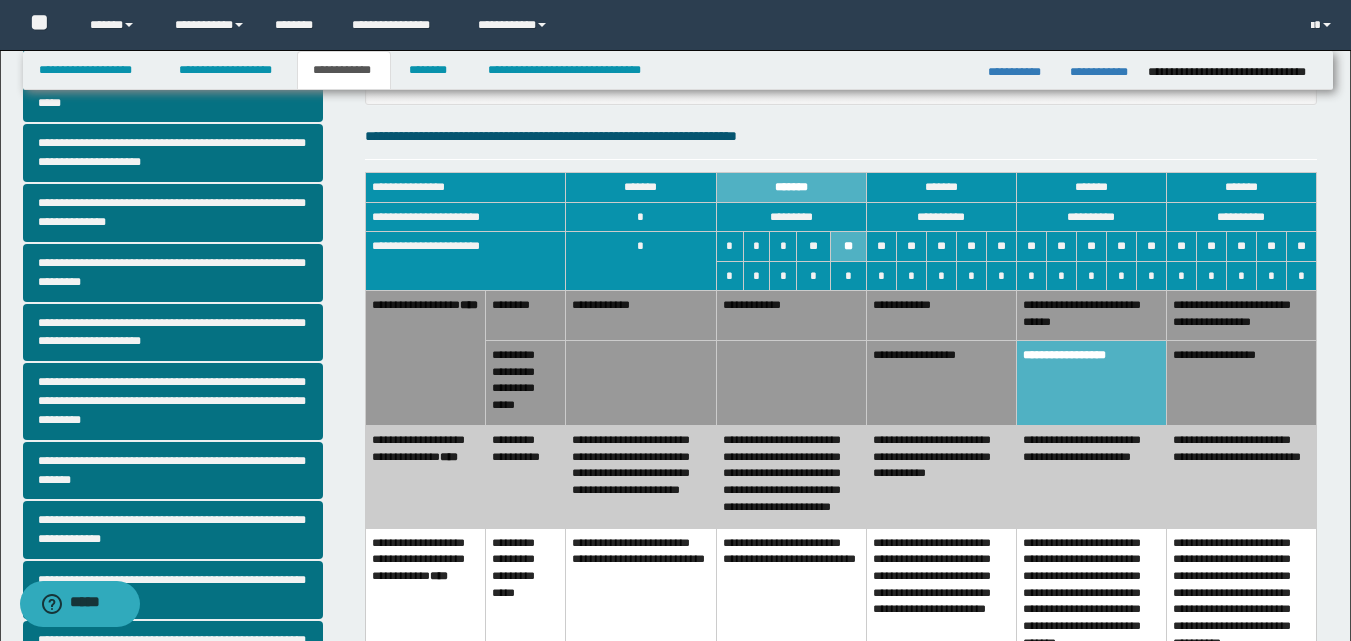 scroll, scrollTop: 300, scrollLeft: 0, axis: vertical 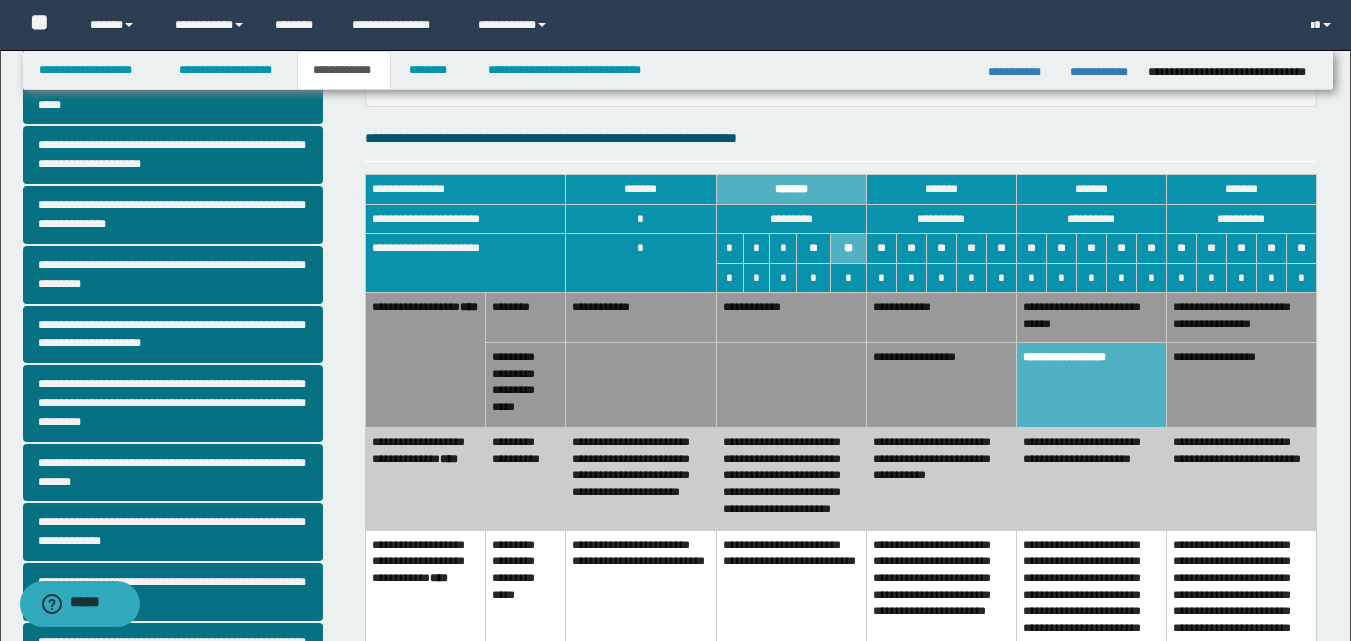click on "**********" at bounding box center (1091, 479) 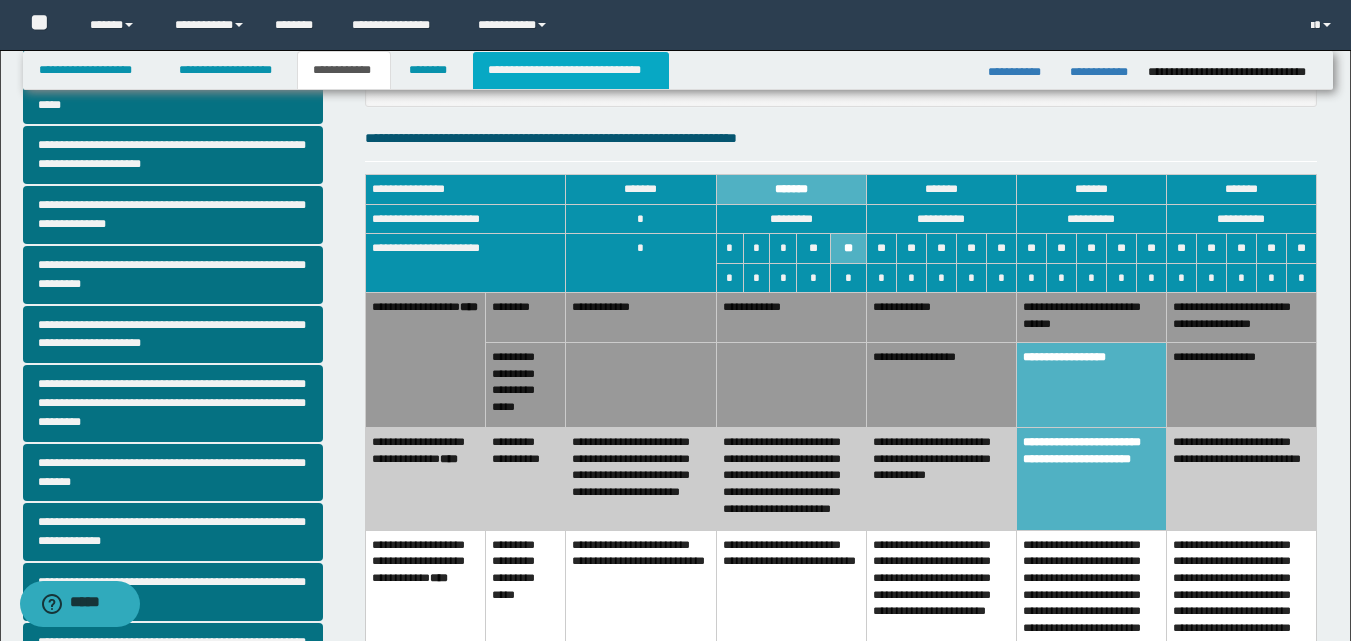 click on "**********" at bounding box center [570, 70] 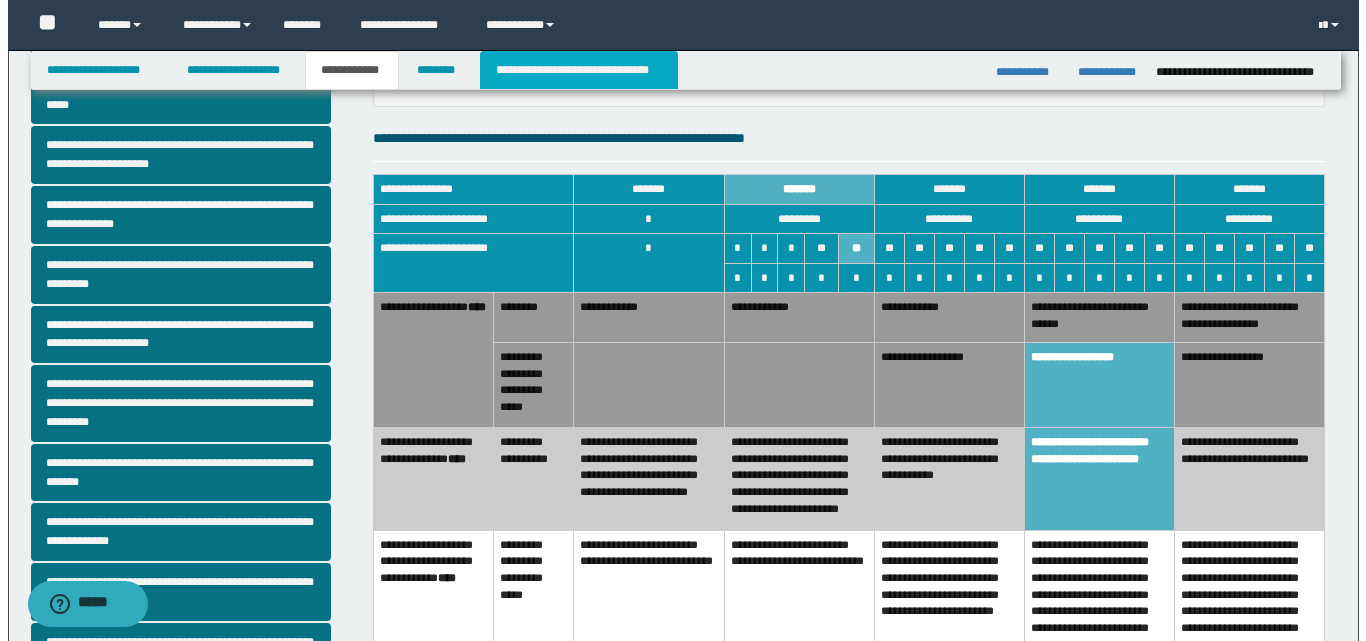 scroll, scrollTop: 0, scrollLeft: 0, axis: both 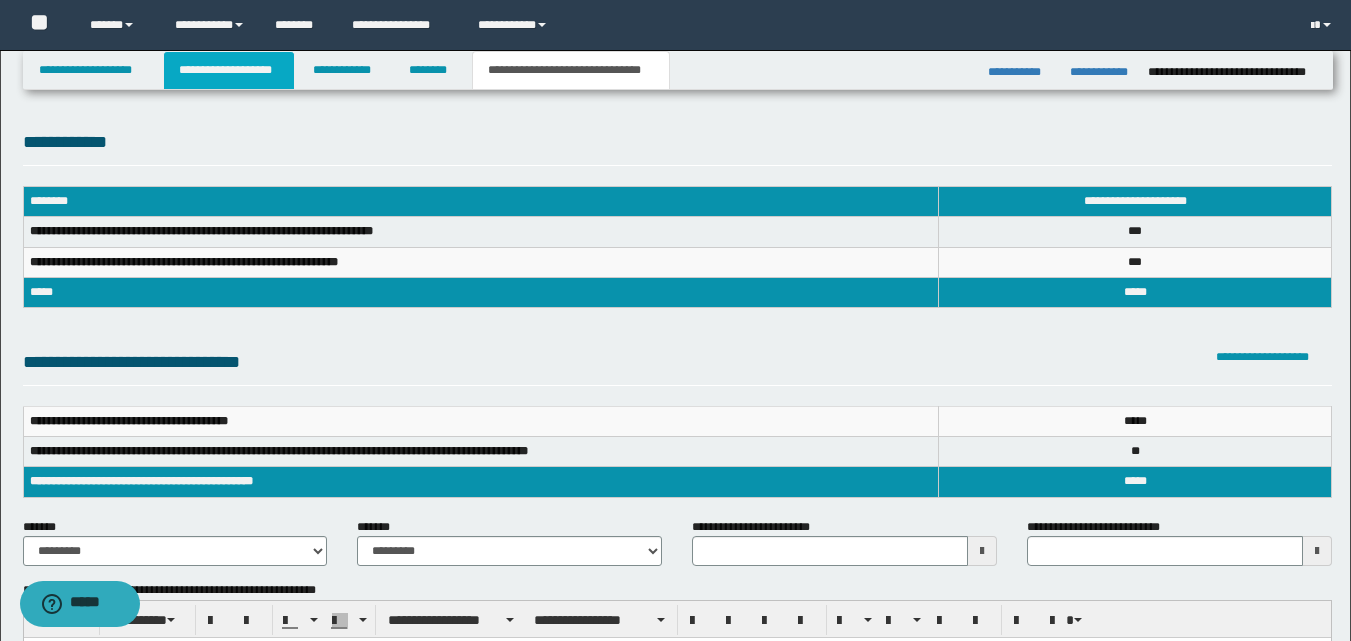 click on "**********" at bounding box center [229, 70] 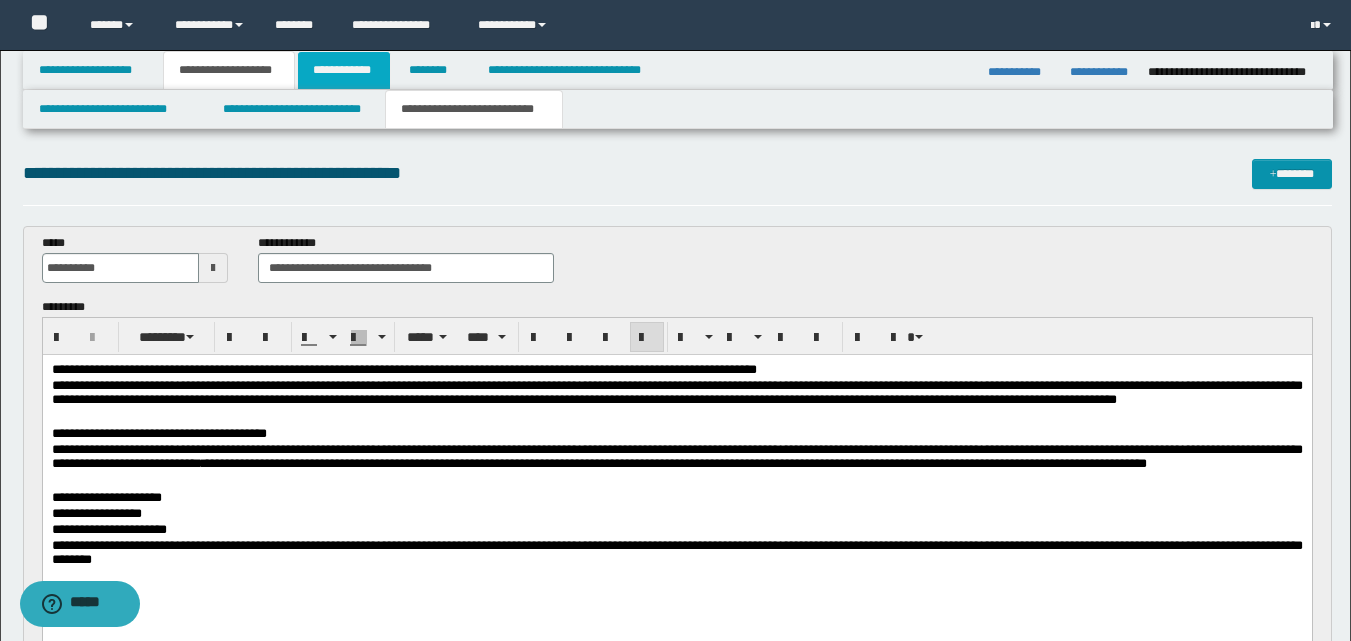 drag, startPoint x: 337, startPoint y: 77, endPoint x: 343, endPoint y: 89, distance: 13.416408 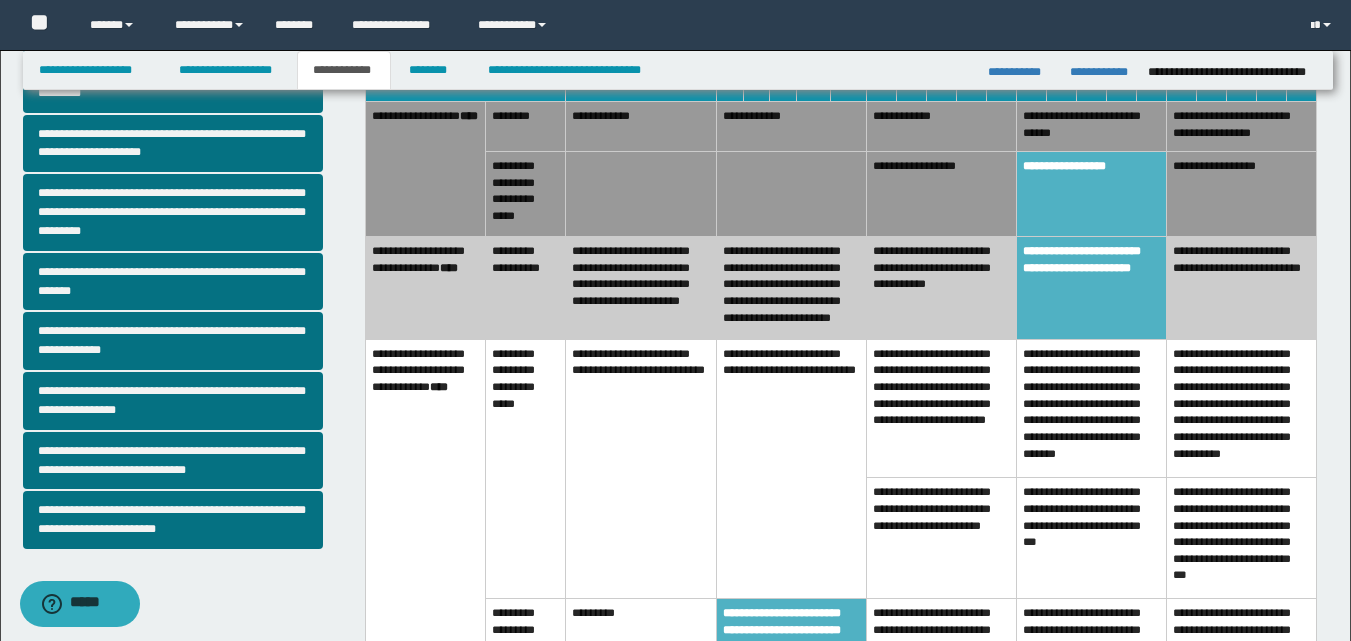 scroll, scrollTop: 500, scrollLeft: 0, axis: vertical 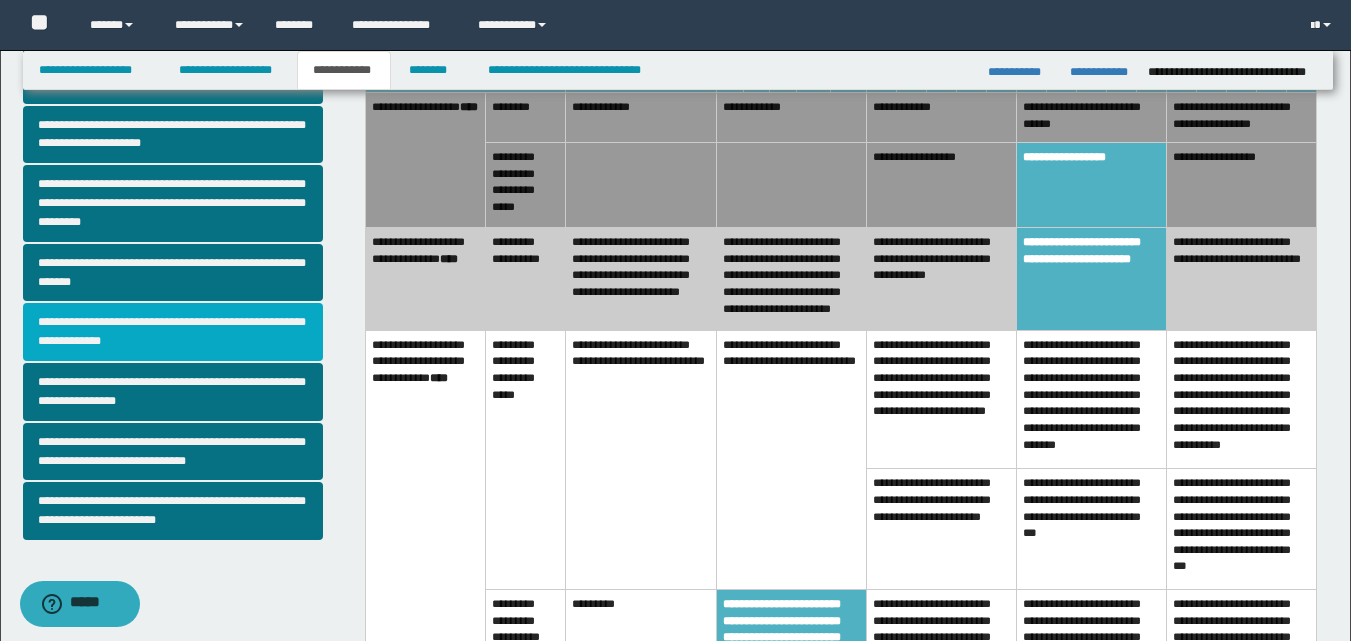 click on "**********" at bounding box center [173, 332] 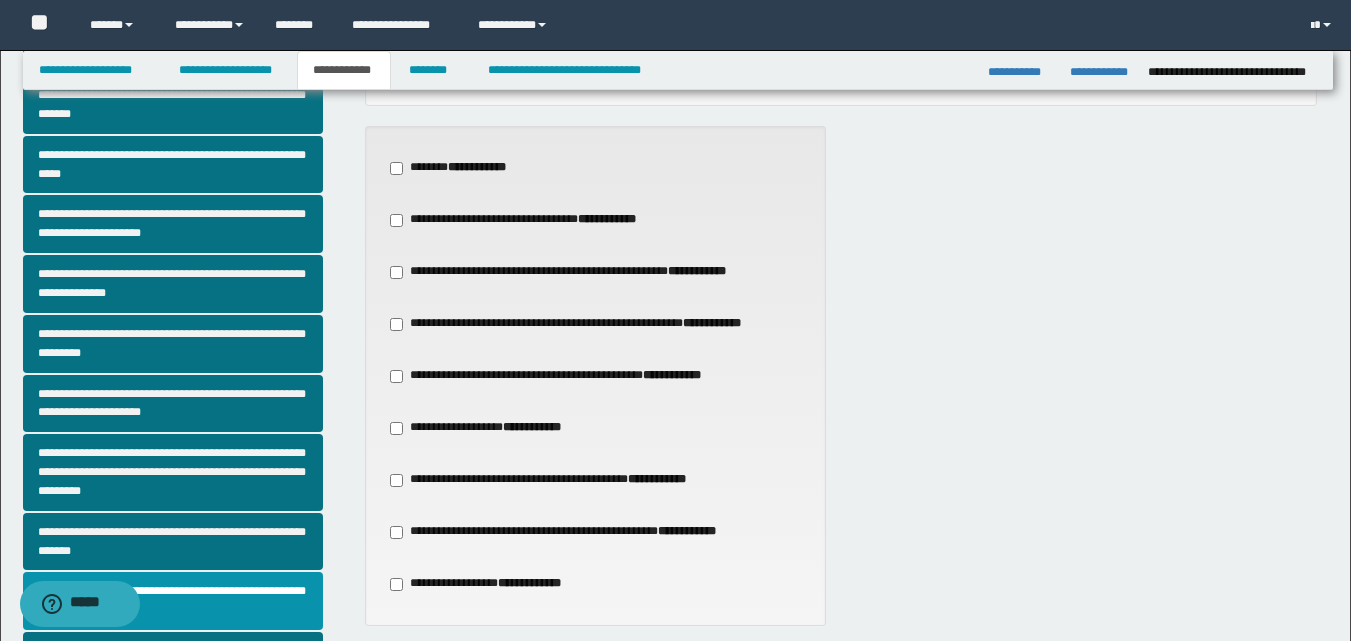 scroll, scrollTop: 300, scrollLeft: 0, axis: vertical 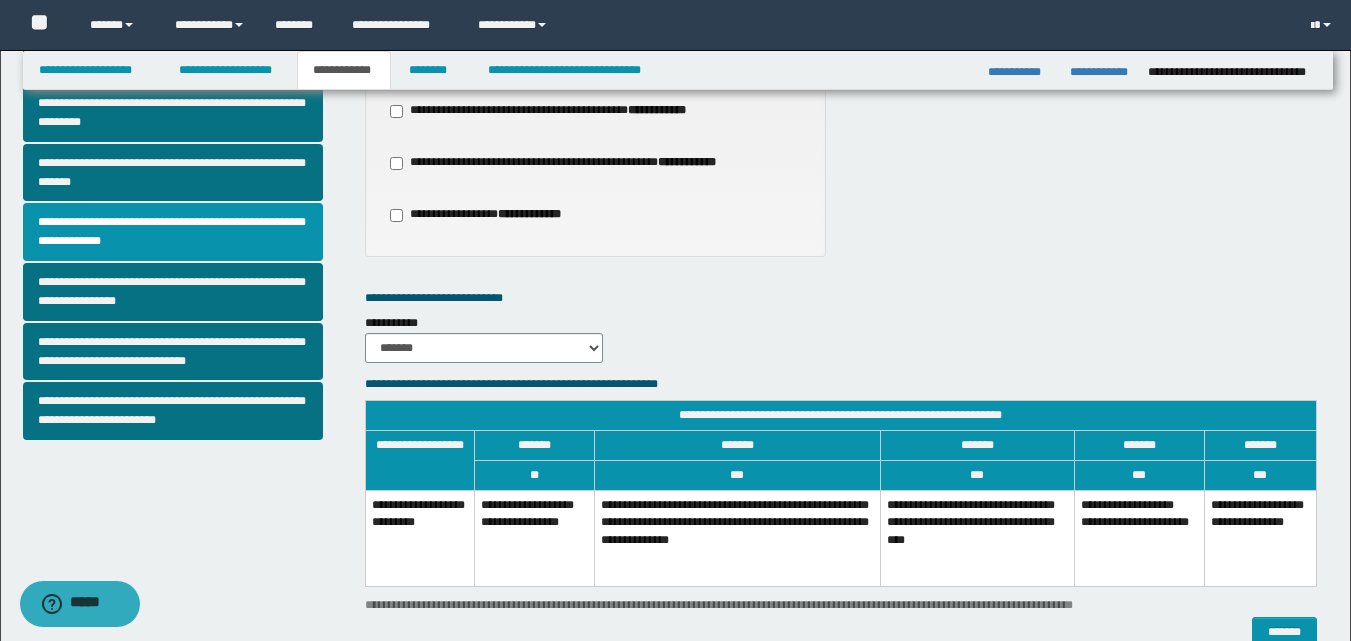 click on "**********" at bounding box center (977, 539) 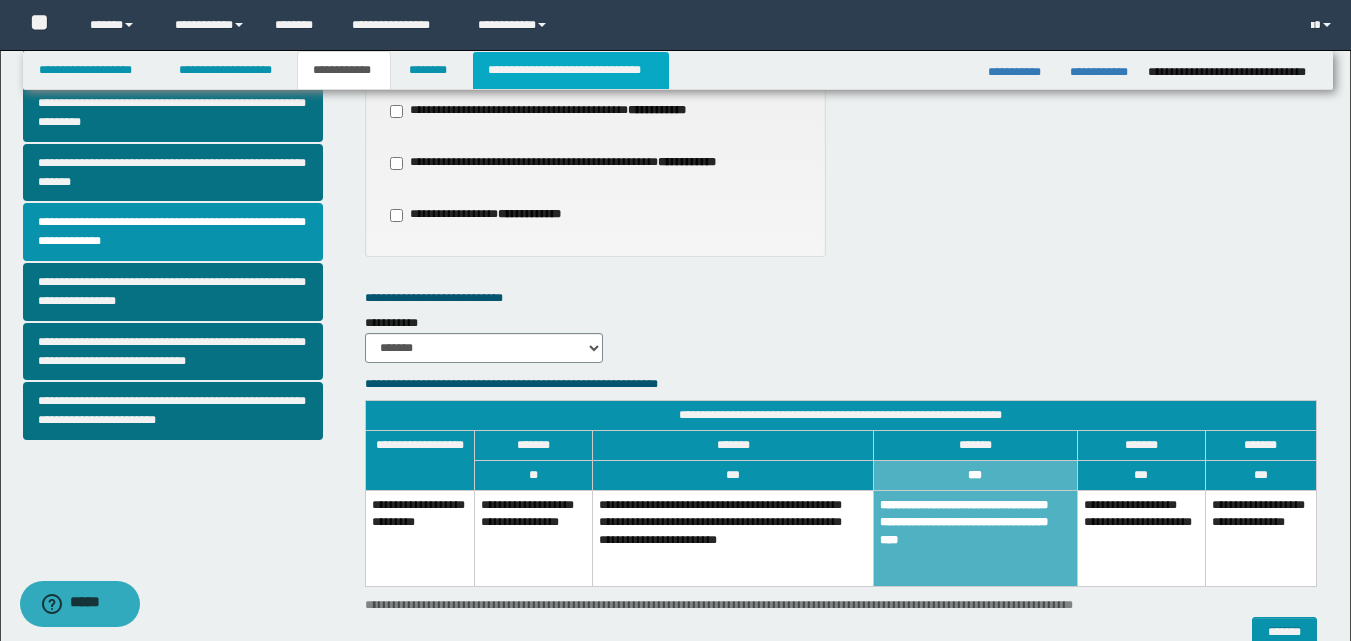 click on "**********" at bounding box center [570, 70] 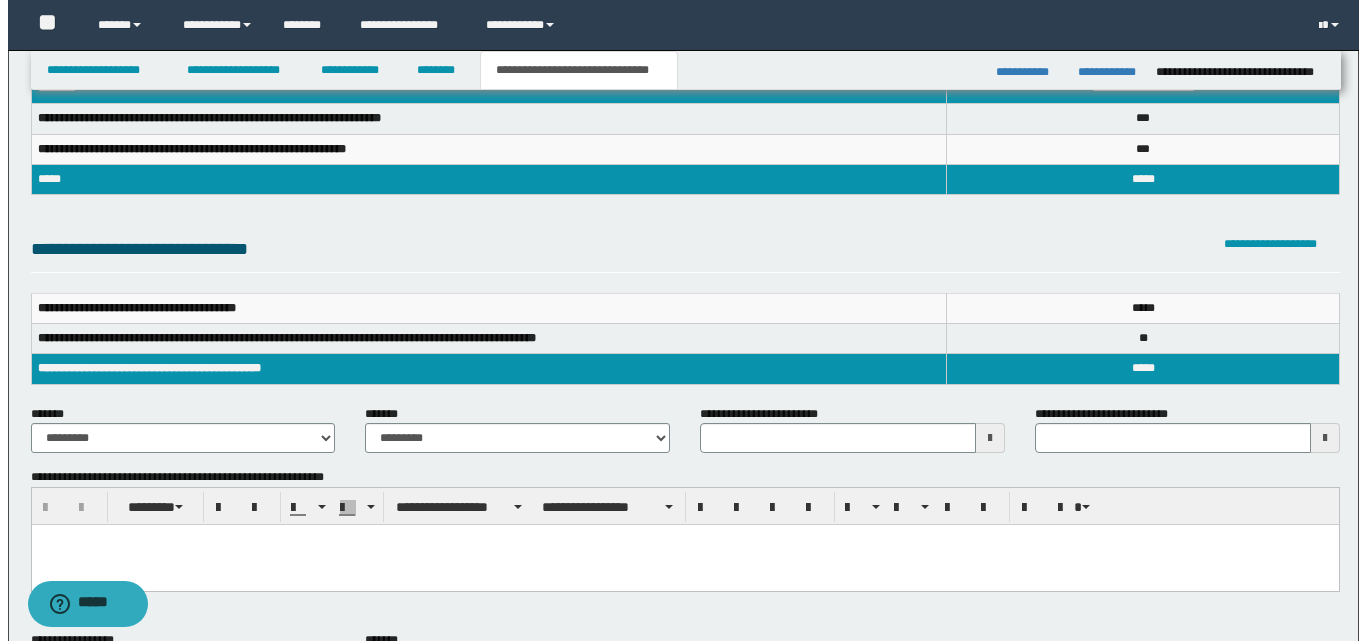 scroll, scrollTop: 0, scrollLeft: 0, axis: both 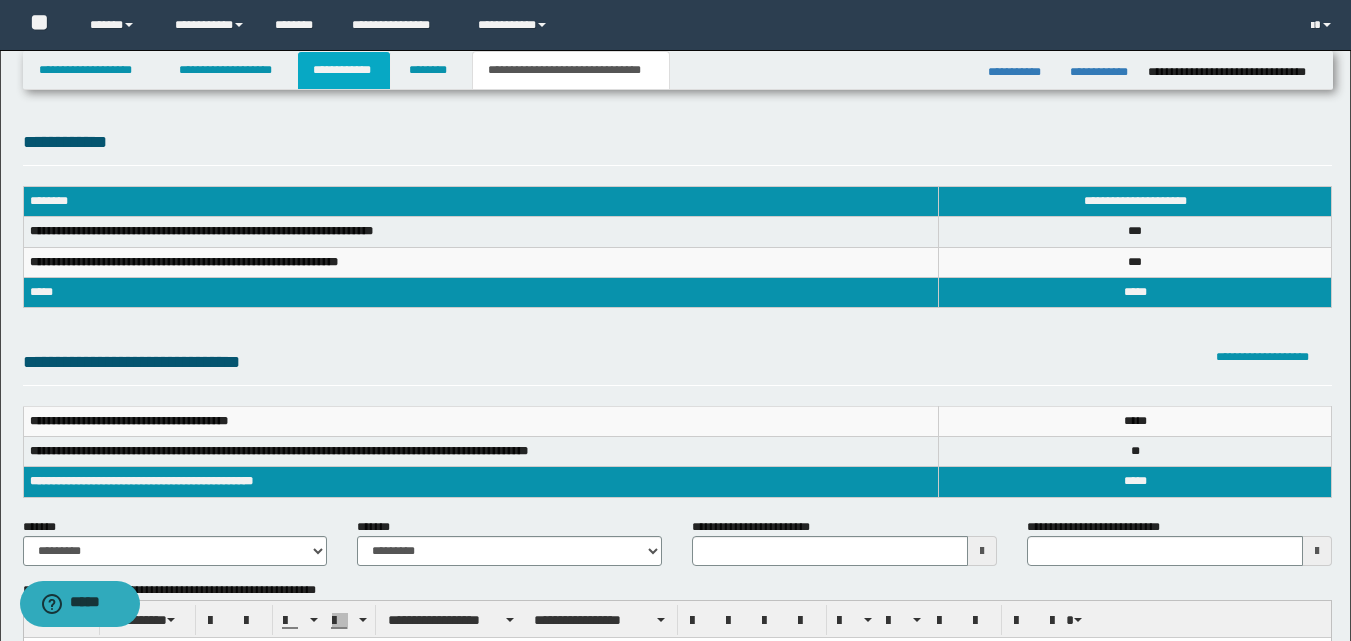 click on "**********" at bounding box center [344, 70] 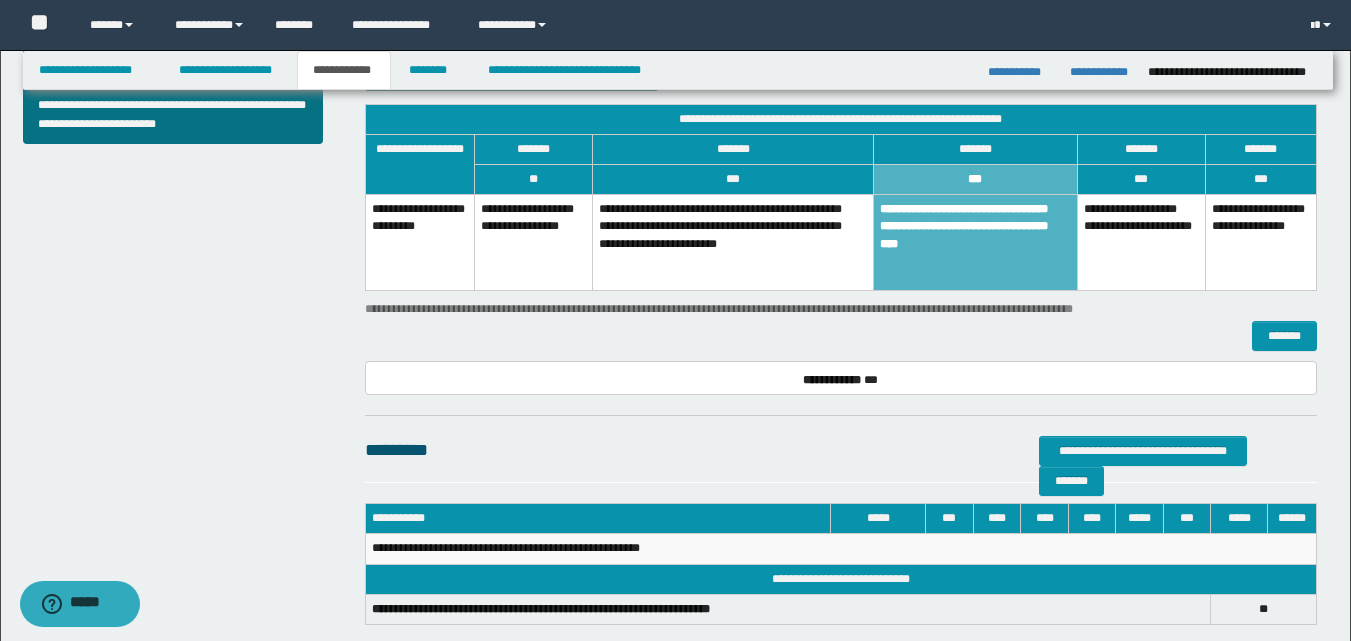 scroll, scrollTop: 1000, scrollLeft: 0, axis: vertical 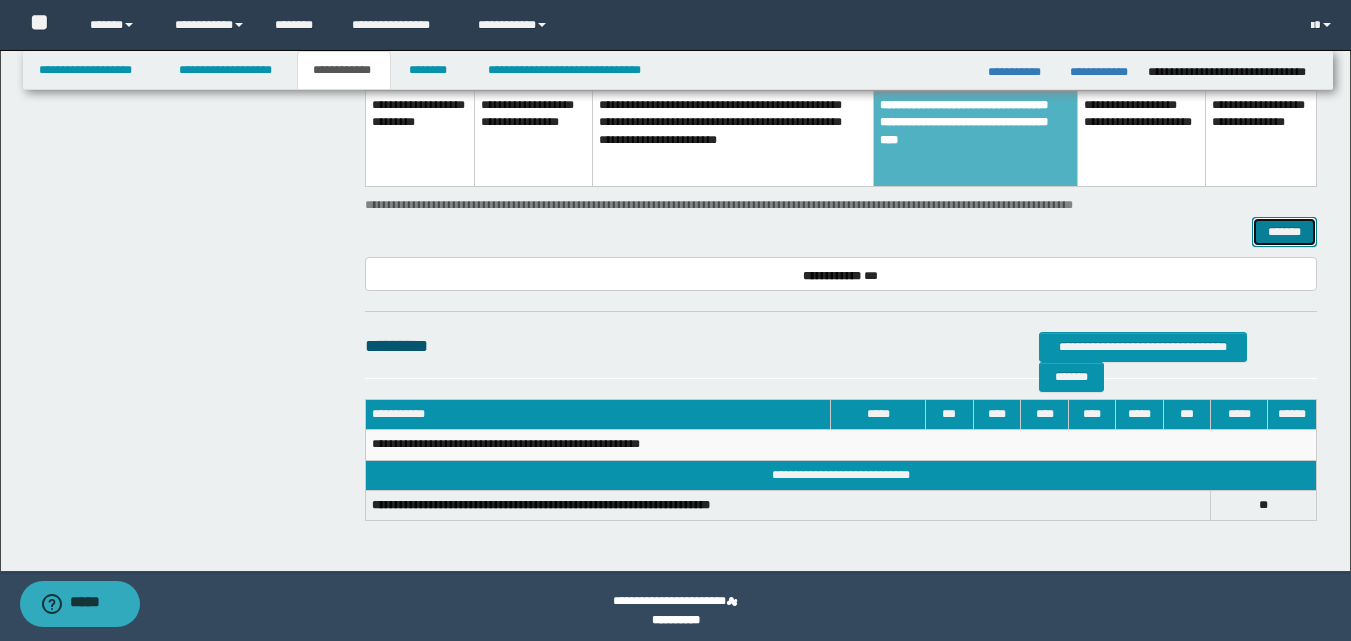 click on "*******" at bounding box center [1284, 232] 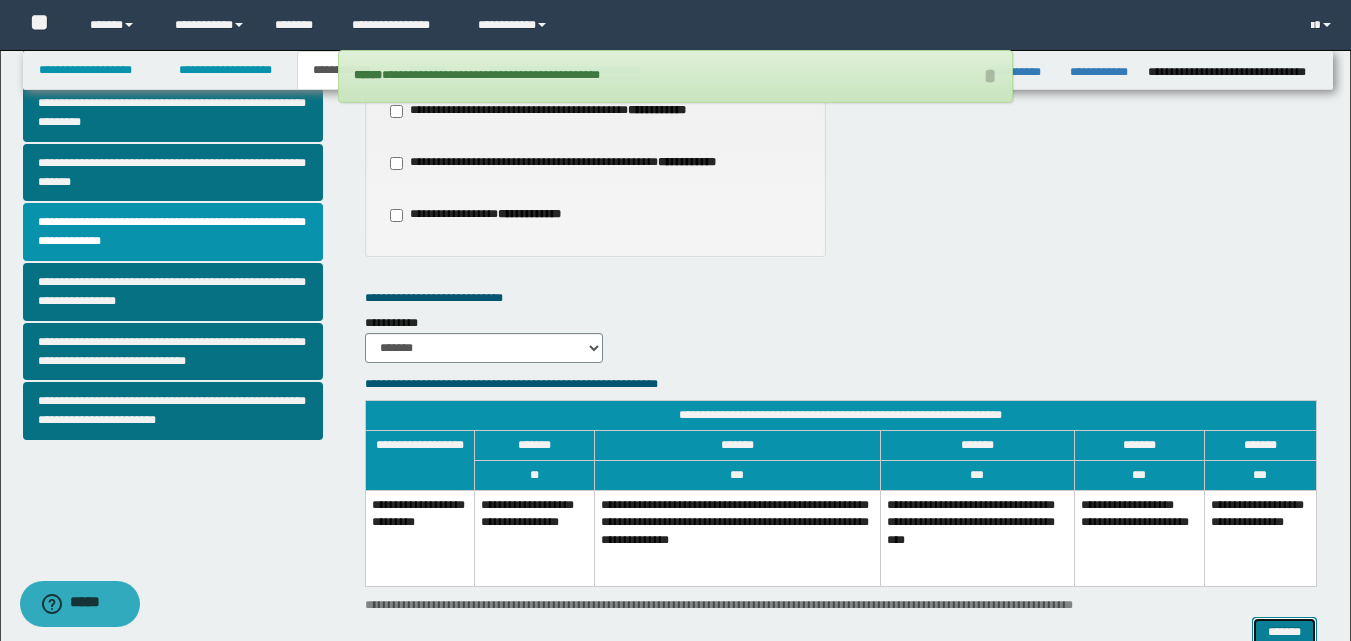 scroll, scrollTop: 500, scrollLeft: 0, axis: vertical 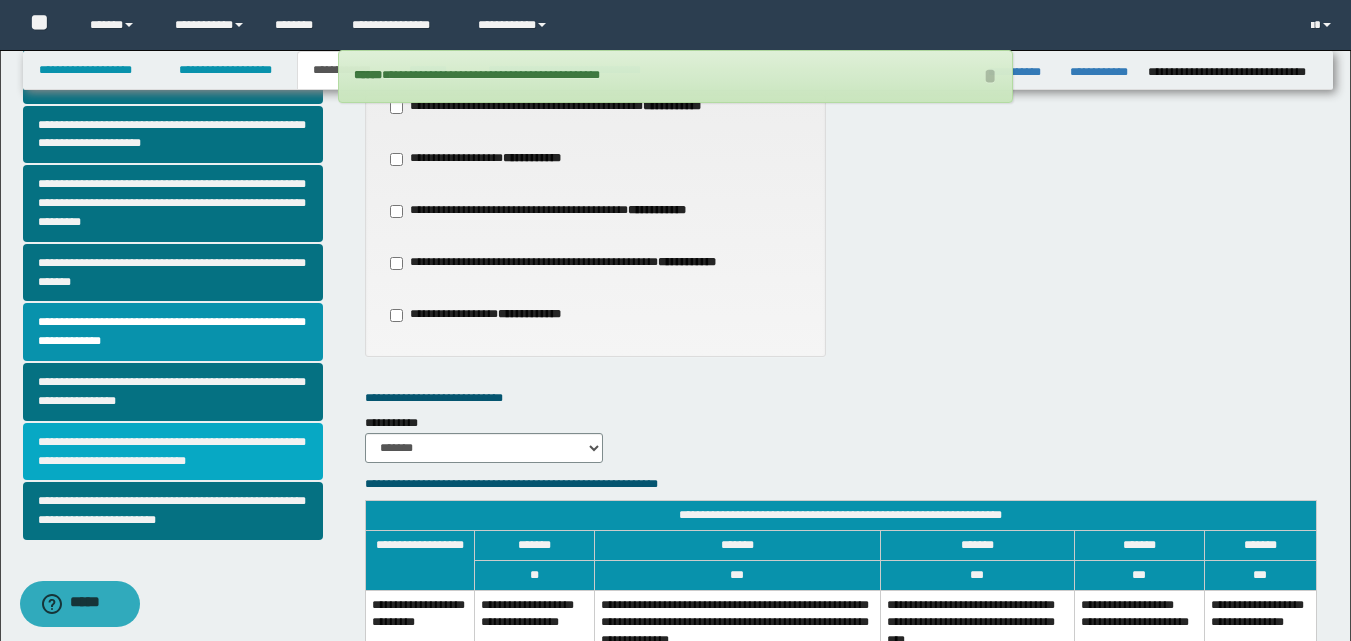 click on "**********" at bounding box center [173, 452] 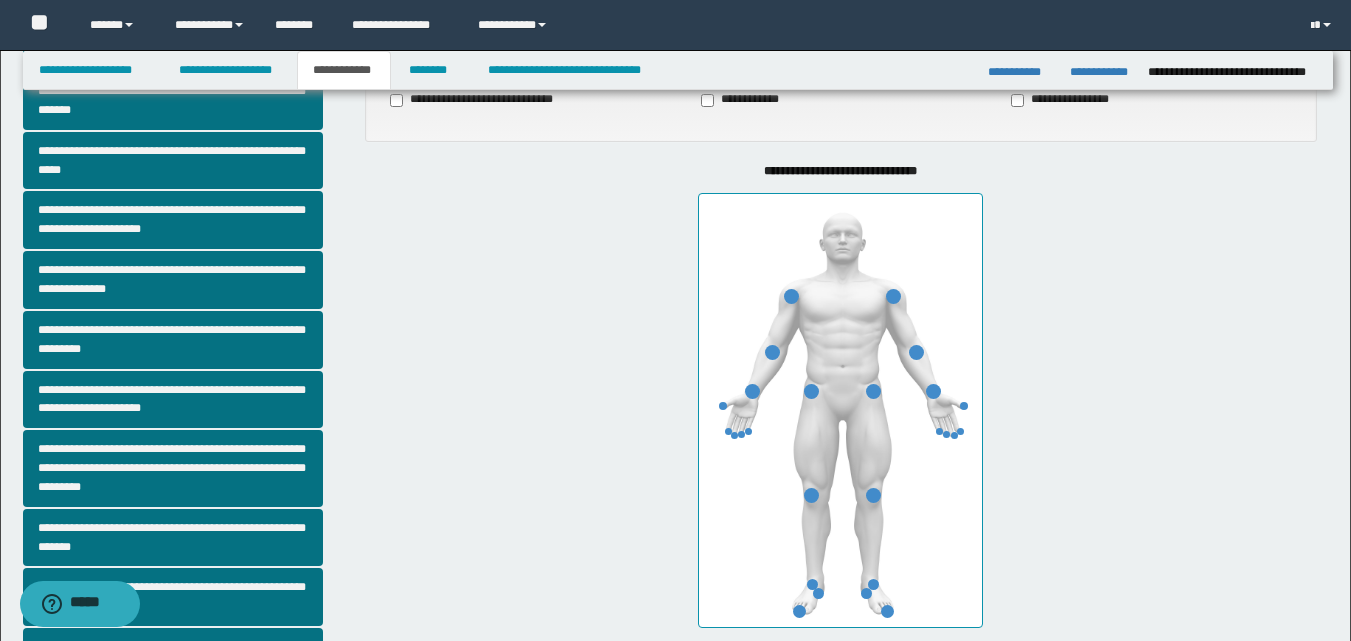 scroll, scrollTop: 80, scrollLeft: 0, axis: vertical 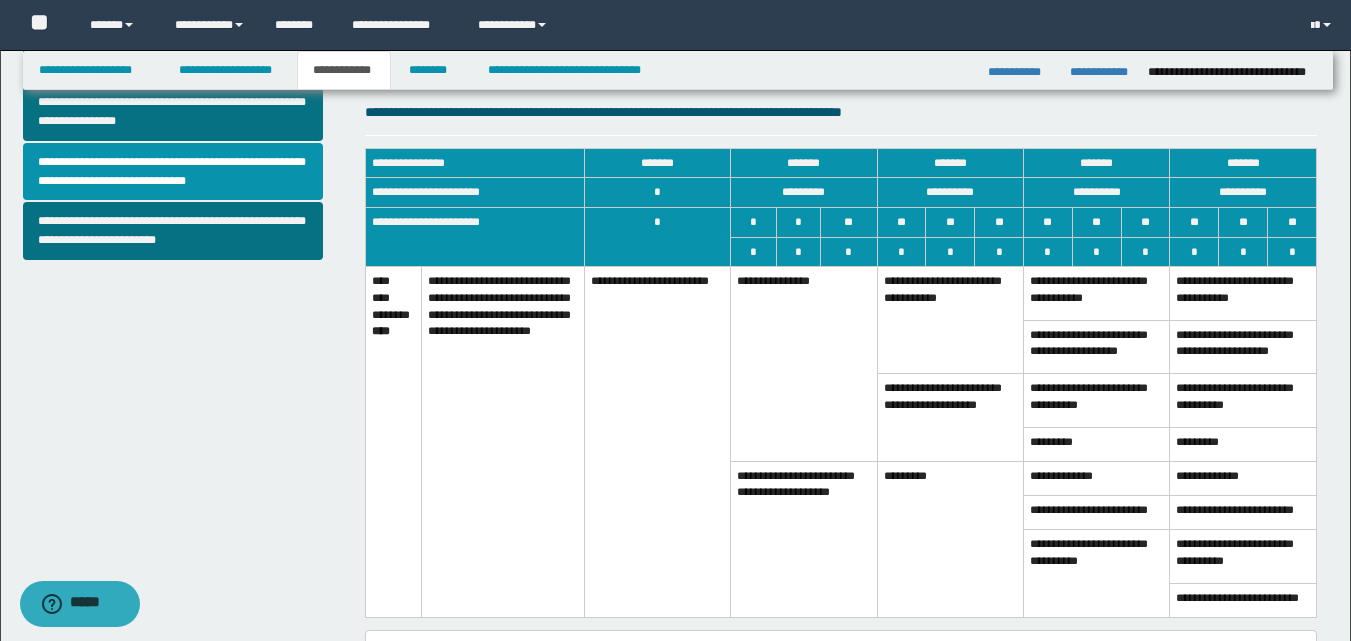click on "*********" at bounding box center [950, 539] 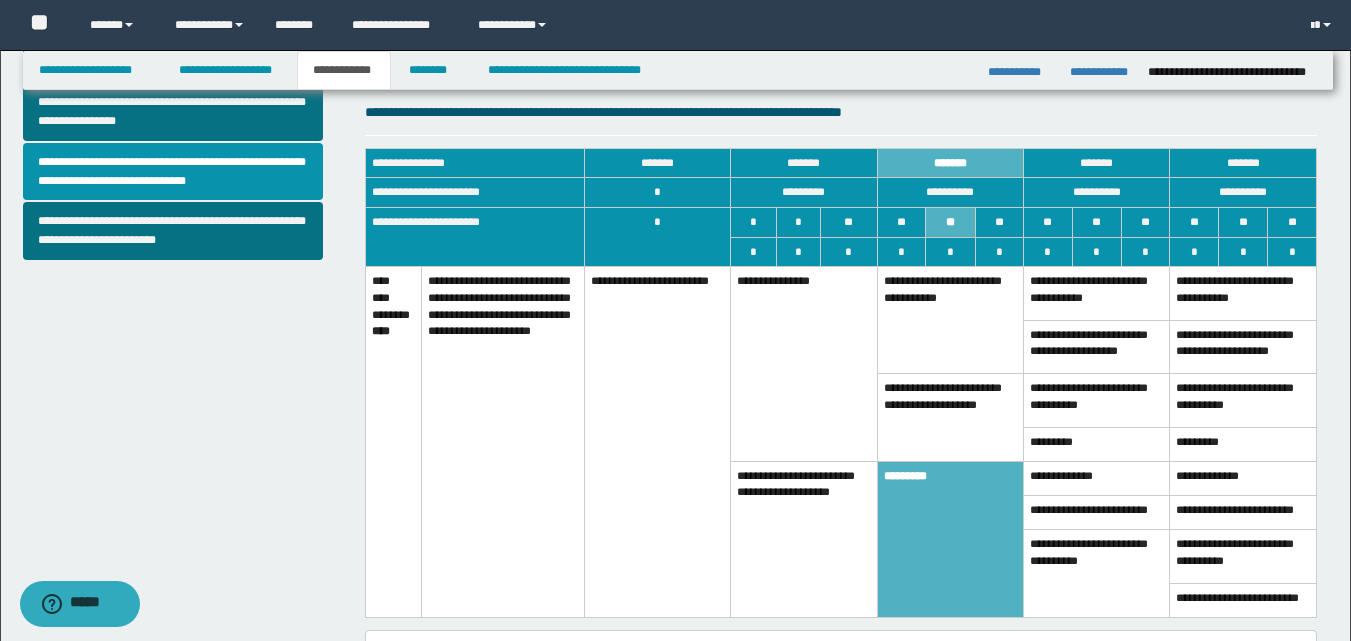 click on "**********" at bounding box center [950, 418] 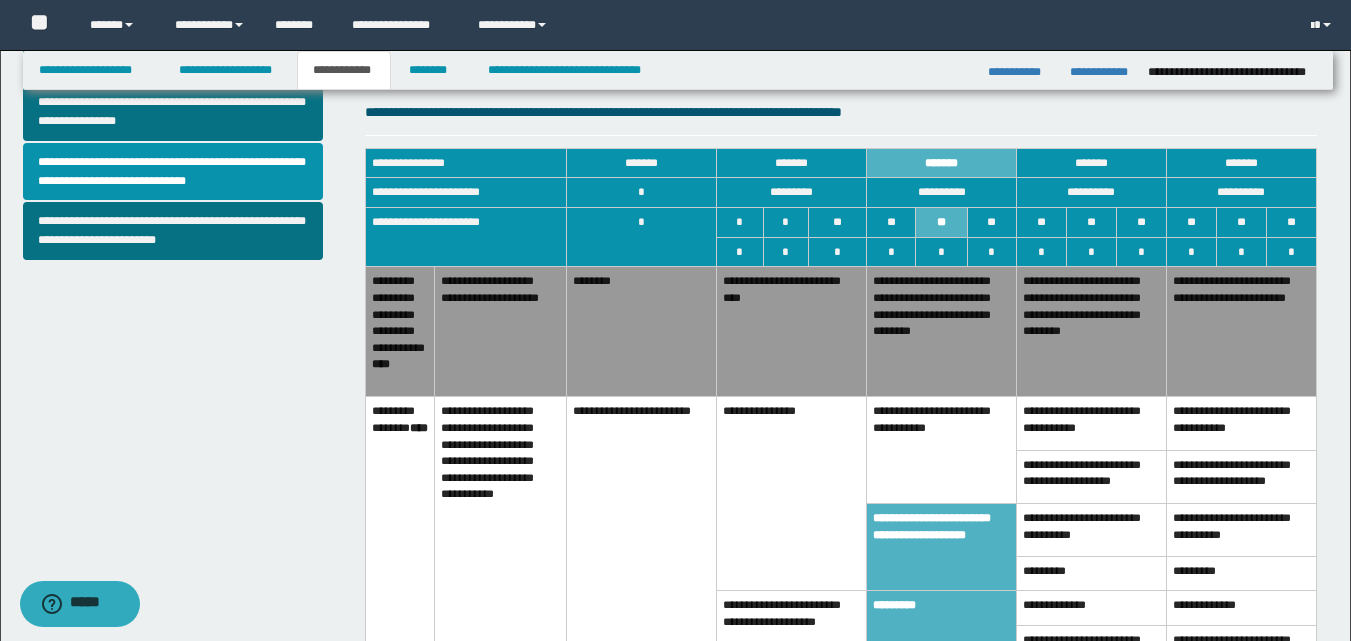 click on "**********" at bounding box center [942, 450] 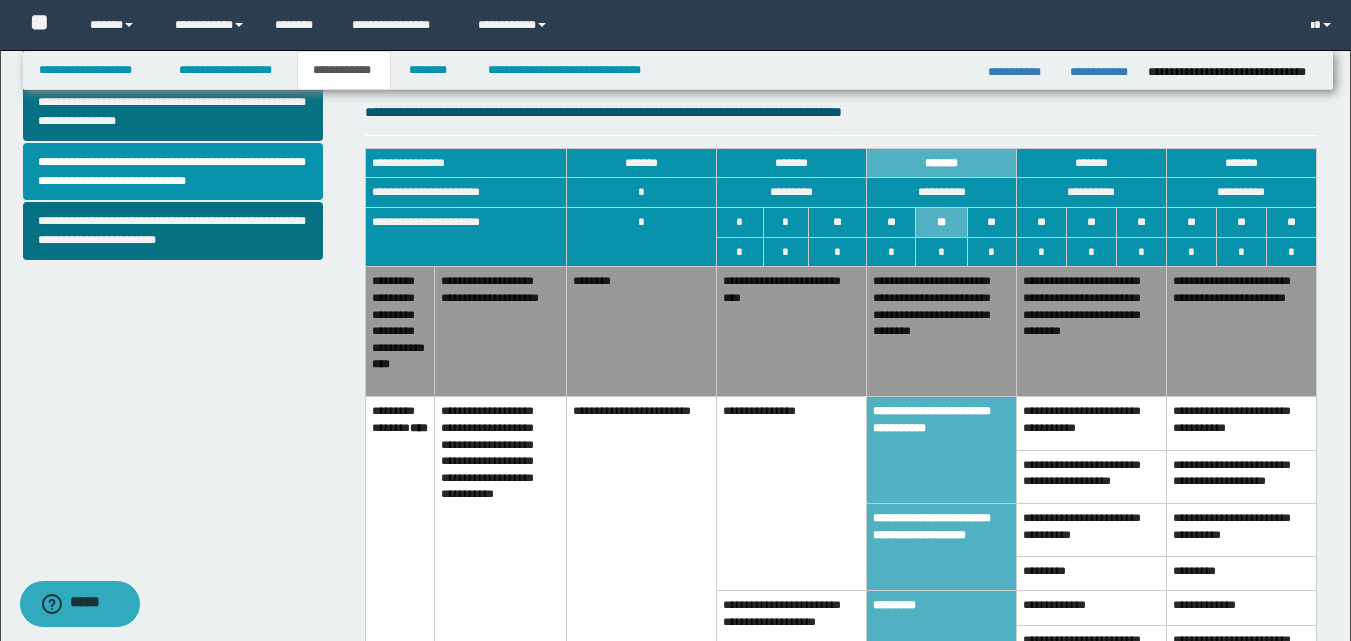 click on "*********" at bounding box center [942, 669] 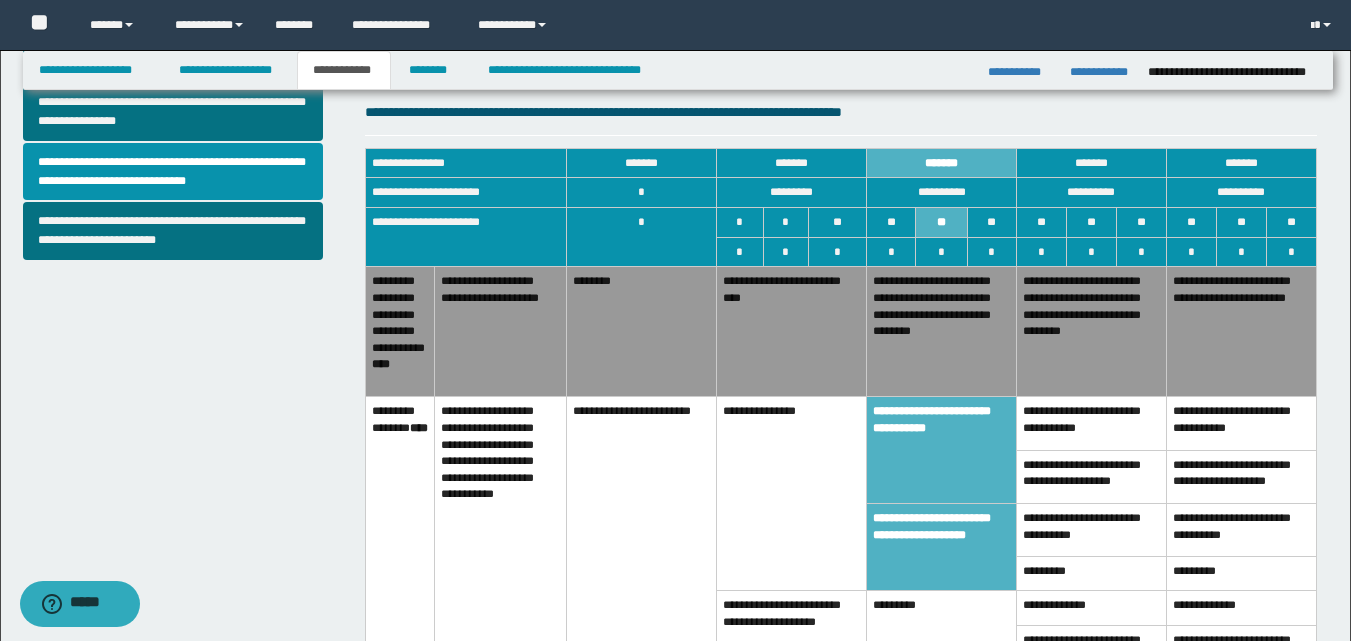 click on "**********" at bounding box center [1241, 332] 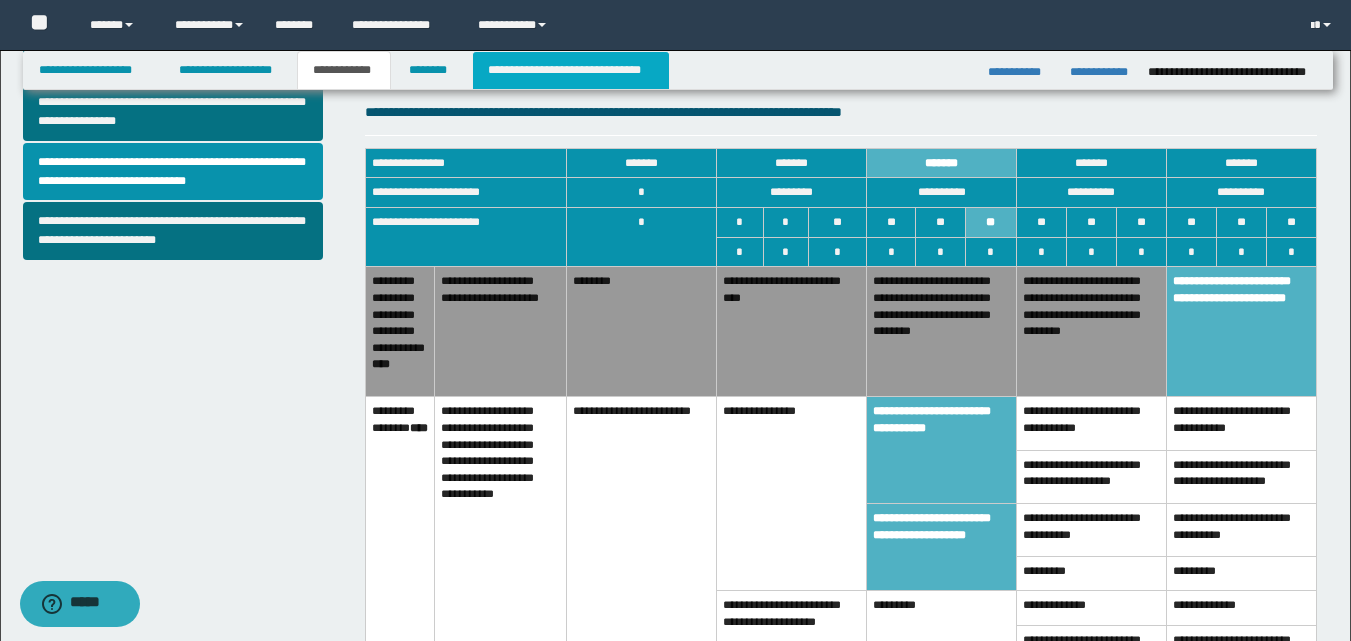 click on "**********" at bounding box center [570, 70] 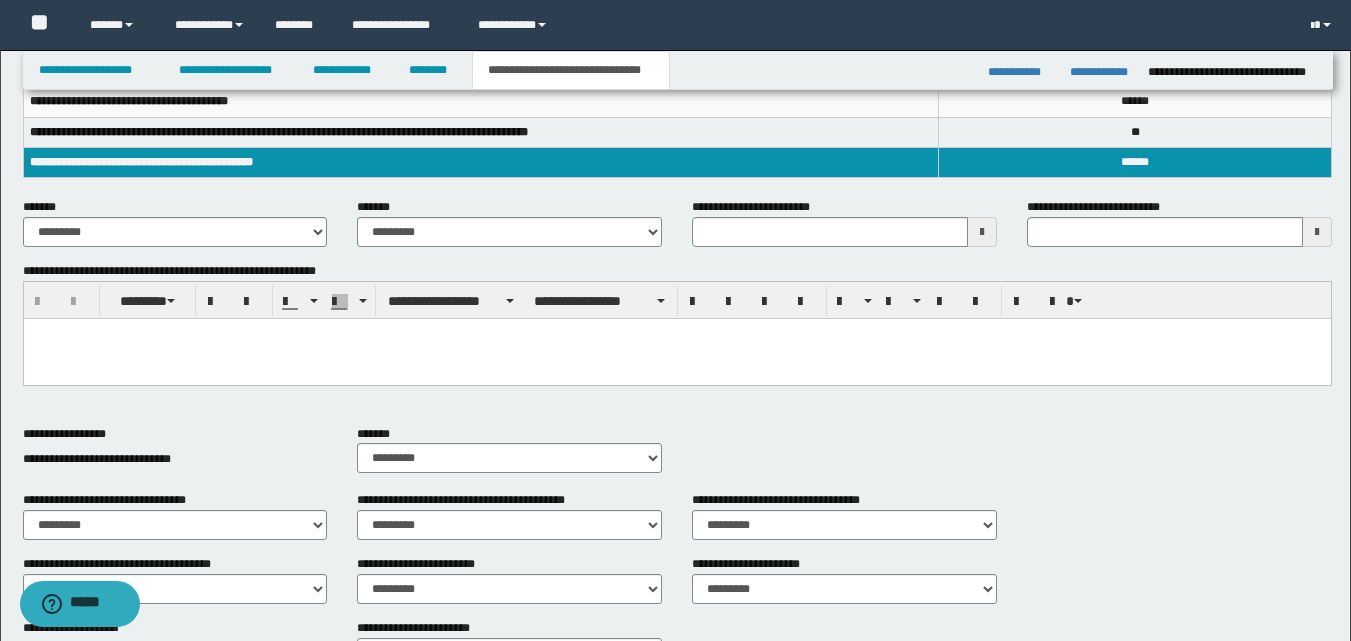 scroll, scrollTop: 0, scrollLeft: 0, axis: both 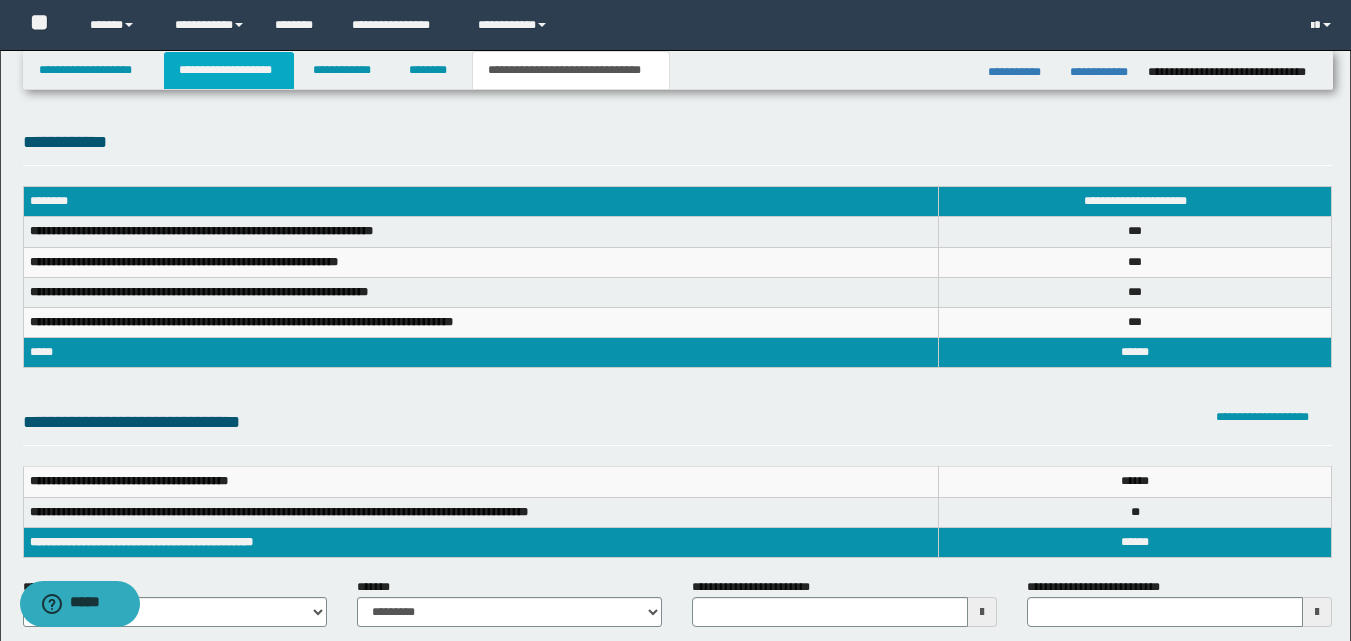 click on "**********" at bounding box center (229, 70) 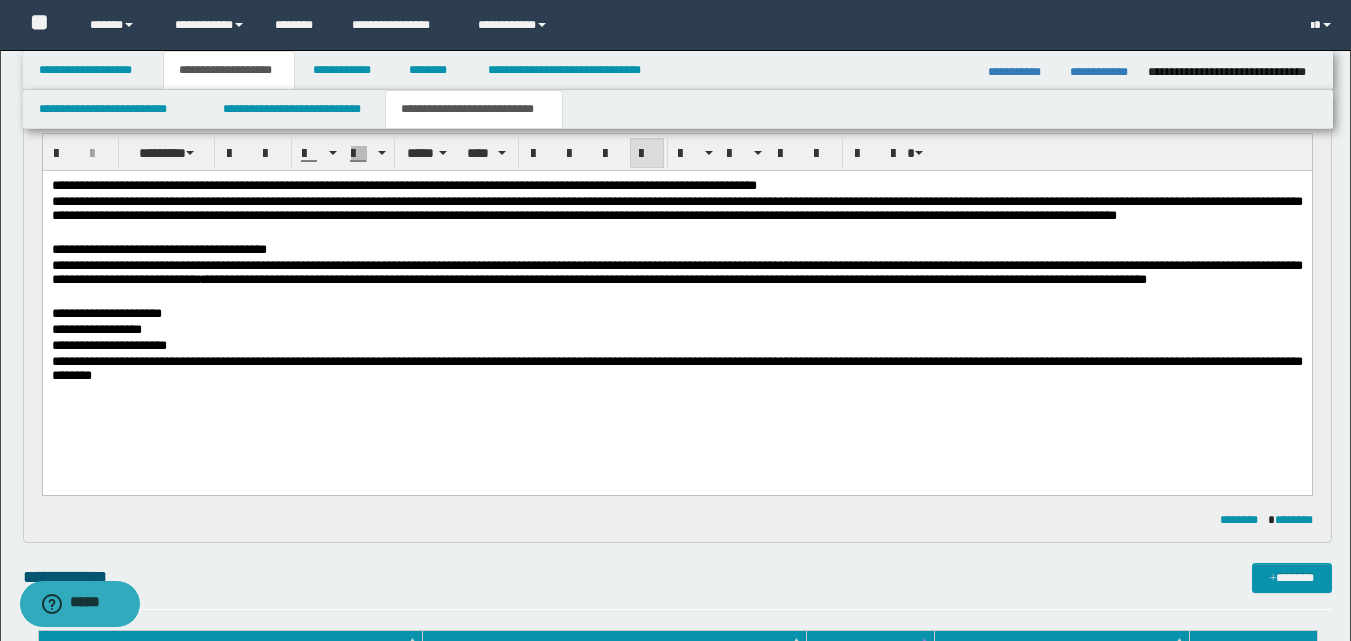 scroll, scrollTop: 200, scrollLeft: 0, axis: vertical 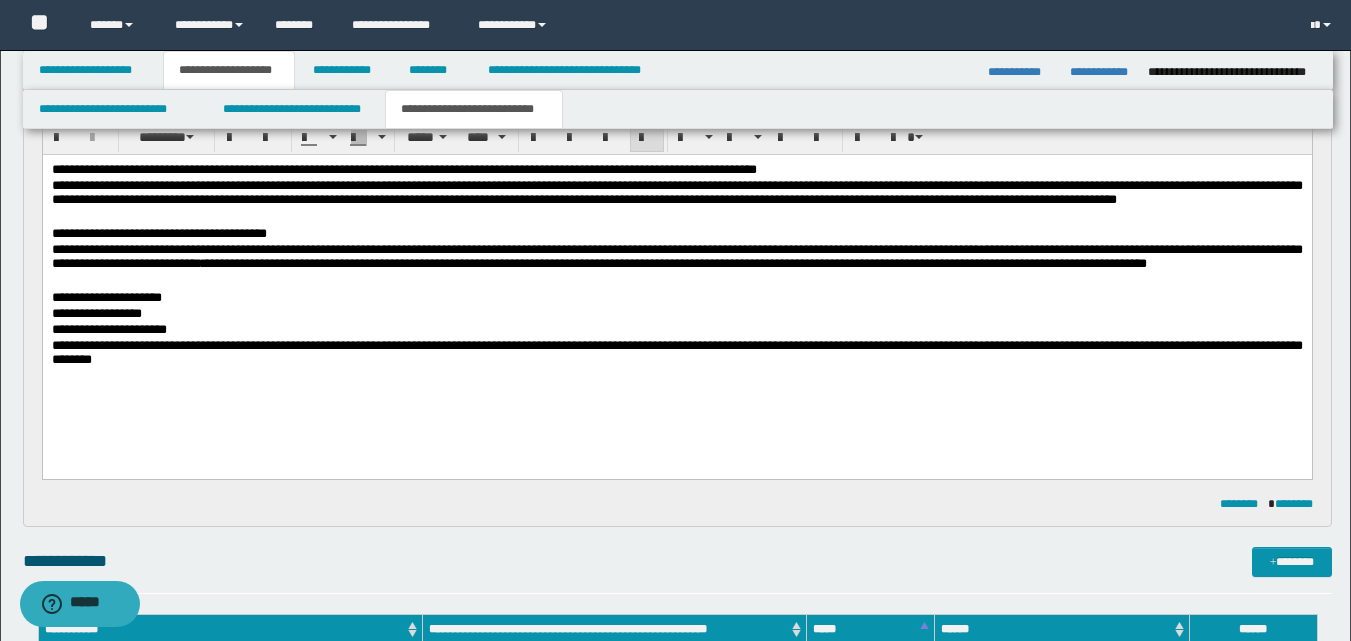 click on "**********" at bounding box center [158, 233] 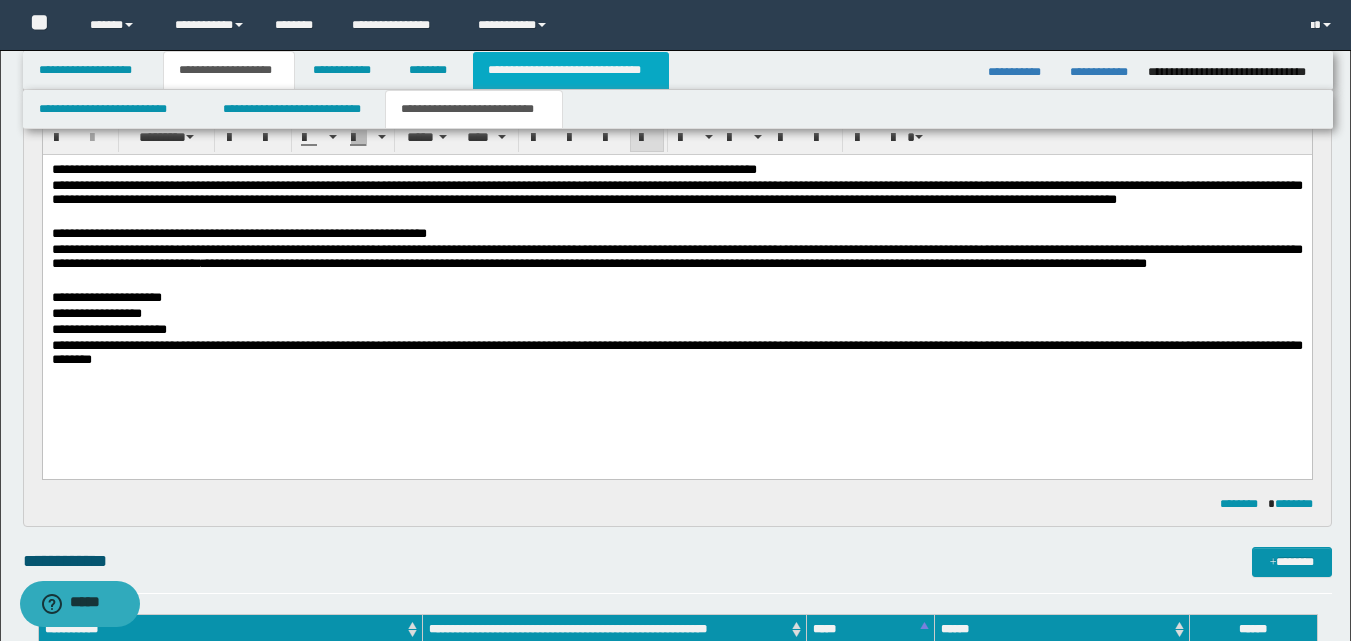 click on "**********" at bounding box center (570, 70) 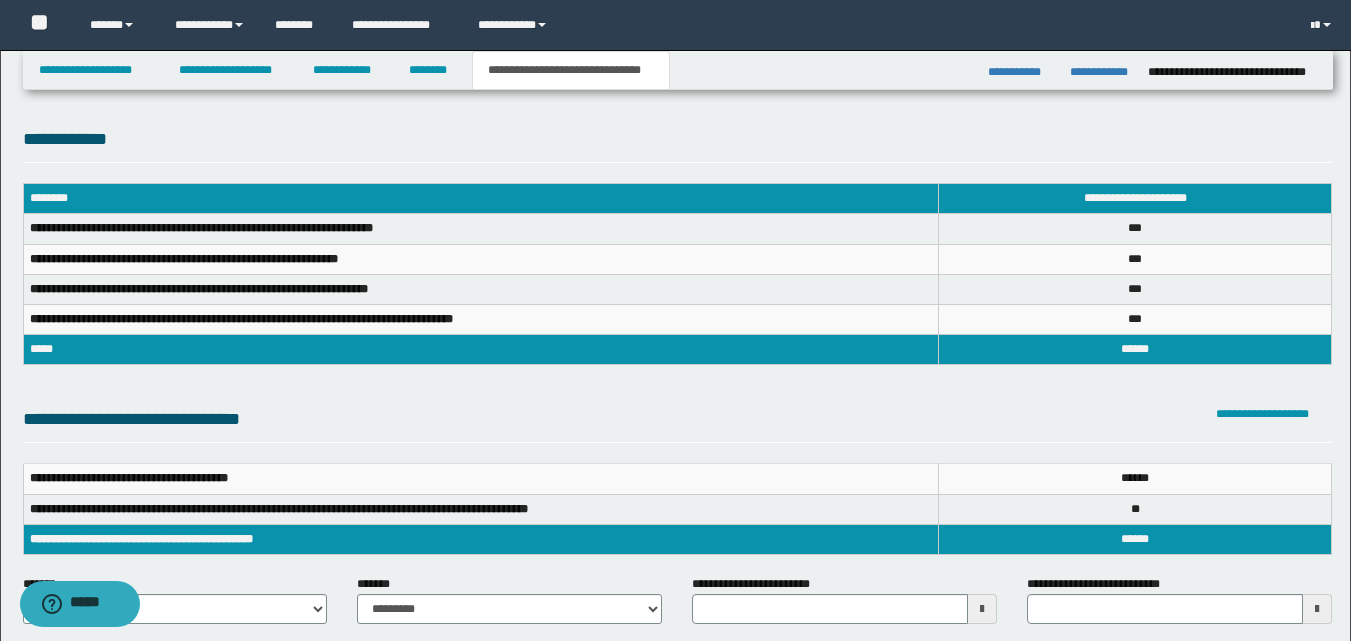 scroll, scrollTop: 0, scrollLeft: 0, axis: both 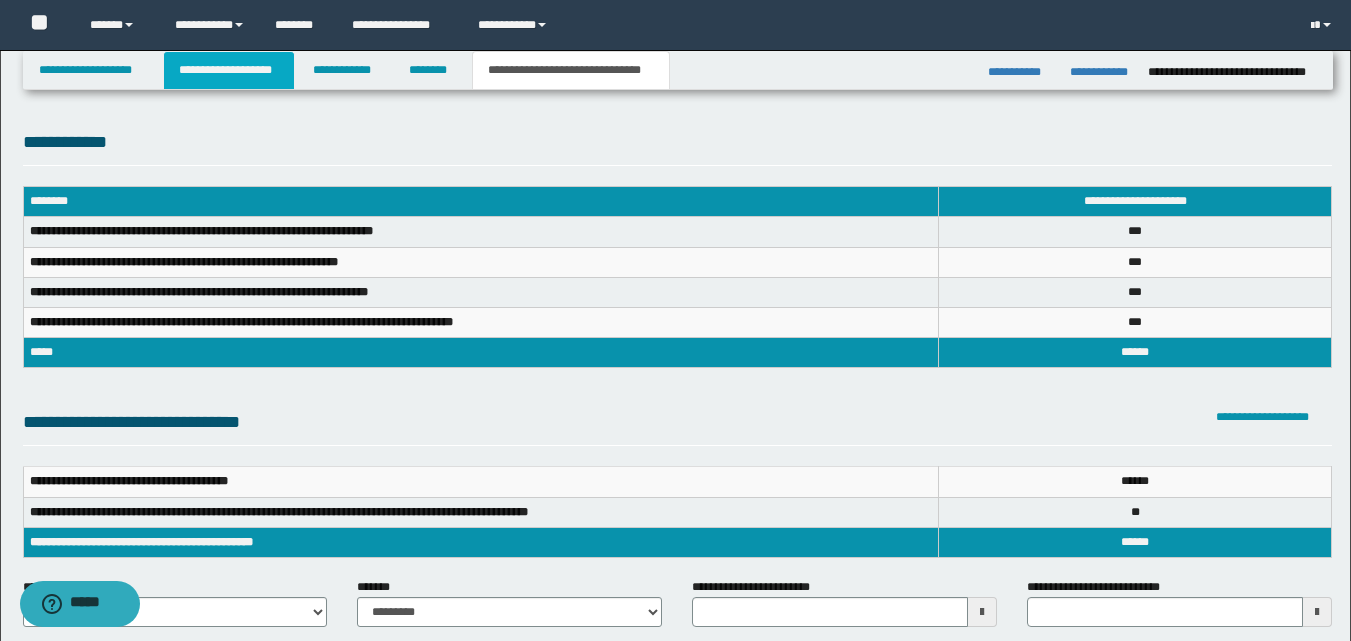 click on "**********" at bounding box center [229, 70] 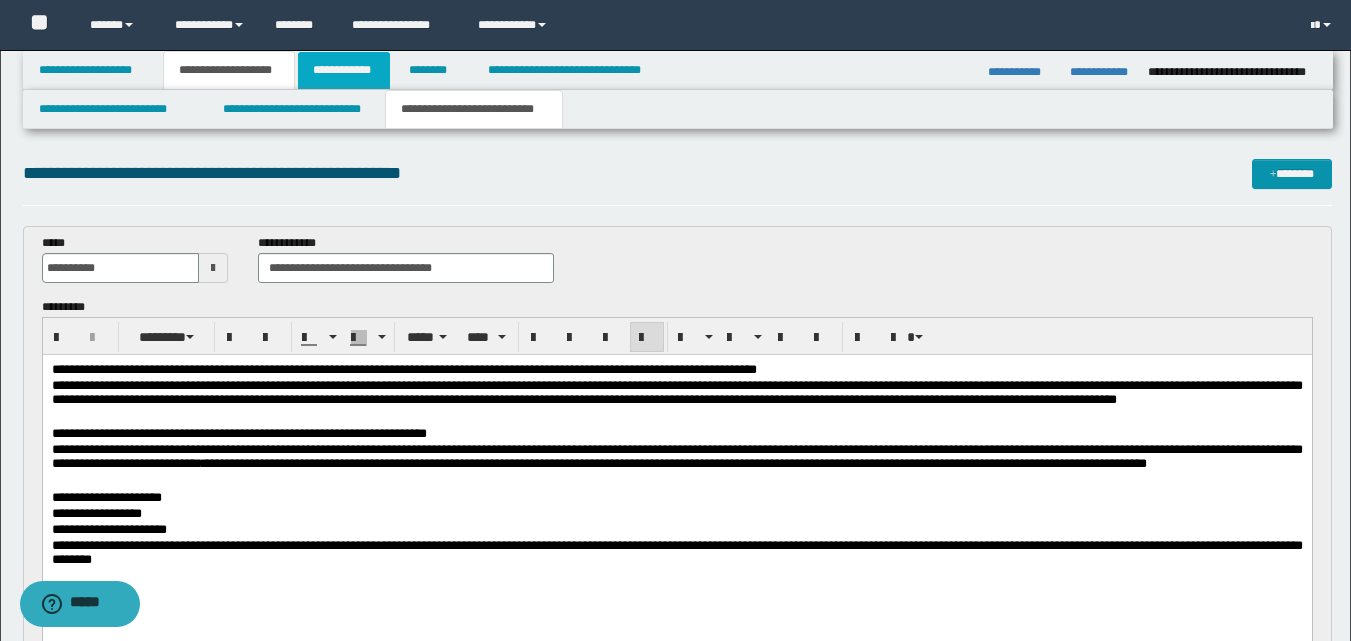click on "**********" at bounding box center [344, 70] 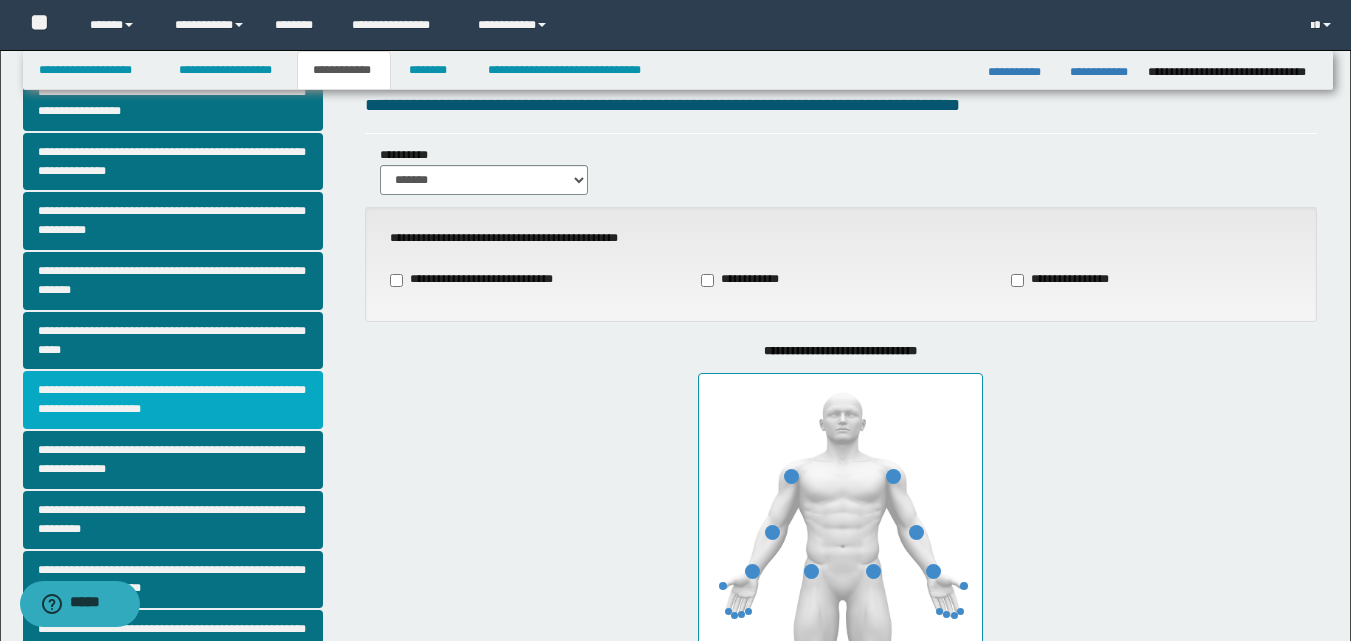 scroll, scrollTop: 100, scrollLeft: 0, axis: vertical 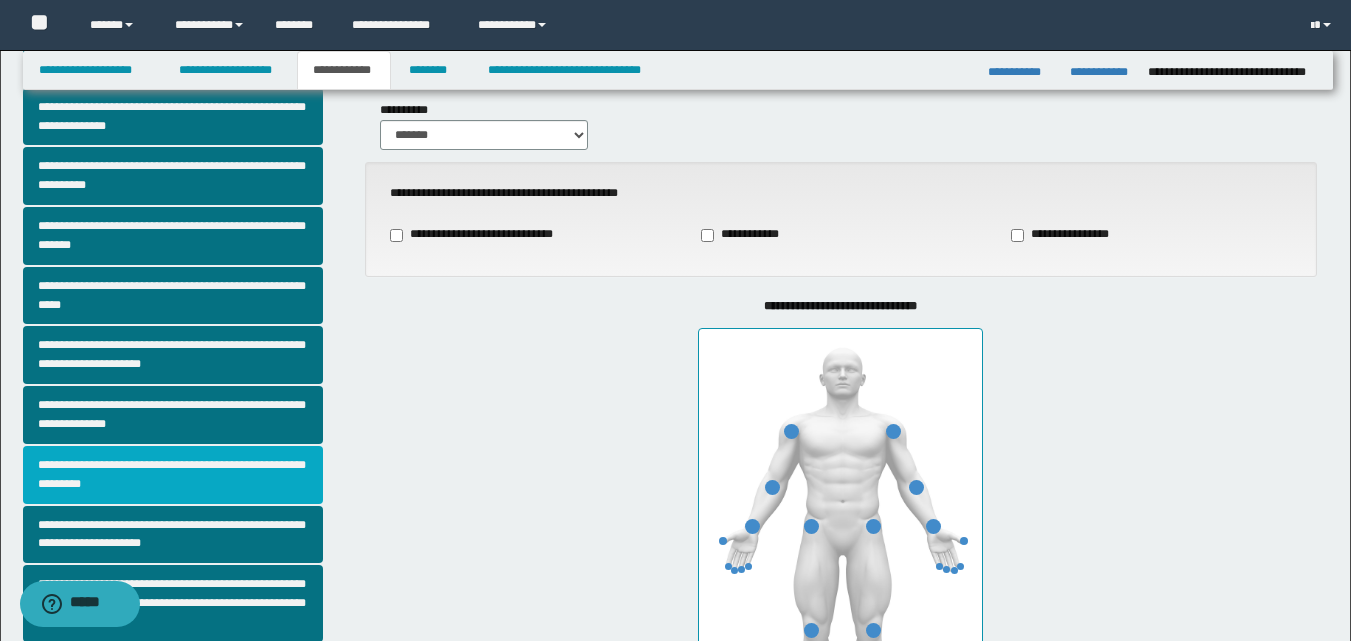 click on "**********" at bounding box center (173, 475) 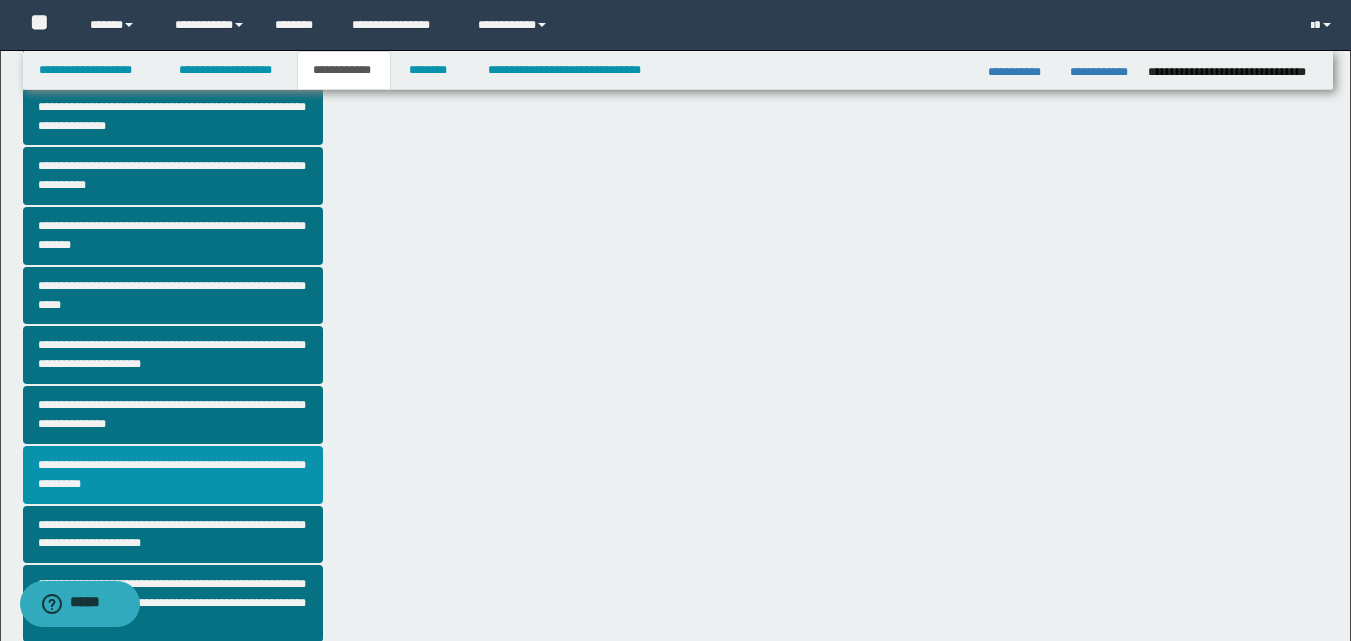 scroll, scrollTop: 0, scrollLeft: 0, axis: both 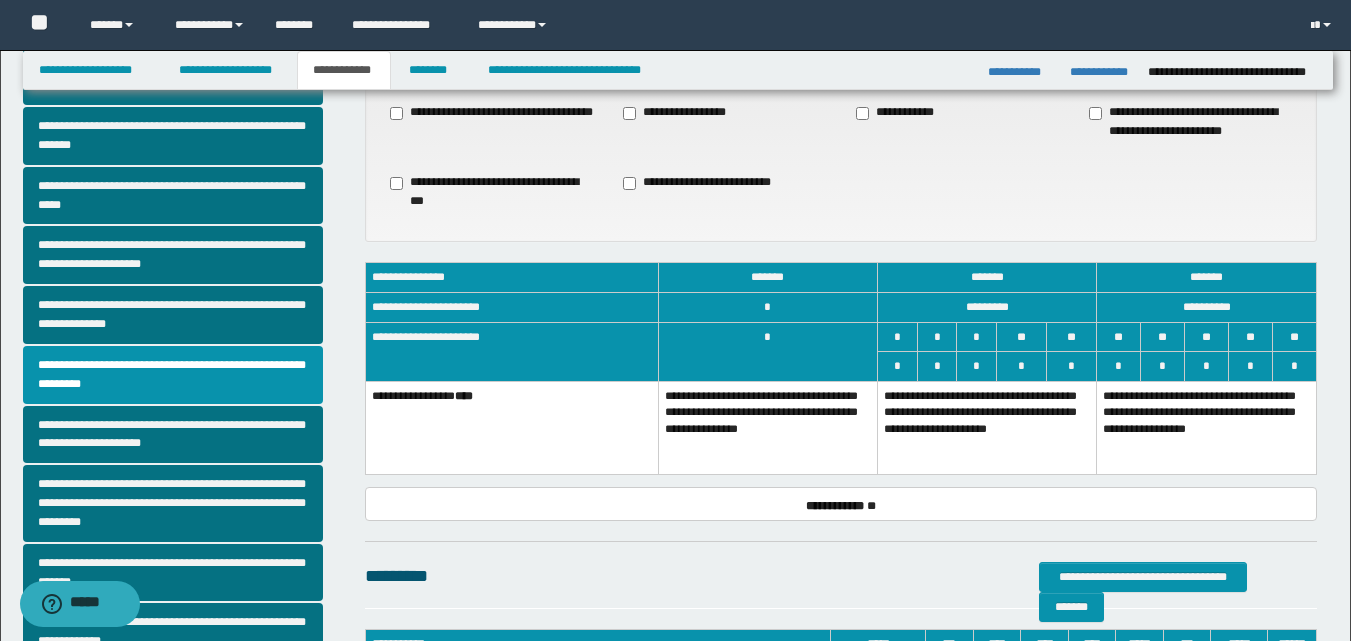 click on "**********" at bounding box center [987, 427] 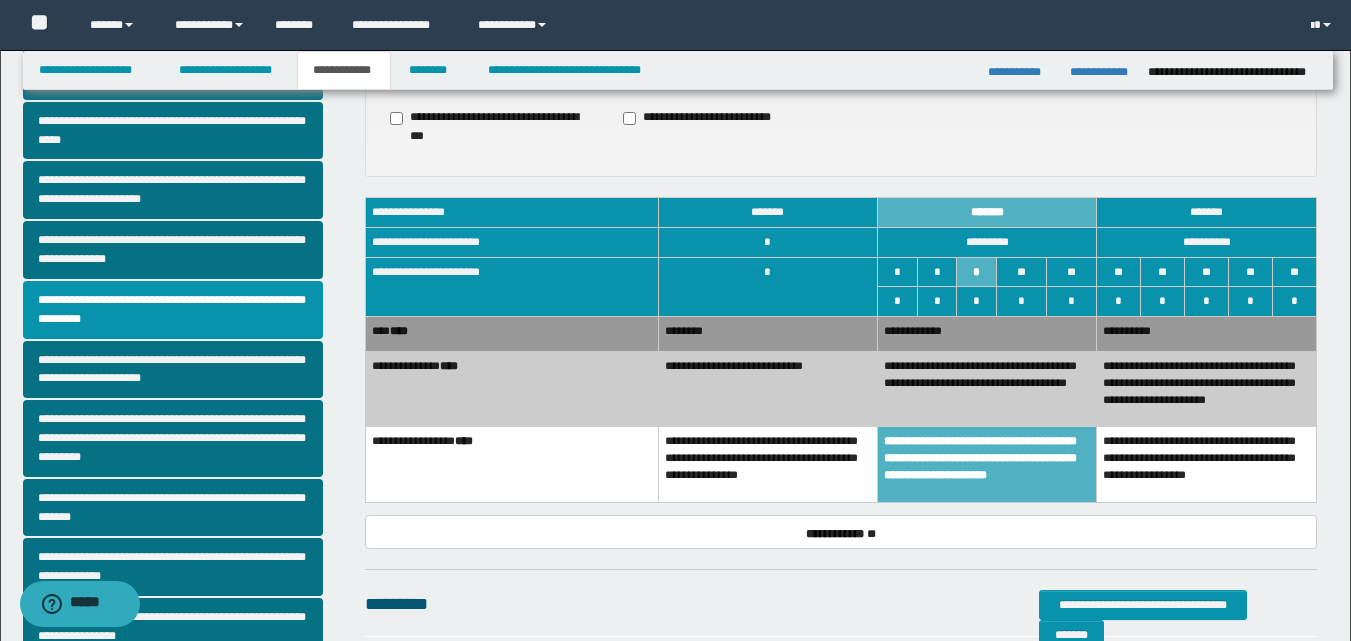 scroll, scrollTop: 300, scrollLeft: 0, axis: vertical 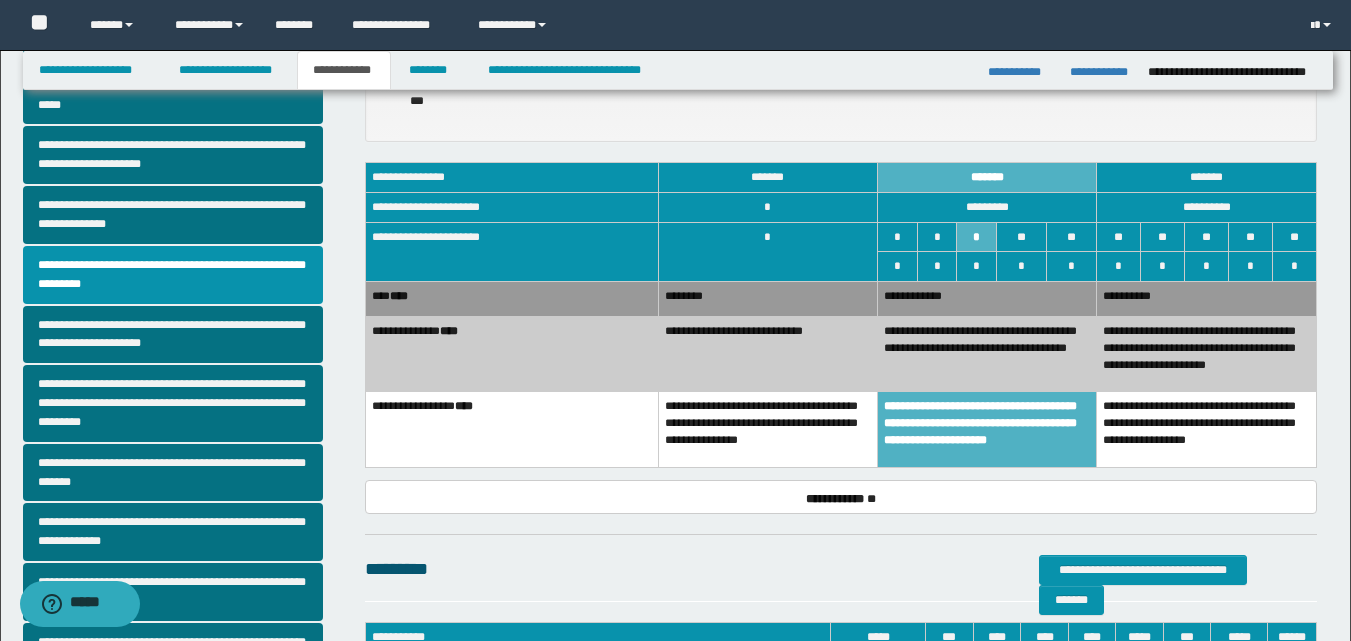 click on "**********" at bounding box center (767, 354) 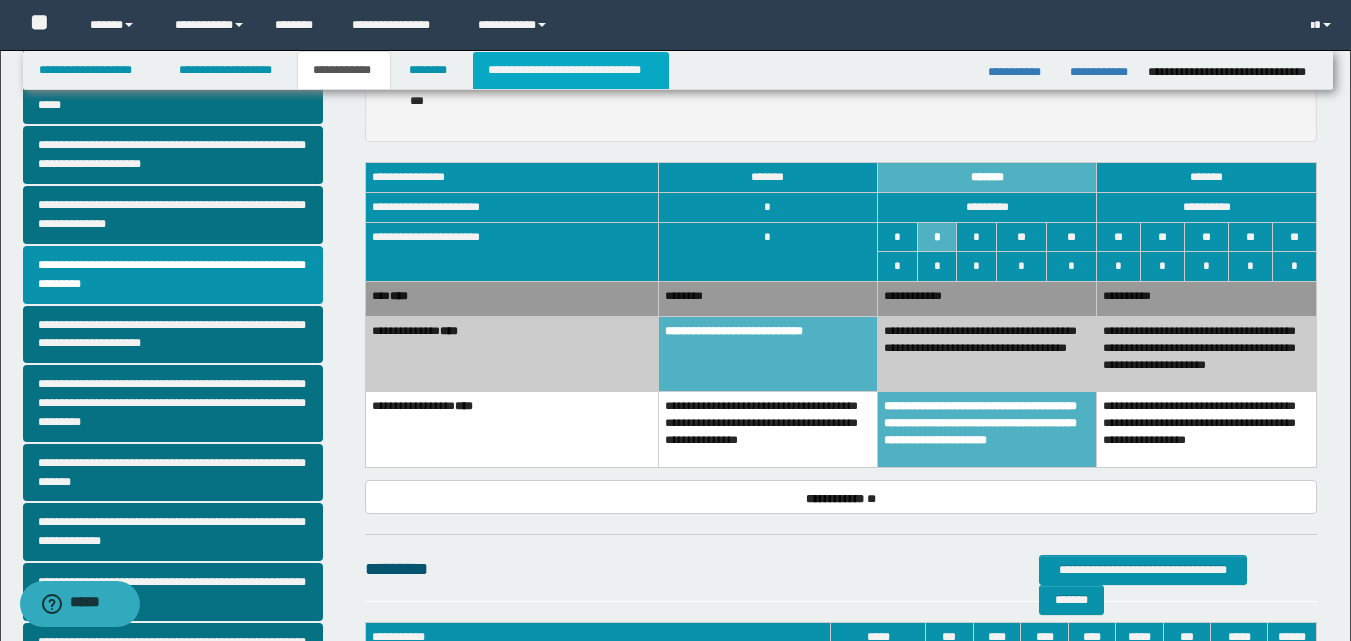 click on "**********" at bounding box center (570, 70) 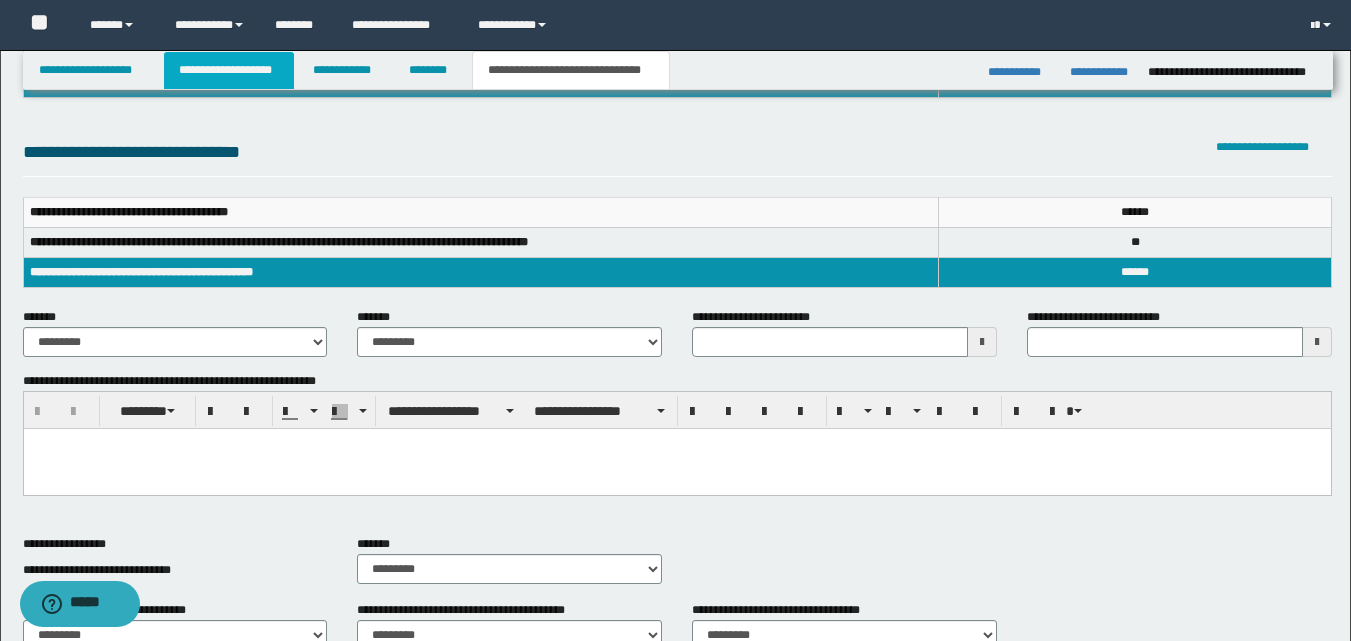 click on "**********" at bounding box center (229, 70) 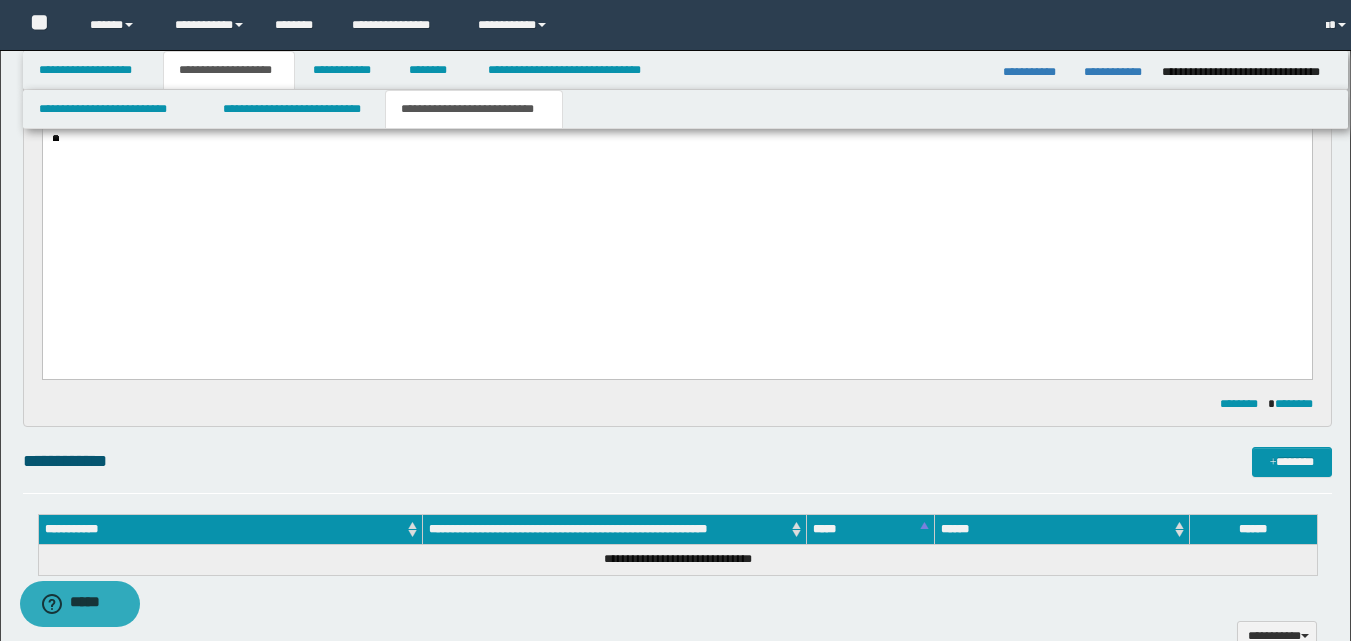 scroll, scrollTop: 331, scrollLeft: 0, axis: vertical 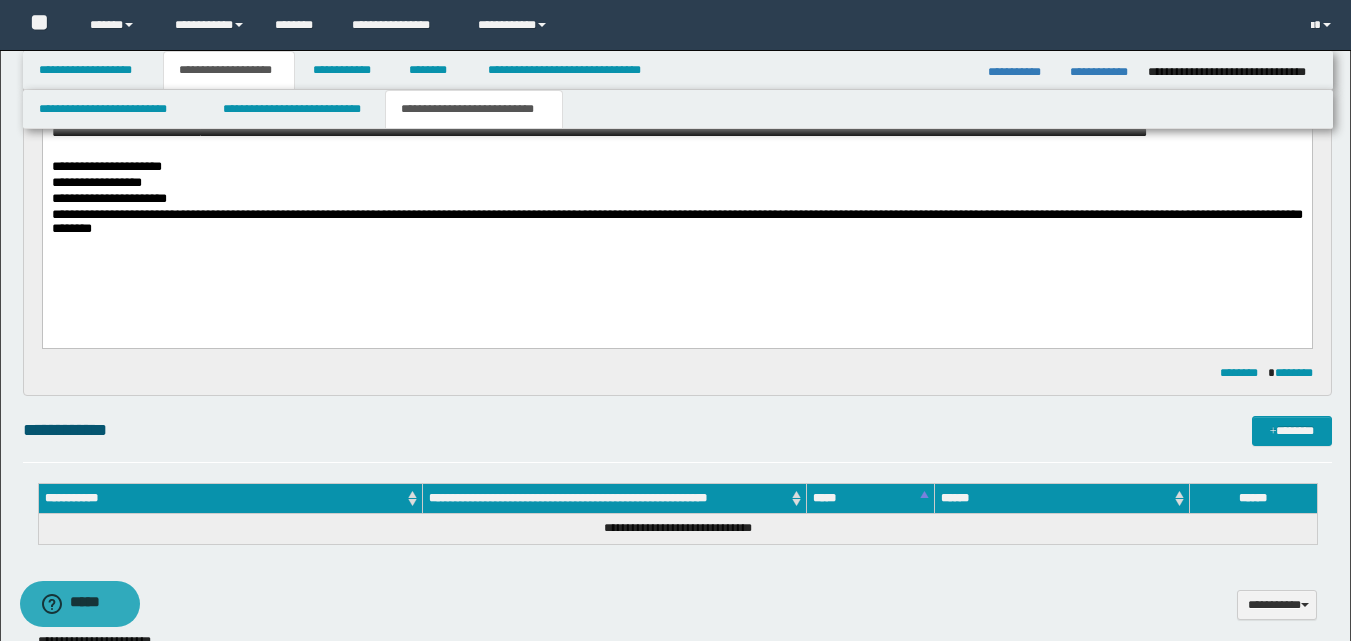 click on "**********" at bounding box center (676, 159) 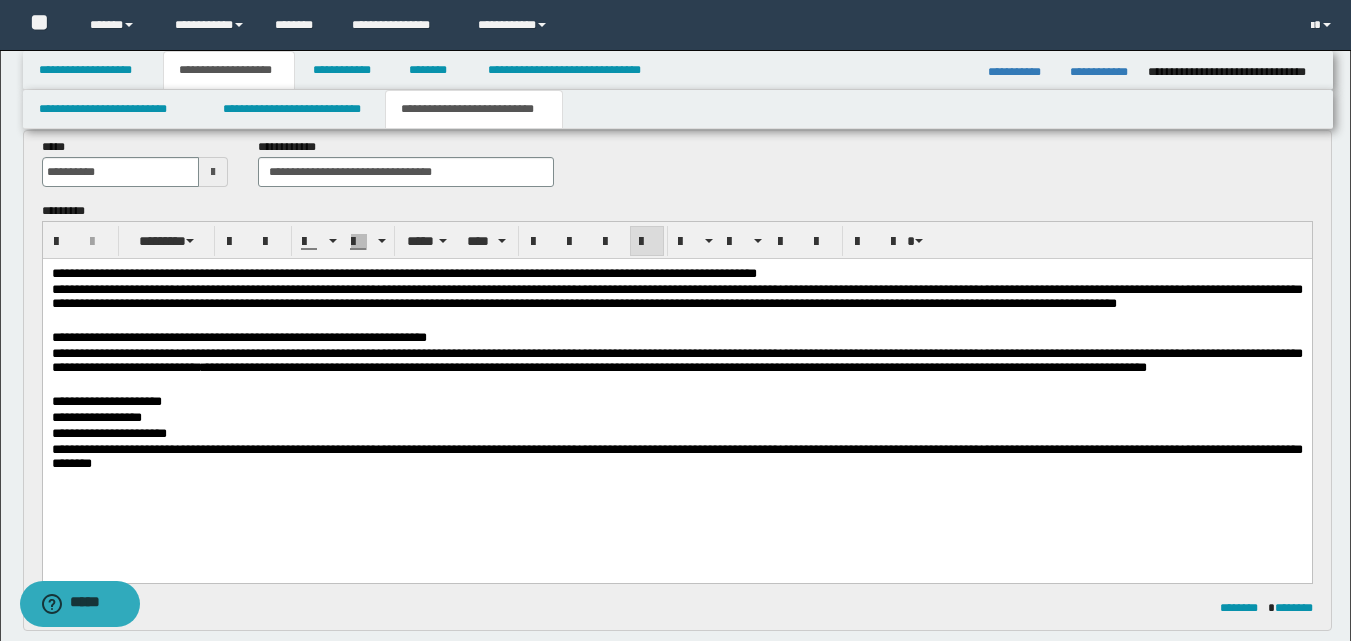scroll, scrollTop: 231, scrollLeft: 0, axis: vertical 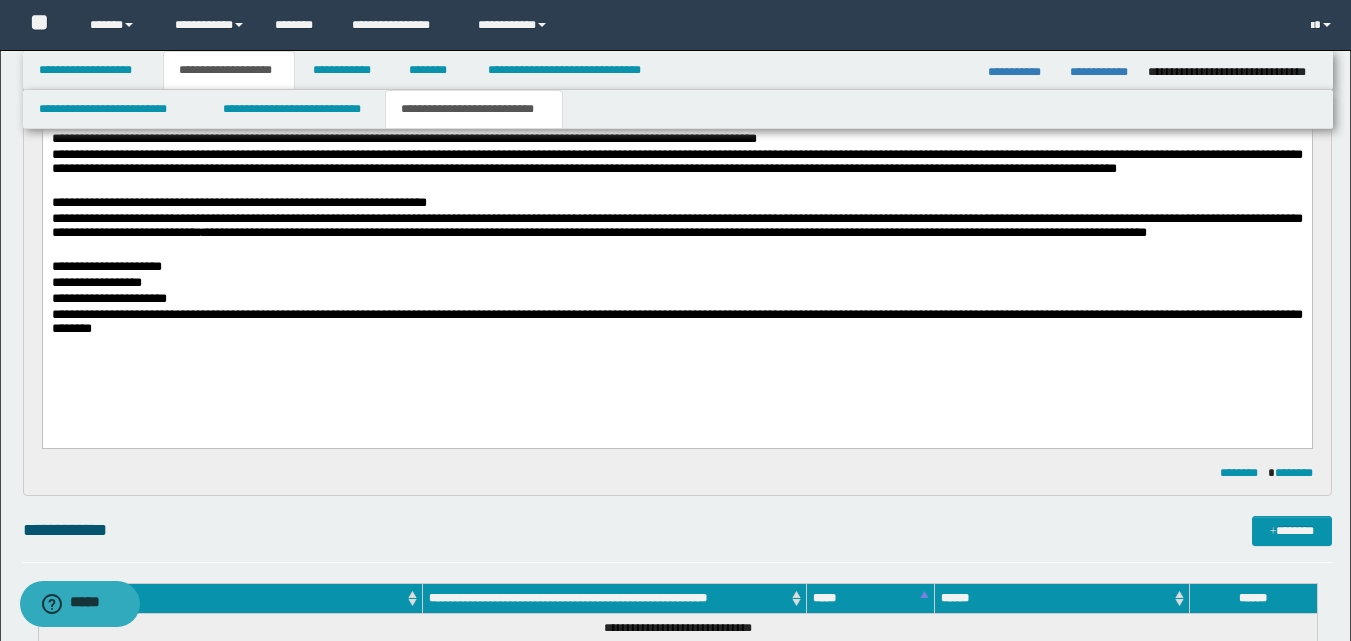 click on "**********" at bounding box center (676, 259) 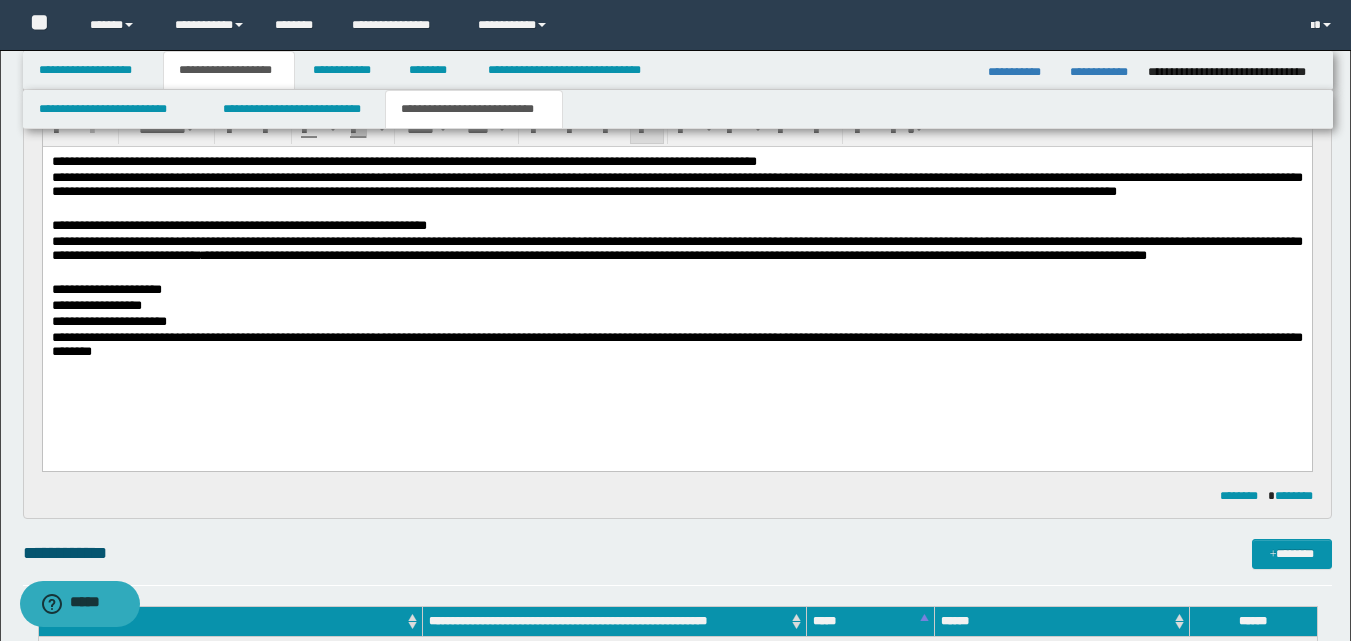 scroll, scrollTop: 231, scrollLeft: 0, axis: vertical 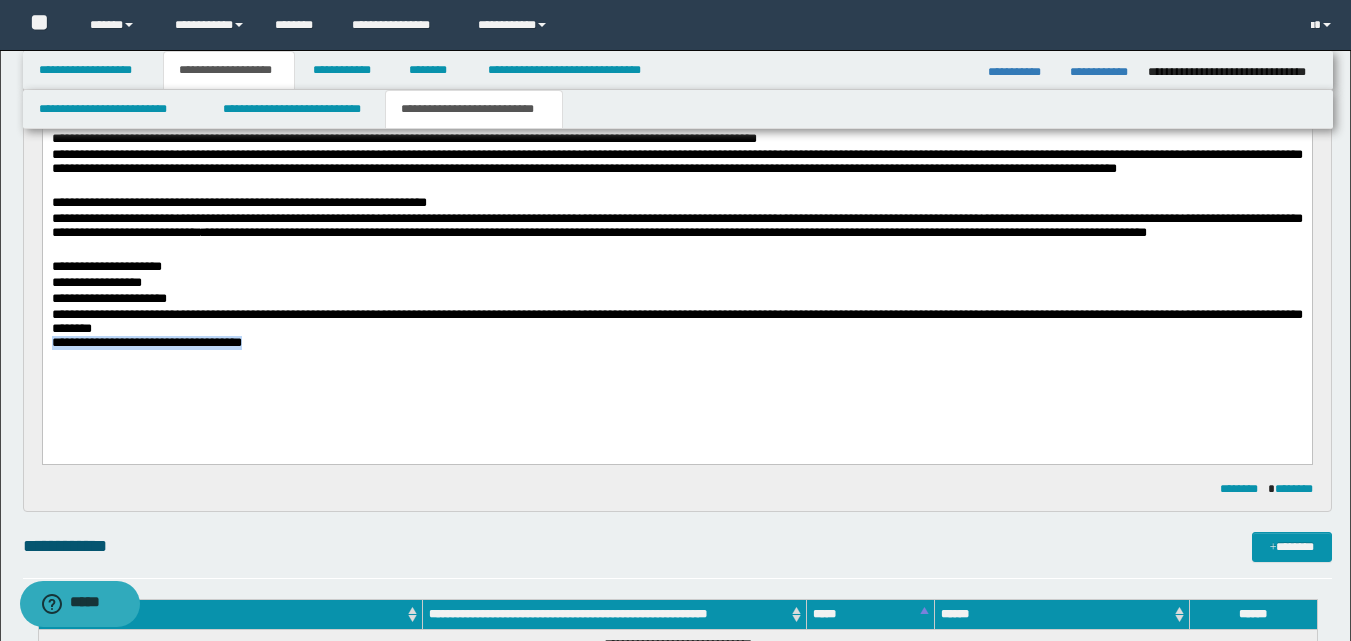 drag, startPoint x: 293, startPoint y: 354, endPoint x: 32, endPoint y: 375, distance: 261.84348 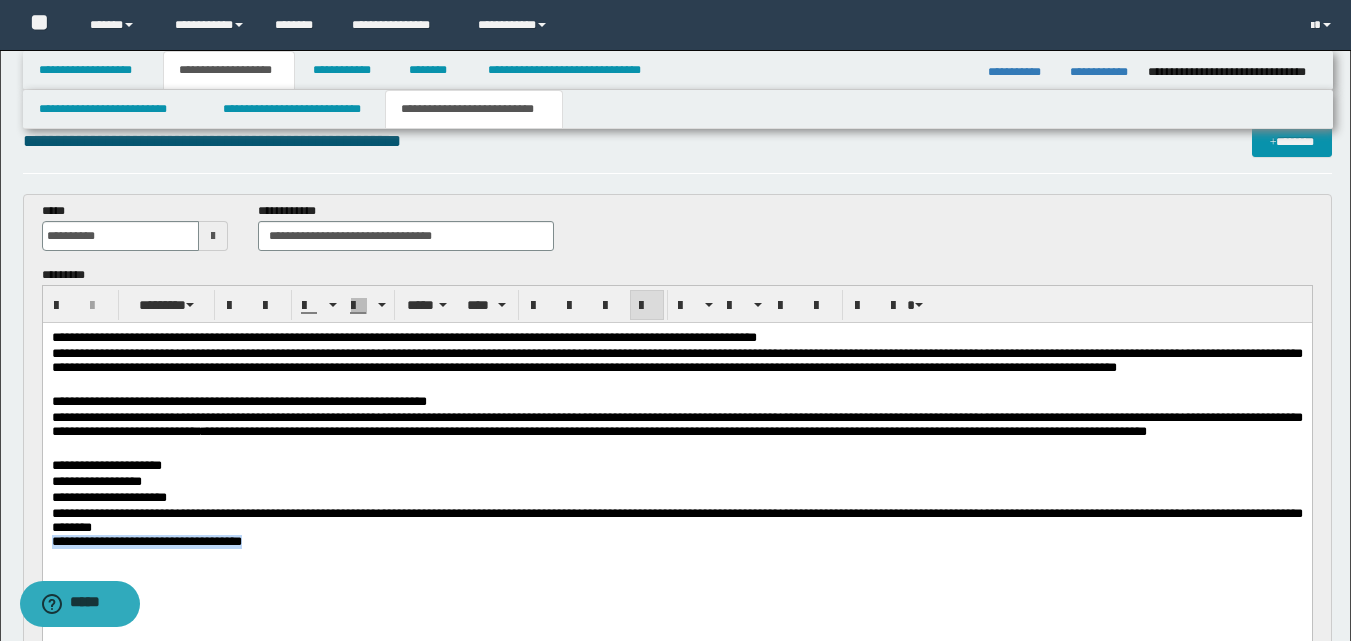 scroll, scrollTop: 31, scrollLeft: 0, axis: vertical 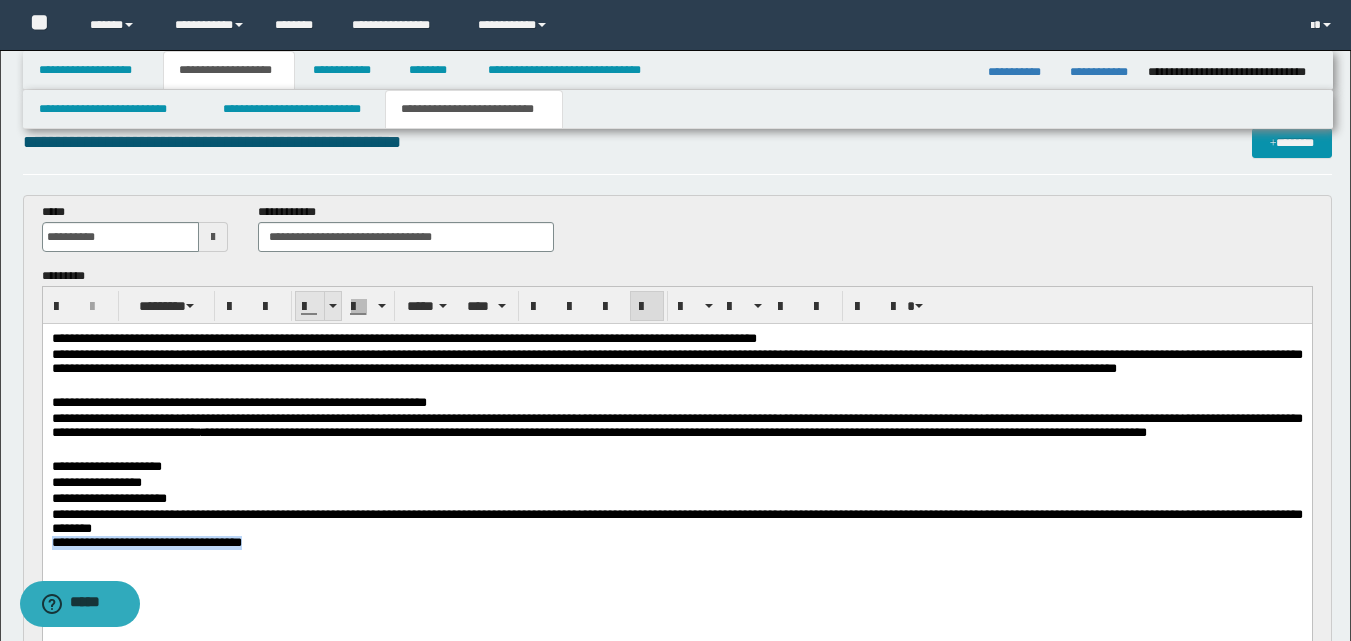 click at bounding box center [333, 306] 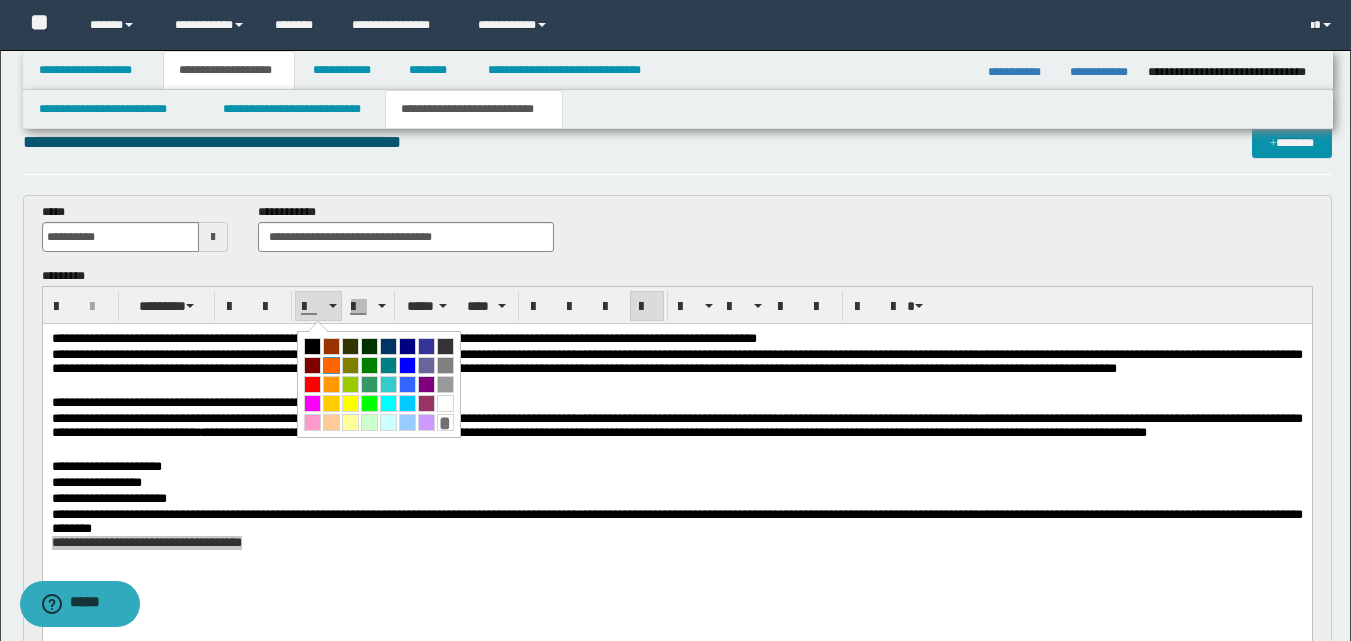 click at bounding box center [331, 365] 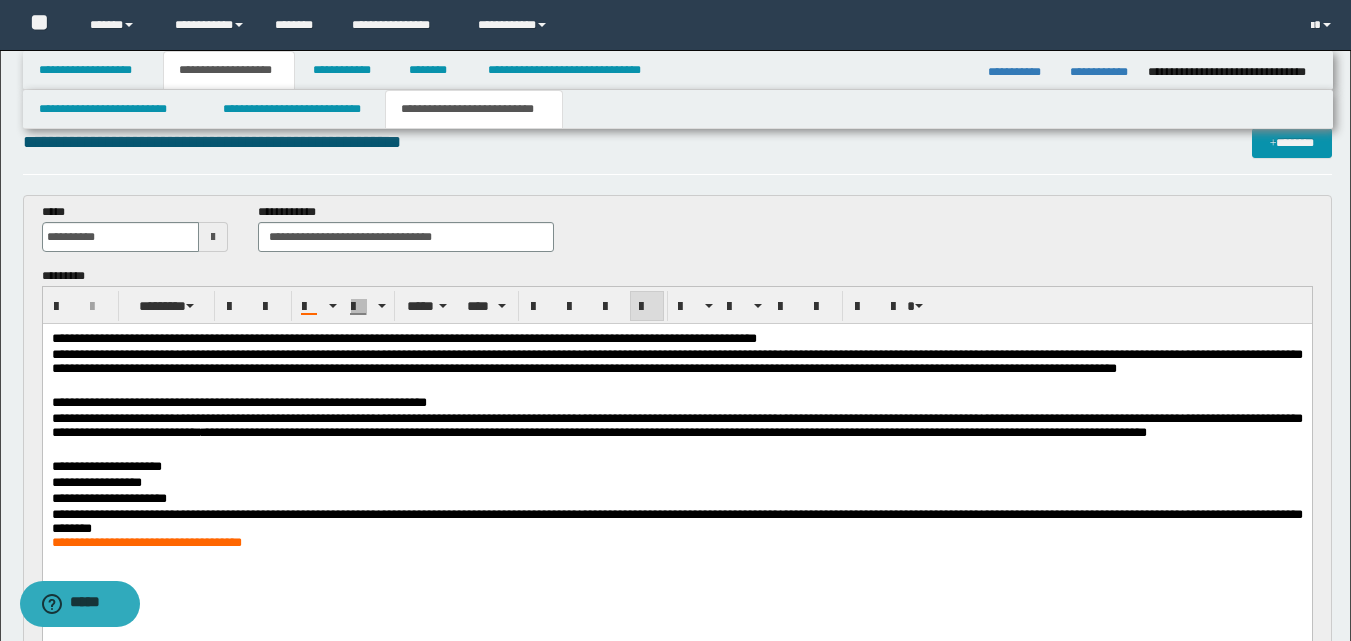 click on "**********" at bounding box center (676, 466) 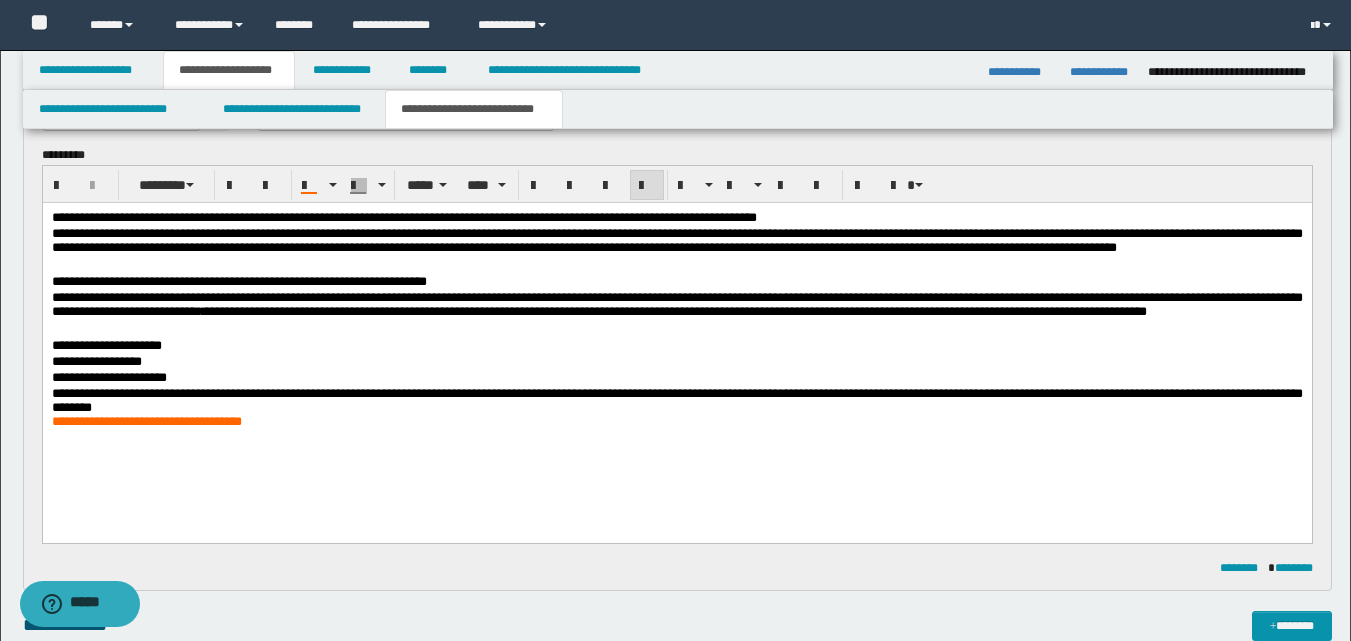 scroll, scrollTop: 231, scrollLeft: 0, axis: vertical 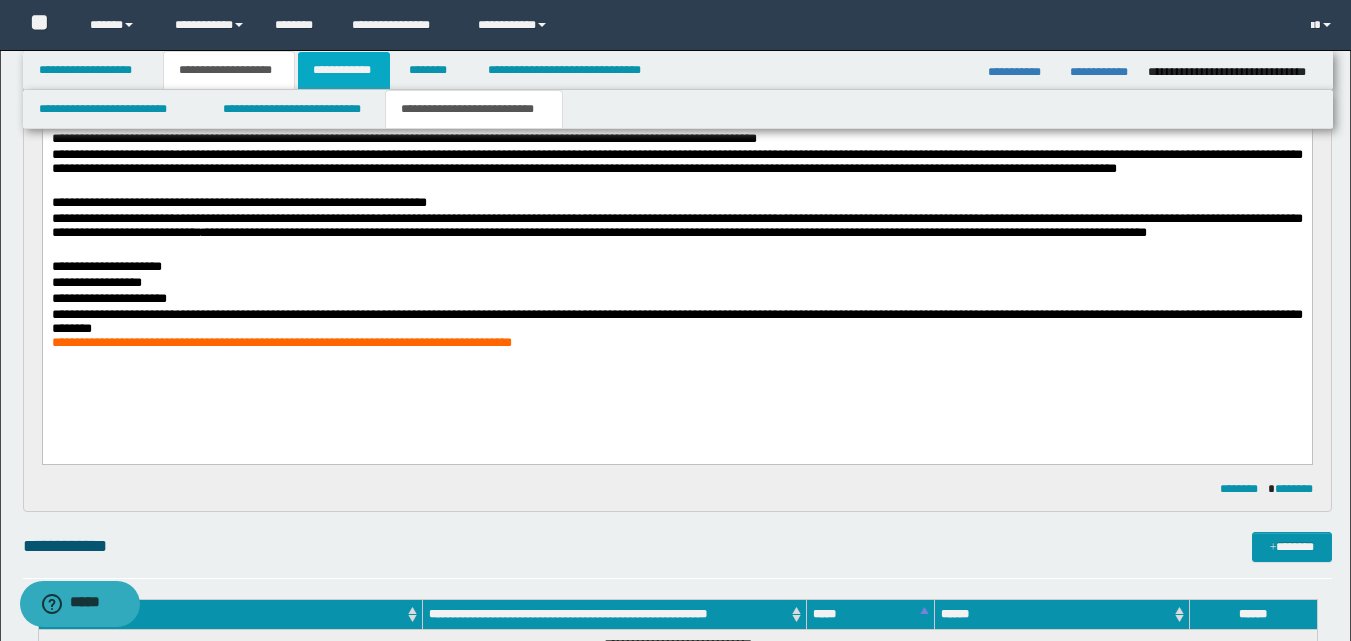 click on "**********" at bounding box center [344, 70] 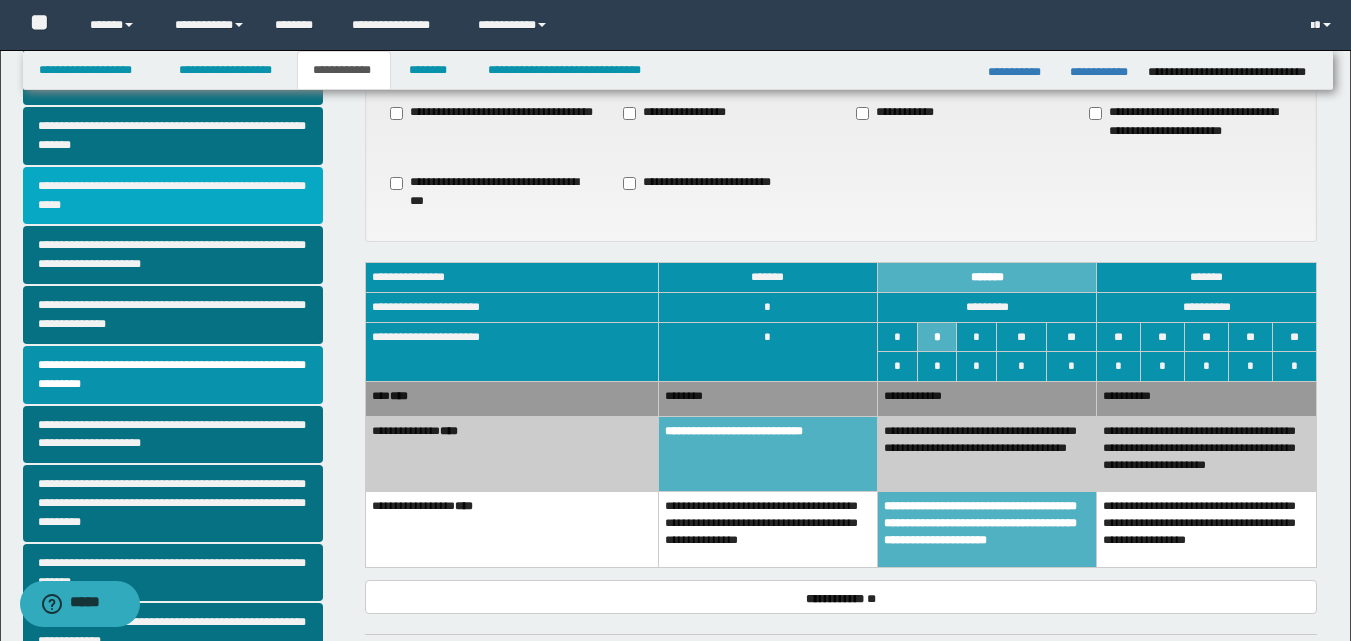 scroll, scrollTop: 100, scrollLeft: 0, axis: vertical 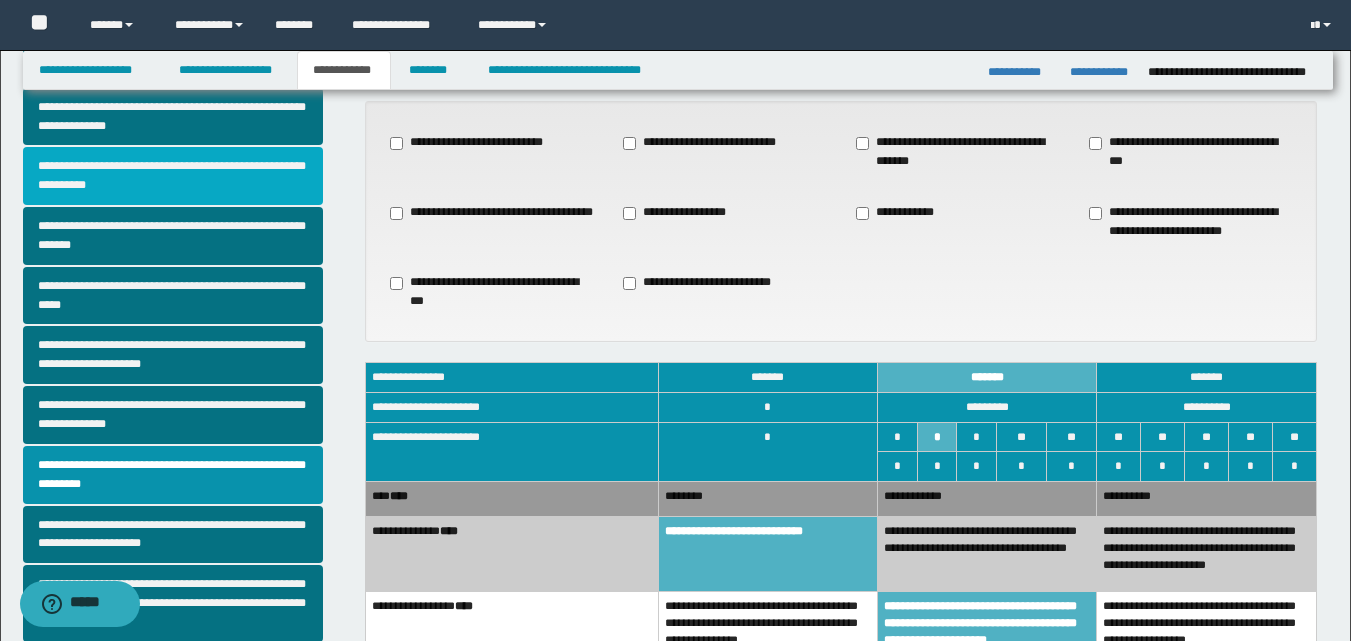 click on "**********" at bounding box center (173, 176) 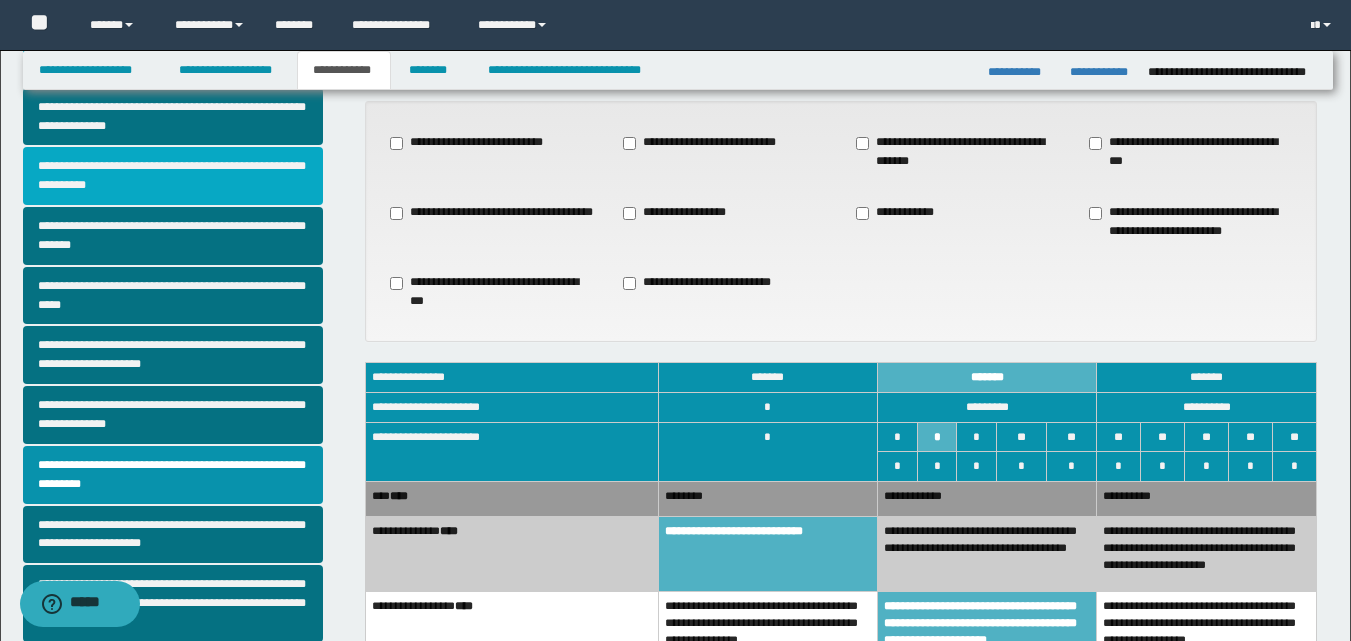 scroll, scrollTop: 0, scrollLeft: 0, axis: both 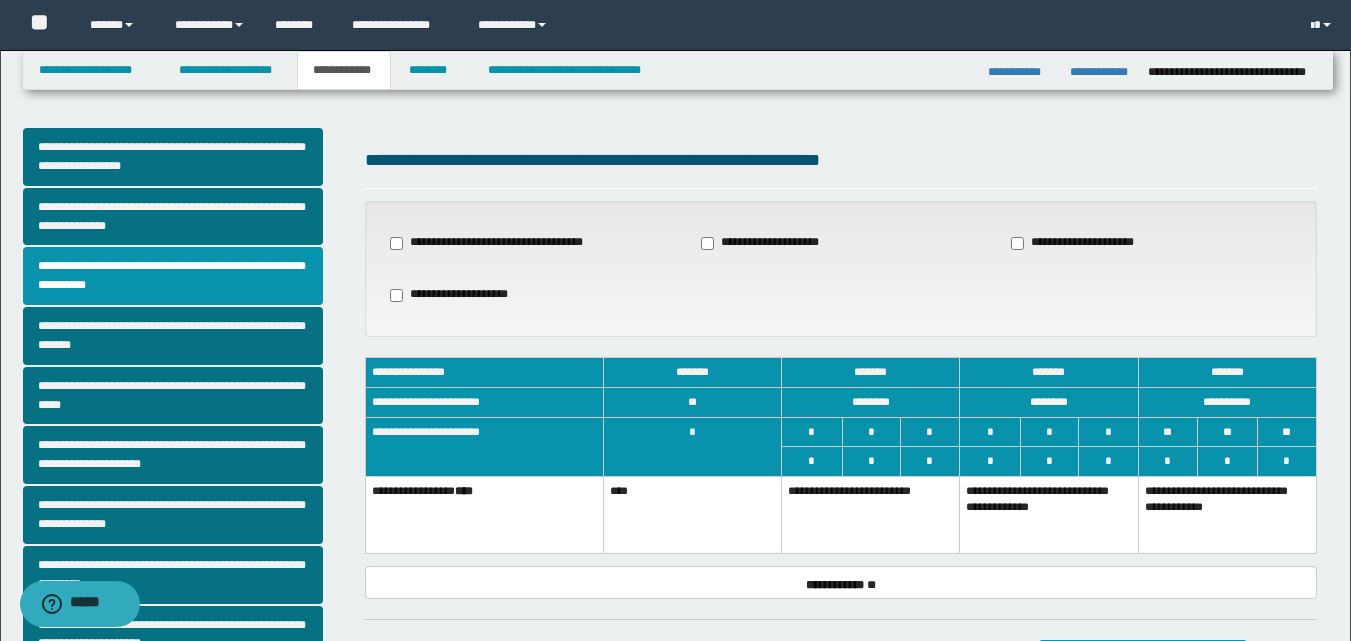 click on "**********" at bounding box center (1227, 514) 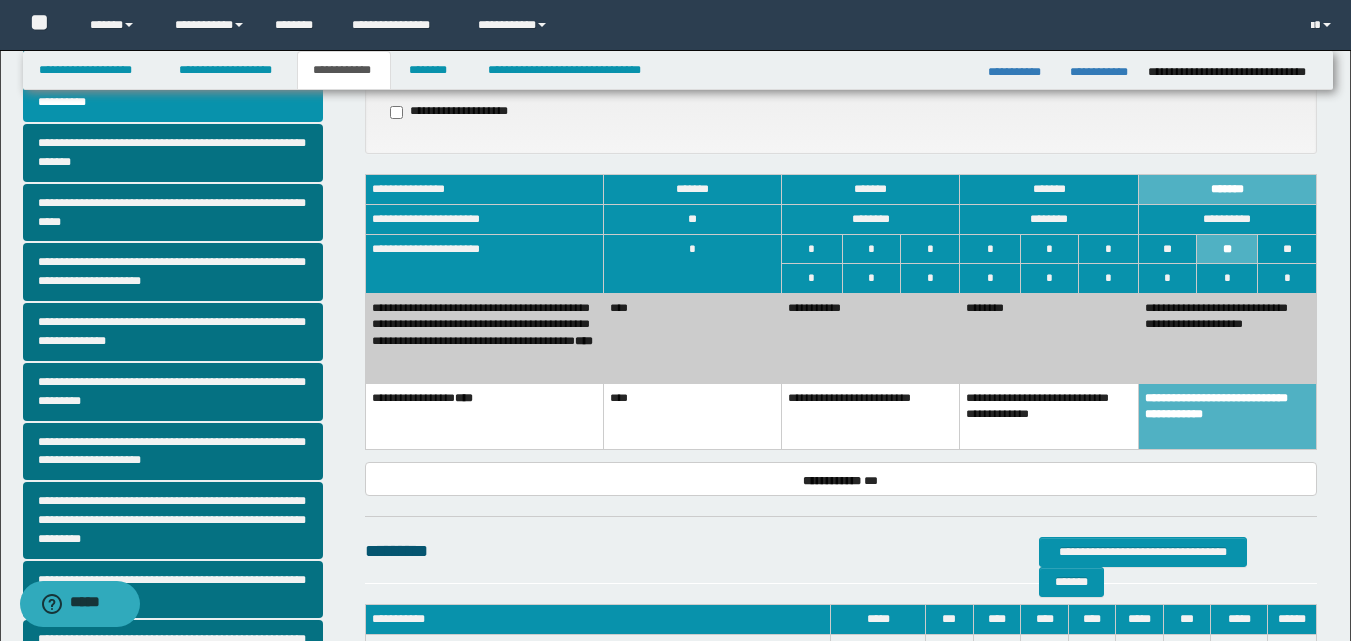 scroll, scrollTop: 200, scrollLeft: 0, axis: vertical 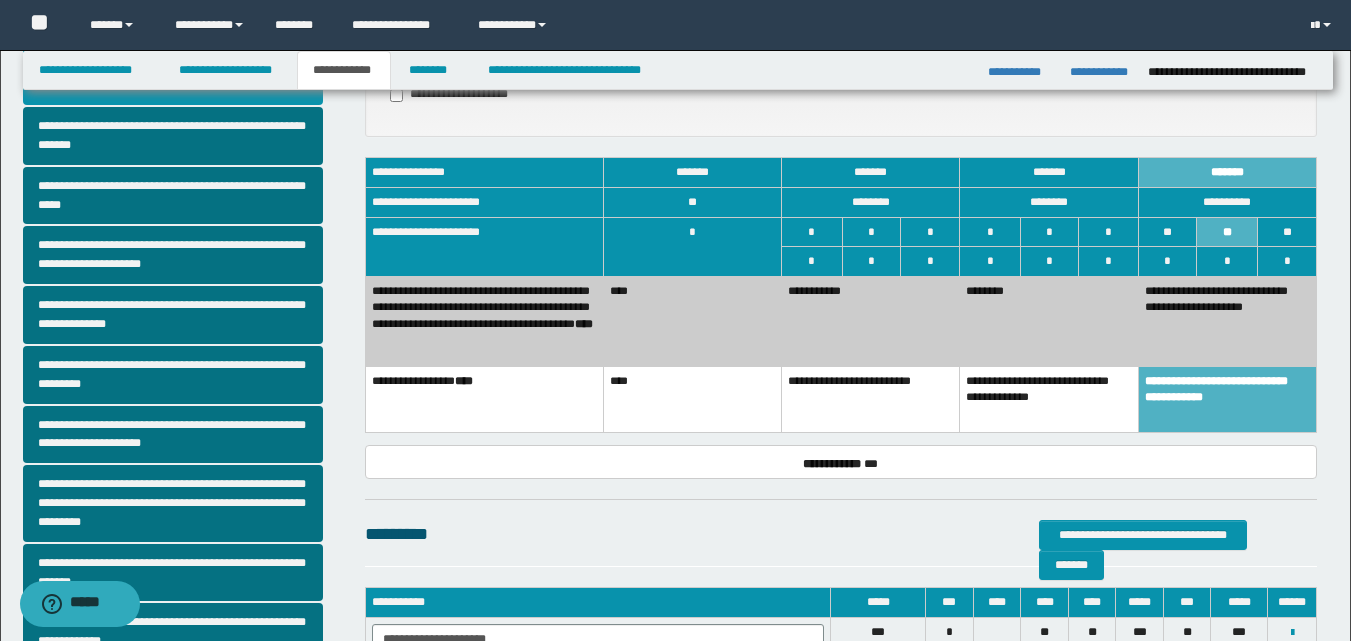 click on "********" at bounding box center (1049, 321) 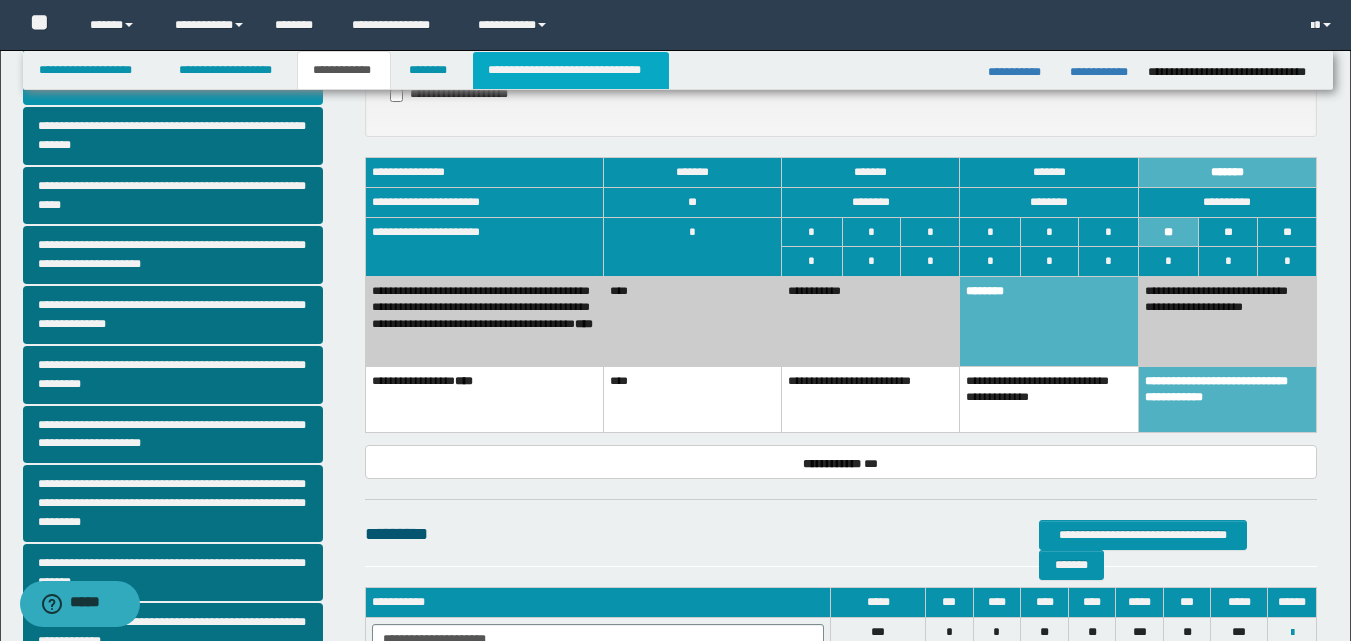click on "**********" at bounding box center (570, 70) 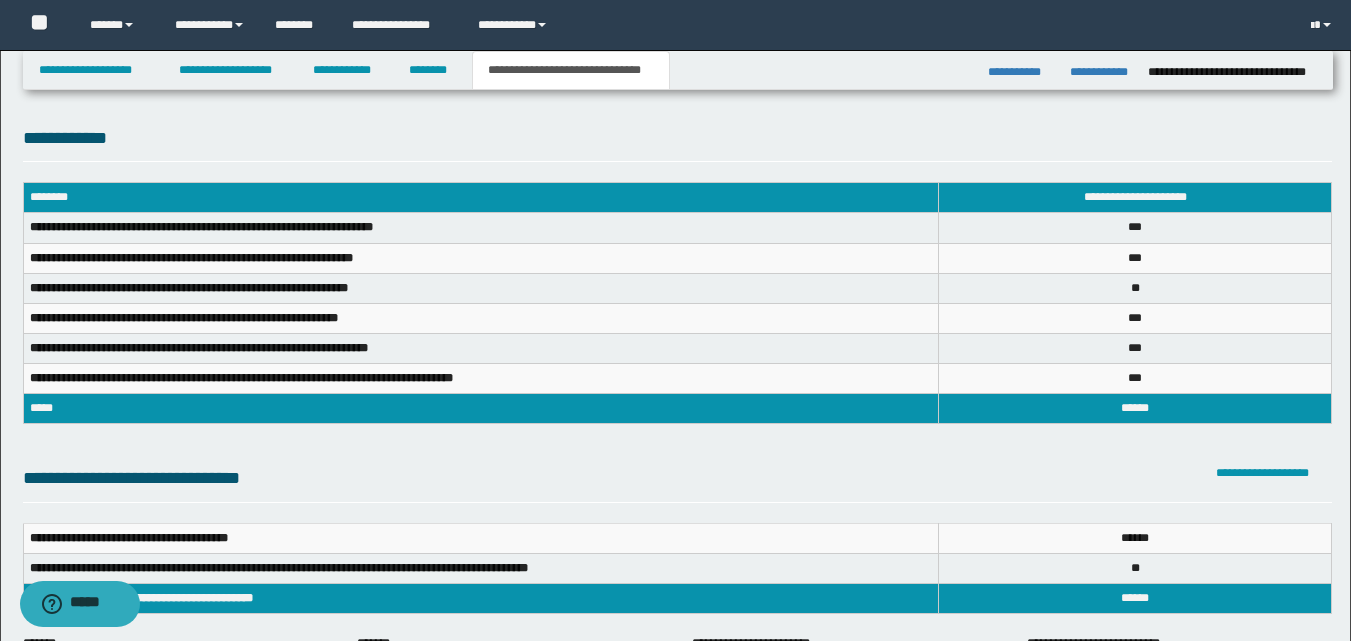 scroll, scrollTop: 0, scrollLeft: 0, axis: both 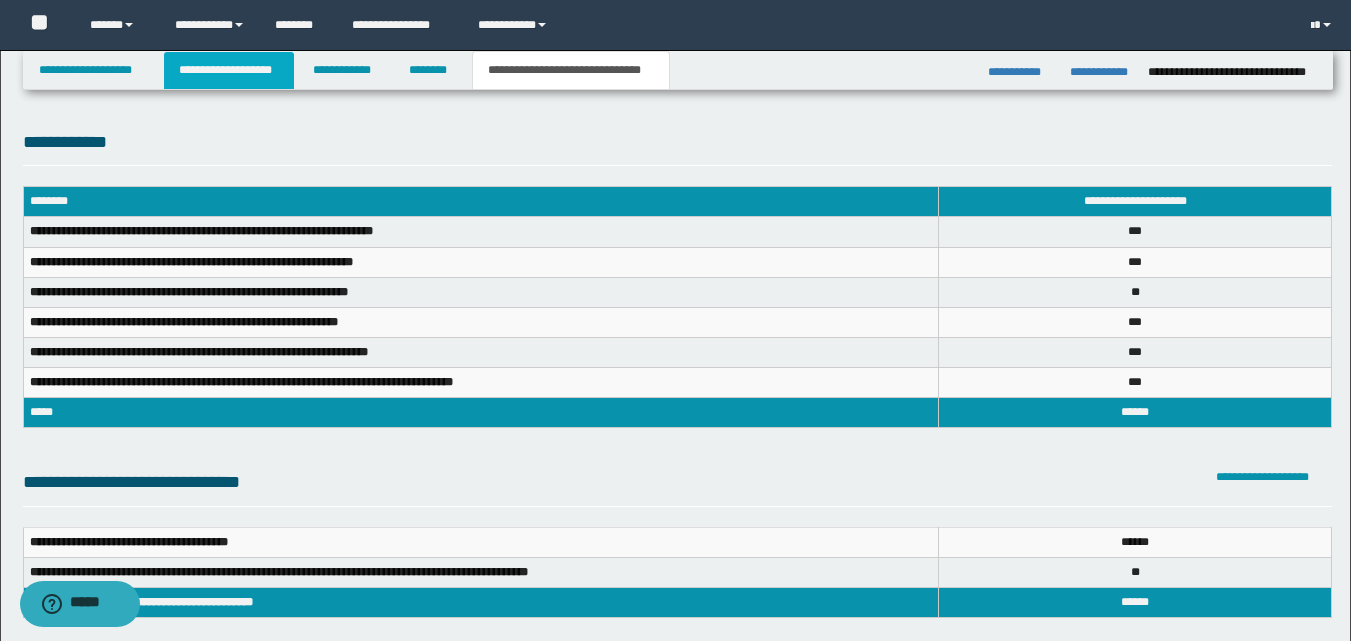 click on "**********" at bounding box center (229, 70) 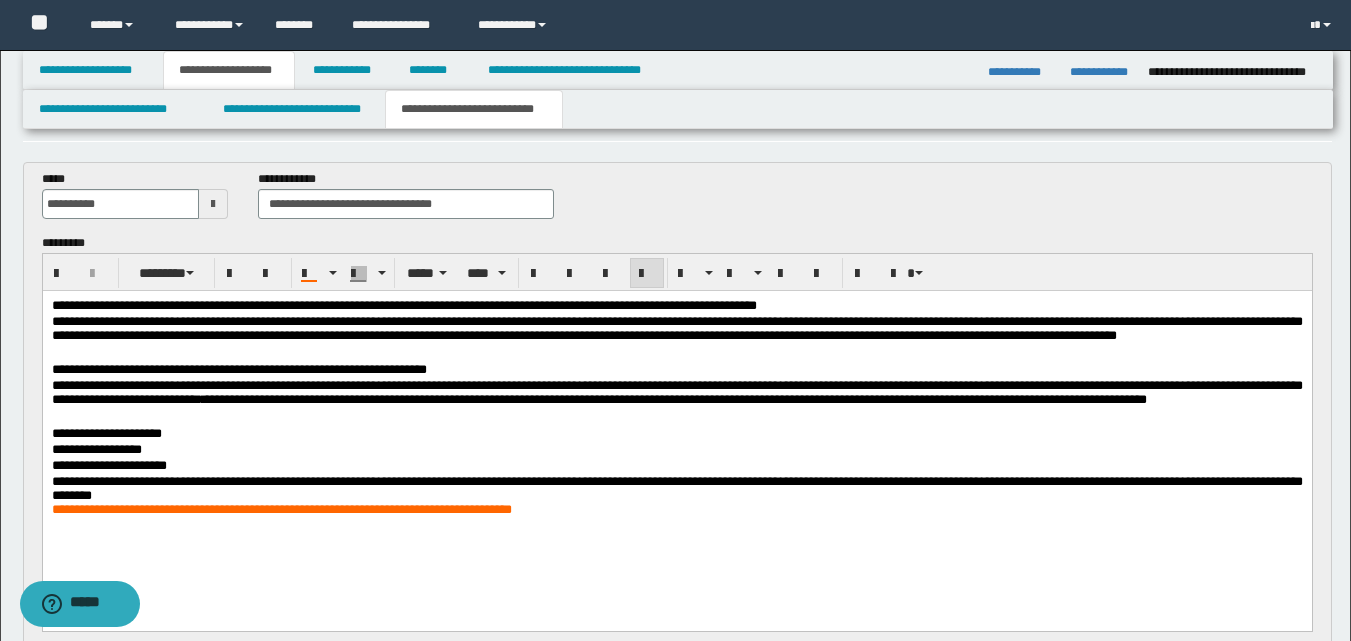 scroll, scrollTop: 100, scrollLeft: 0, axis: vertical 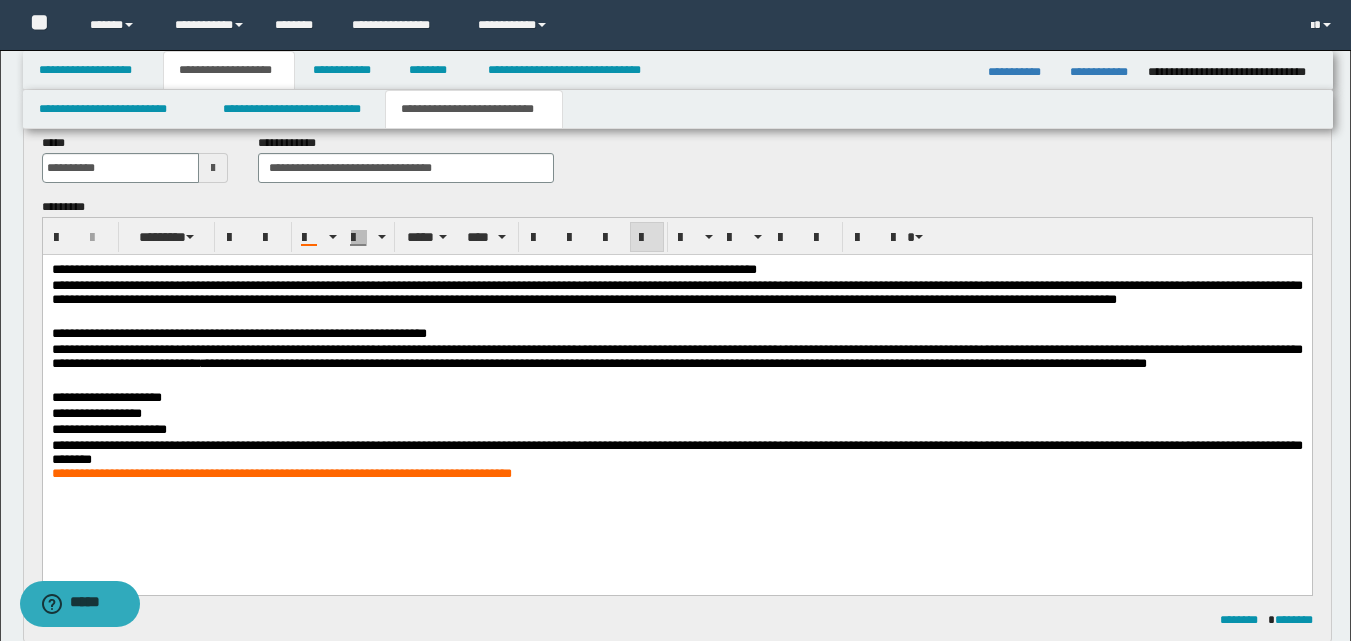 click on "**********" at bounding box center (676, 367) 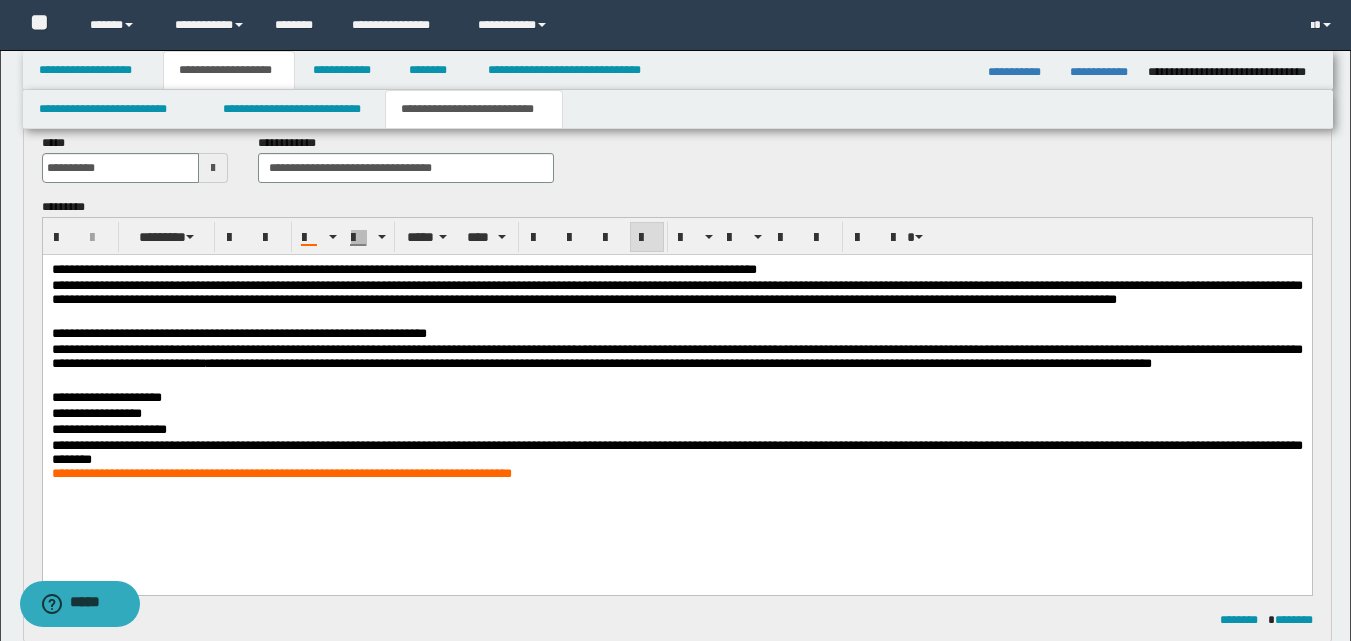 click on "**********" at bounding box center [676, 367] 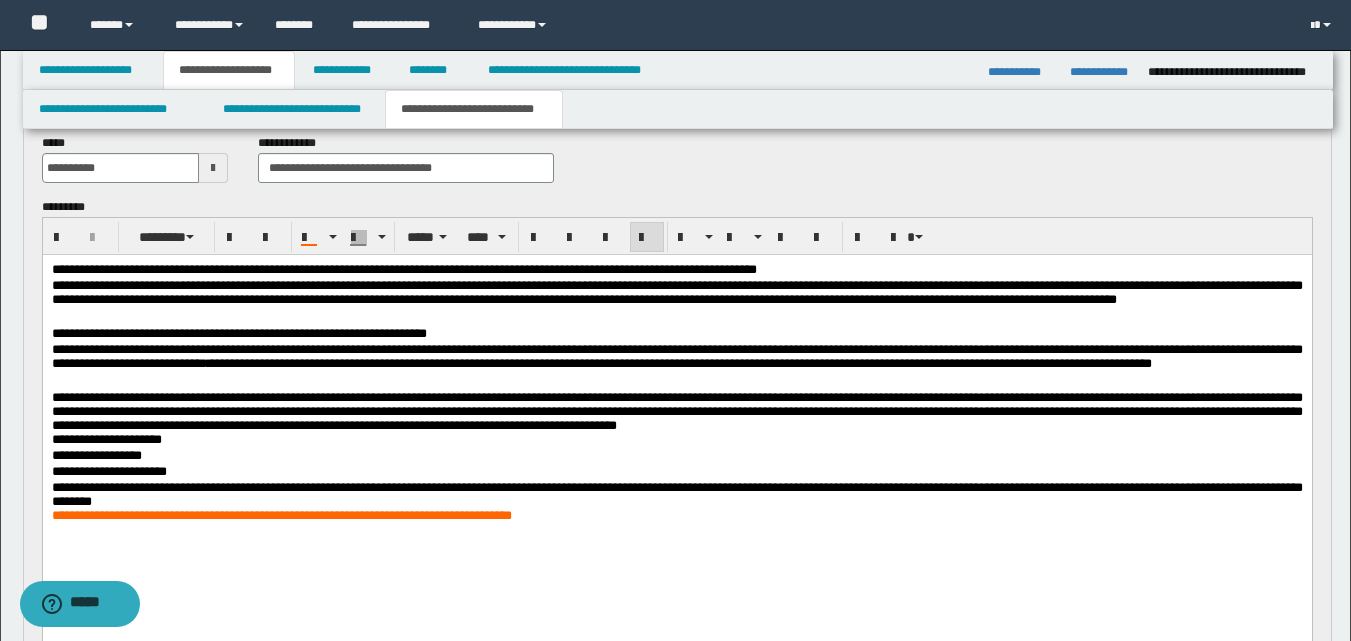 click on "**********" at bounding box center (676, 411) 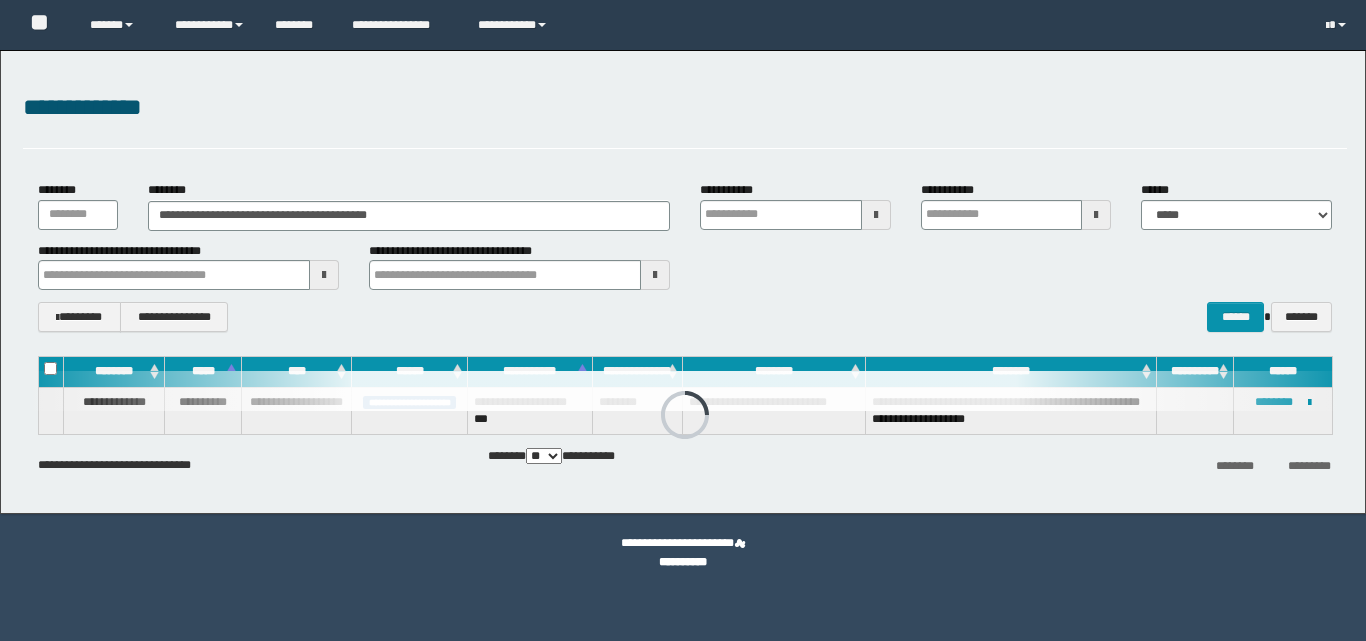 scroll, scrollTop: 0, scrollLeft: 0, axis: both 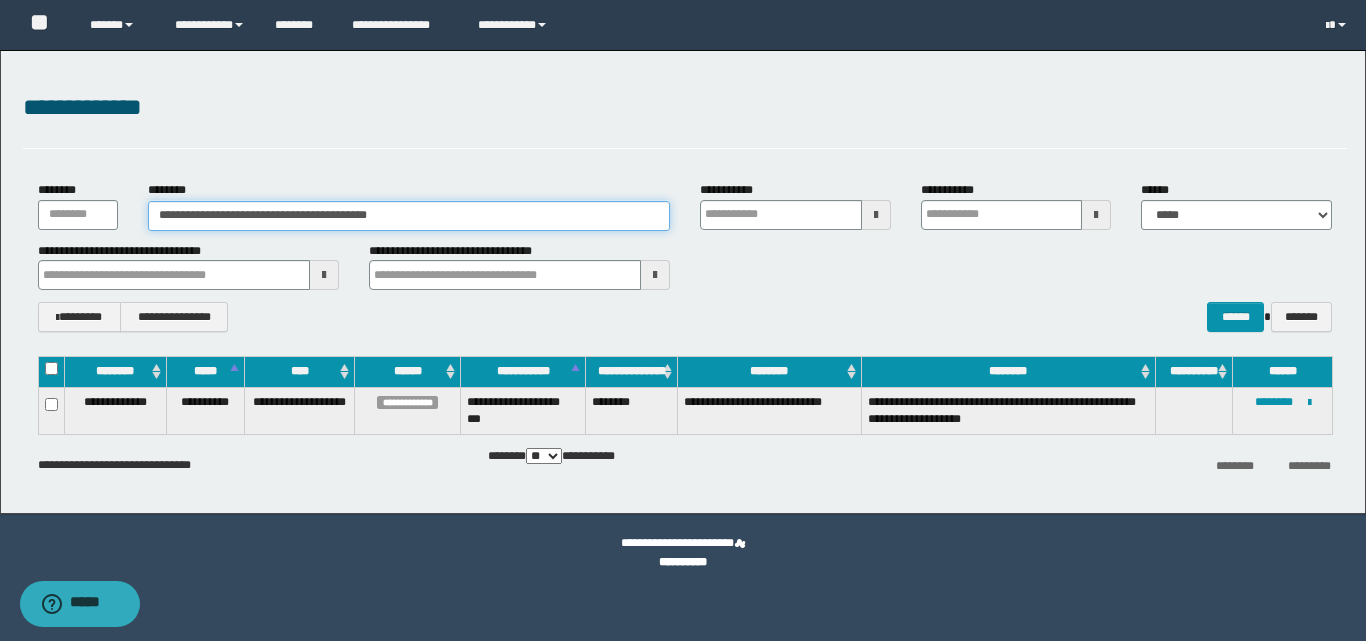 drag, startPoint x: 419, startPoint y: 224, endPoint x: 5, endPoint y: 270, distance: 416.54773 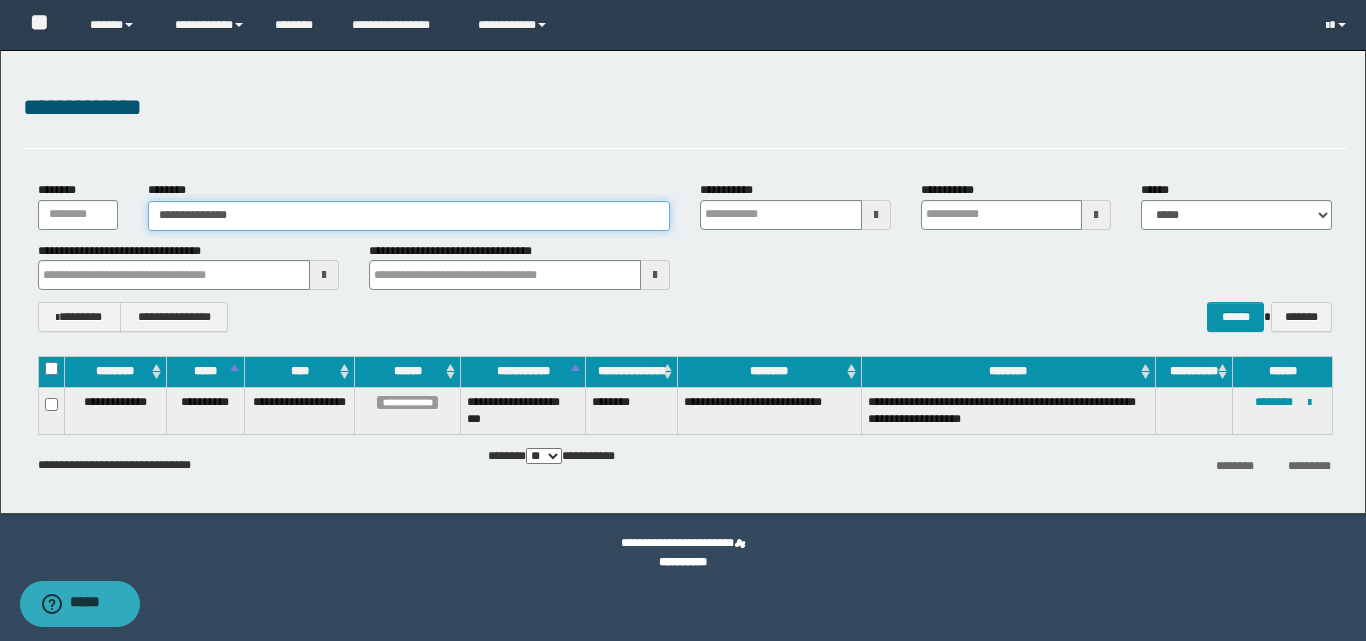 type on "**********" 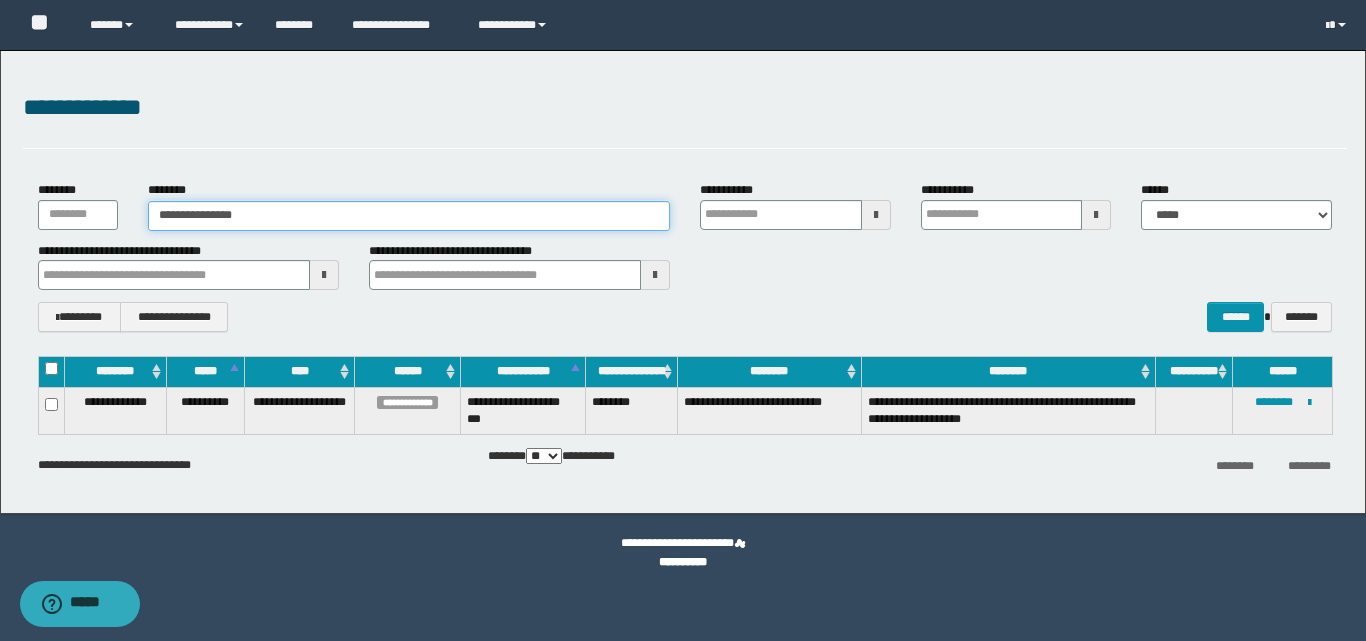type on "**********" 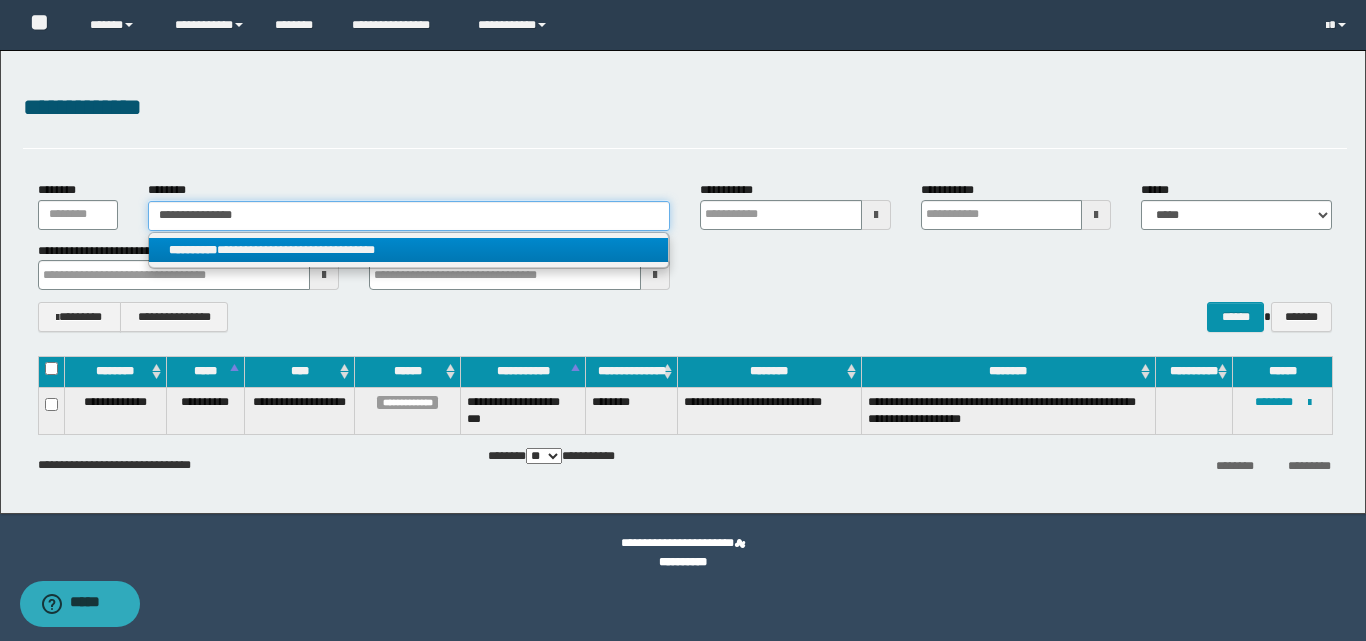 type on "**********" 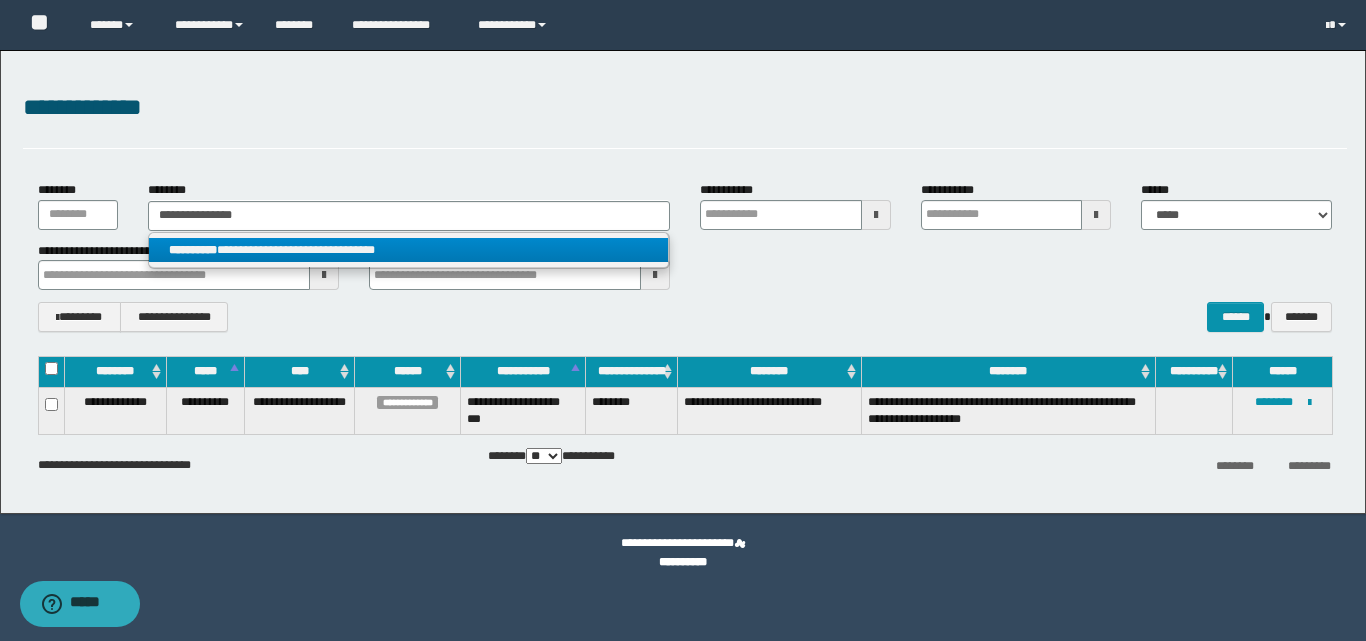 click on "**********" at bounding box center [408, 250] 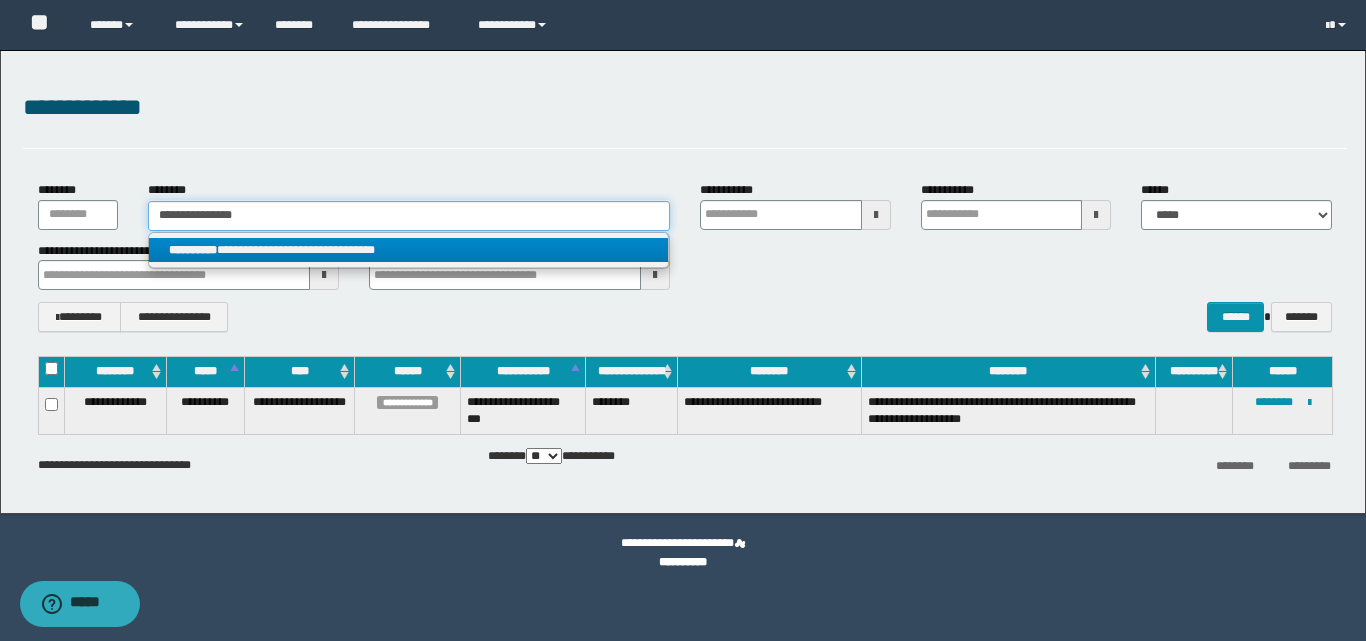 type 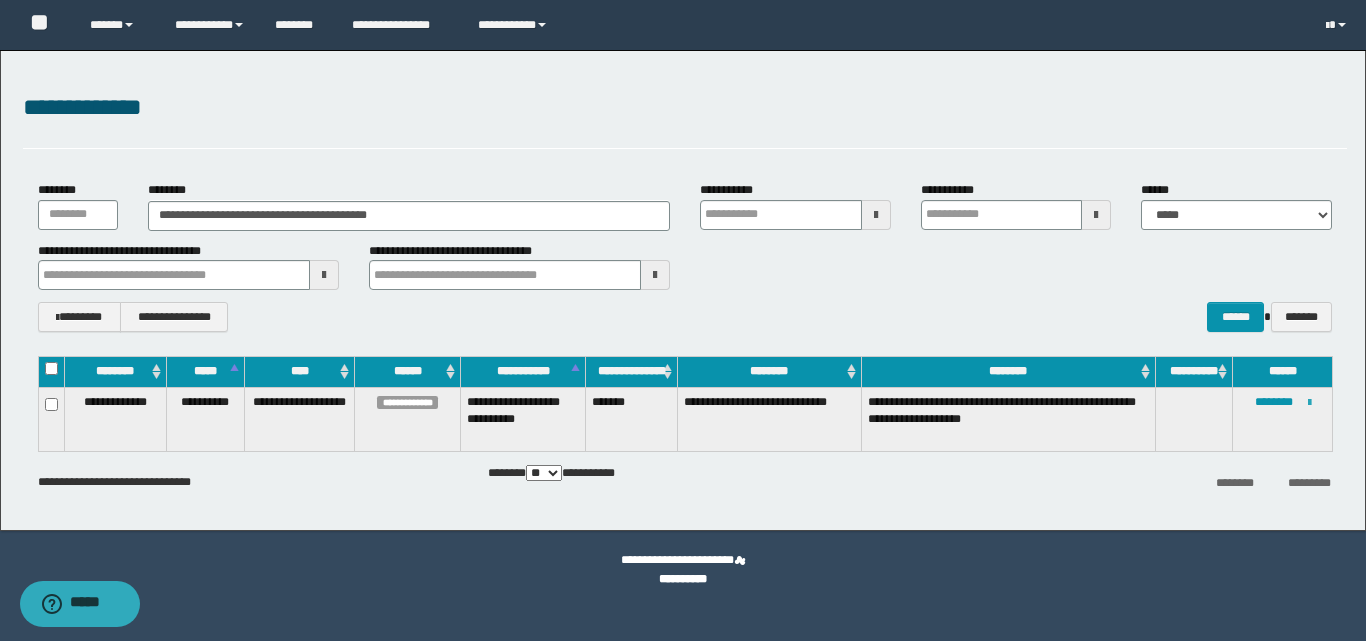 click at bounding box center [1309, 403] 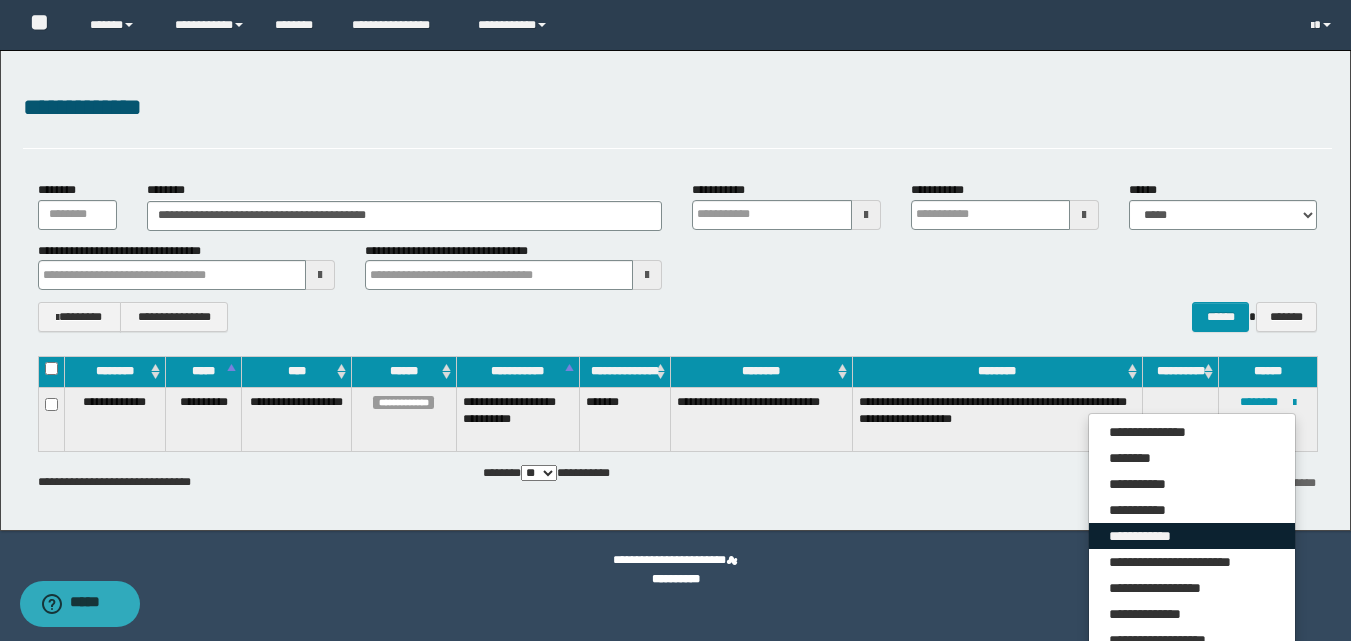 click on "**********" at bounding box center [1192, 536] 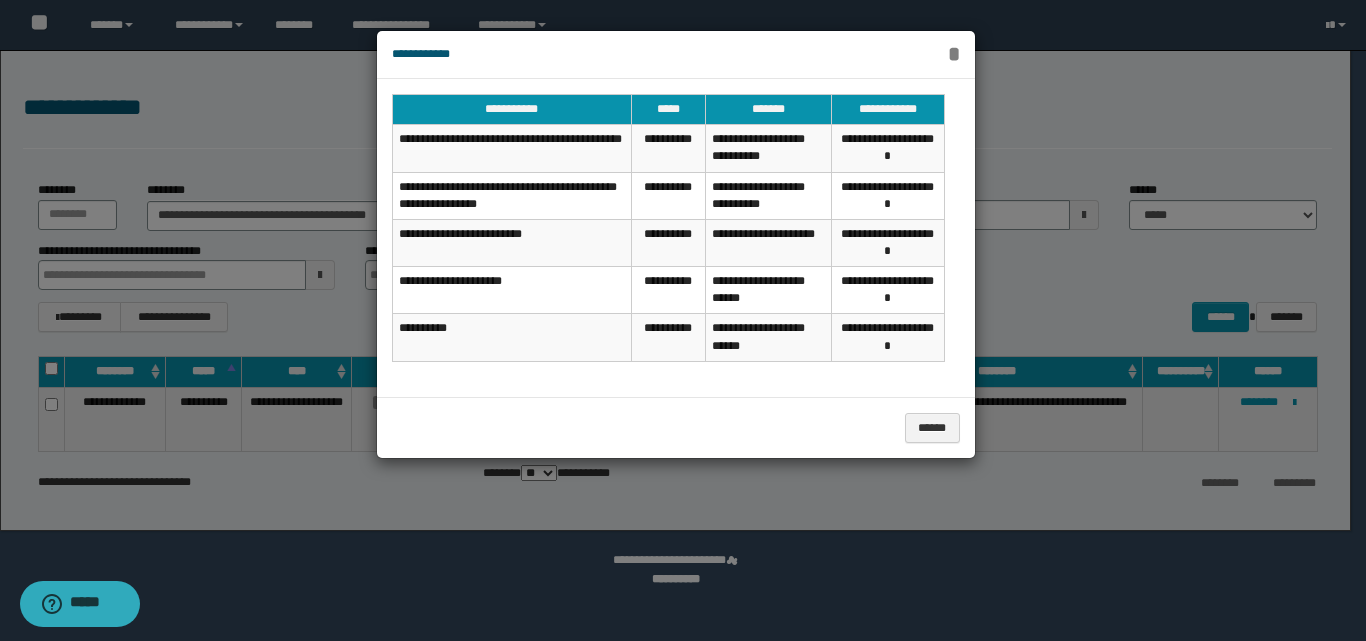 click on "*" at bounding box center [954, 54] 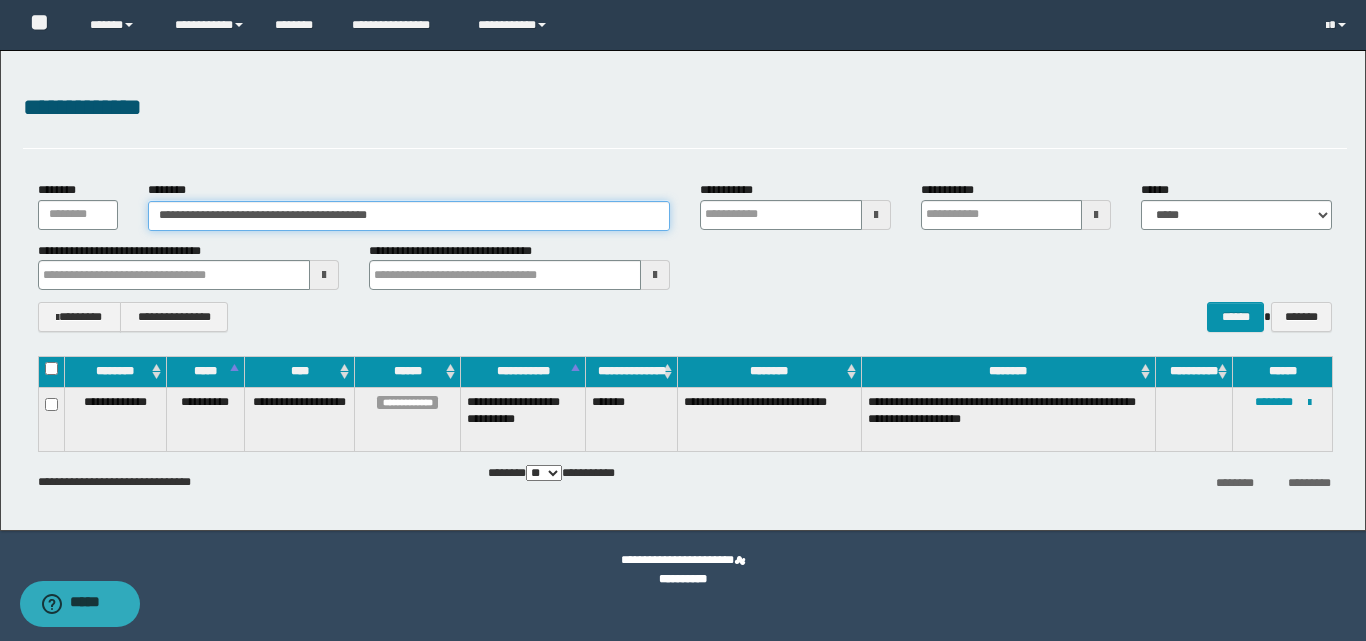 drag, startPoint x: 450, startPoint y: 218, endPoint x: 95, endPoint y: 229, distance: 355.17038 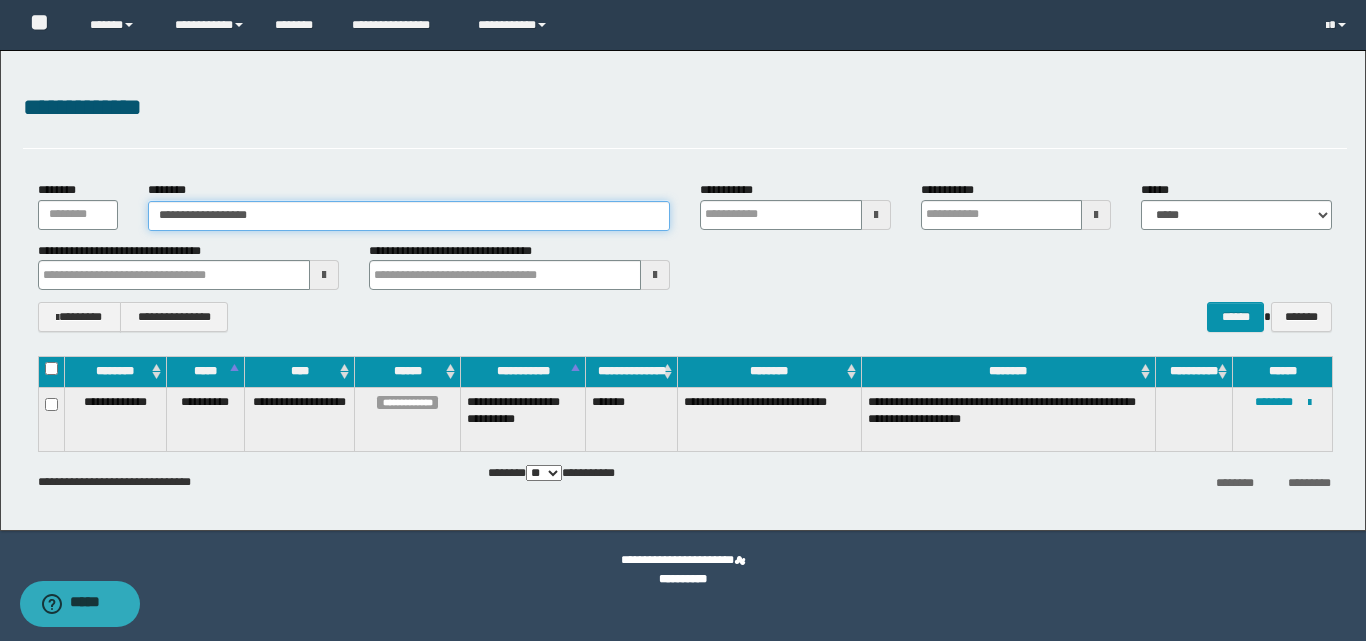 type on "**********" 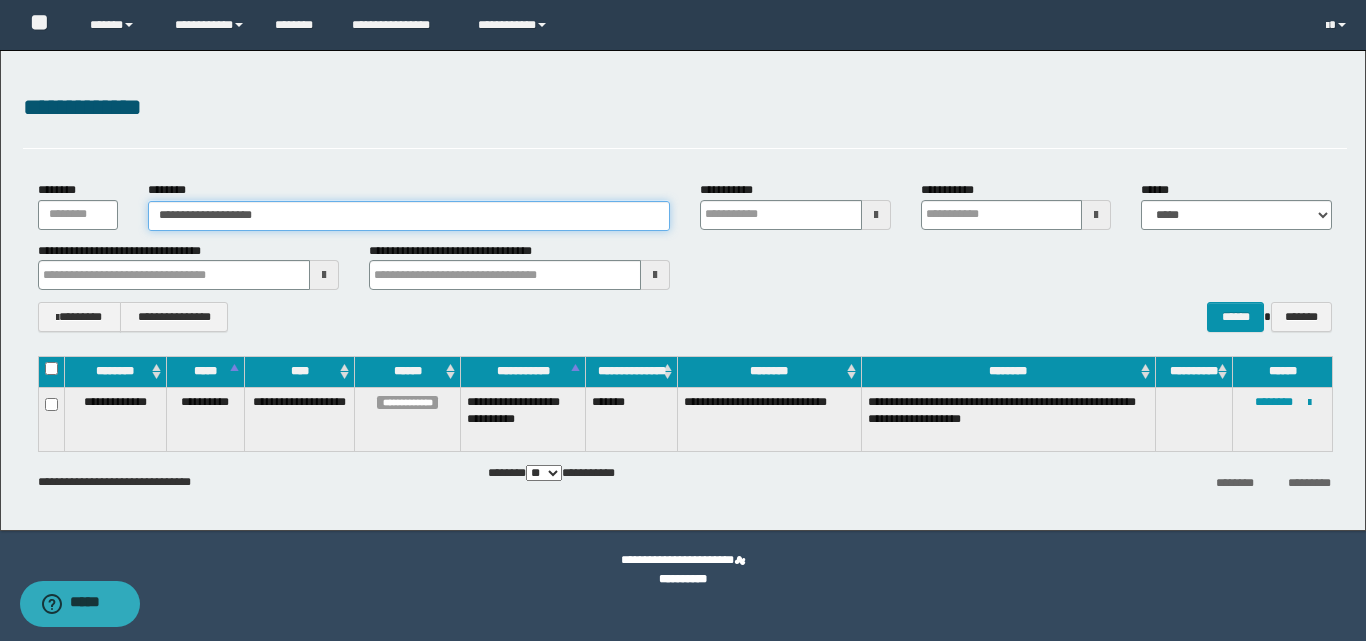 type on "**********" 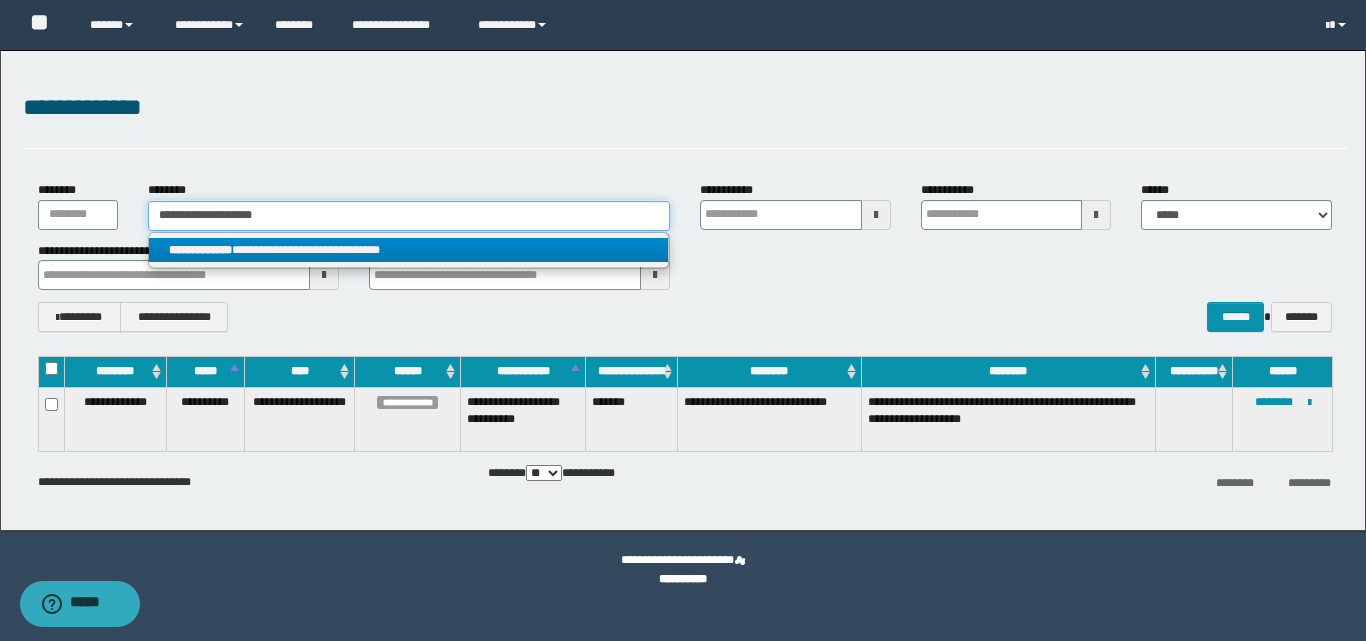type on "**********" 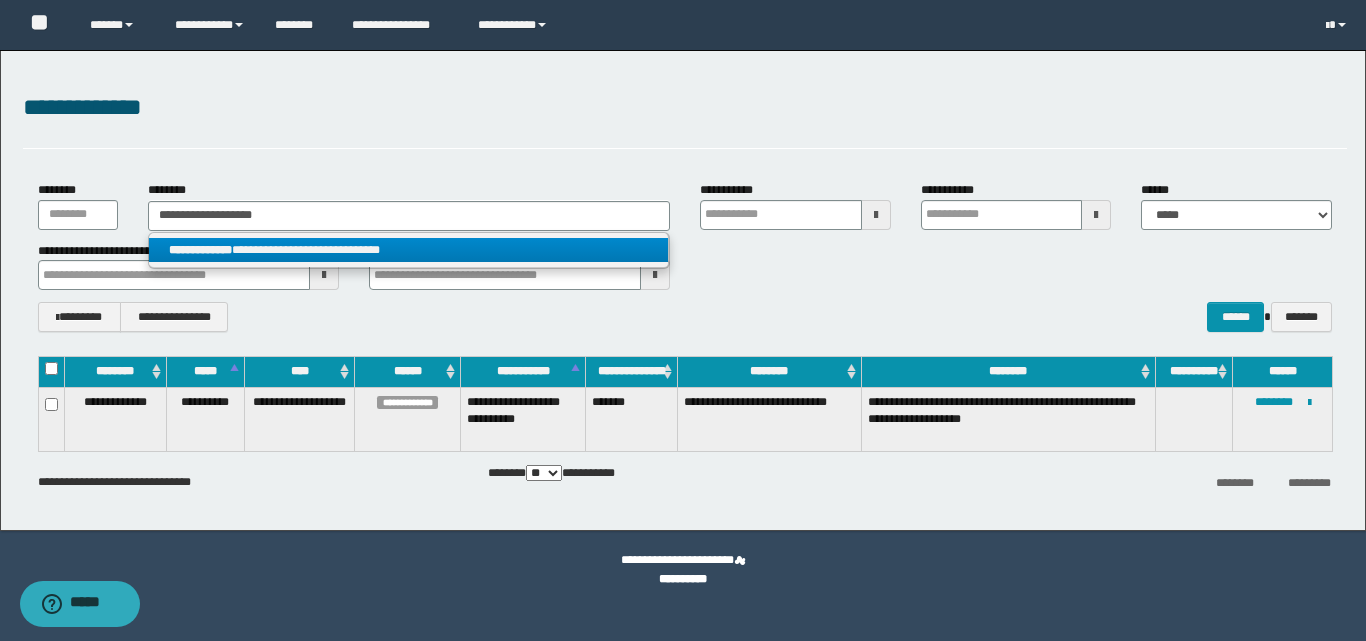 click on "**********" at bounding box center [408, 250] 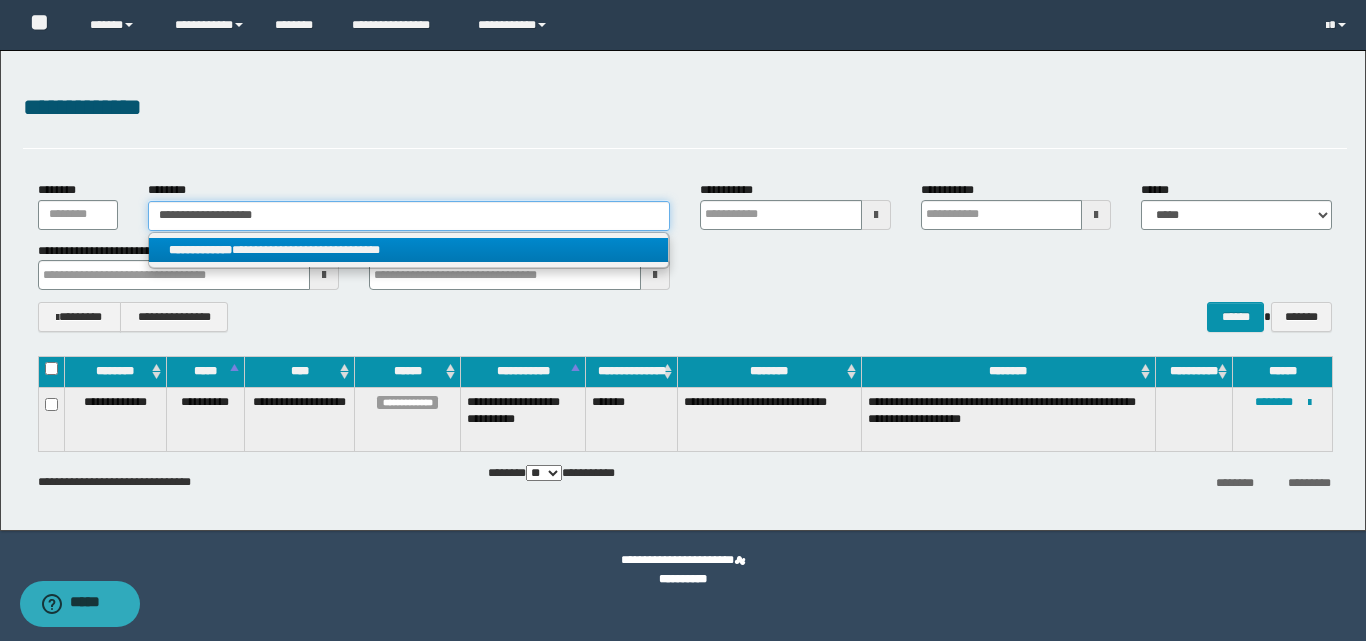 type 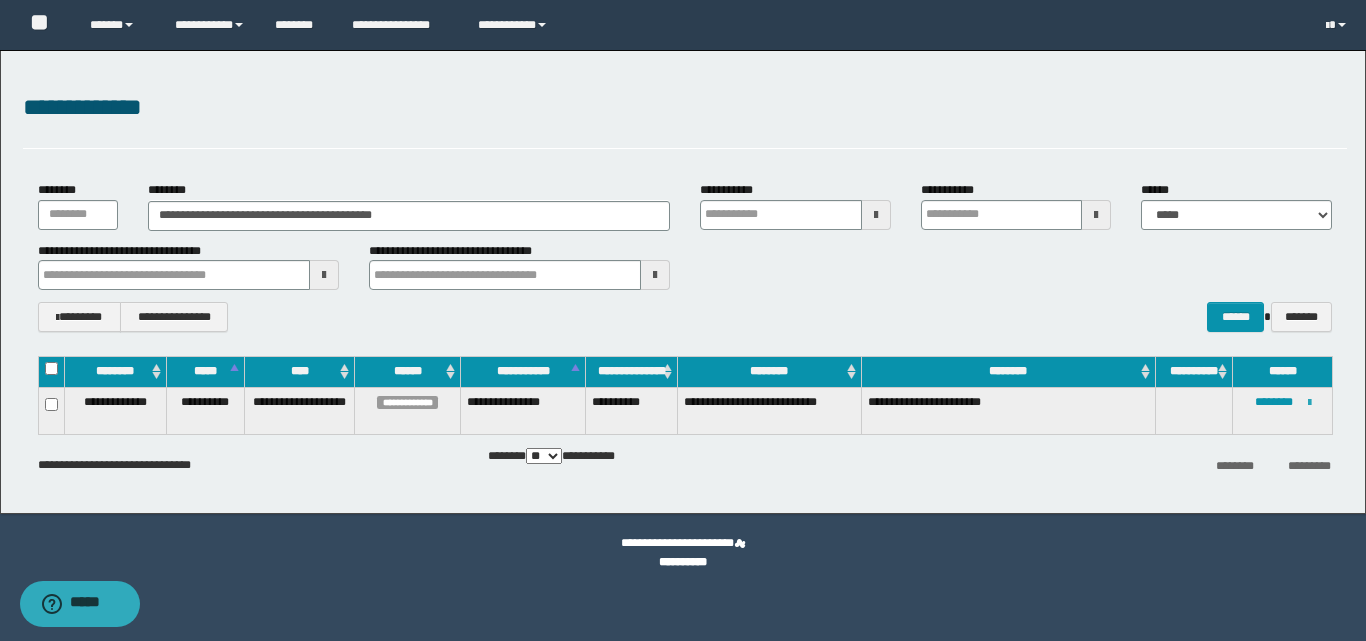 click at bounding box center (1309, 403) 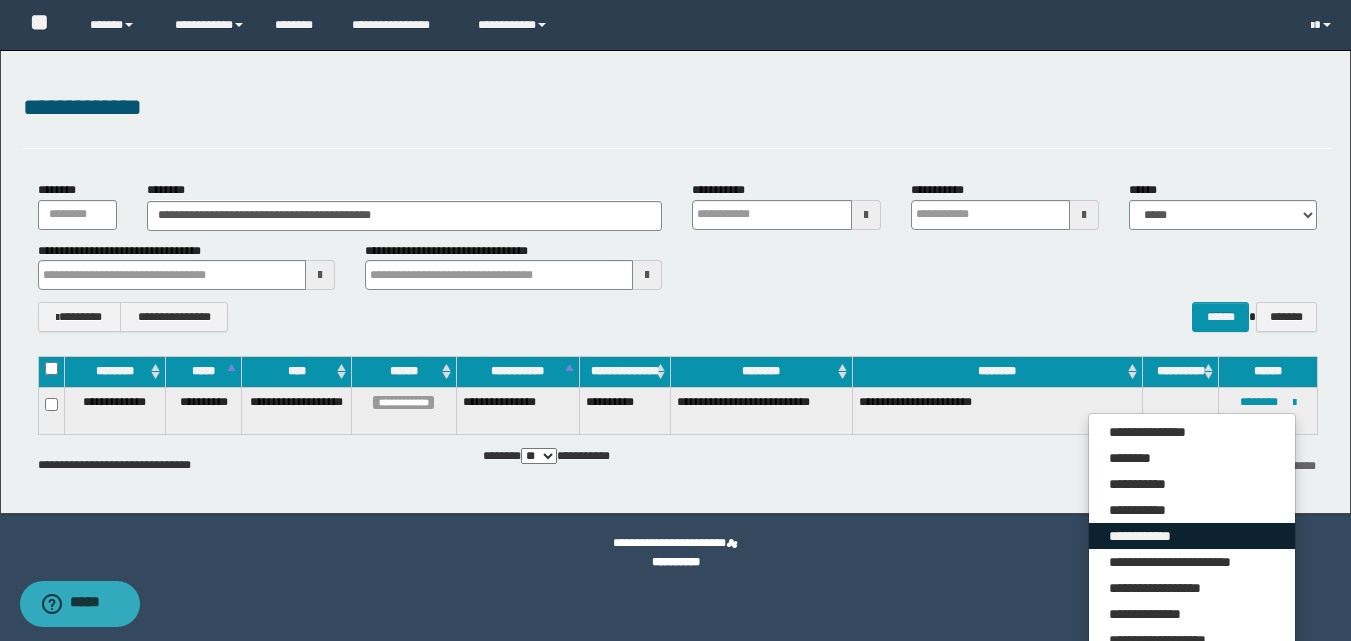 click on "**********" at bounding box center [1192, 536] 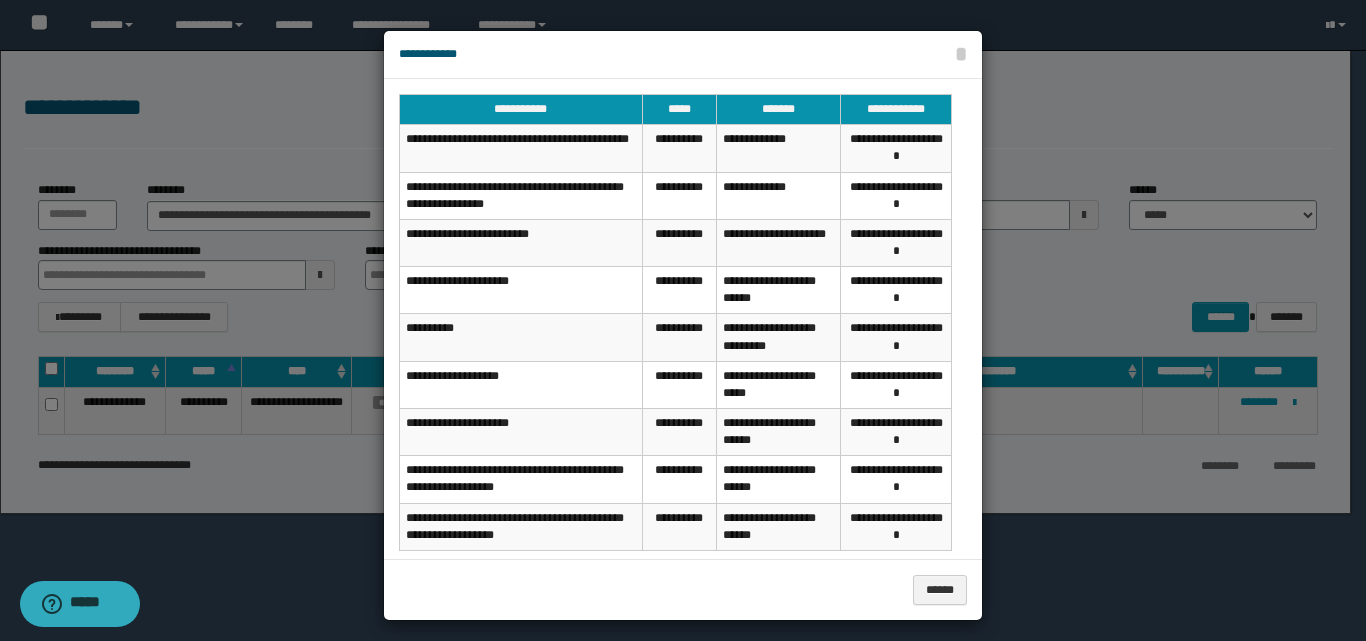 click at bounding box center (683, 325) 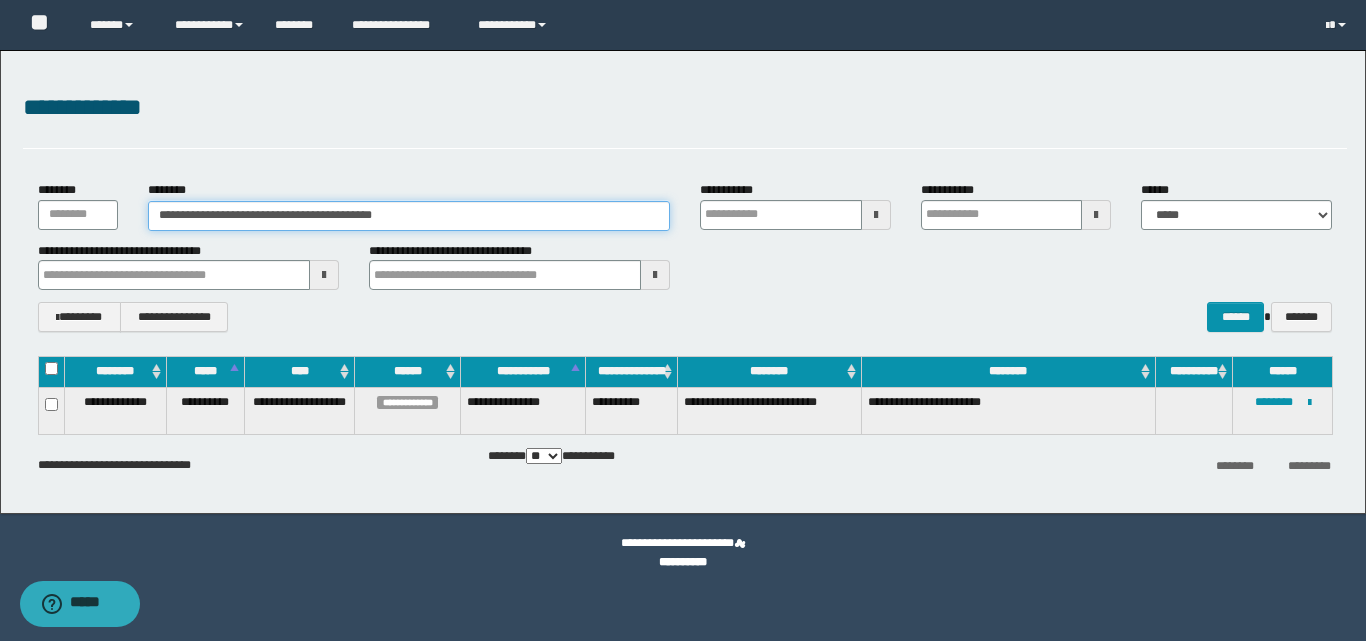 drag, startPoint x: 418, startPoint y: 203, endPoint x: 3, endPoint y: 251, distance: 417.7667 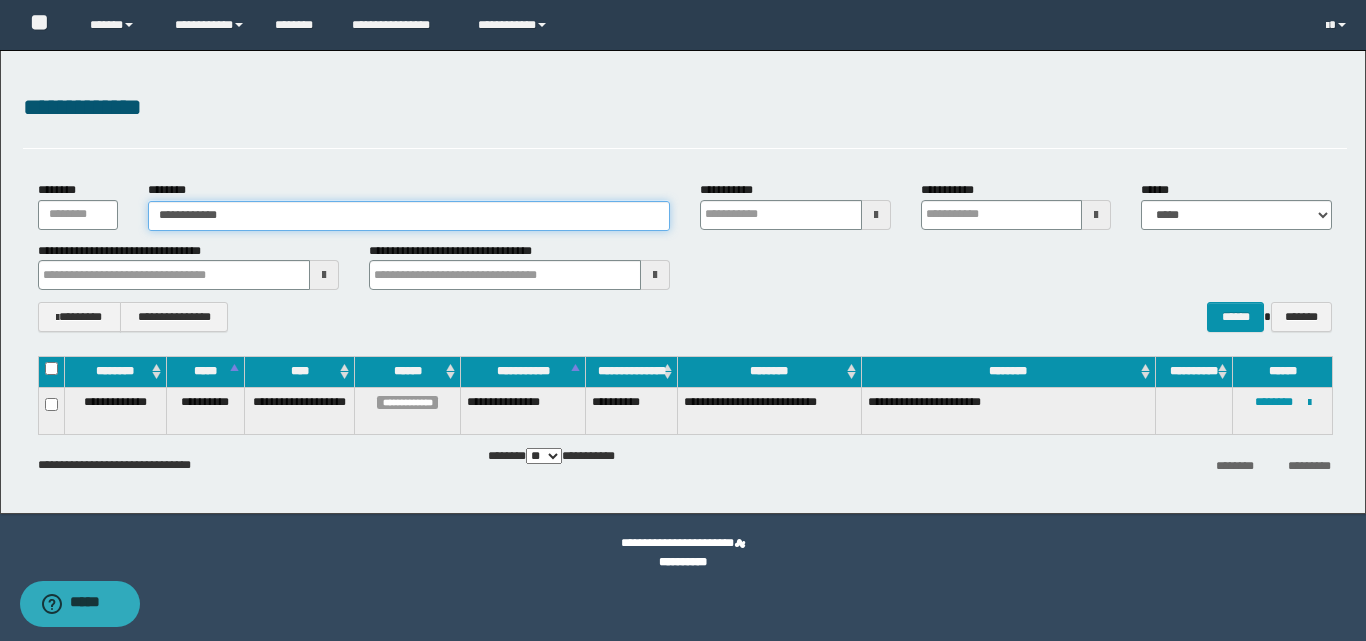 type on "**********" 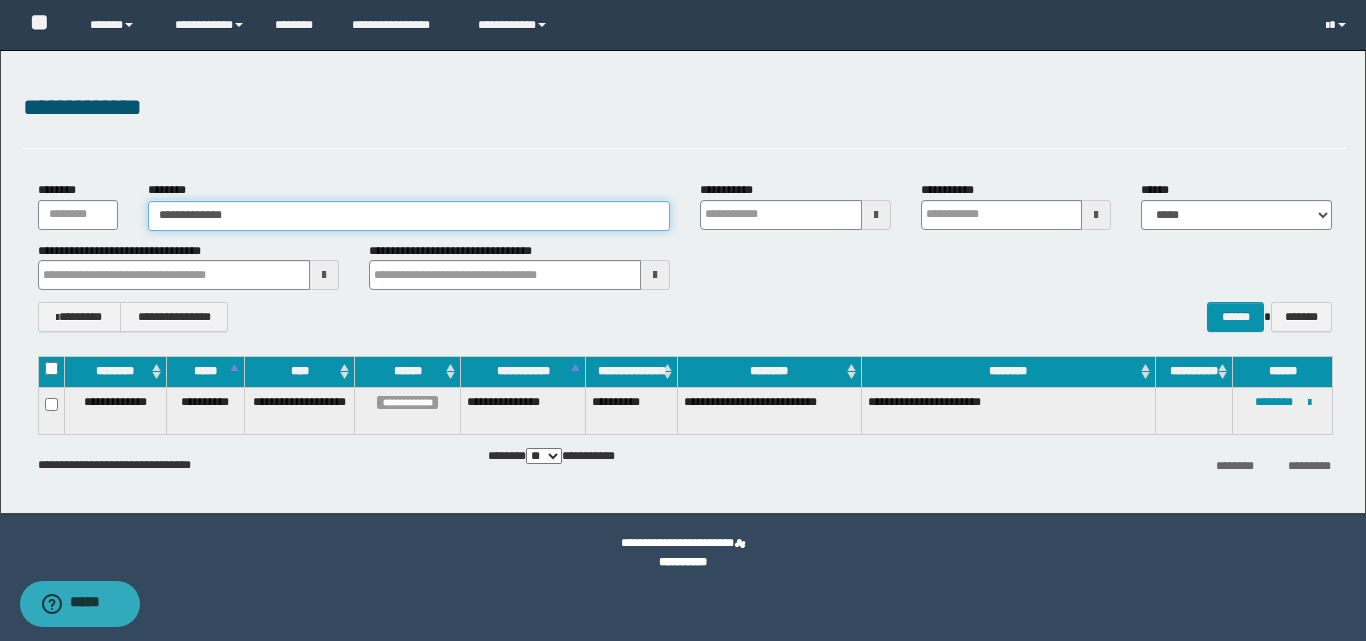 type on "**********" 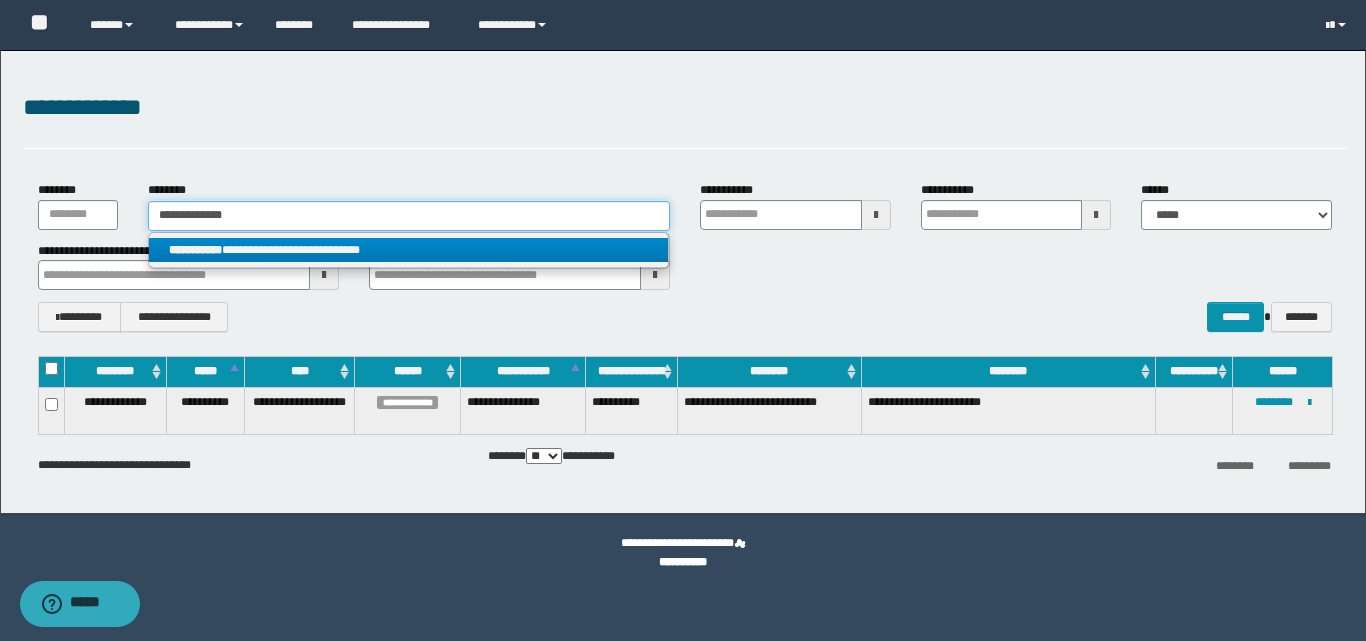 type on "**********" 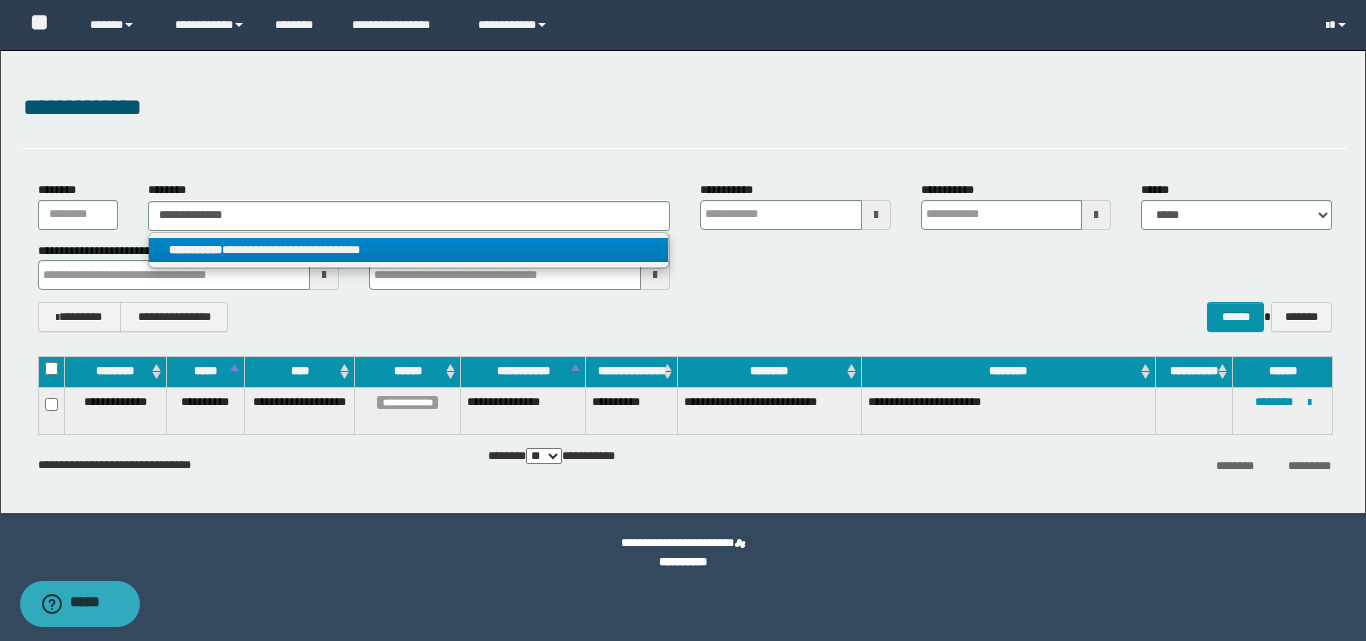 click on "**********" at bounding box center [408, 250] 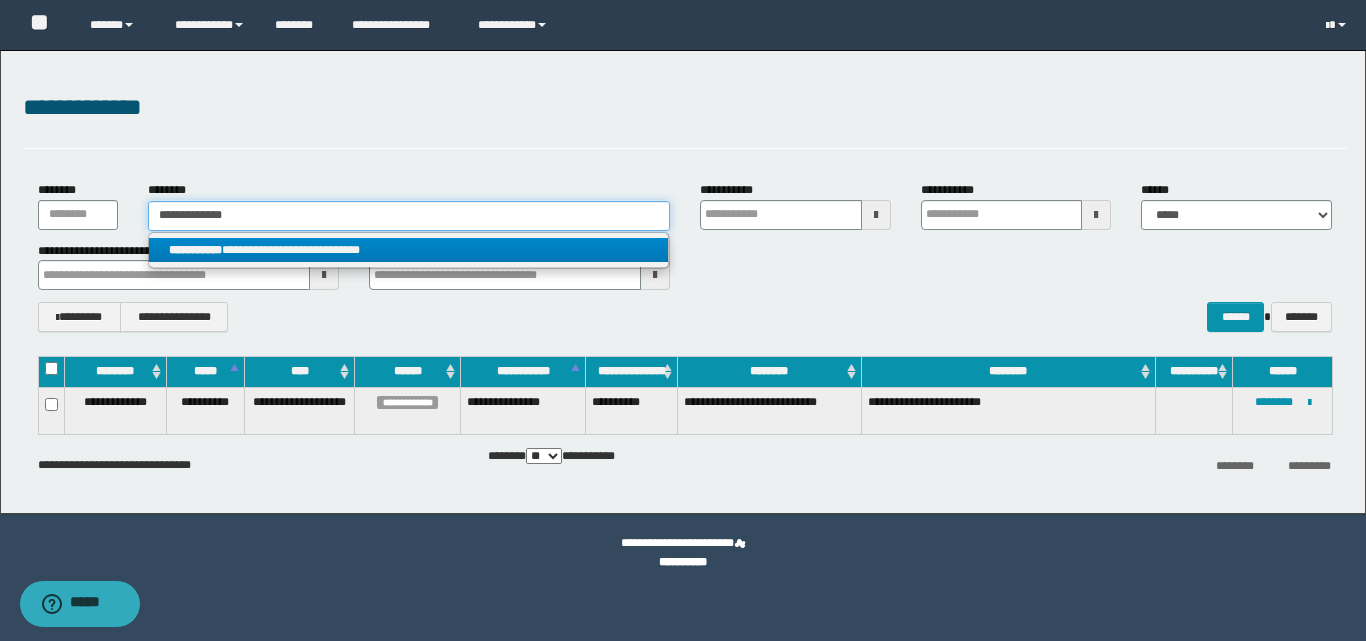 type 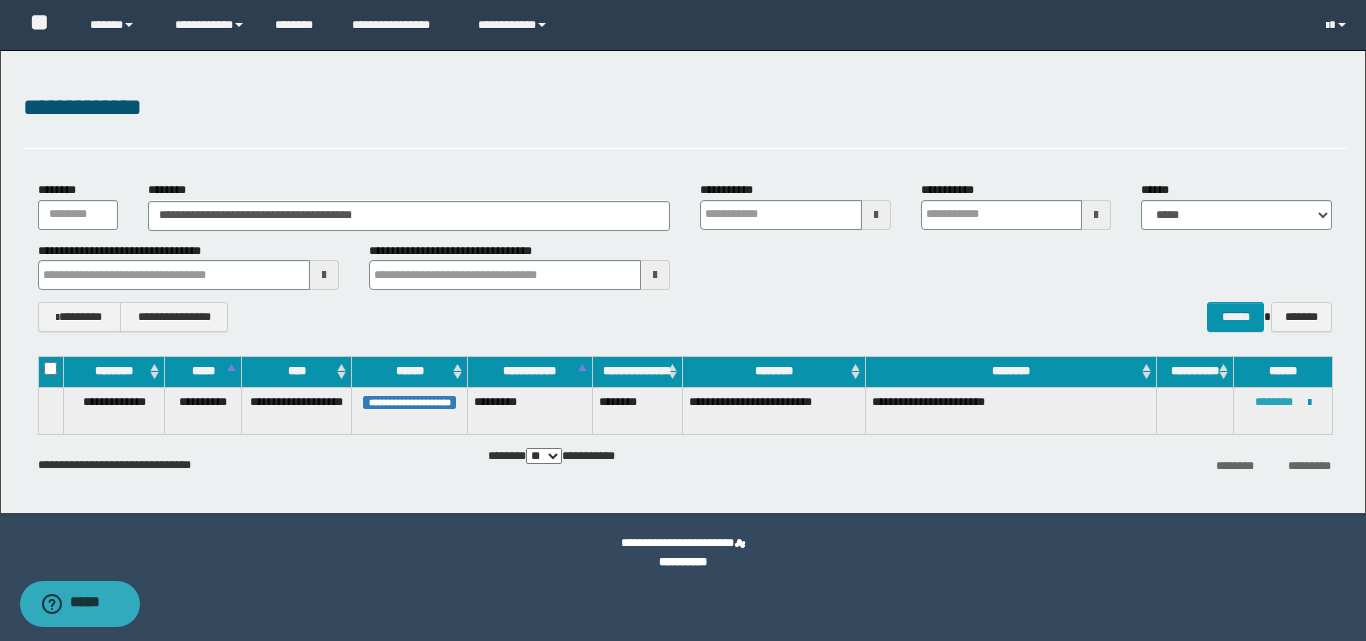 click on "********" at bounding box center [1274, 402] 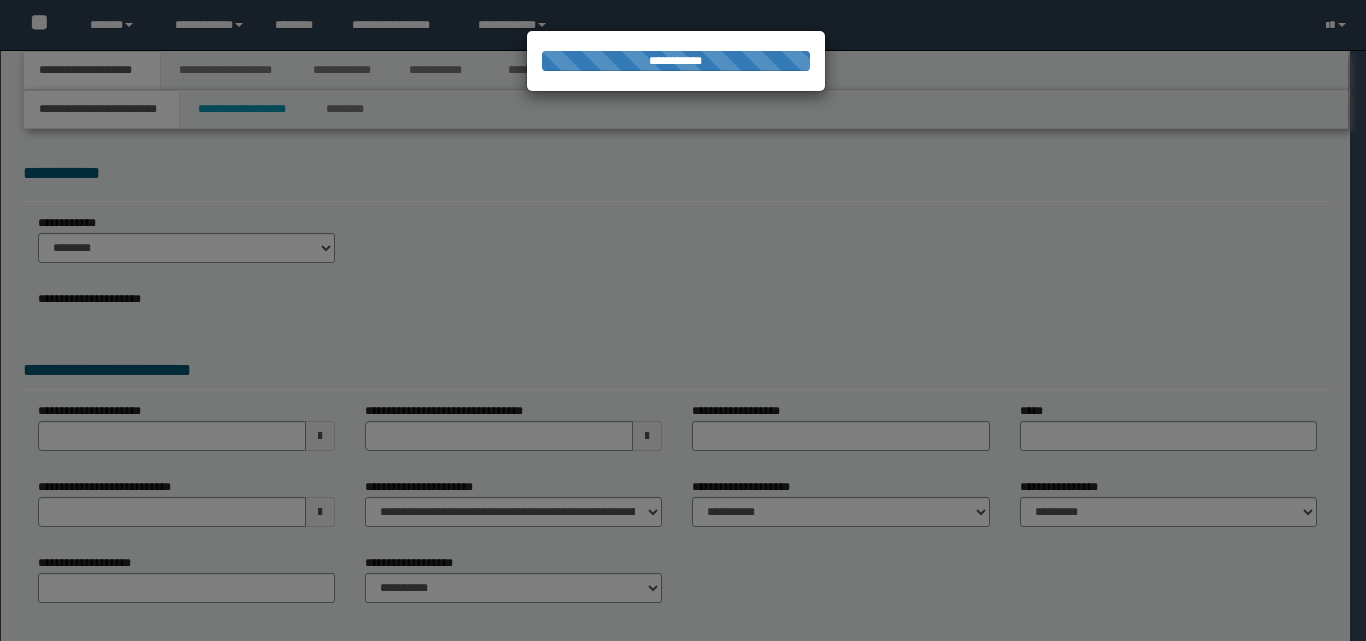 scroll, scrollTop: 0, scrollLeft: 0, axis: both 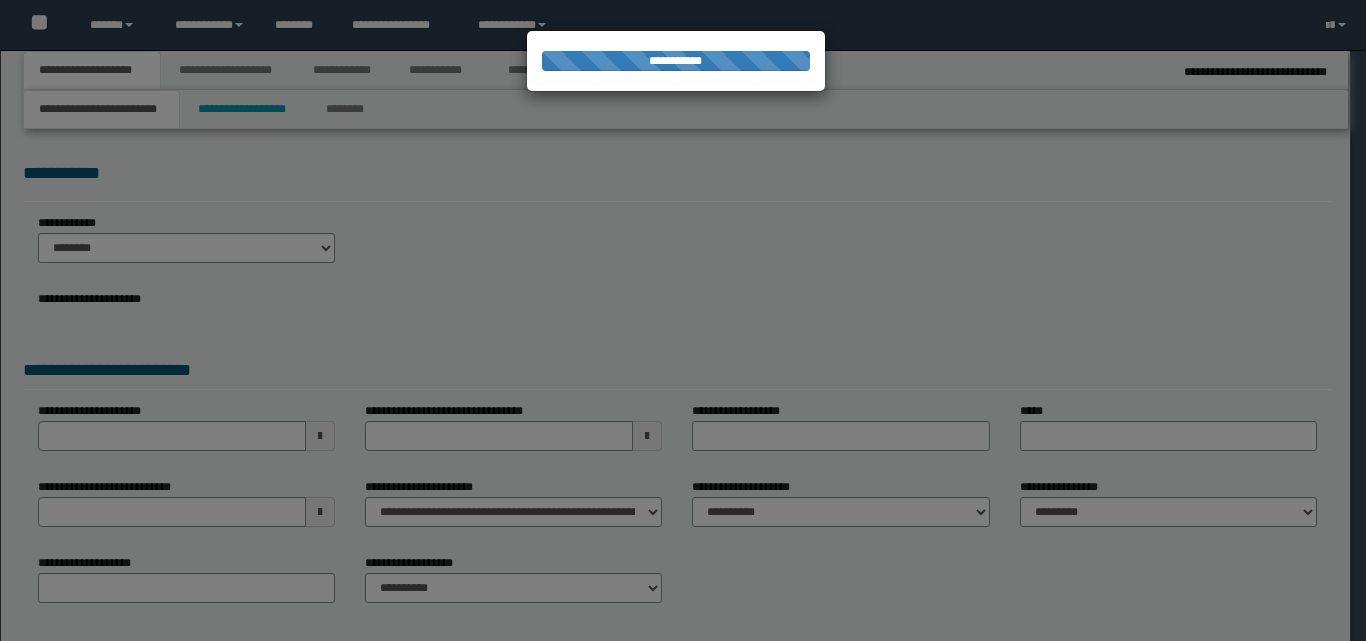 select on "*" 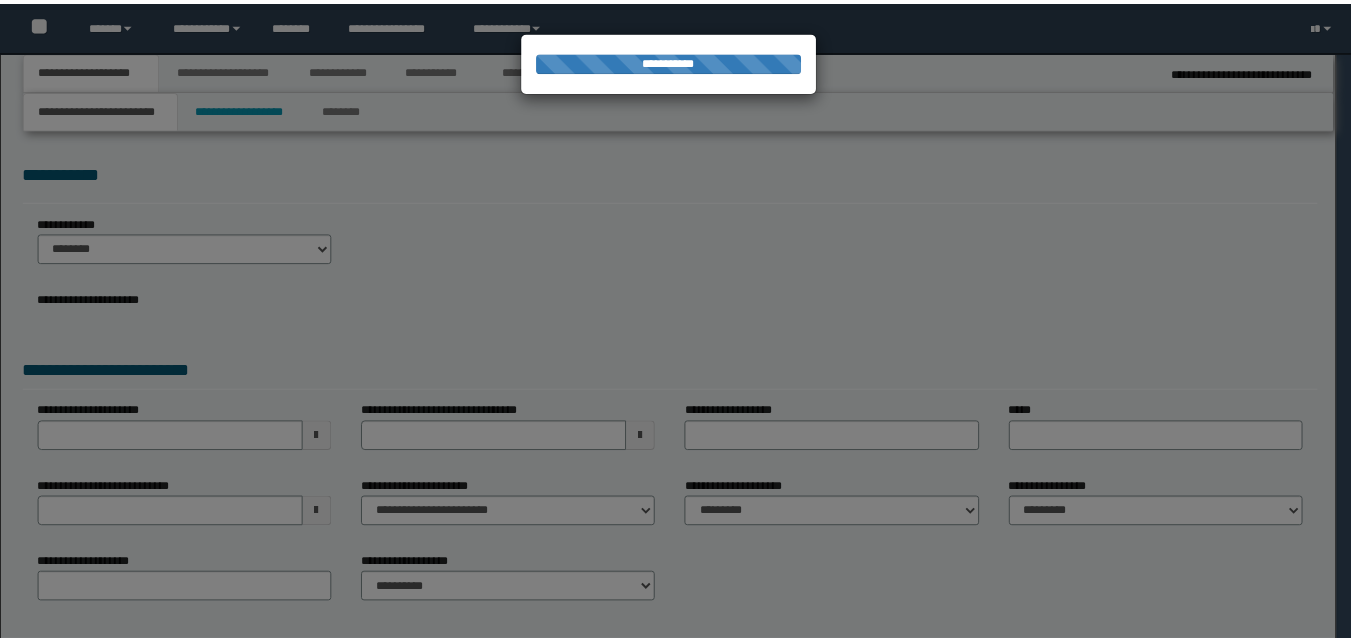 scroll, scrollTop: 0, scrollLeft: 0, axis: both 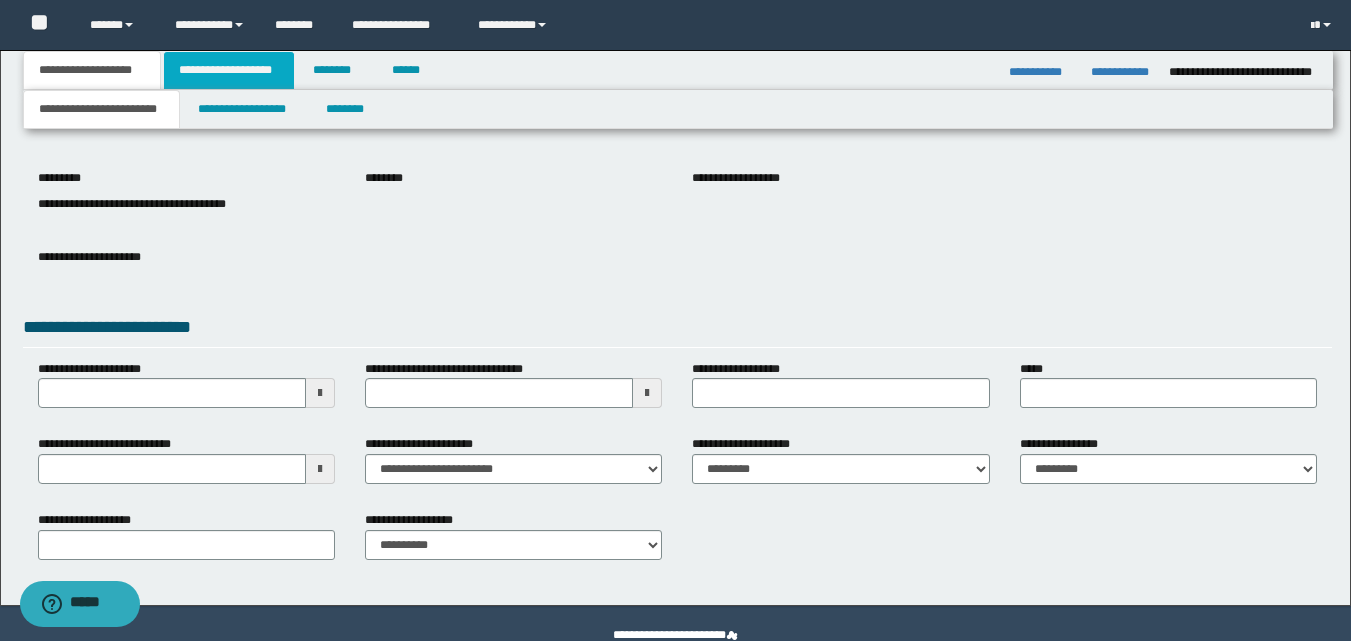 click on "**********" at bounding box center [229, 70] 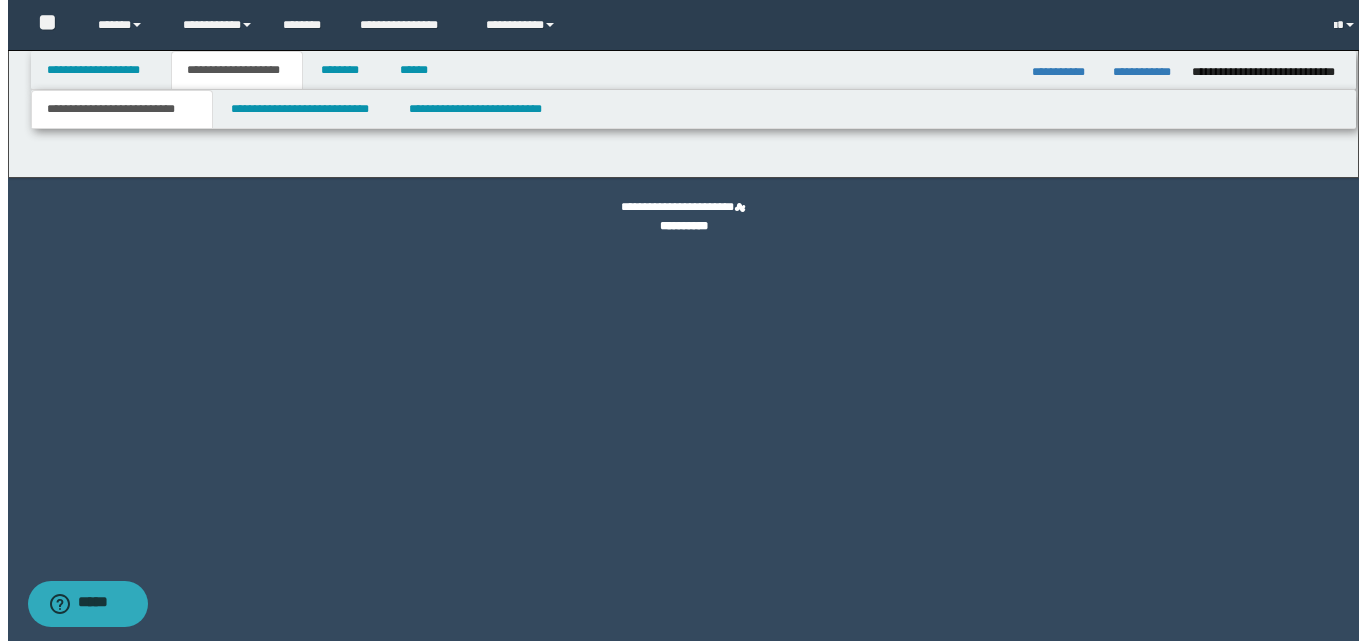 scroll, scrollTop: 0, scrollLeft: 0, axis: both 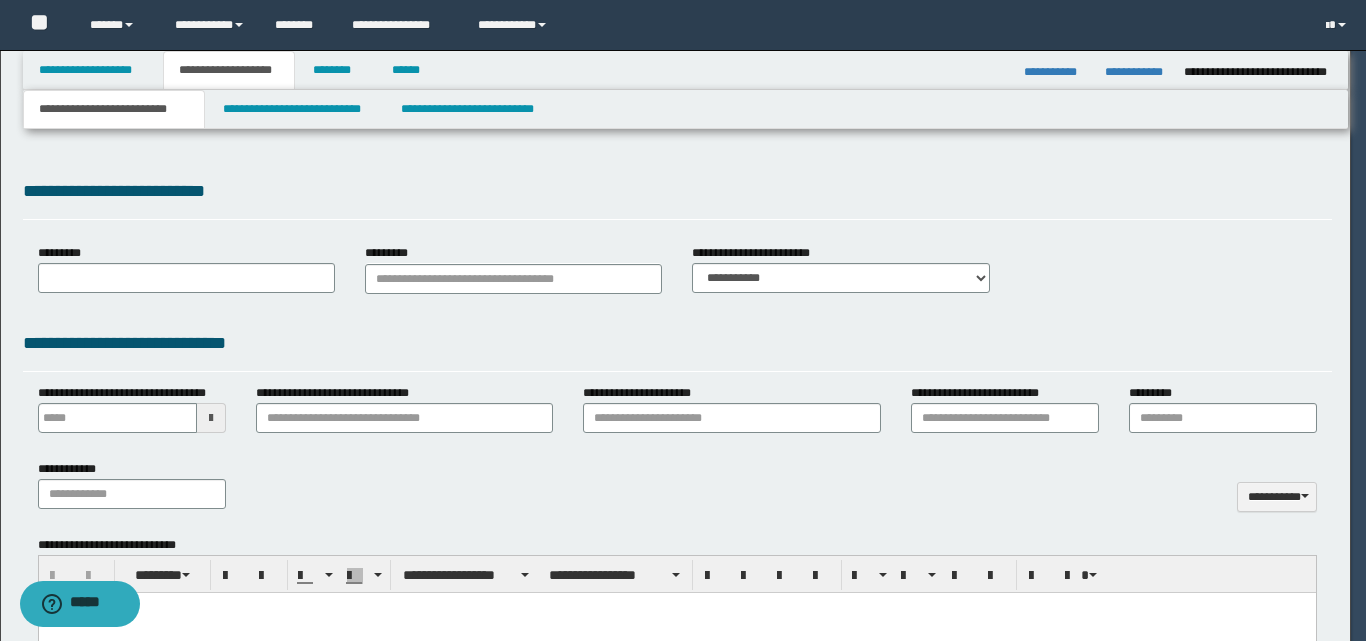 type 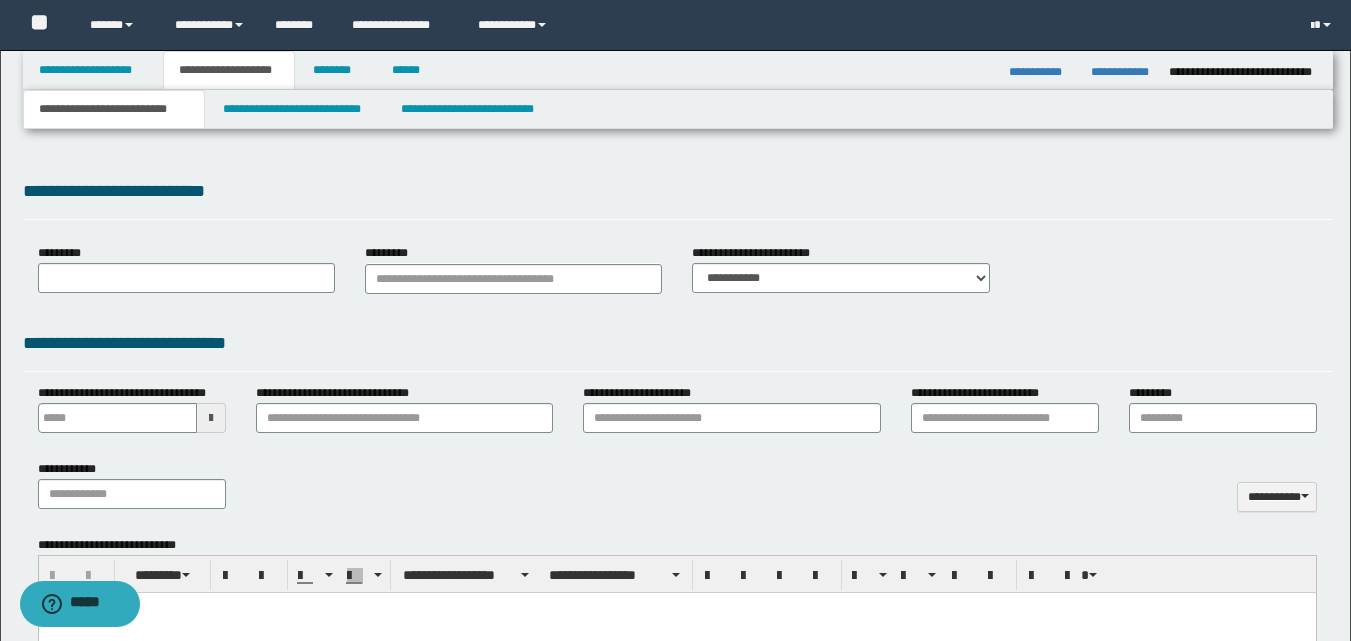 select on "*" 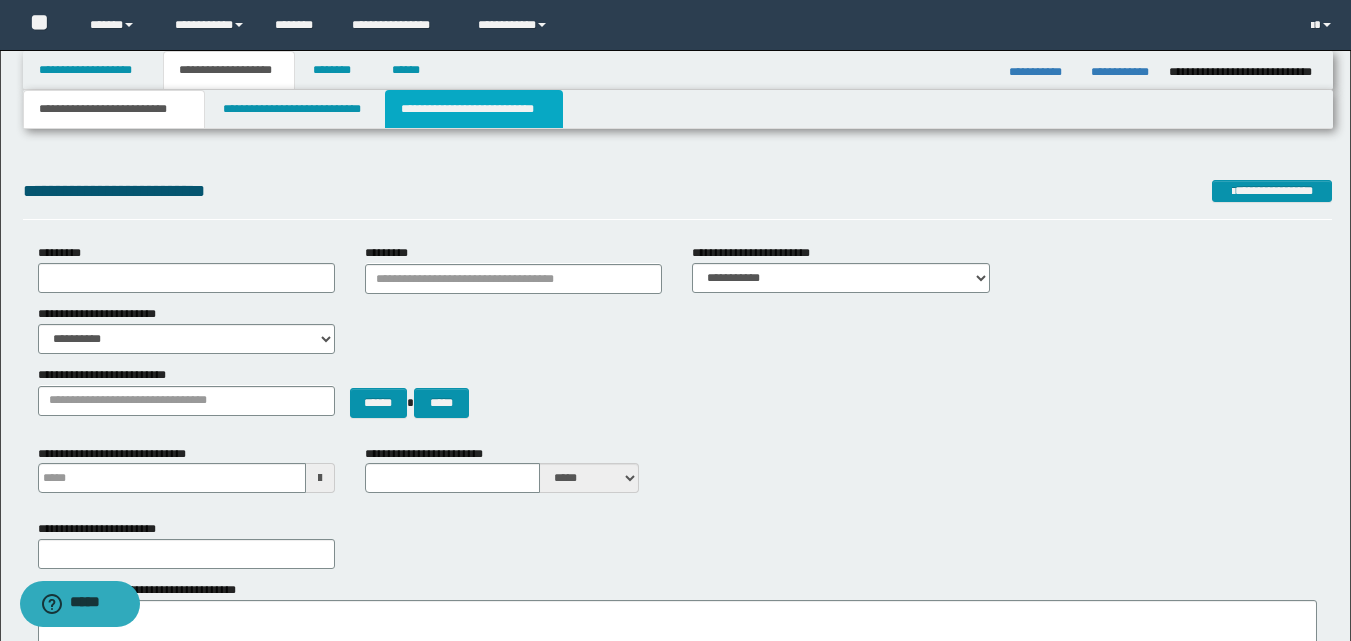 drag, startPoint x: 413, startPoint y: 118, endPoint x: 421, endPoint y: 130, distance: 14.422205 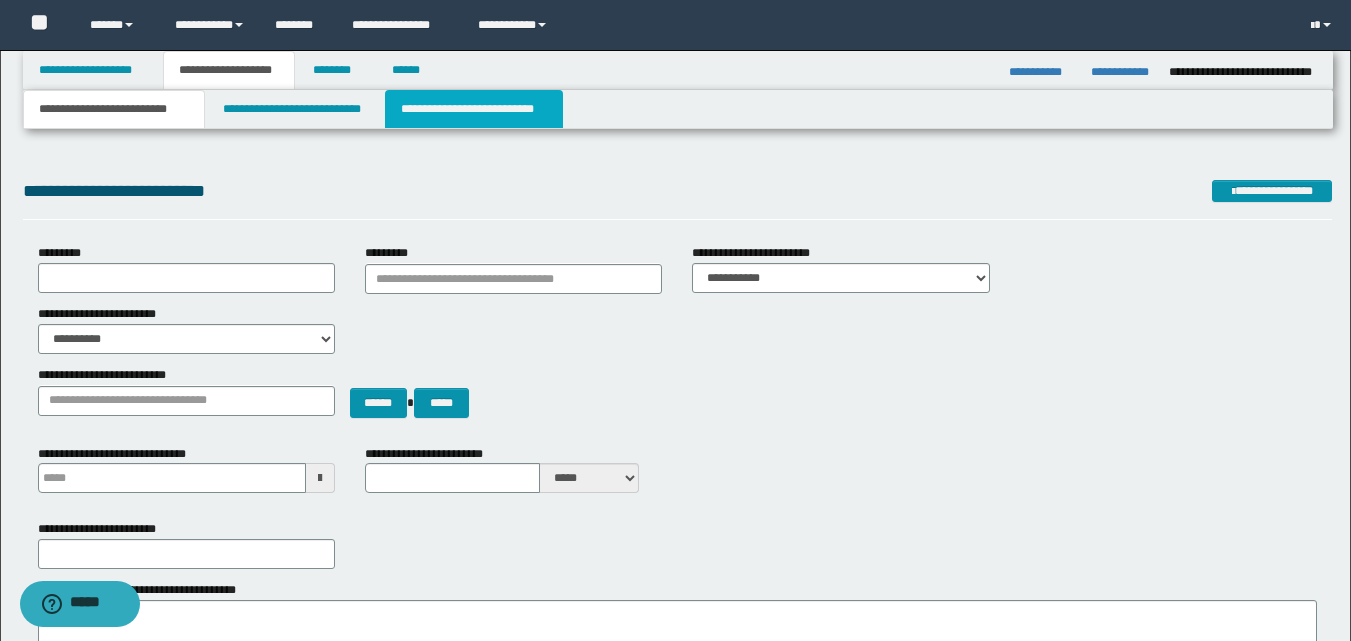click on "**********" at bounding box center (474, 109) 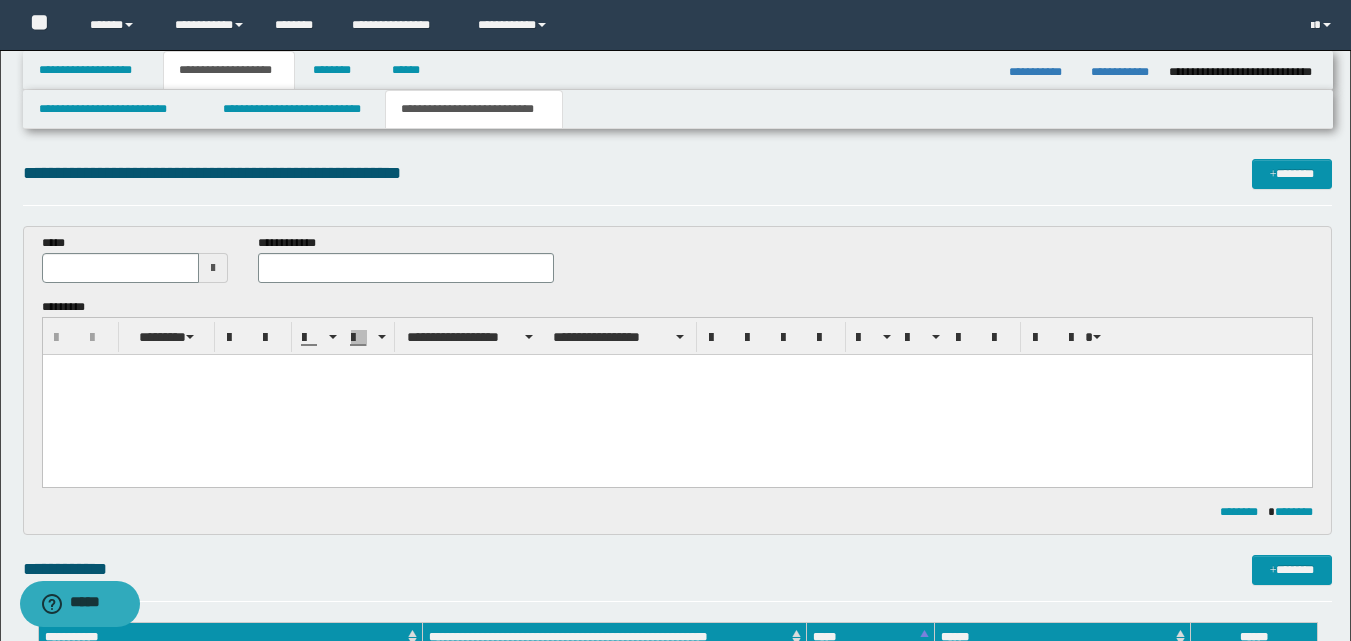 scroll, scrollTop: 0, scrollLeft: 0, axis: both 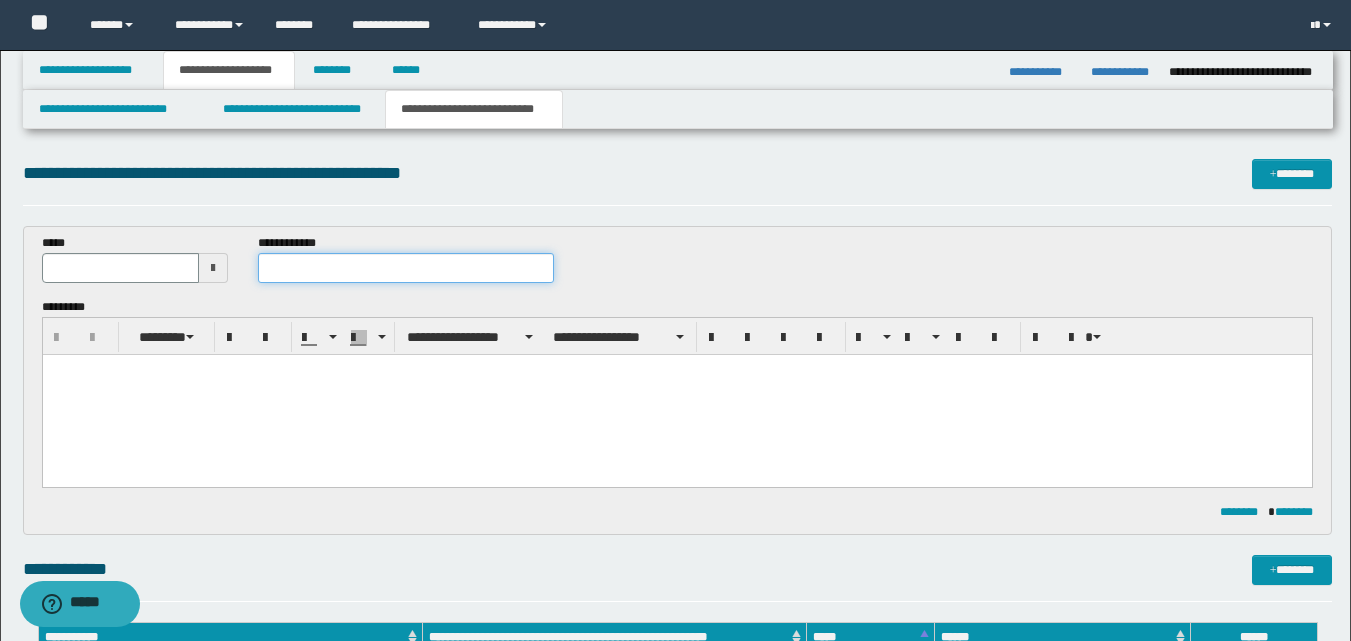 click at bounding box center (405, 268) 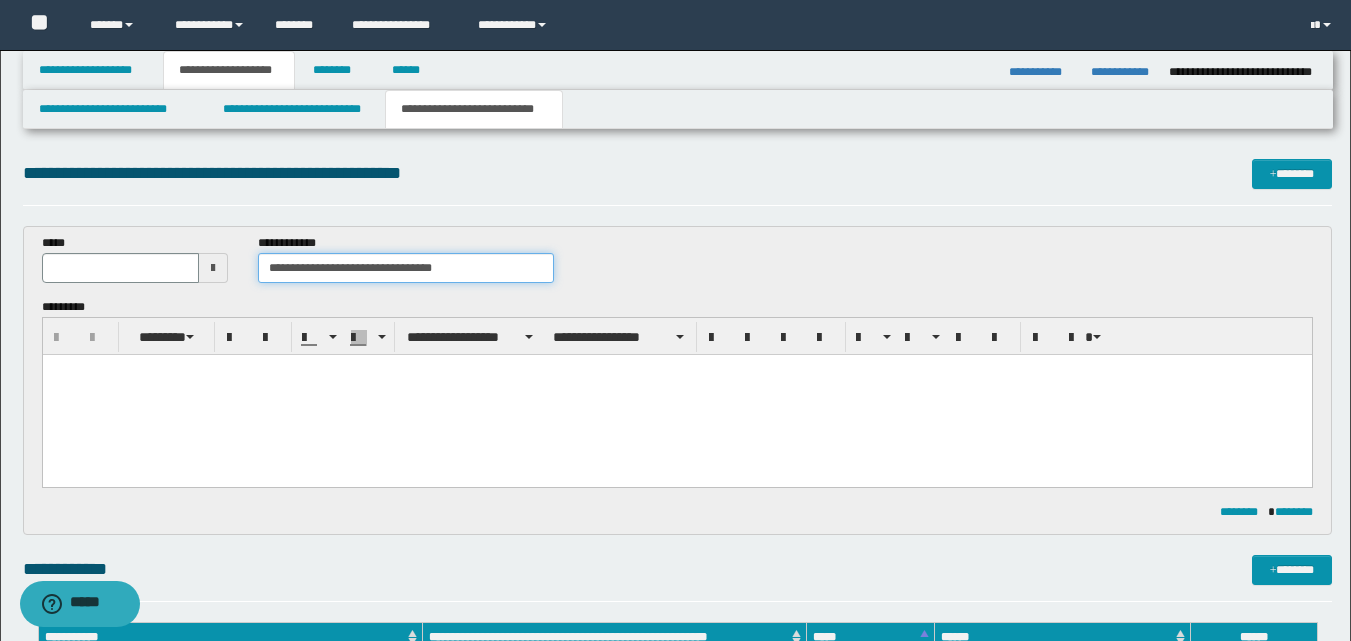 type on "**********" 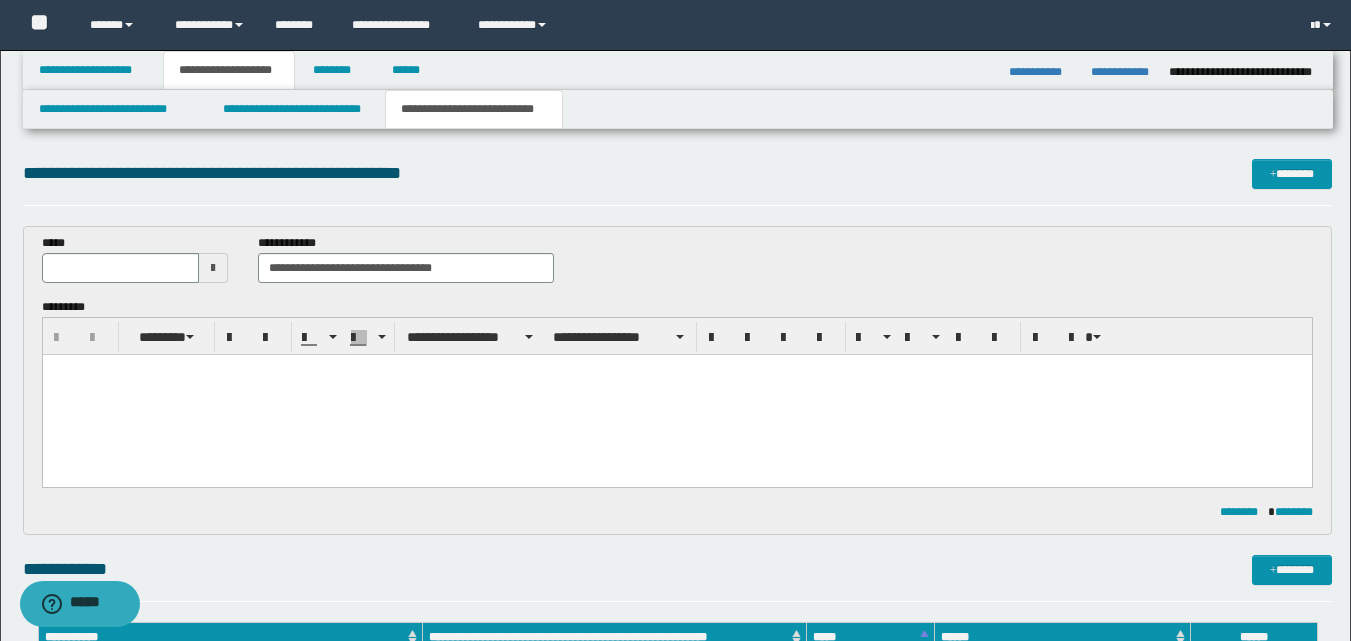 click at bounding box center [213, 268] 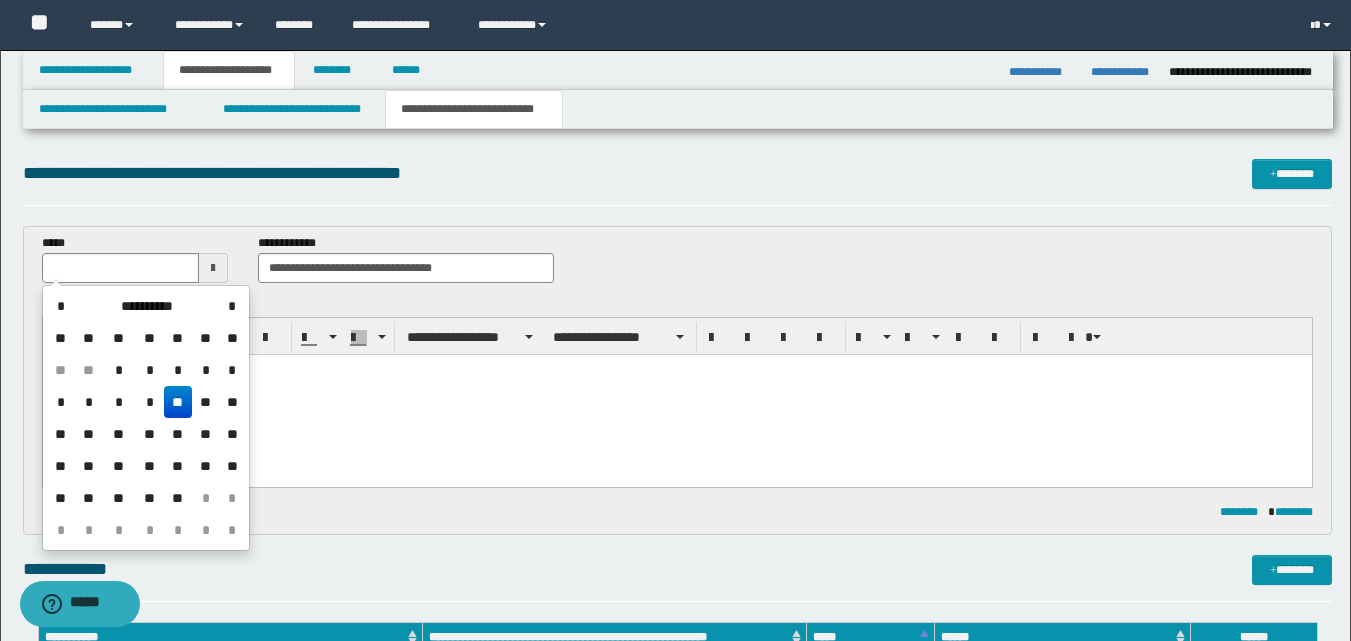 click on "**" at bounding box center (178, 402) 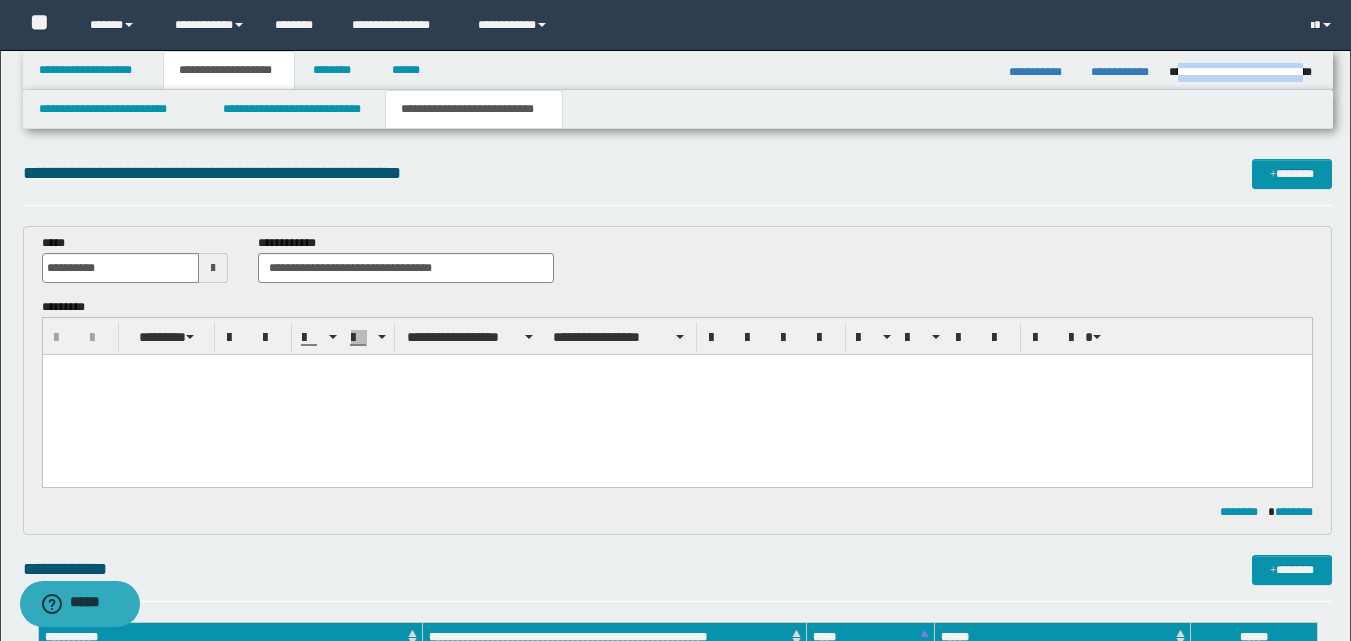 drag, startPoint x: 1175, startPoint y: 73, endPoint x: 1313, endPoint y: 73, distance: 138 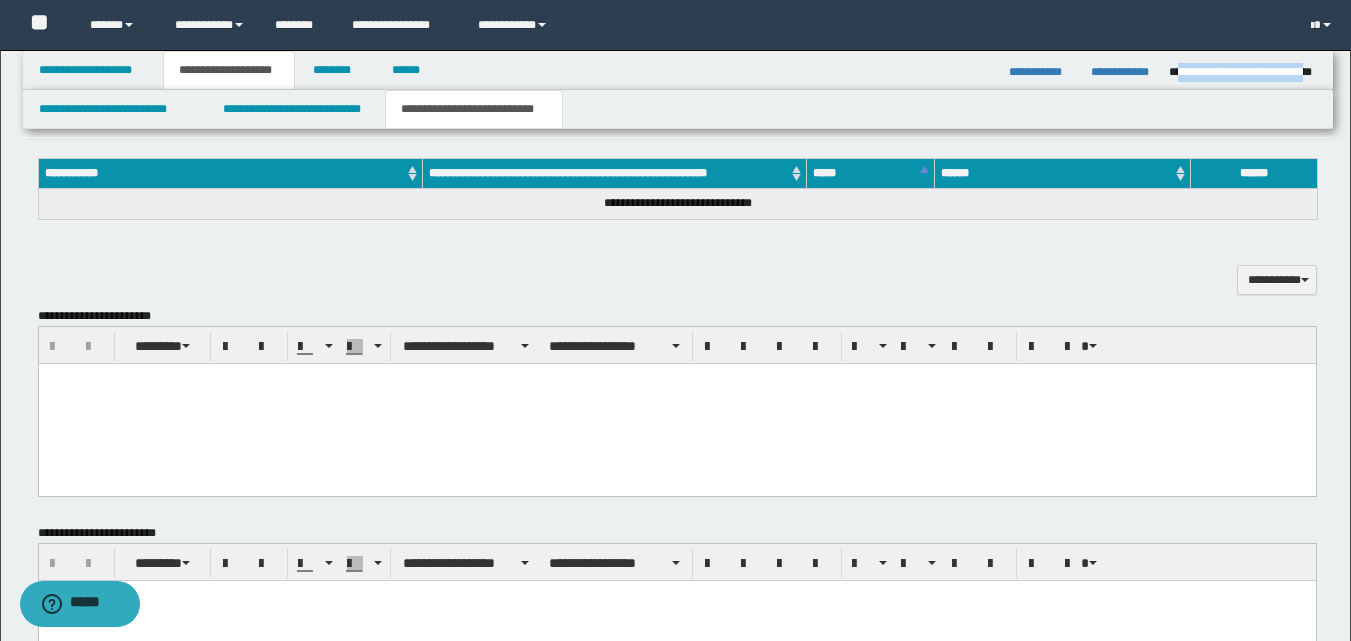 scroll, scrollTop: 500, scrollLeft: 0, axis: vertical 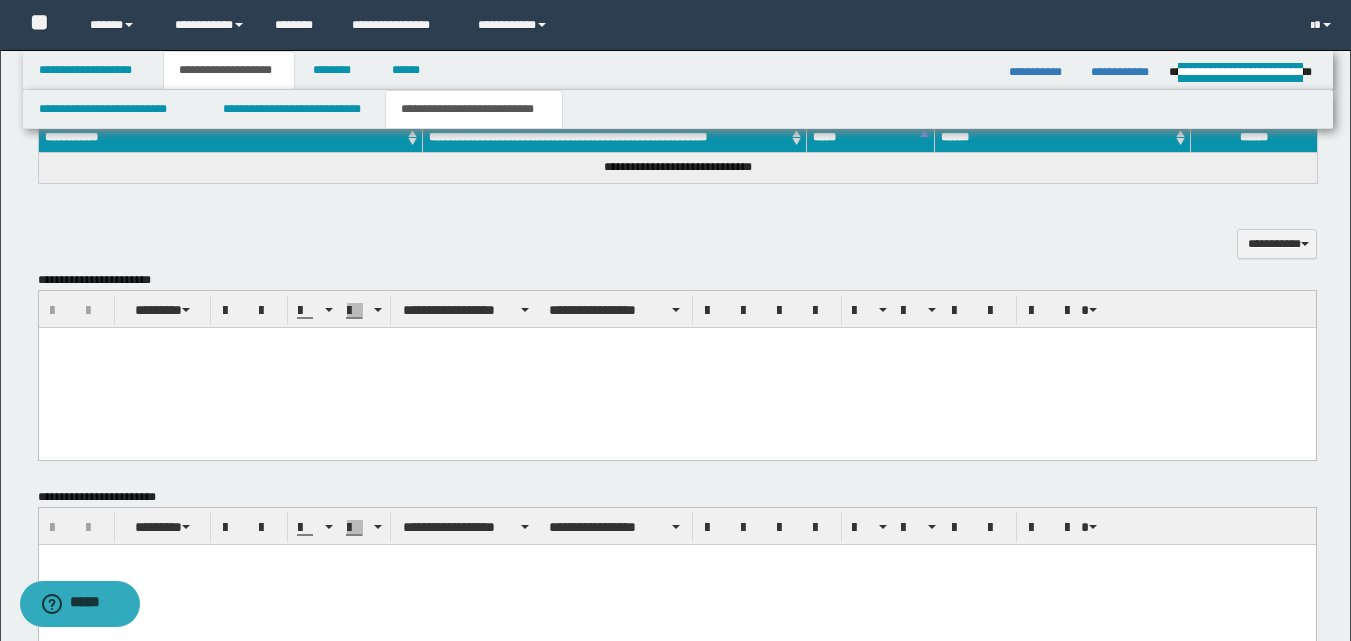 click at bounding box center (676, 368) 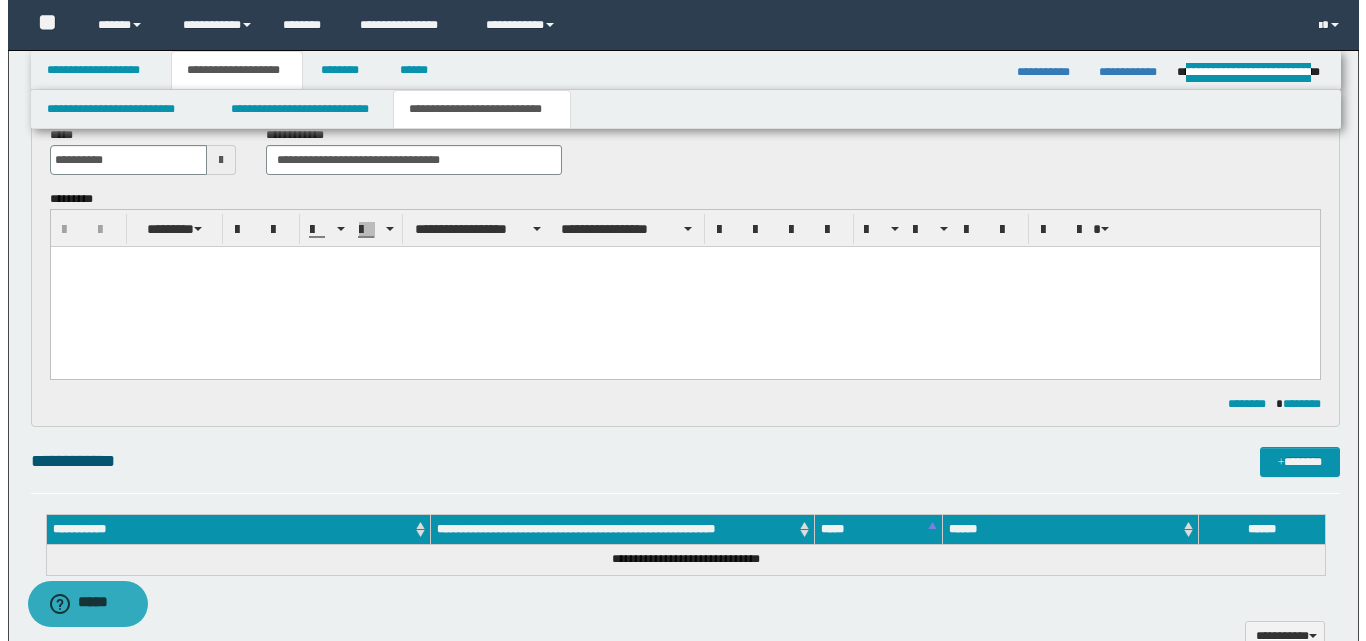 scroll, scrollTop: 0, scrollLeft: 0, axis: both 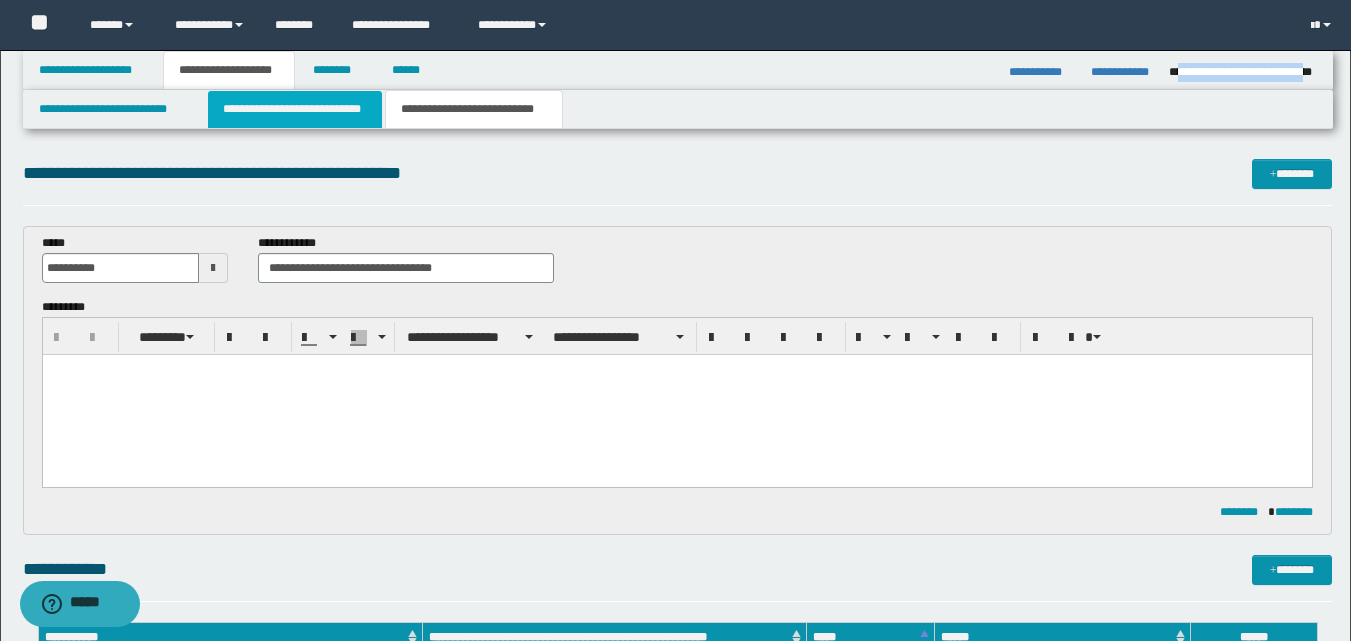 click on "**********" at bounding box center (295, 109) 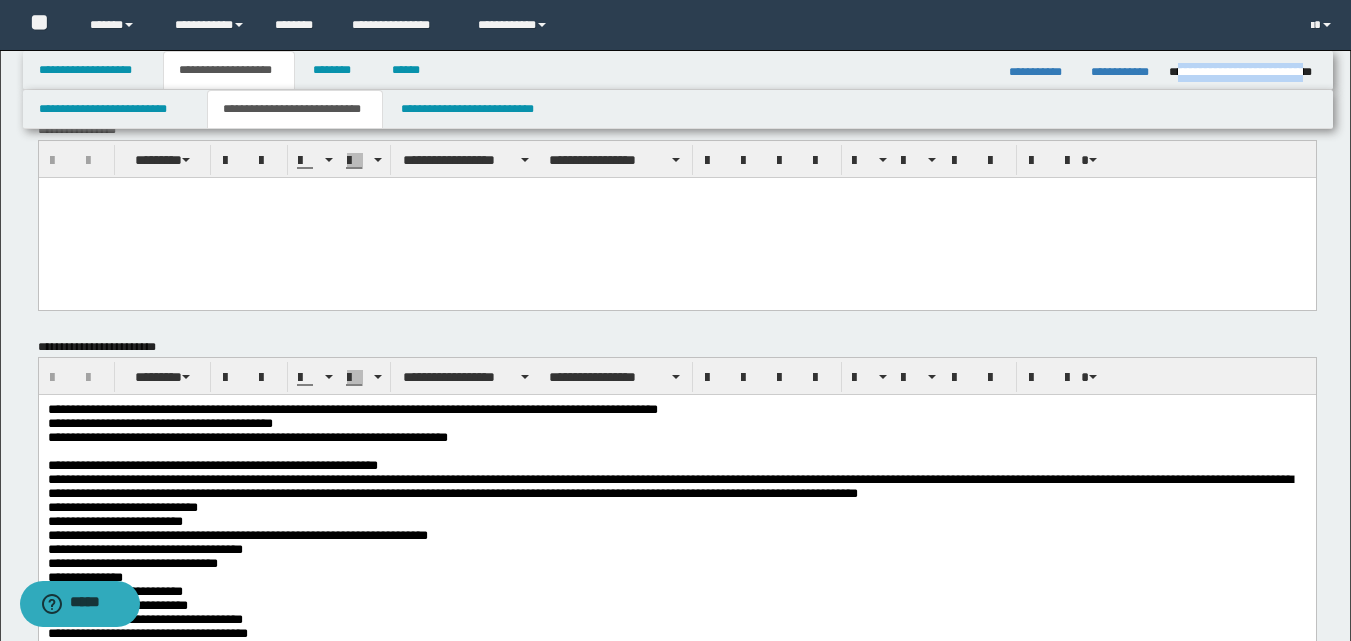 scroll, scrollTop: 100, scrollLeft: 0, axis: vertical 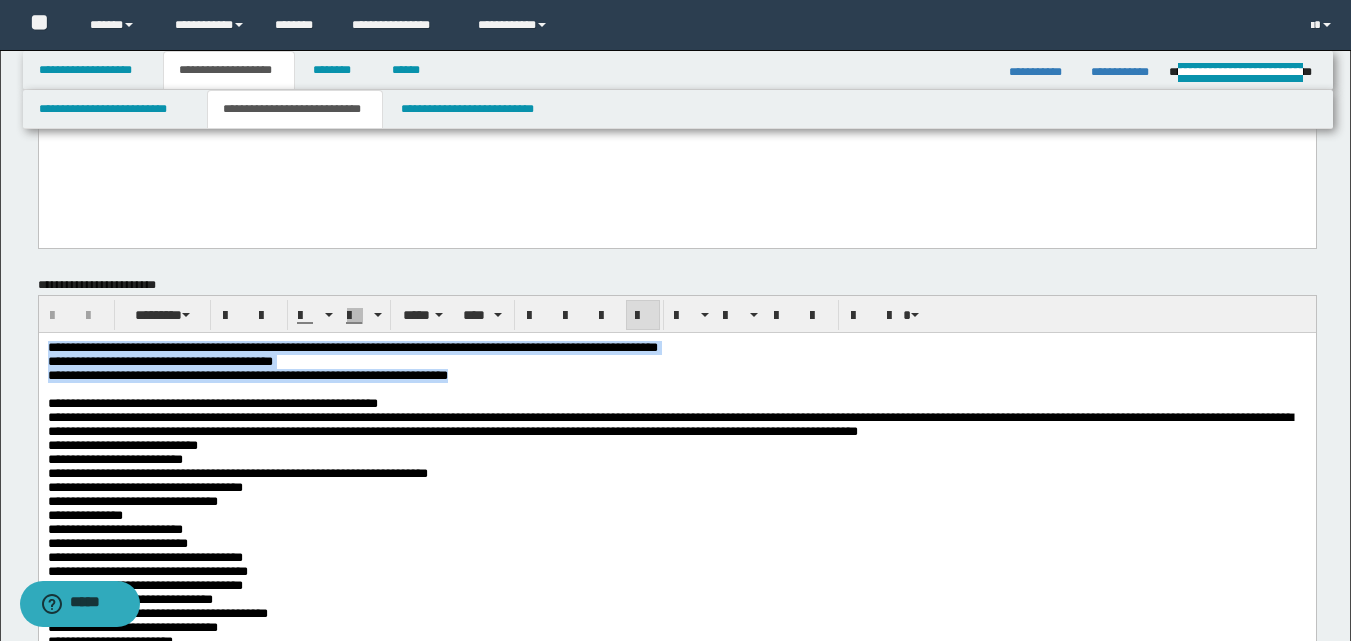 drag, startPoint x: 48, startPoint y: 349, endPoint x: 581, endPoint y: 382, distance: 534.02057 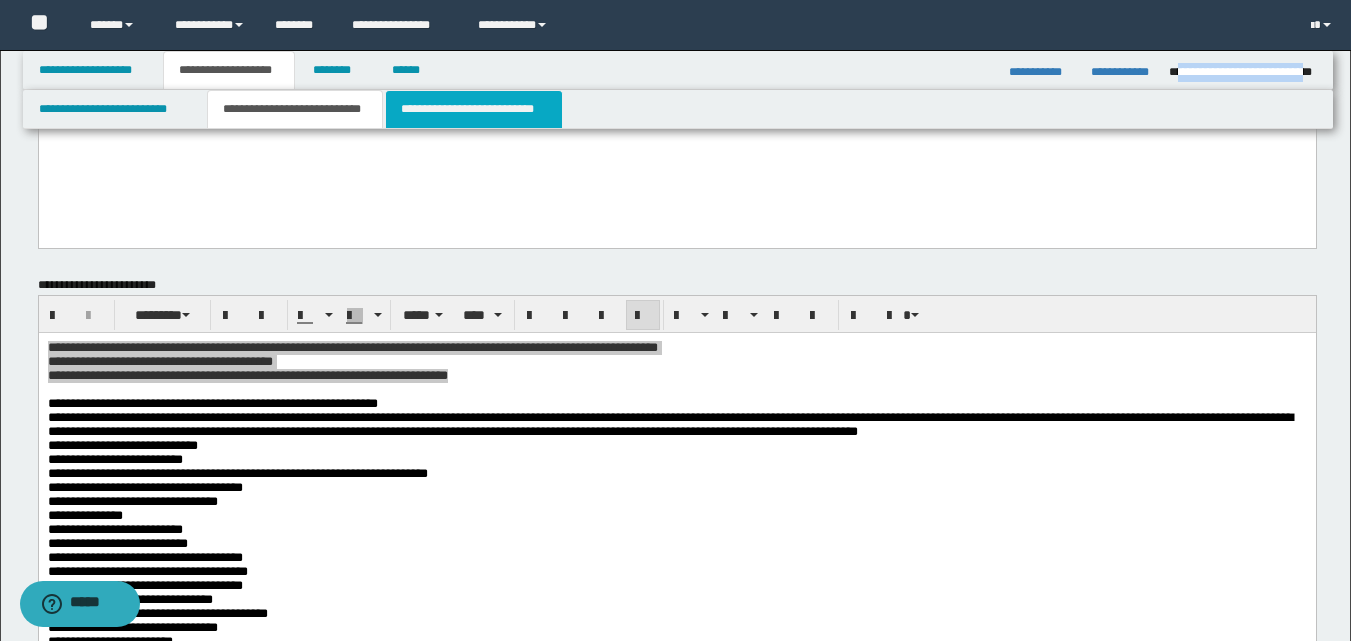 click on "**********" at bounding box center (474, 109) 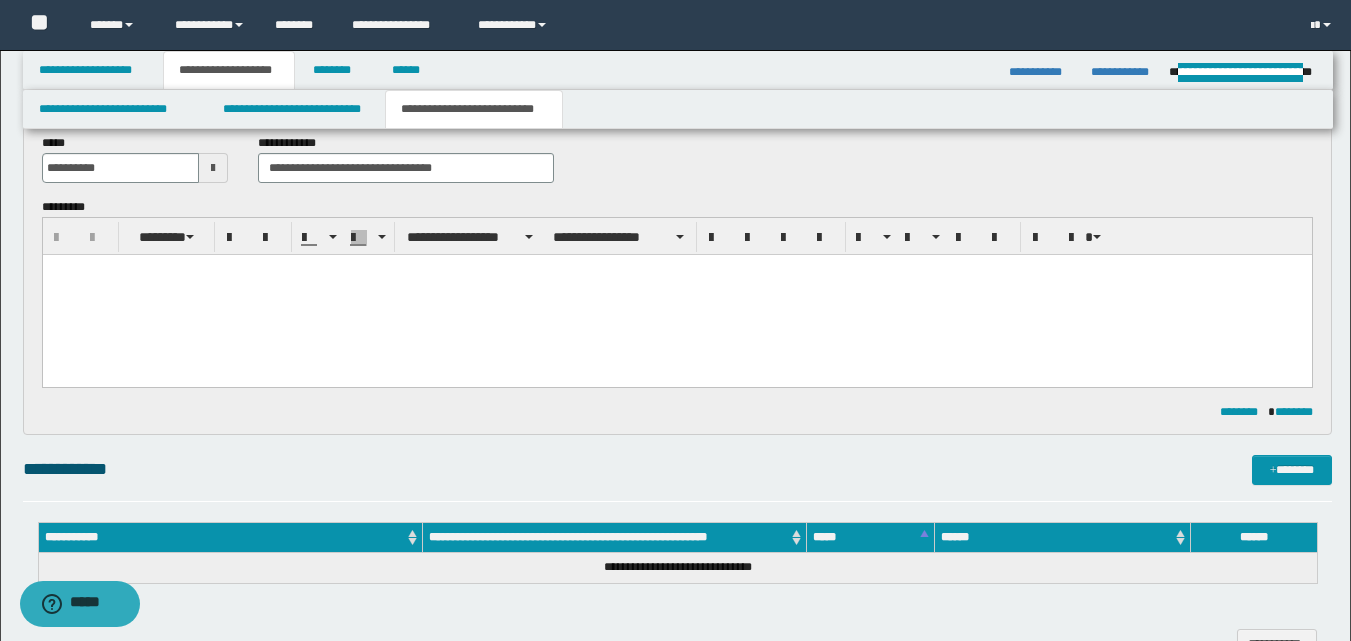 click at bounding box center [676, 295] 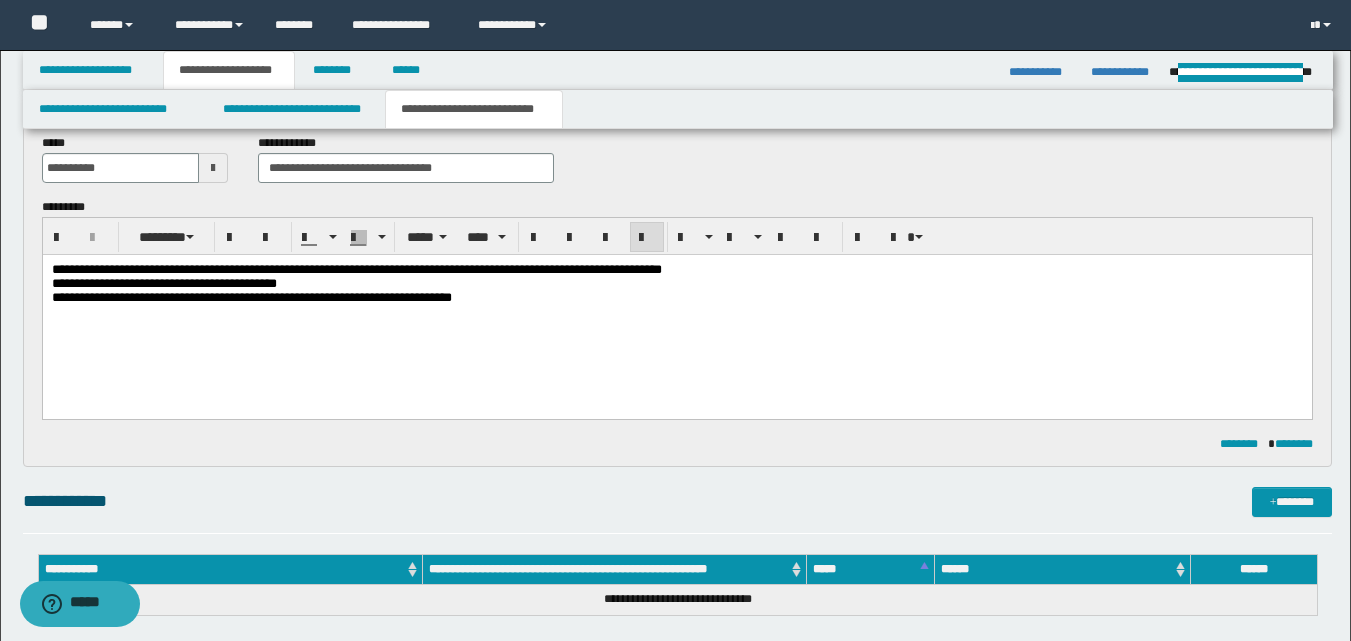 drag, startPoint x: 50, startPoint y: 267, endPoint x: 55, endPoint y: 326, distance: 59.211487 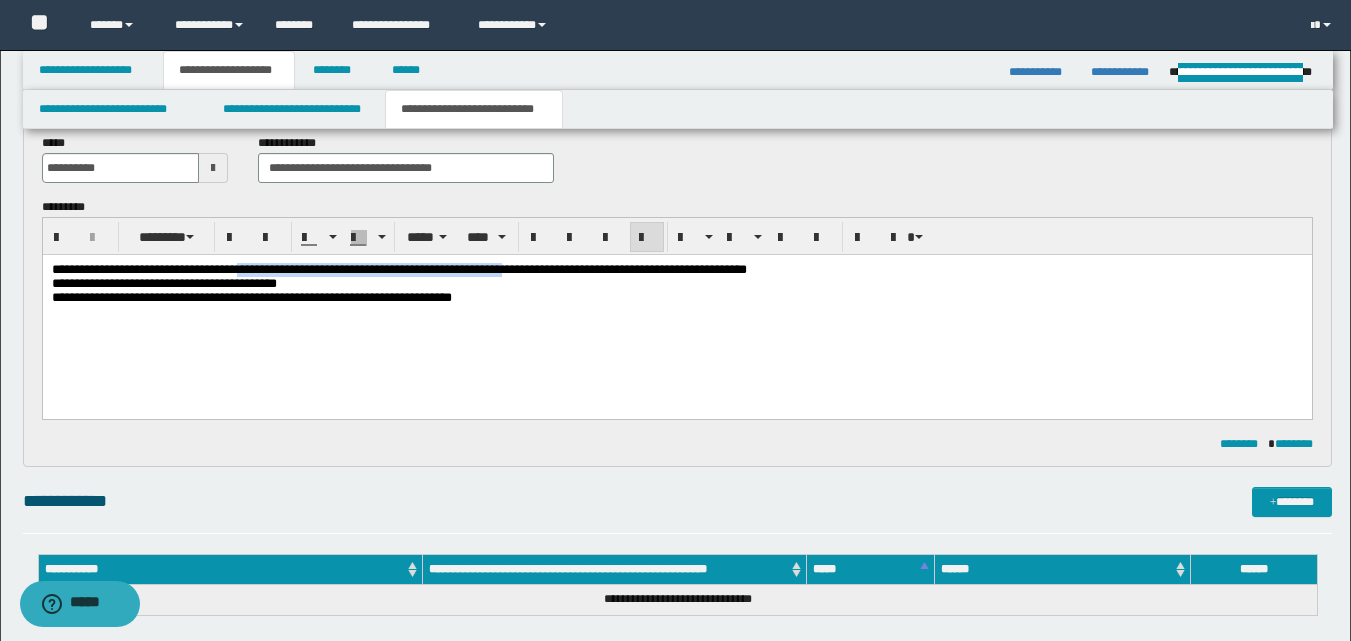 drag, startPoint x: 290, startPoint y: 269, endPoint x: 630, endPoint y: 268, distance: 340.00146 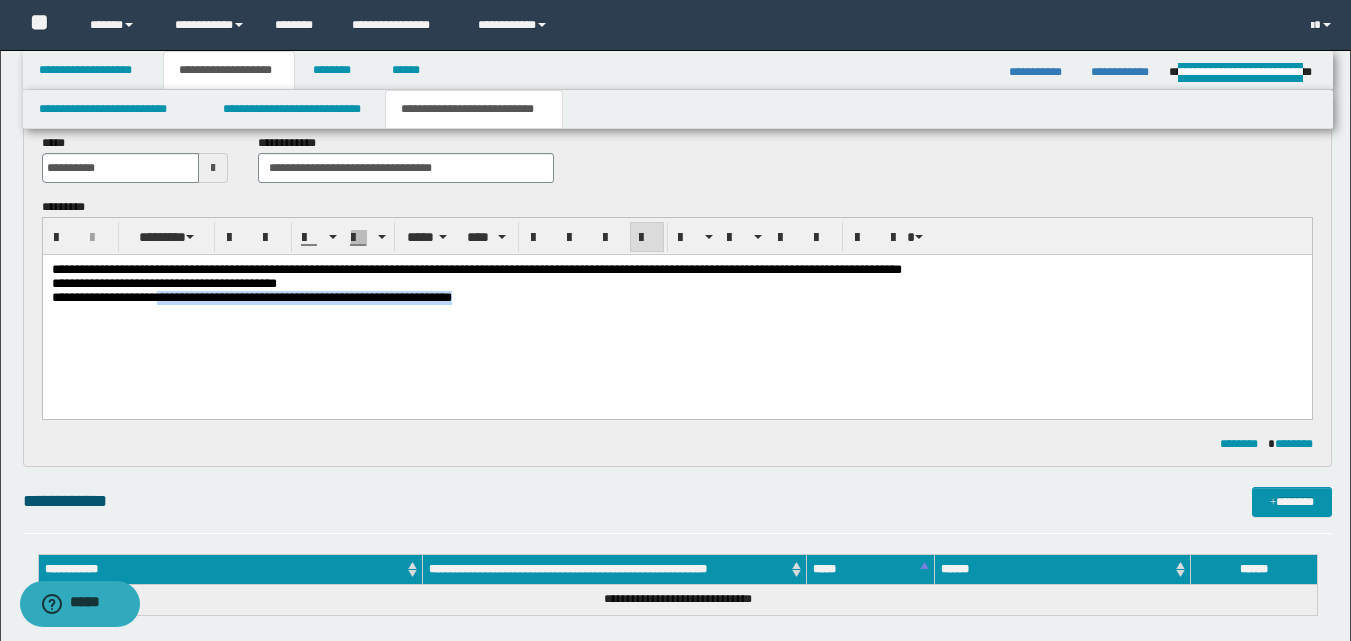 drag, startPoint x: 182, startPoint y: 304, endPoint x: 541, endPoint y: 305, distance: 359.0014 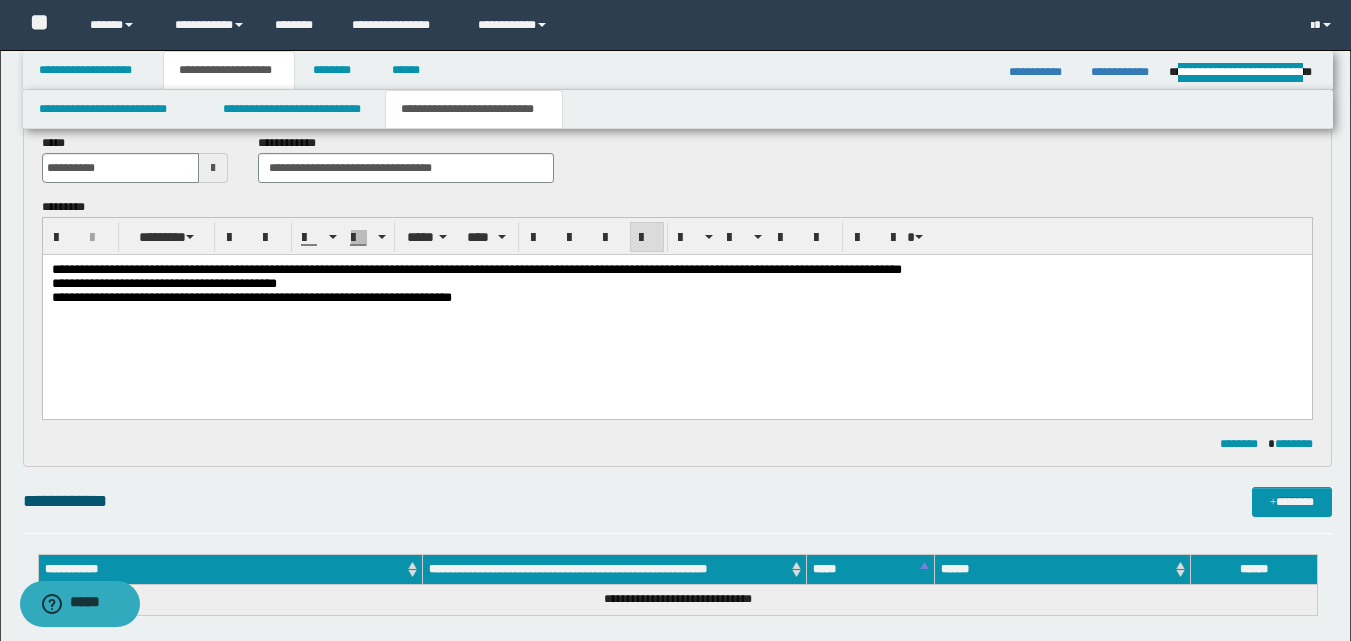 click on "**********" at bounding box center [476, 269] 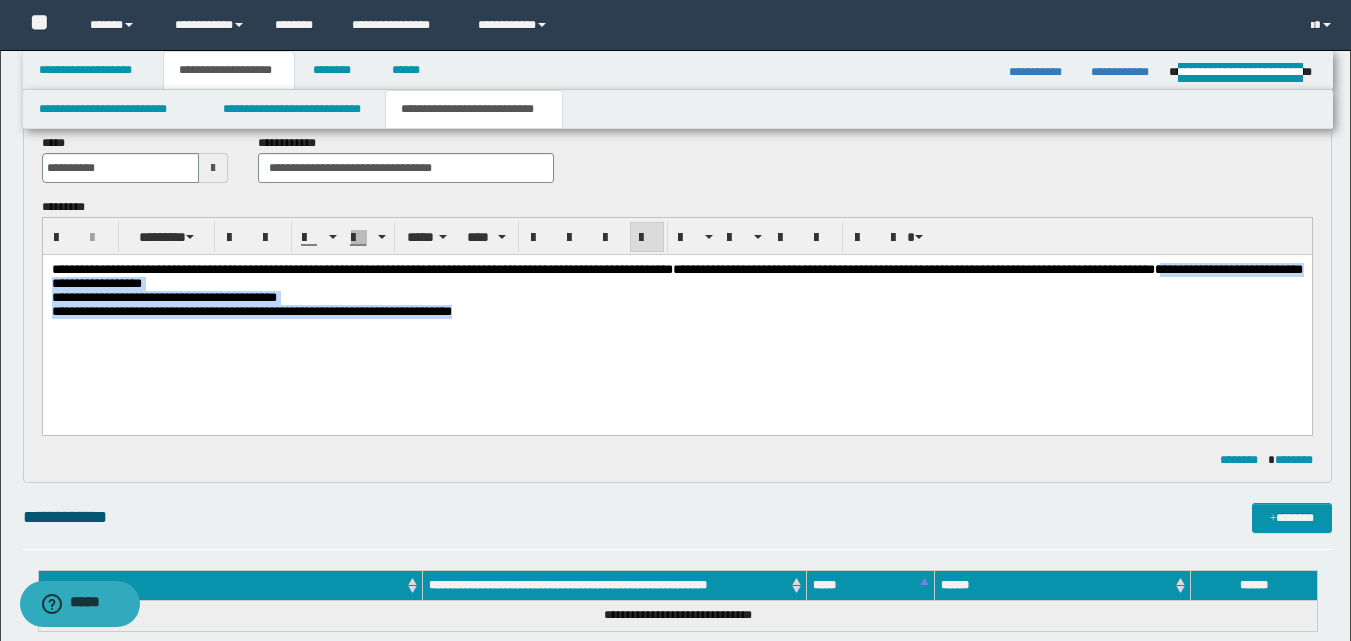 drag, startPoint x: 244, startPoint y: 288, endPoint x: 695, endPoint y: 344, distance: 454.4634 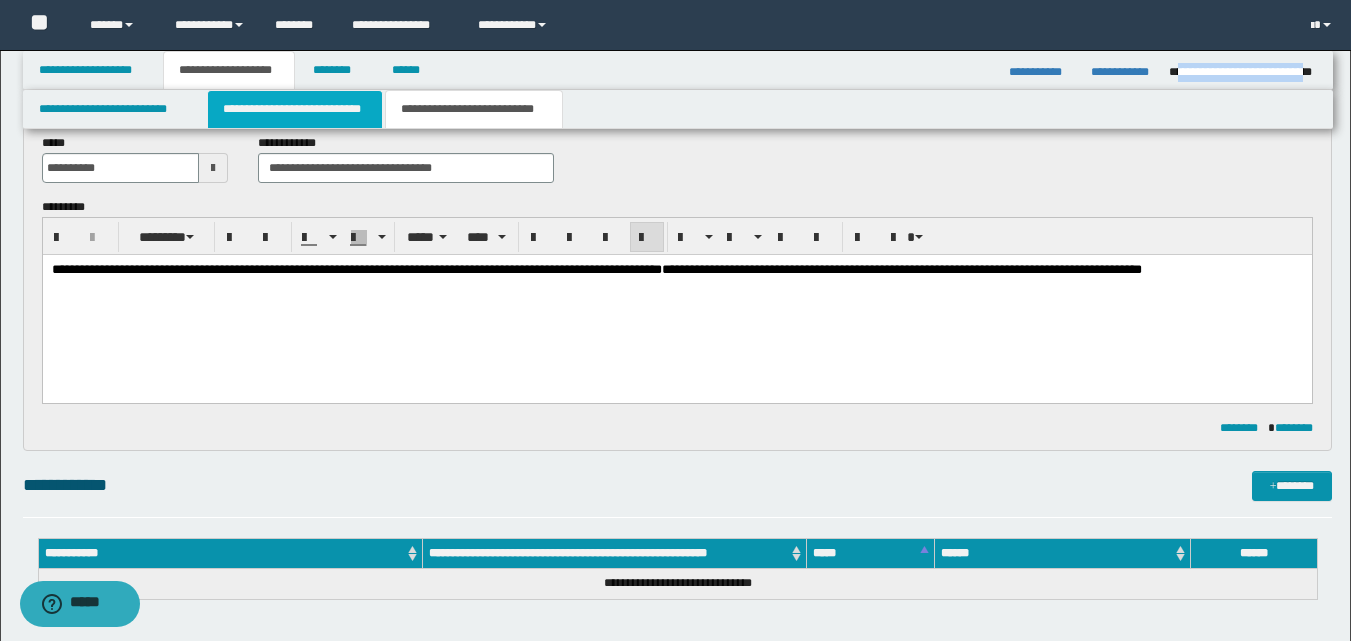 click on "**********" at bounding box center (295, 109) 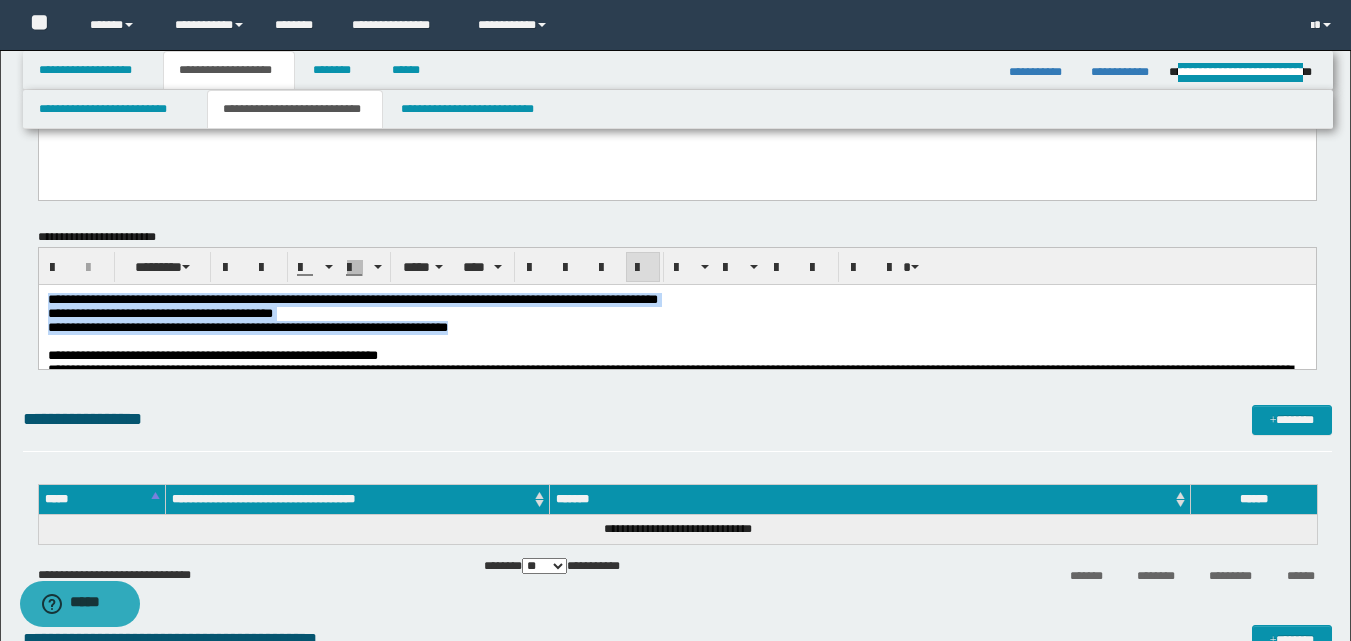 click on "**********" at bounding box center [247, 326] 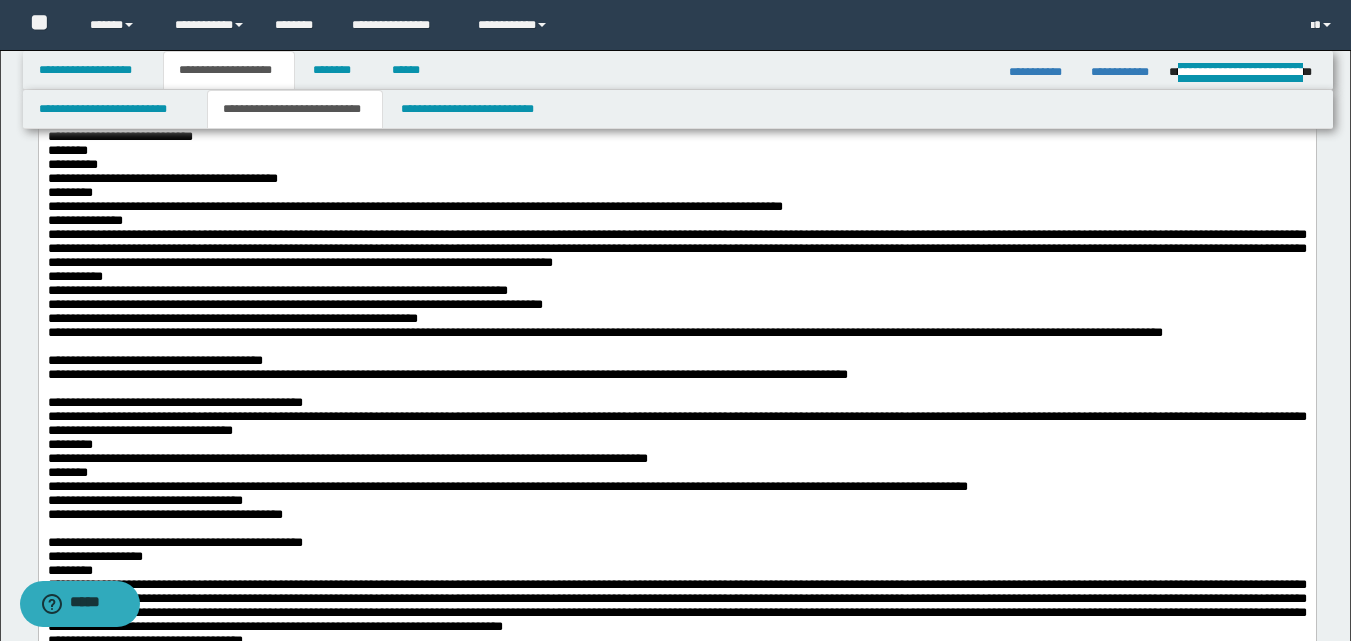 scroll, scrollTop: 1100, scrollLeft: 0, axis: vertical 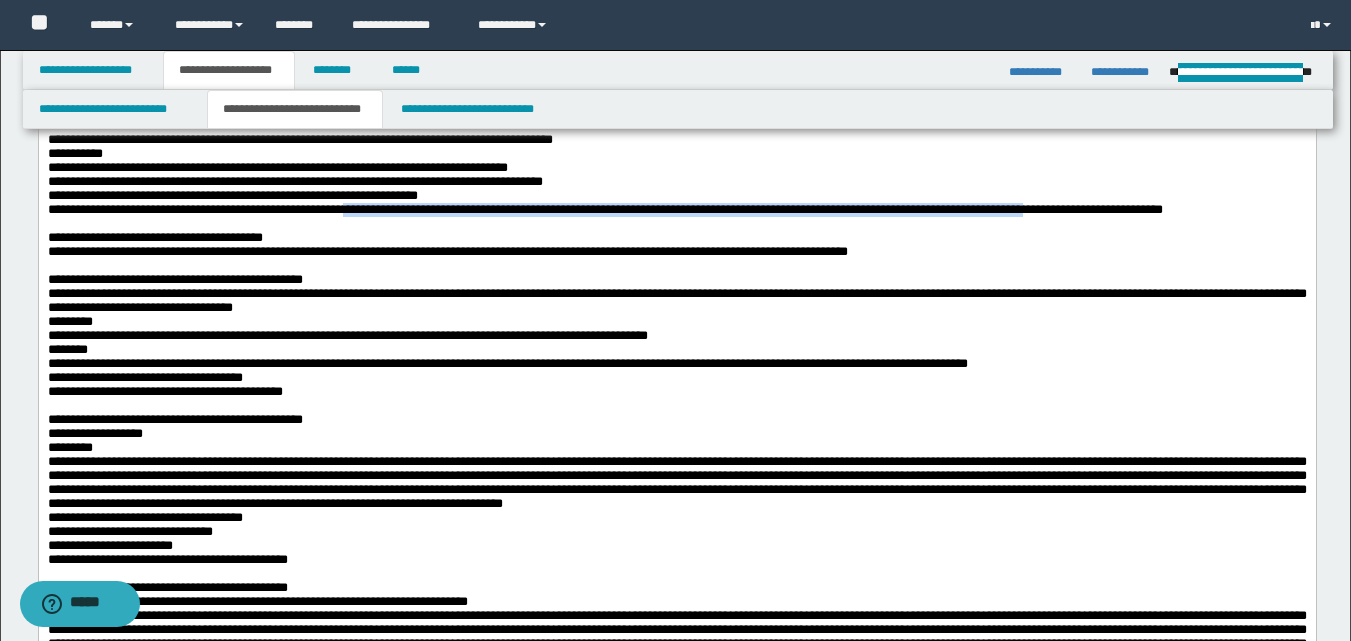 drag, startPoint x: 415, startPoint y: 405, endPoint x: 1252, endPoint y: 408, distance: 837.0054 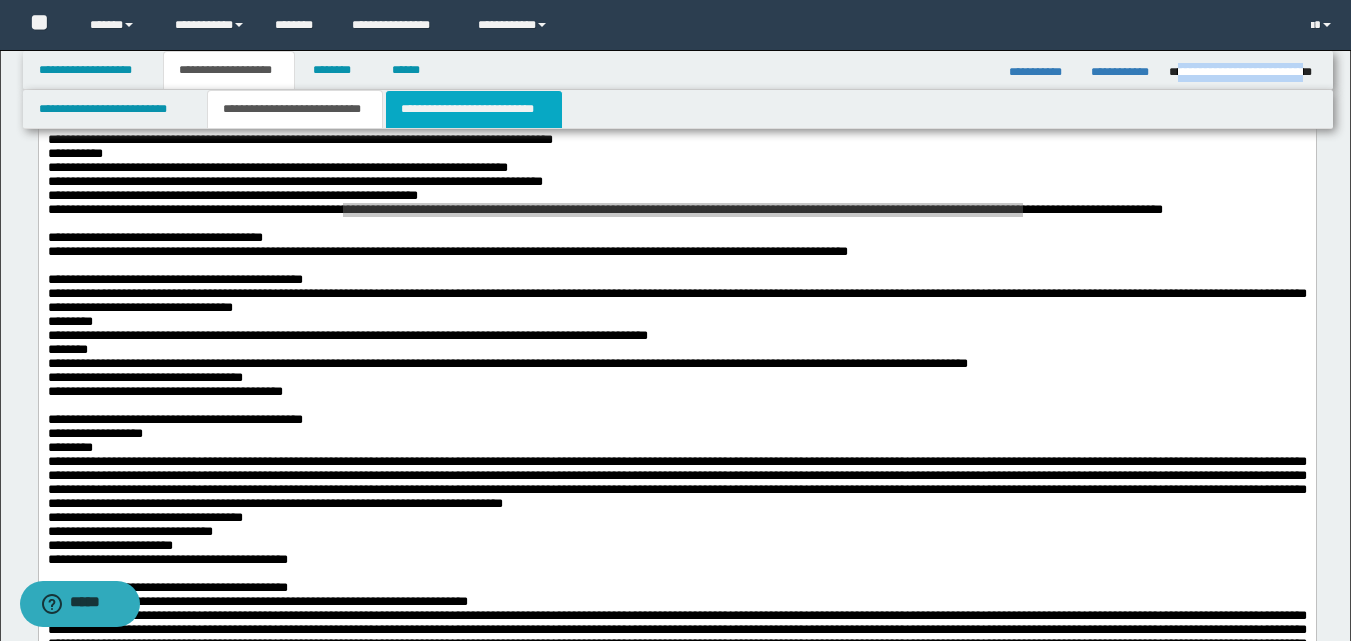click on "**********" at bounding box center (474, 109) 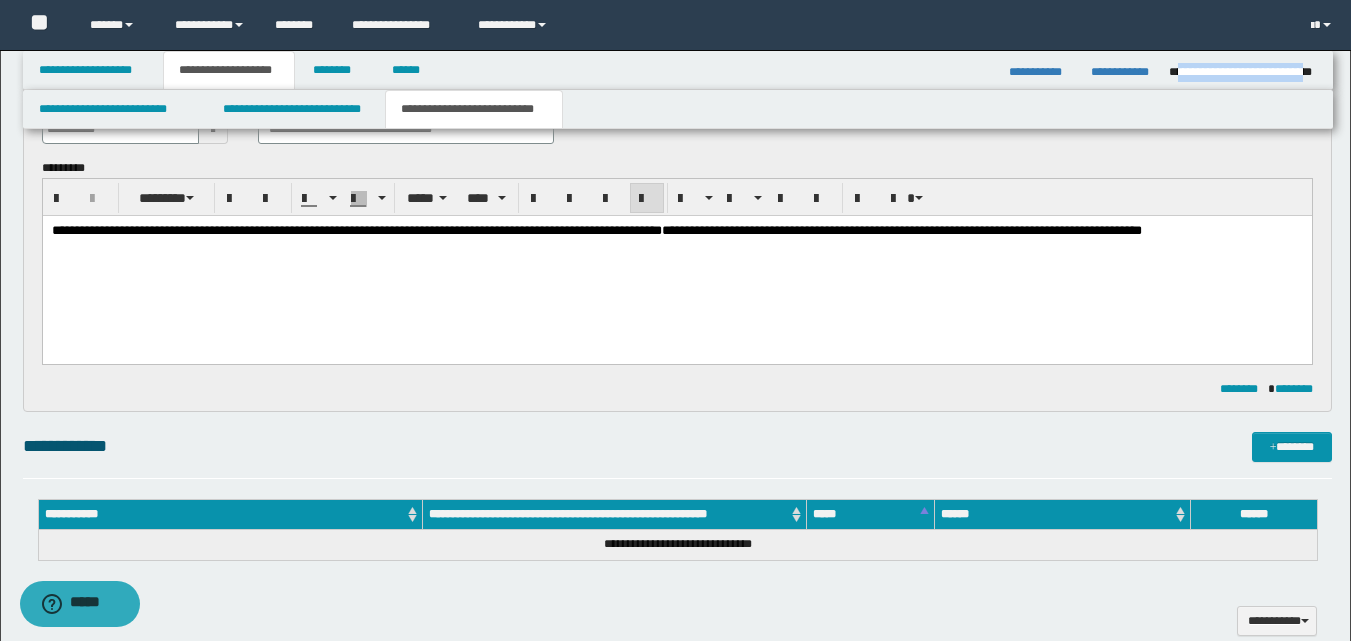 scroll, scrollTop: 0, scrollLeft: 0, axis: both 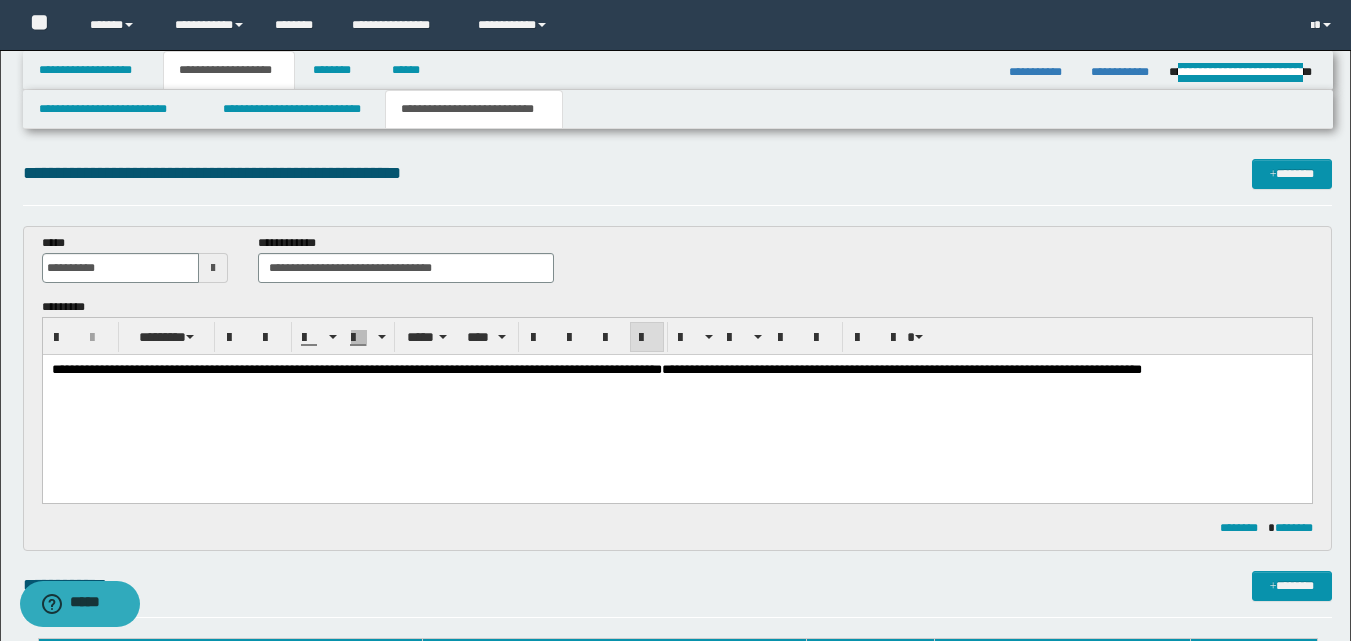 click on "**********" at bounding box center [676, 395] 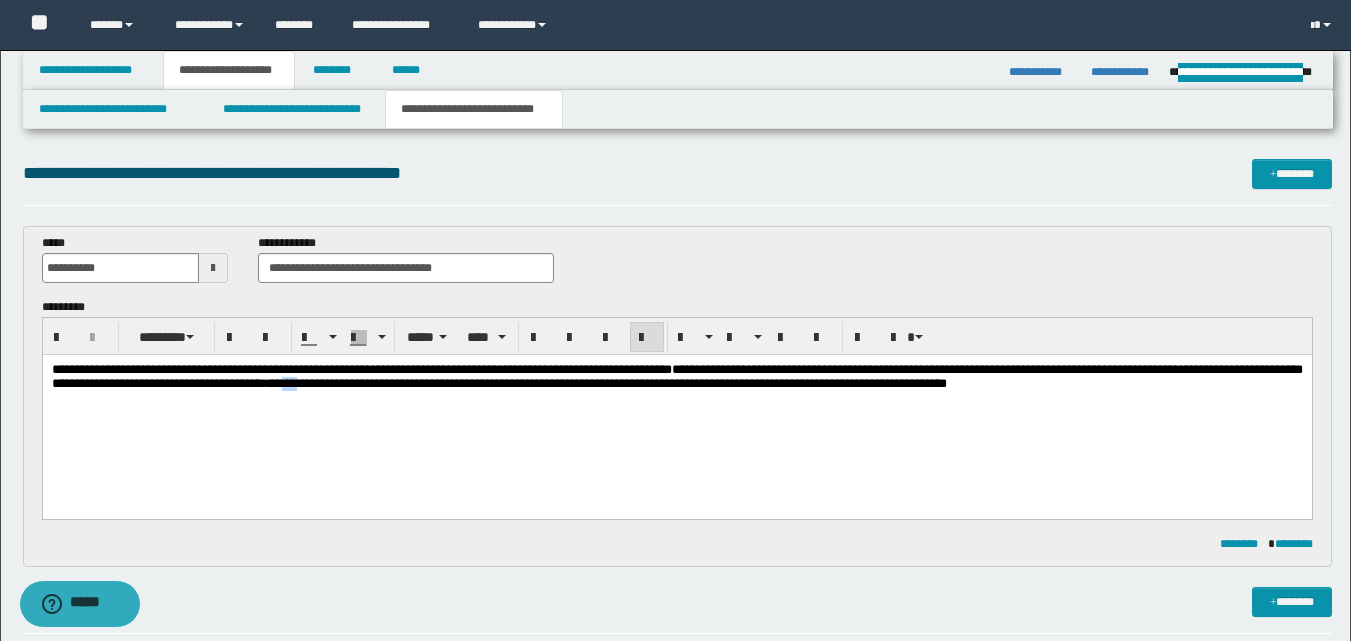 drag, startPoint x: 699, startPoint y: 379, endPoint x: 719, endPoint y: 385, distance: 20.880613 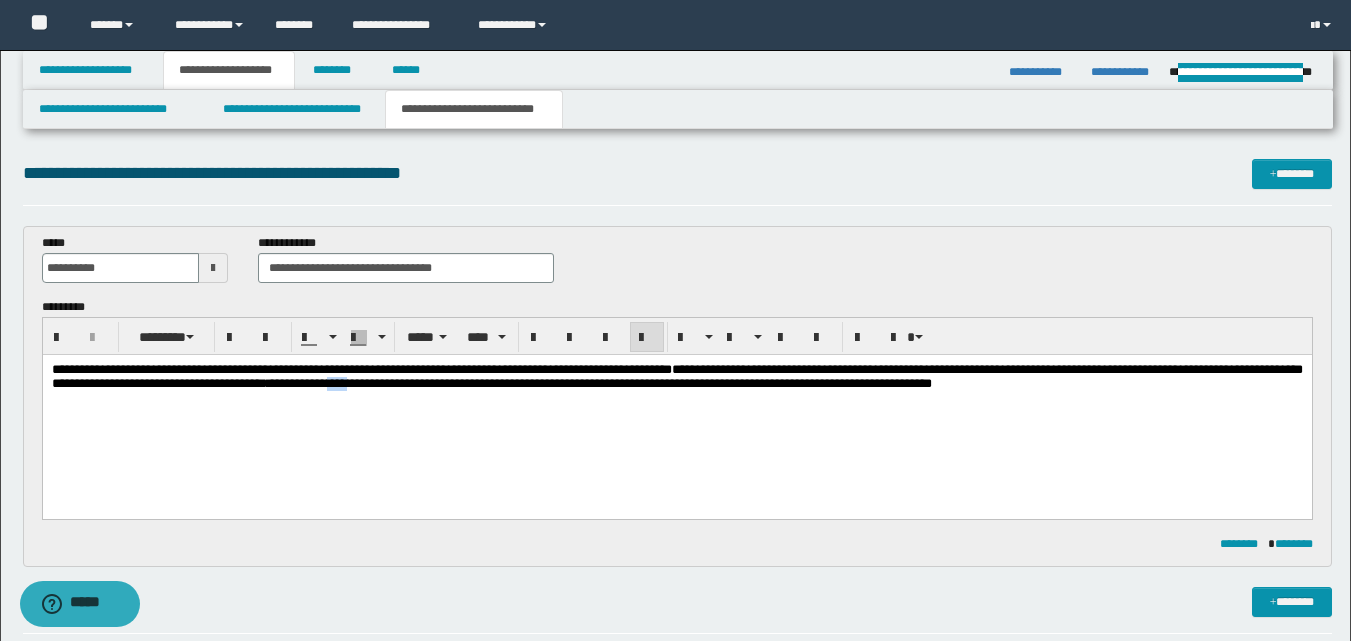 drag, startPoint x: 766, startPoint y: 391, endPoint x: 792, endPoint y: 386, distance: 26.476404 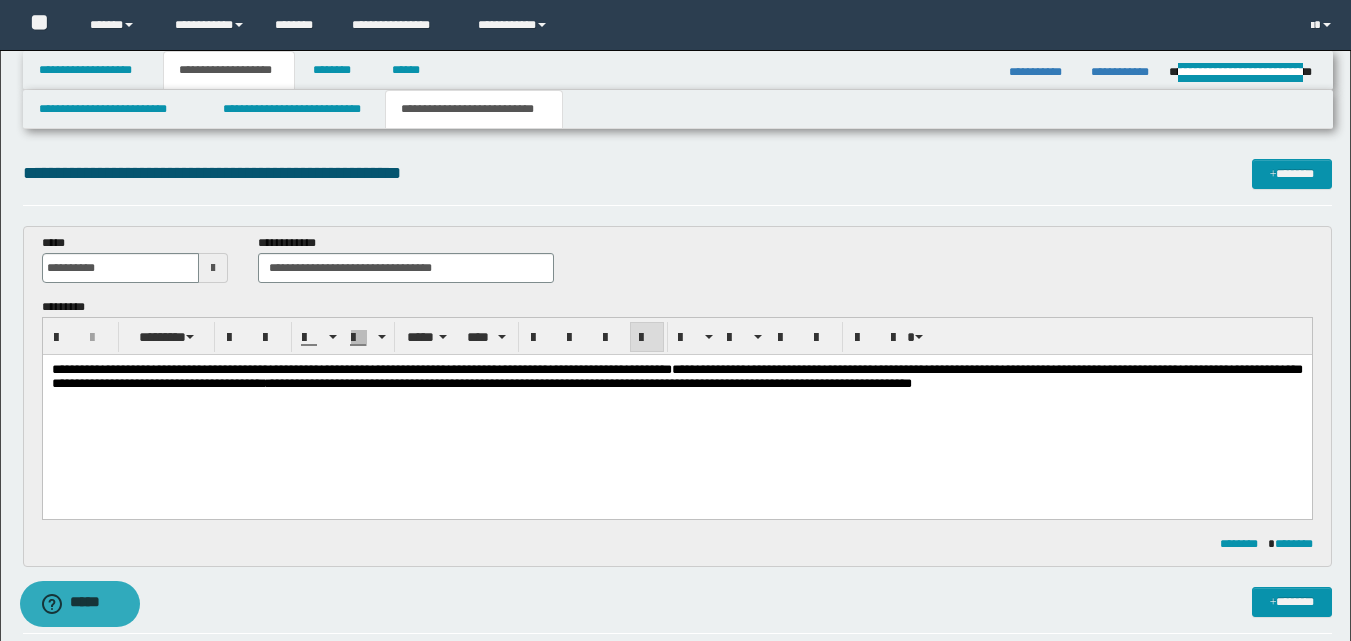 click on "**********" at bounding box center [676, 376] 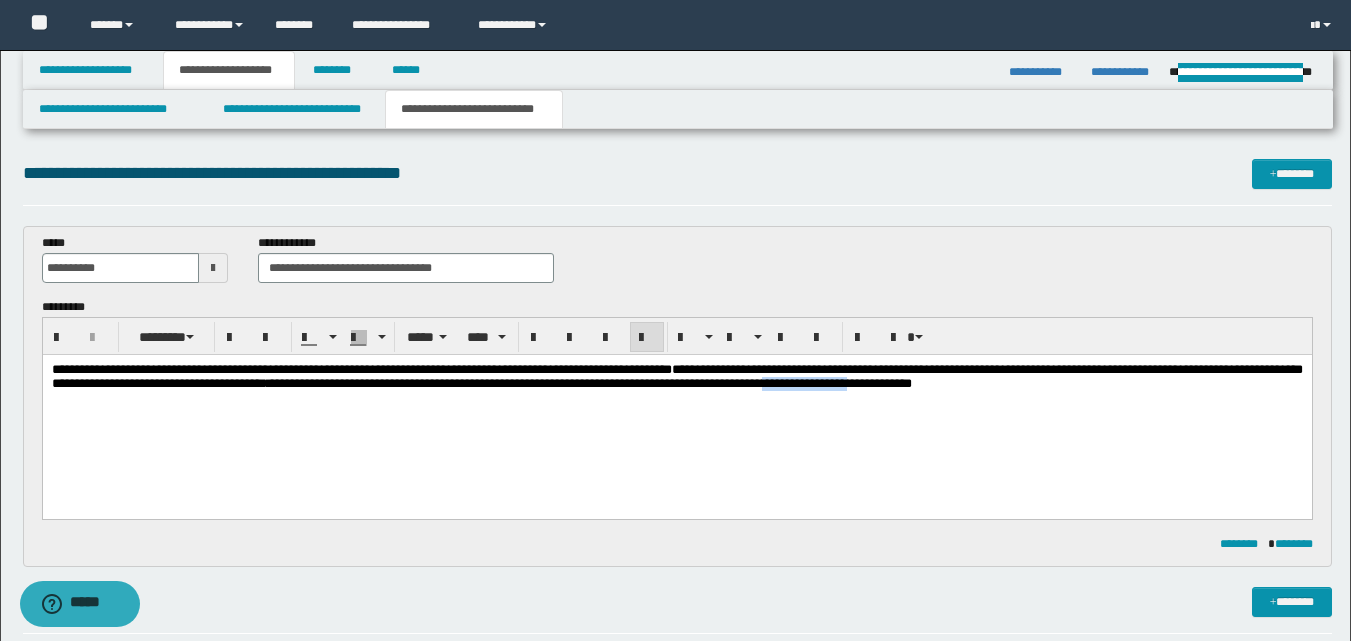 drag, startPoint x: 49, startPoint y: 400, endPoint x: 168, endPoint y: 405, distance: 119.104996 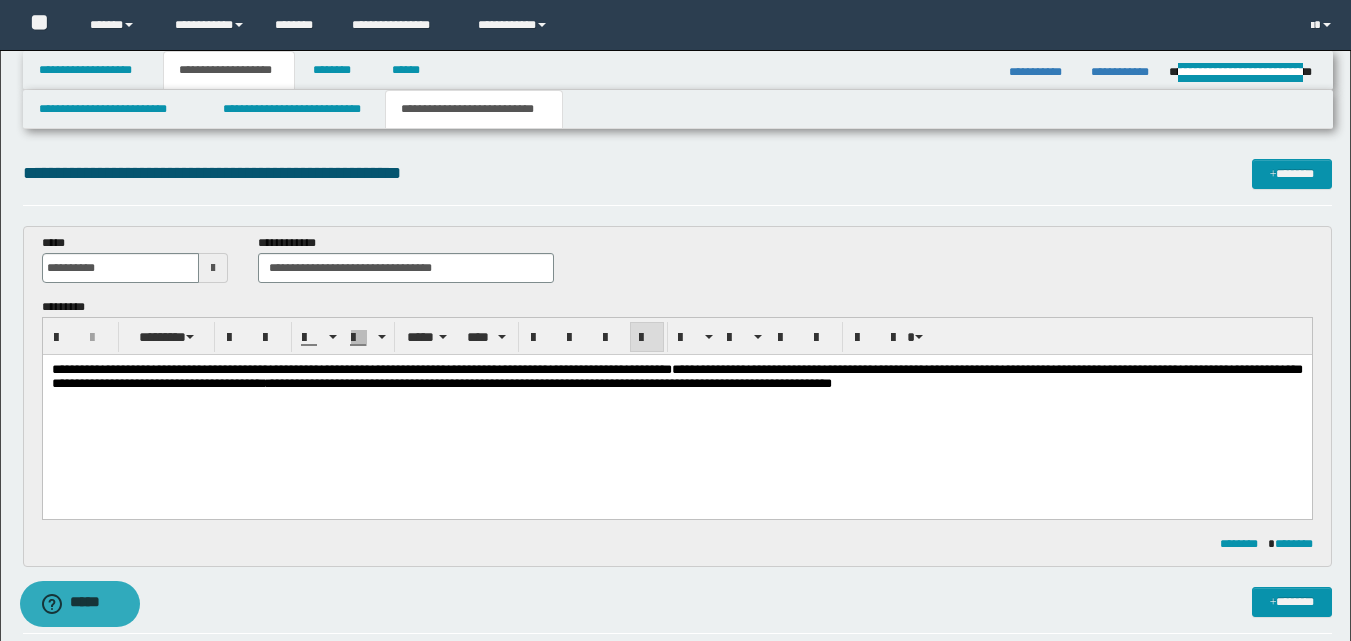 click on "**********" at bounding box center (676, 377) 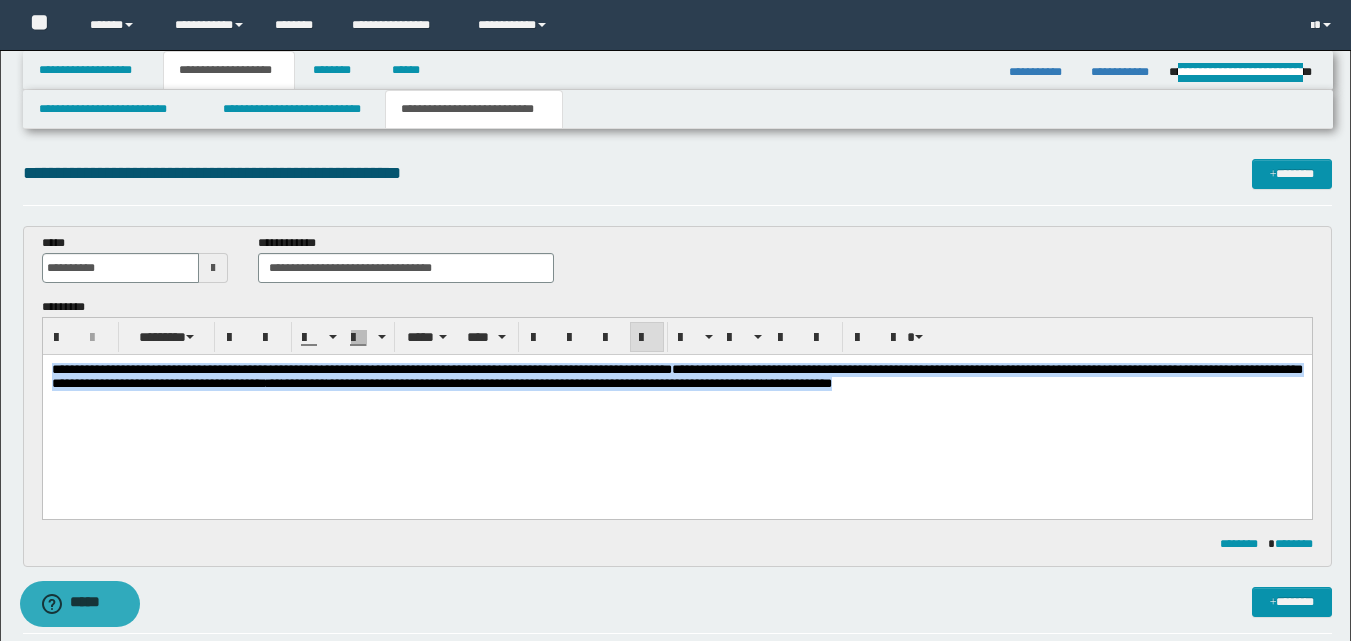 drag, startPoint x: 53, startPoint y: 369, endPoint x: 440, endPoint y: 420, distance: 390.346 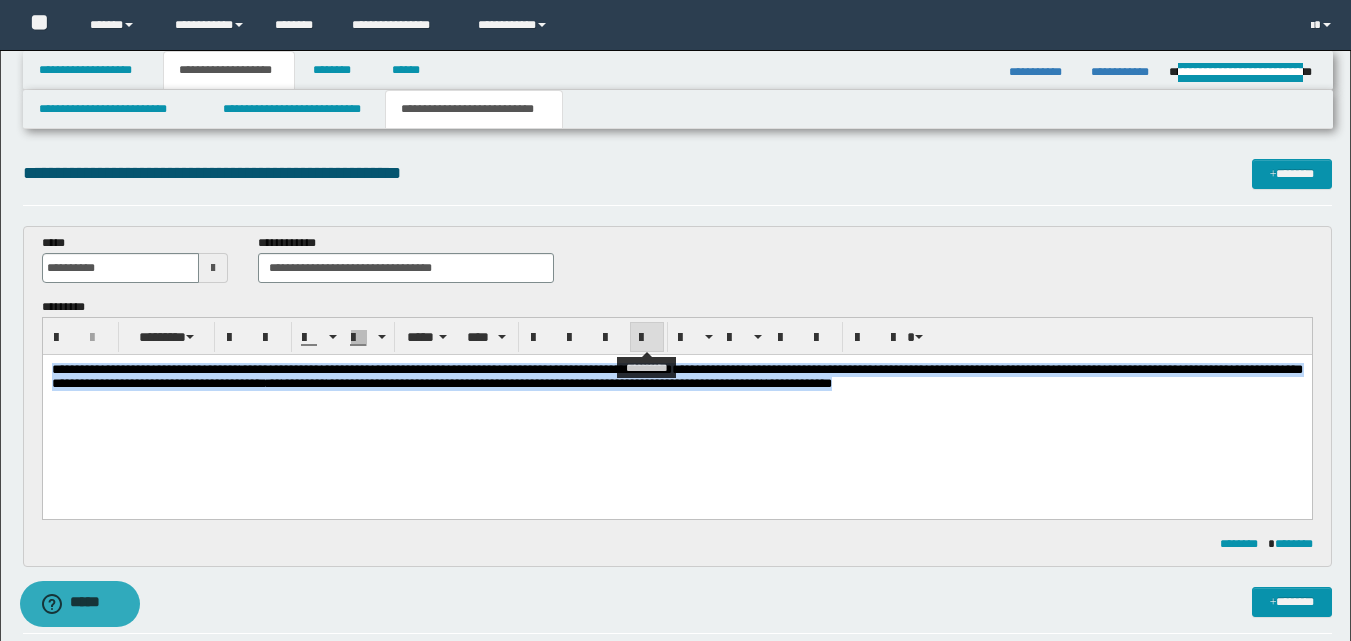 click at bounding box center [647, 338] 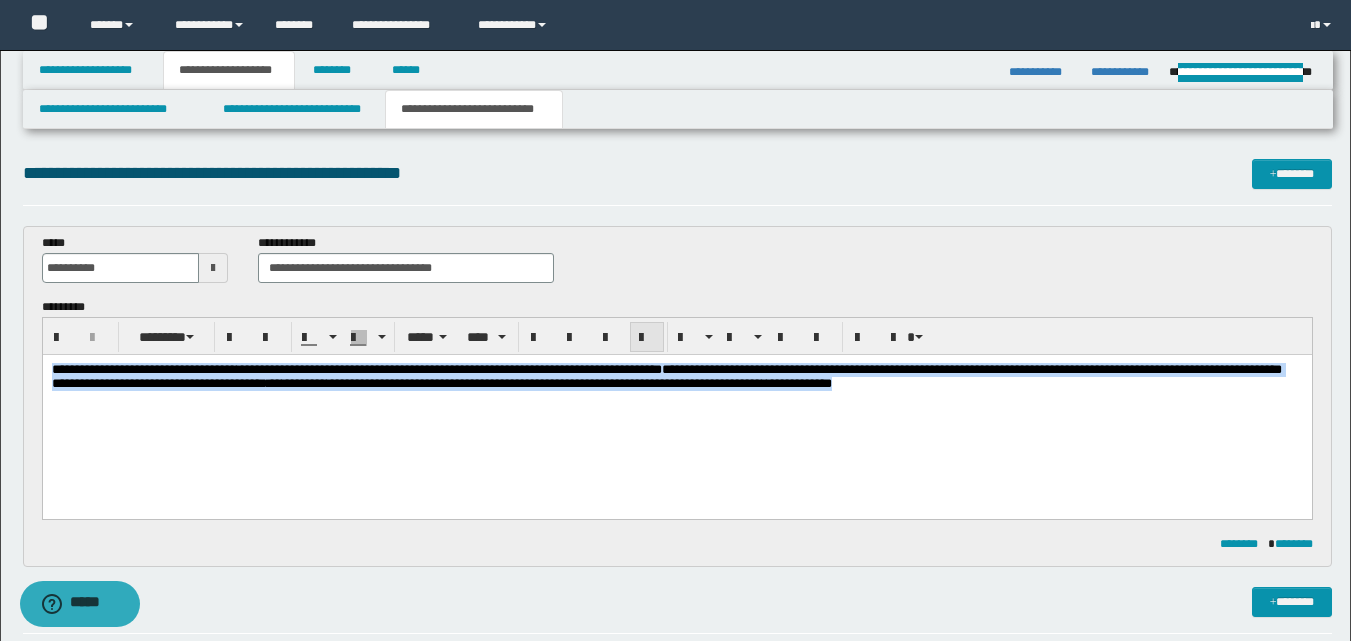 click at bounding box center [647, 338] 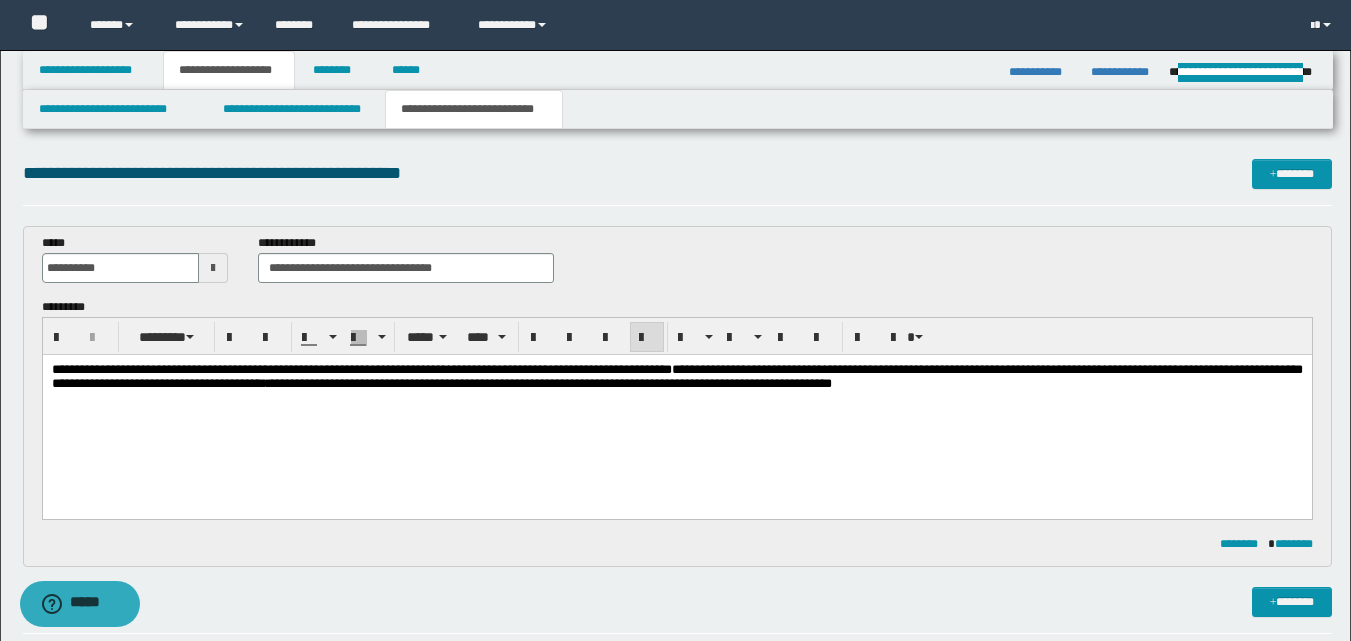 click on "**********" at bounding box center (676, 402) 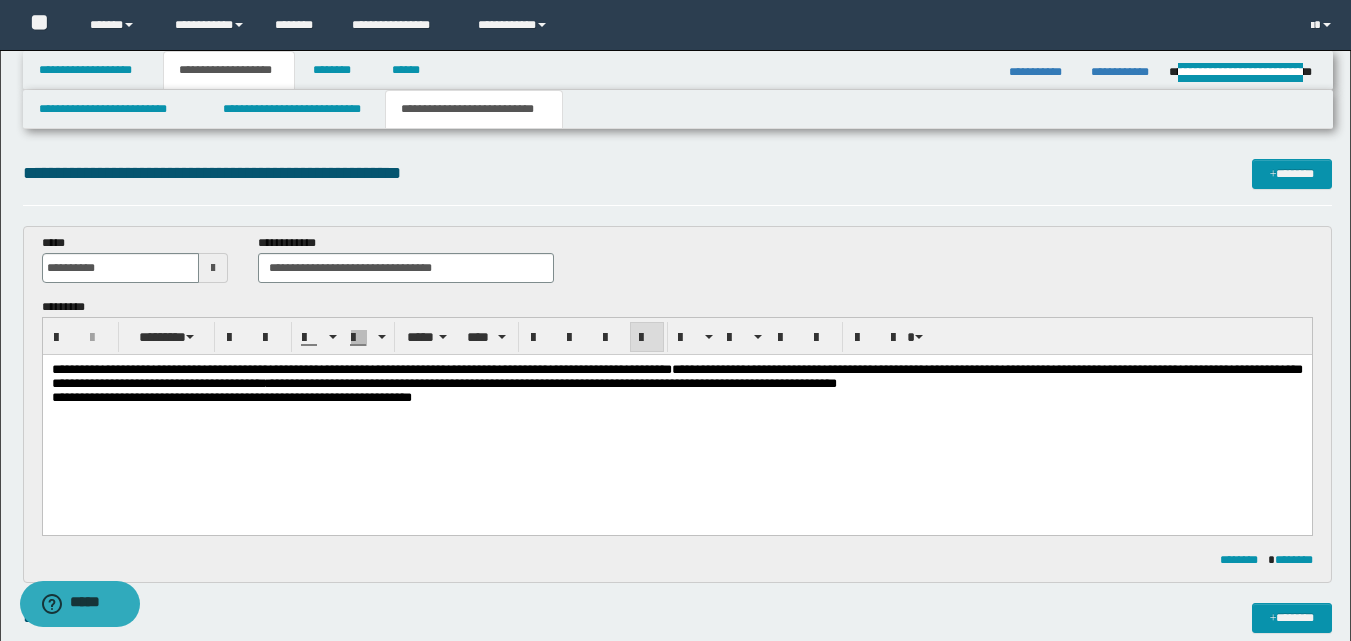 click on "**********" at bounding box center [231, 397] 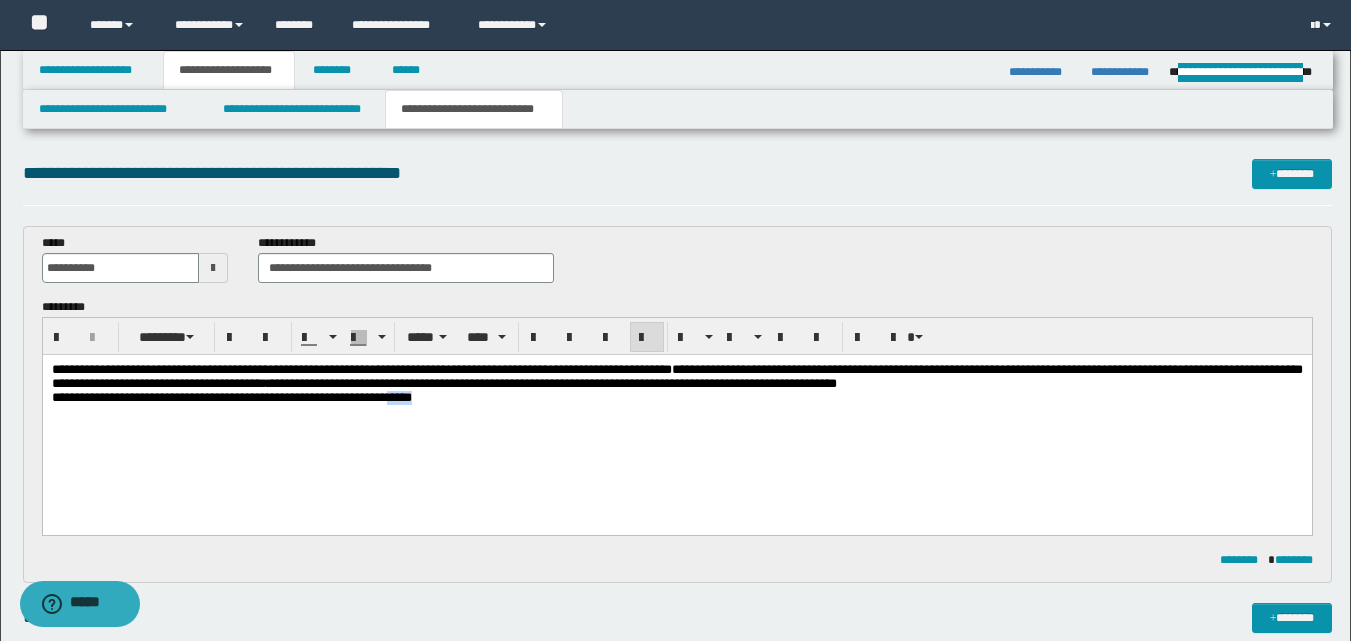 drag, startPoint x: 462, startPoint y: 418, endPoint x: 521, endPoint y: 422, distance: 59.135437 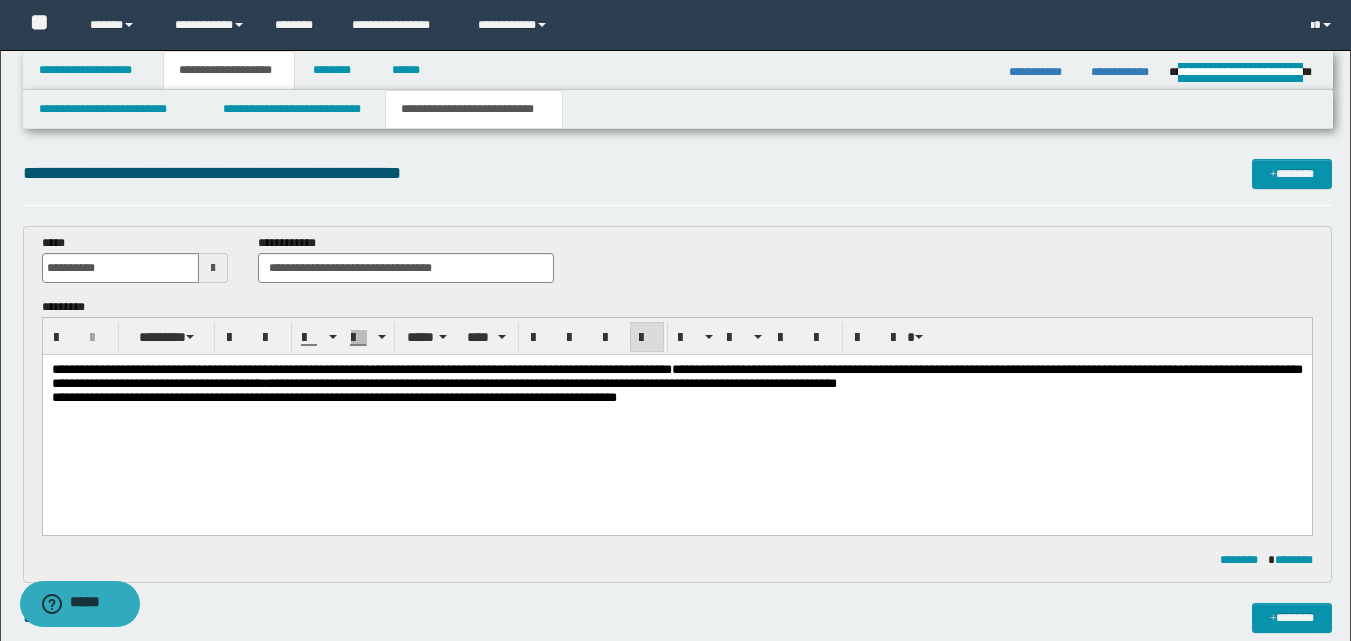 click on "**********" at bounding box center [333, 397] 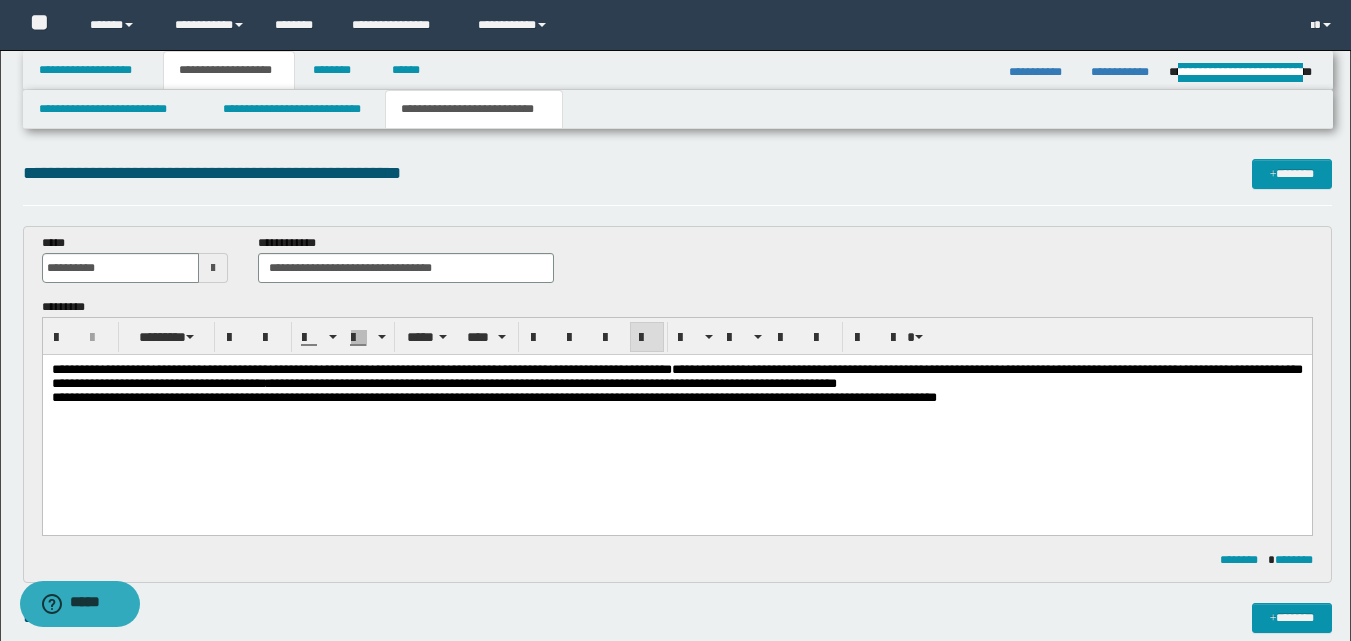 click on "**********" at bounding box center [493, 397] 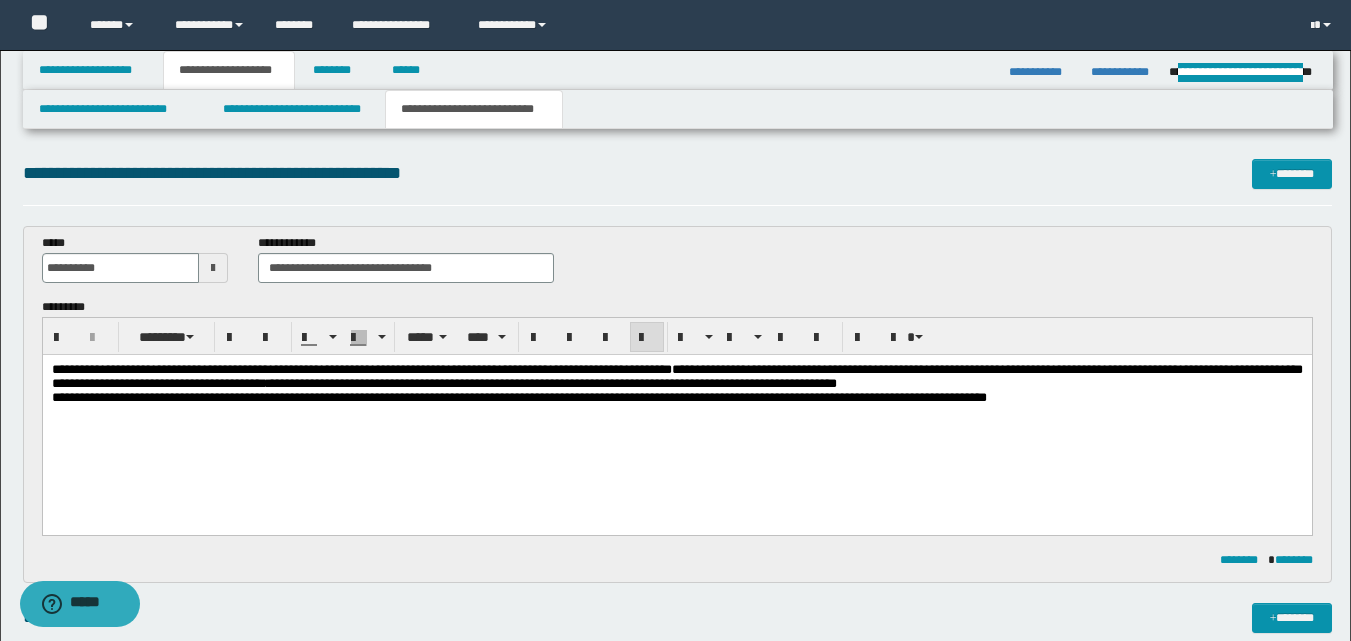 click on "**********" at bounding box center (518, 397) 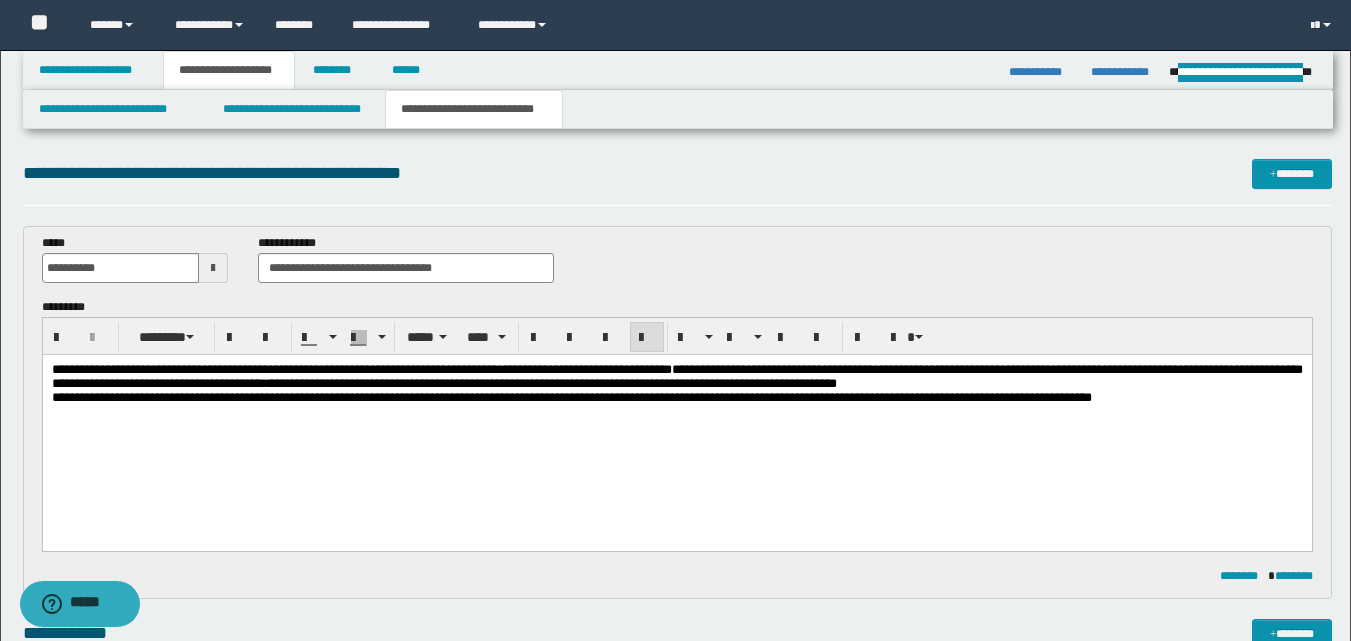 click on "**********" at bounding box center (571, 397) 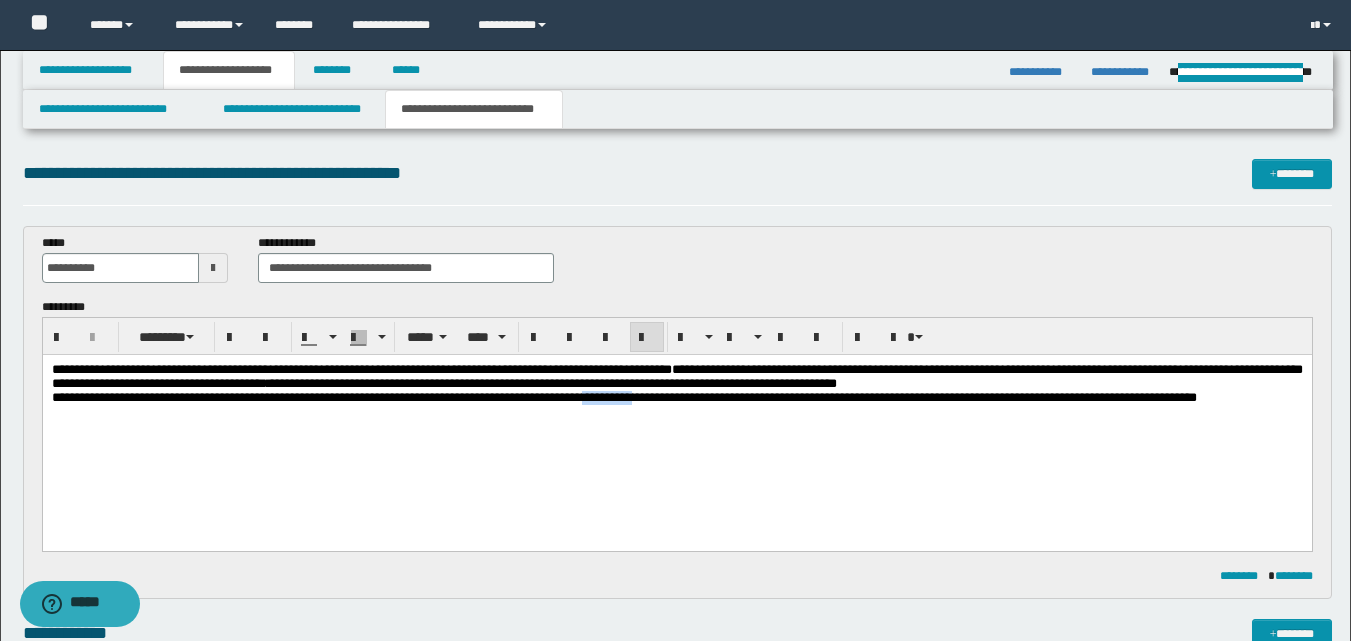 drag, startPoint x: 697, startPoint y: 416, endPoint x: 765, endPoint y: 423, distance: 68.359344 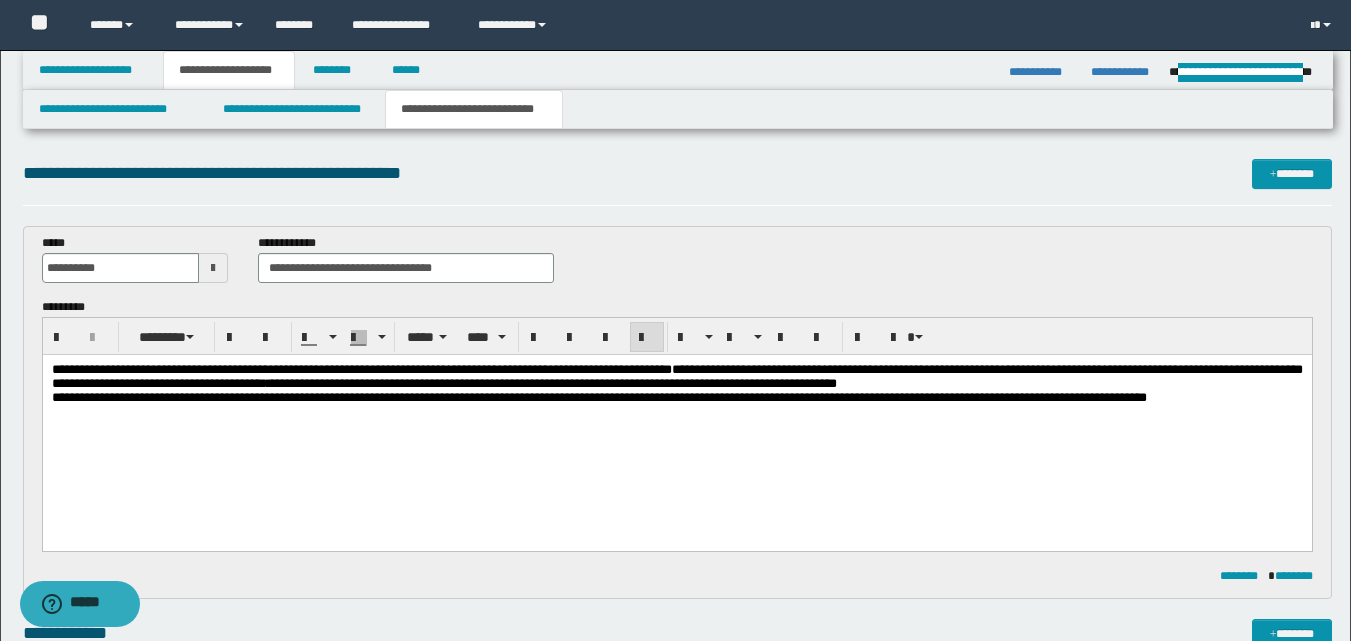 click on "**********" at bounding box center [598, 397] 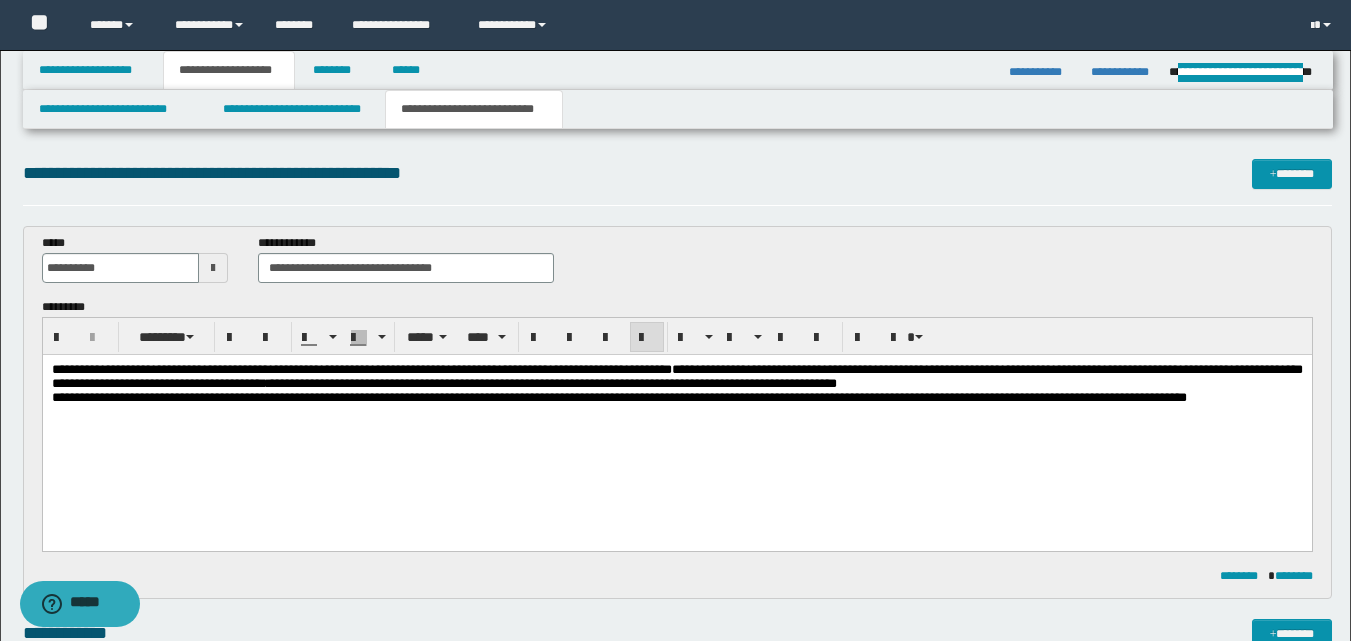 click on "**********" at bounding box center [676, 376] 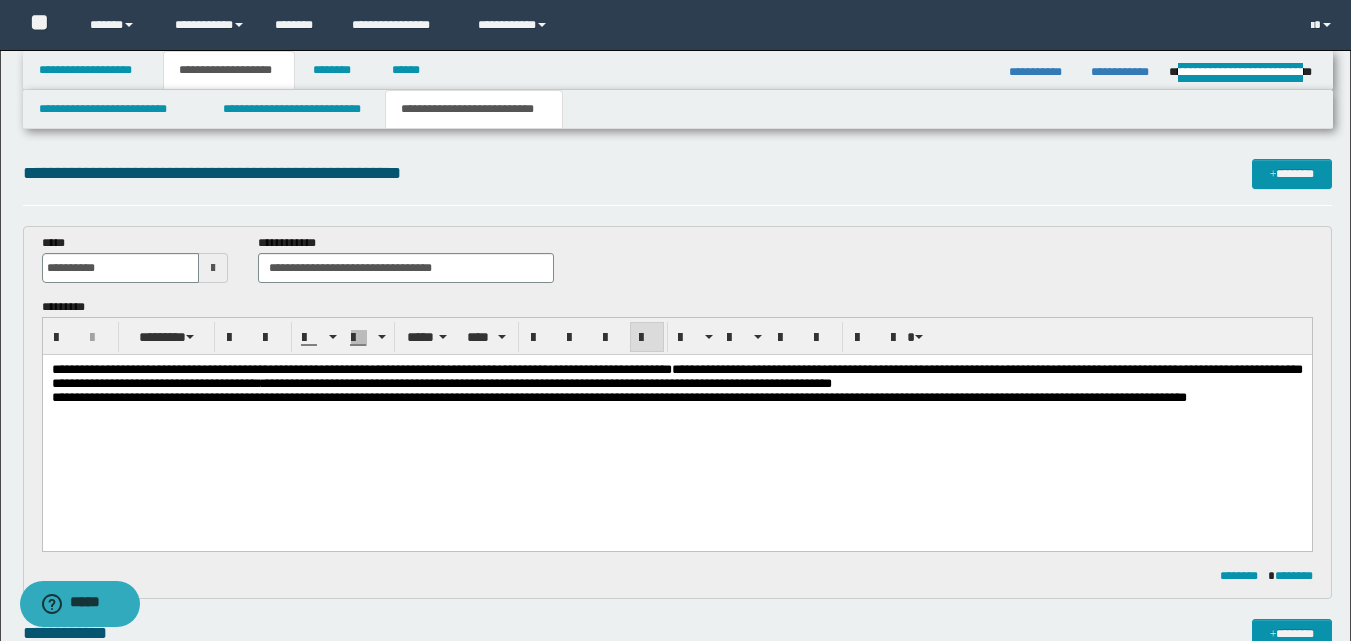 click on "**********" at bounding box center (618, 397) 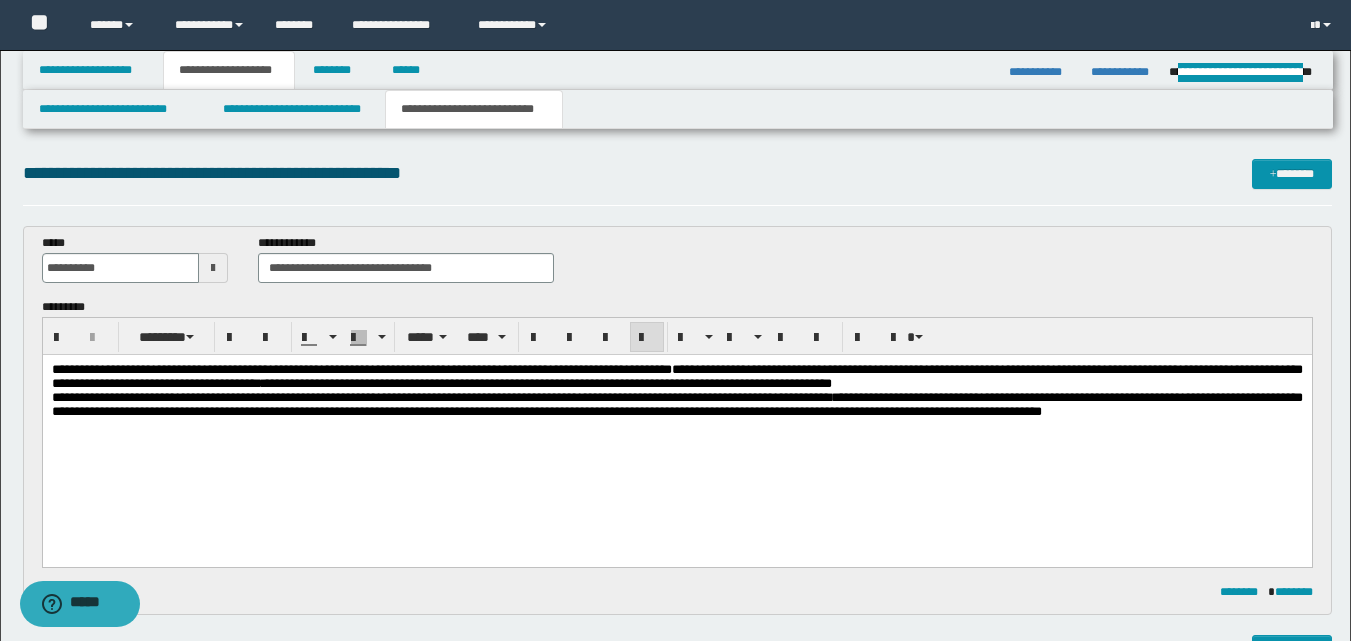 click on "**********" at bounding box center [676, 404] 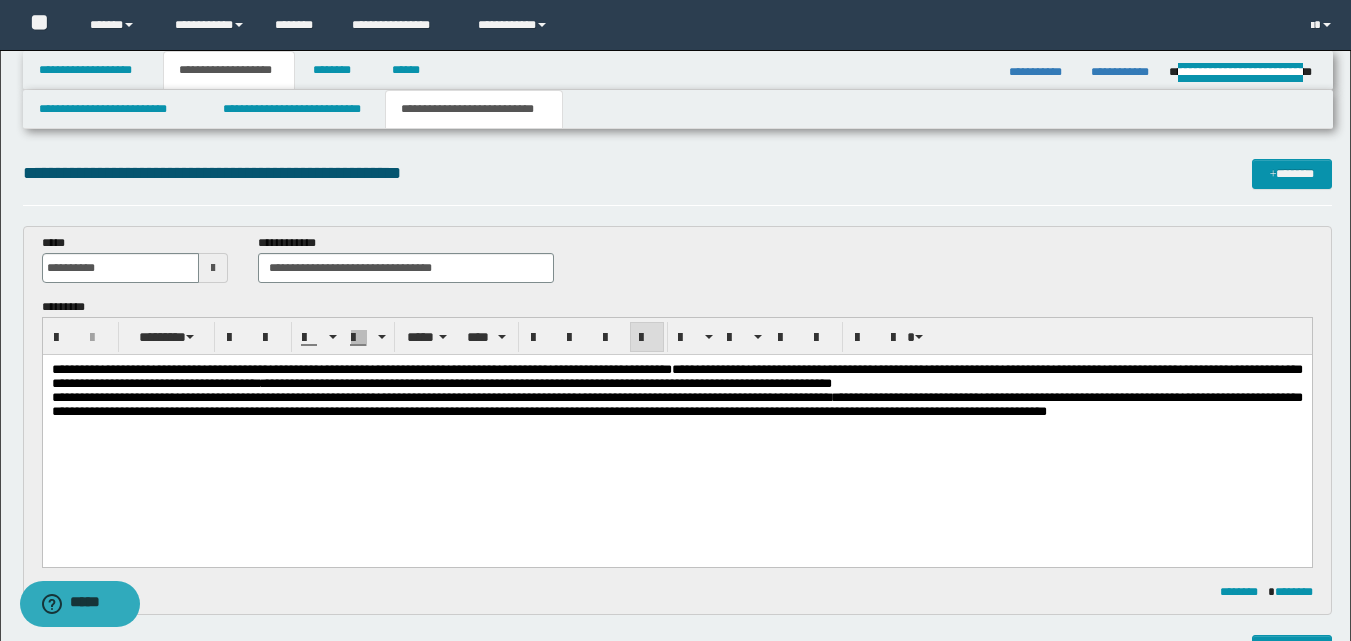 click on "**********" at bounding box center (676, 404) 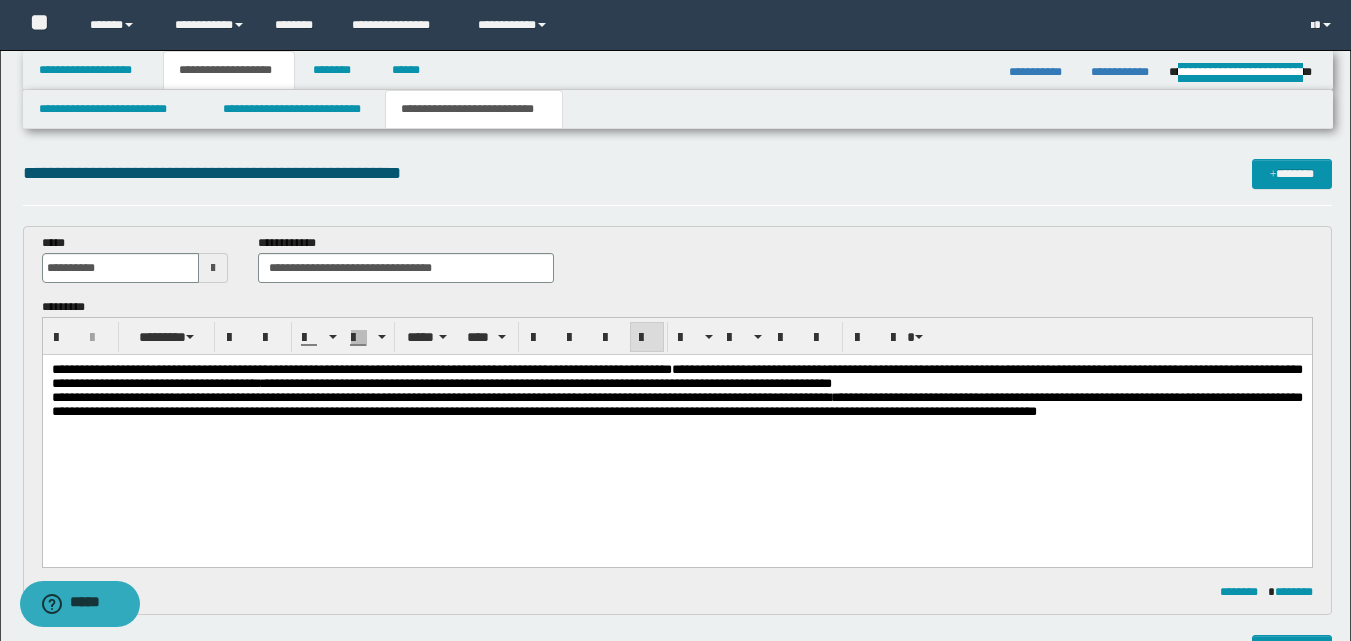 click on "**********" at bounding box center (676, 404) 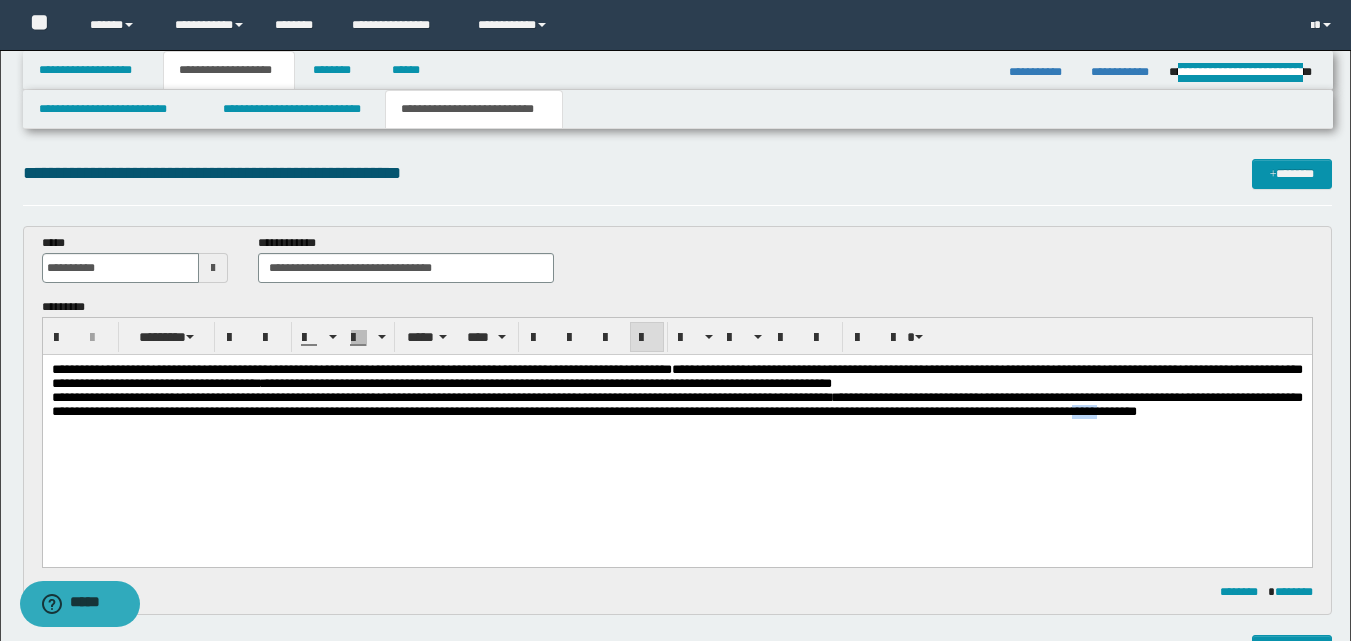 drag, startPoint x: 342, startPoint y: 451, endPoint x: 364, endPoint y: 452, distance: 22.022715 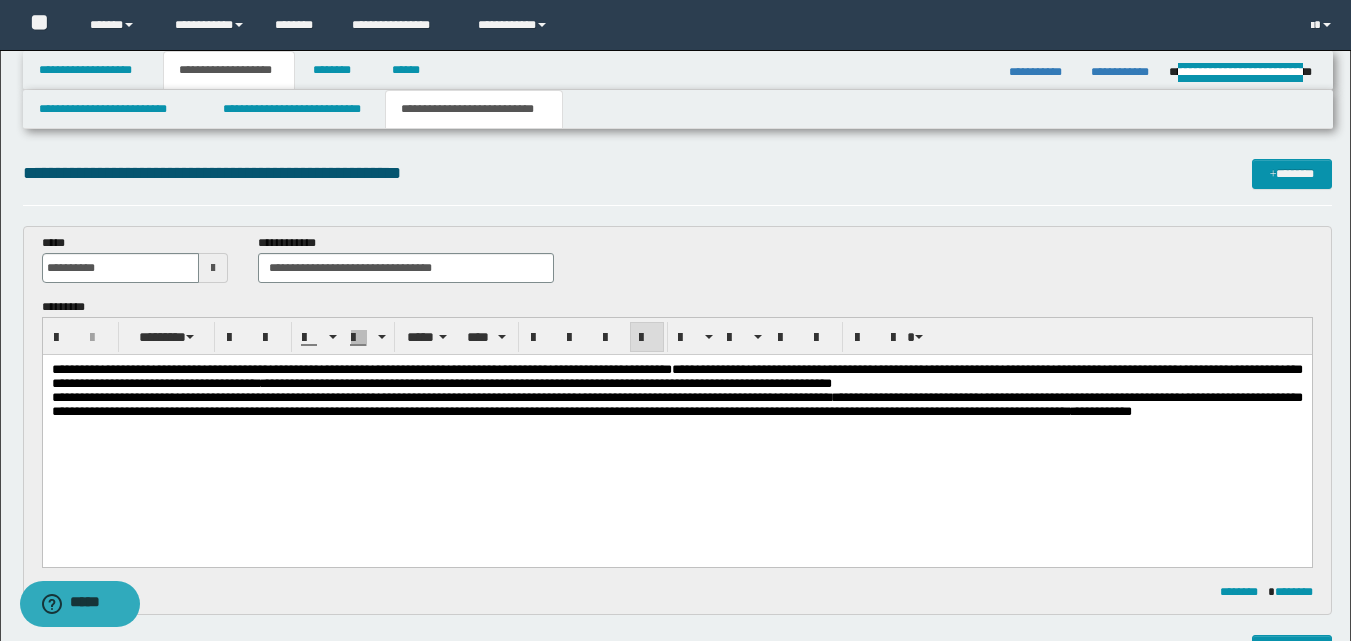 click on "**********" at bounding box center [676, 404] 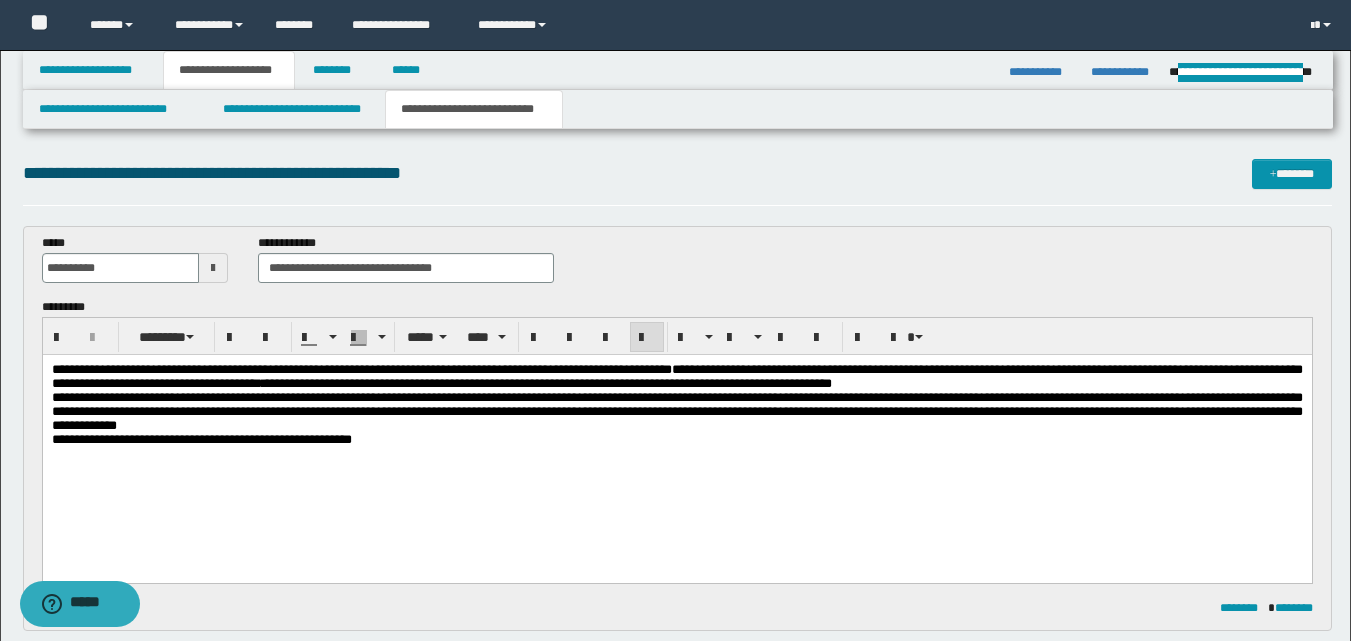click on "**********" at bounding box center [201, 439] 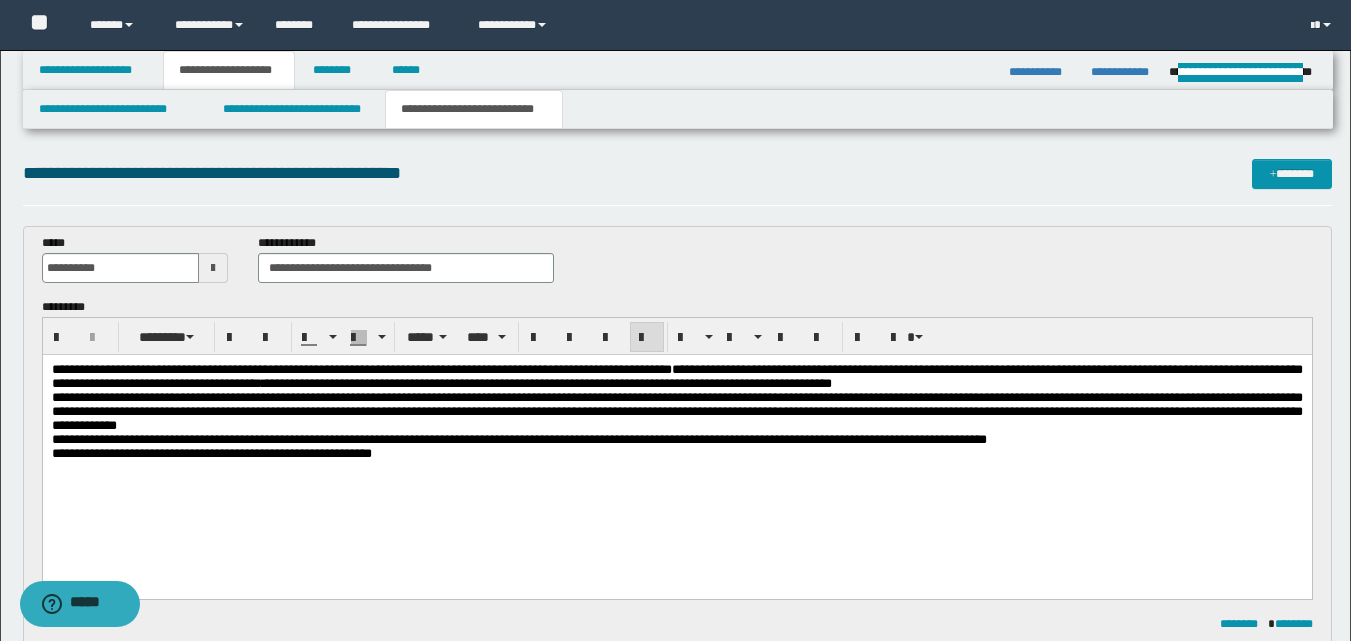 click on "**********" at bounding box center (211, 453) 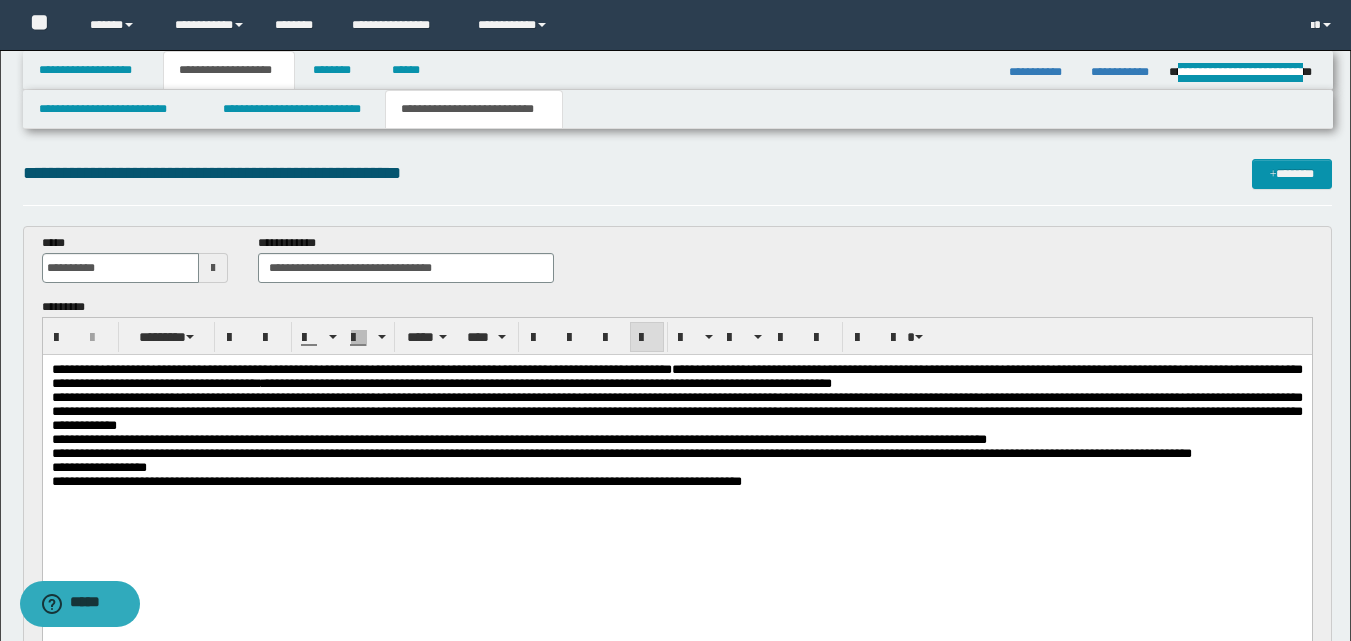 drag, startPoint x: 807, startPoint y: 526, endPoint x: 826, endPoint y: 580, distance: 57.245087 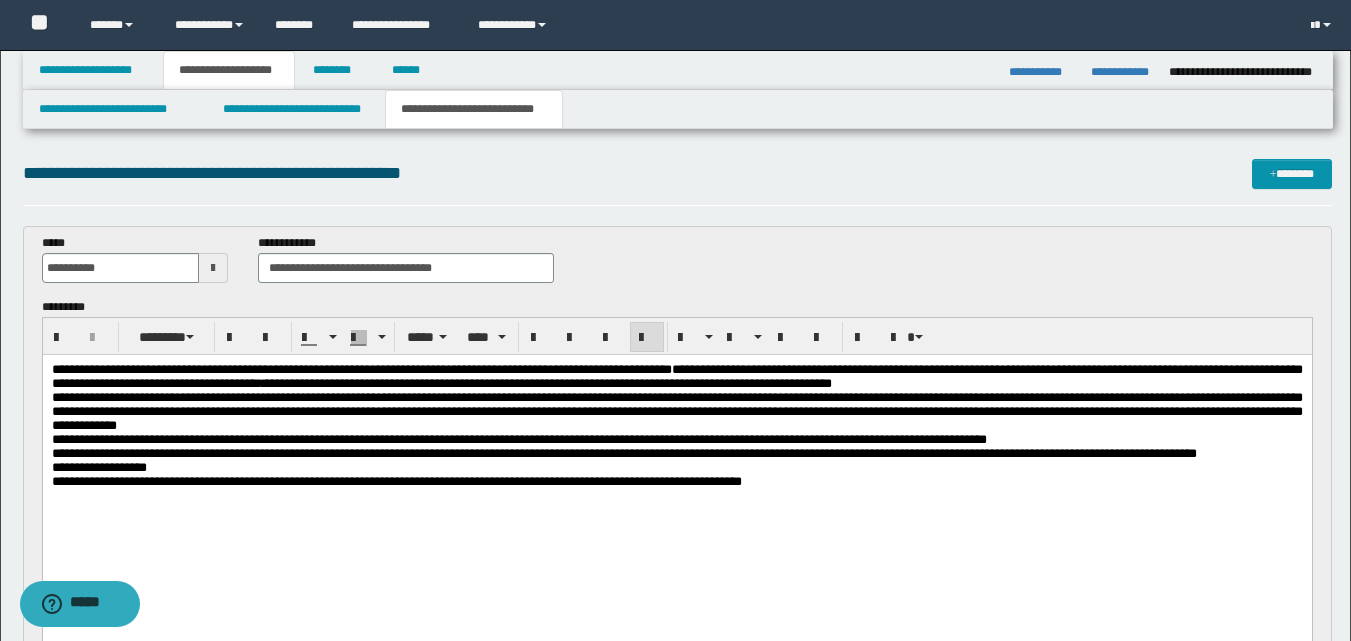click on "**********" at bounding box center (677, 266) 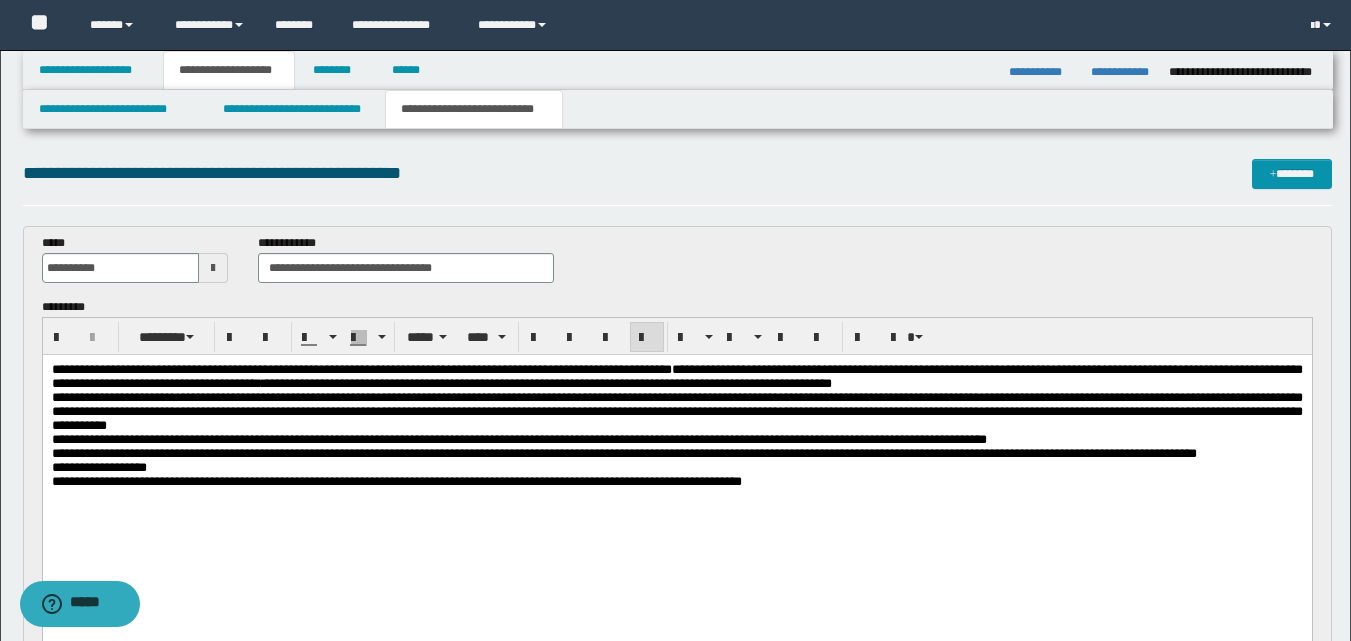 click on "**********" at bounding box center (623, 453) 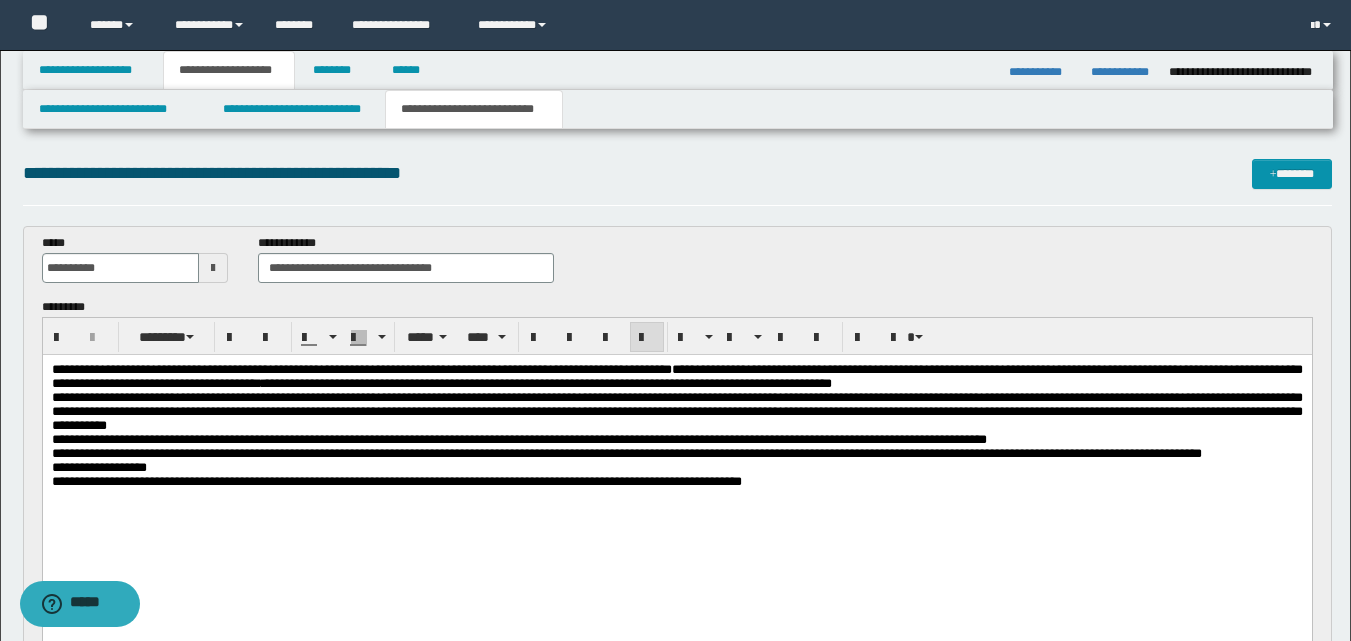 drag, startPoint x: 503, startPoint y: 477, endPoint x: 542, endPoint y: 637, distance: 164.68454 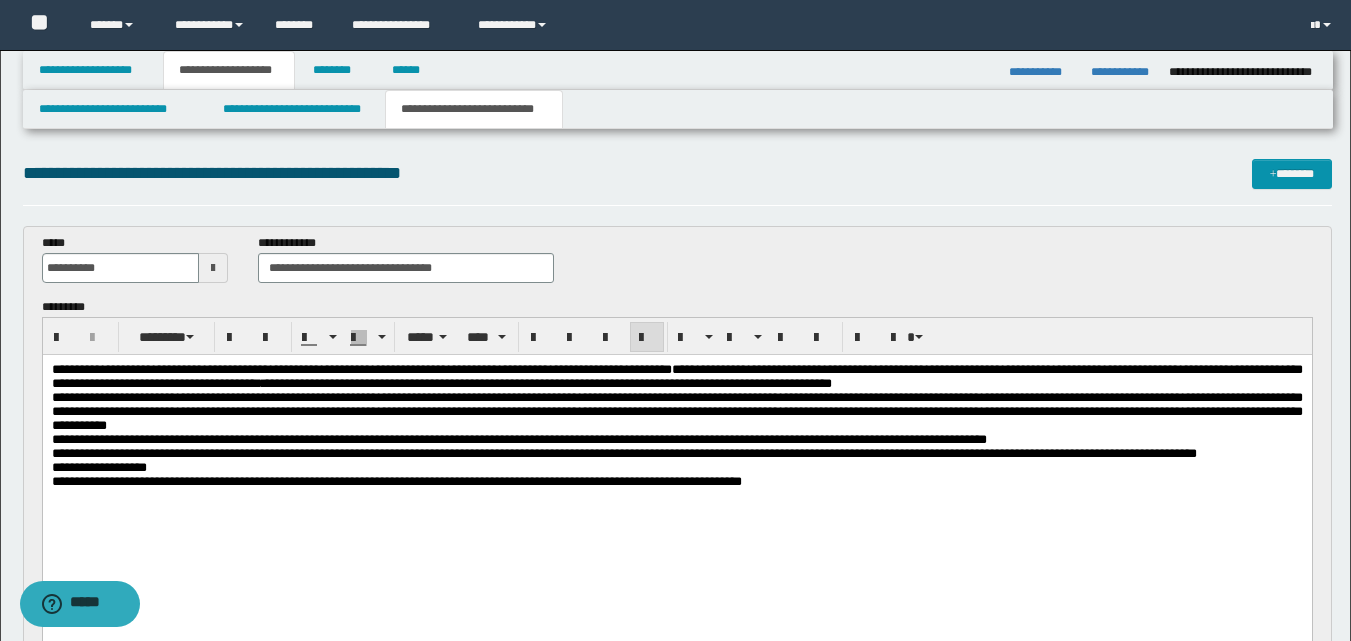 click on "**********" at bounding box center [98, 467] 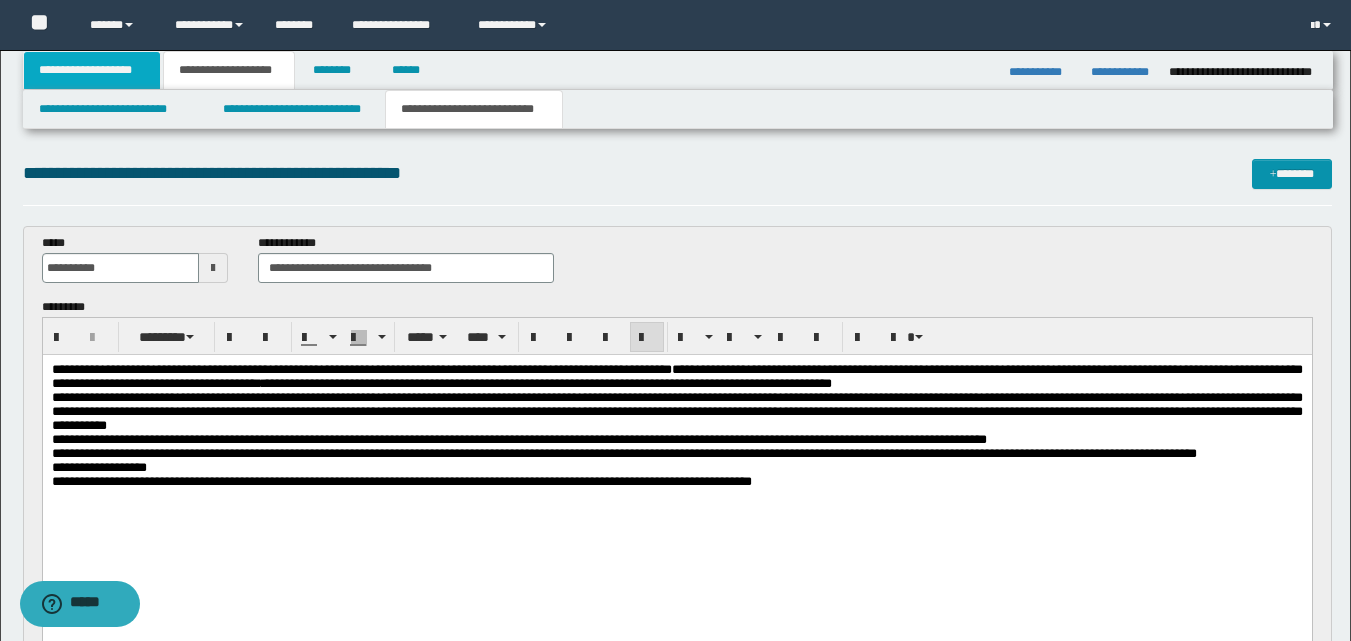 click on "**********" at bounding box center (92, 70) 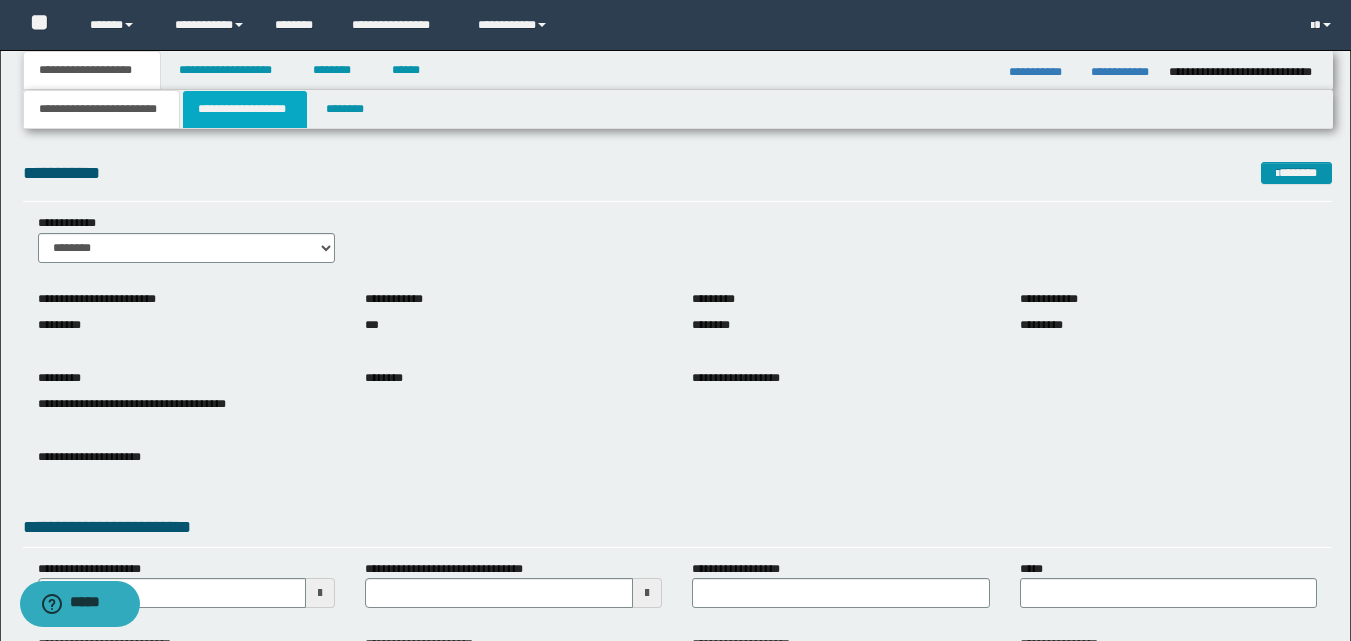 click on "**********" at bounding box center (245, 109) 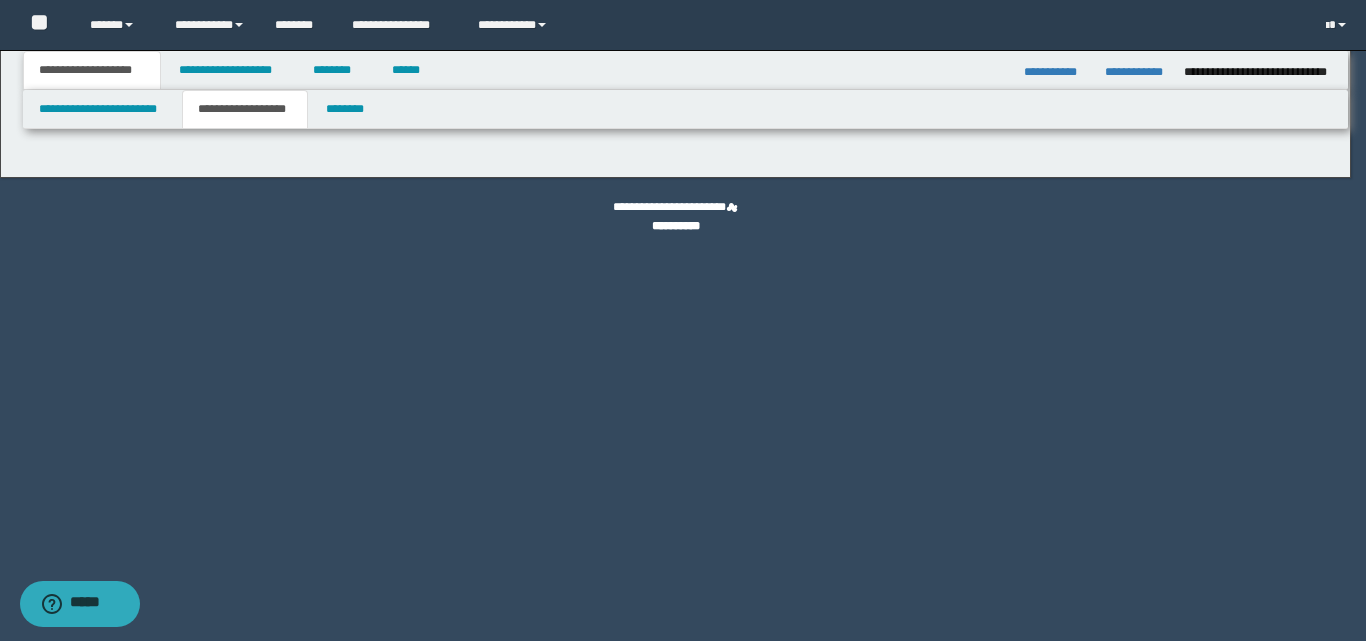 type on "********" 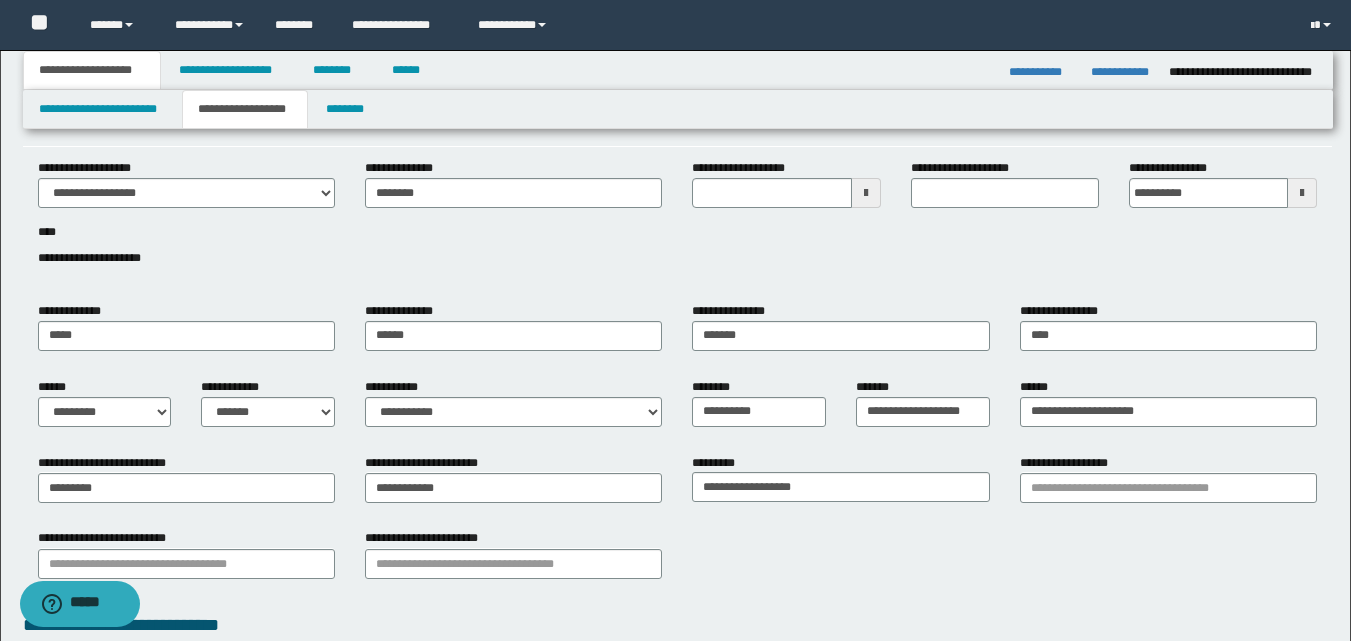 scroll, scrollTop: 100, scrollLeft: 0, axis: vertical 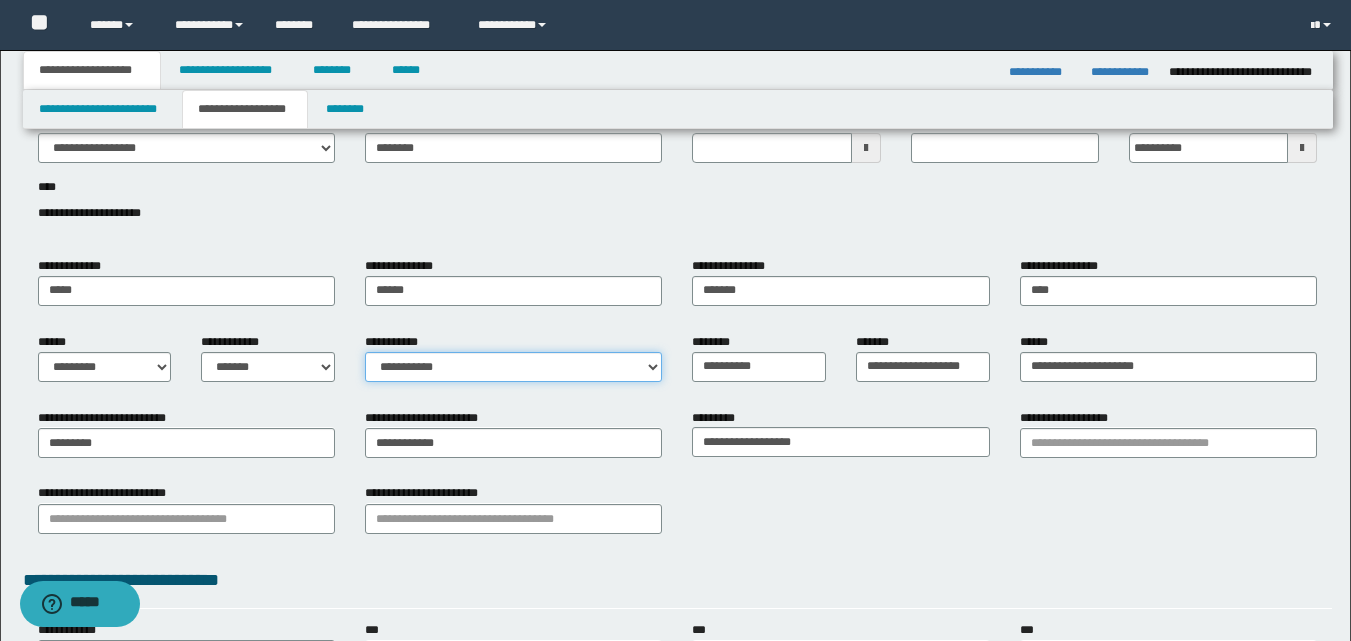 click on "**********" at bounding box center (513, 367) 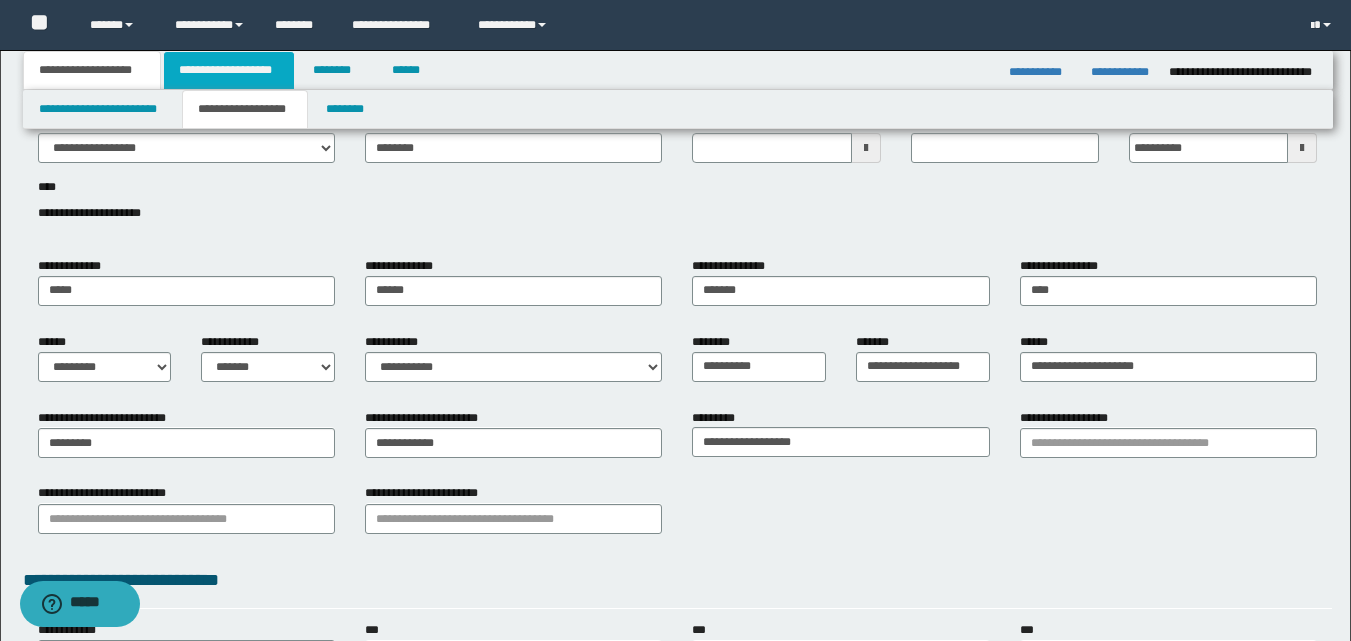 click on "**********" at bounding box center (229, 70) 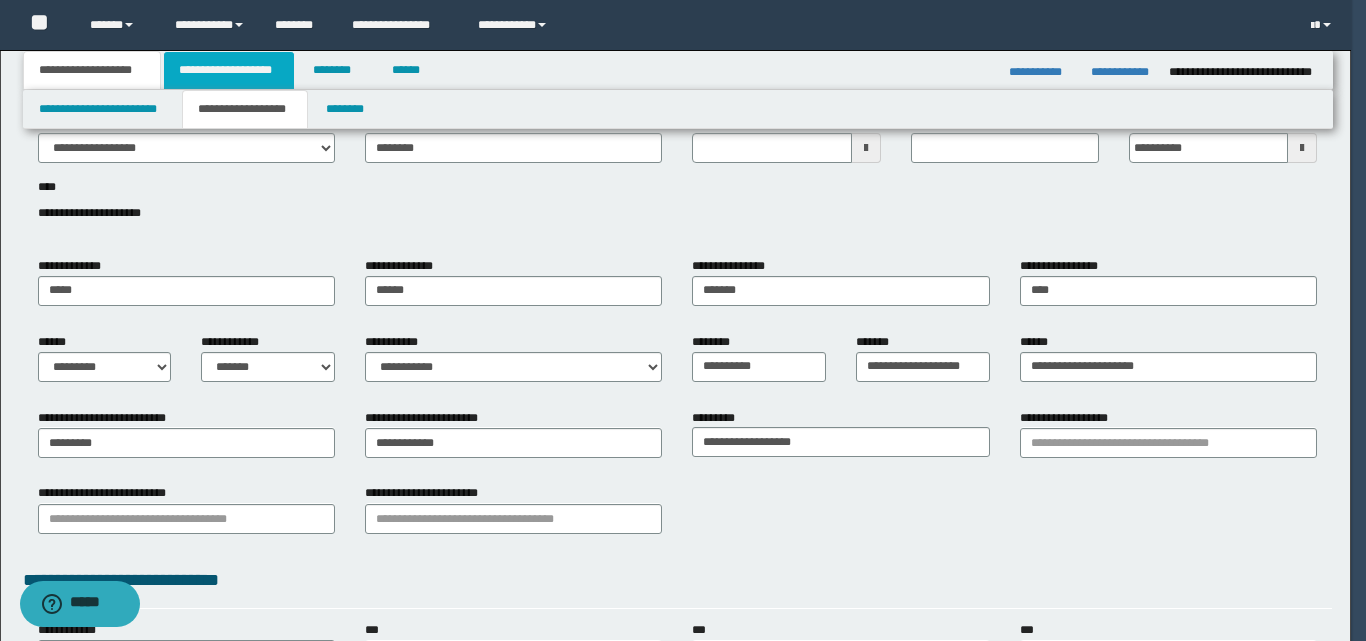 type 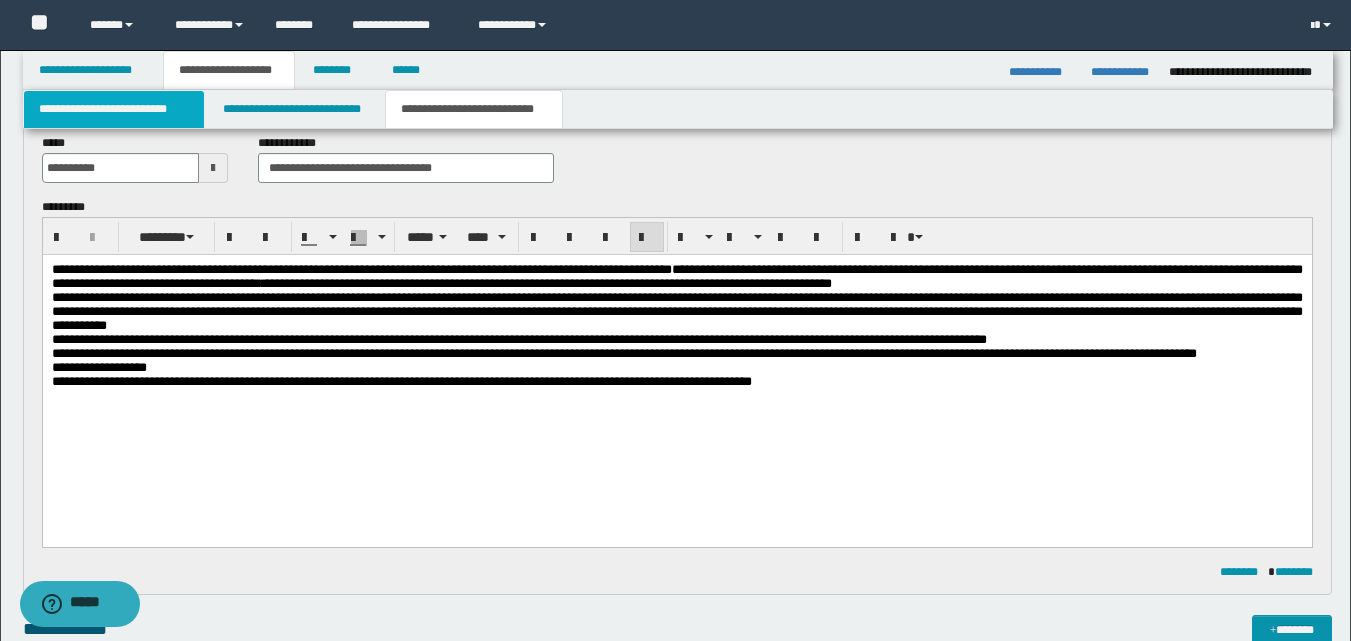 click on "**********" at bounding box center [114, 109] 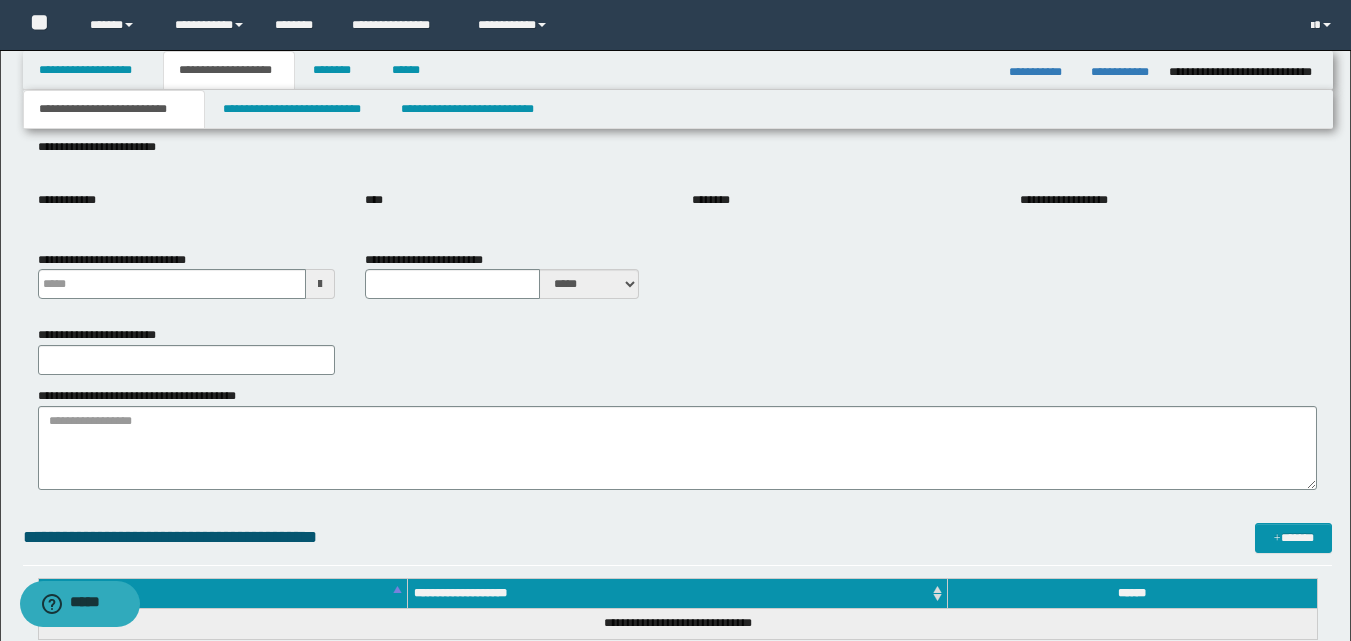 scroll, scrollTop: 300, scrollLeft: 0, axis: vertical 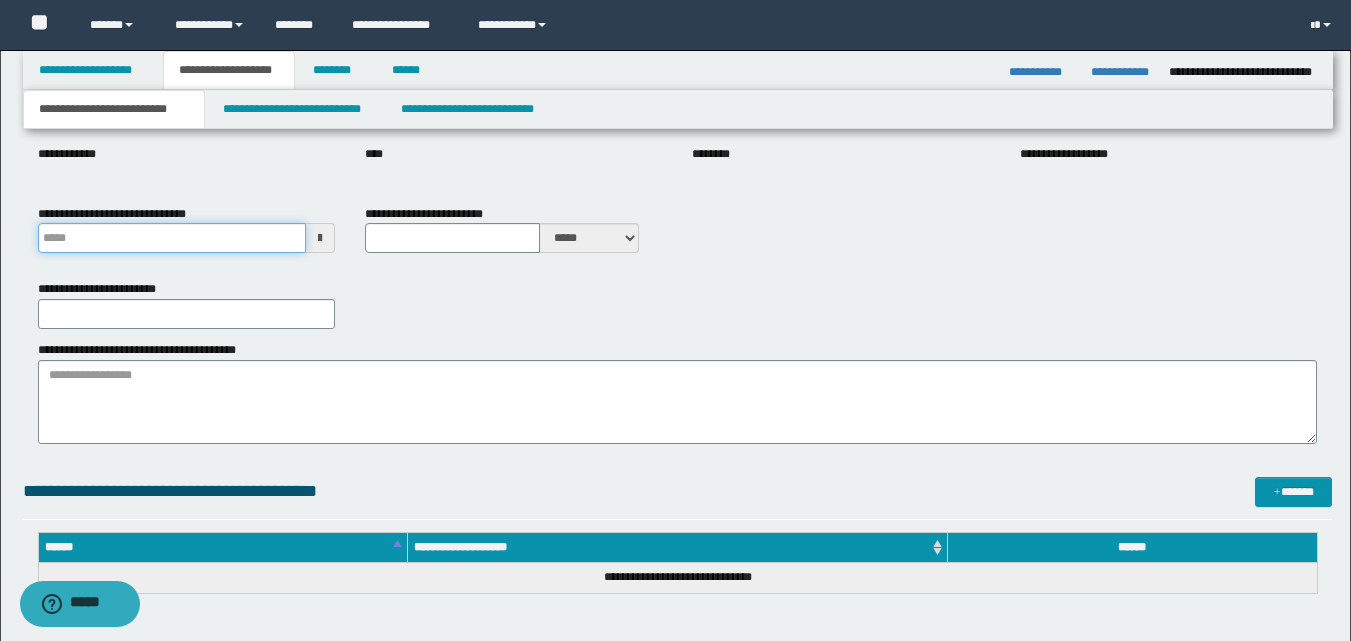 click on "**********" at bounding box center [172, 238] 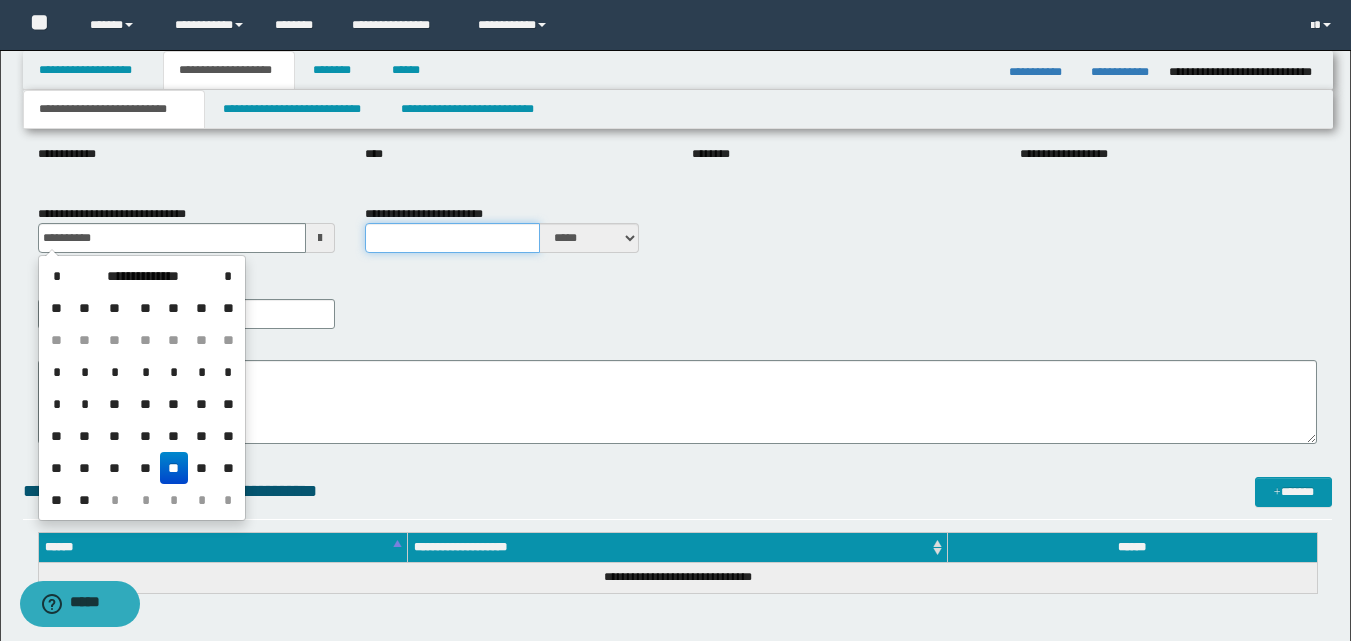 type on "**********" 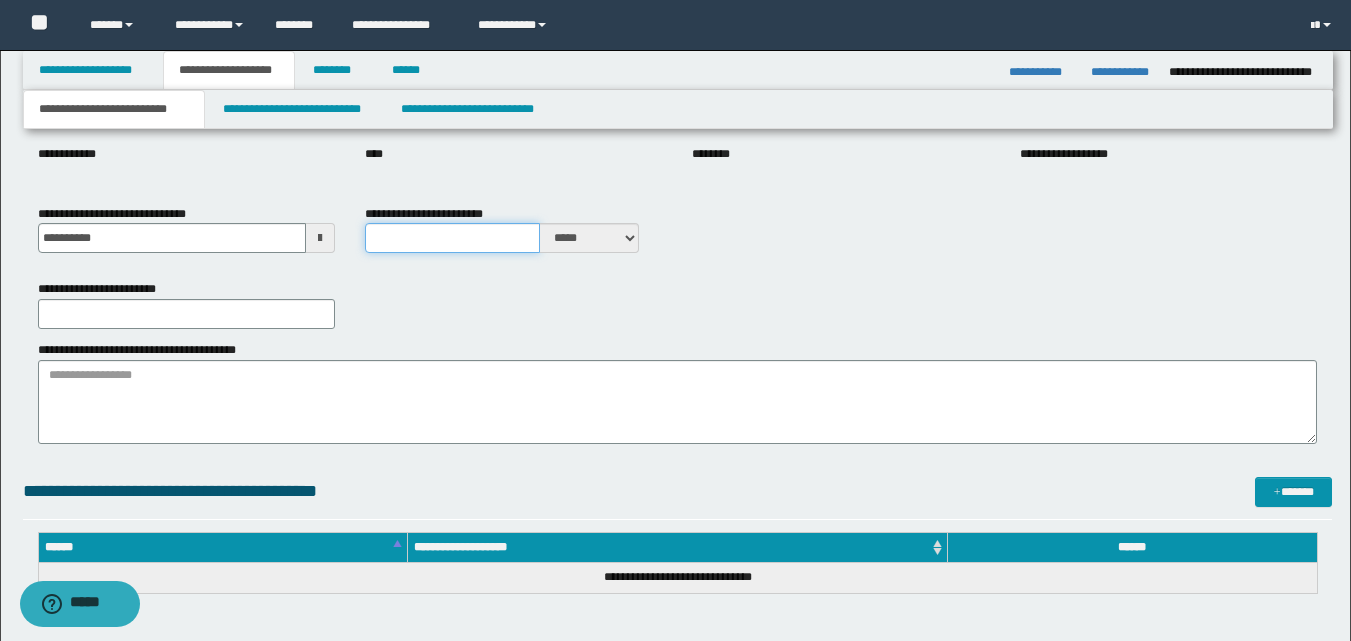 click on "**********" at bounding box center [452, 238] 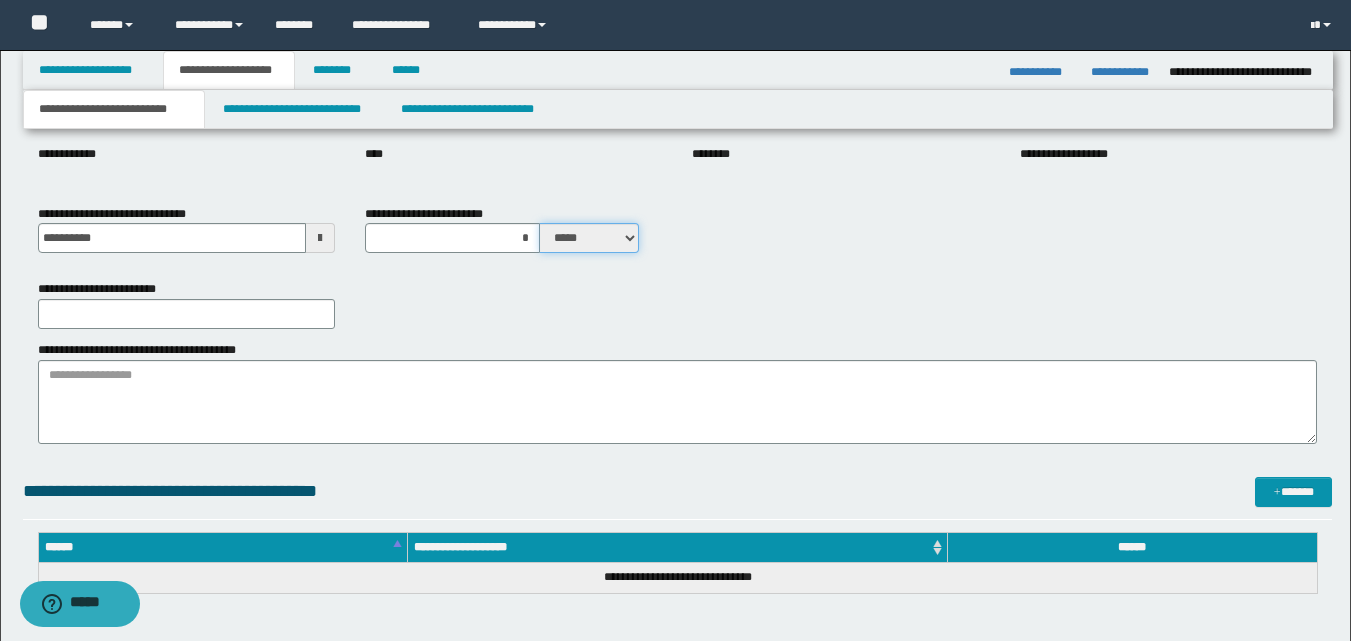 click on "*****
****" at bounding box center (589, 238) 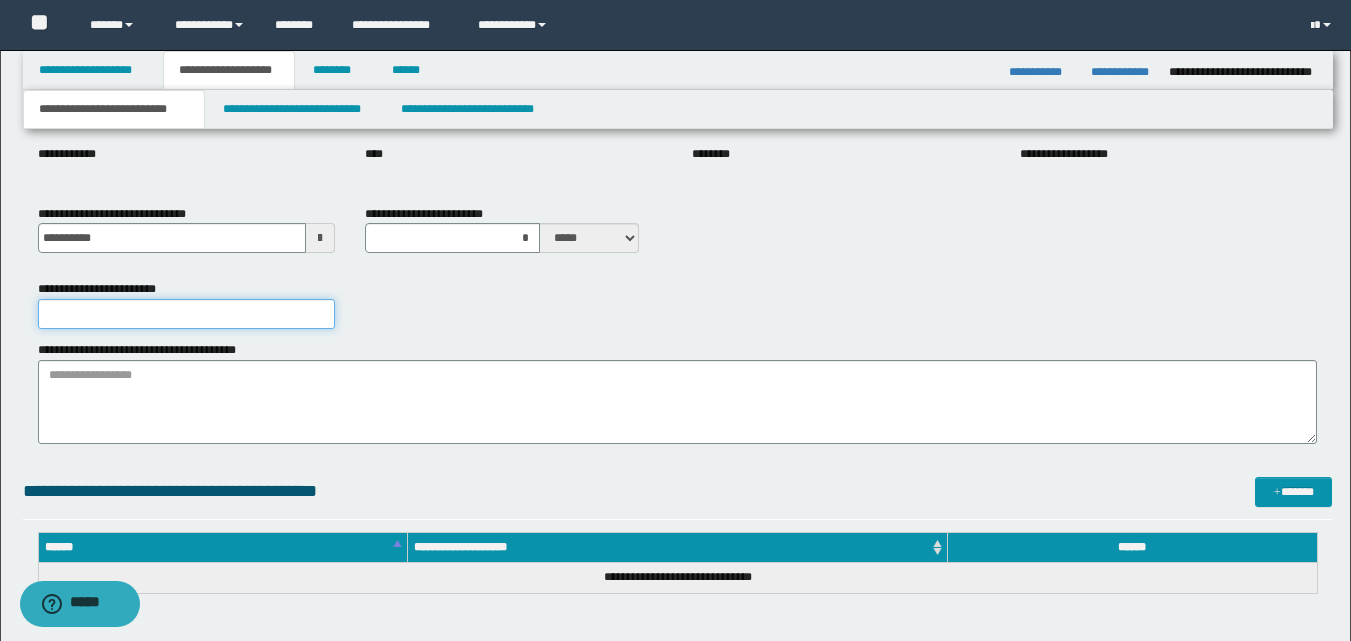 click on "**********" at bounding box center (186, 314) 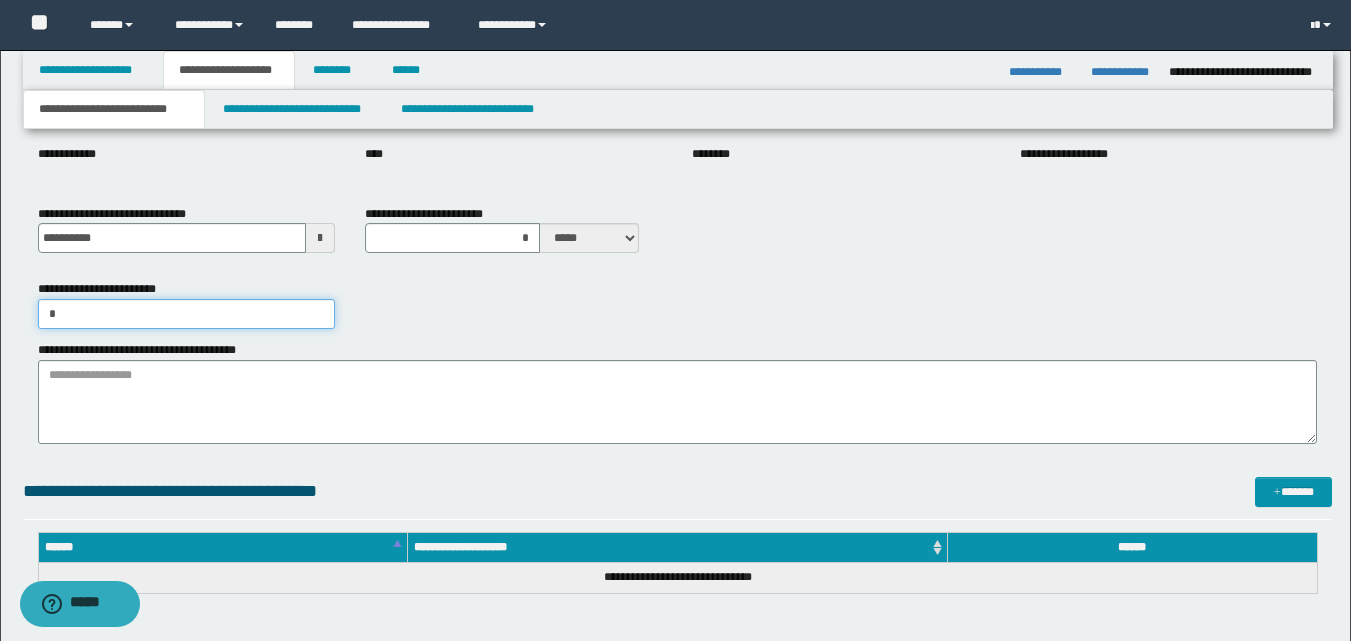 type on "**********" 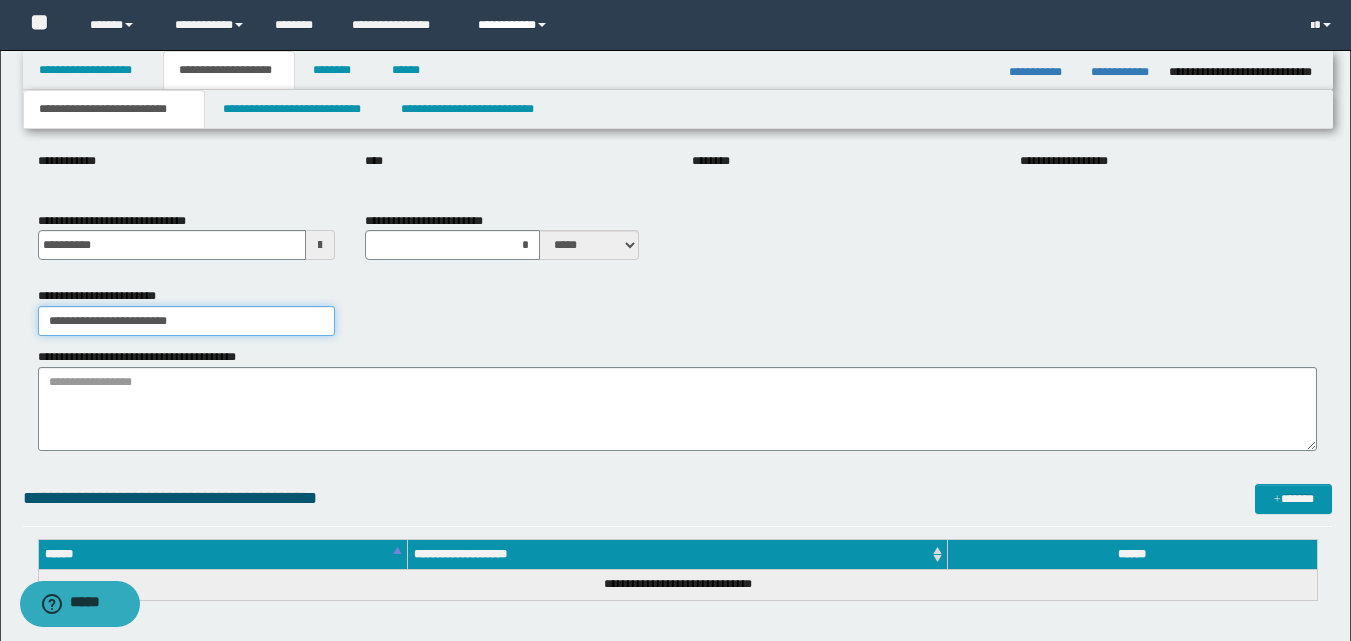 scroll, scrollTop: 255, scrollLeft: 0, axis: vertical 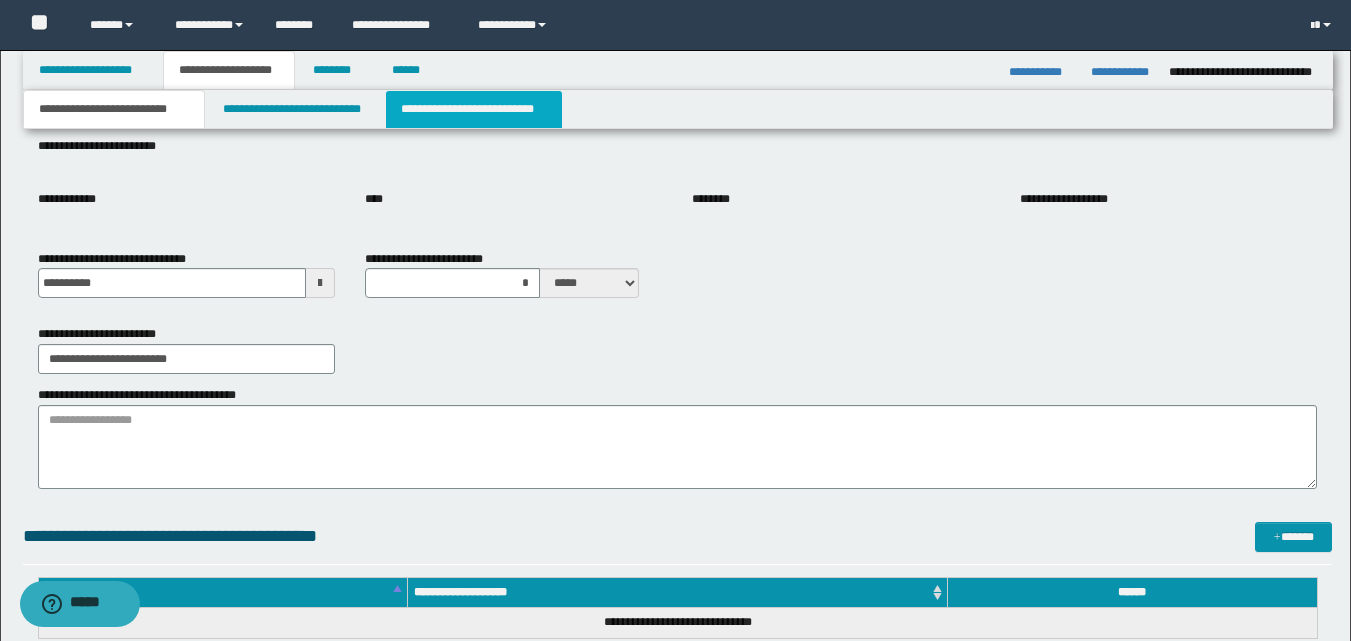 click on "**********" at bounding box center (474, 109) 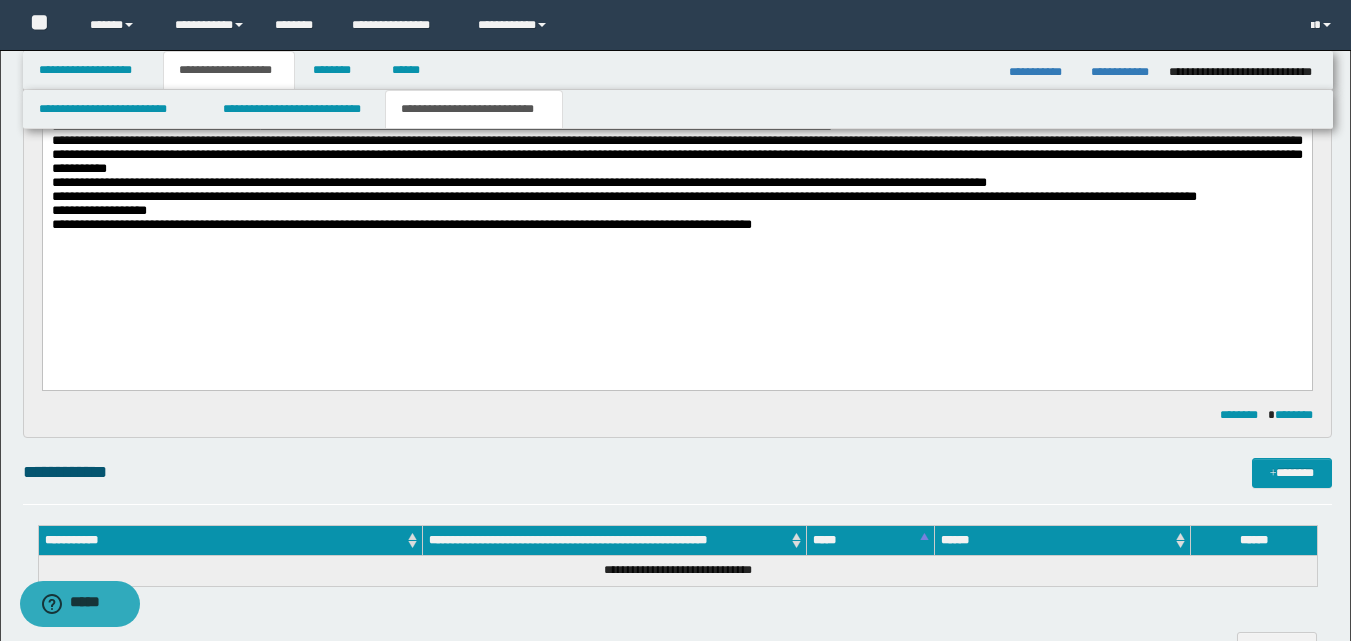 scroll, scrollTop: 255, scrollLeft: 0, axis: vertical 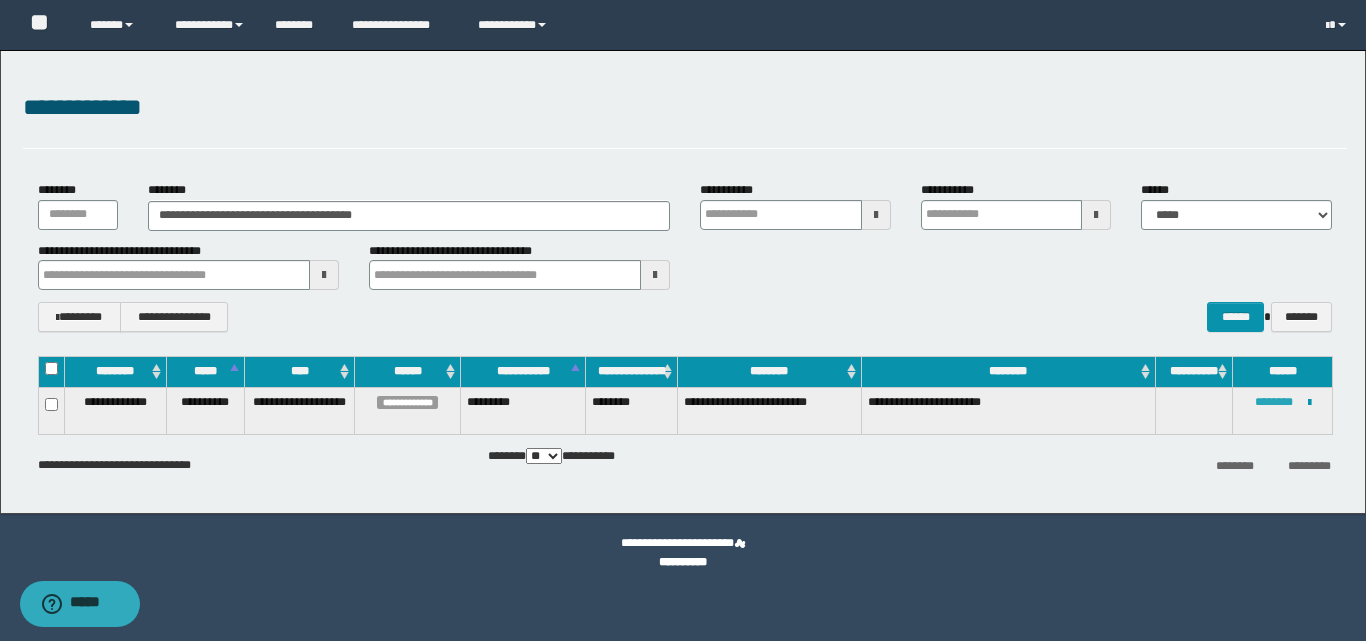 click on "********" at bounding box center [1274, 402] 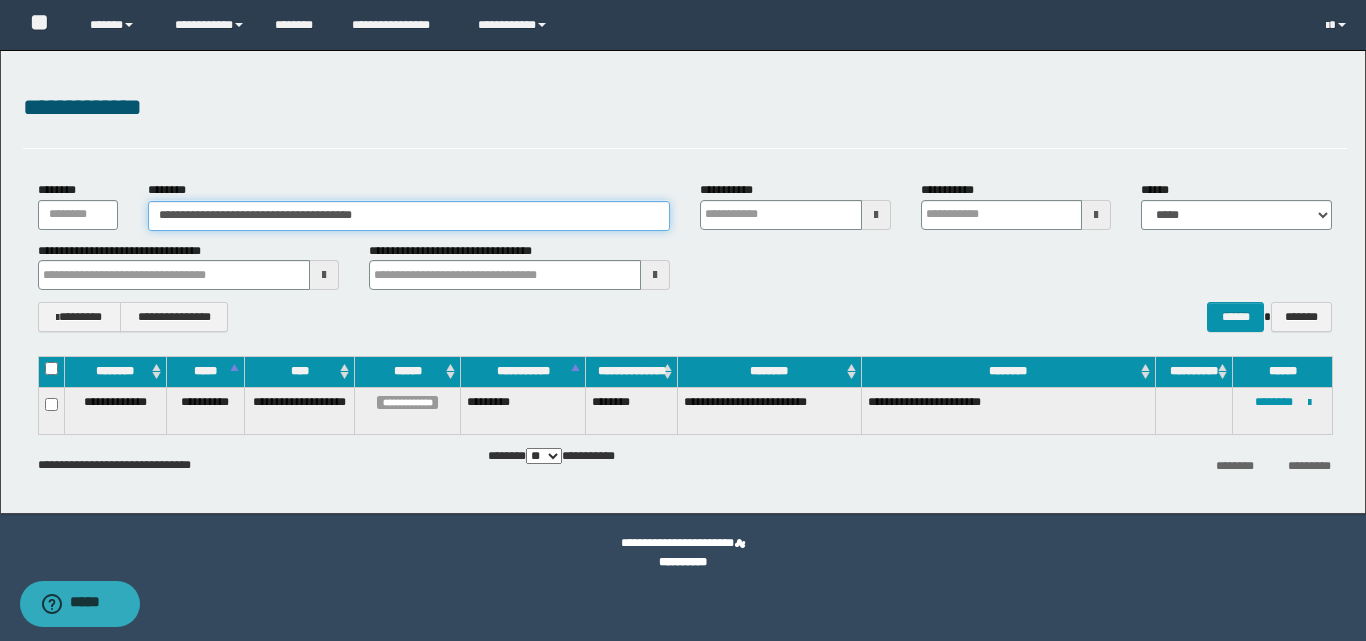 drag, startPoint x: 404, startPoint y: 218, endPoint x: 69, endPoint y: 245, distance: 336.0863 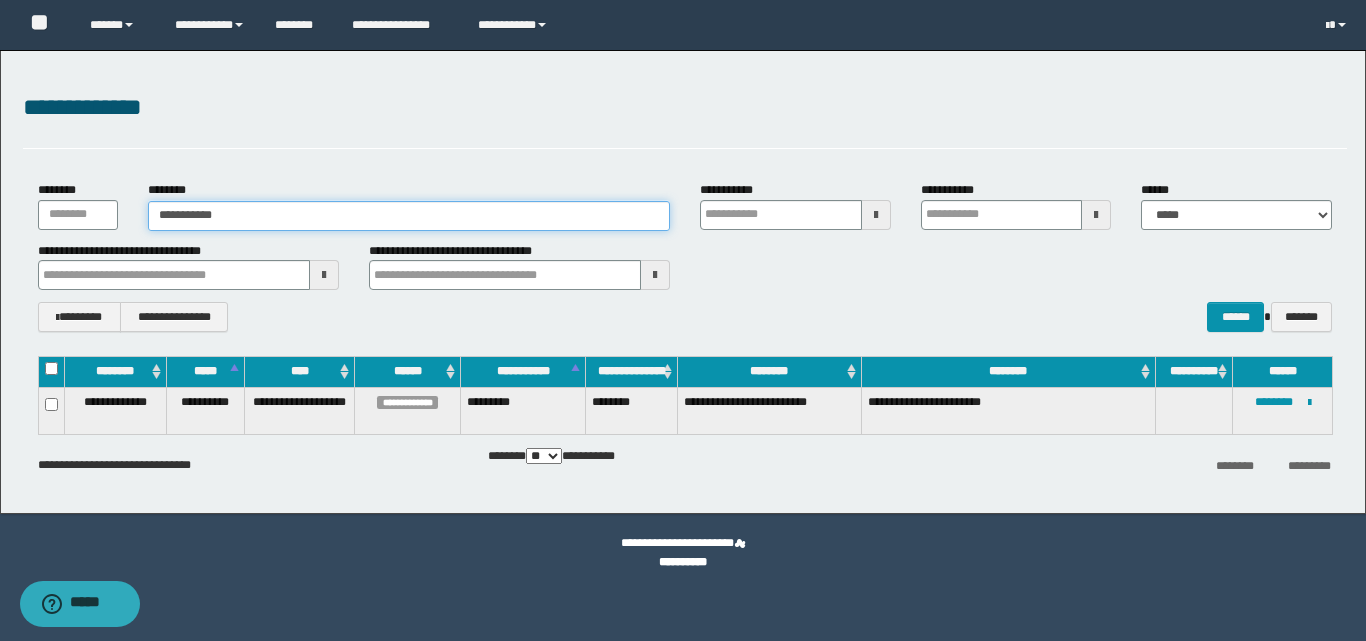 type on "**********" 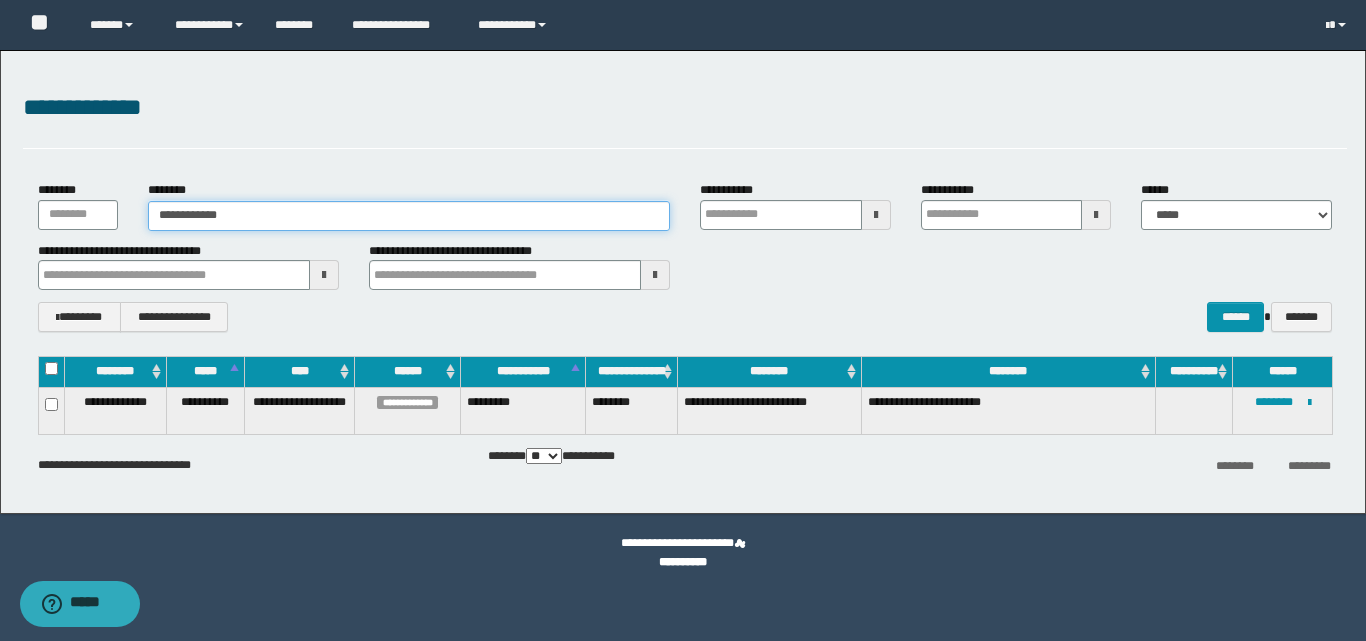 type on "**********" 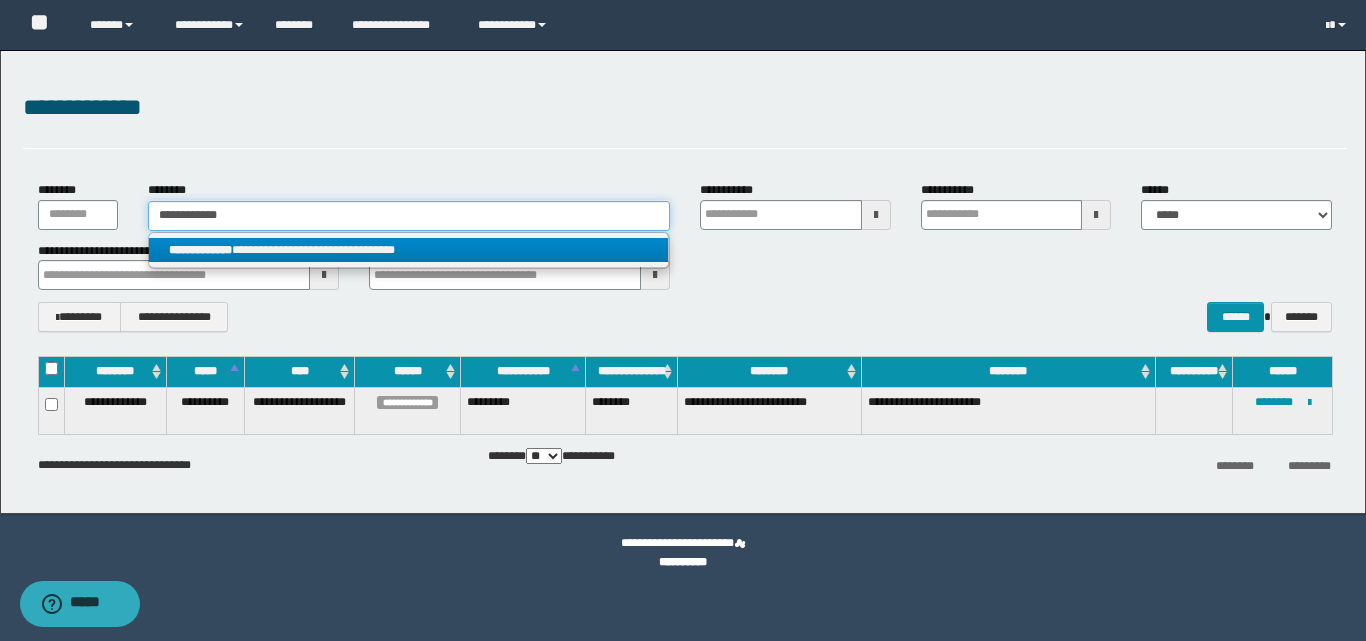type on "**********" 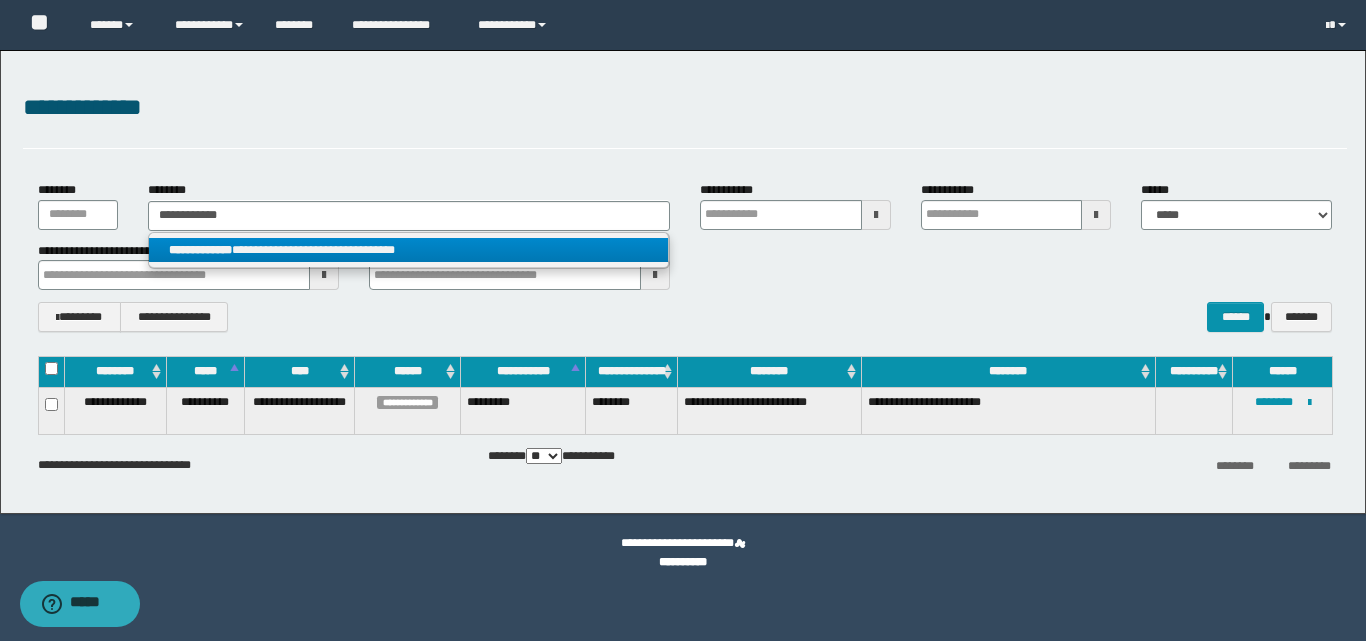 click on "**********" at bounding box center (408, 250) 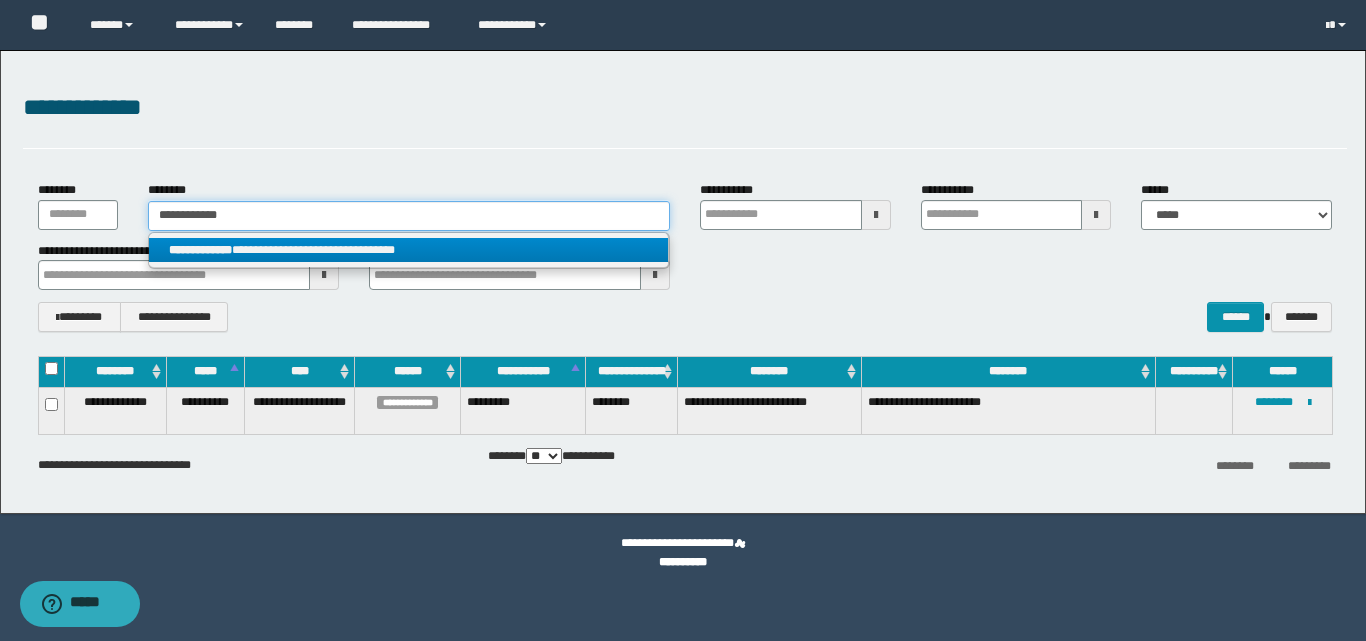 type 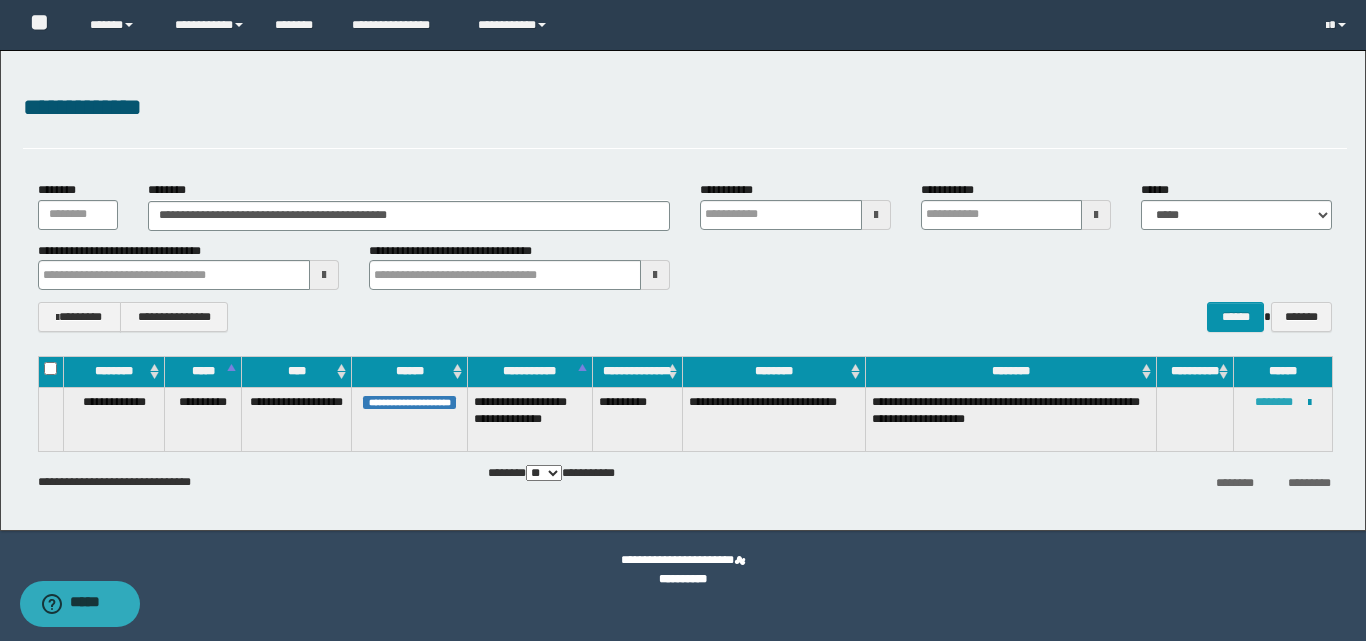 click on "********" at bounding box center (1274, 402) 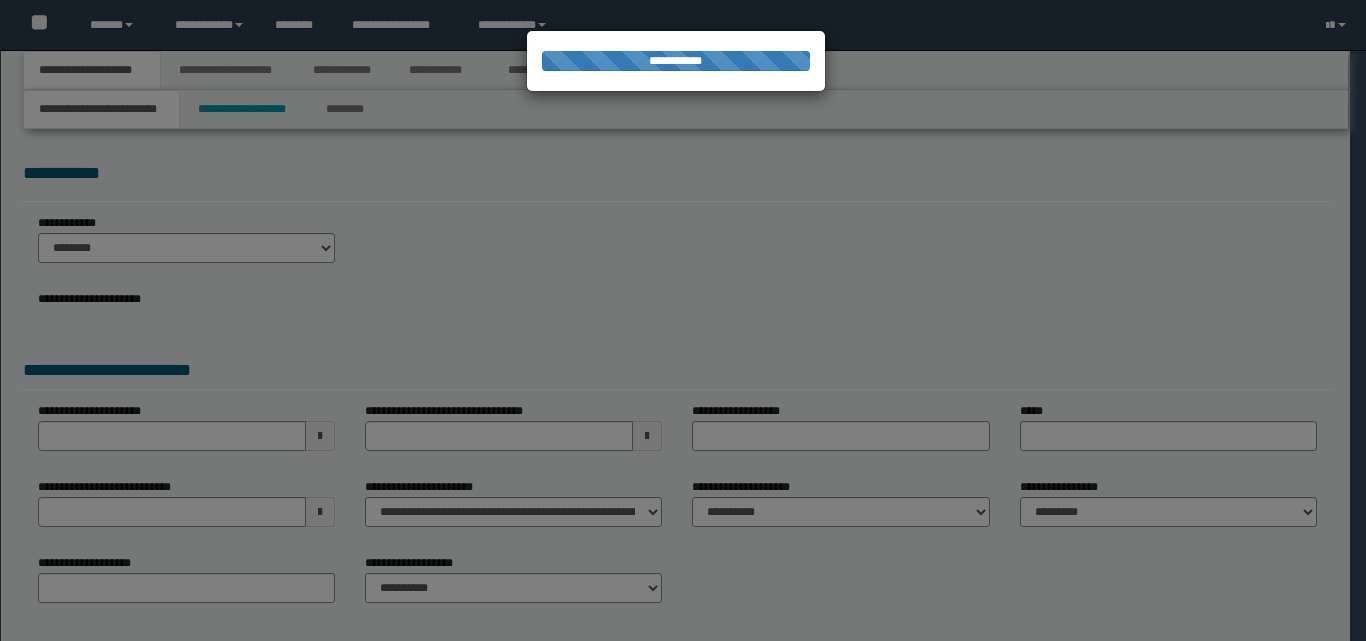 scroll, scrollTop: 0, scrollLeft: 0, axis: both 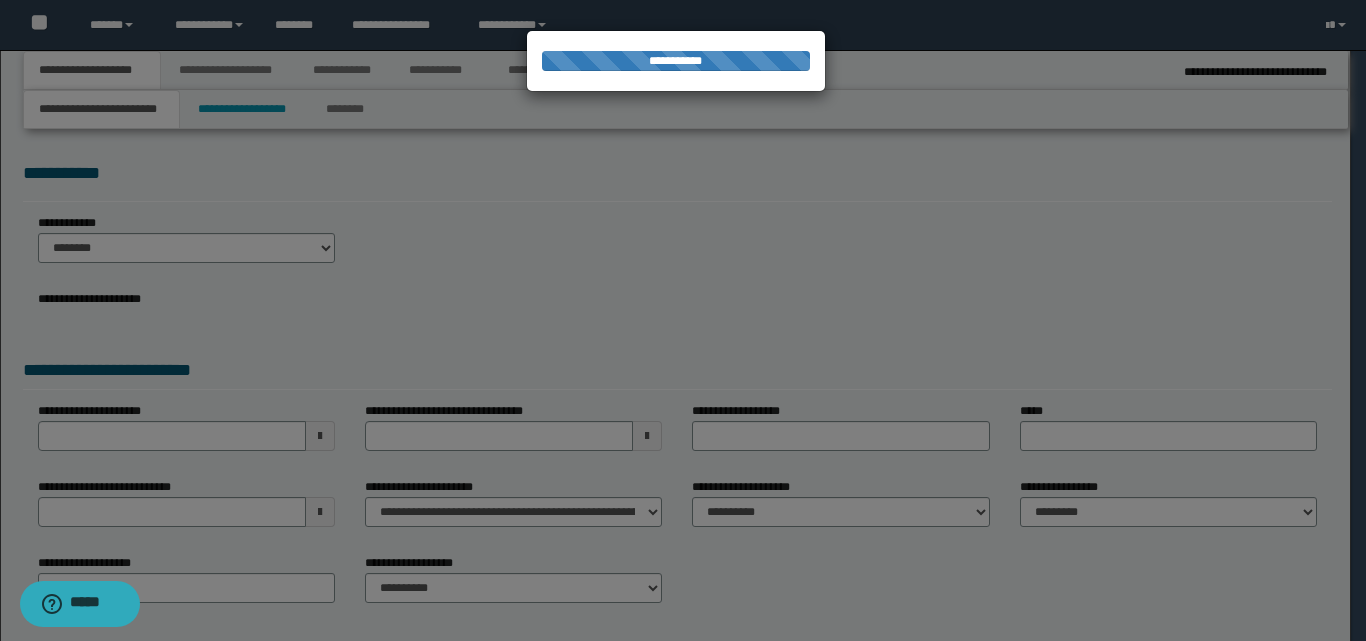 select on "*" 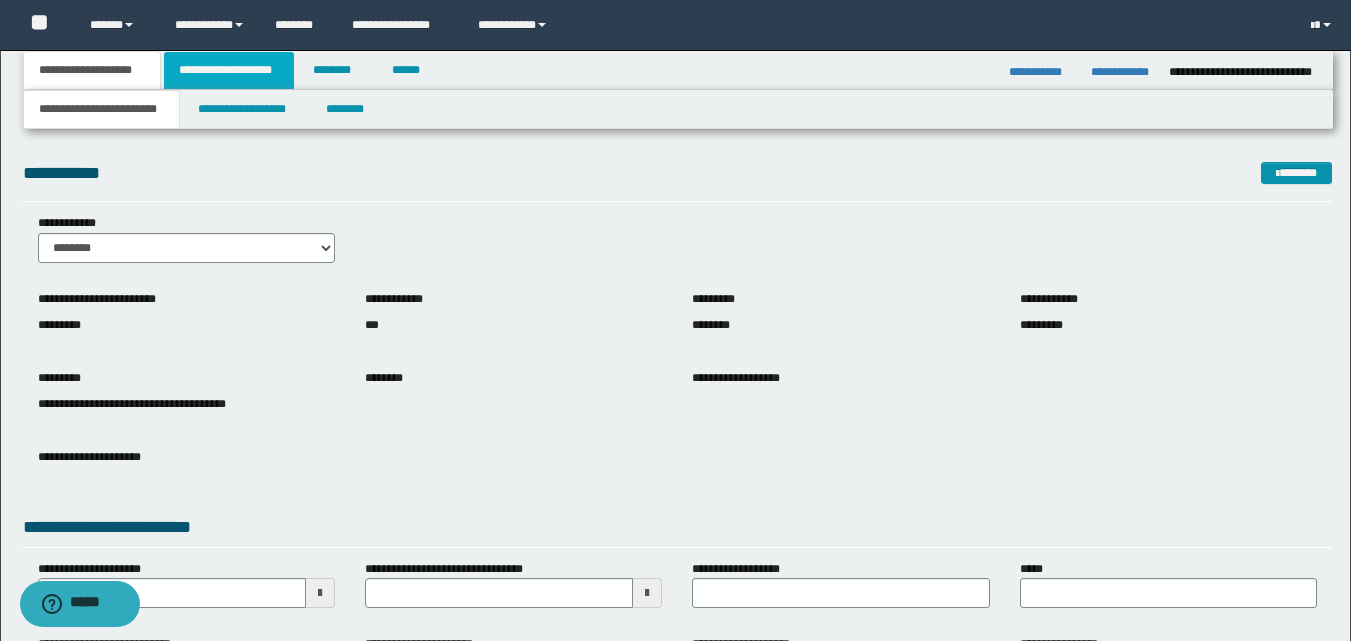 click on "**********" at bounding box center (229, 70) 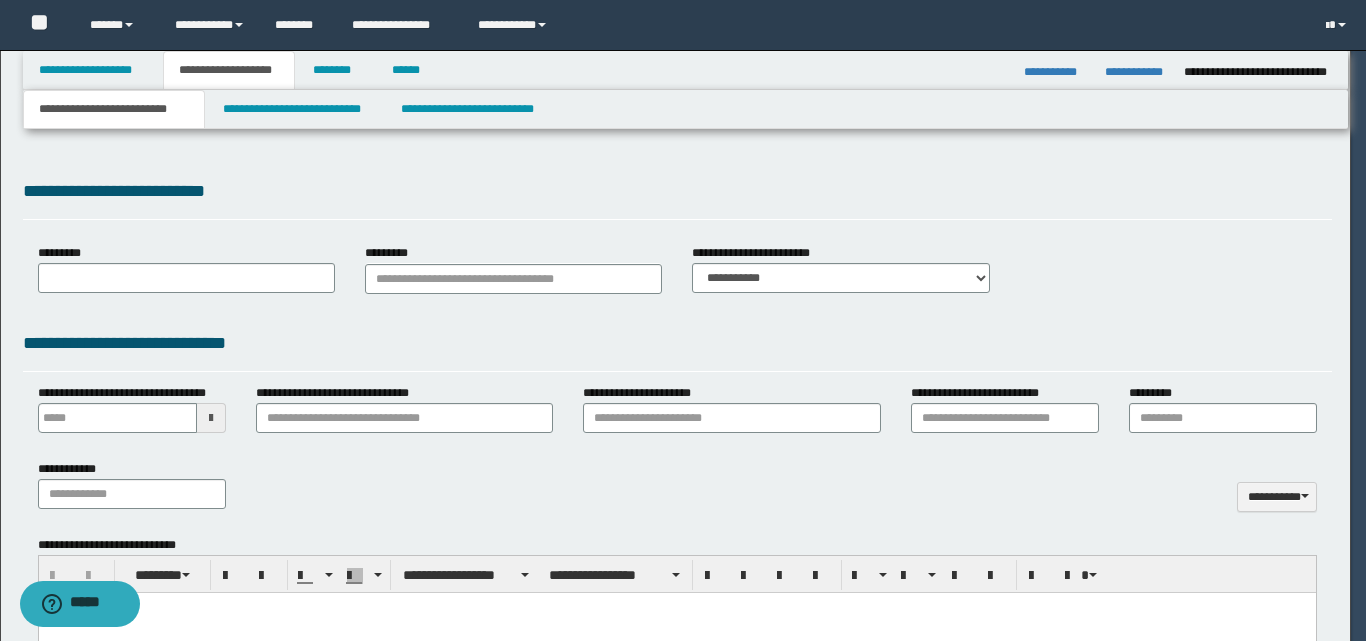 scroll, scrollTop: 0, scrollLeft: 0, axis: both 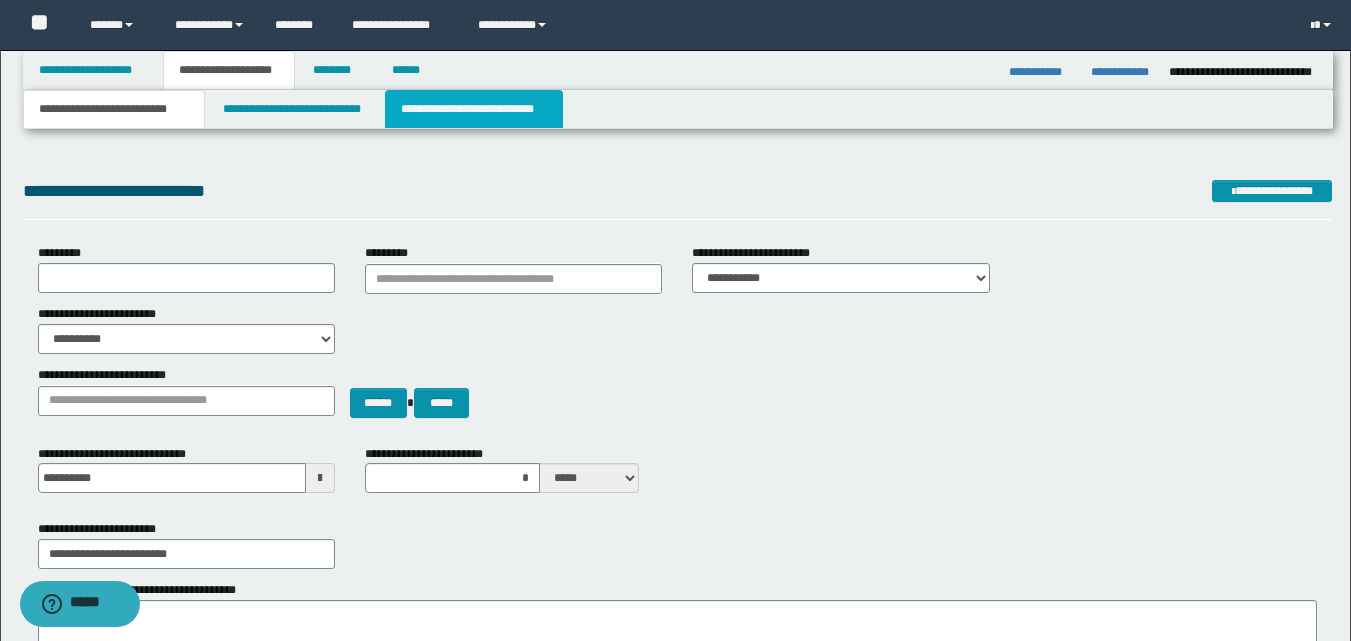 click on "**********" at bounding box center [474, 109] 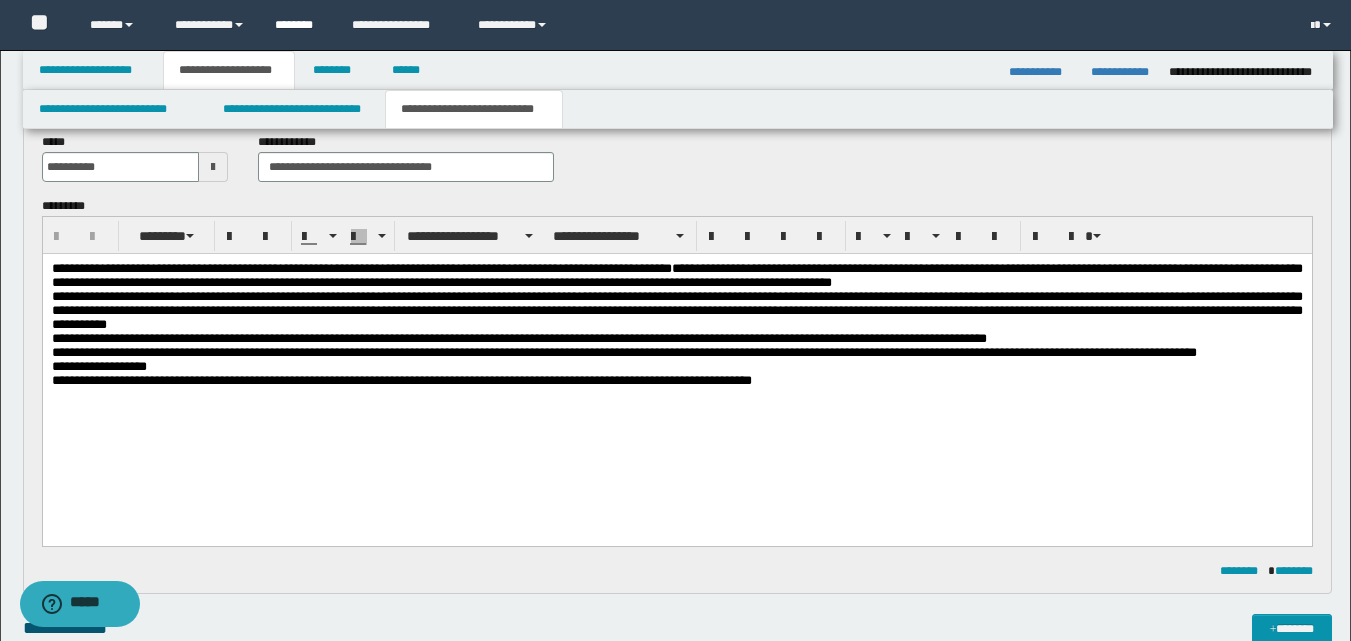 scroll, scrollTop: 100, scrollLeft: 0, axis: vertical 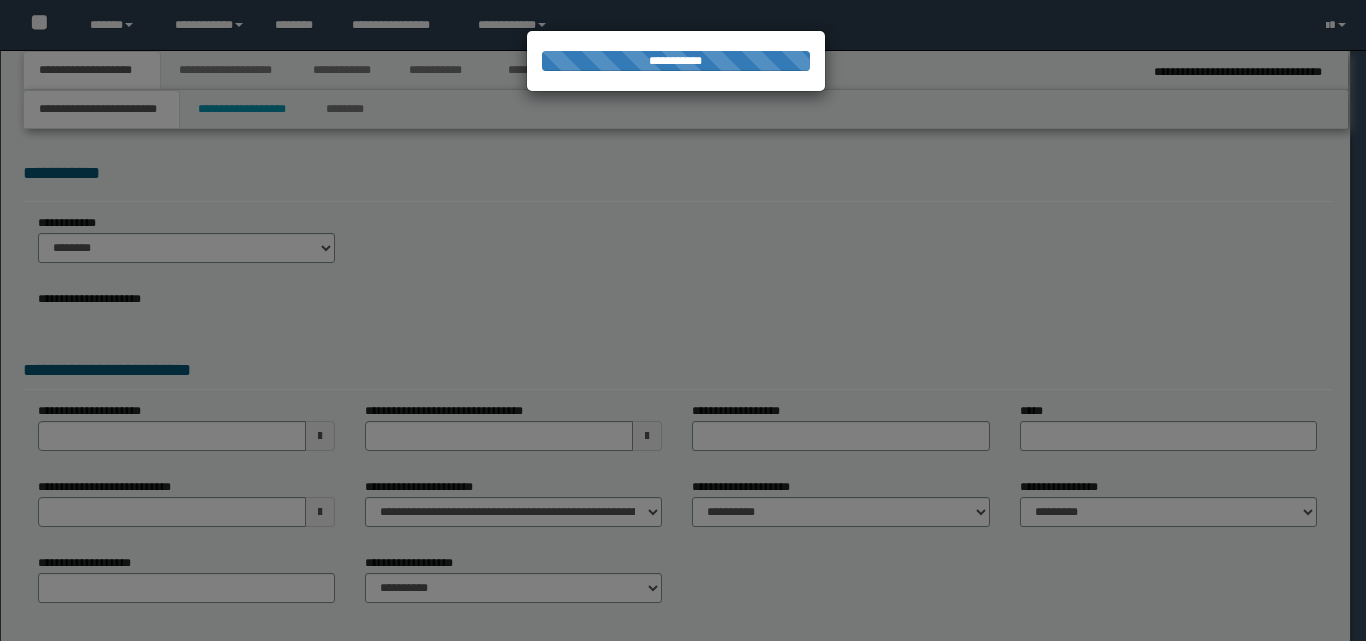 select on "*" 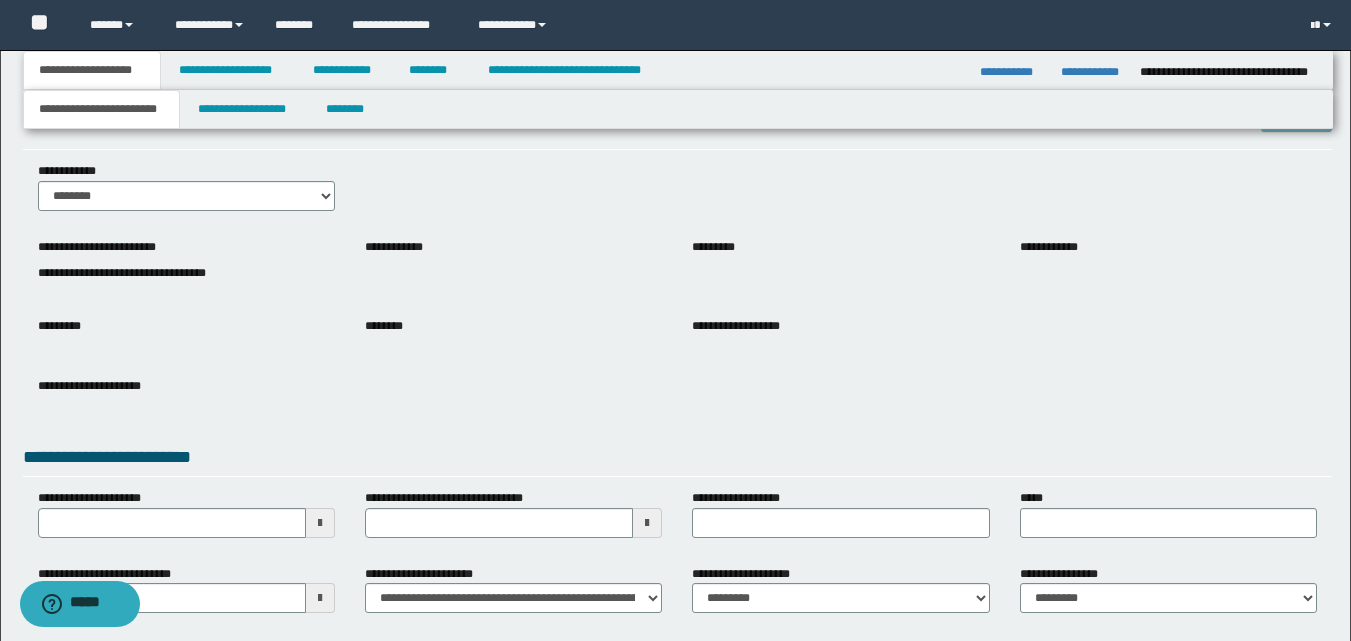 scroll, scrollTop: 100, scrollLeft: 0, axis: vertical 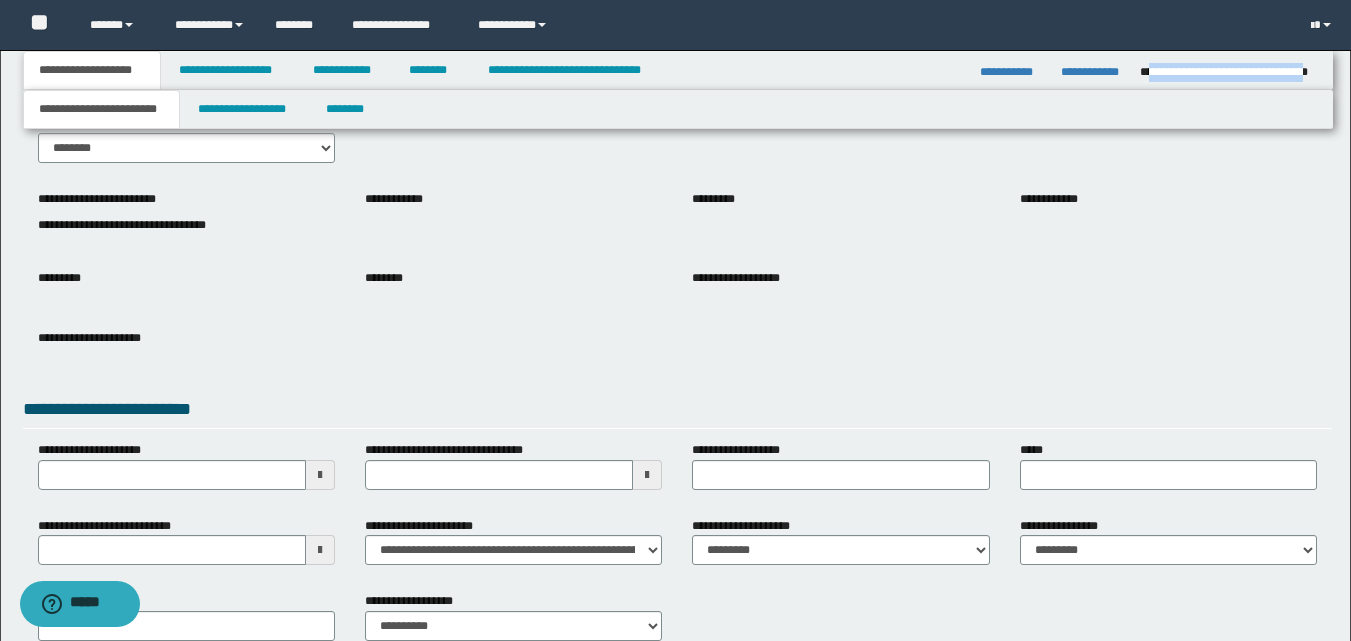 drag, startPoint x: 1146, startPoint y: 71, endPoint x: 1317, endPoint y: 81, distance: 171.29214 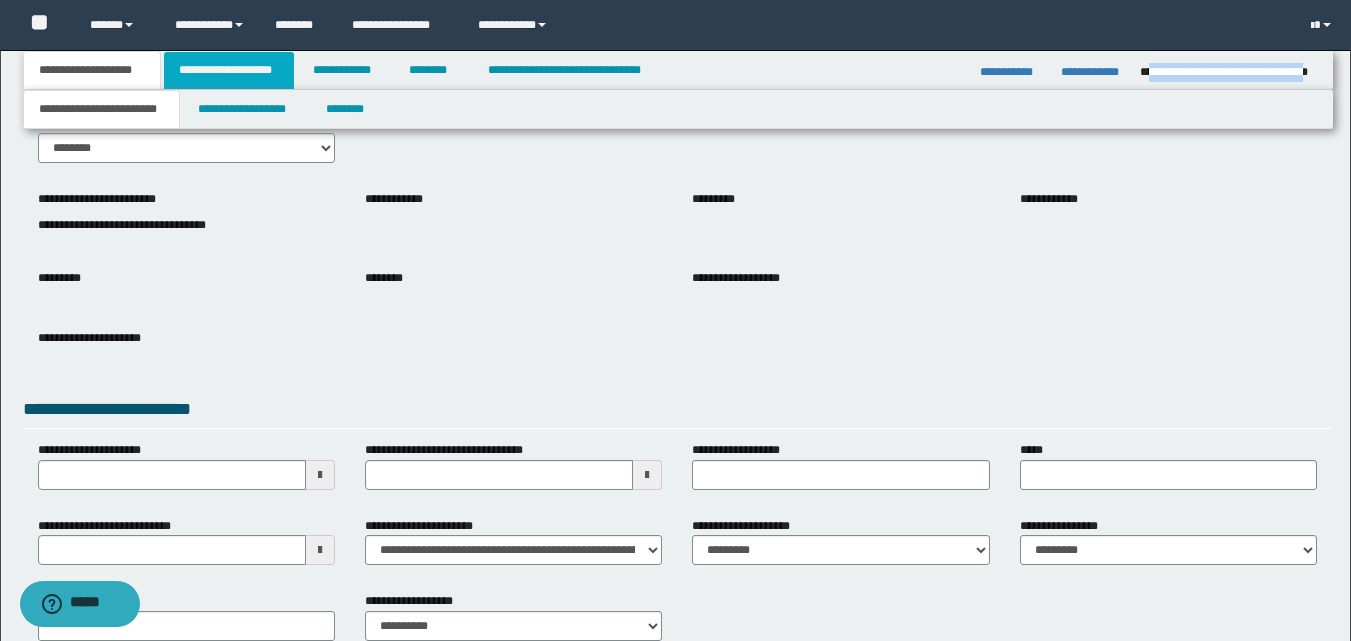 click on "**********" at bounding box center (229, 70) 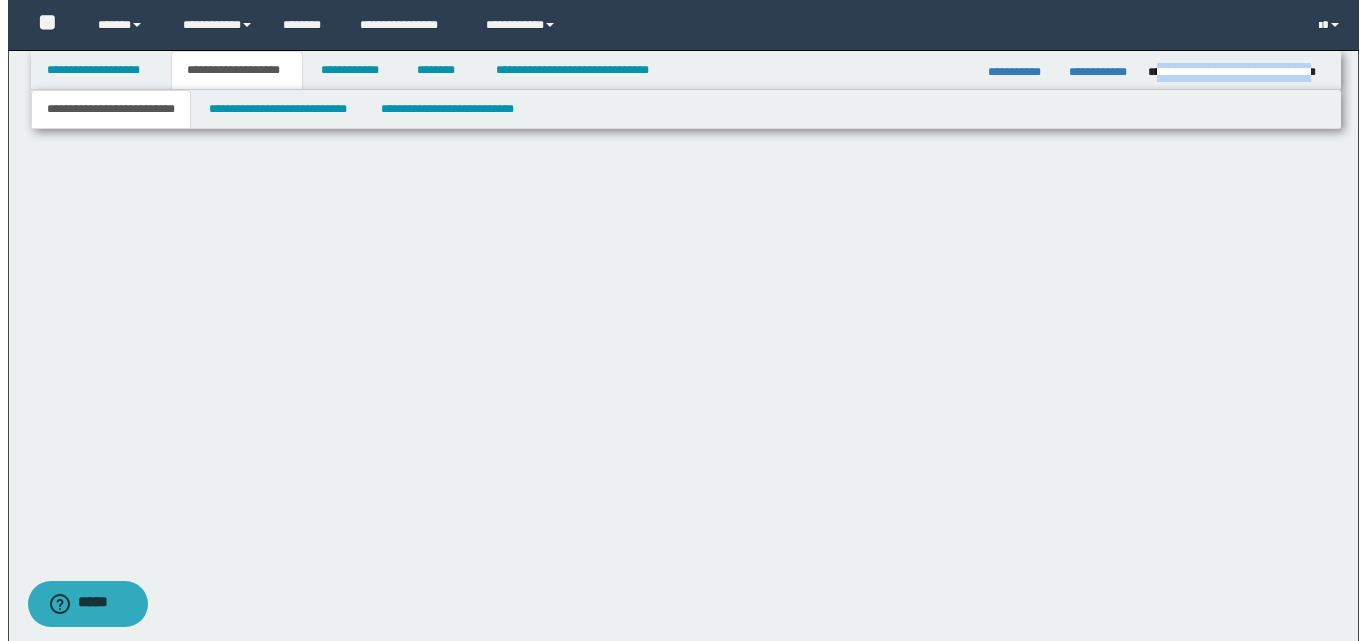 scroll, scrollTop: 0, scrollLeft: 0, axis: both 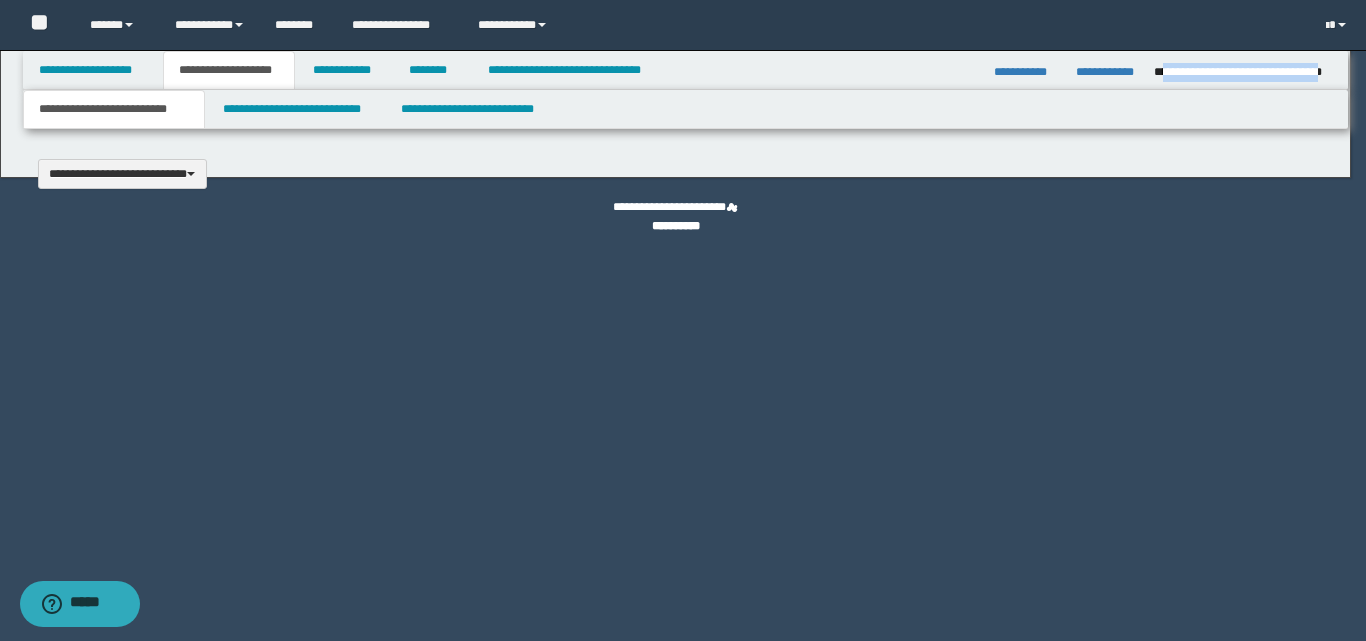 type 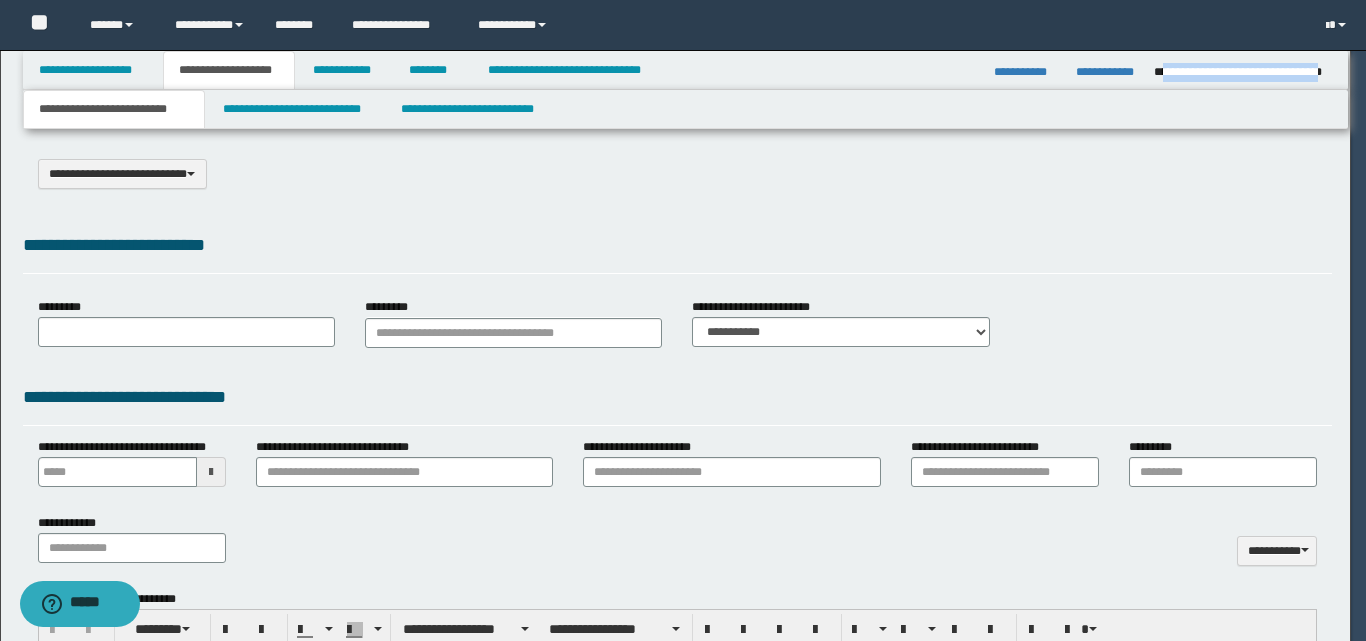scroll, scrollTop: 0, scrollLeft: 0, axis: both 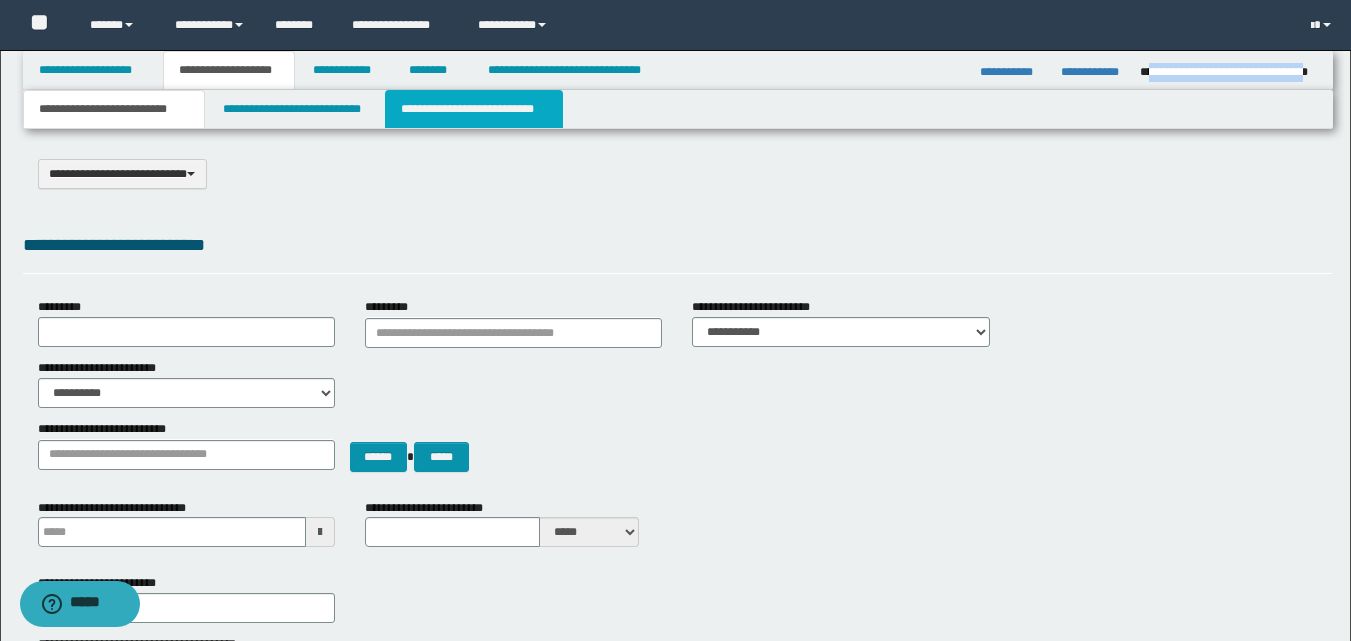 click on "**********" at bounding box center (474, 109) 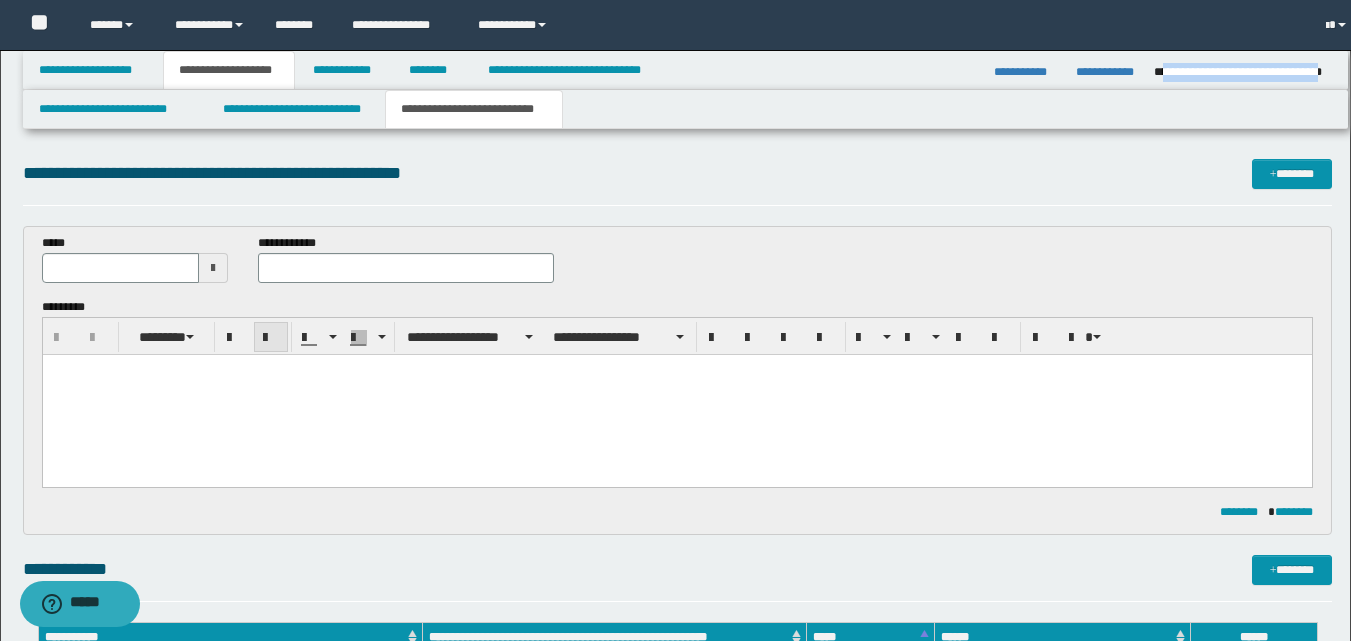 scroll, scrollTop: 0, scrollLeft: 0, axis: both 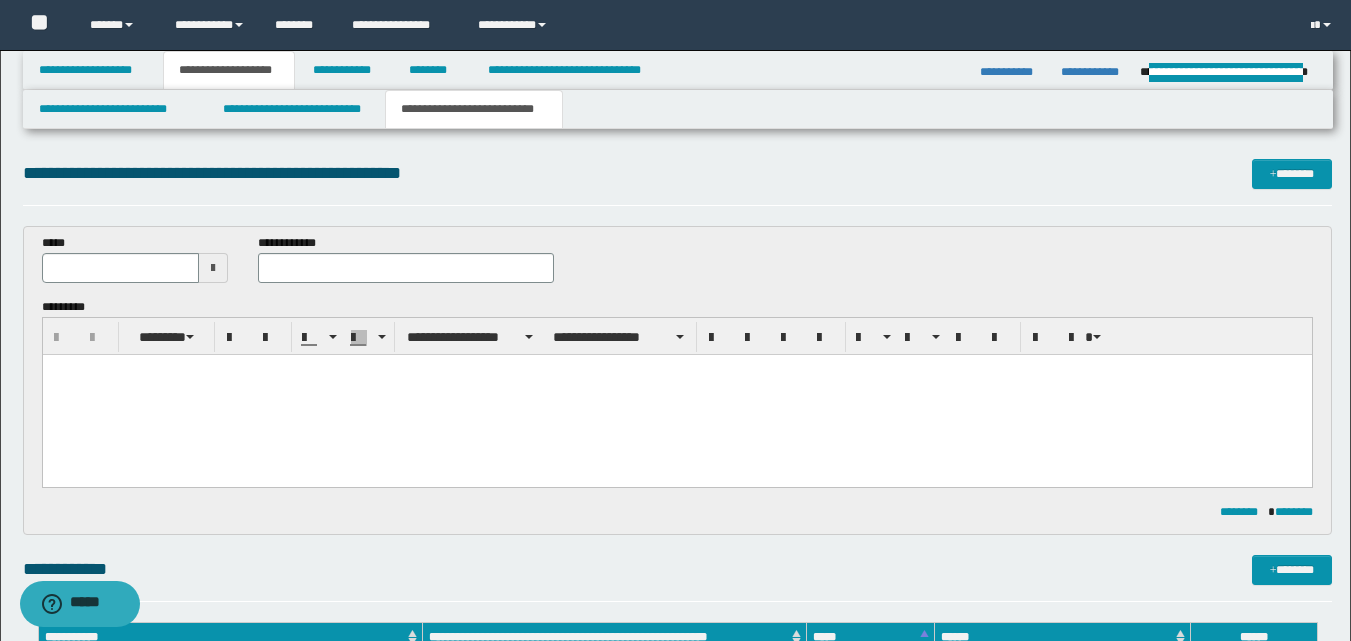 click at bounding box center (676, 370) 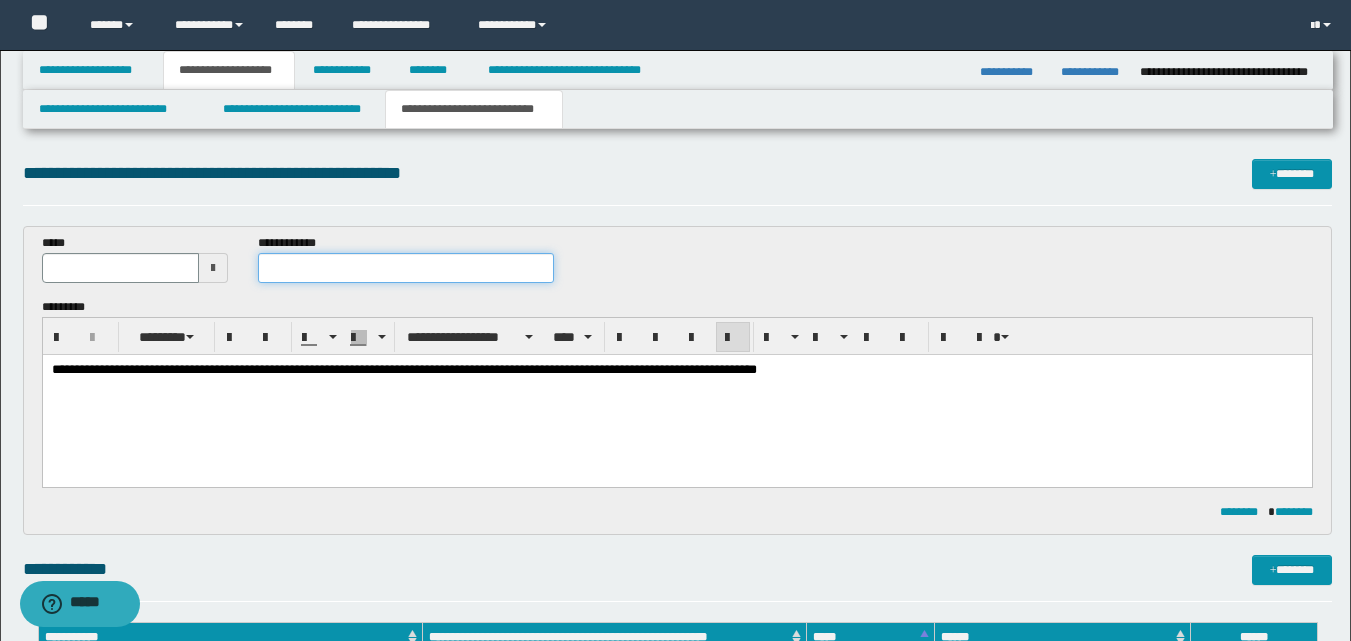 click at bounding box center (405, 268) 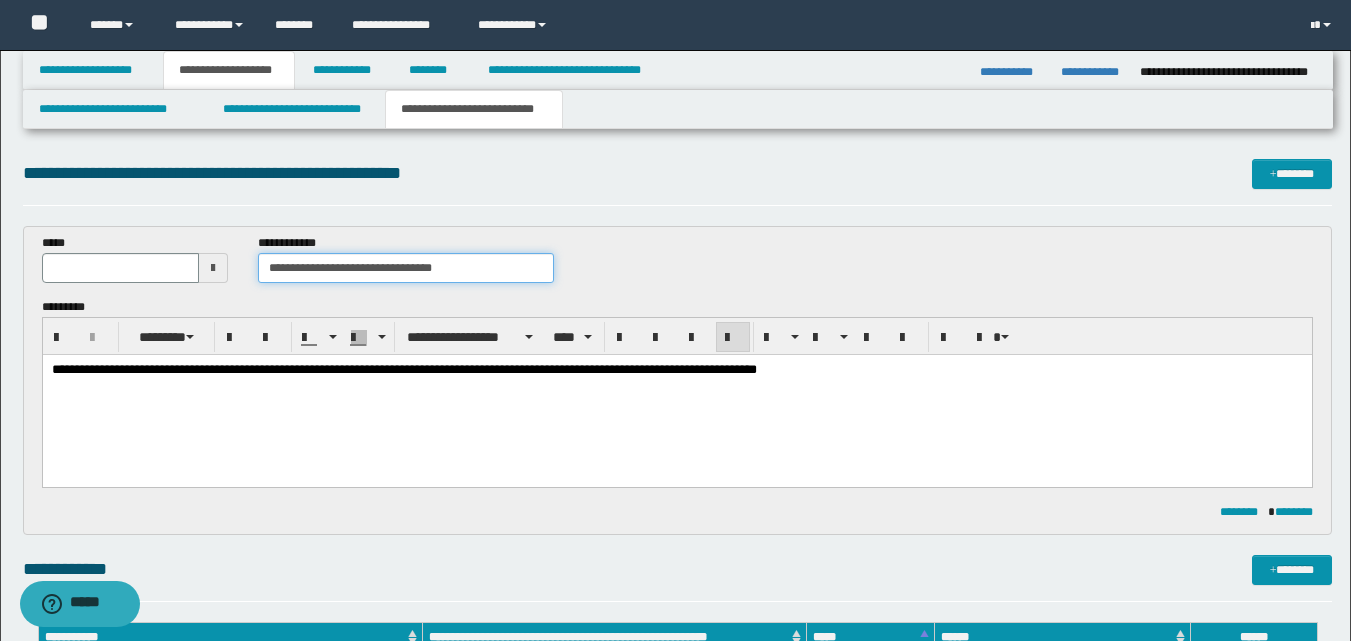 type on "**********" 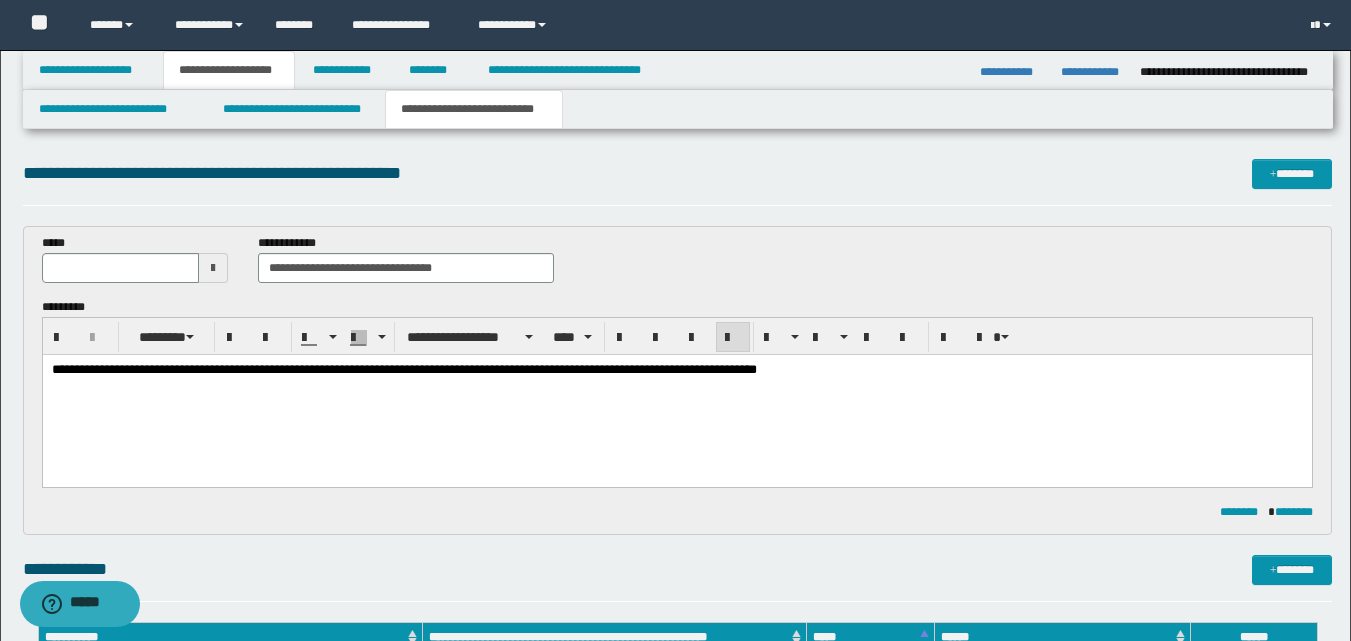 click at bounding box center [213, 268] 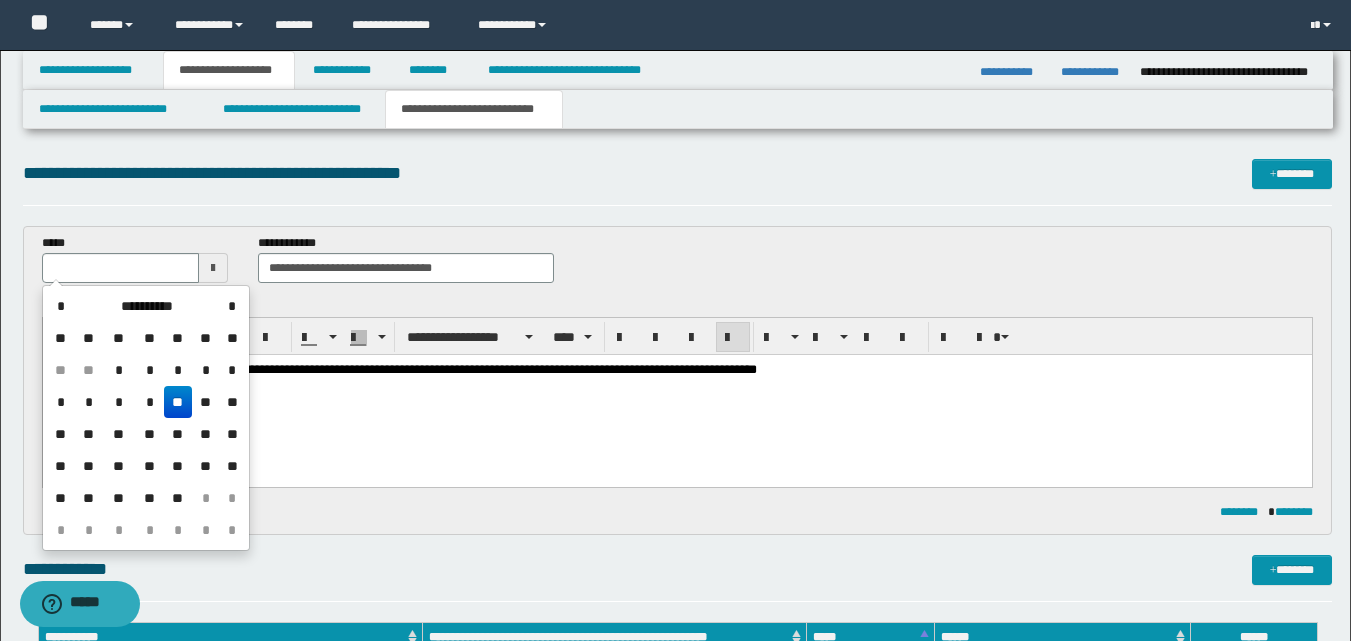 click on "**" at bounding box center (178, 402) 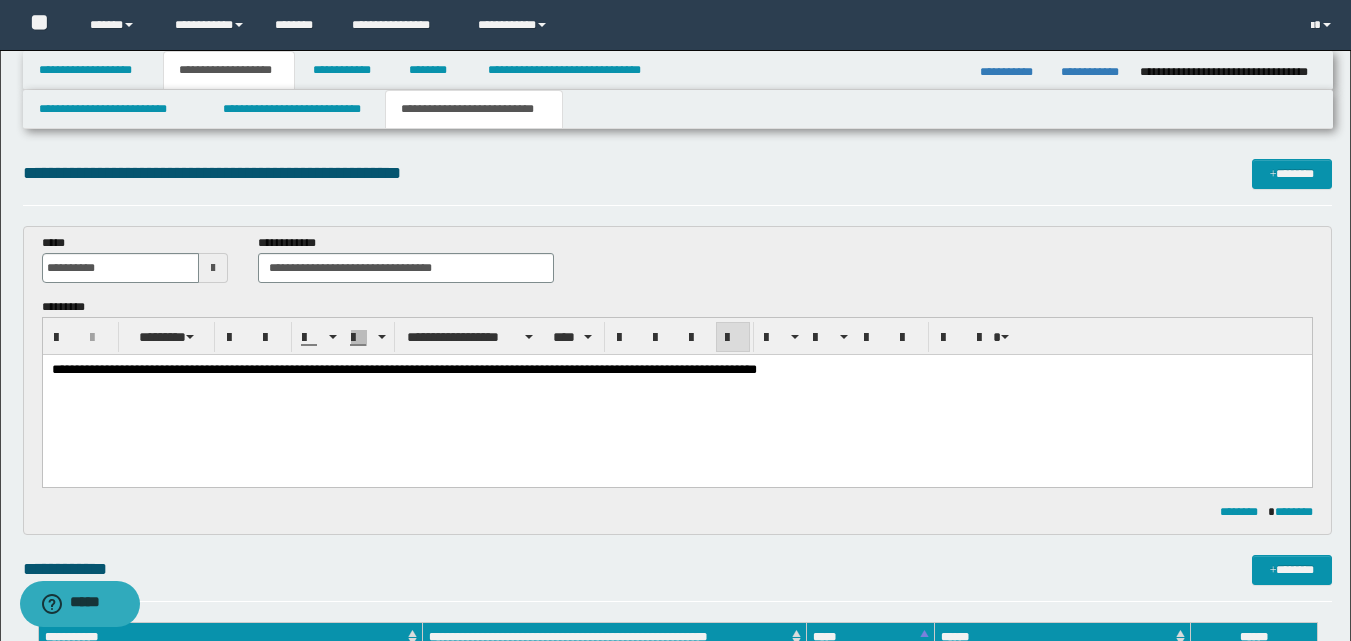 click on "**********" at bounding box center [403, 369] 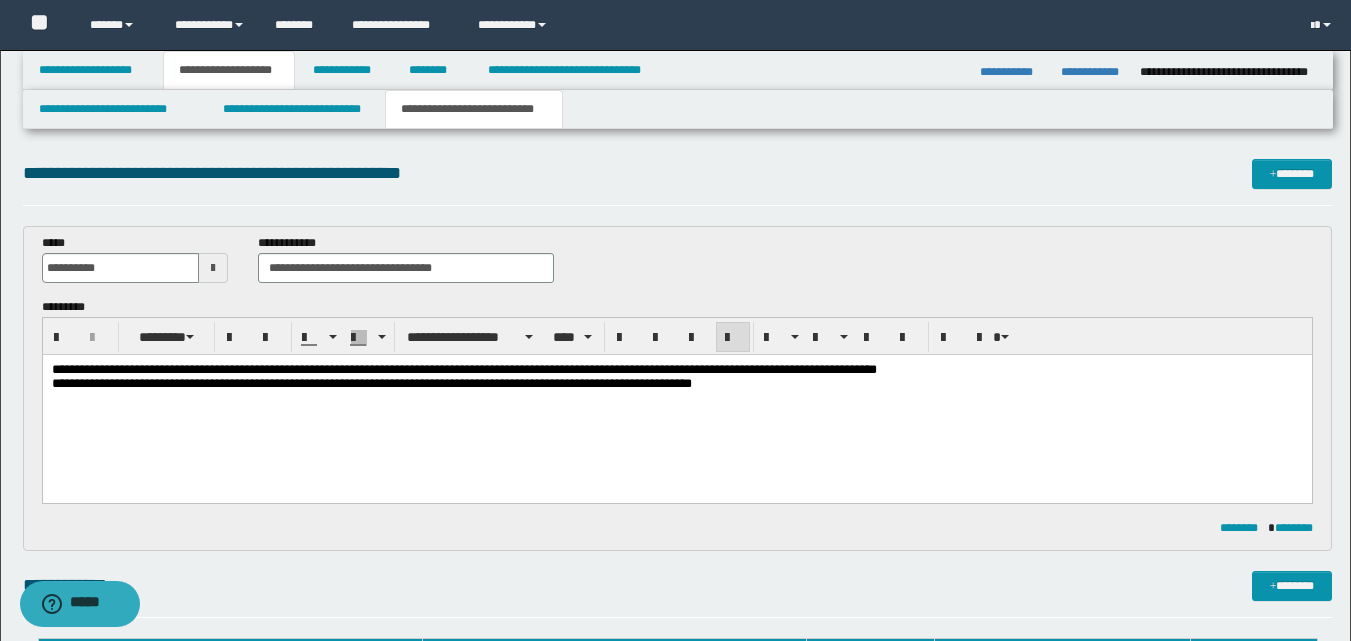 click on "**********" at bounding box center [371, 383] 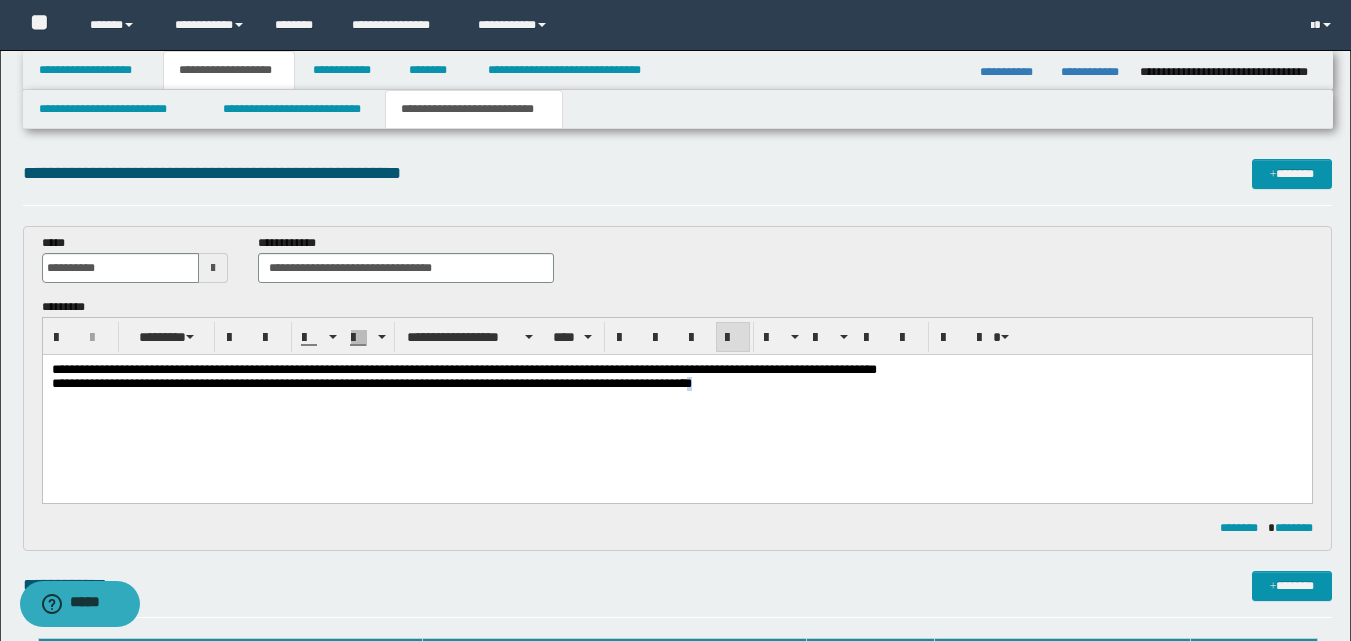 drag, startPoint x: 806, startPoint y: 389, endPoint x: 842, endPoint y: 394, distance: 36.345562 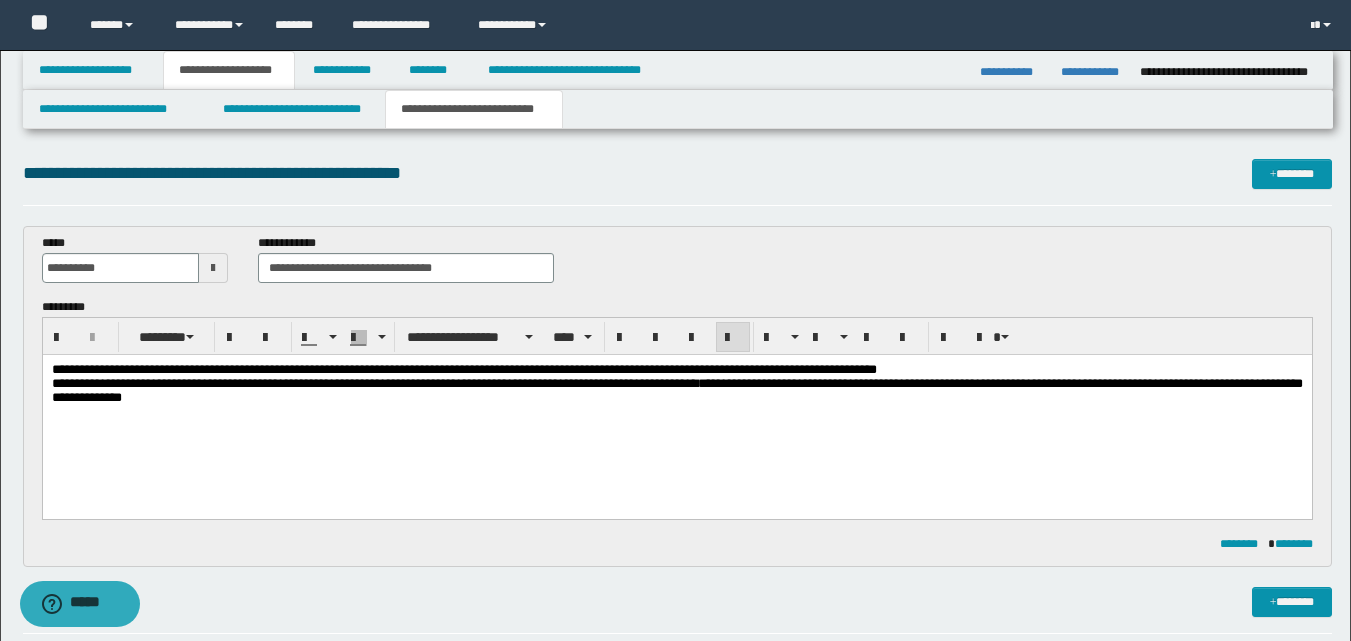 click on "**********" at bounding box center [676, 390] 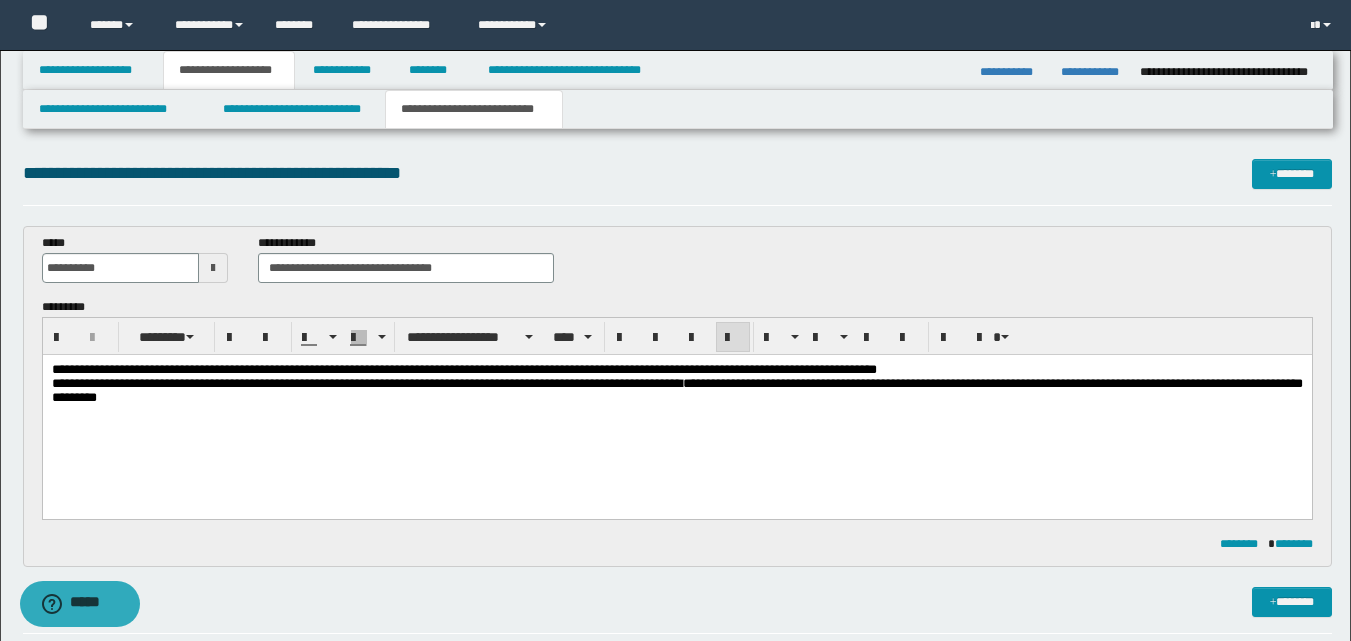 drag, startPoint x: 395, startPoint y: 404, endPoint x: 425, endPoint y: 443, distance: 49.20366 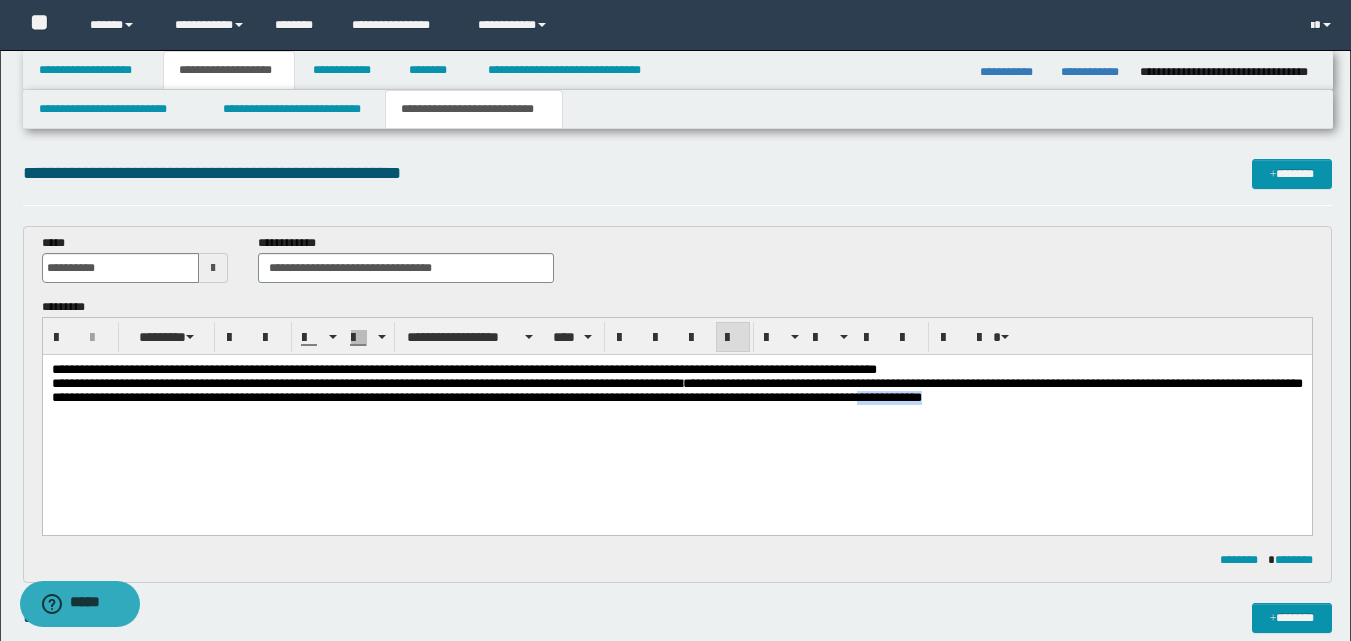 drag, startPoint x: 1289, startPoint y: 401, endPoint x: 1297, endPoint y: 412, distance: 13.601471 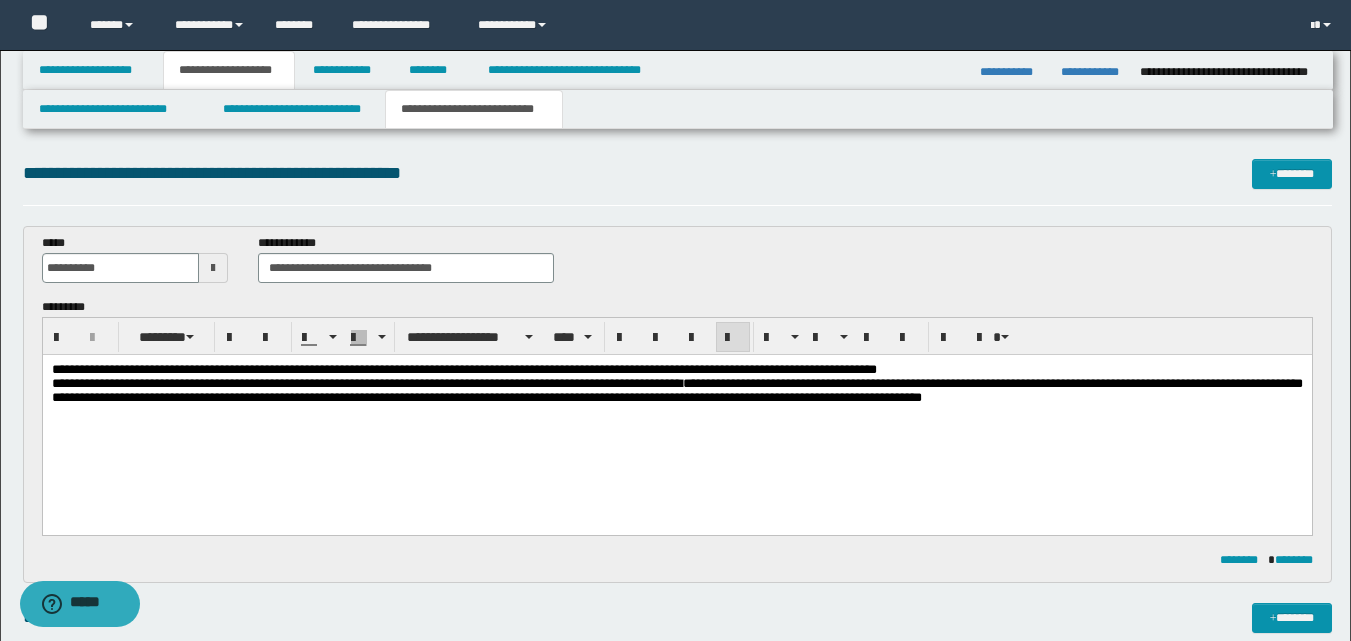 click on "**********" at bounding box center (676, 409) 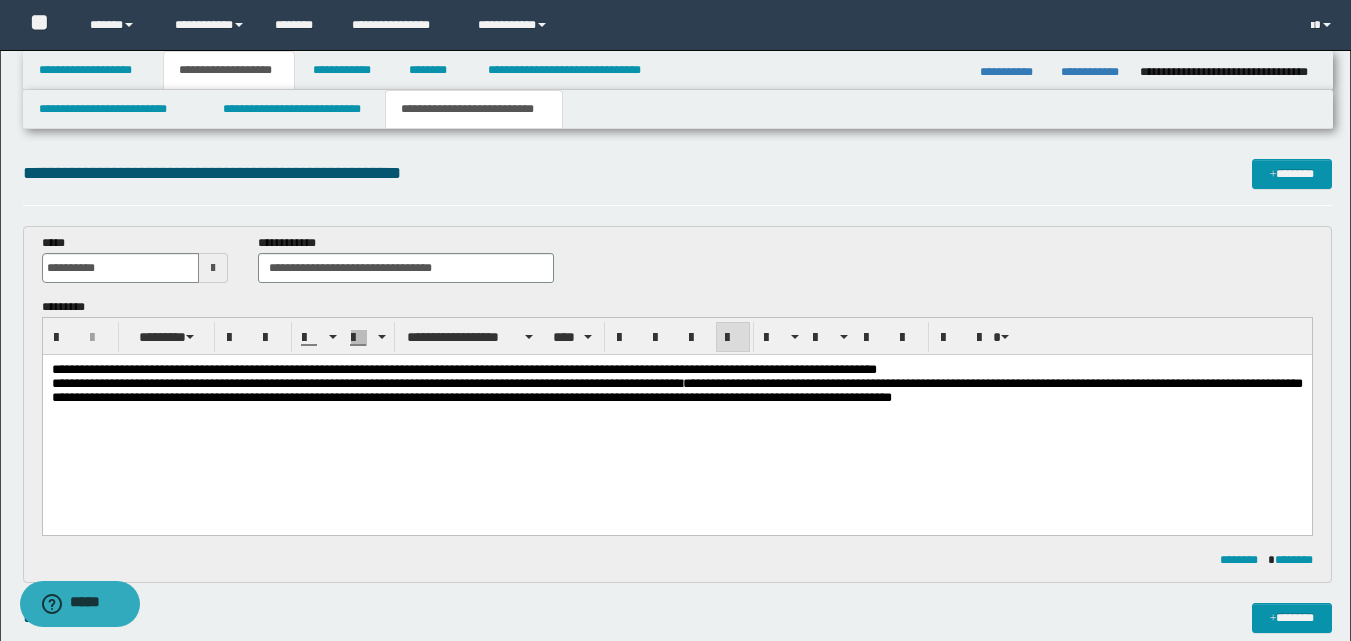 click on "**********" at bounding box center [676, 390] 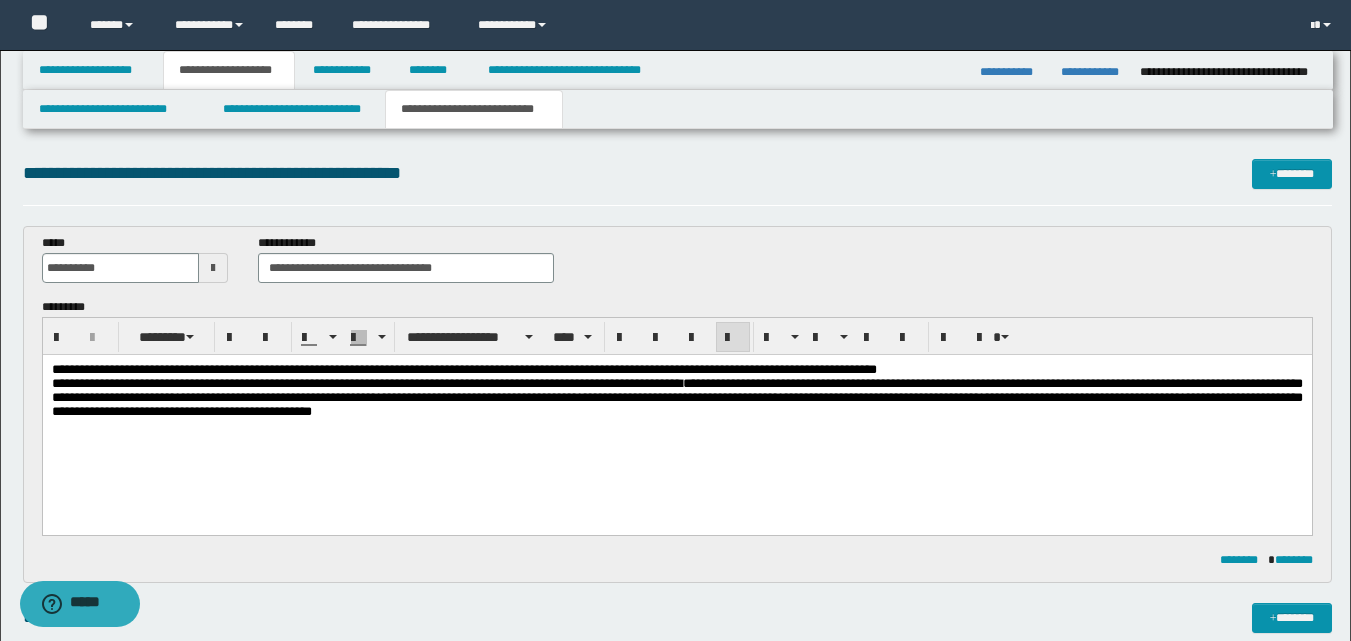click on "**********" at bounding box center (676, 398) 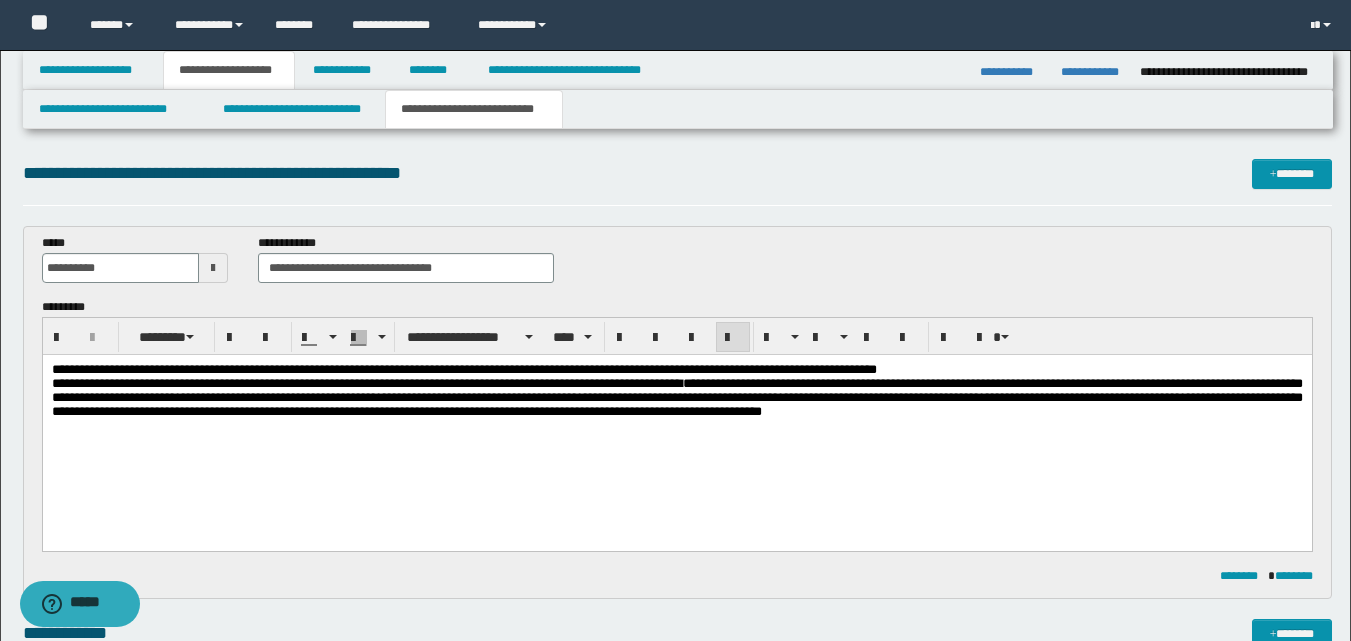 click on "**********" at bounding box center [676, 397] 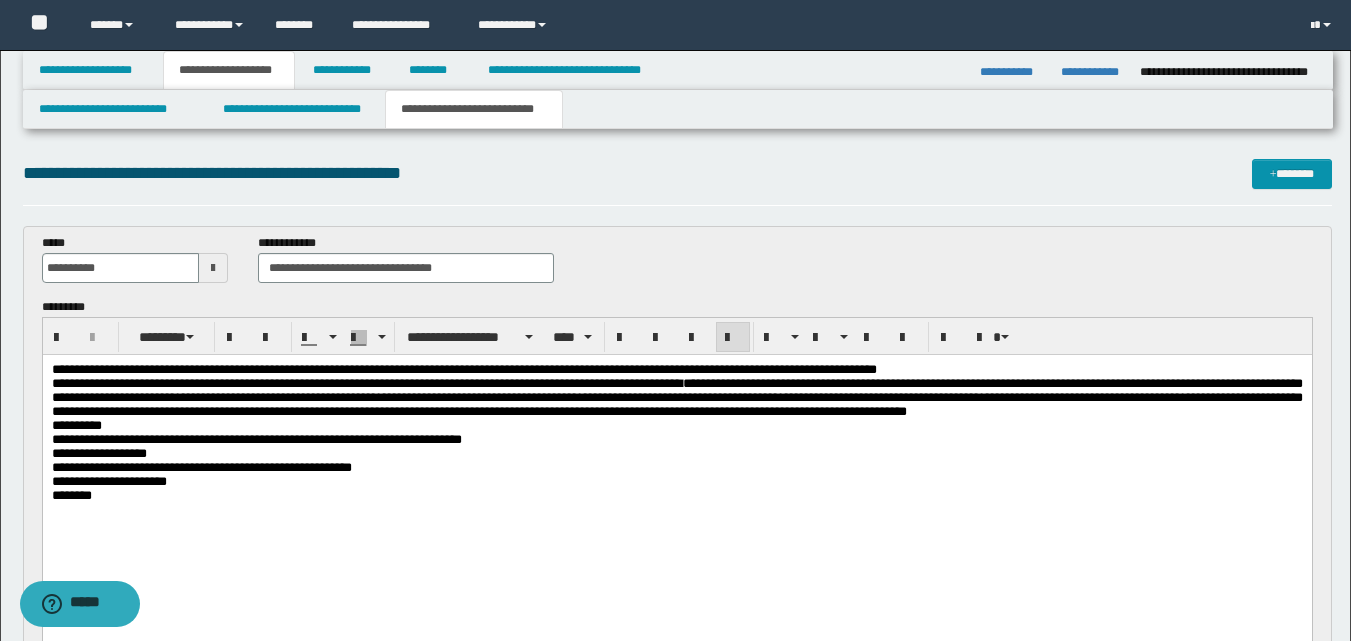 click on "**********" at bounding box center [676, 397] 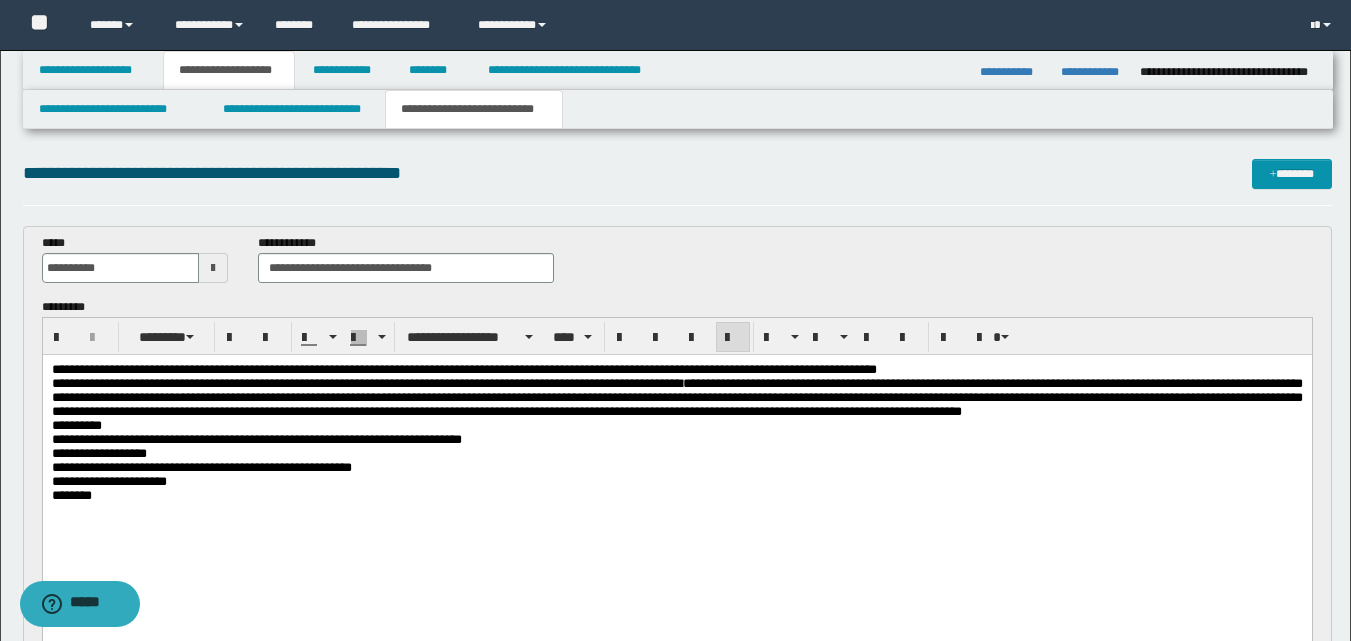 click on "**********" at bounding box center (676, 397) 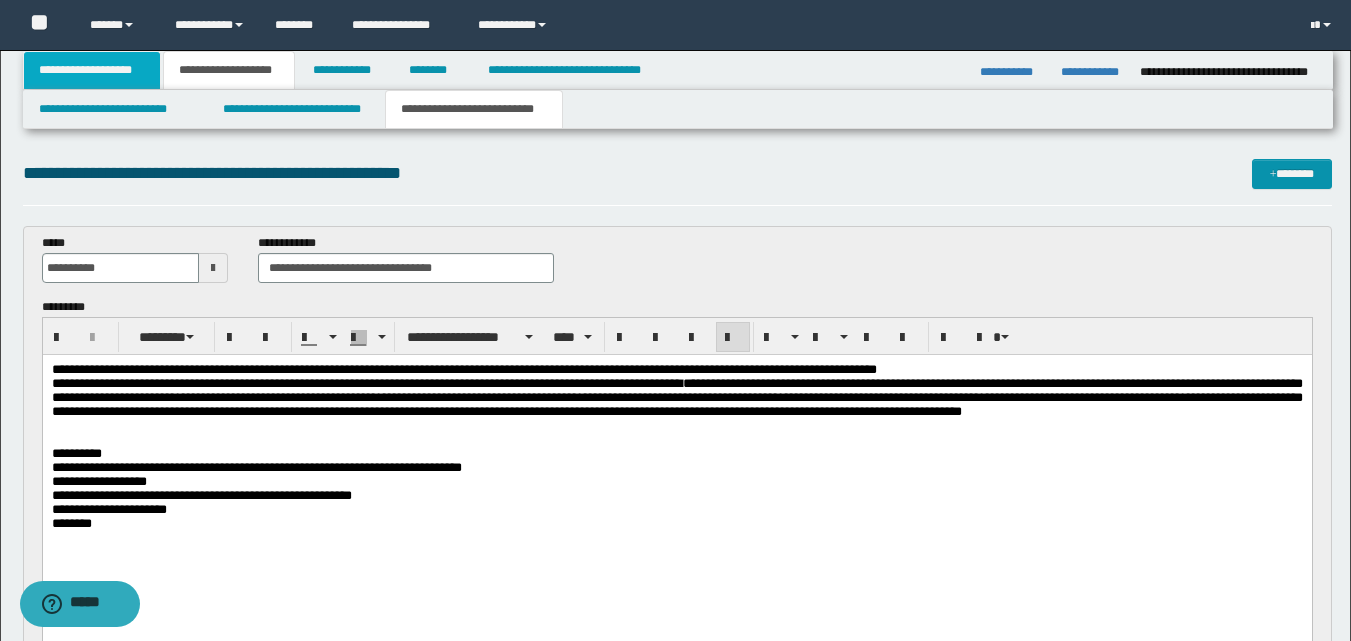 click on "**********" at bounding box center (92, 70) 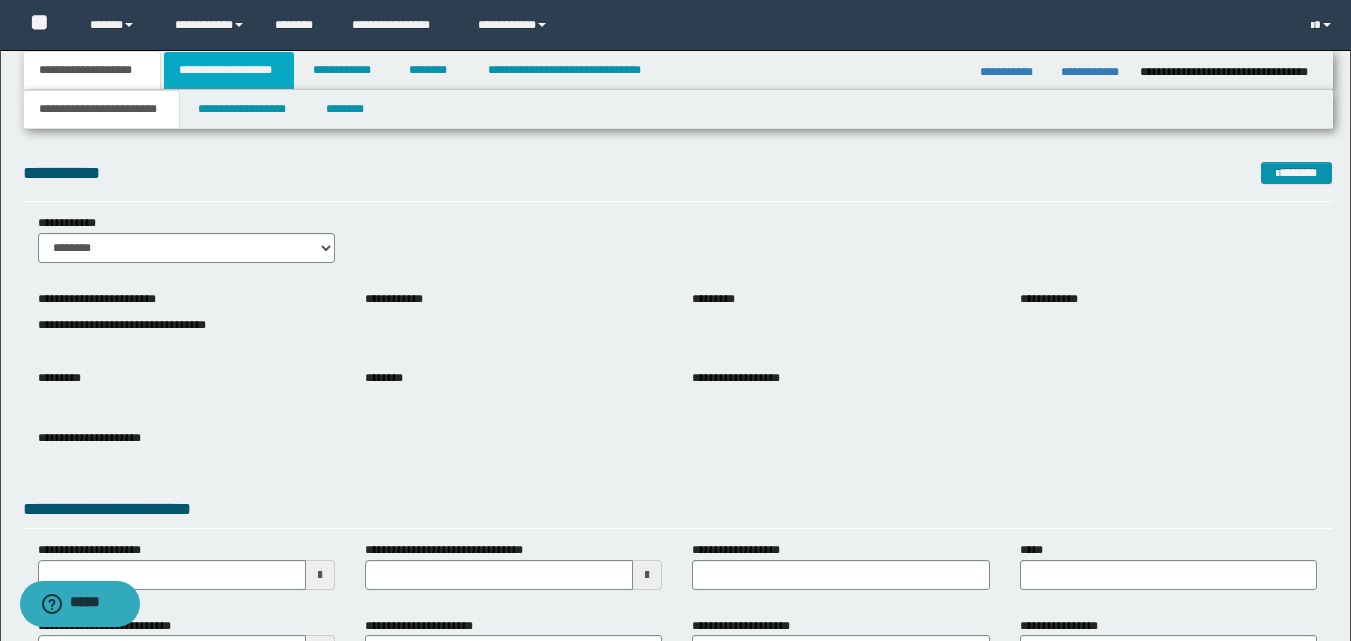 click on "**********" at bounding box center (229, 70) 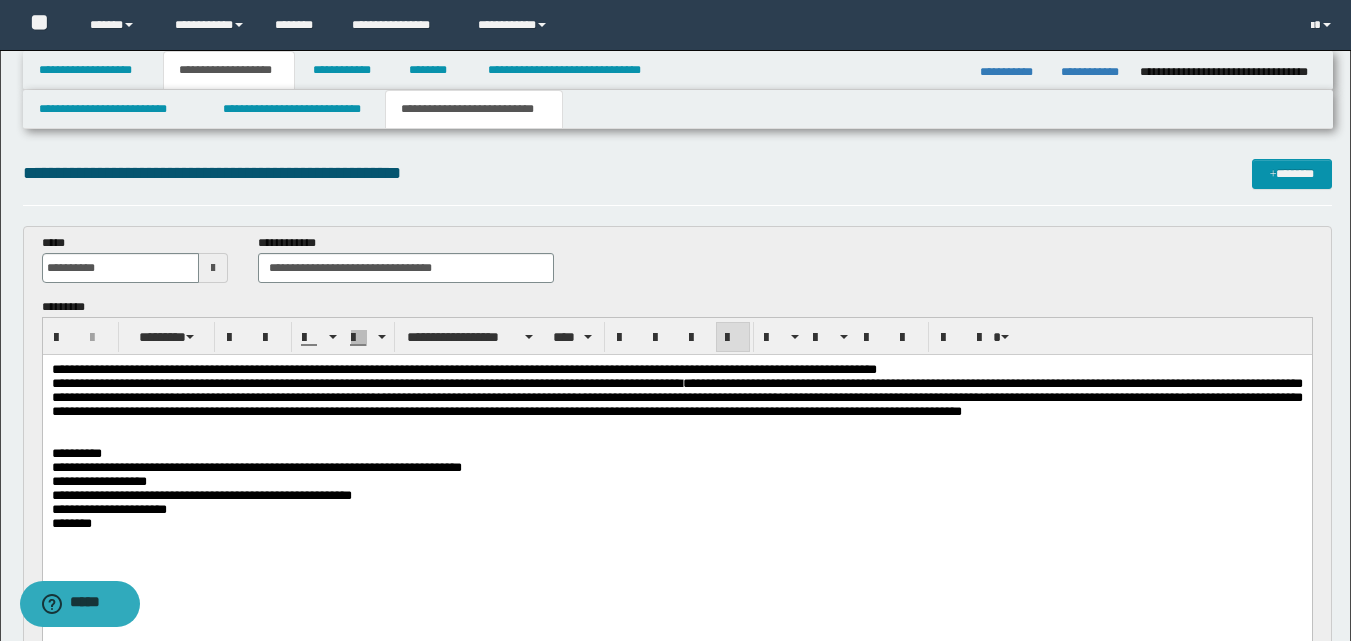 click on "**********" at bounding box center (676, 510) 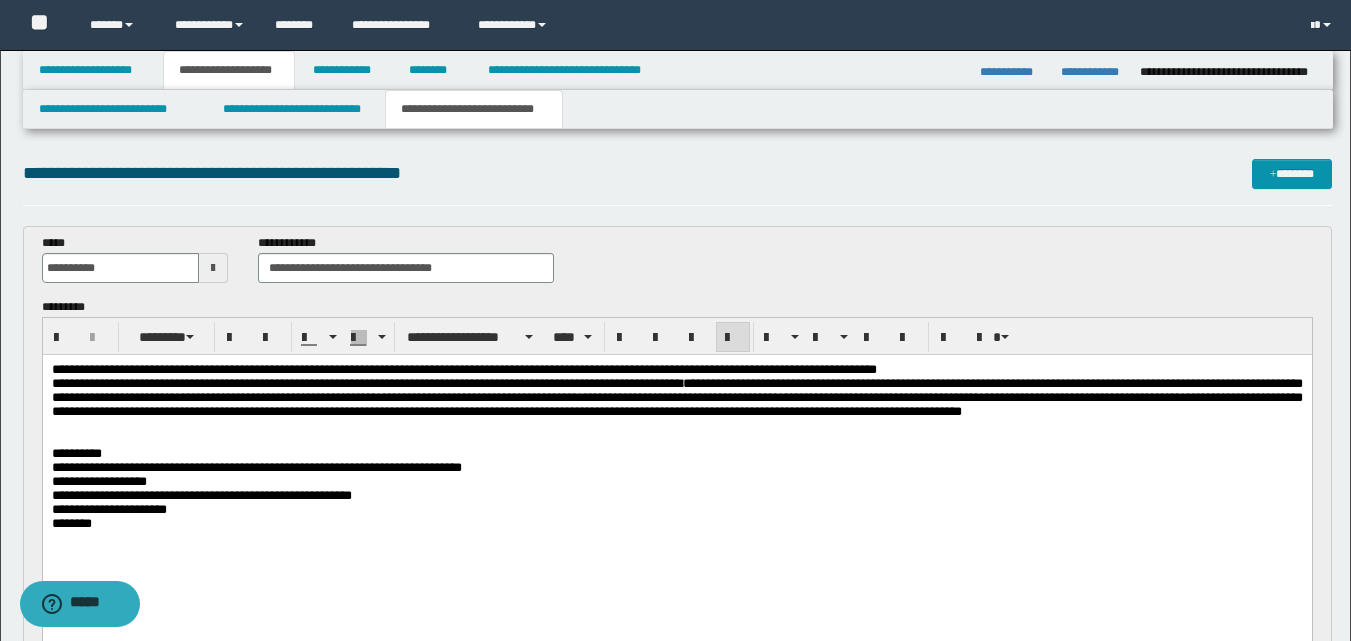 click on "********" at bounding box center [676, 524] 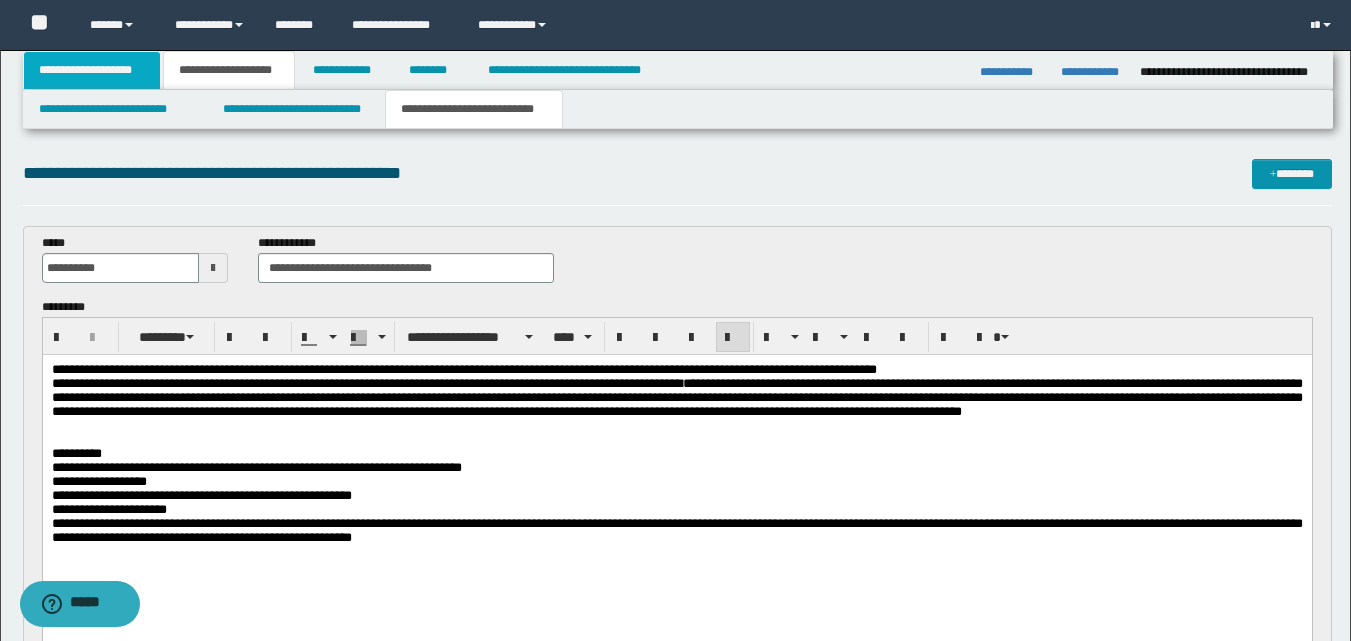 click on "**********" at bounding box center [92, 70] 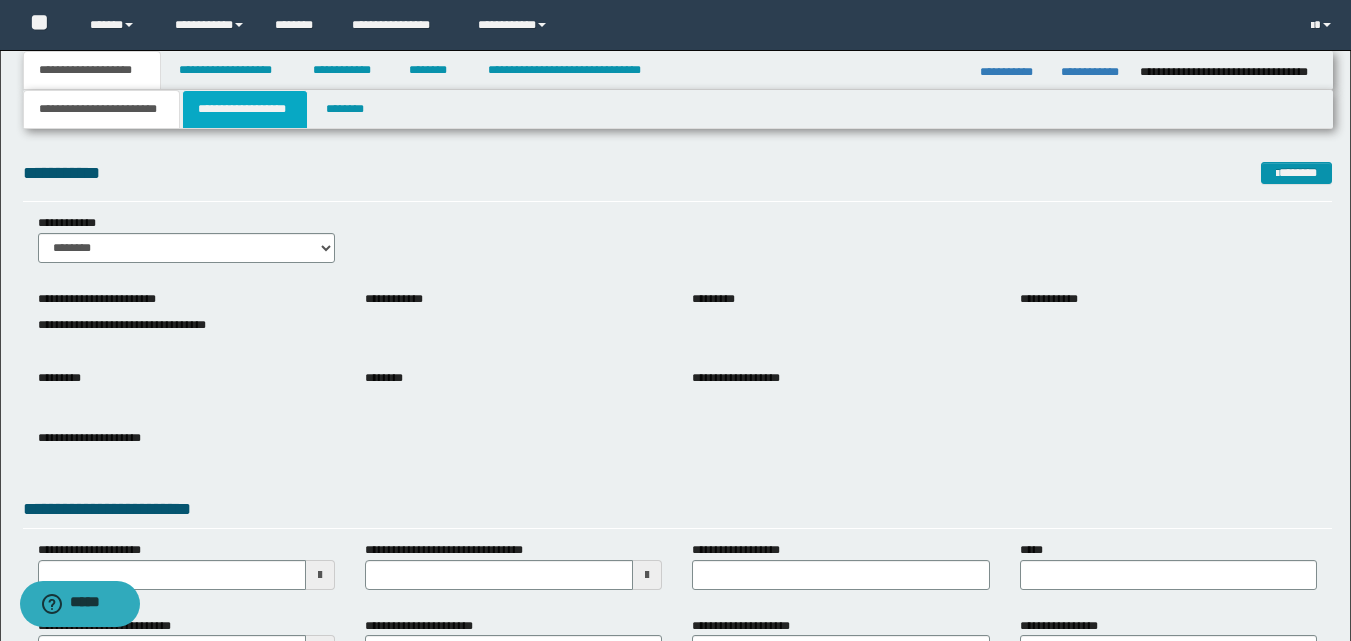 click on "**********" at bounding box center [245, 109] 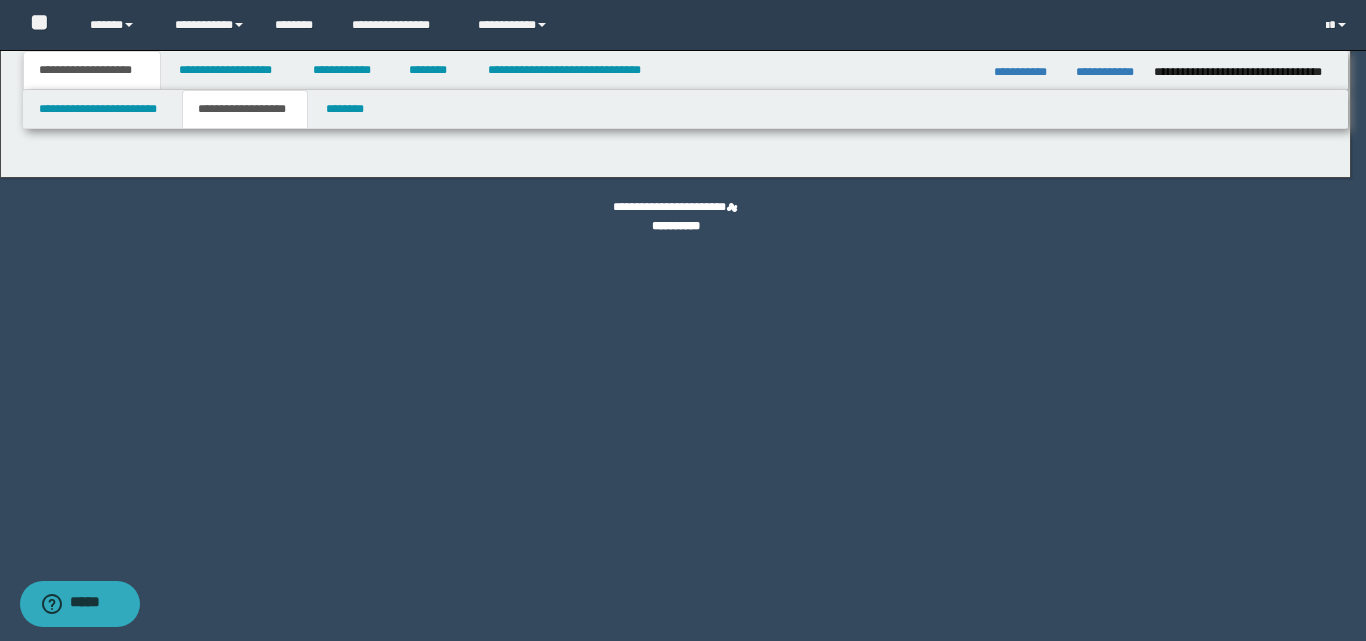 select on "*" 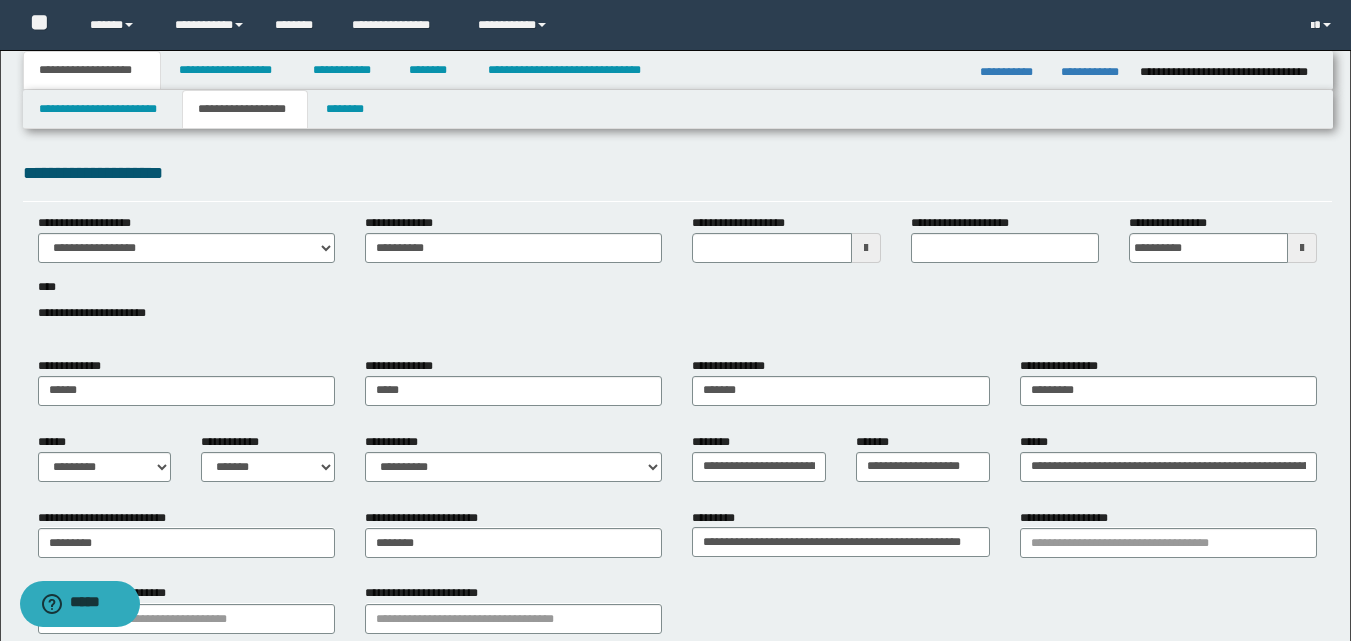type 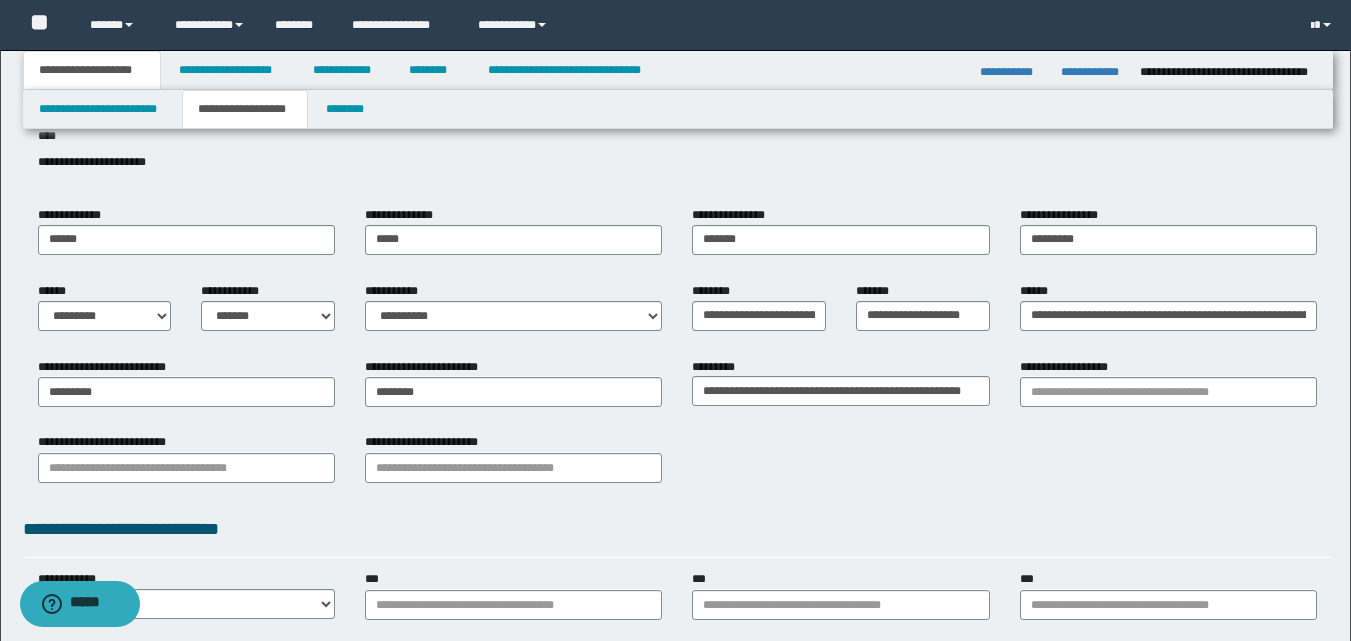 scroll, scrollTop: 200, scrollLeft: 0, axis: vertical 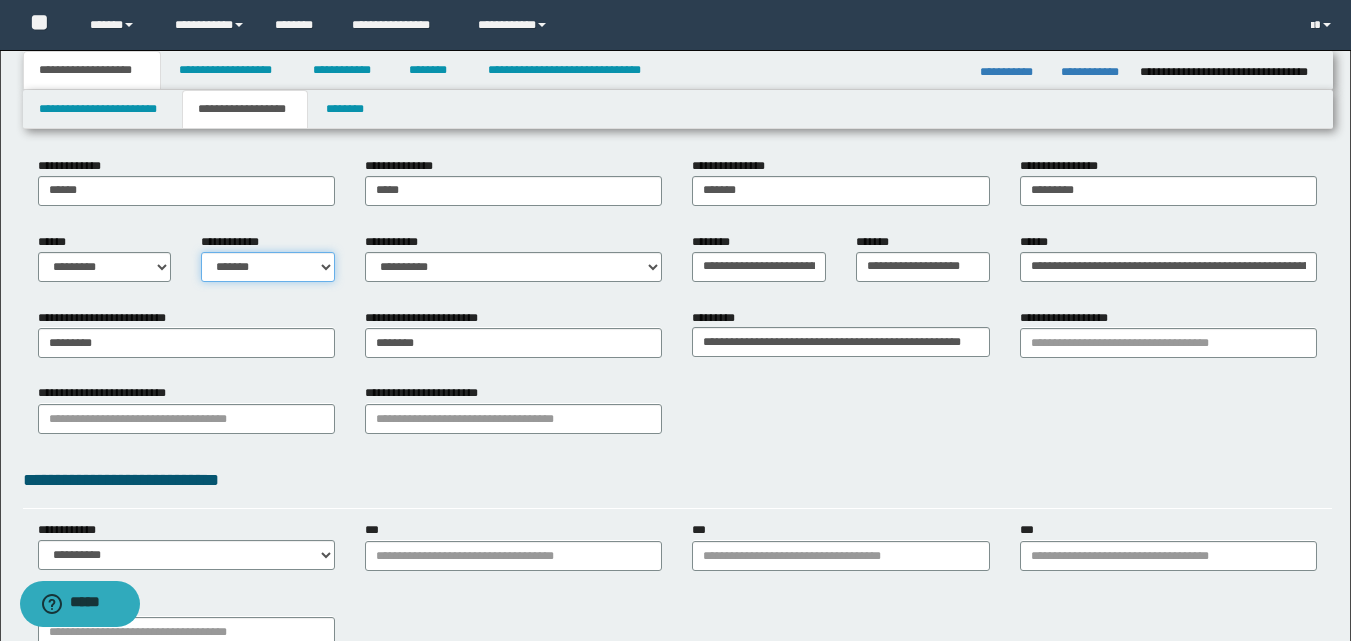 click on "**********" at bounding box center (268, 267) 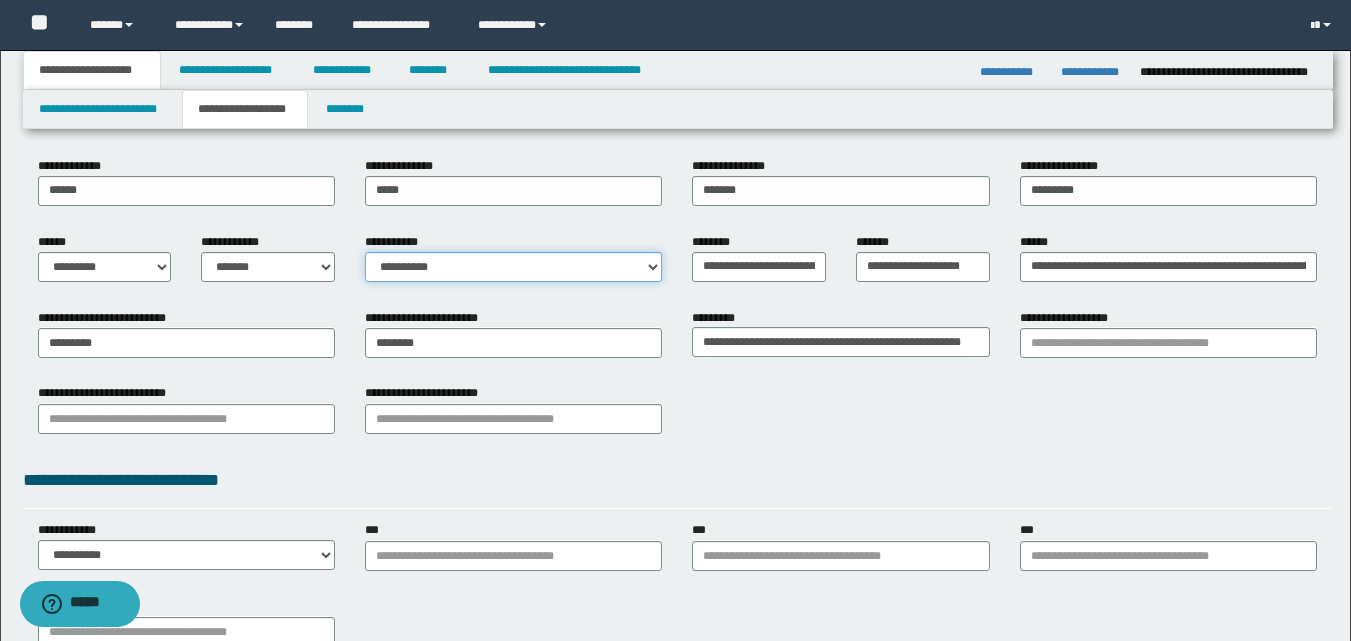 click on "**********" at bounding box center [513, 267] 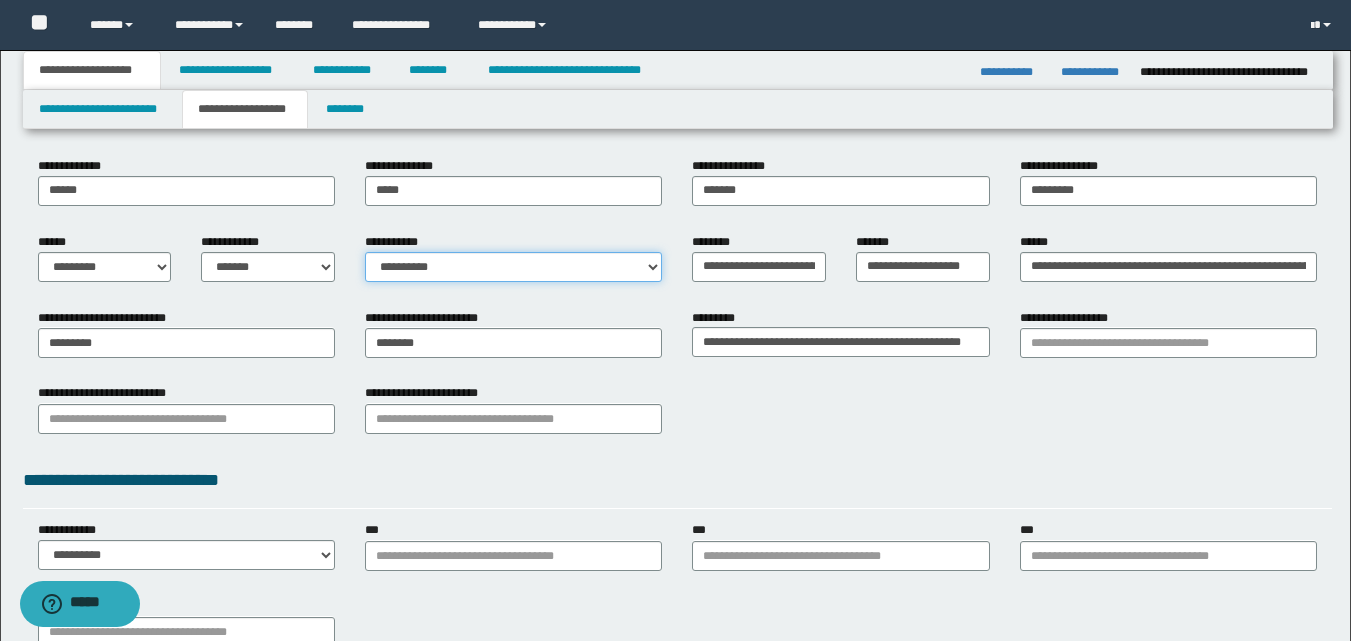 select on "*" 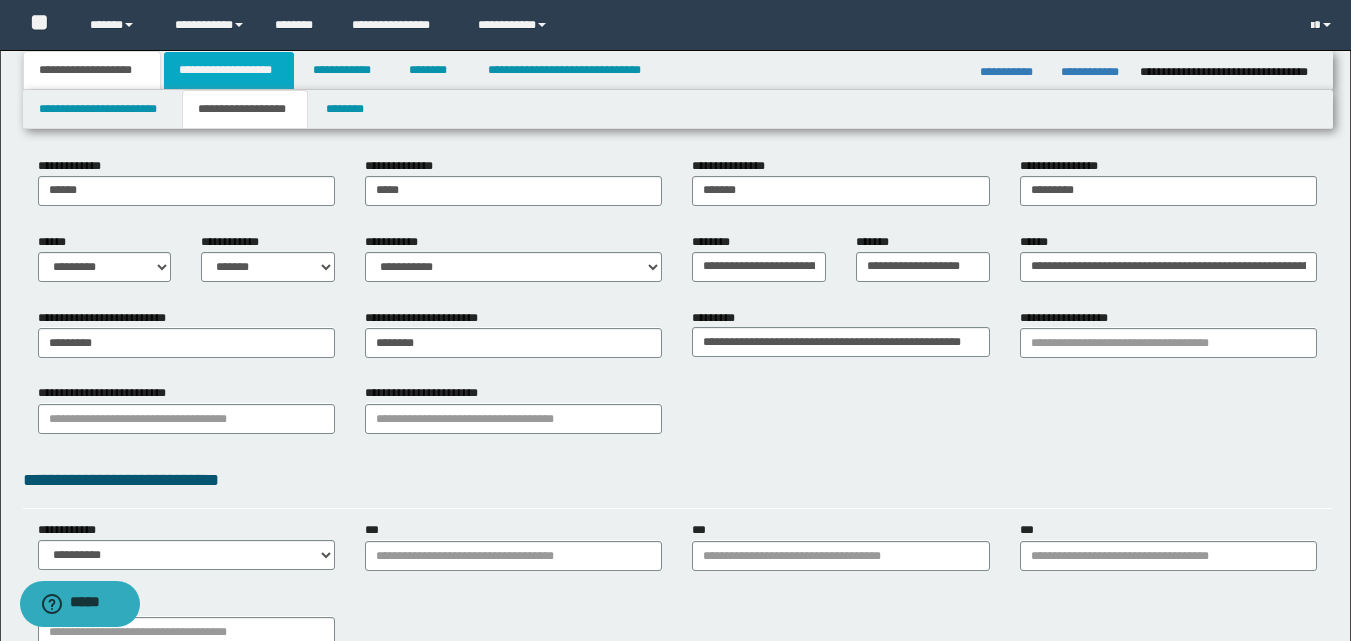 click on "**********" at bounding box center (229, 70) 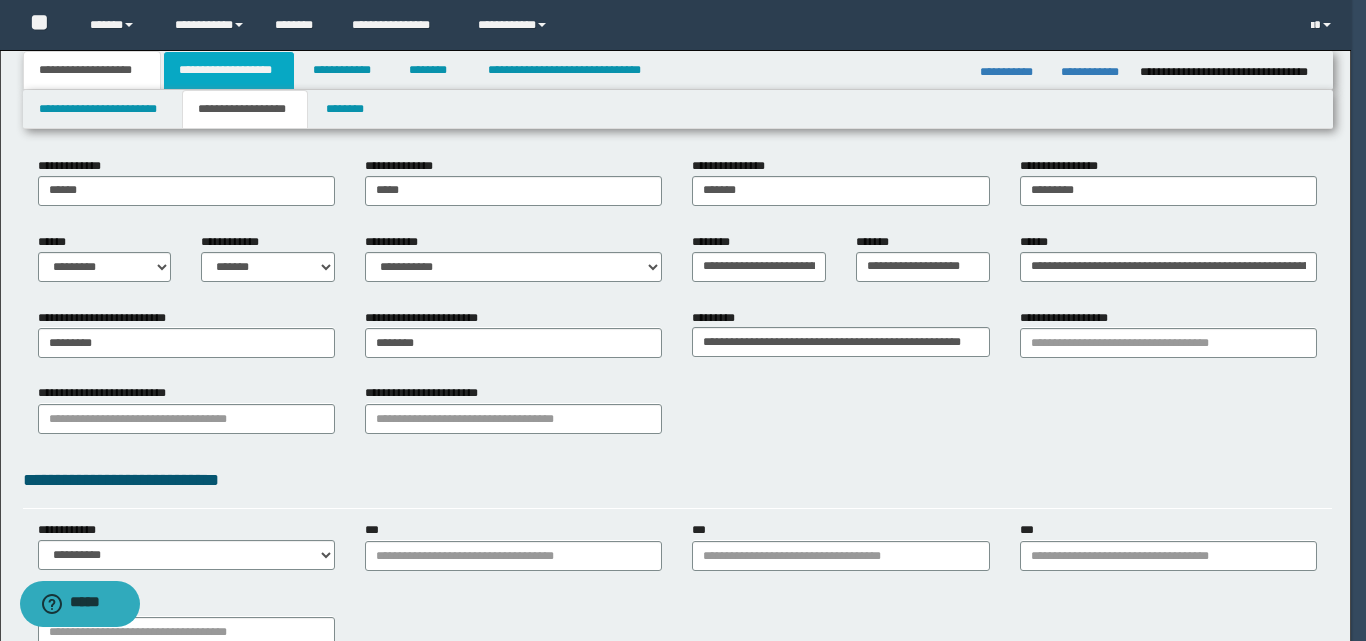 type 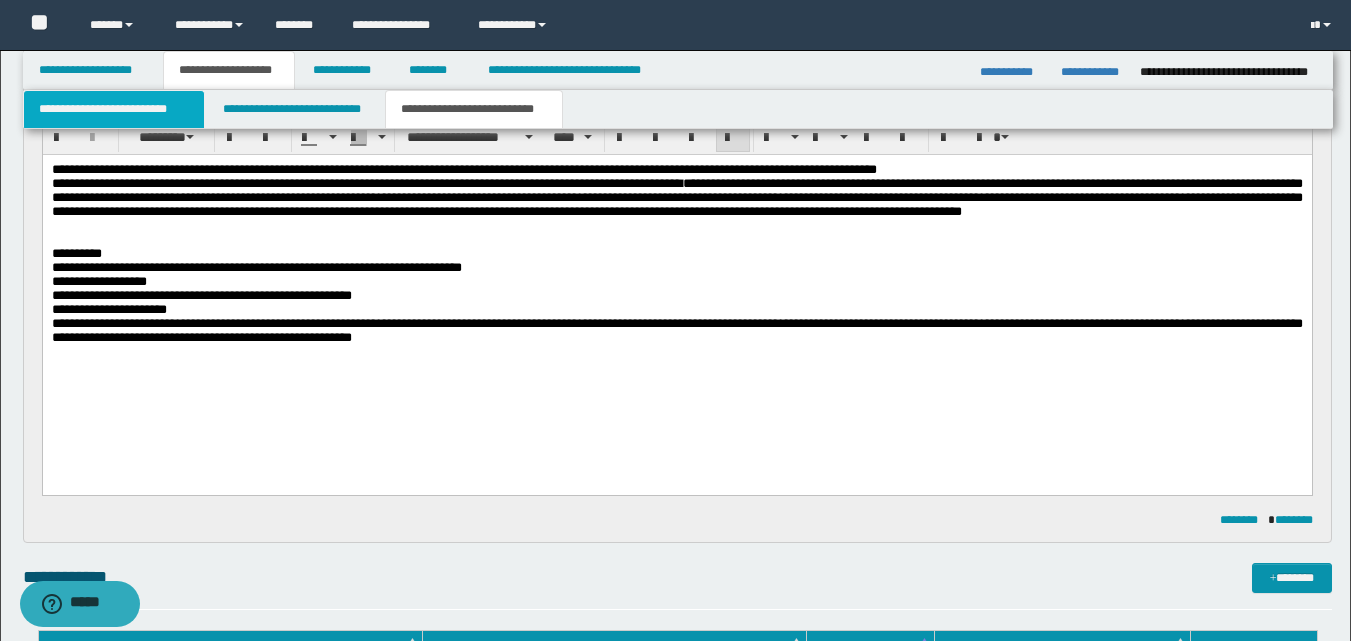click on "**********" at bounding box center (114, 109) 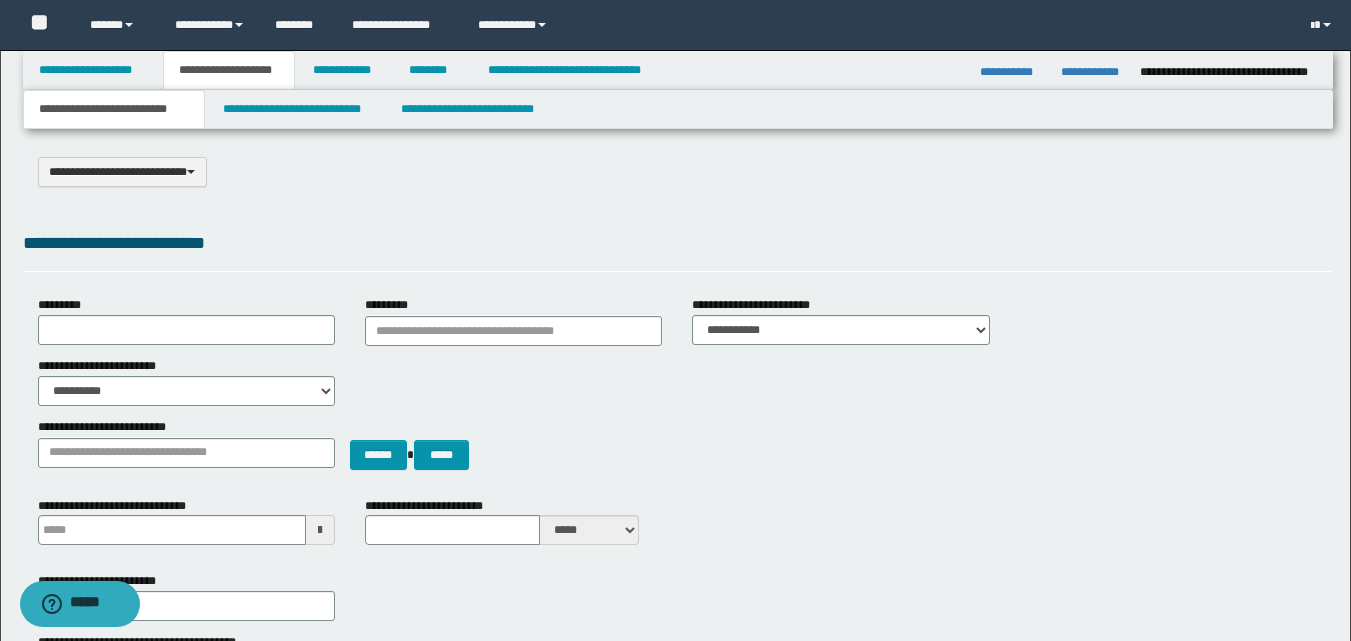 scroll, scrollTop: 0, scrollLeft: 0, axis: both 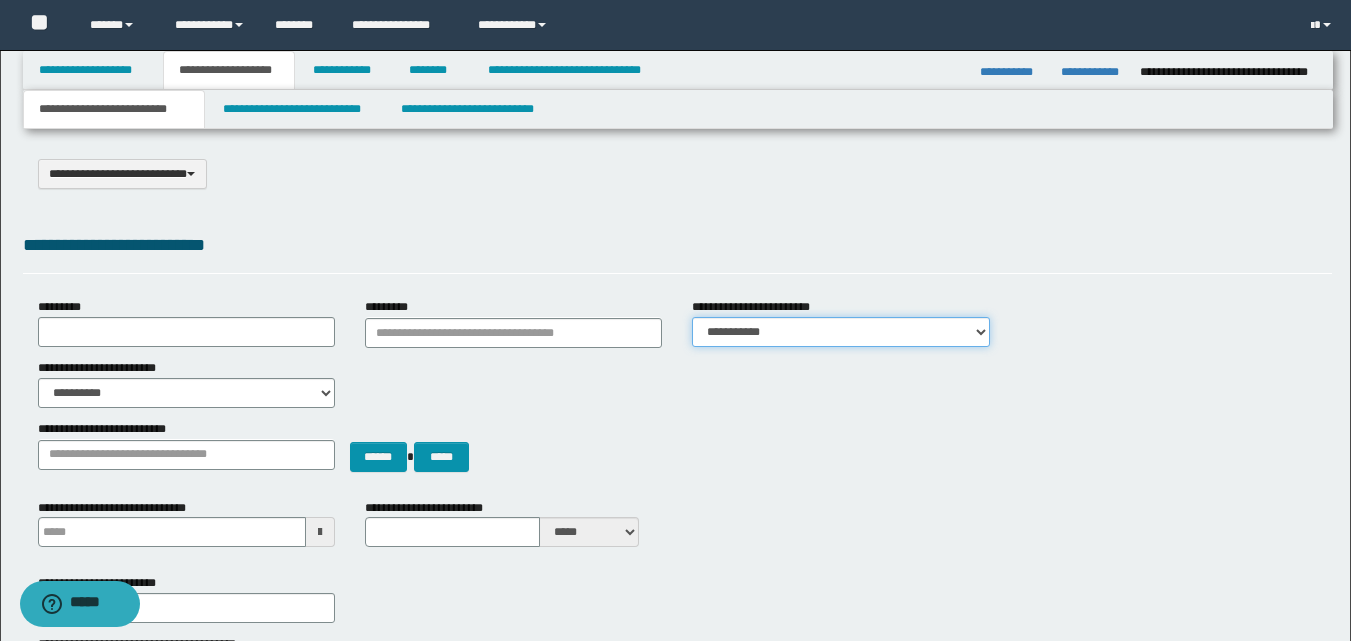 click on "**********" at bounding box center (840, 332) 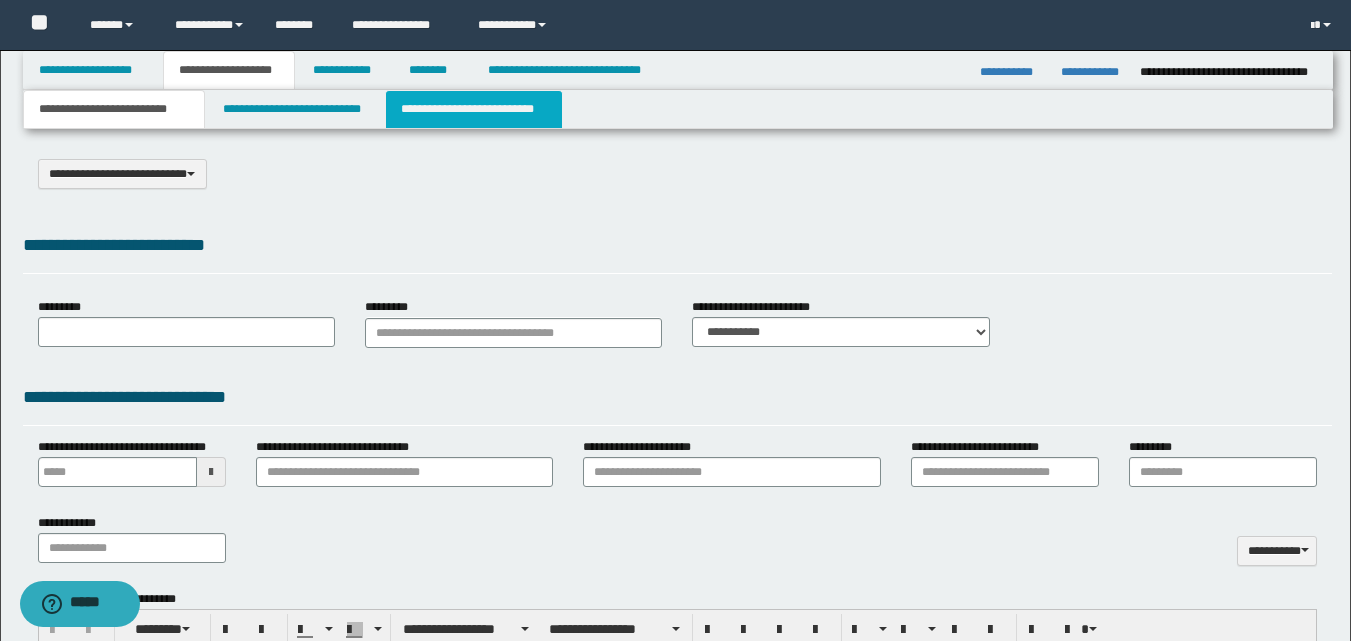 click on "**********" at bounding box center (474, 109) 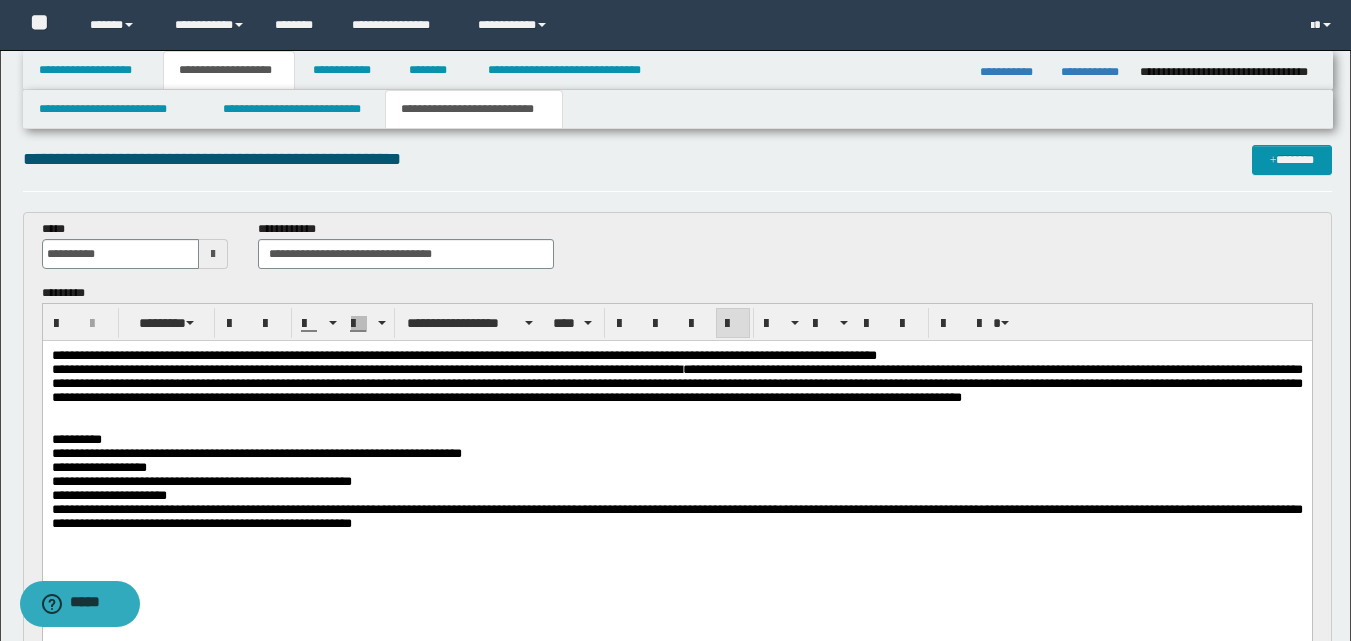 scroll, scrollTop: 100, scrollLeft: 0, axis: vertical 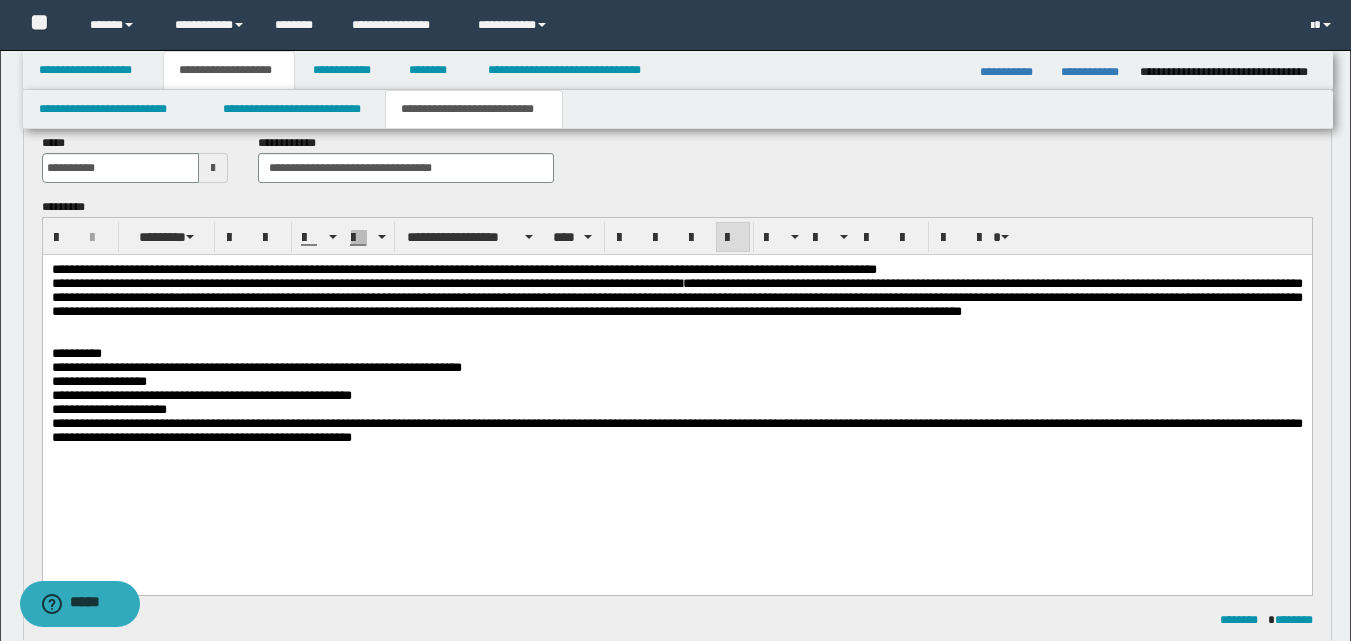 click at bounding box center (676, 326) 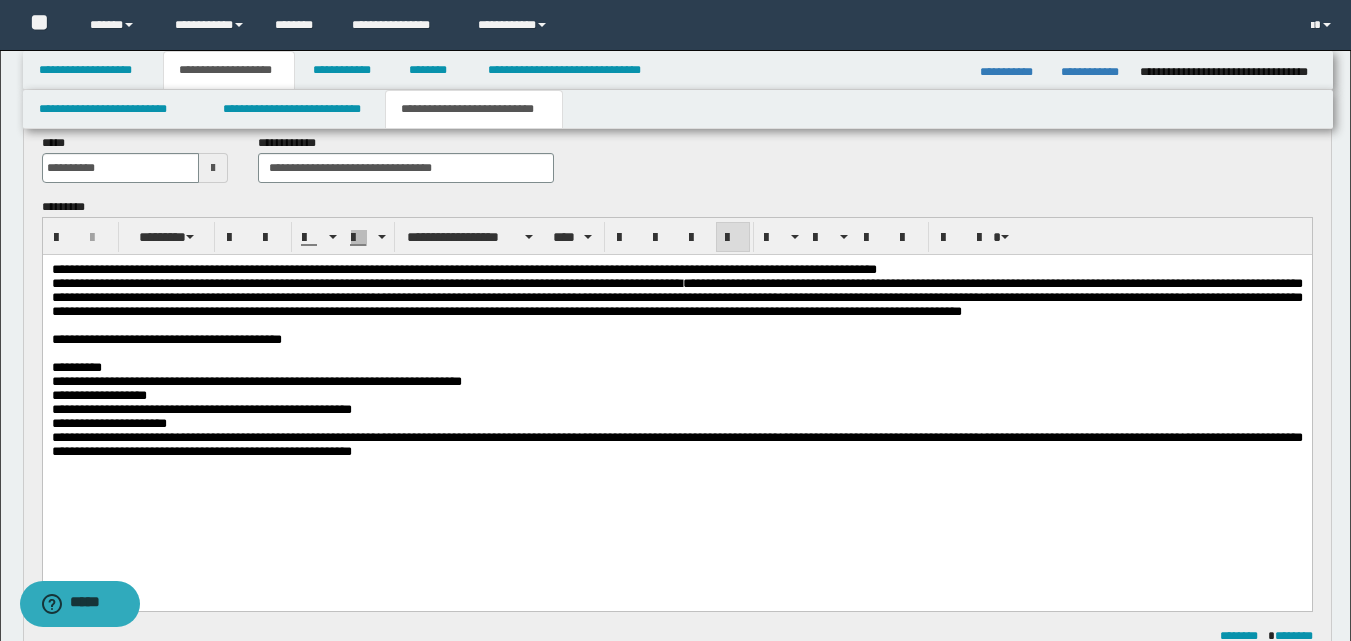 click on "**********" at bounding box center [676, 444] 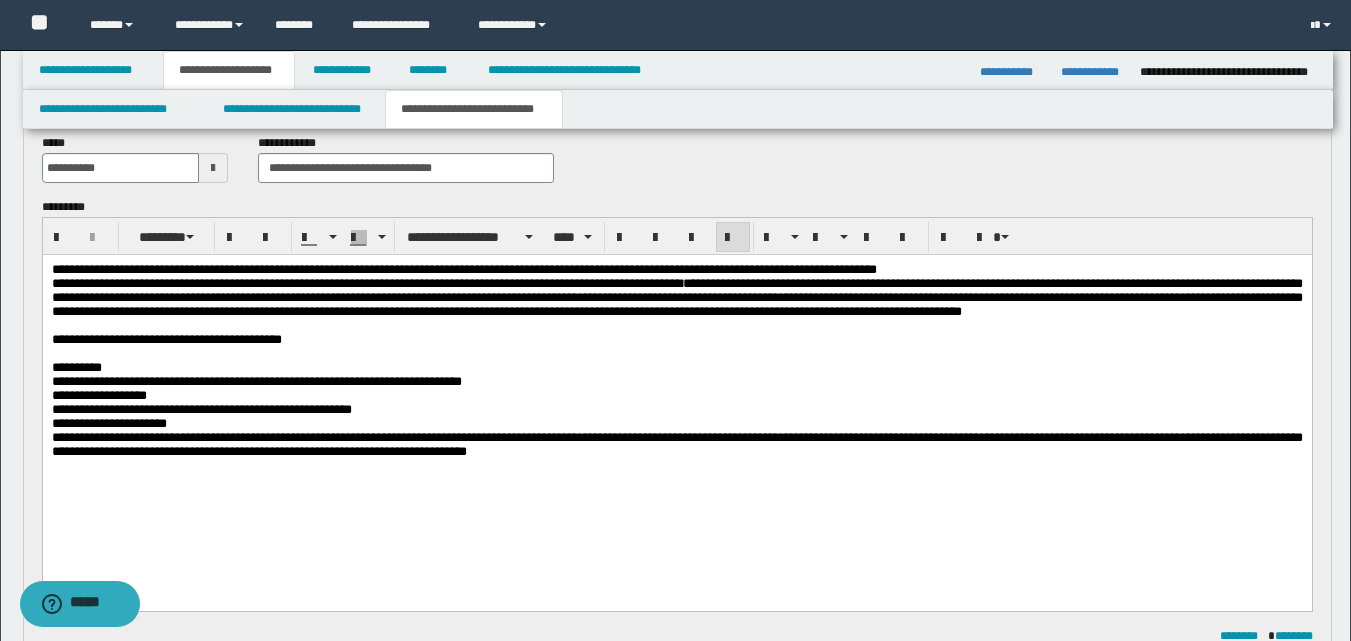 click on "**********" at bounding box center [676, 297] 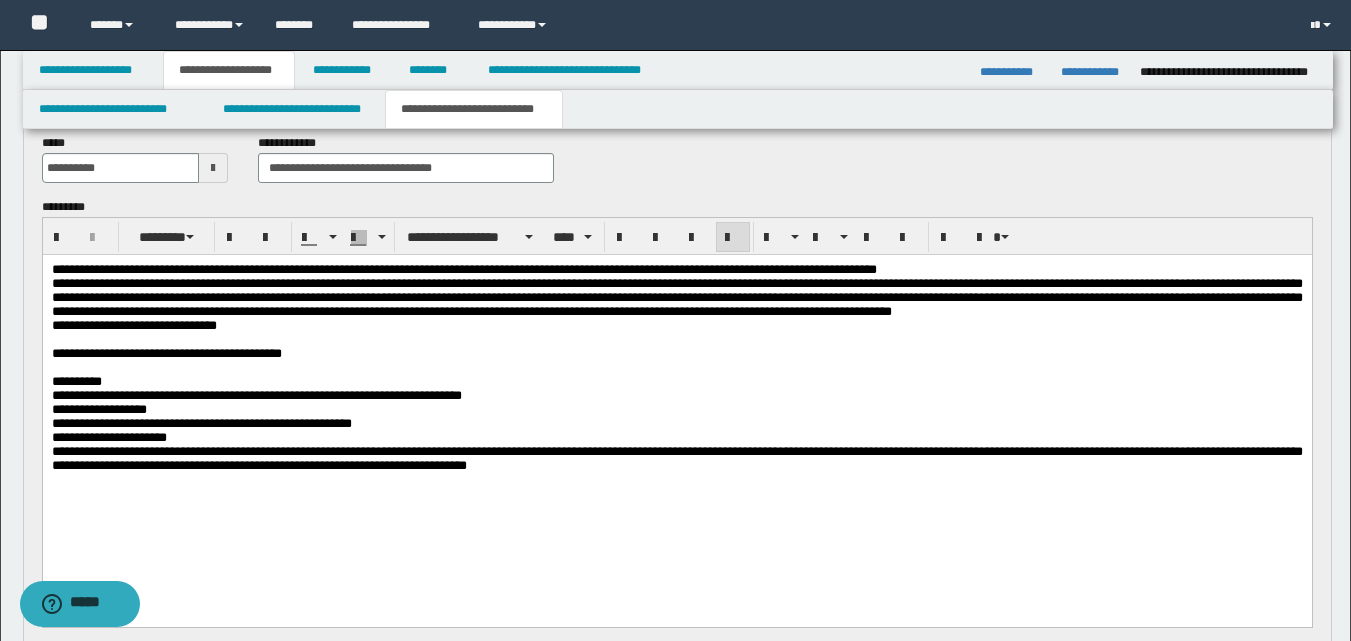 click on "**********" at bounding box center (676, 297) 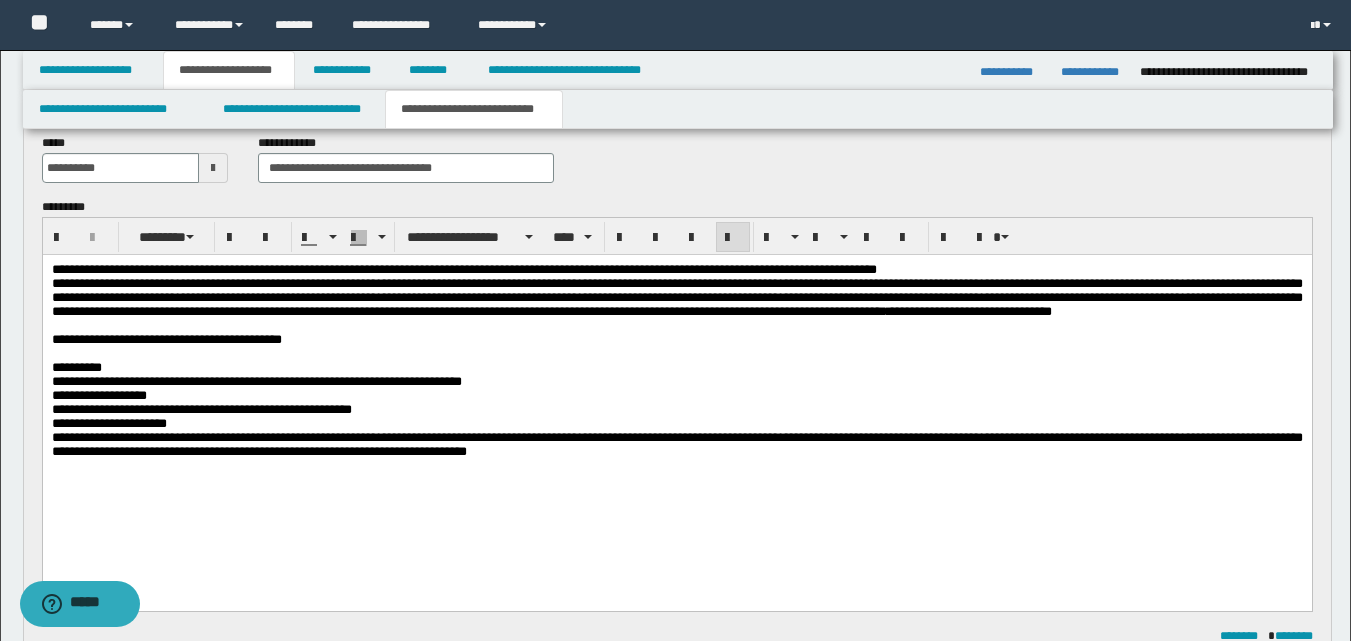 click on "**********" at bounding box center [968, 311] 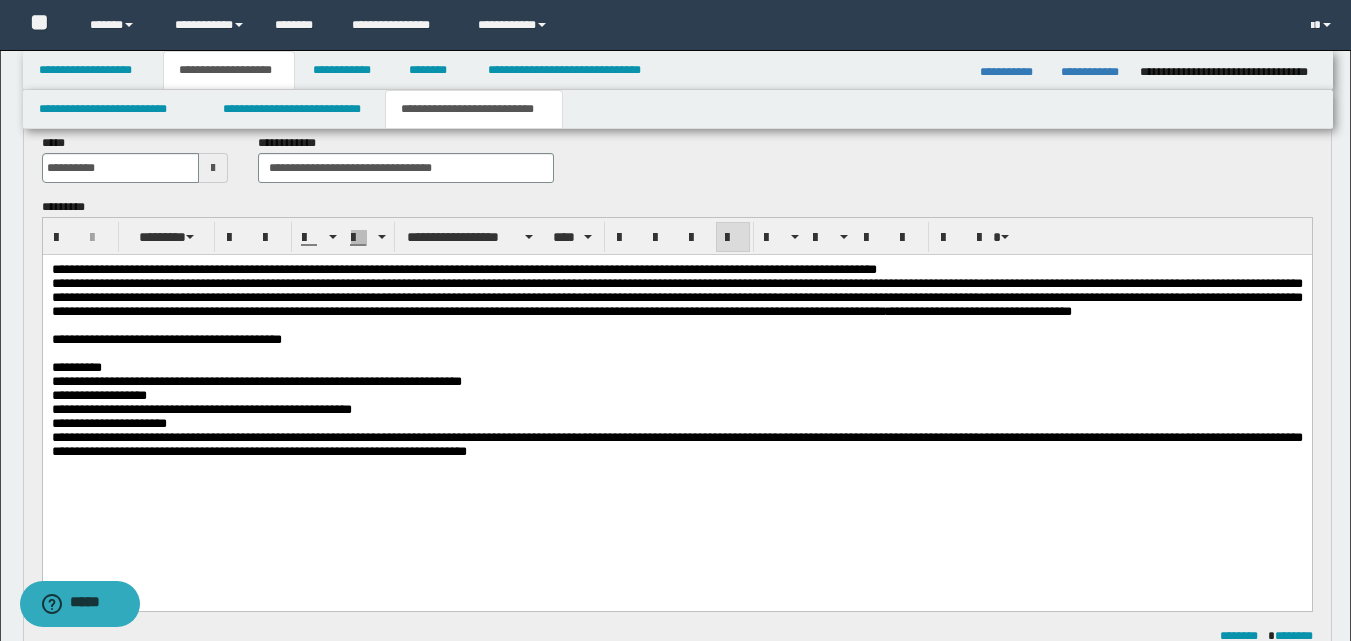 drag, startPoint x: 118, startPoint y: 333, endPoint x: 152, endPoint y: 342, distance: 35.17101 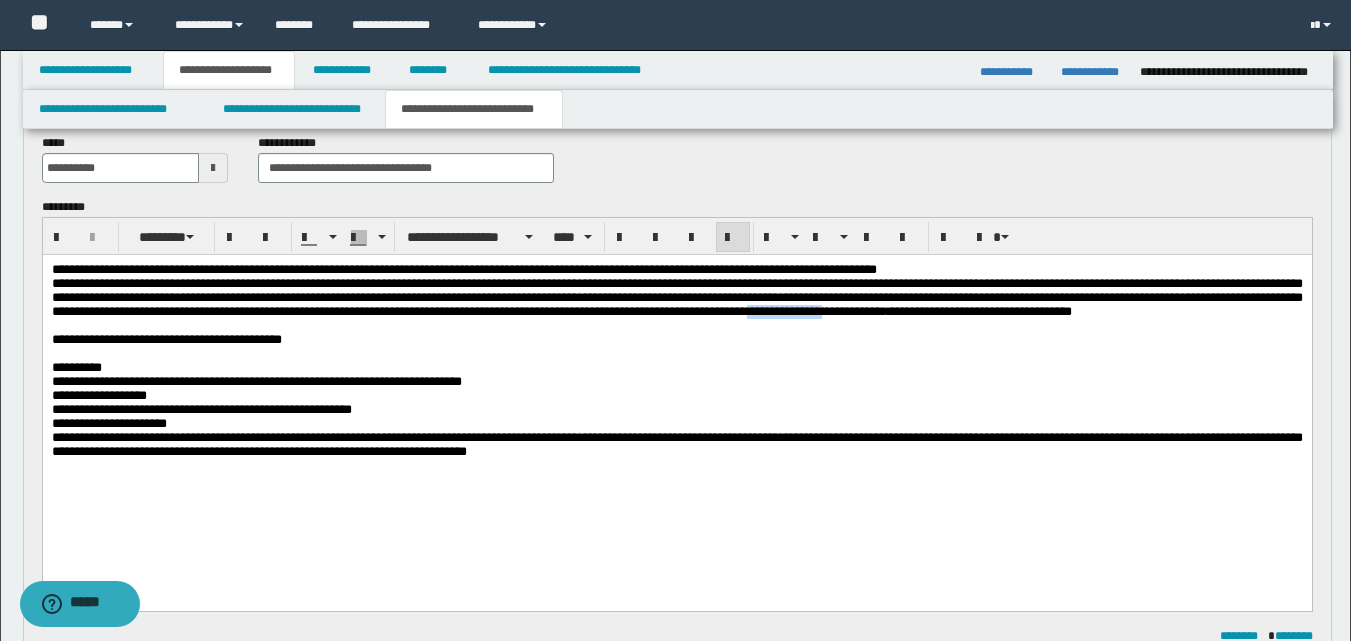 drag, startPoint x: 140, startPoint y: 334, endPoint x: 237, endPoint y: 338, distance: 97.082436 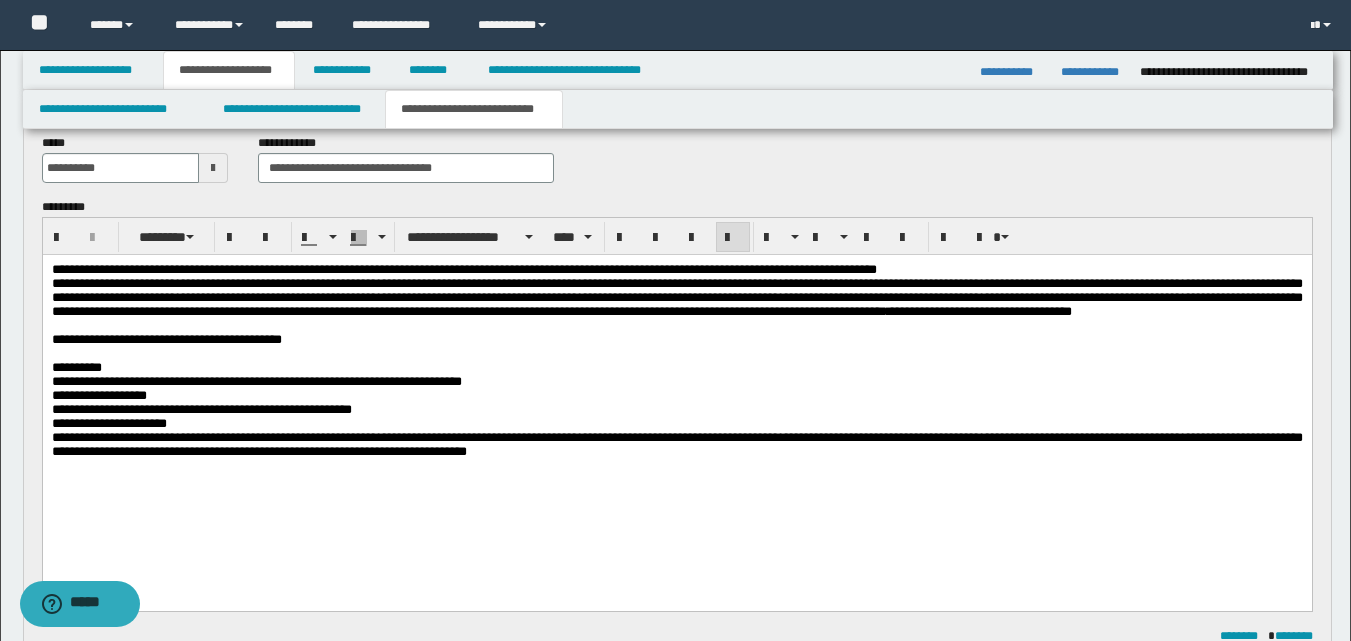 click on "**********" at bounding box center [676, 297] 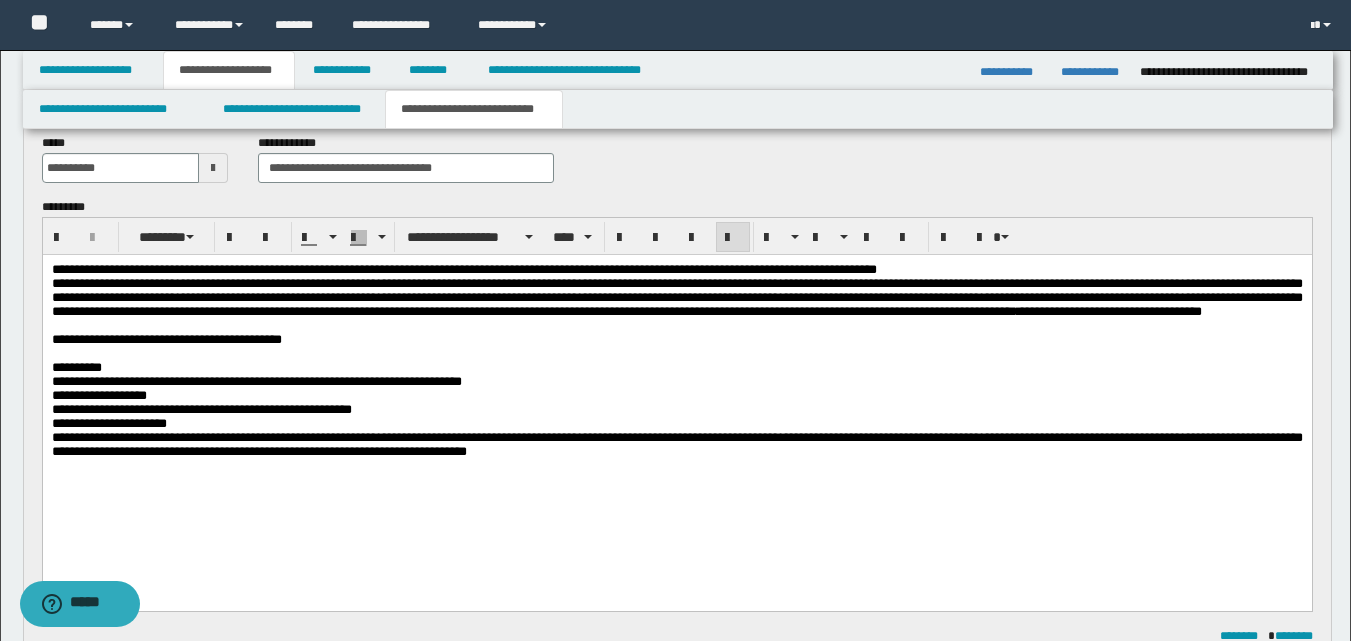 click on "**********" at bounding box center (676, 297) 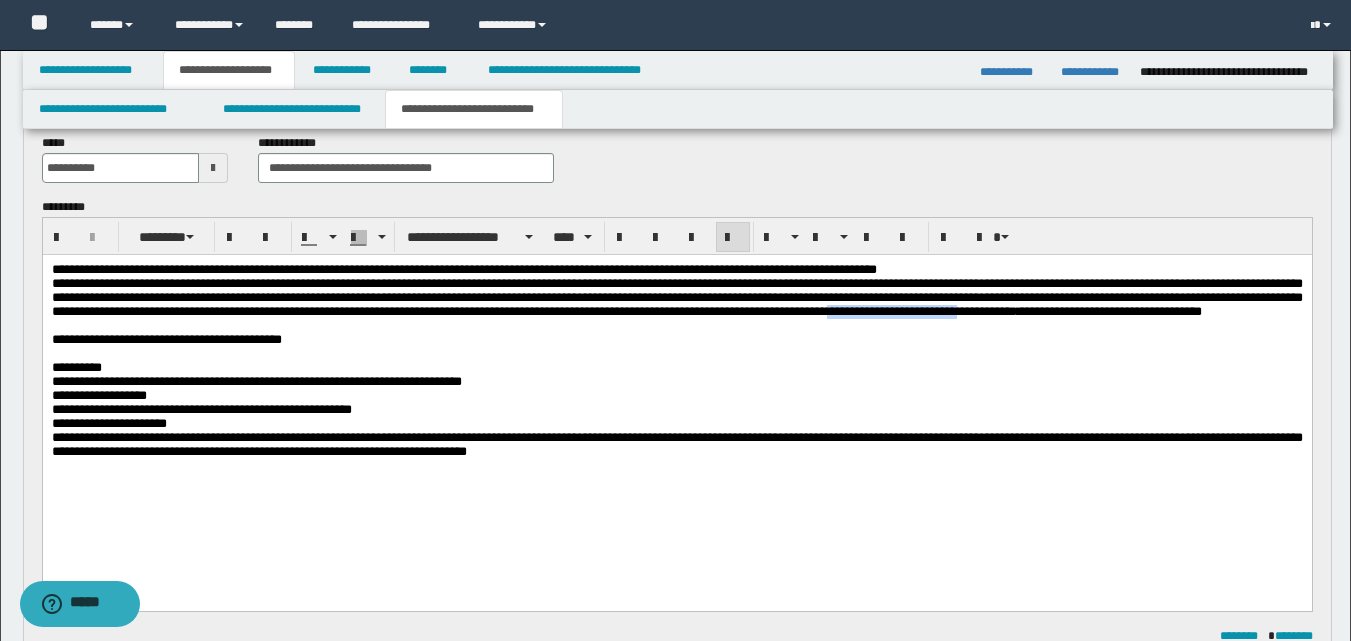 drag, startPoint x: 242, startPoint y: 334, endPoint x: 401, endPoint y: 333, distance: 159.00314 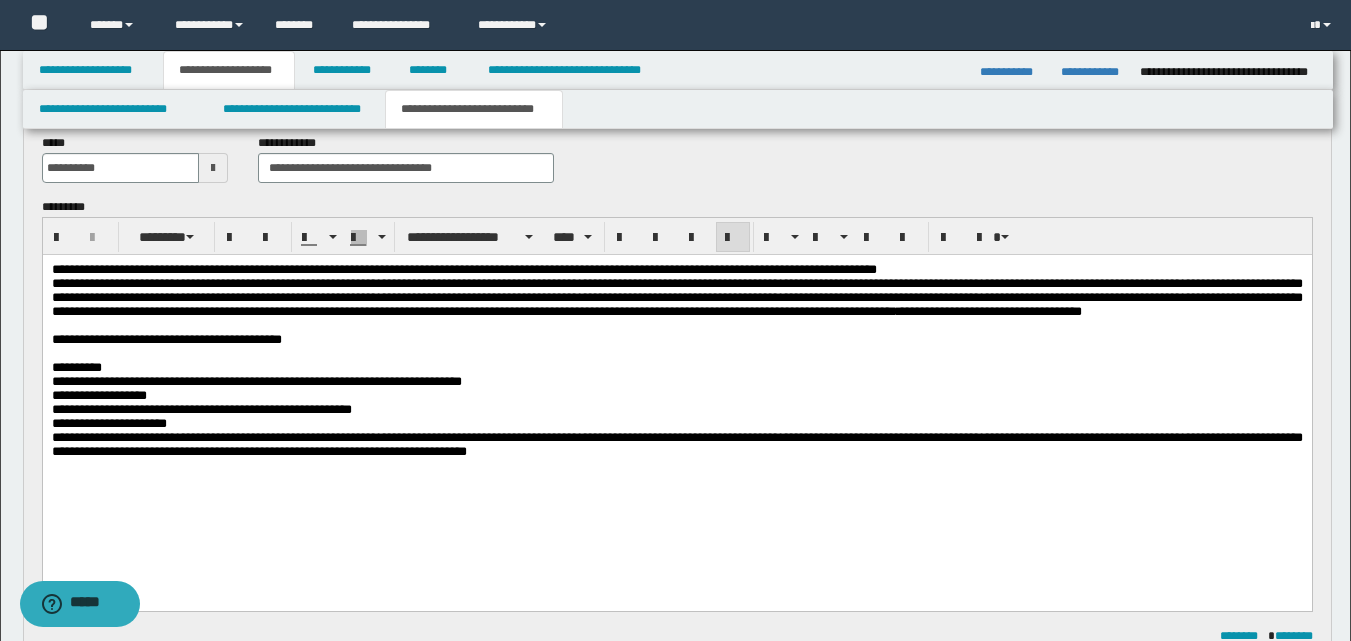 click on "**********" at bounding box center [676, 297] 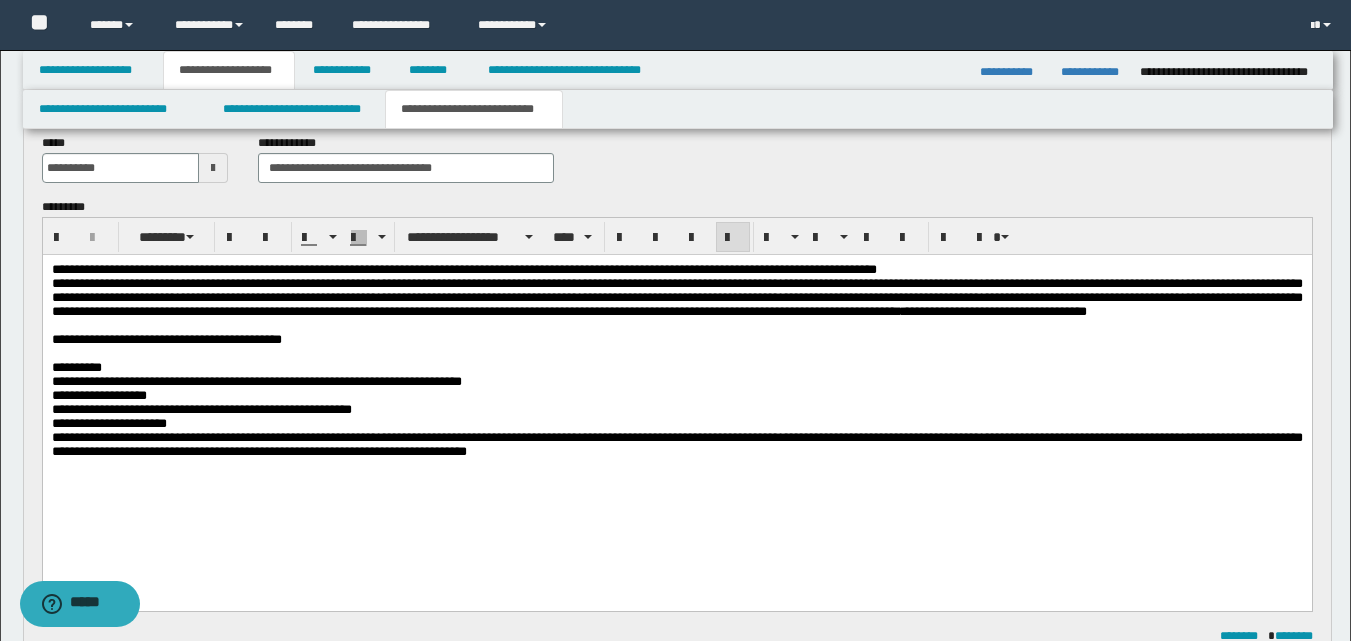 click on "**********" at bounding box center [676, 298] 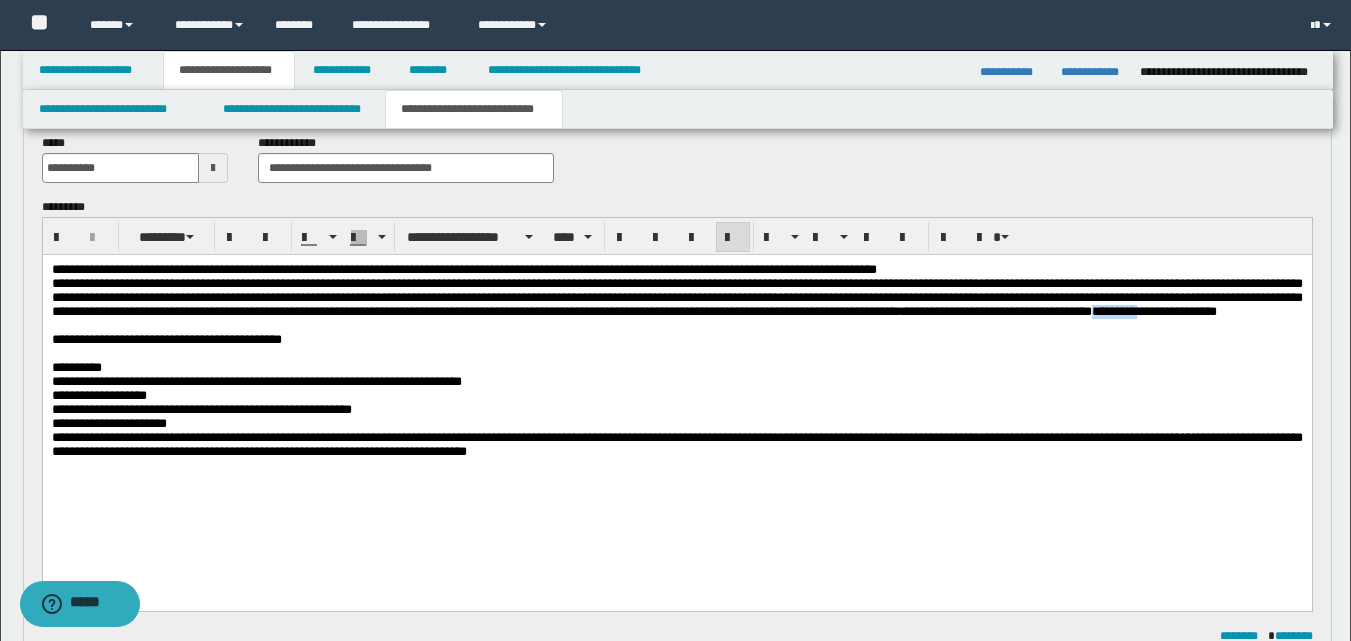drag, startPoint x: 552, startPoint y: 335, endPoint x: 608, endPoint y: 335, distance: 56 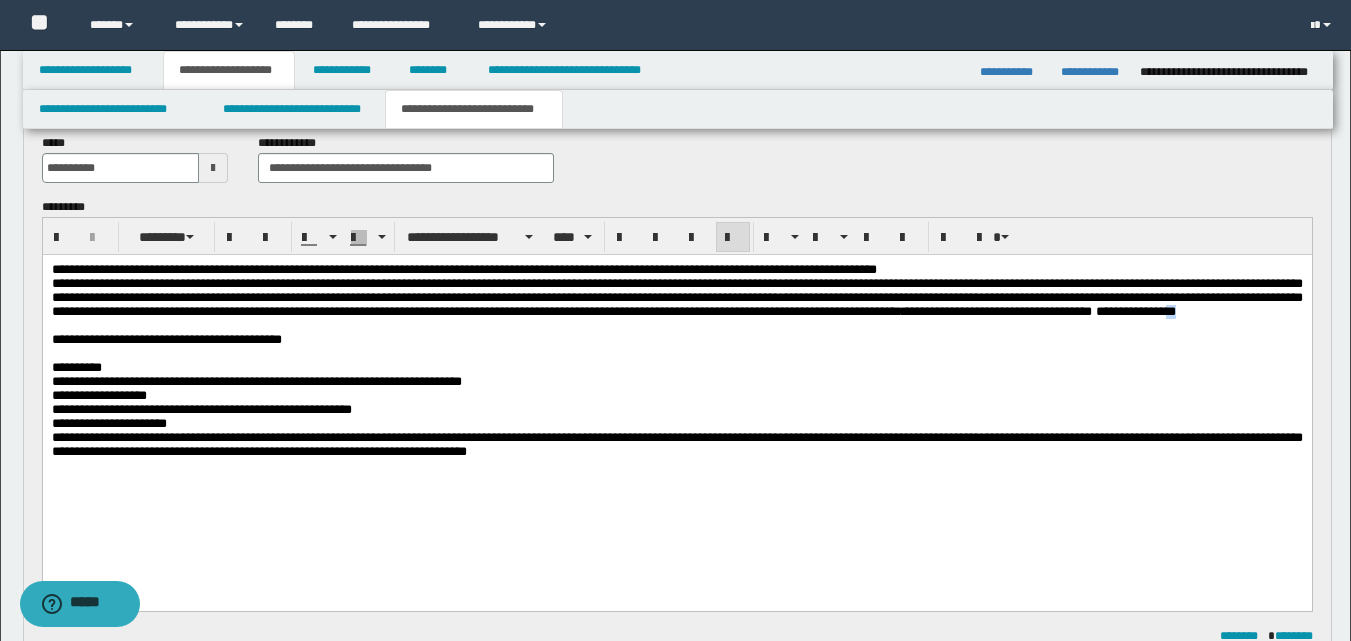 drag, startPoint x: 659, startPoint y: 333, endPoint x: 748, endPoint y: 355, distance: 91.67879 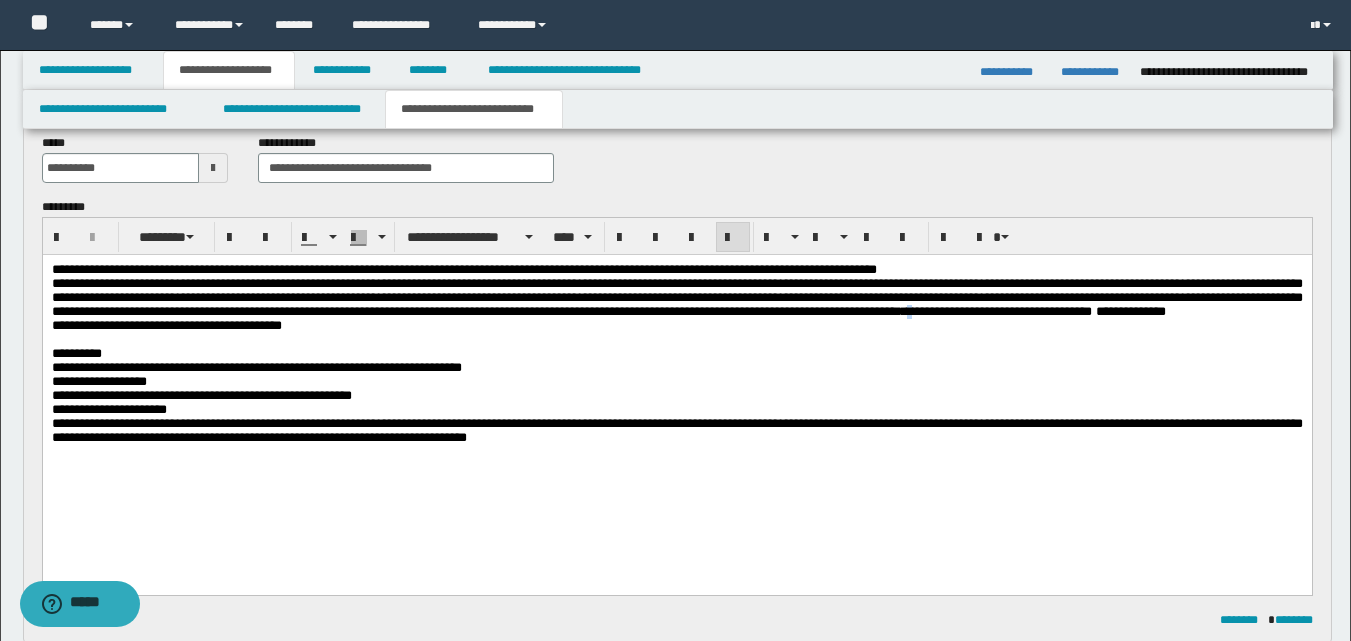 click on "**********" at bounding box center (676, 379) 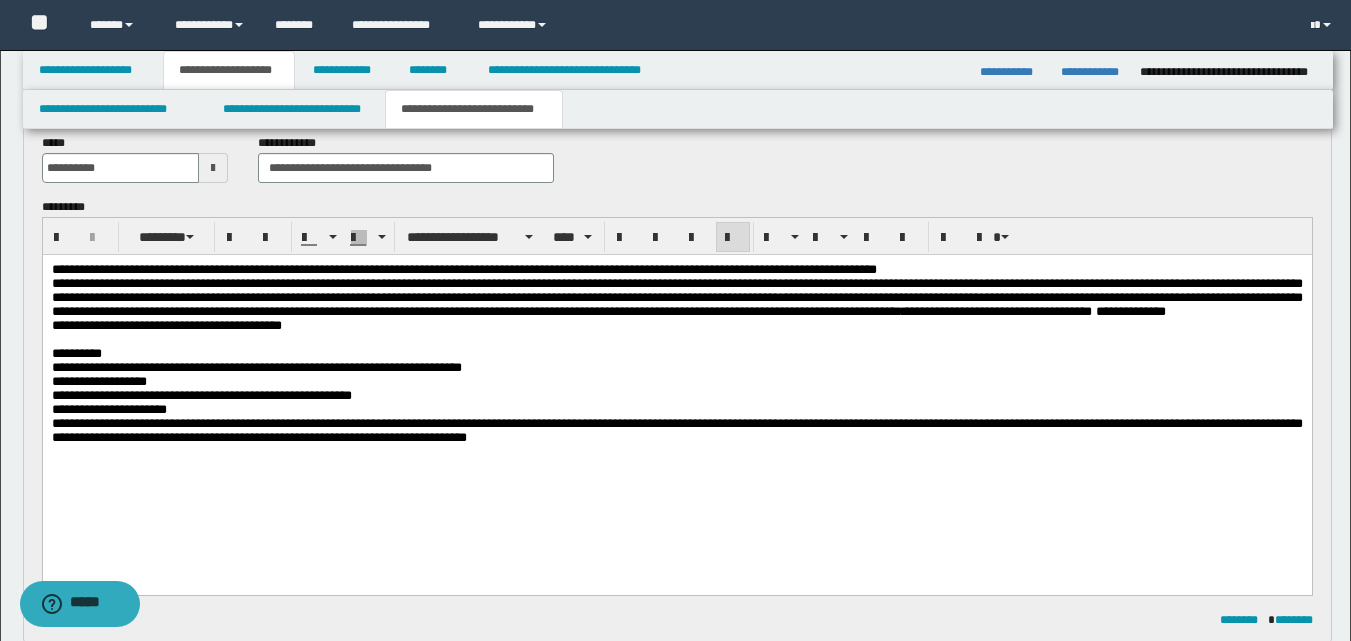 click at bounding box center [676, 340] 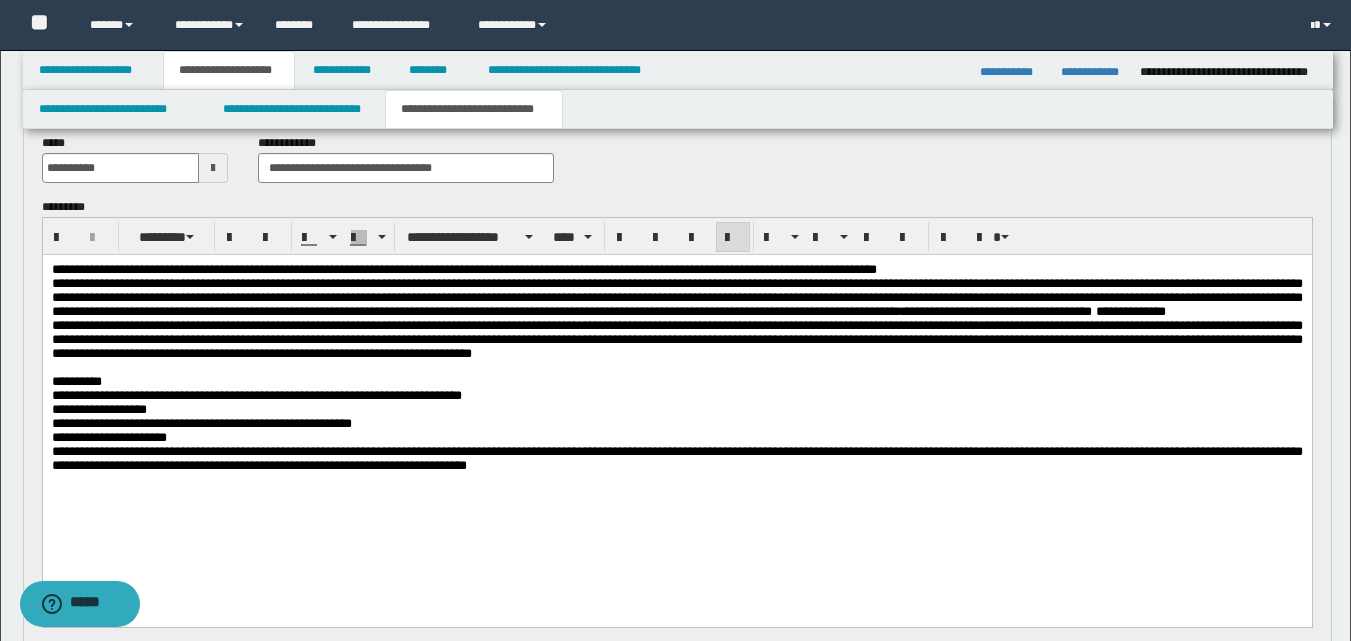 click on "**********" at bounding box center (76, 381) 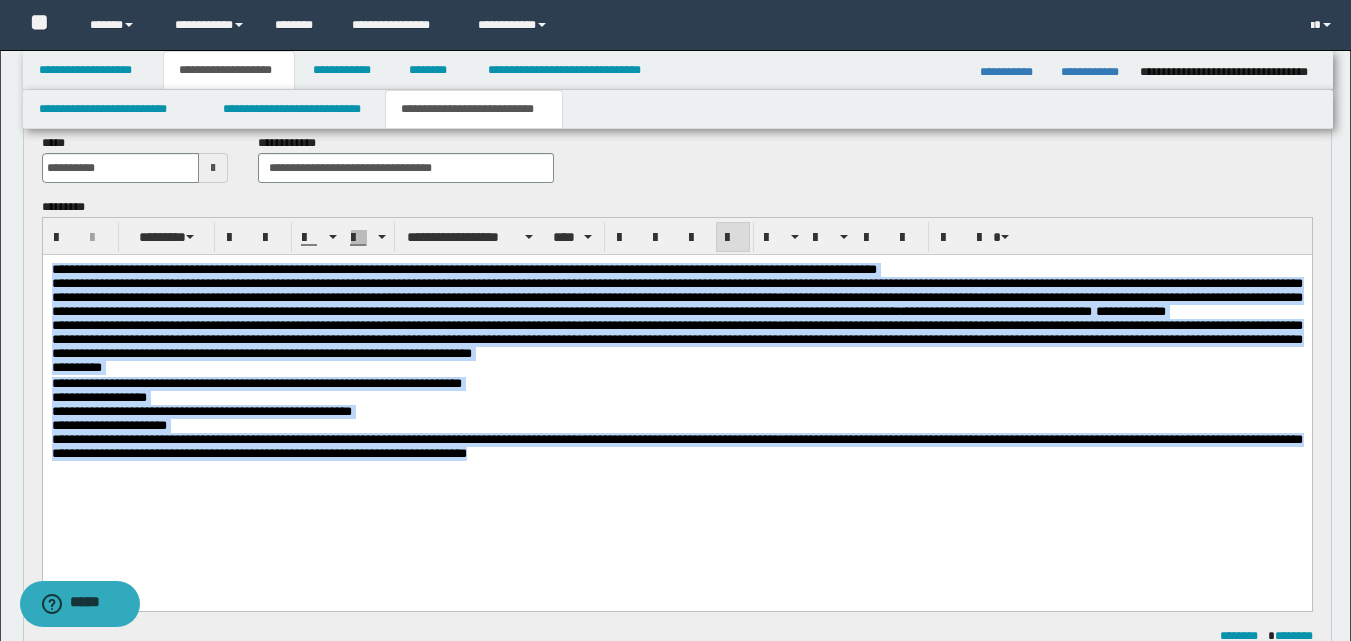 drag, startPoint x: 50, startPoint y: 269, endPoint x: 839, endPoint y: 514, distance: 826.16345 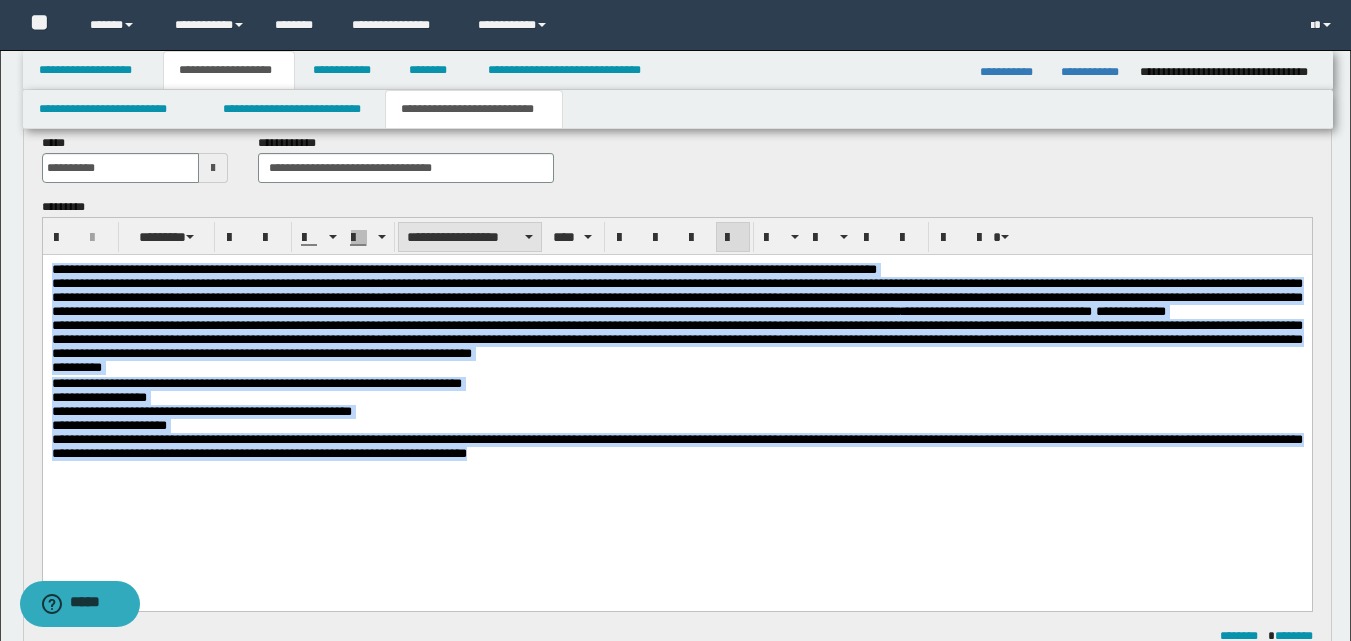 click at bounding box center [529, 237] 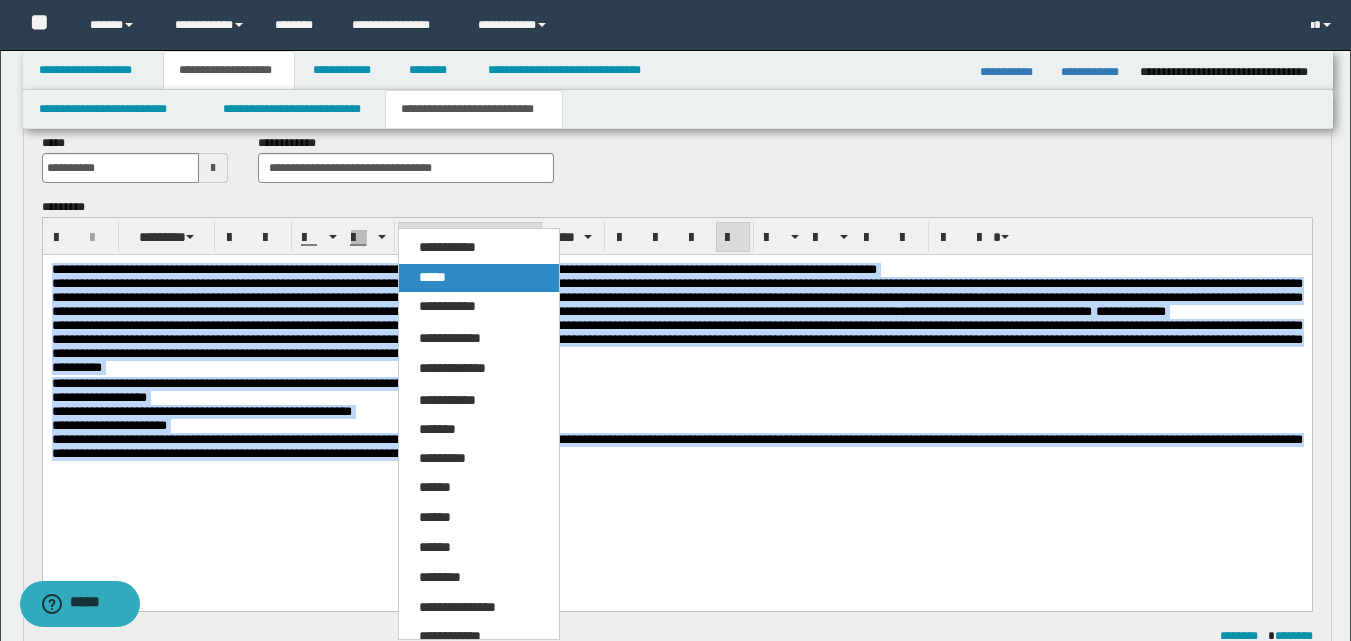 click on "*****" at bounding box center [432, 277] 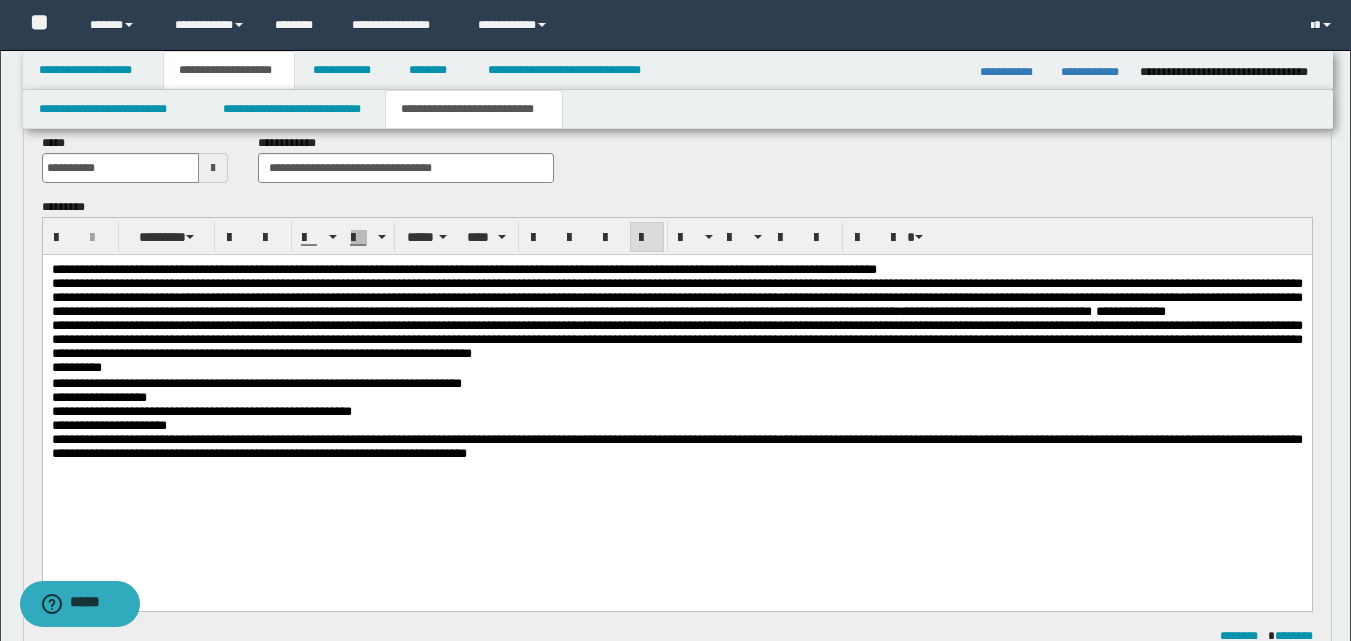 click on "**********" at bounding box center [676, 387] 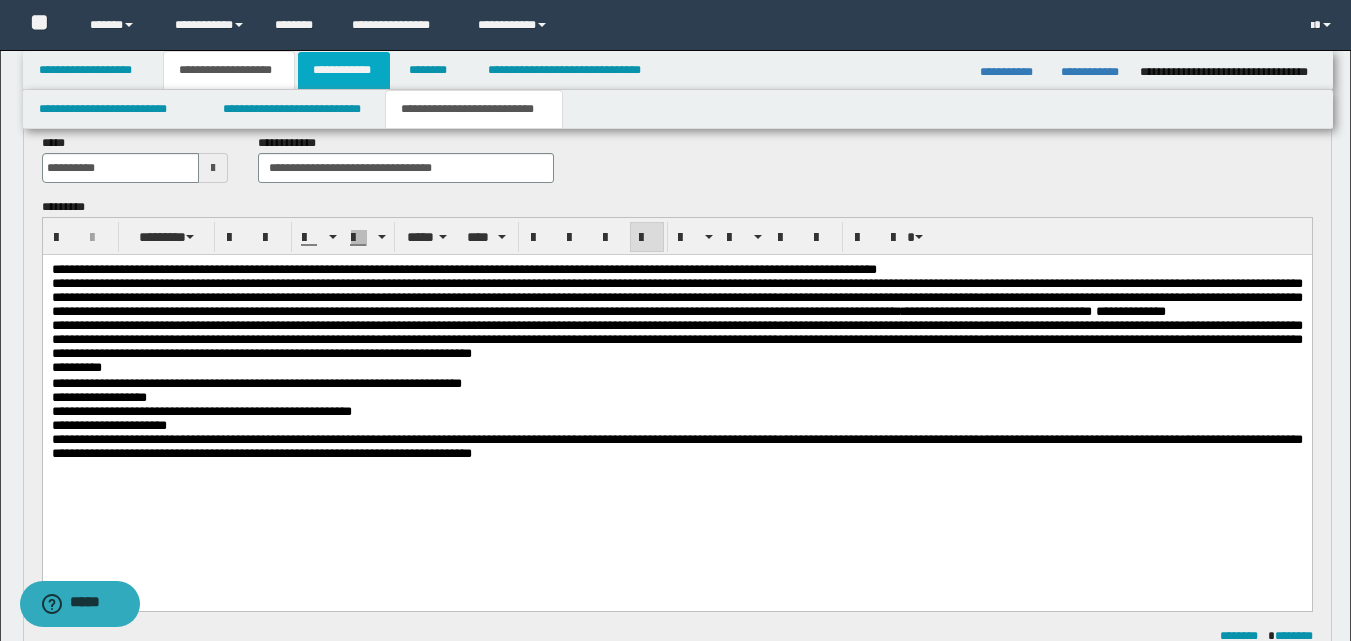 click on "**********" at bounding box center (344, 70) 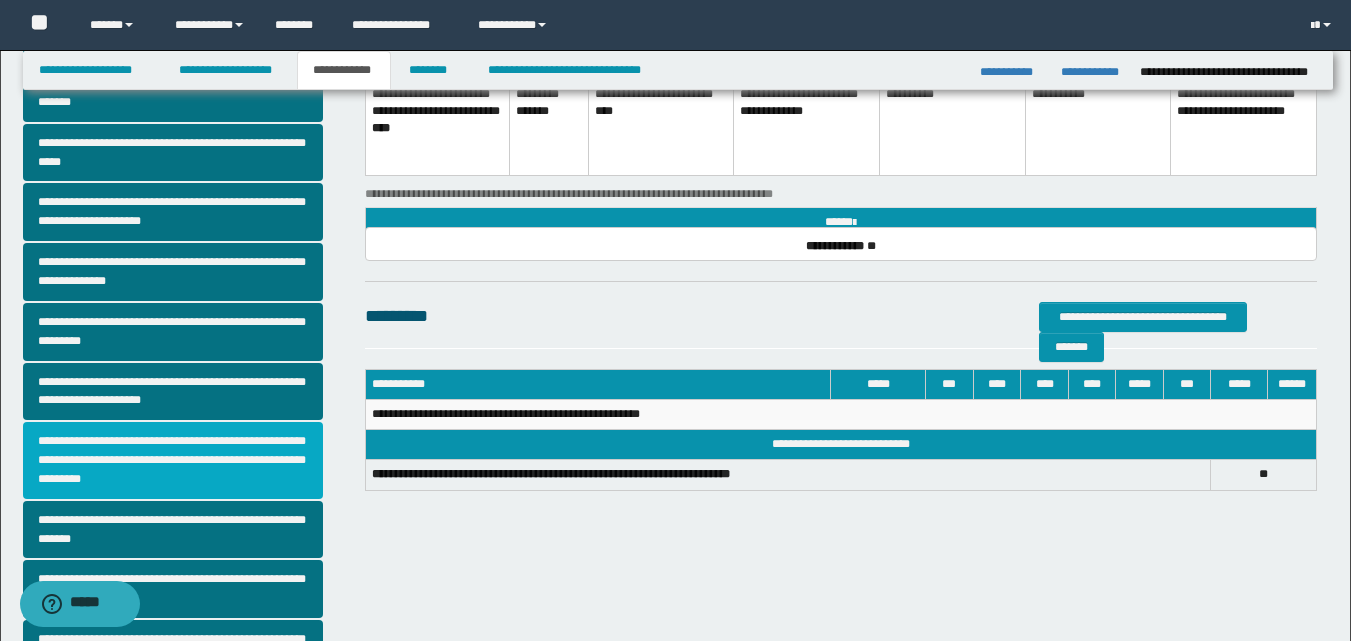 scroll, scrollTop: 269, scrollLeft: 0, axis: vertical 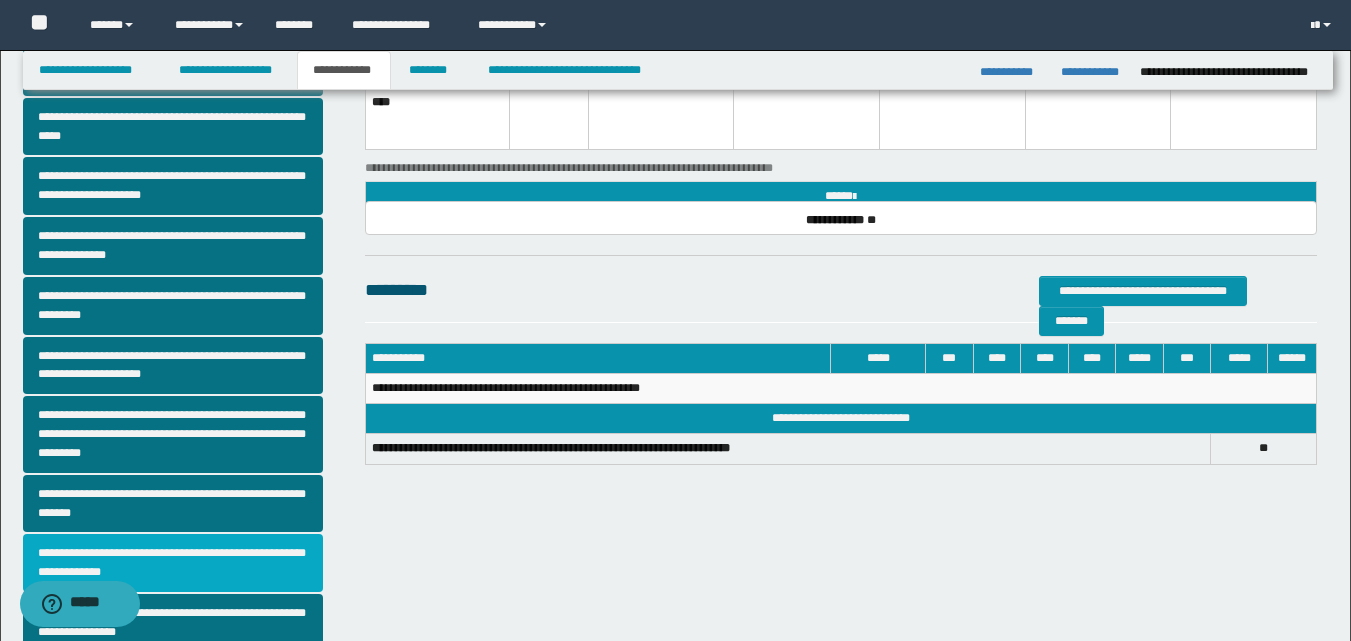 click on "**********" at bounding box center (173, 563) 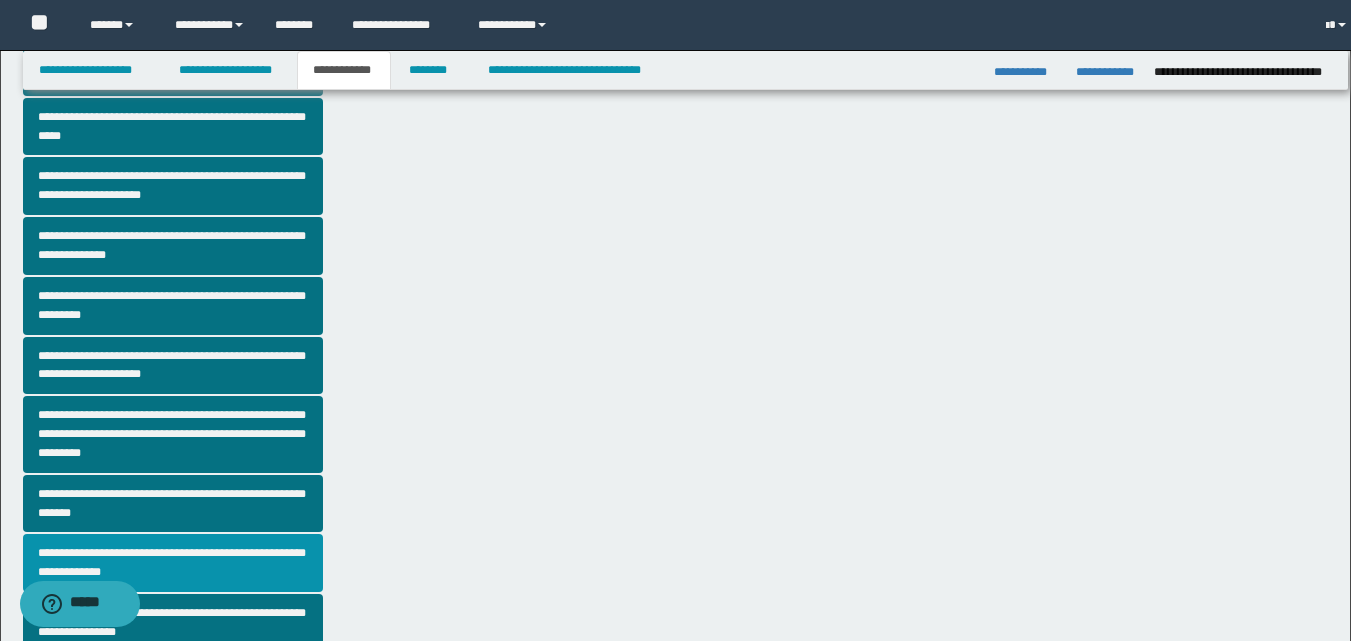 scroll, scrollTop: 0, scrollLeft: 0, axis: both 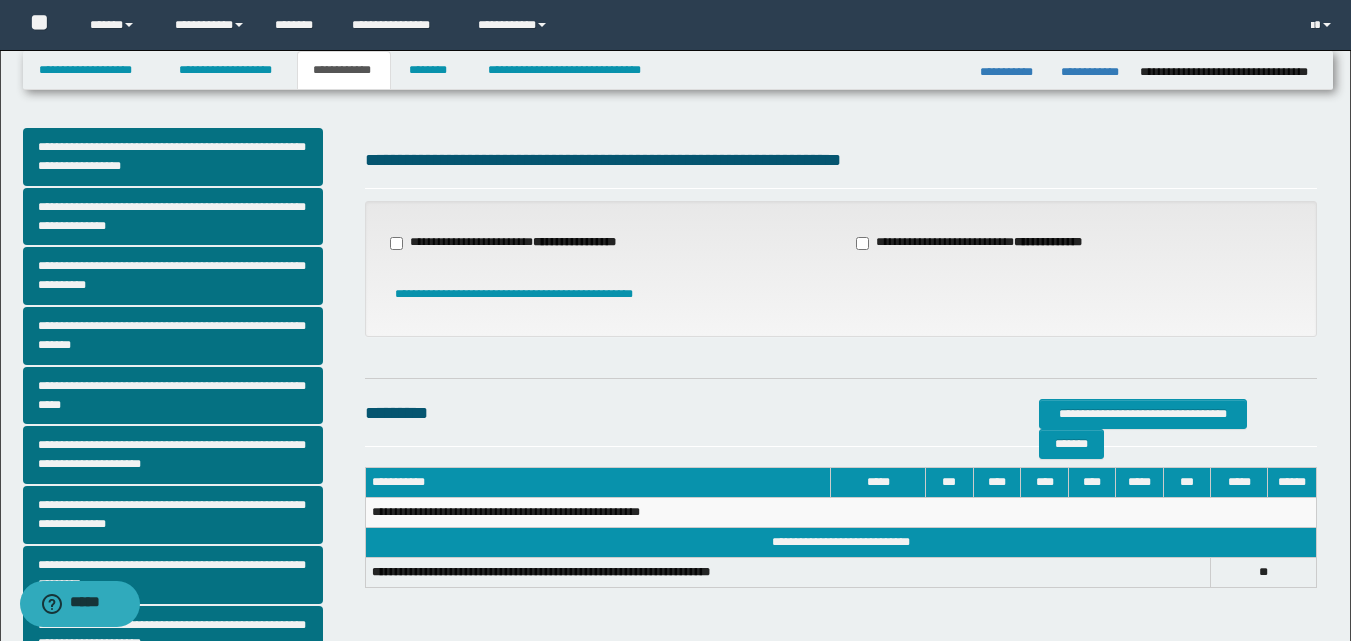 click on "**********" at bounding box center (515, 243) 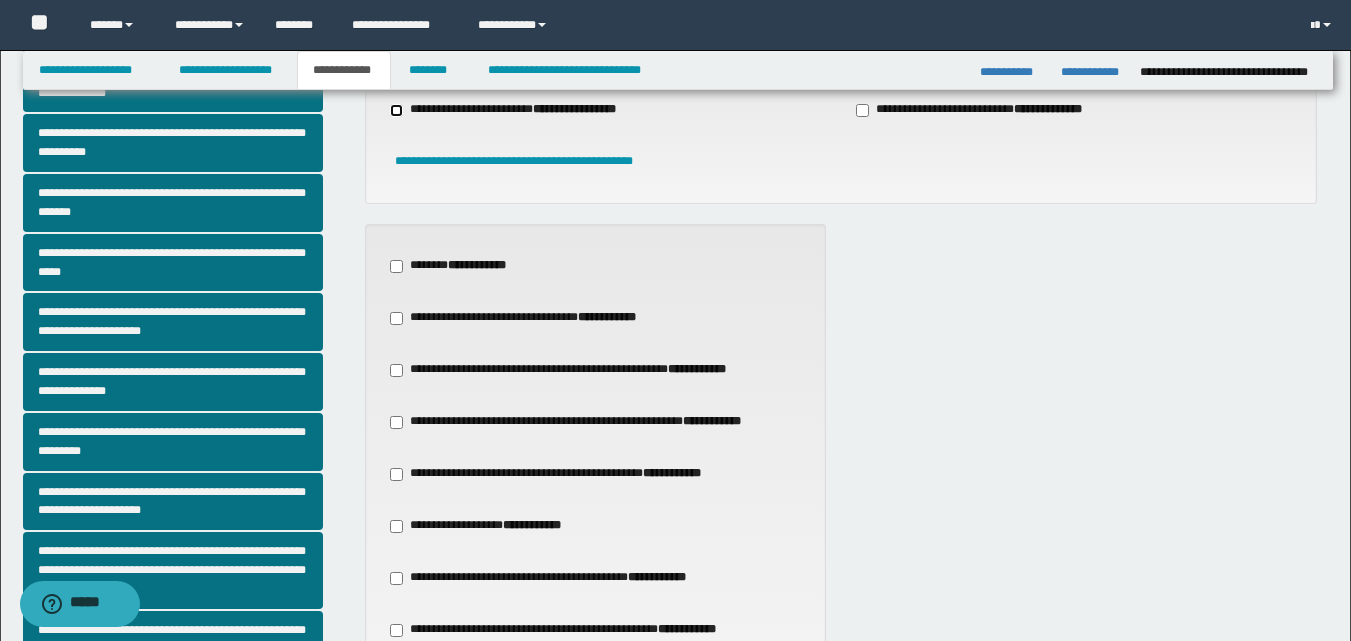 scroll, scrollTop: 200, scrollLeft: 0, axis: vertical 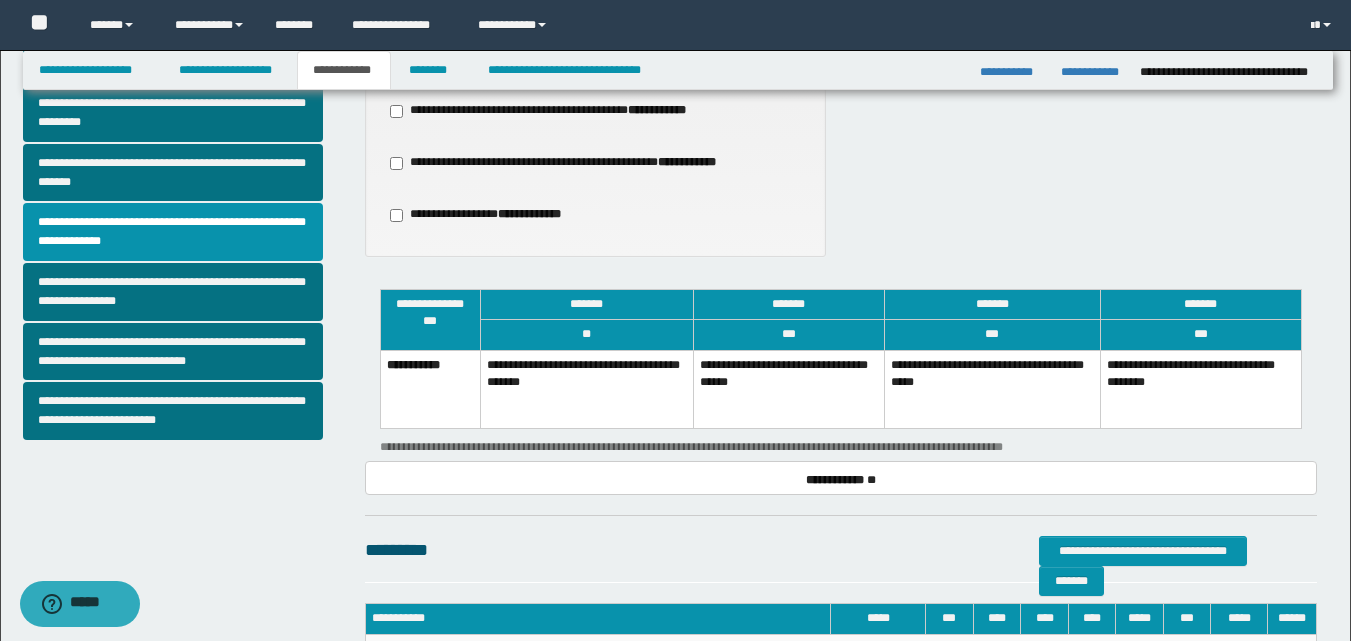 click on "**********" at bounding box center [992, 389] 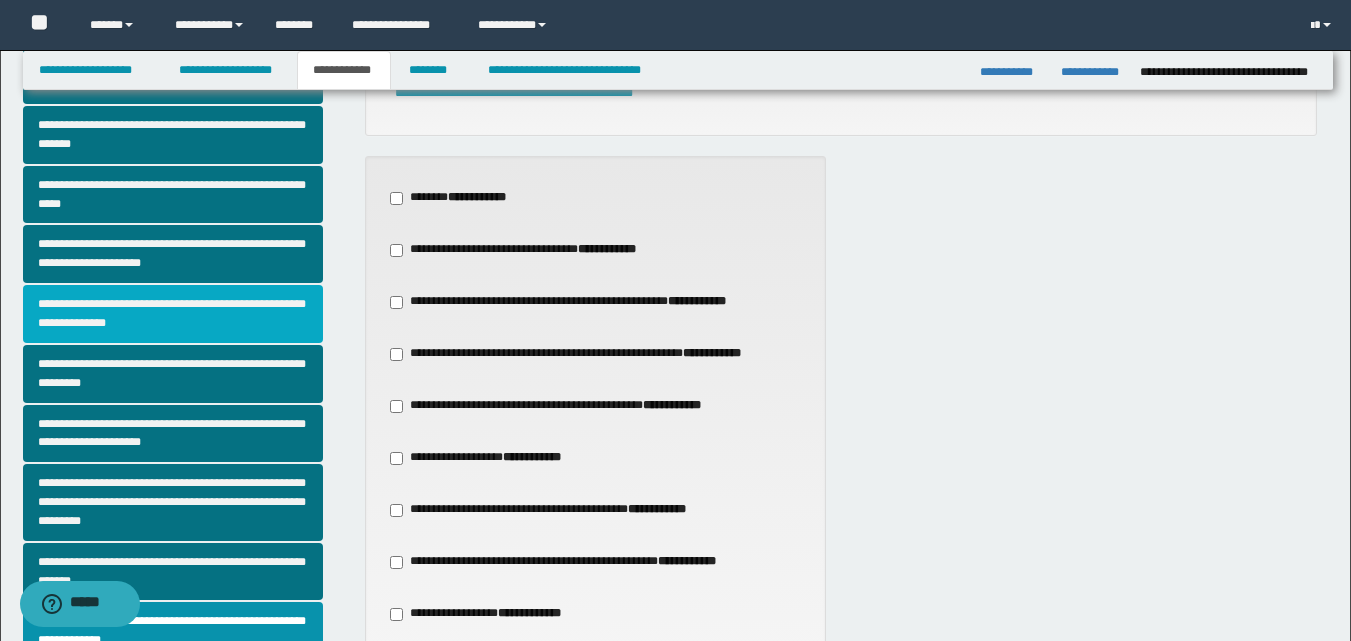 scroll, scrollTop: 200, scrollLeft: 0, axis: vertical 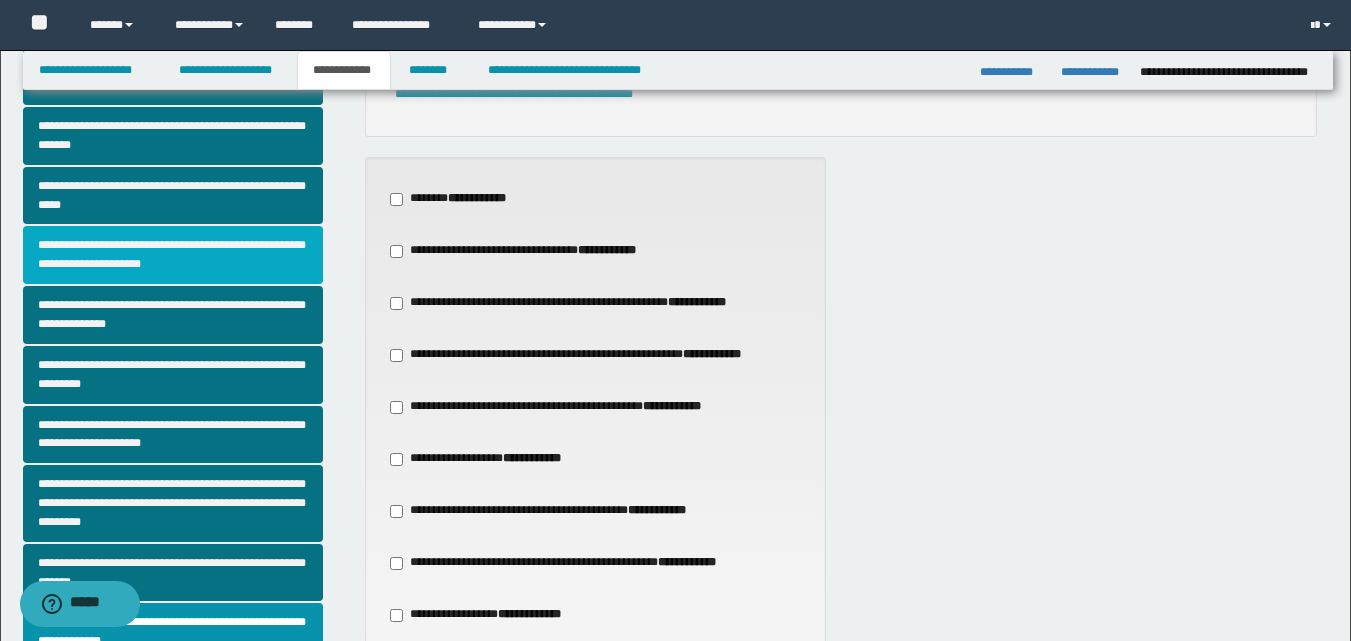 click on "**********" at bounding box center (173, 255) 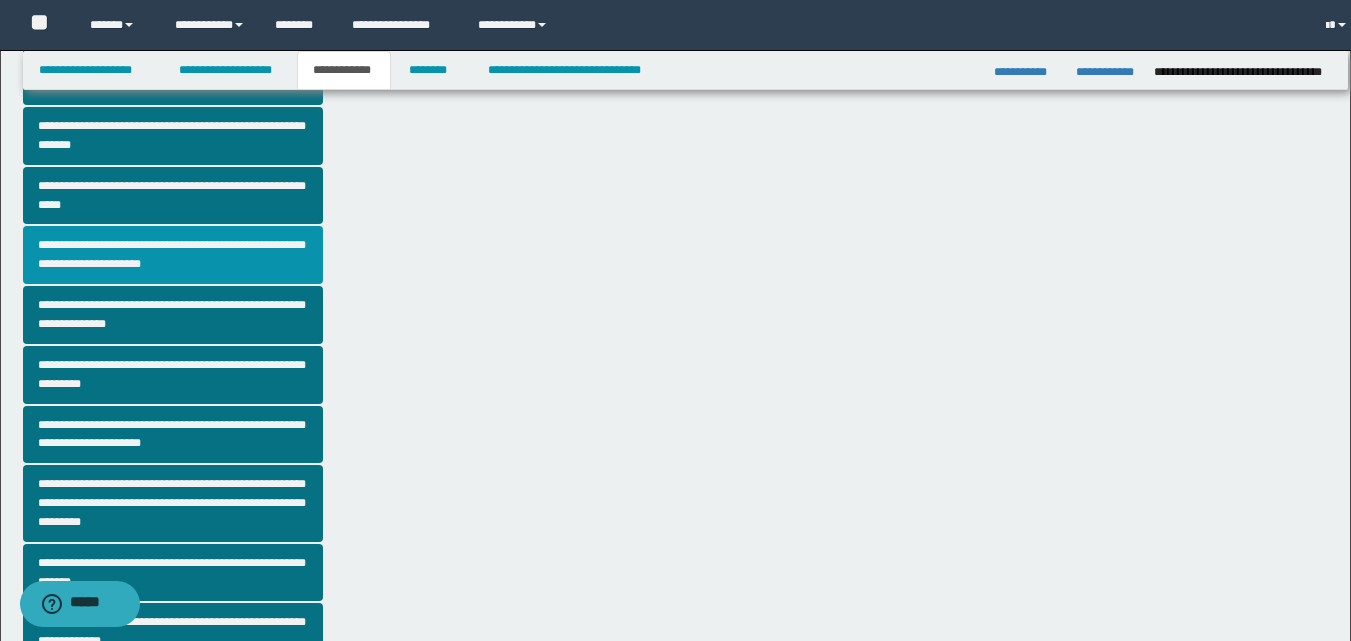 scroll, scrollTop: 0, scrollLeft: 0, axis: both 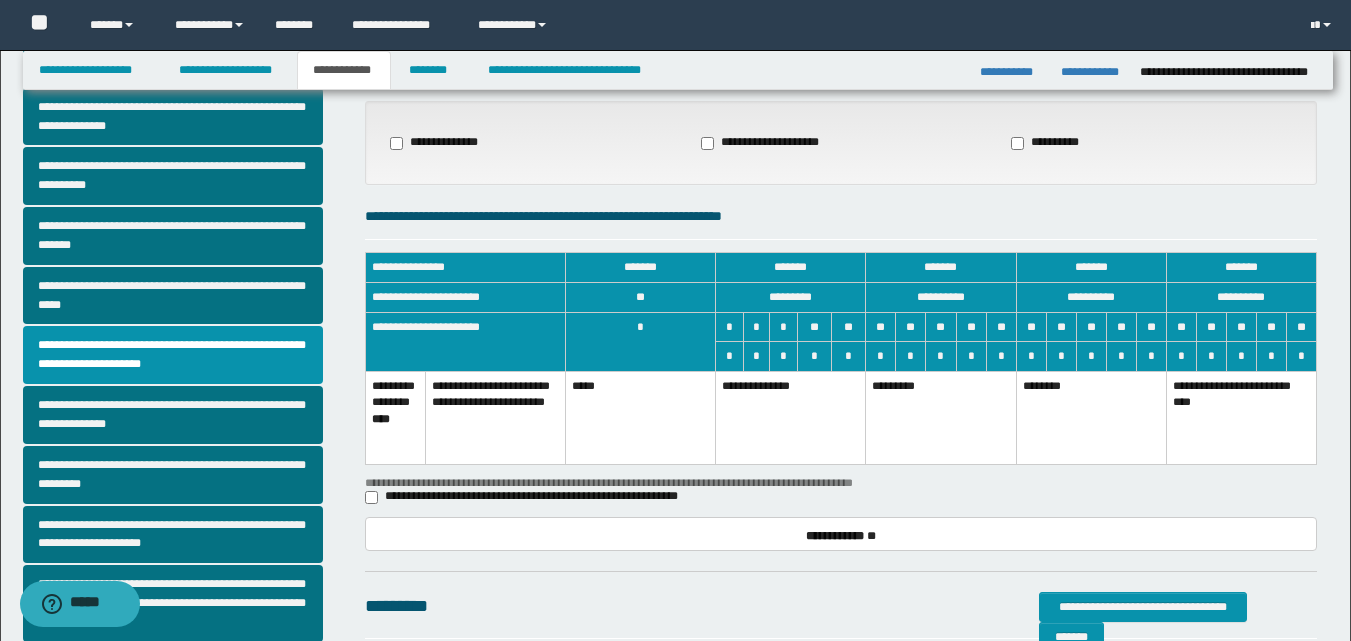 click on "**********" at bounding box center (791, 417) 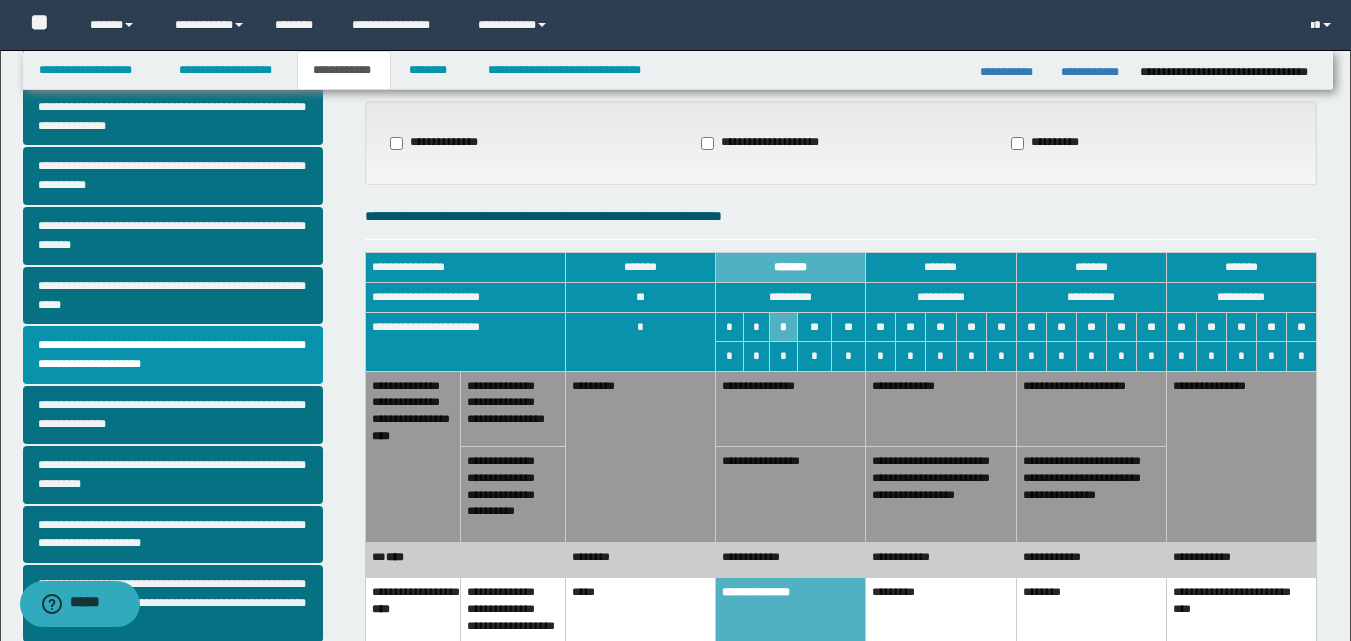 click on "**********" at bounding box center [791, 560] 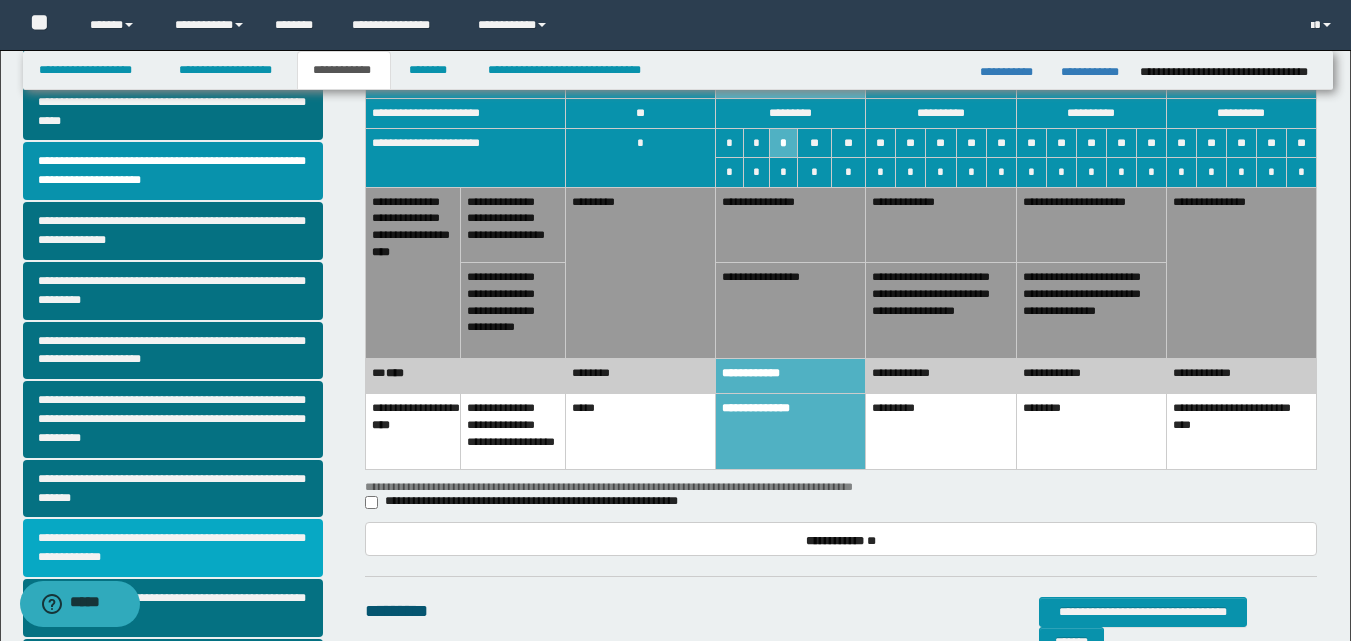 scroll, scrollTop: 400, scrollLeft: 0, axis: vertical 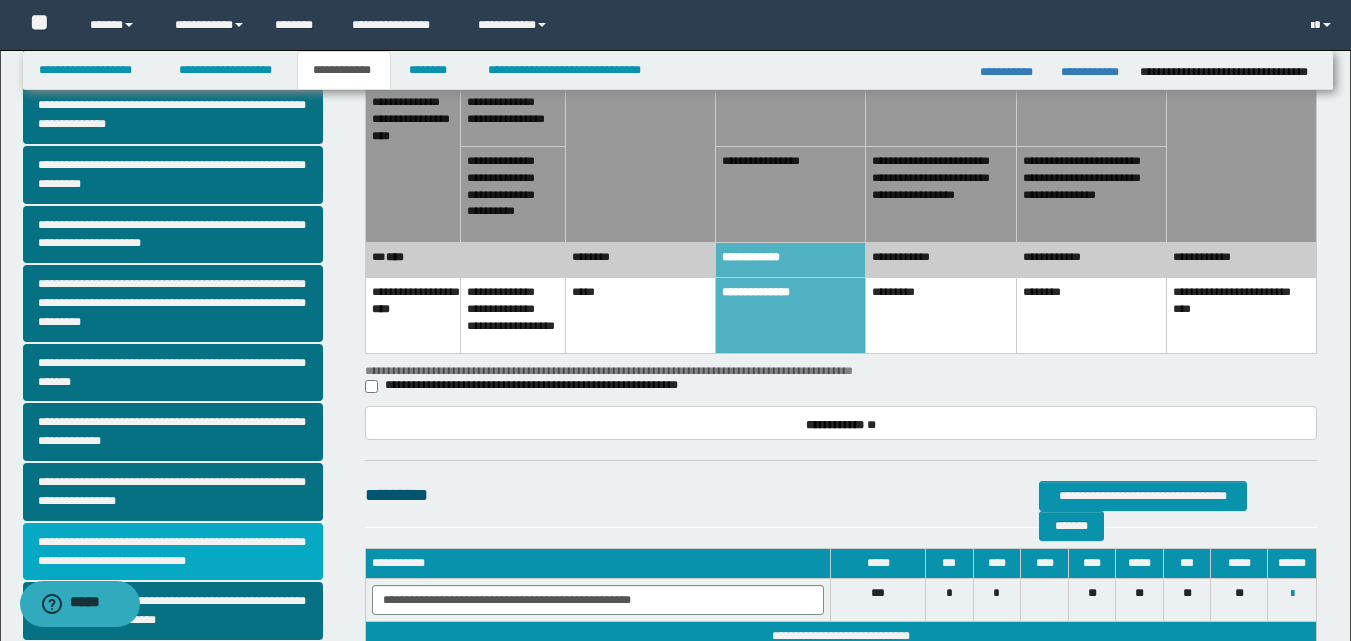 click on "**********" at bounding box center (173, 552) 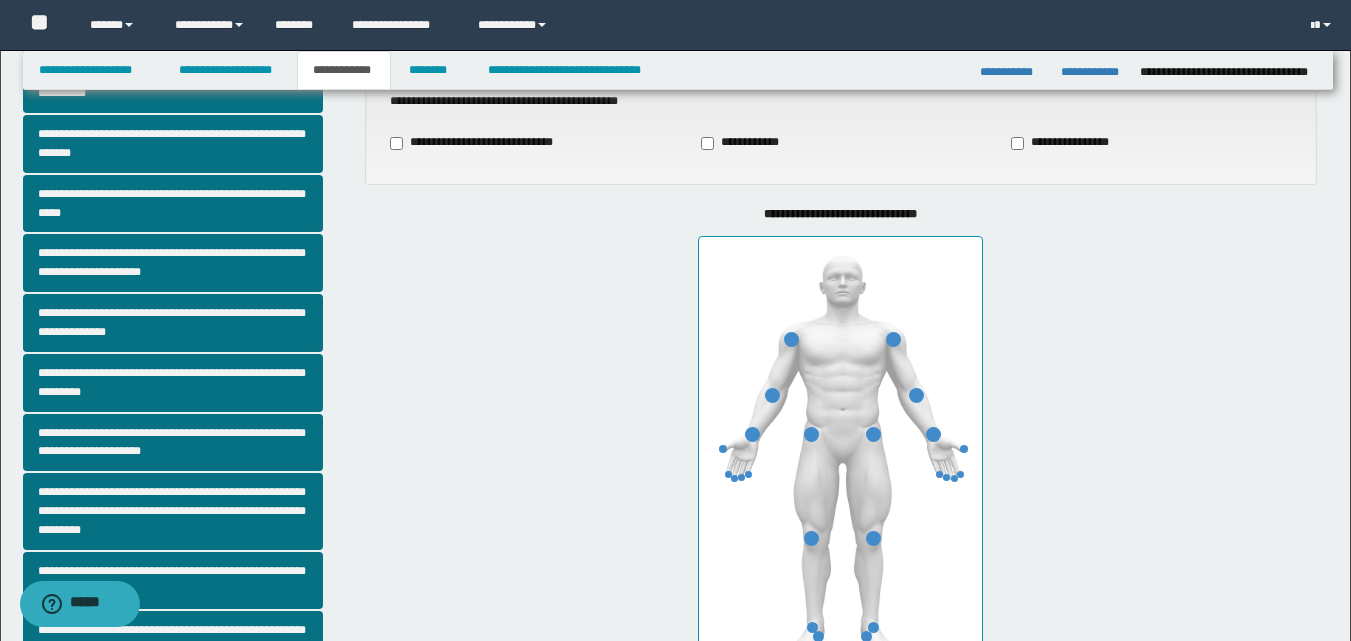 scroll, scrollTop: 200, scrollLeft: 0, axis: vertical 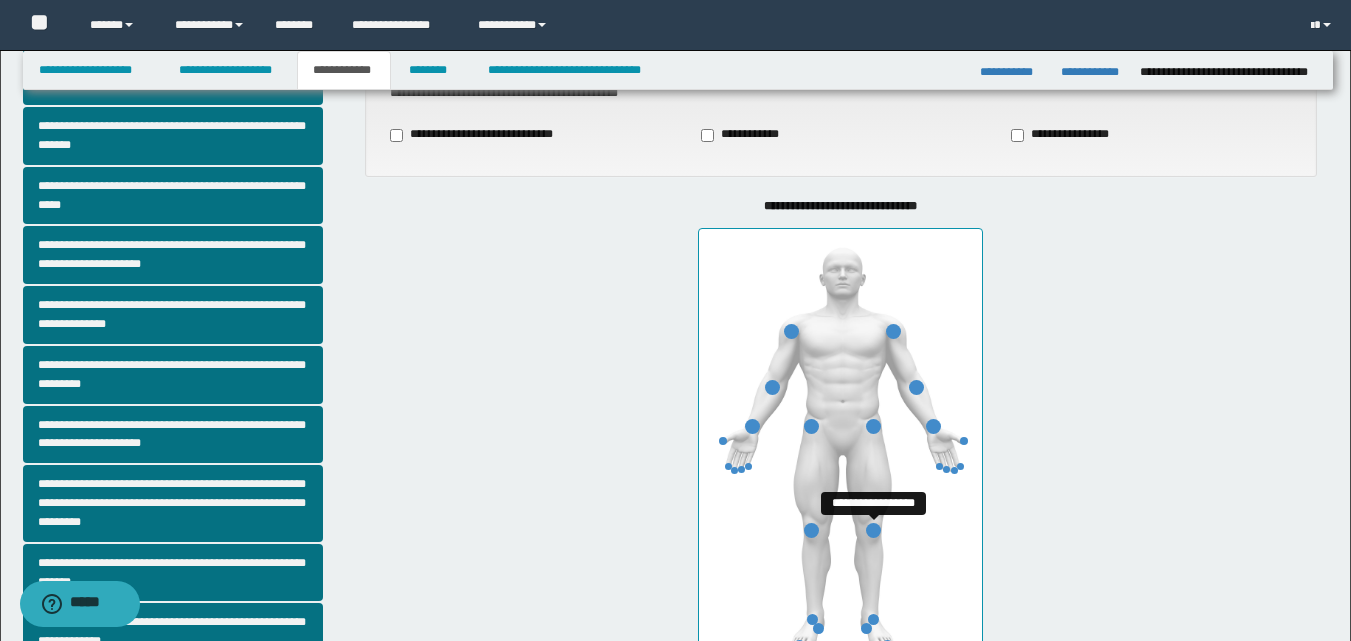 click at bounding box center [873, 530] 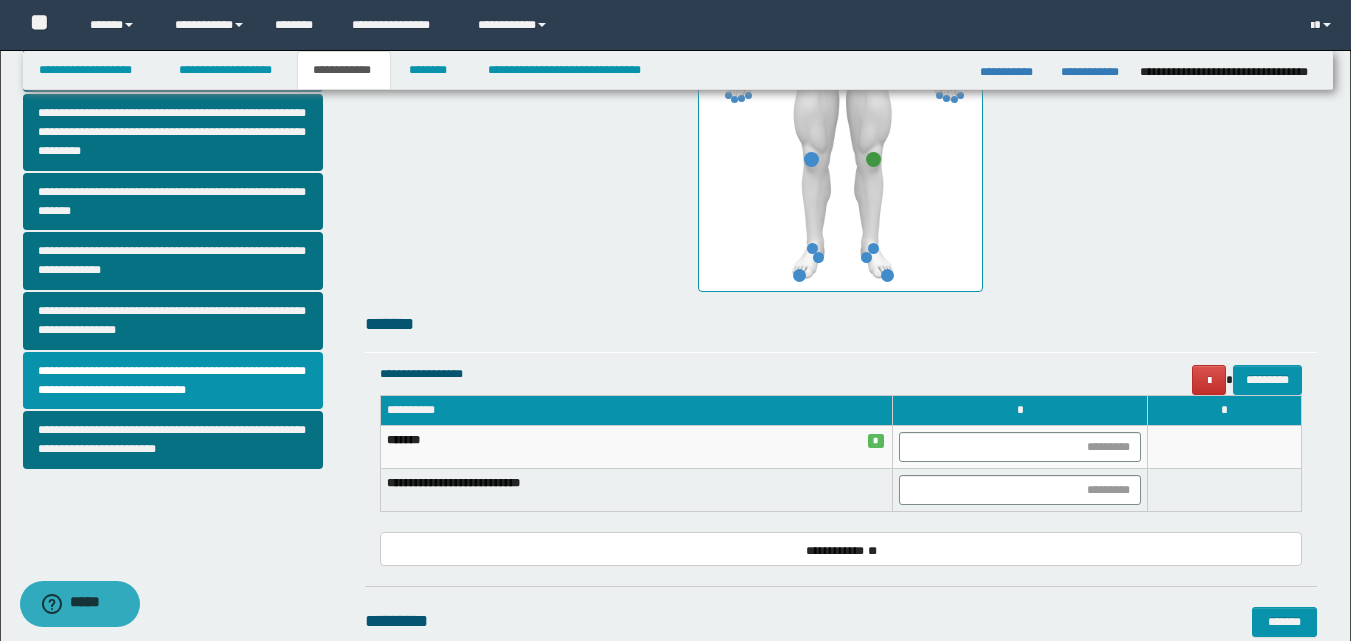 scroll, scrollTop: 600, scrollLeft: 0, axis: vertical 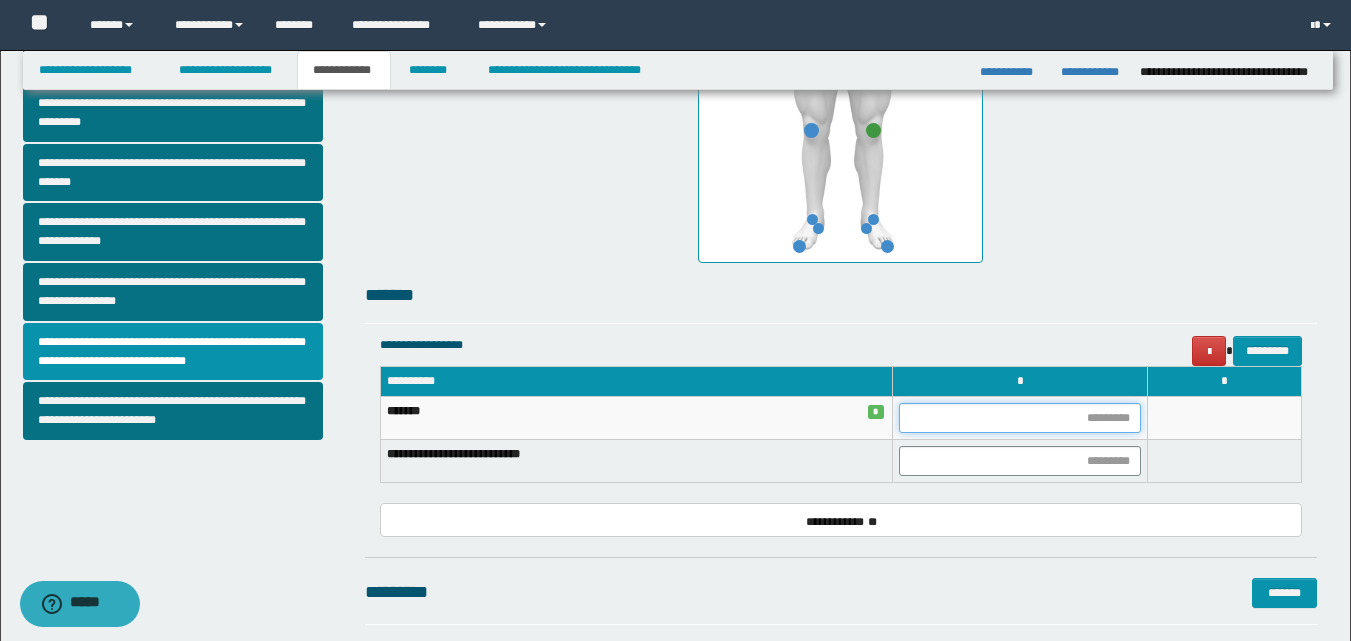 click at bounding box center (1020, 418) 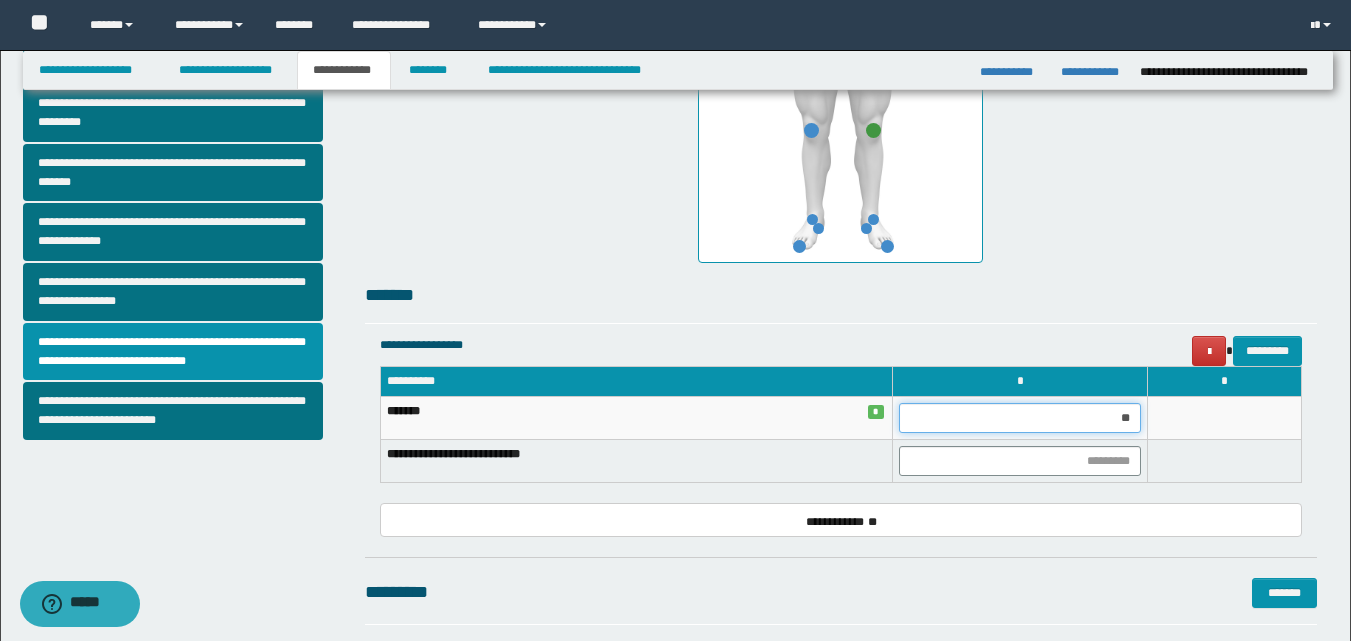 type on "***" 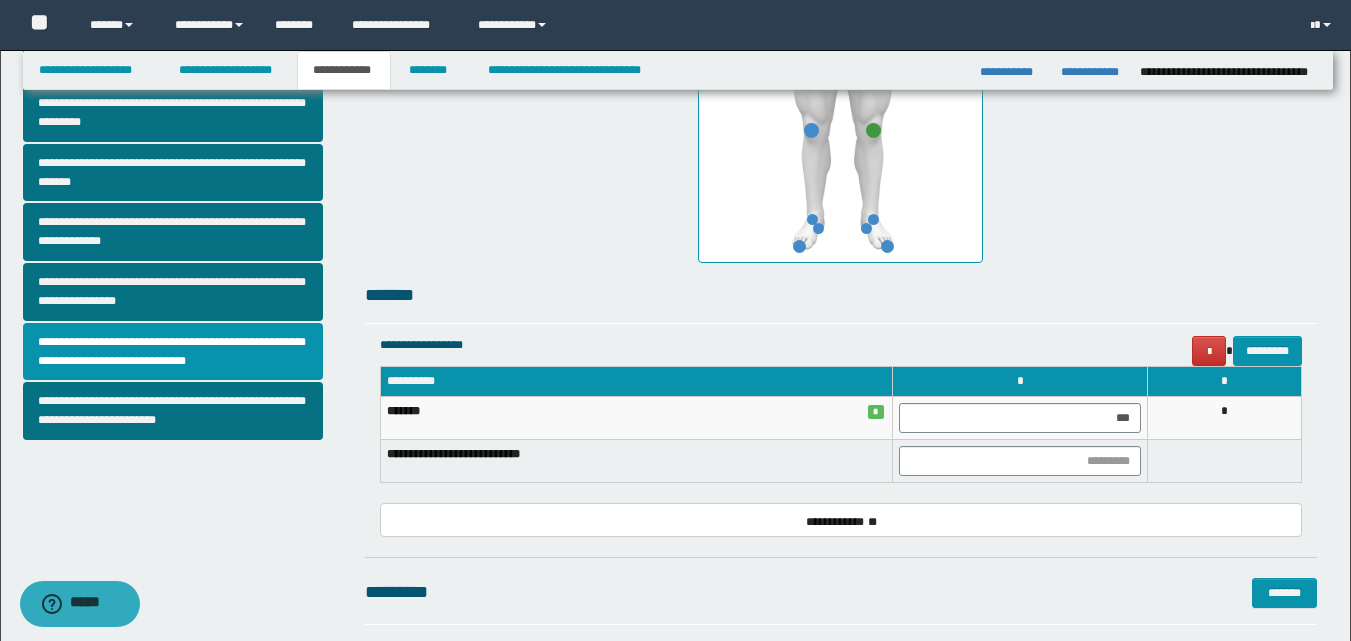 click on "*" at bounding box center (1225, 418) 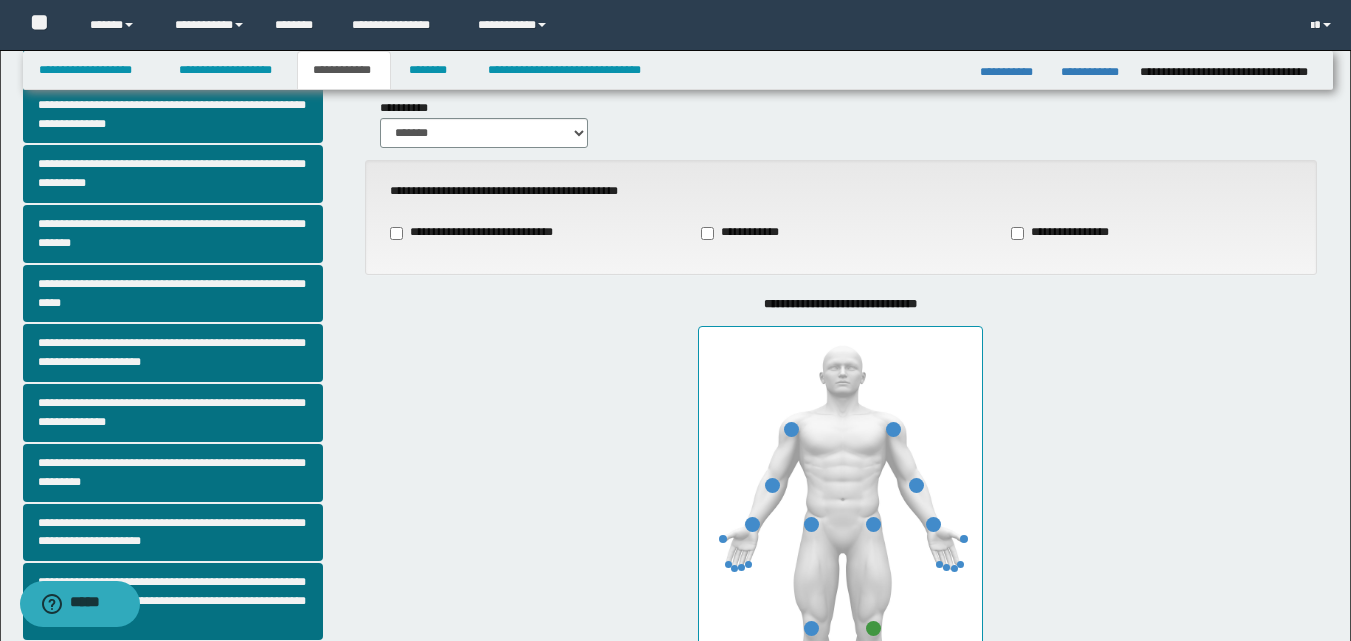 scroll, scrollTop: 67, scrollLeft: 0, axis: vertical 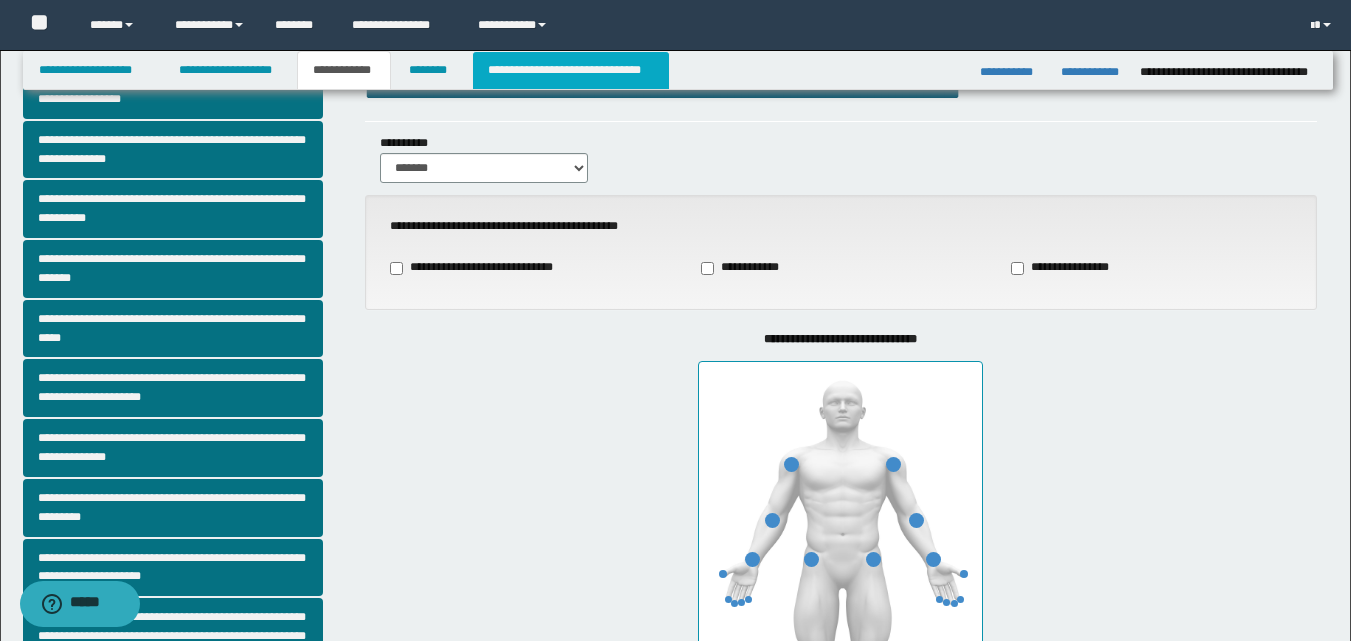 click on "**********" at bounding box center [570, 70] 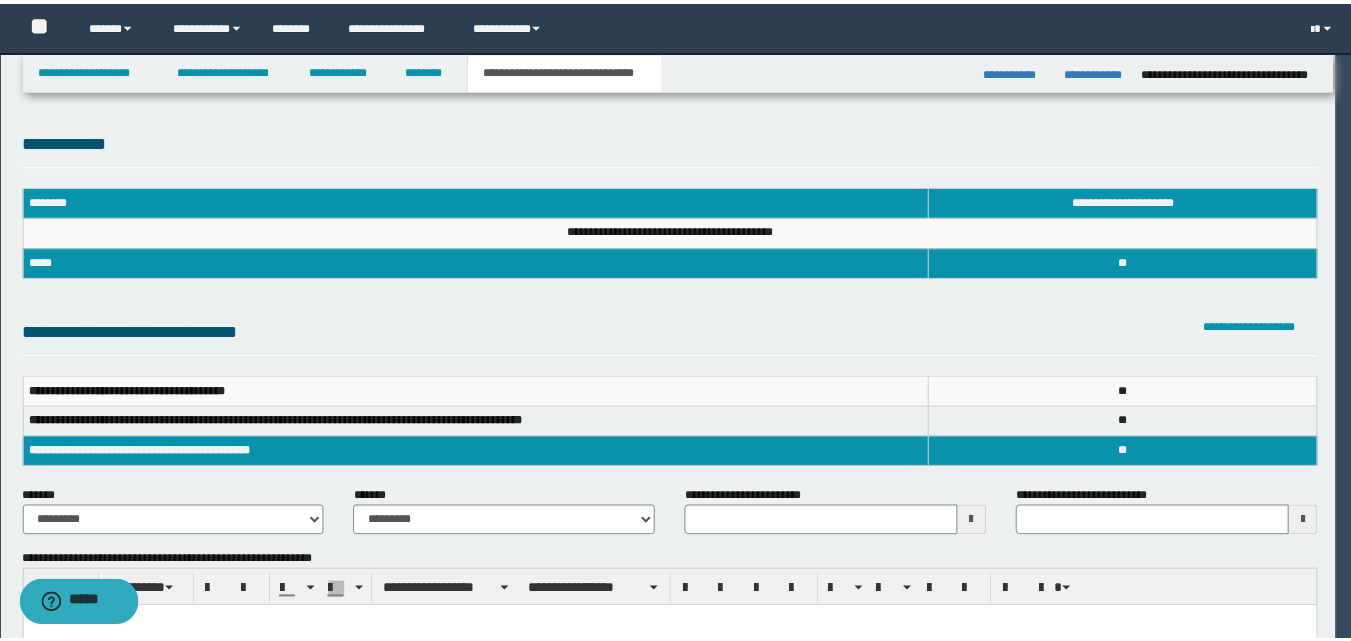 scroll, scrollTop: 0, scrollLeft: 0, axis: both 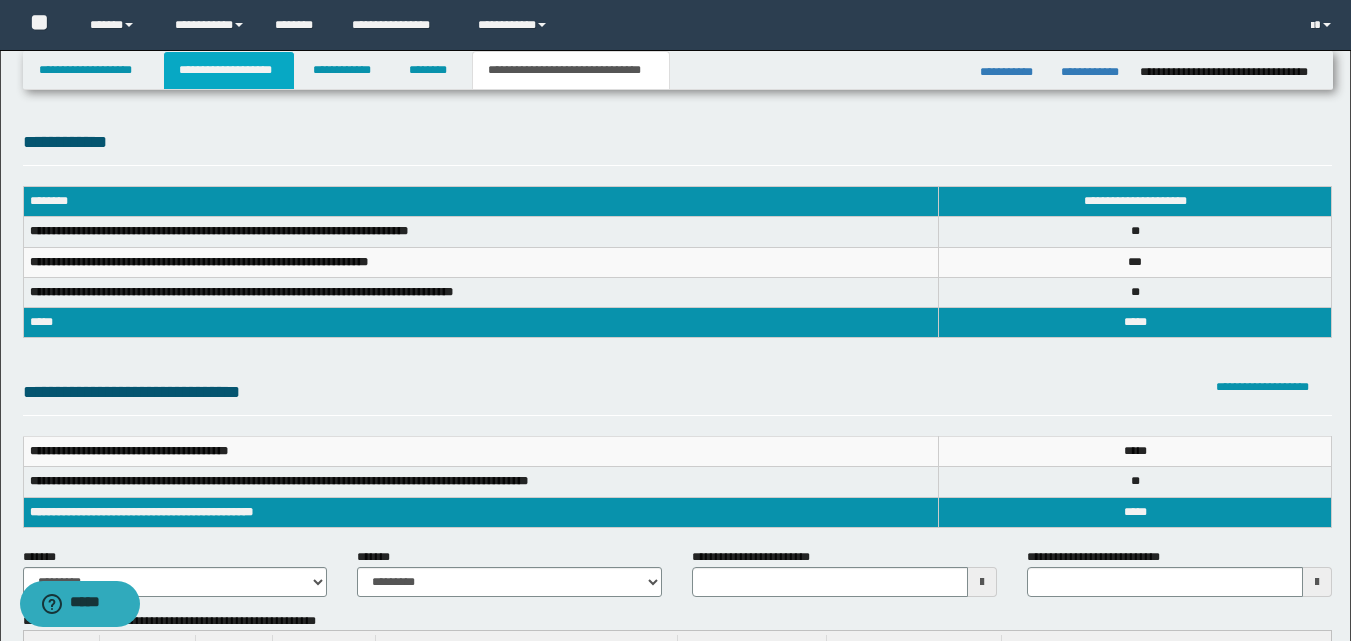 click on "**********" at bounding box center (229, 70) 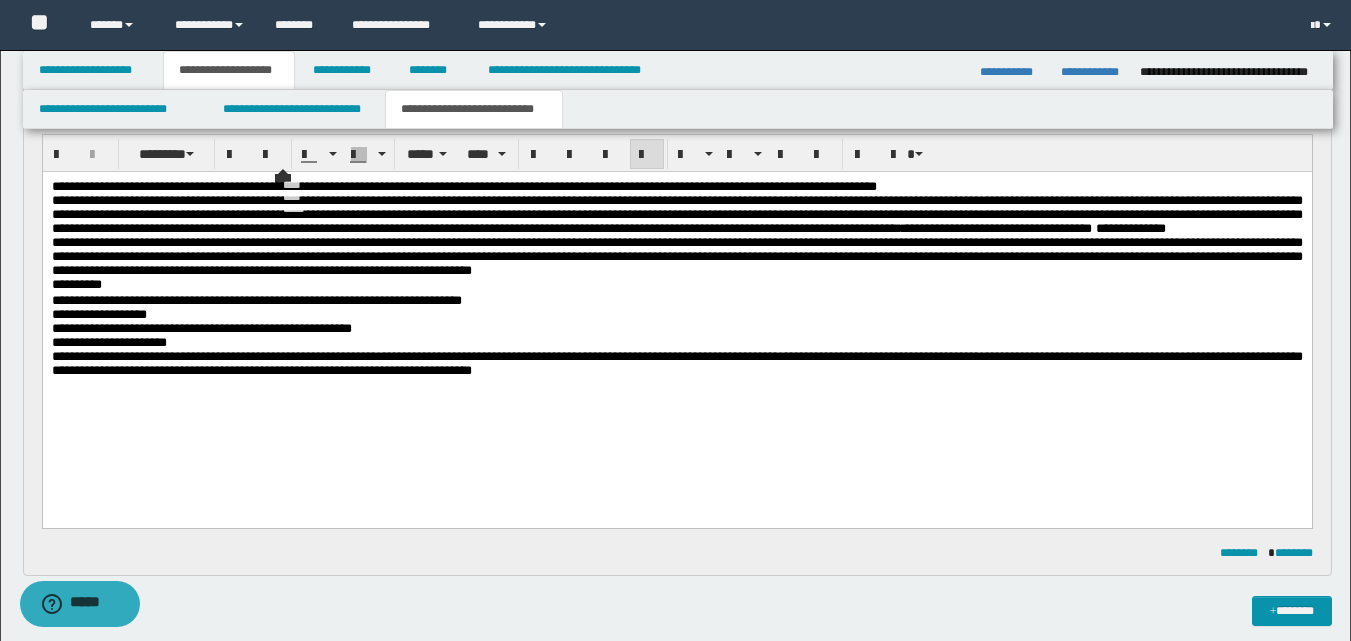 scroll, scrollTop: 300, scrollLeft: 0, axis: vertical 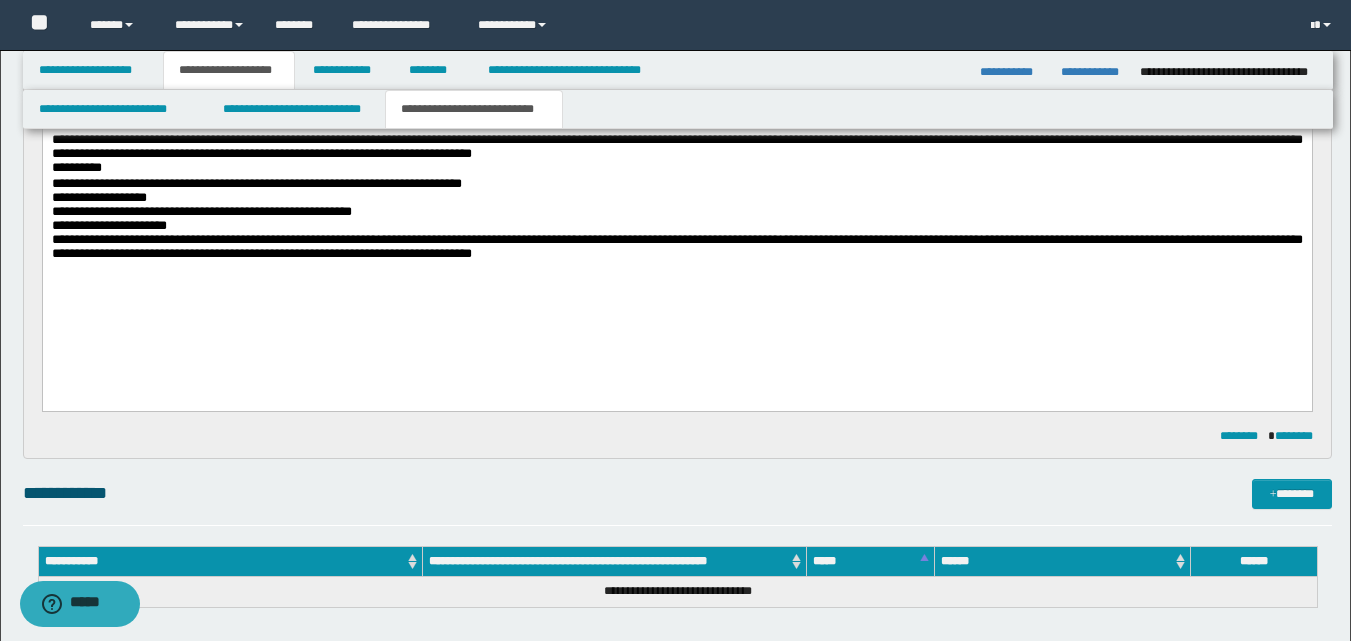 drag, startPoint x: 799, startPoint y: 302, endPoint x: 841, endPoint y: 331, distance: 51.0392 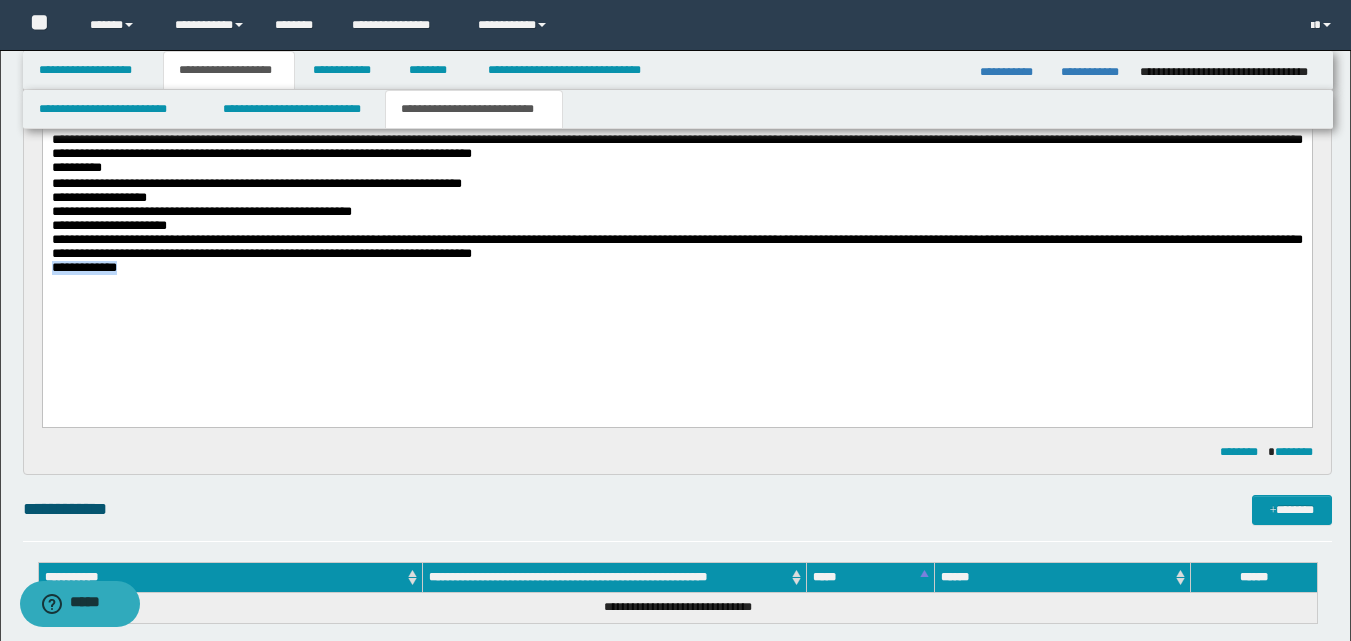 drag, startPoint x: 143, startPoint y: 305, endPoint x: 18, endPoint y: 321, distance: 126.01984 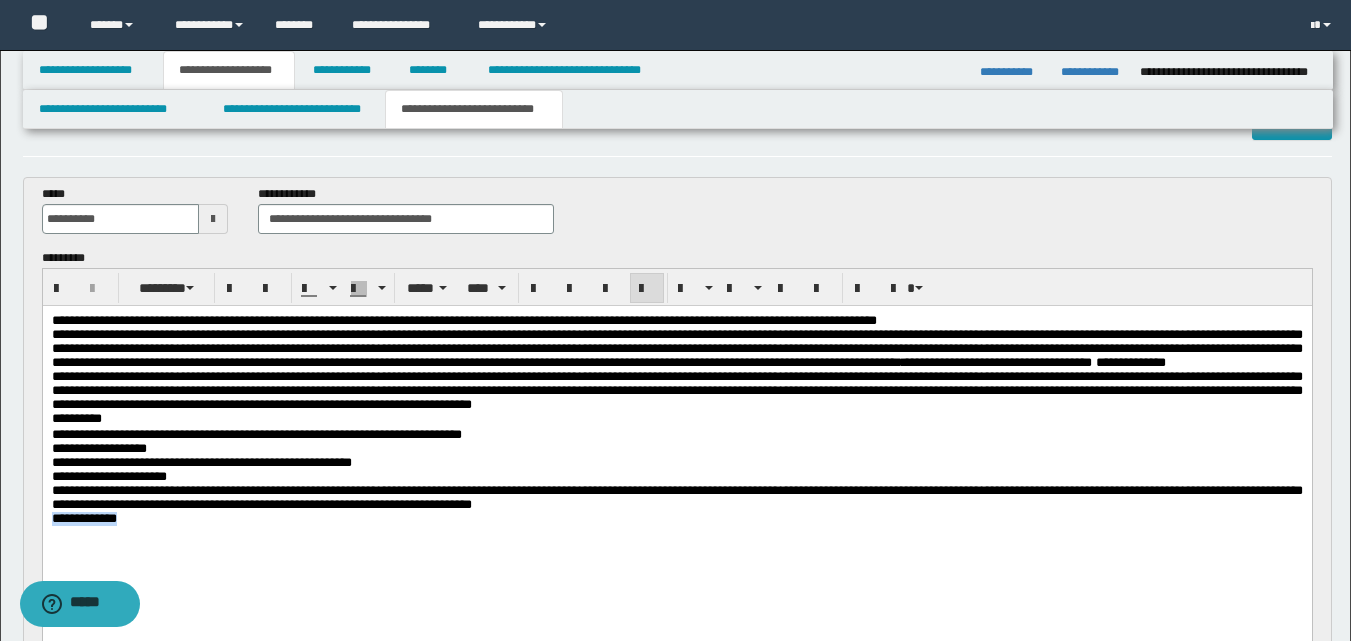 scroll, scrollTop: 0, scrollLeft: 0, axis: both 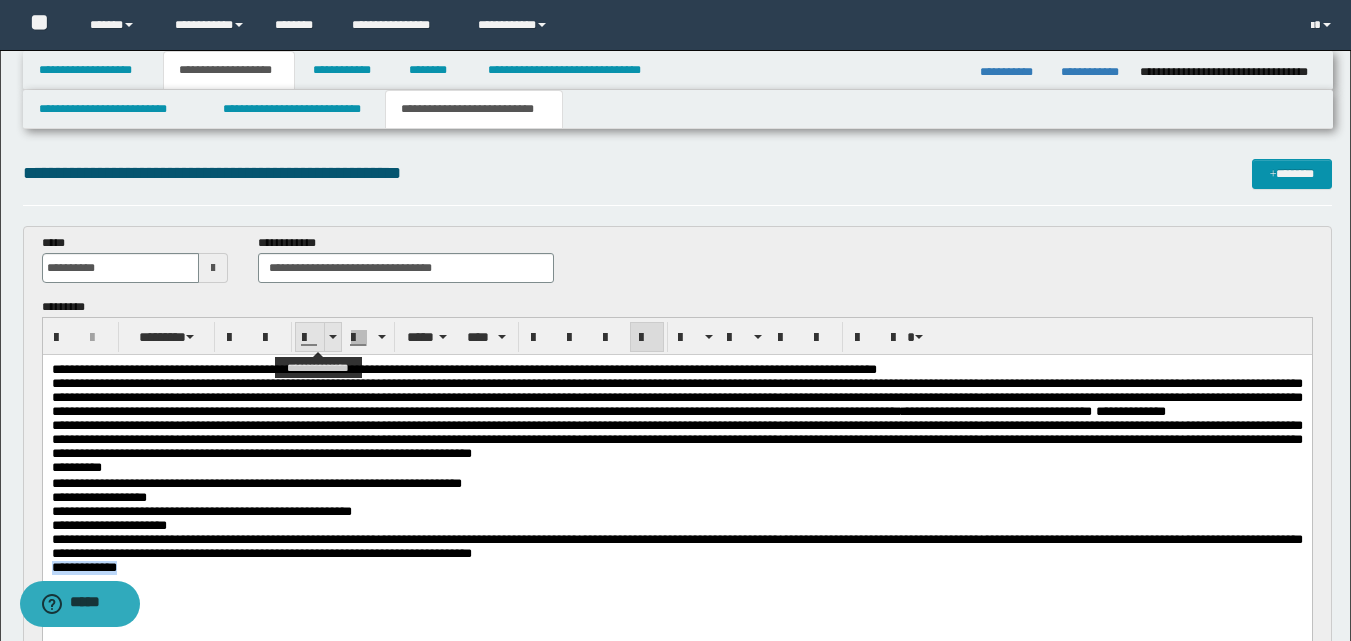 click at bounding box center [332, 337] 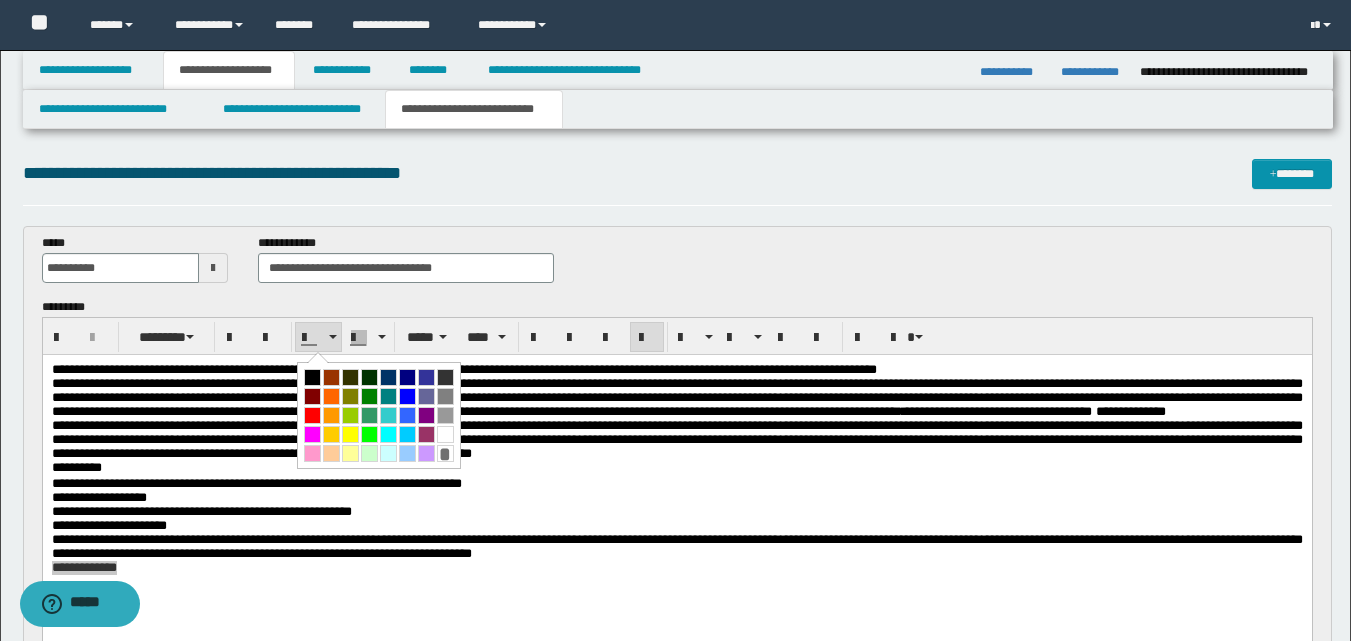 click at bounding box center (331, 396) 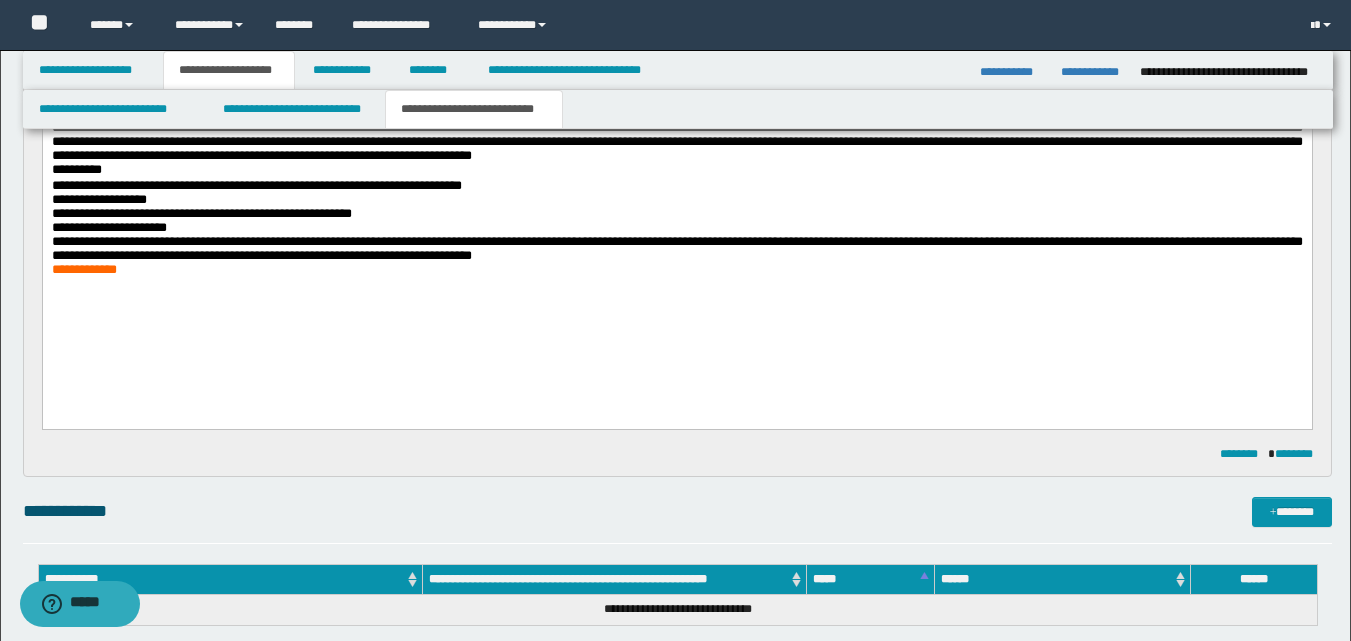 scroll, scrollTop: 300, scrollLeft: 0, axis: vertical 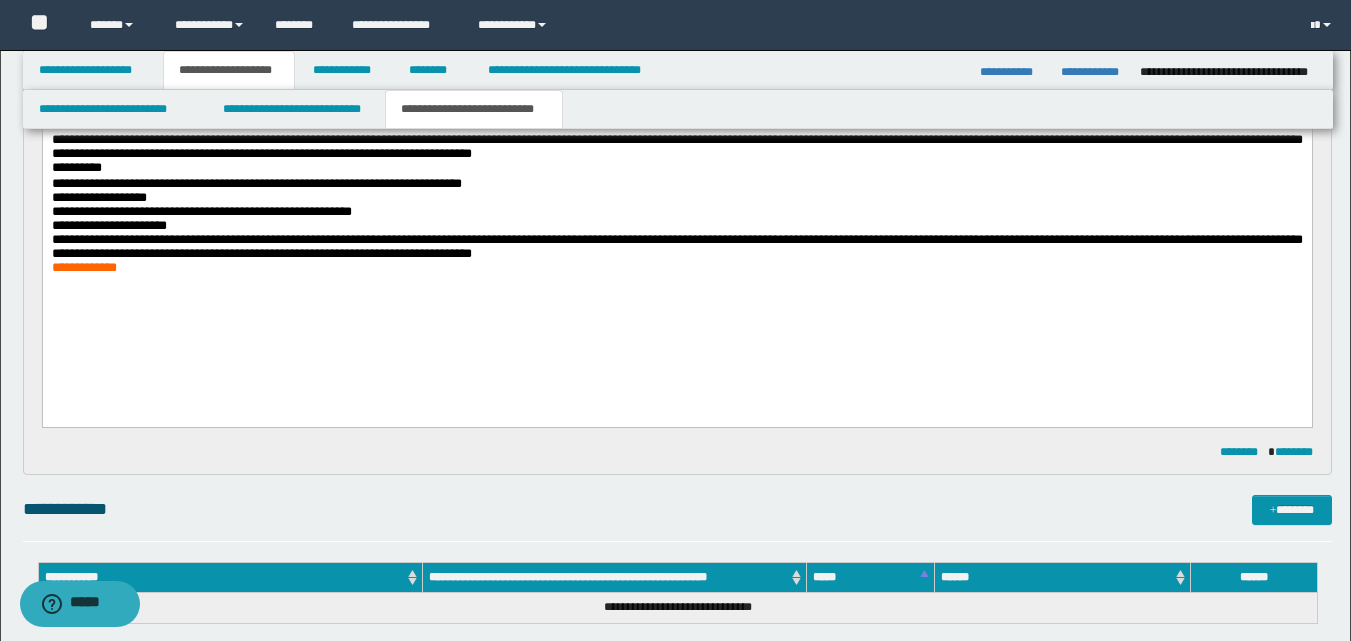 click on "**********" at bounding box center (676, 194) 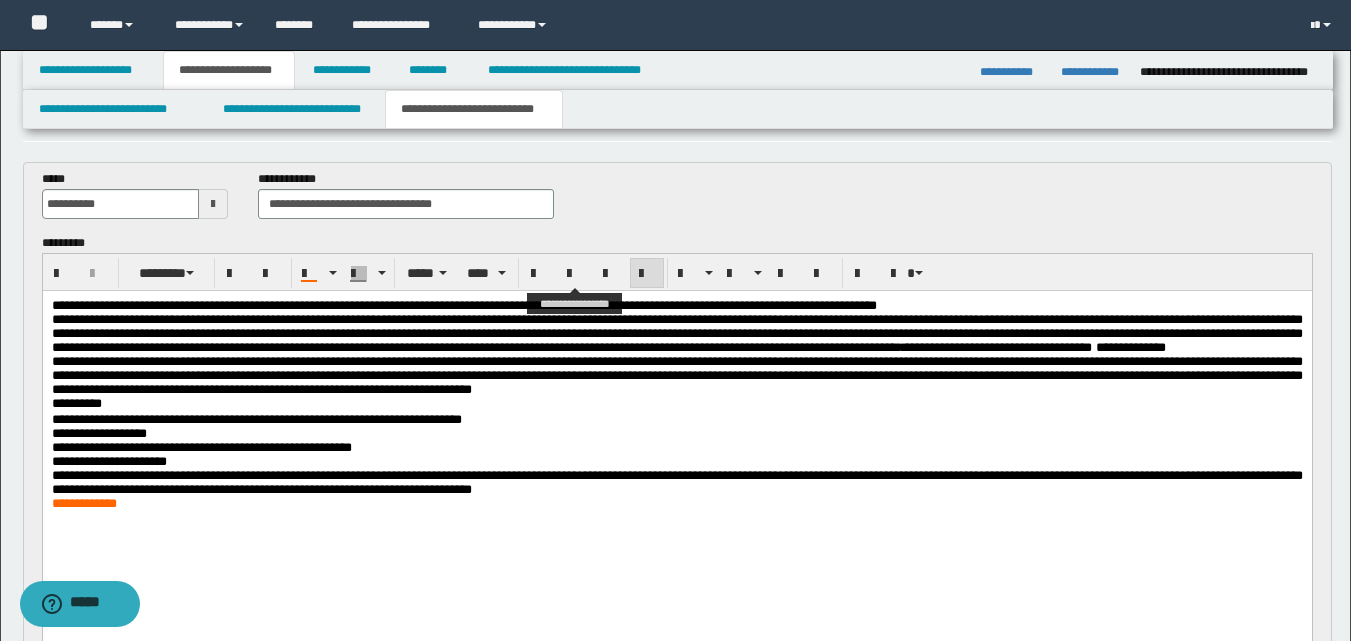 scroll, scrollTop: 200, scrollLeft: 0, axis: vertical 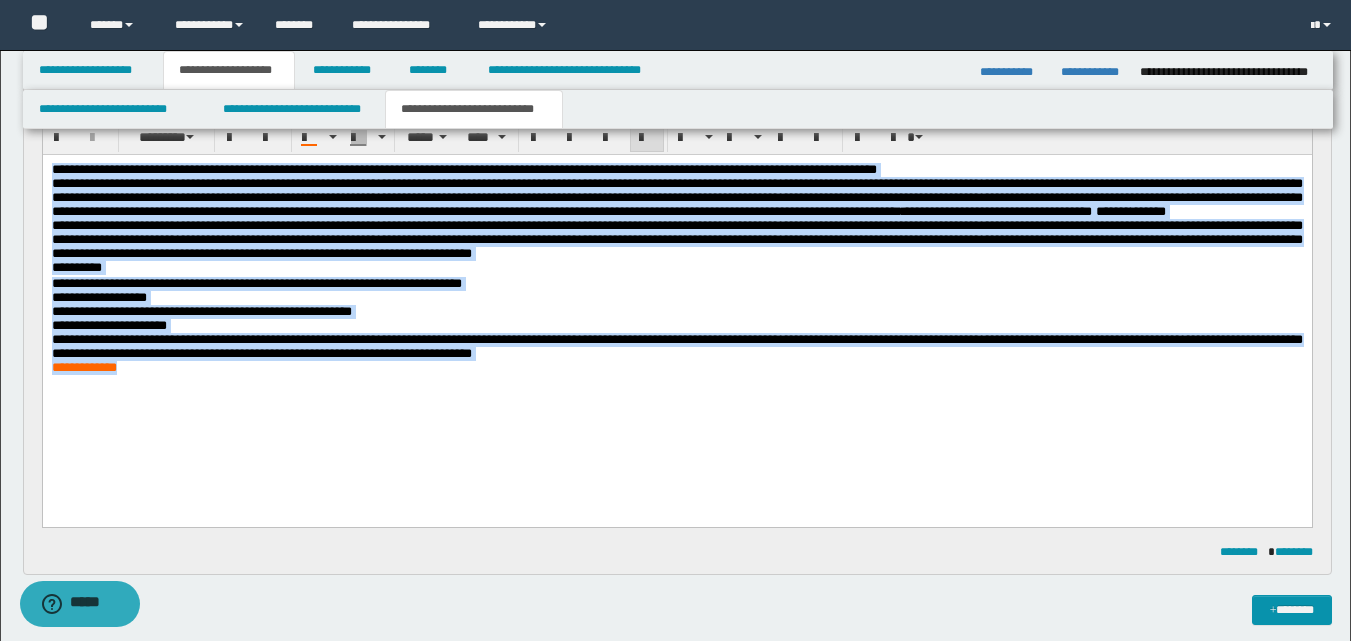 drag, startPoint x: 49, startPoint y: 168, endPoint x: 212, endPoint y: 420, distance: 300.12164 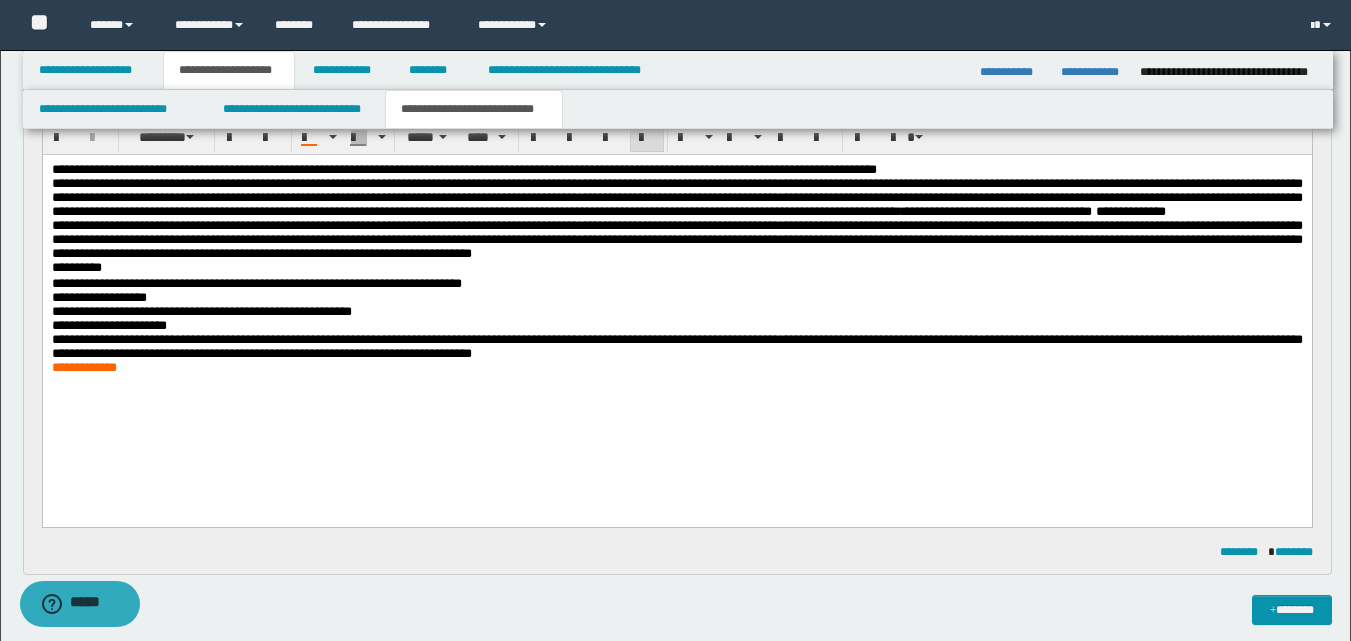 scroll, scrollTop: 100, scrollLeft: 0, axis: vertical 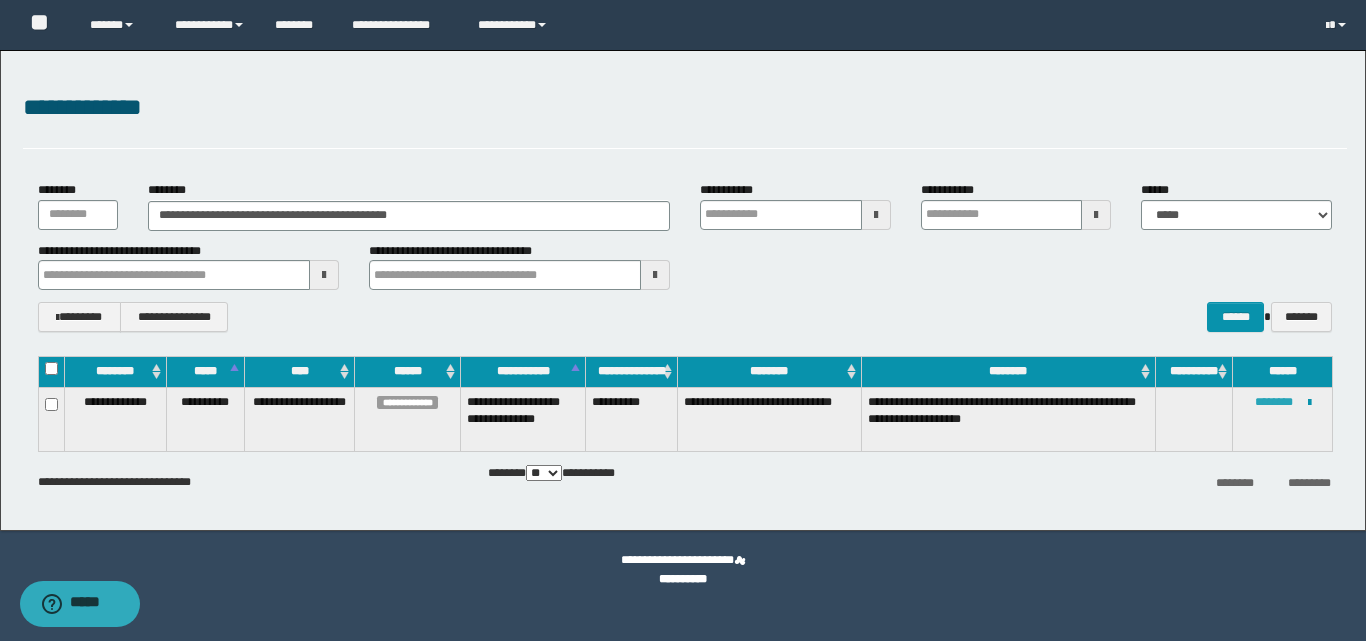 click on "********" at bounding box center [1274, 402] 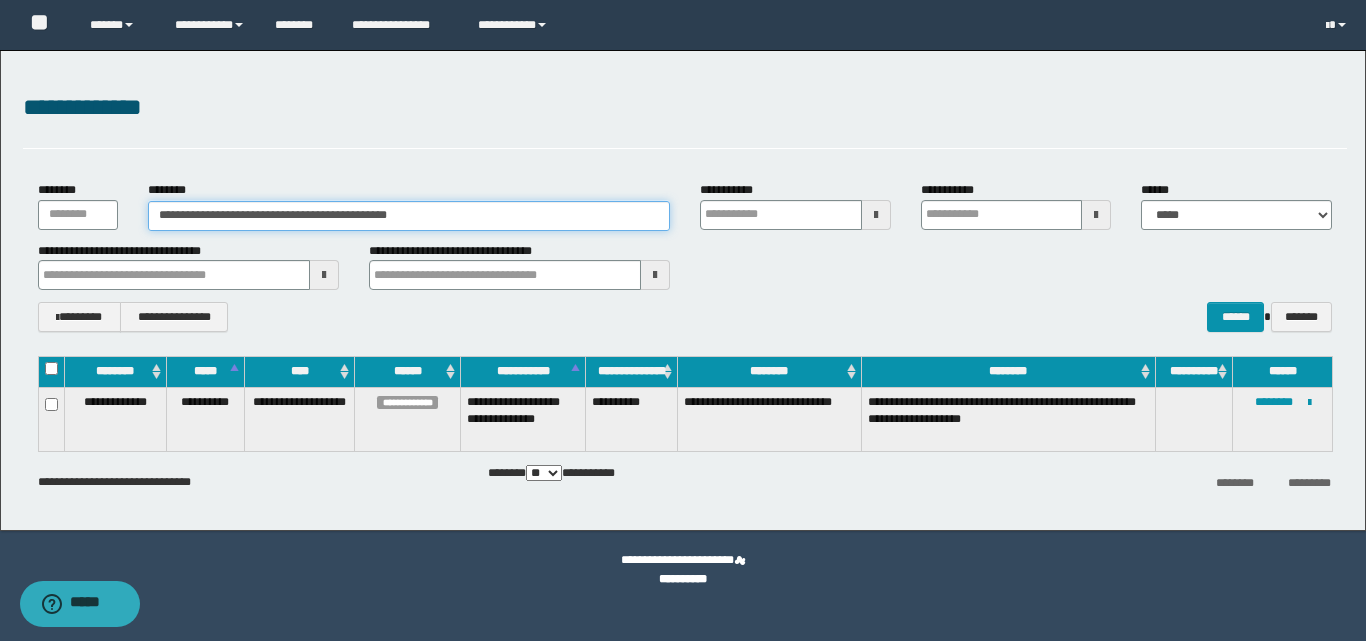drag, startPoint x: 450, startPoint y: 219, endPoint x: 144, endPoint y: 258, distance: 308.47528 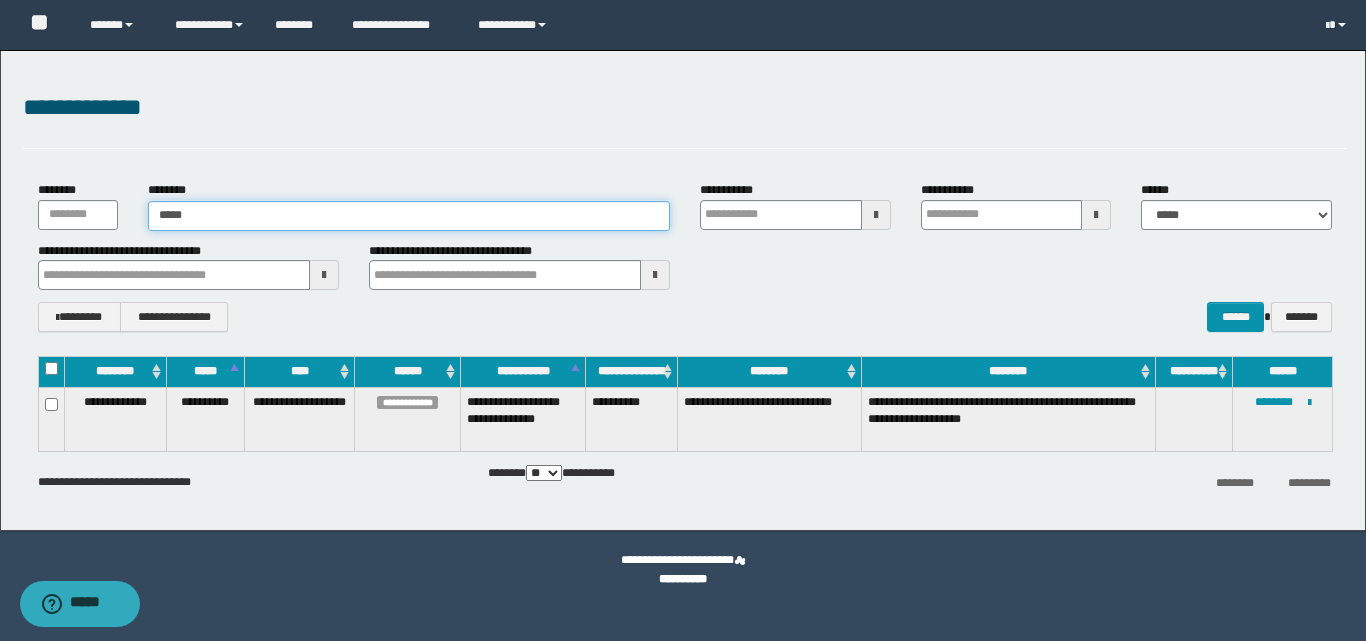 type on "******" 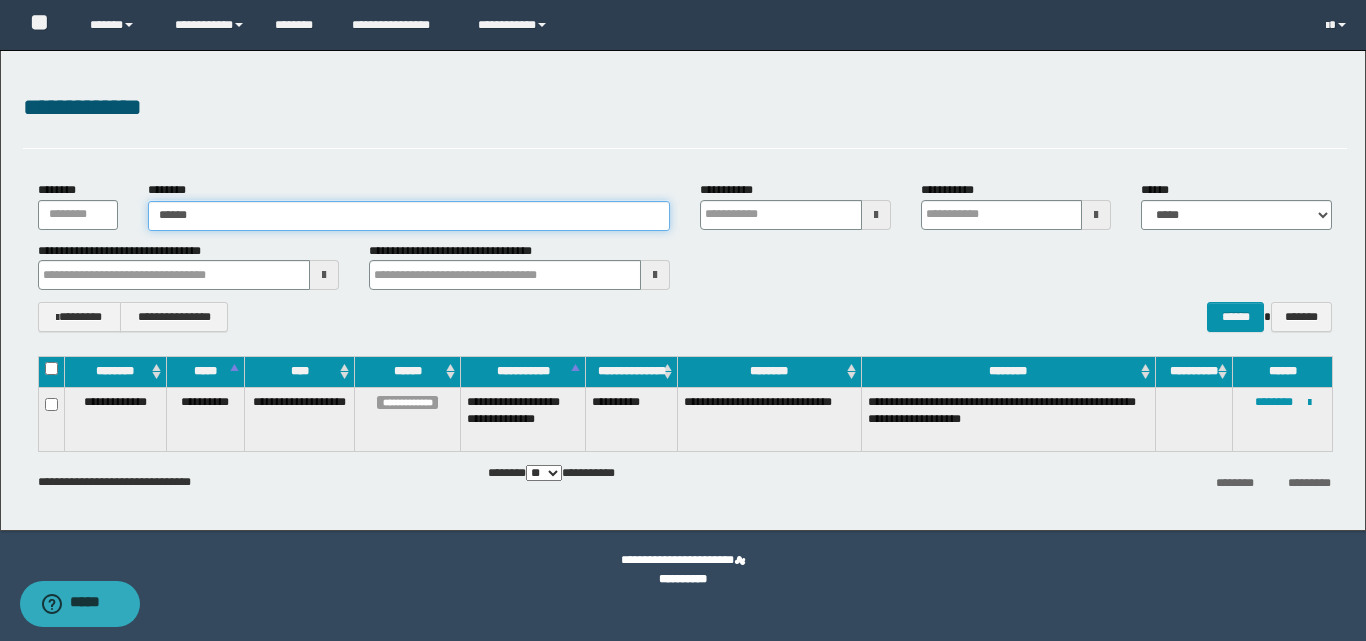 type on "******" 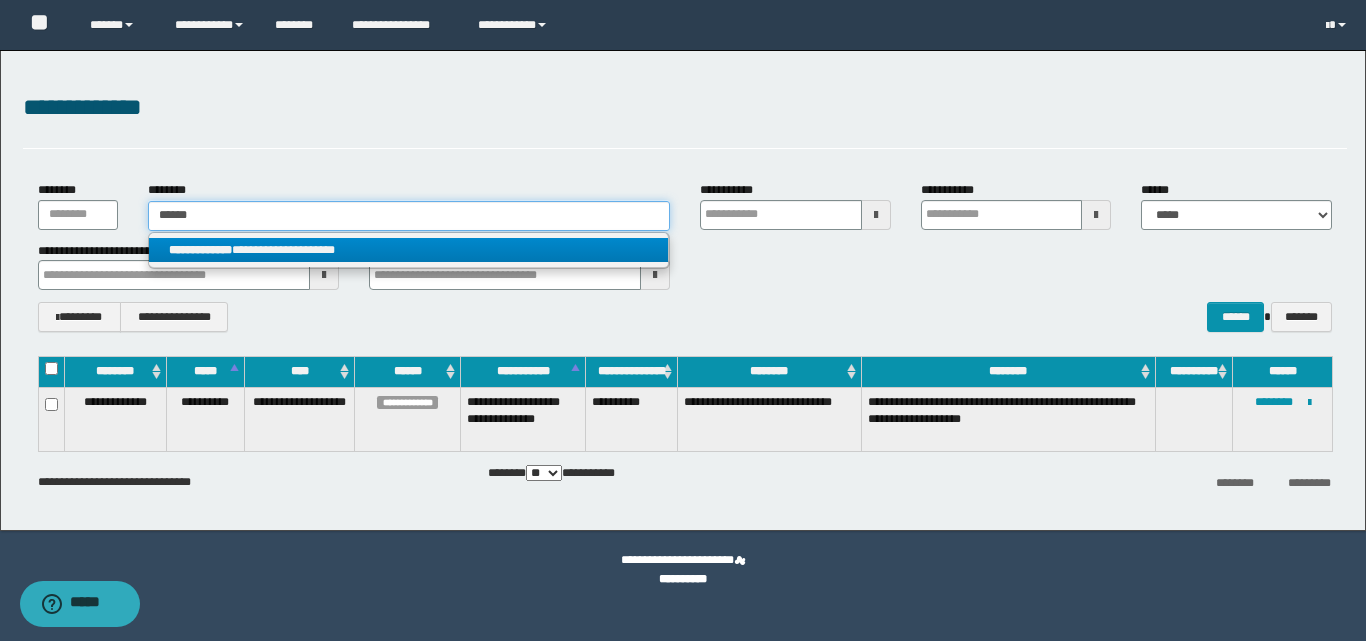 type on "******" 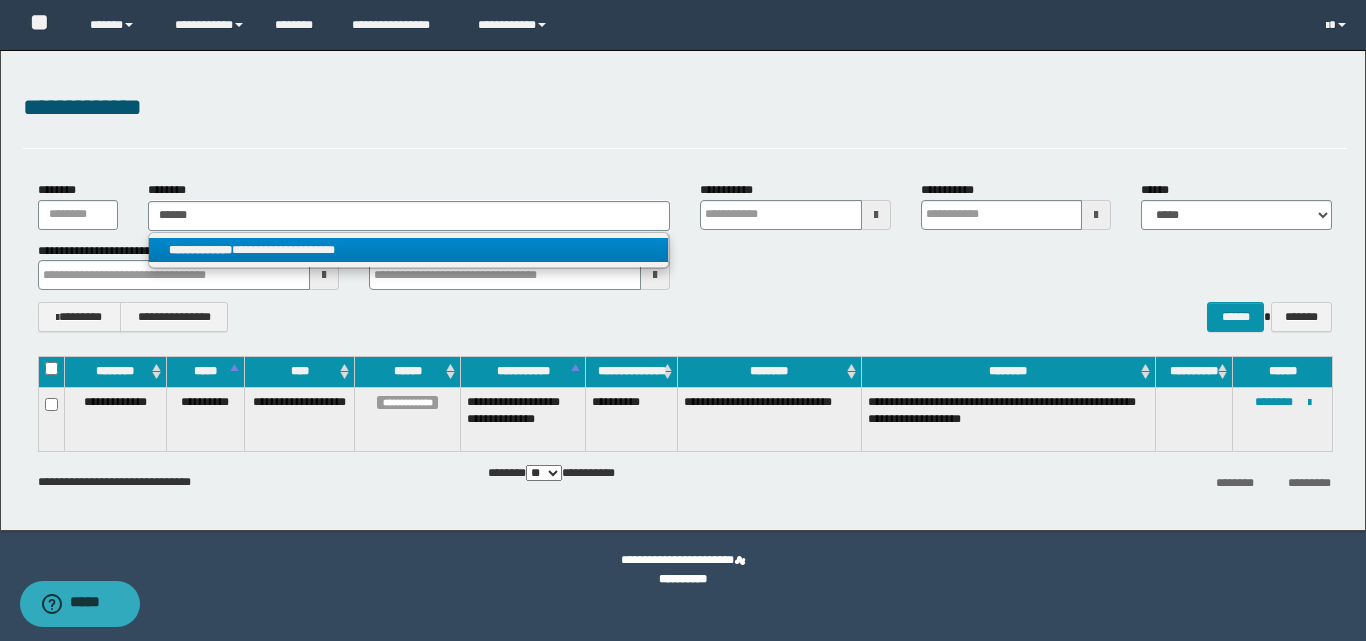 click on "**********" at bounding box center (408, 250) 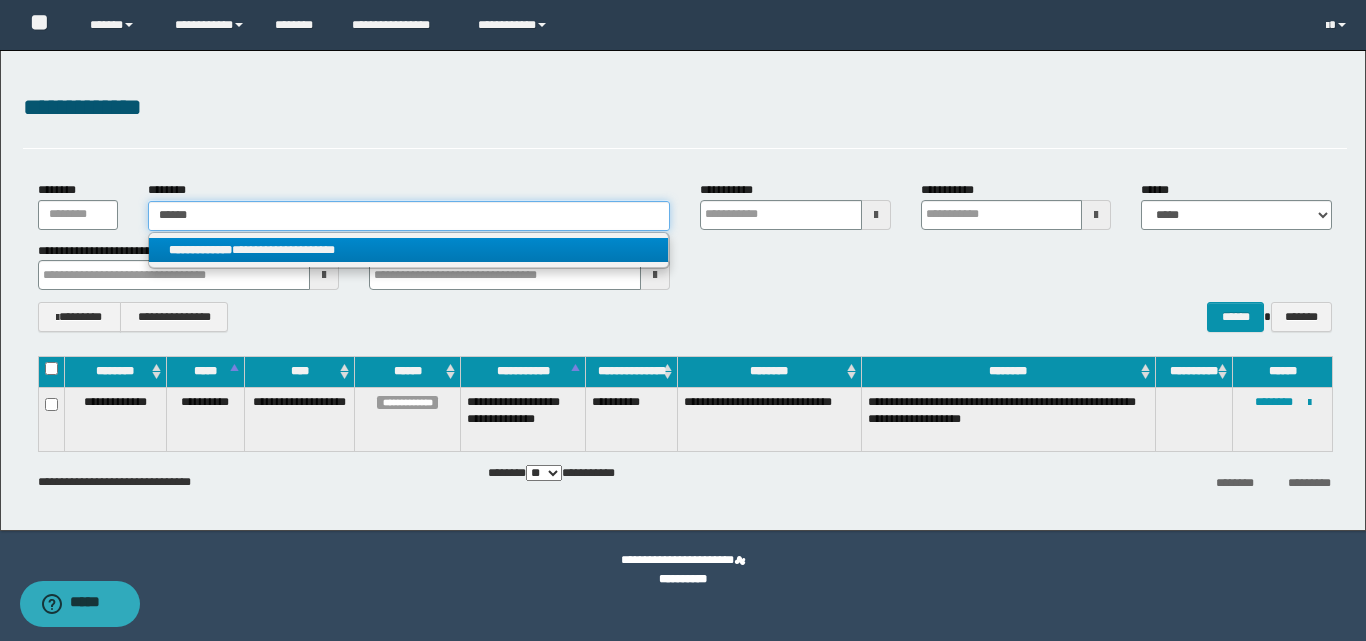 type 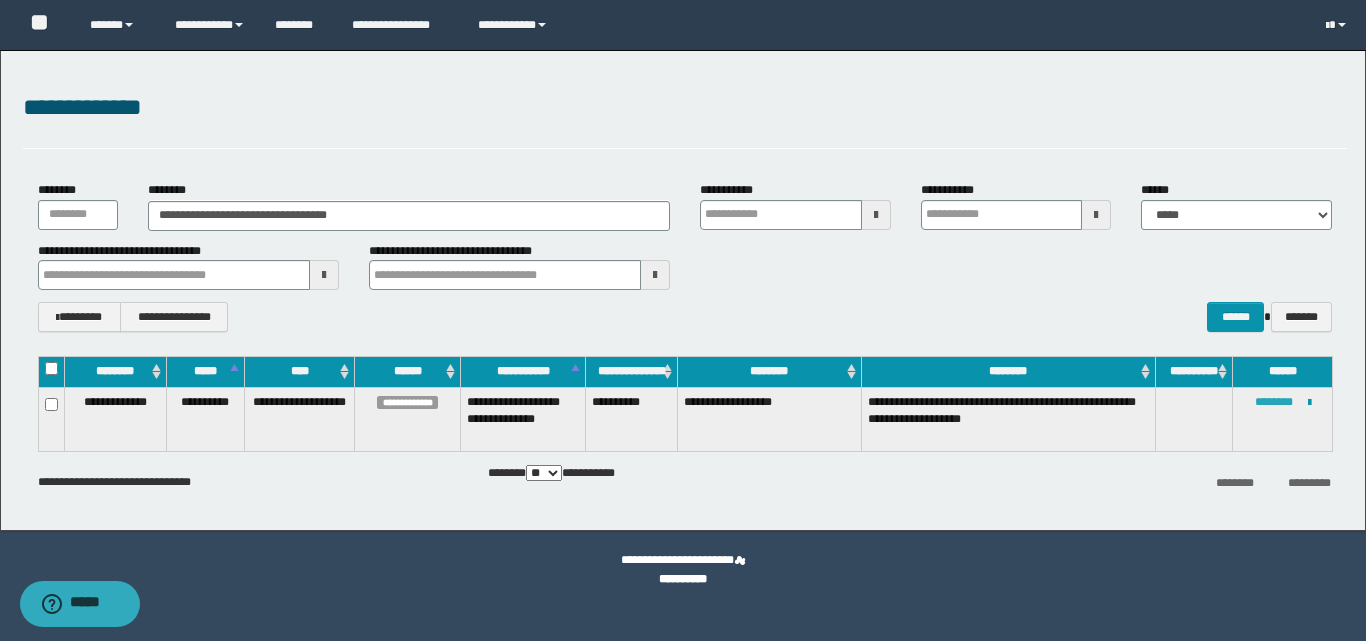 click on "********" at bounding box center [1274, 402] 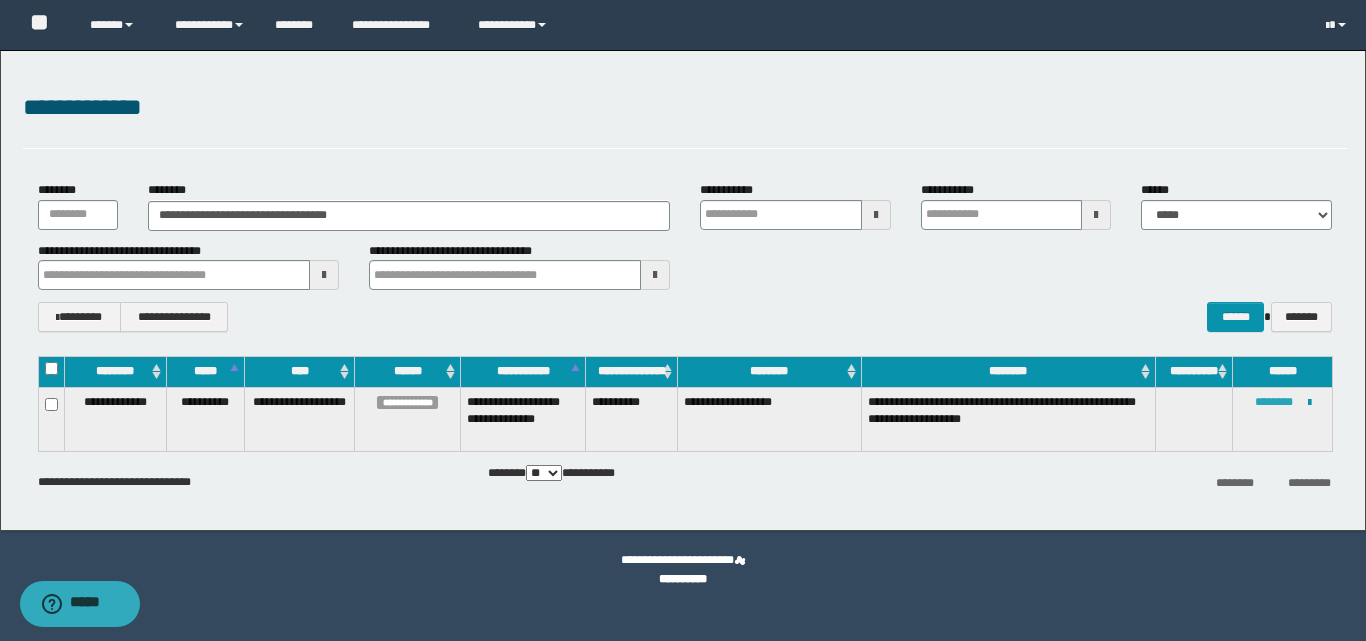 click on "********" at bounding box center (1274, 402) 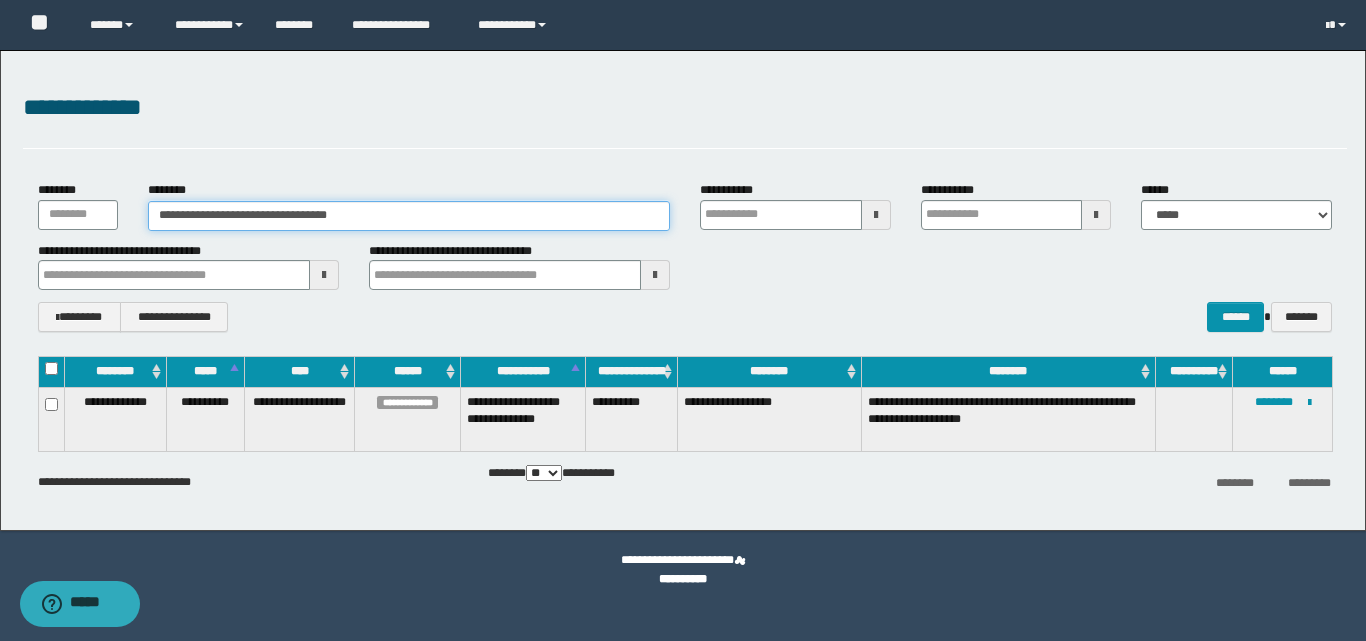 drag, startPoint x: 376, startPoint y: 212, endPoint x: 131, endPoint y: 241, distance: 246.71036 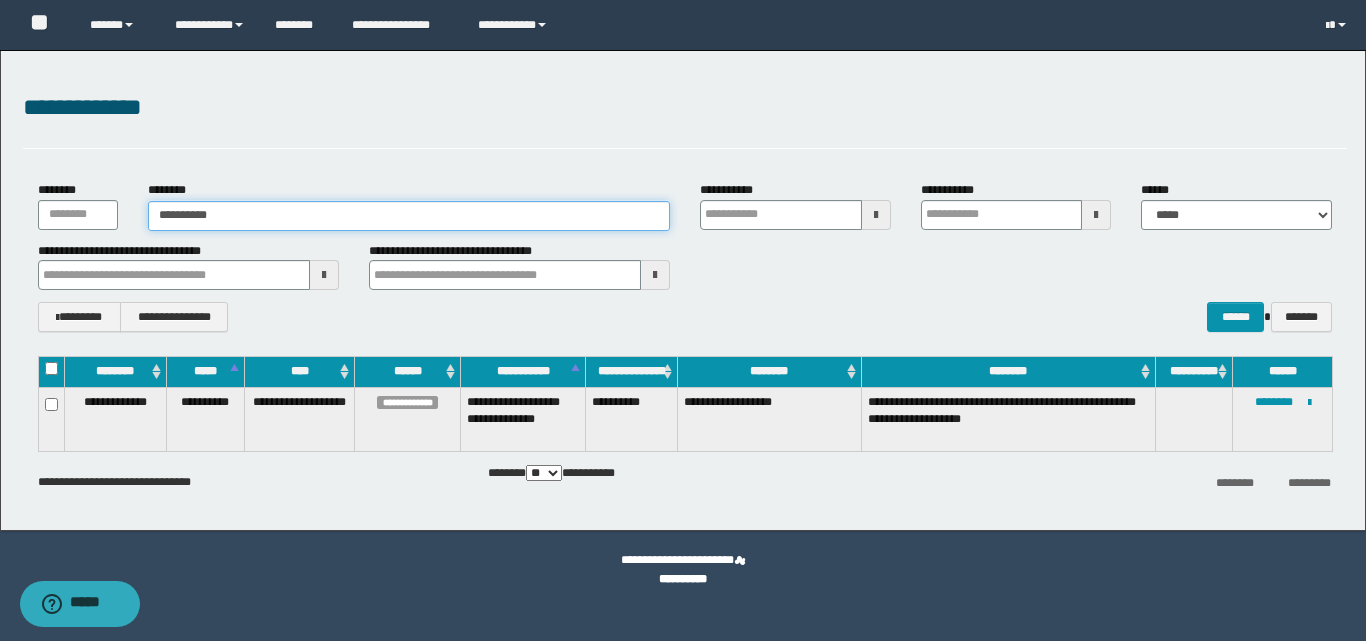 type on "**********" 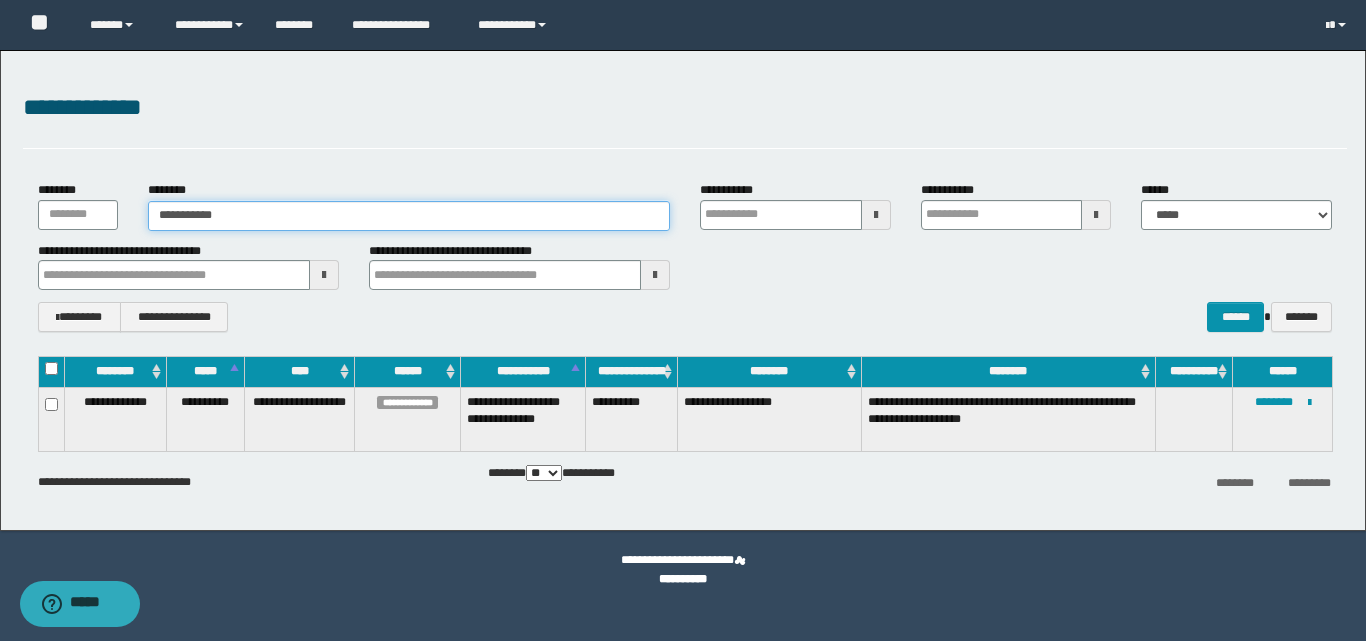 type on "**********" 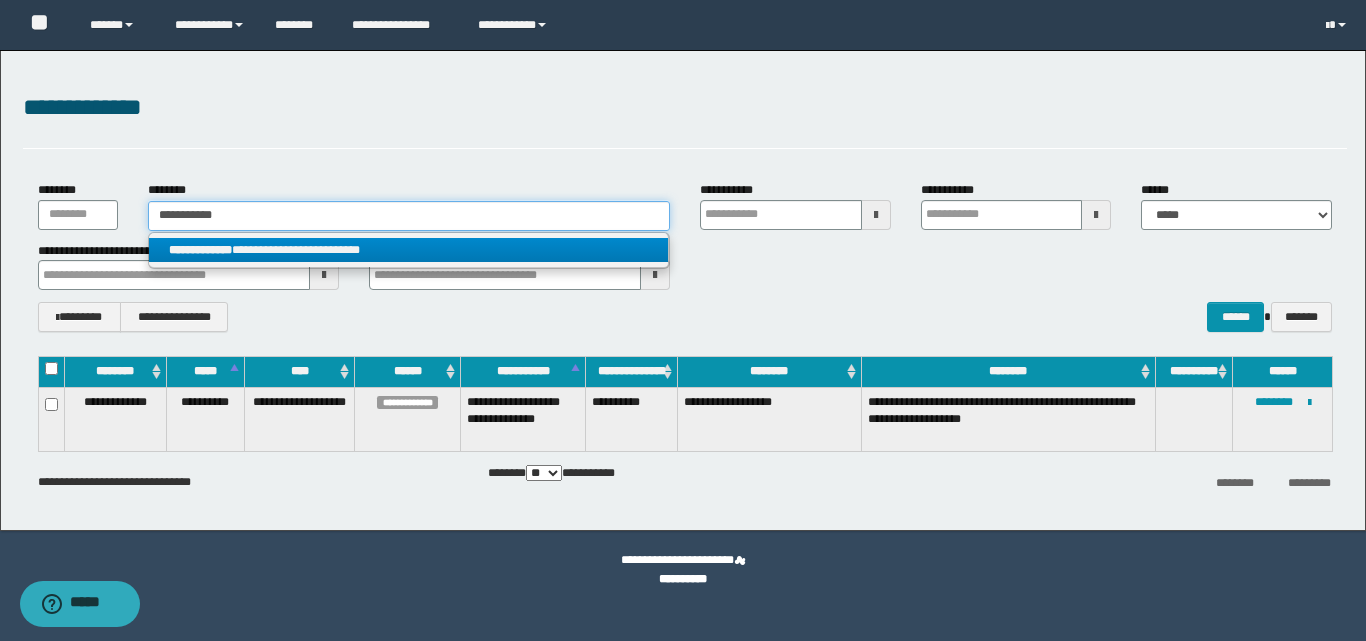 type on "**********" 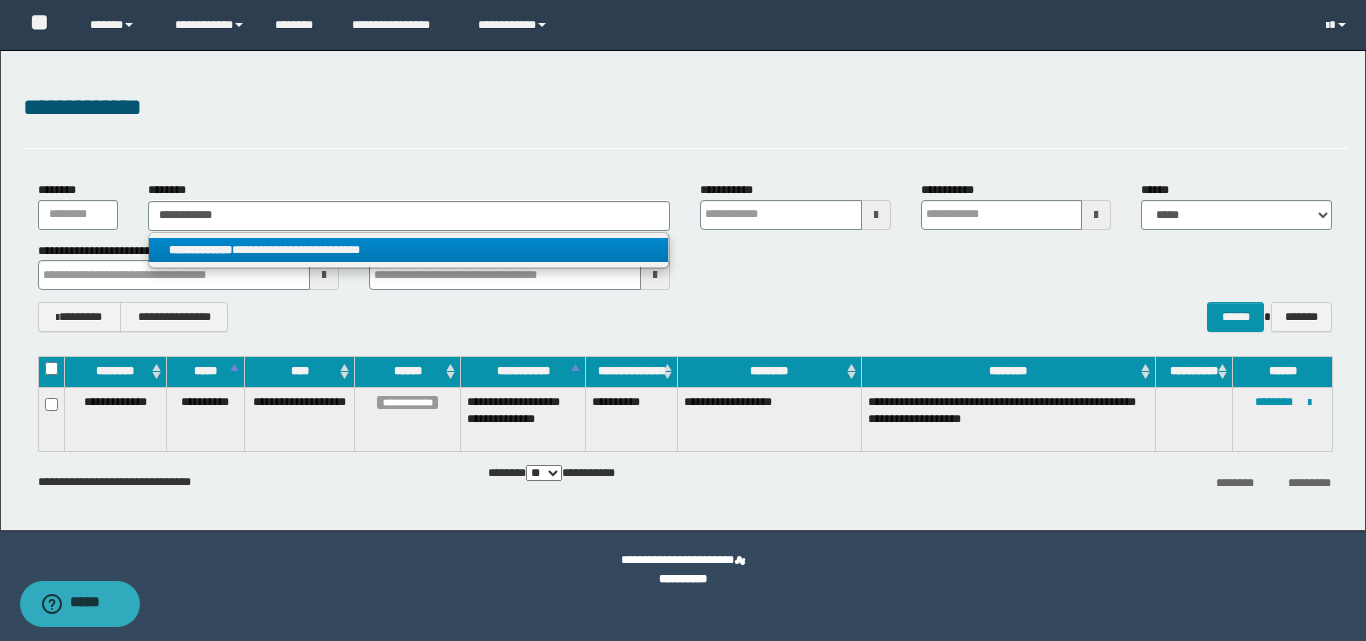 click on "**********" at bounding box center [408, 250] 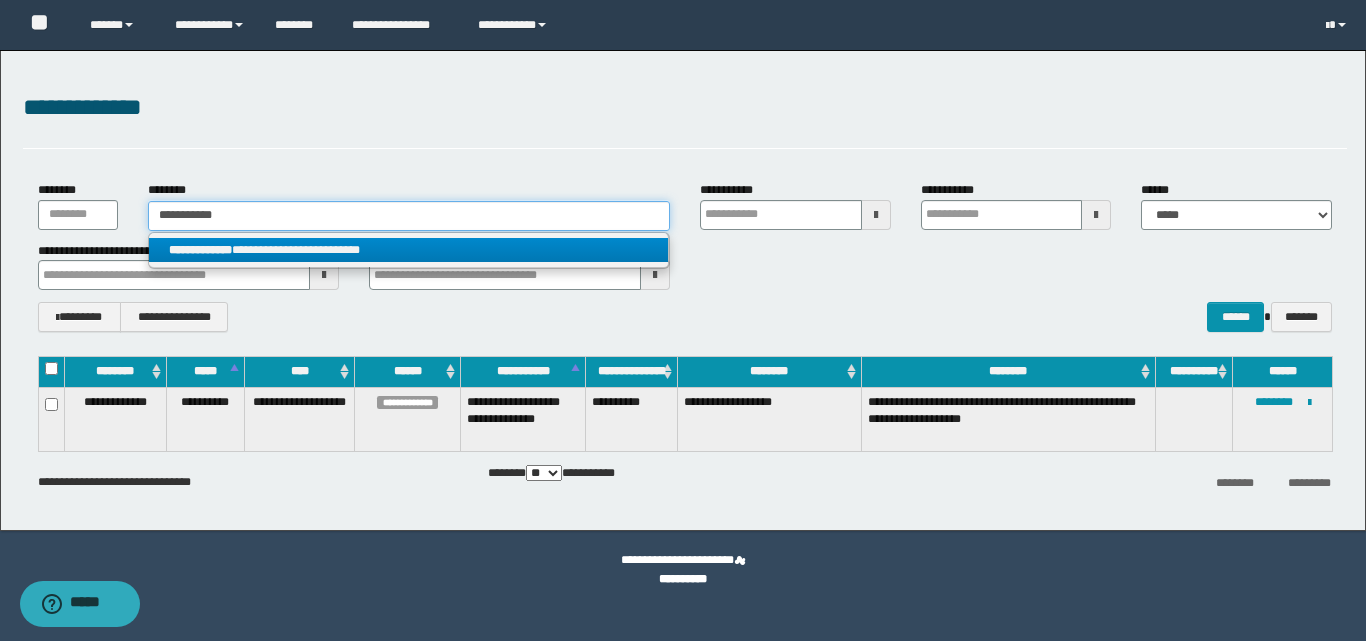 type 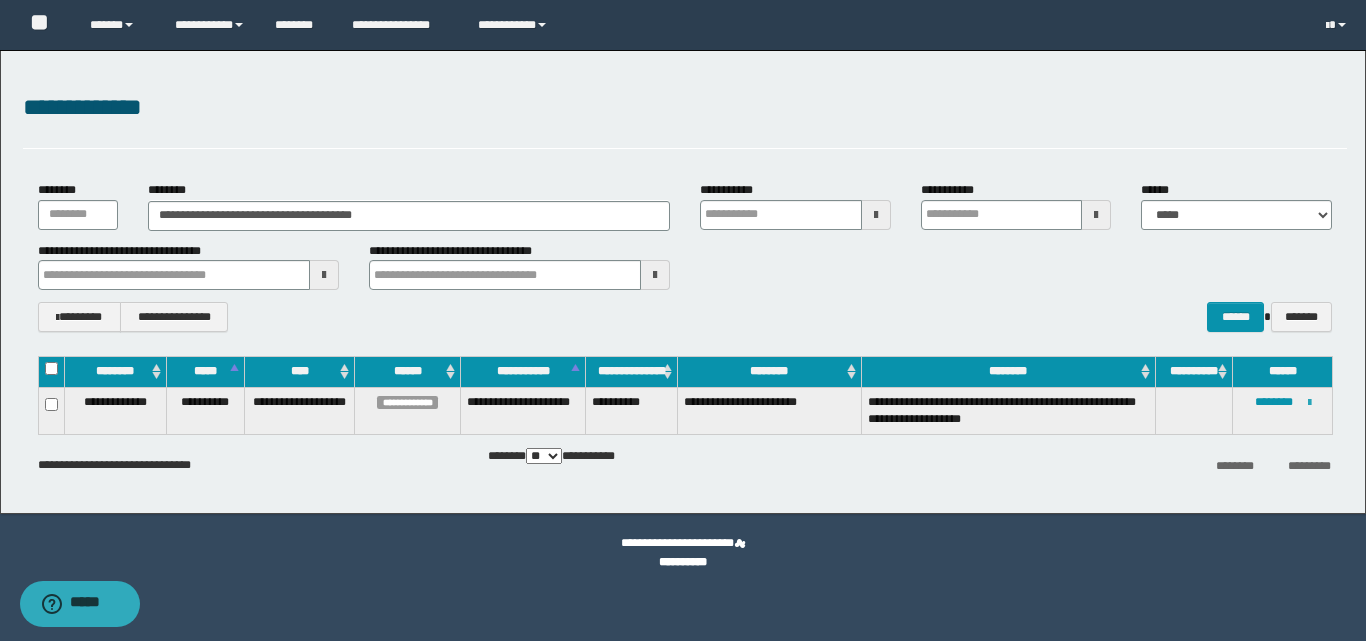 click at bounding box center (1309, 403) 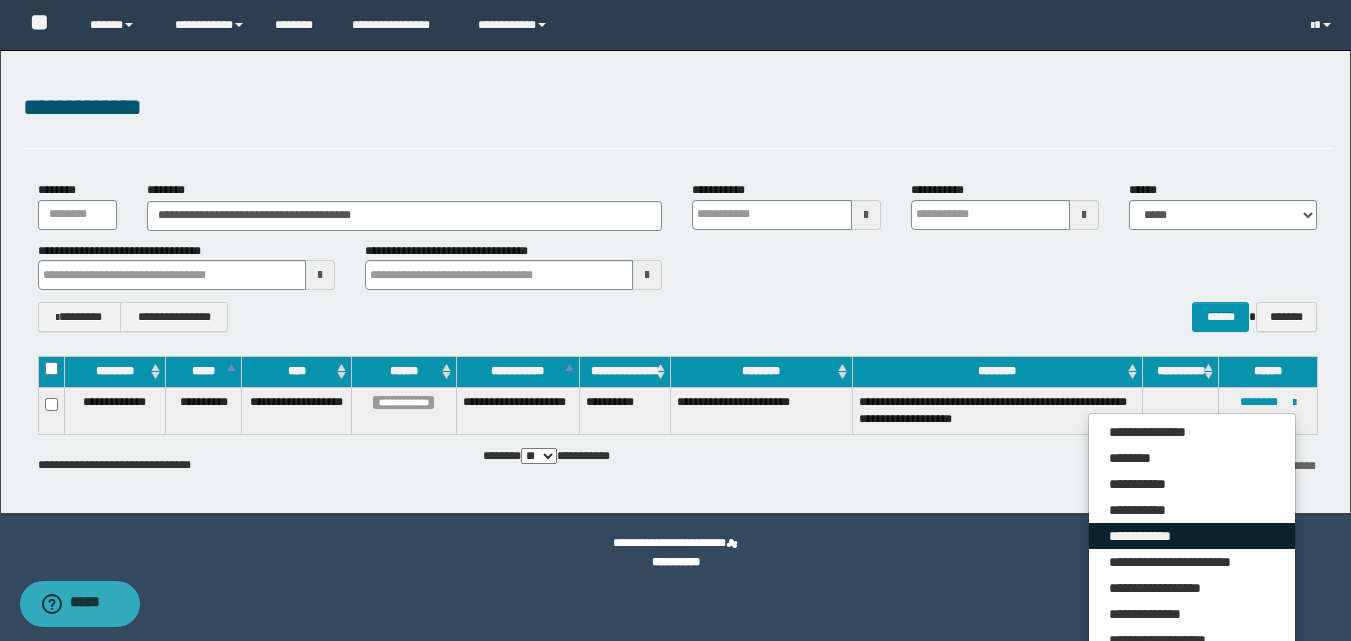 click on "**********" at bounding box center [1192, 536] 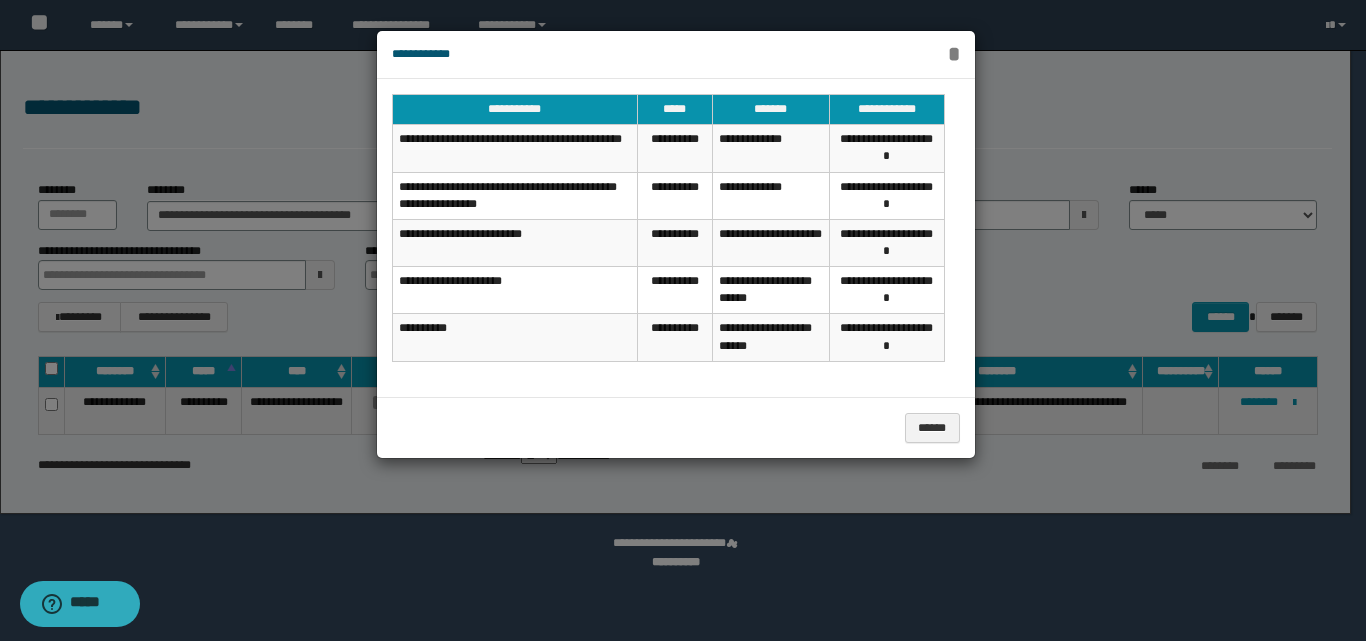 click on "*" at bounding box center (954, 54) 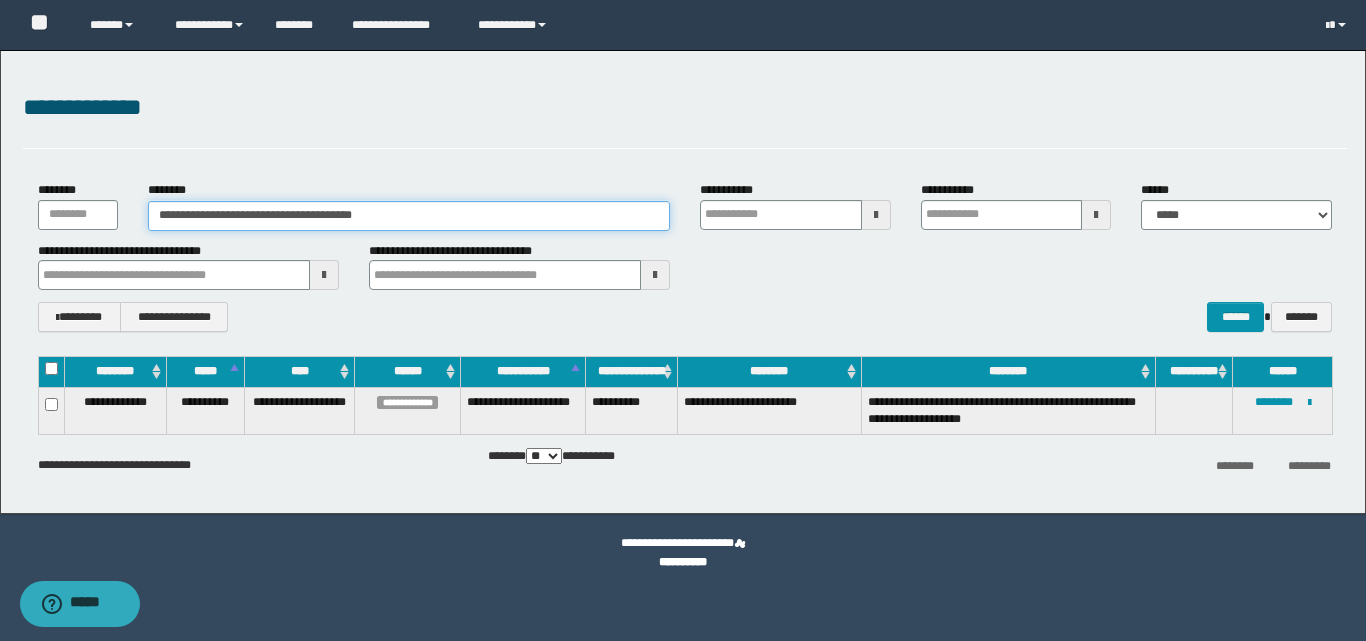 drag, startPoint x: 441, startPoint y: 225, endPoint x: 403, endPoint y: 227, distance: 38.052597 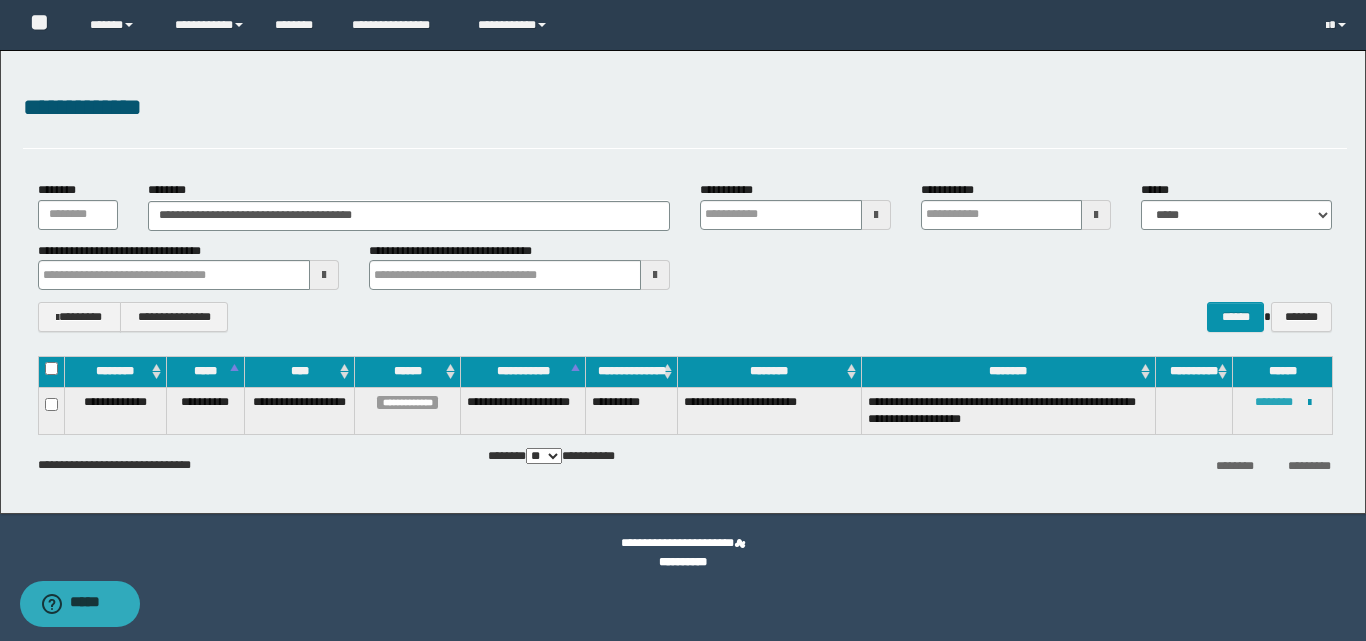 click on "********" at bounding box center [1274, 402] 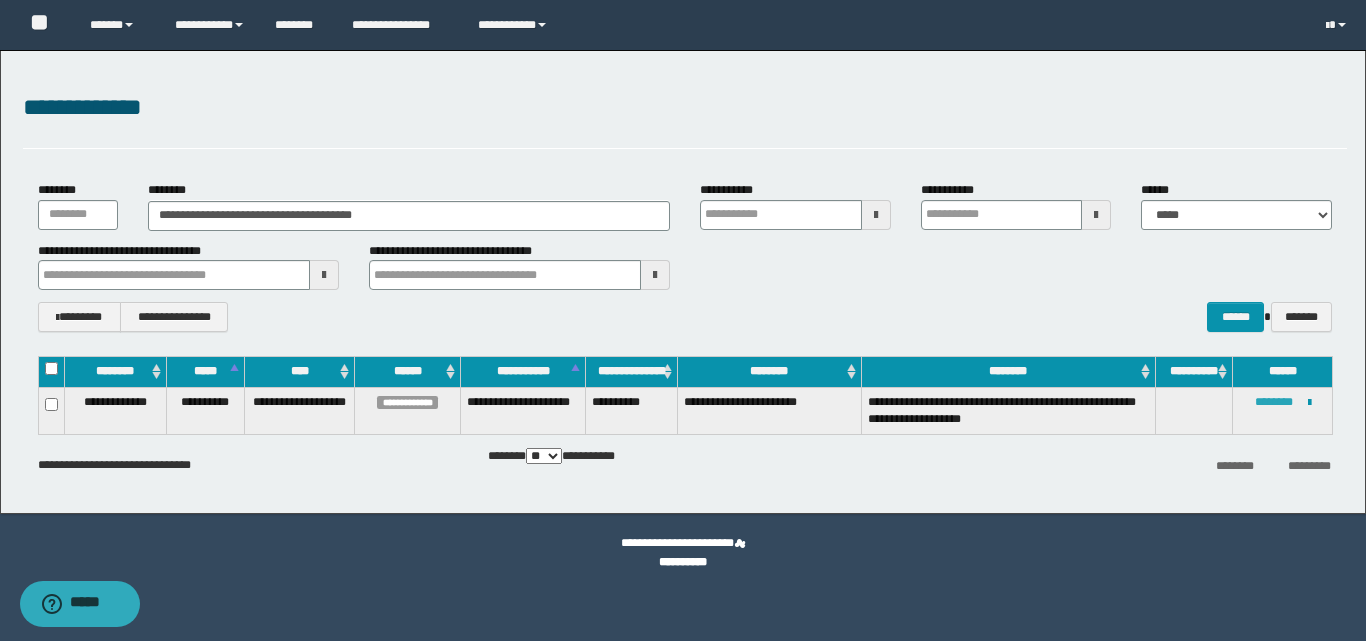 click on "********" at bounding box center (1274, 402) 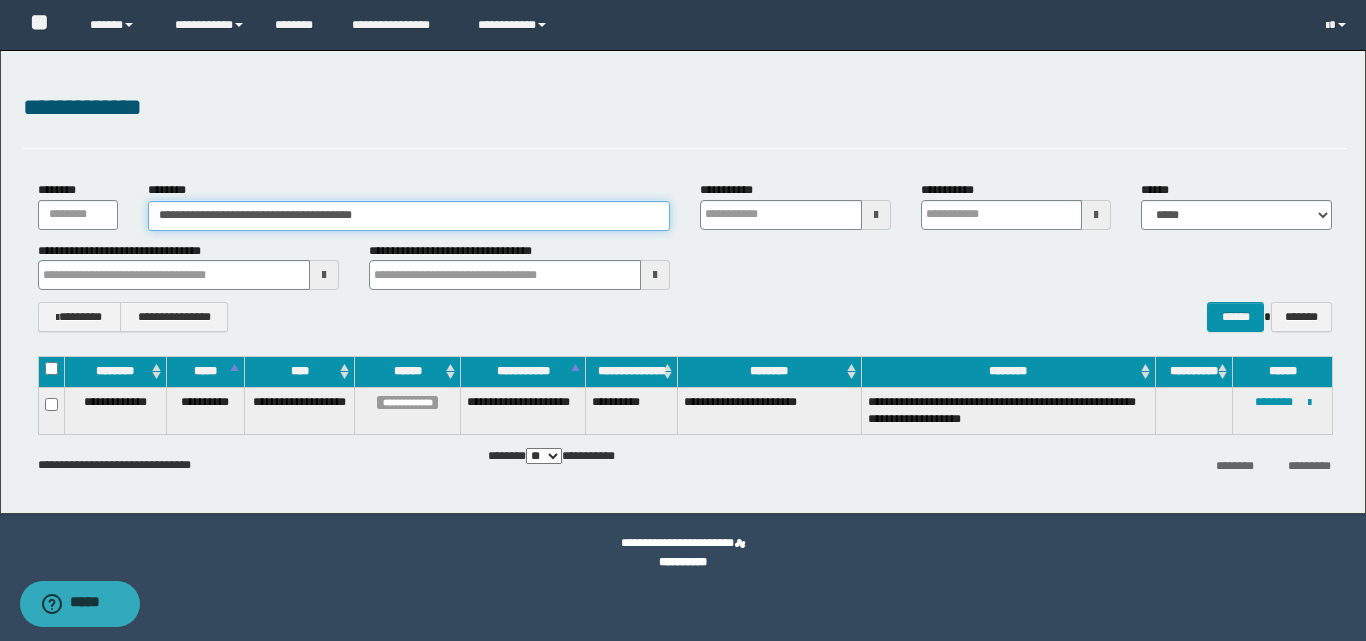 drag, startPoint x: 406, startPoint y: 223, endPoint x: 126, endPoint y: 255, distance: 281.82263 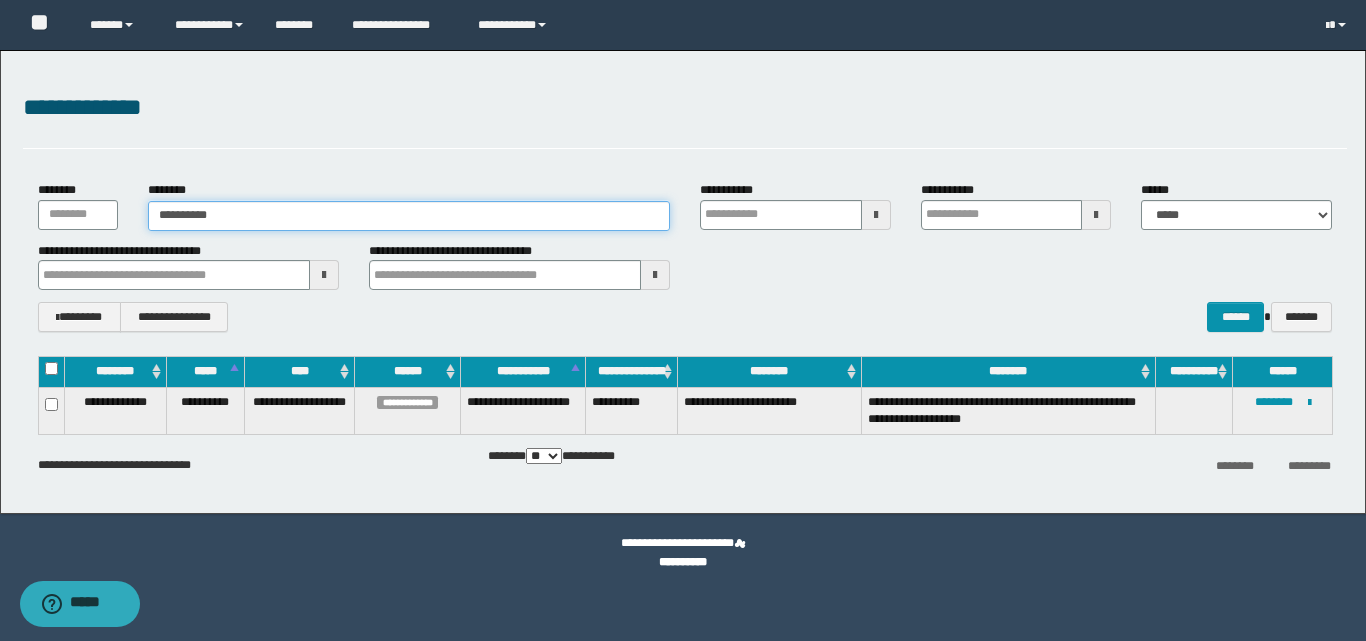 type on "**********" 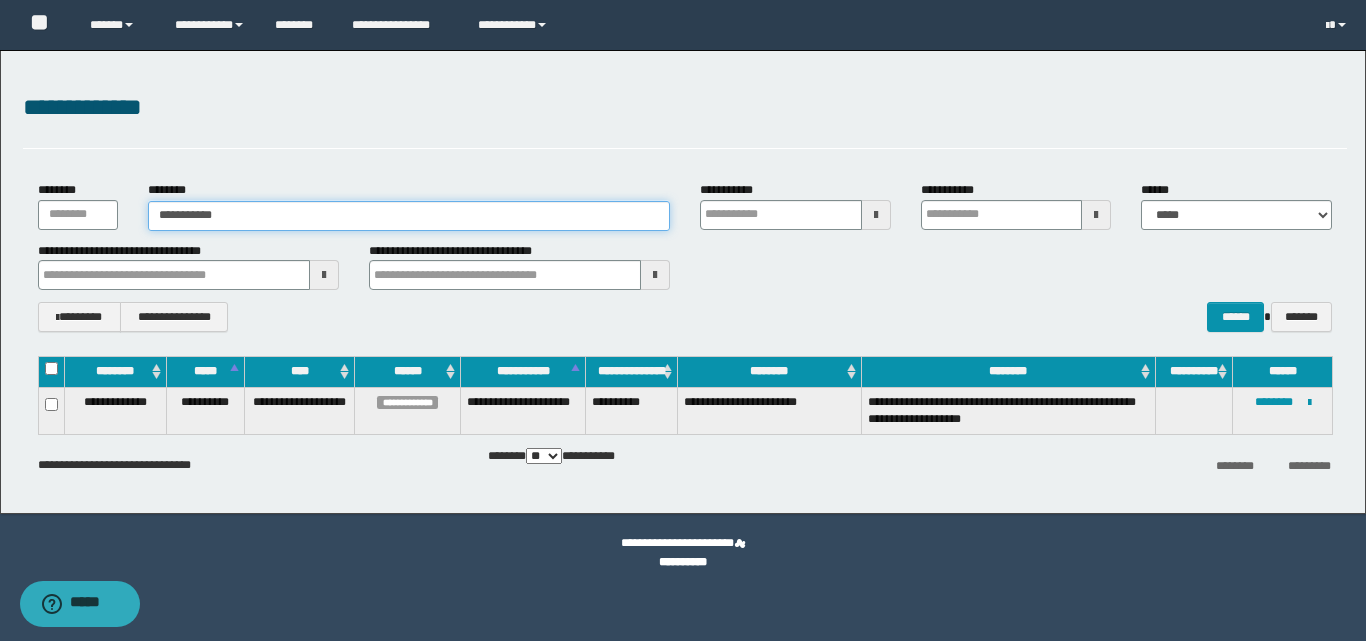 type on "**********" 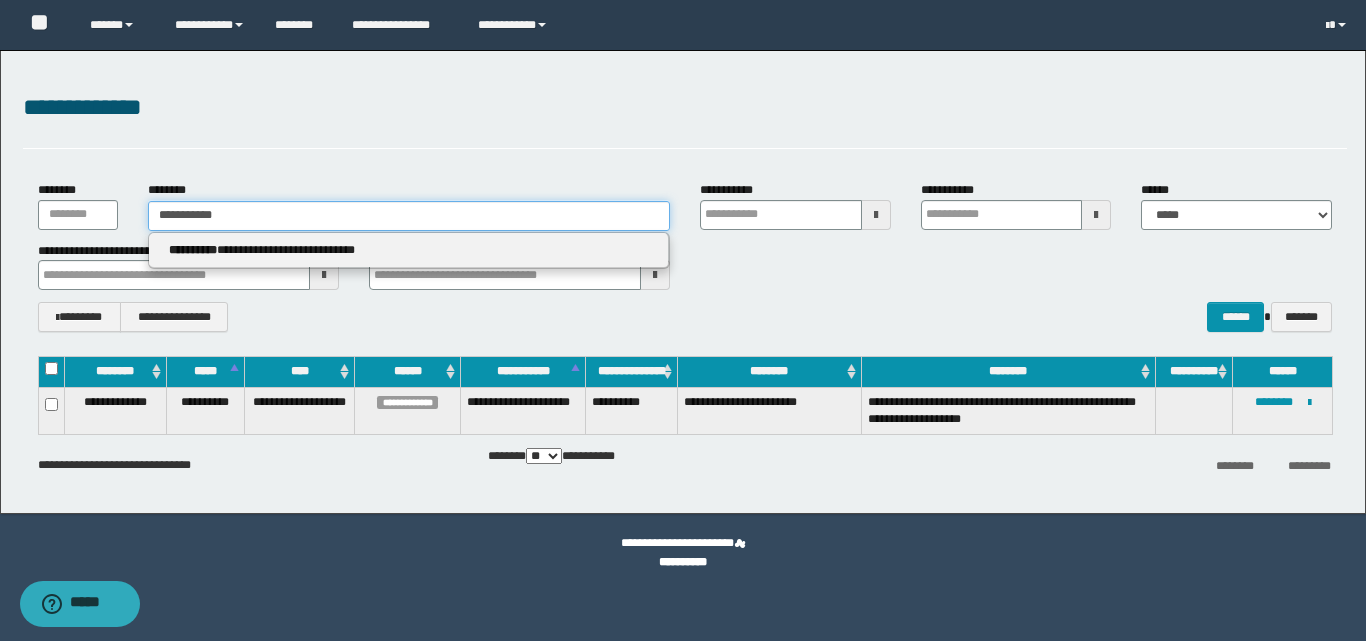 type 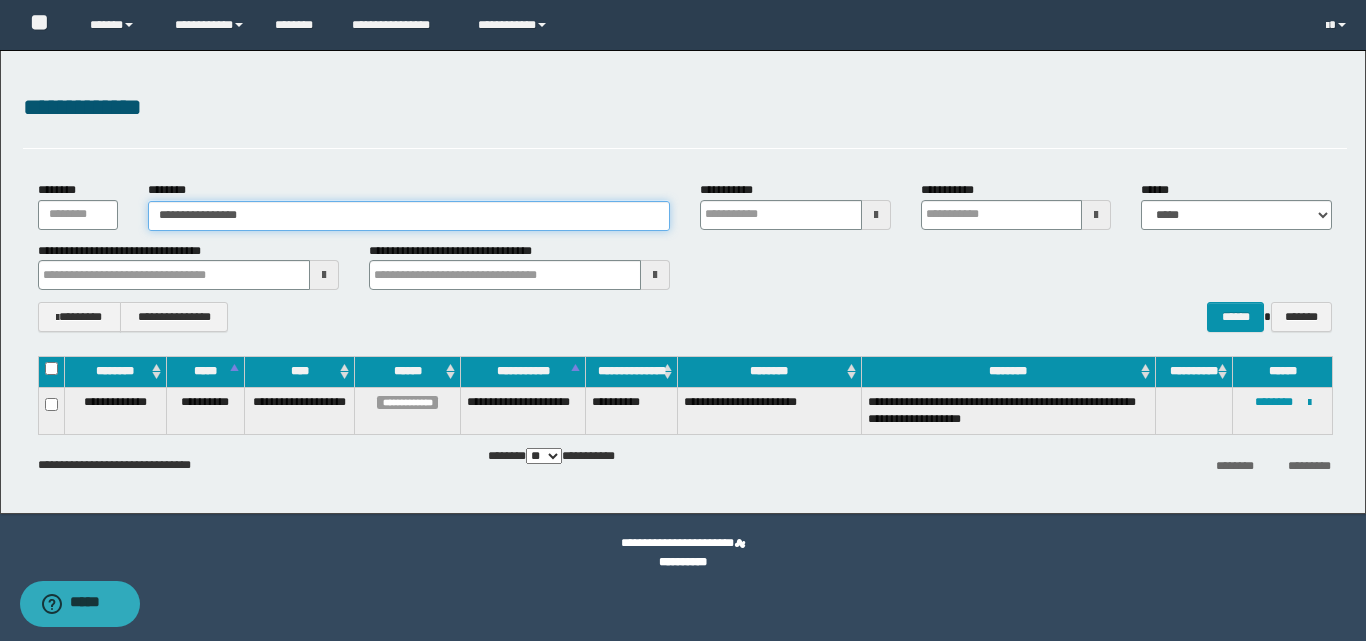 type on "**********" 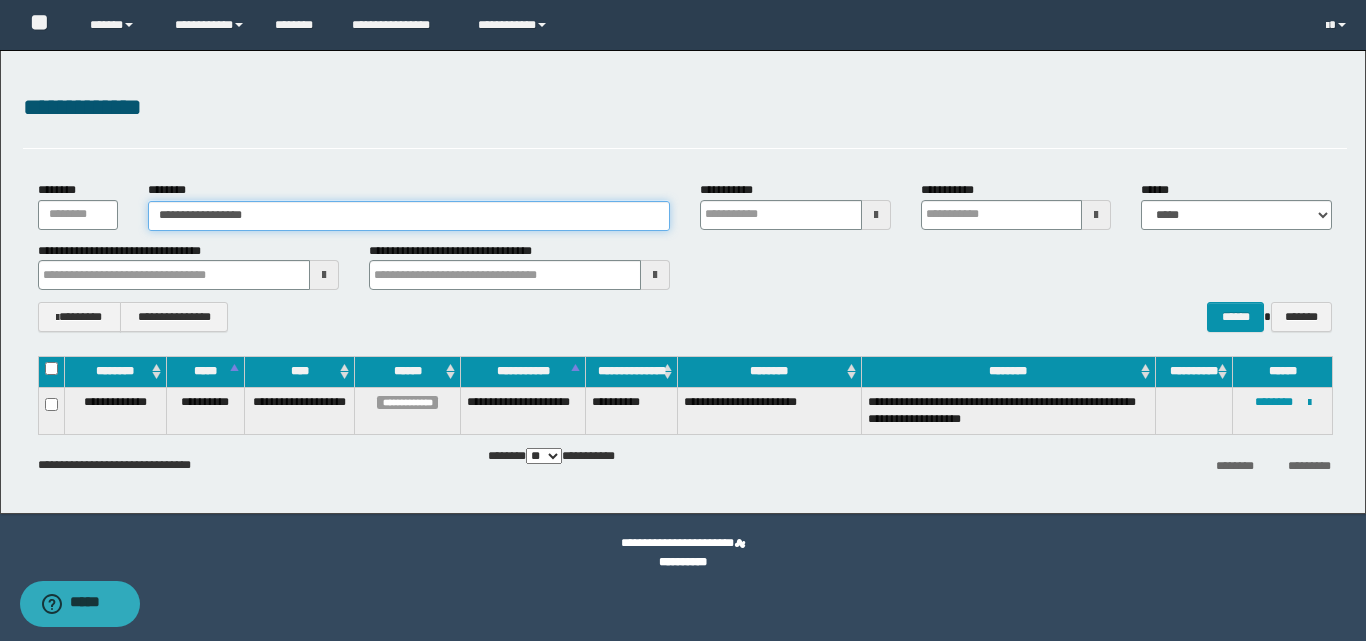 type on "**********" 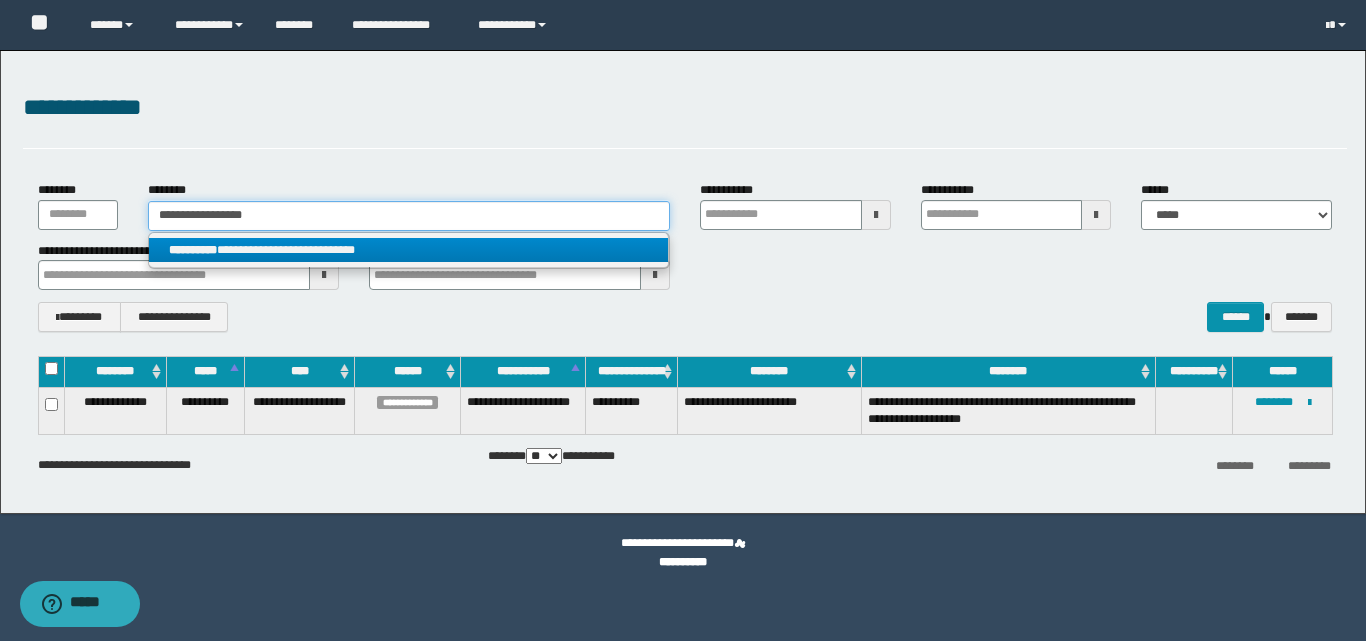 type on "**********" 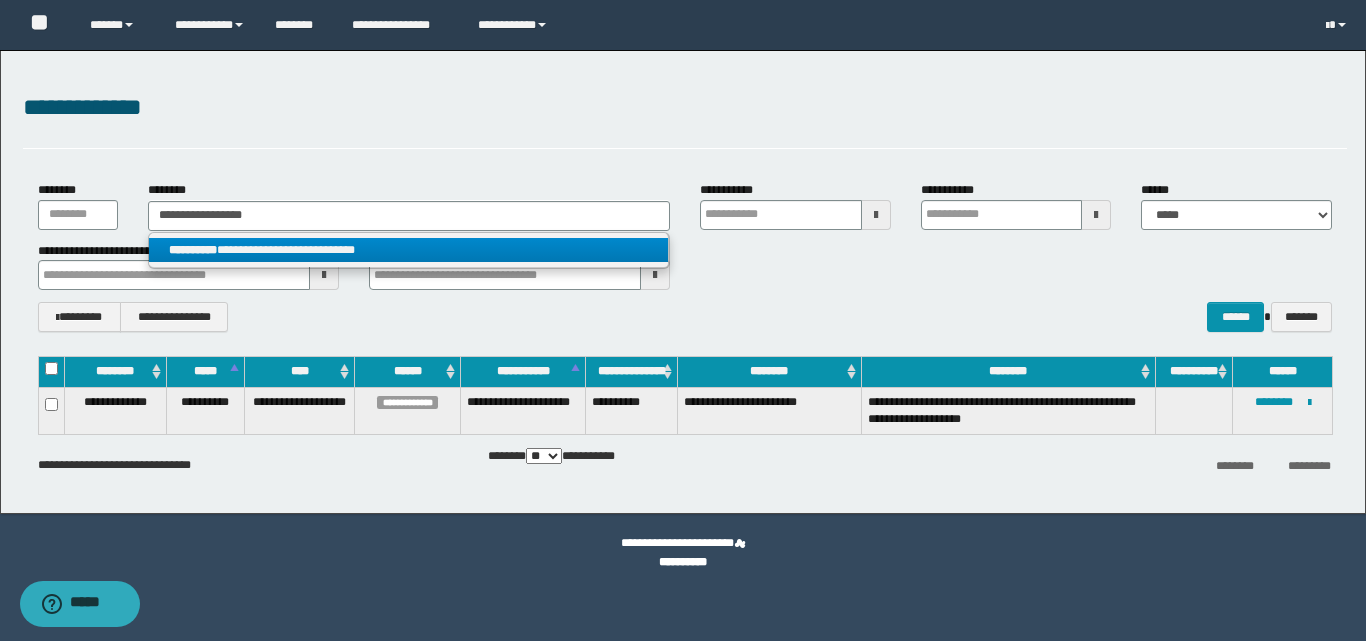 click on "**********" at bounding box center (408, 250) 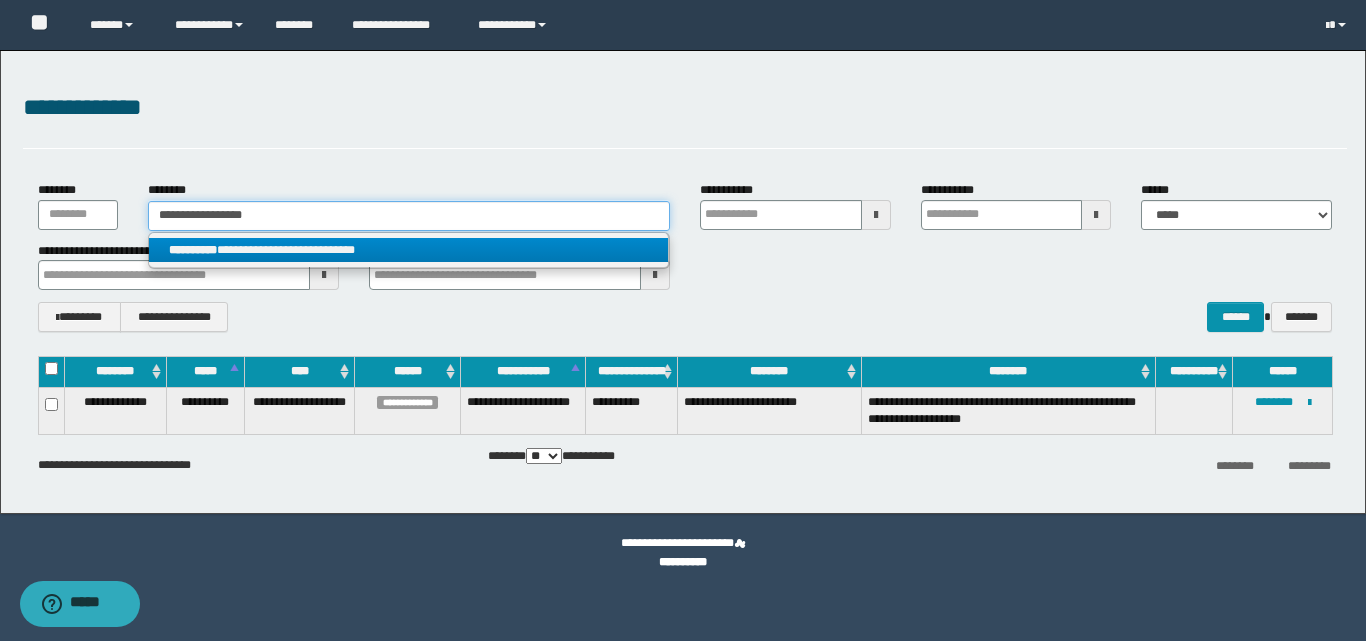 type 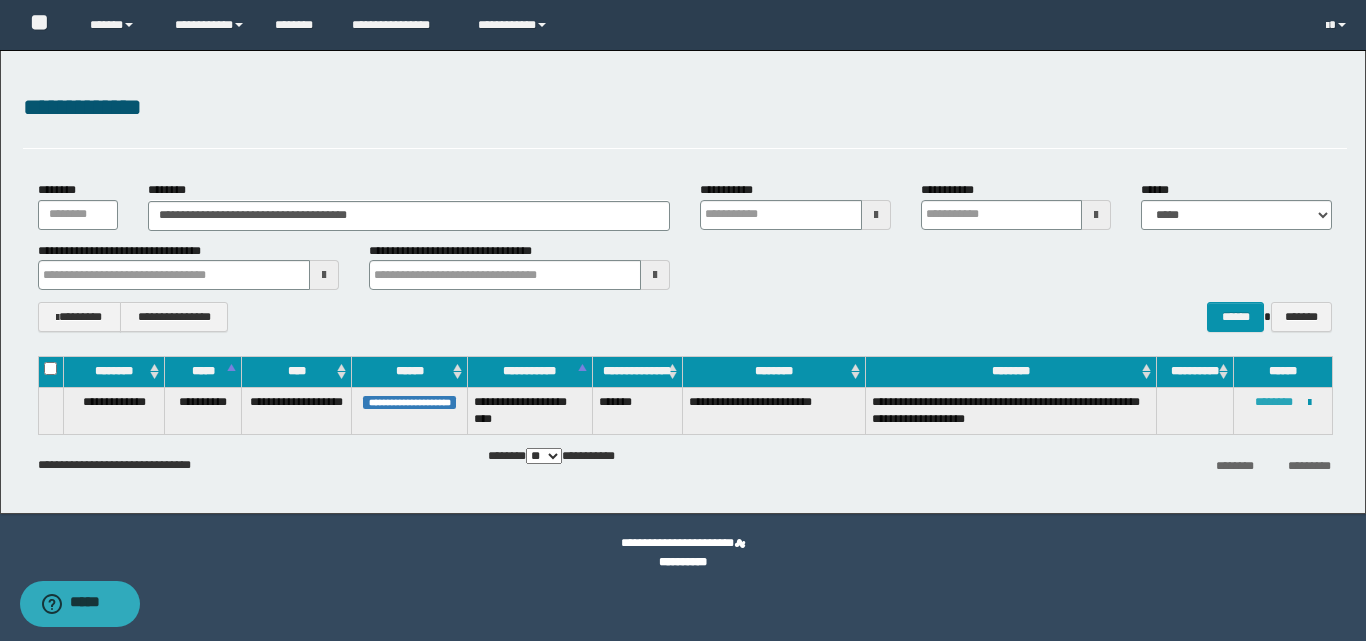 click on "********" at bounding box center [1274, 402] 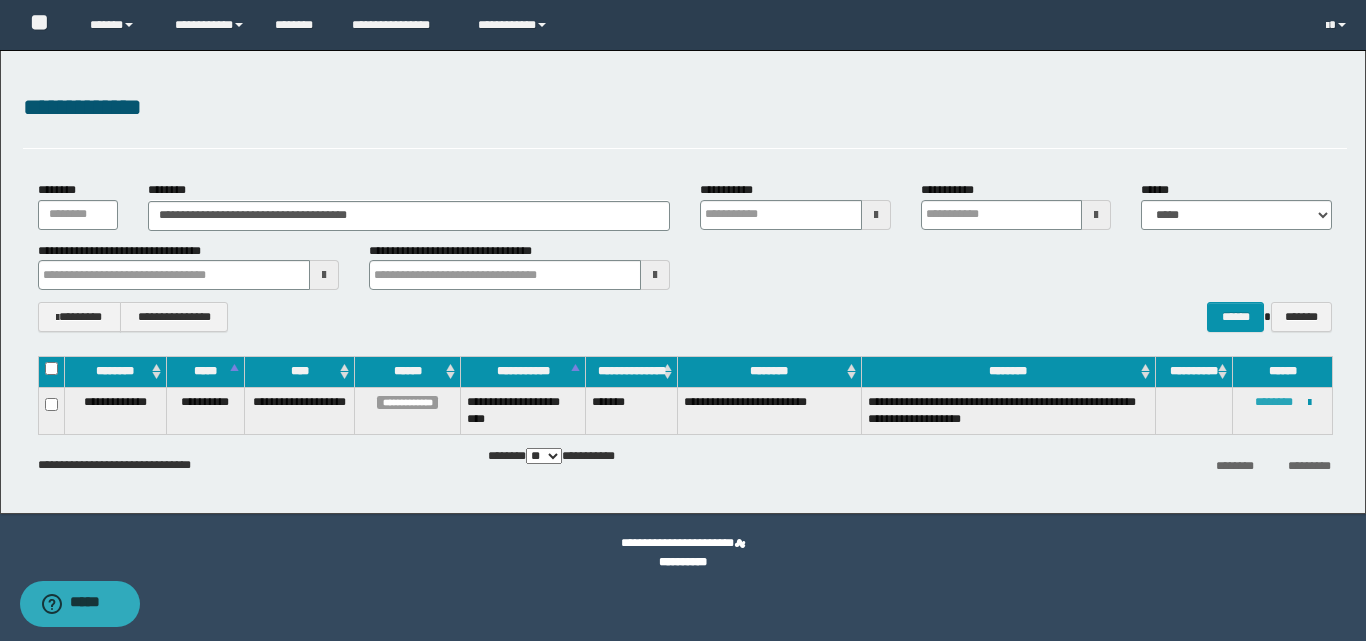 click on "********" at bounding box center (1274, 402) 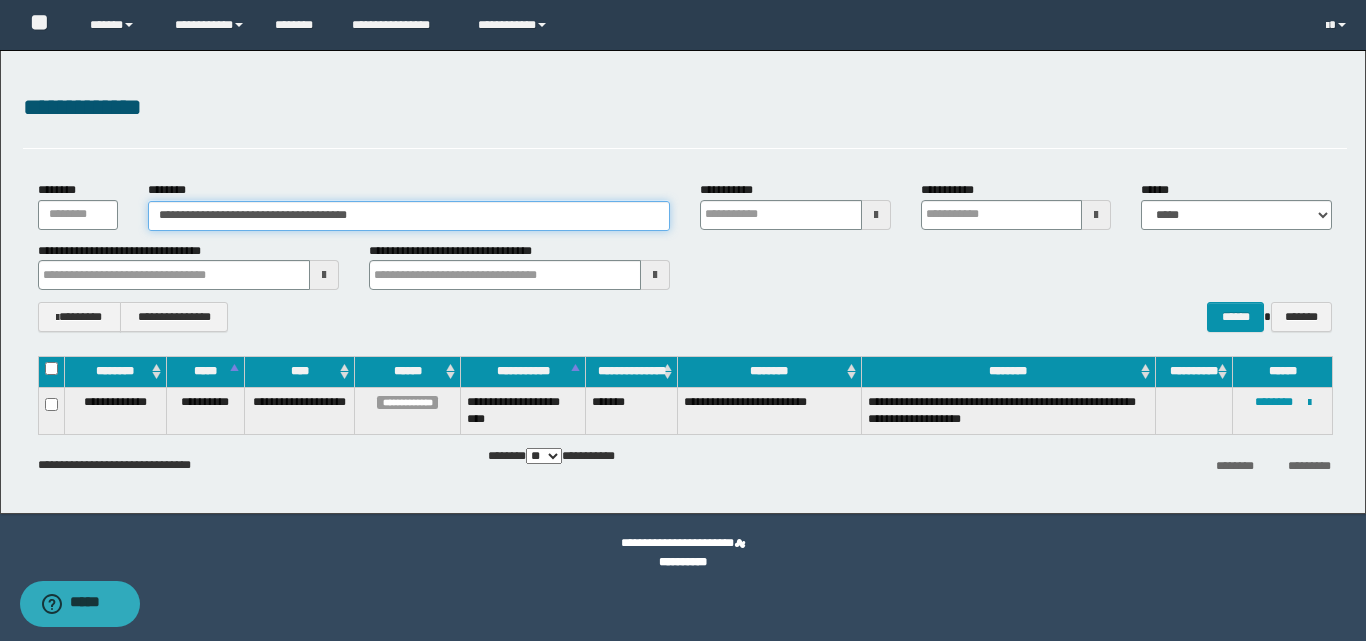 drag, startPoint x: 393, startPoint y: 215, endPoint x: 34, endPoint y: 278, distance: 364.48593 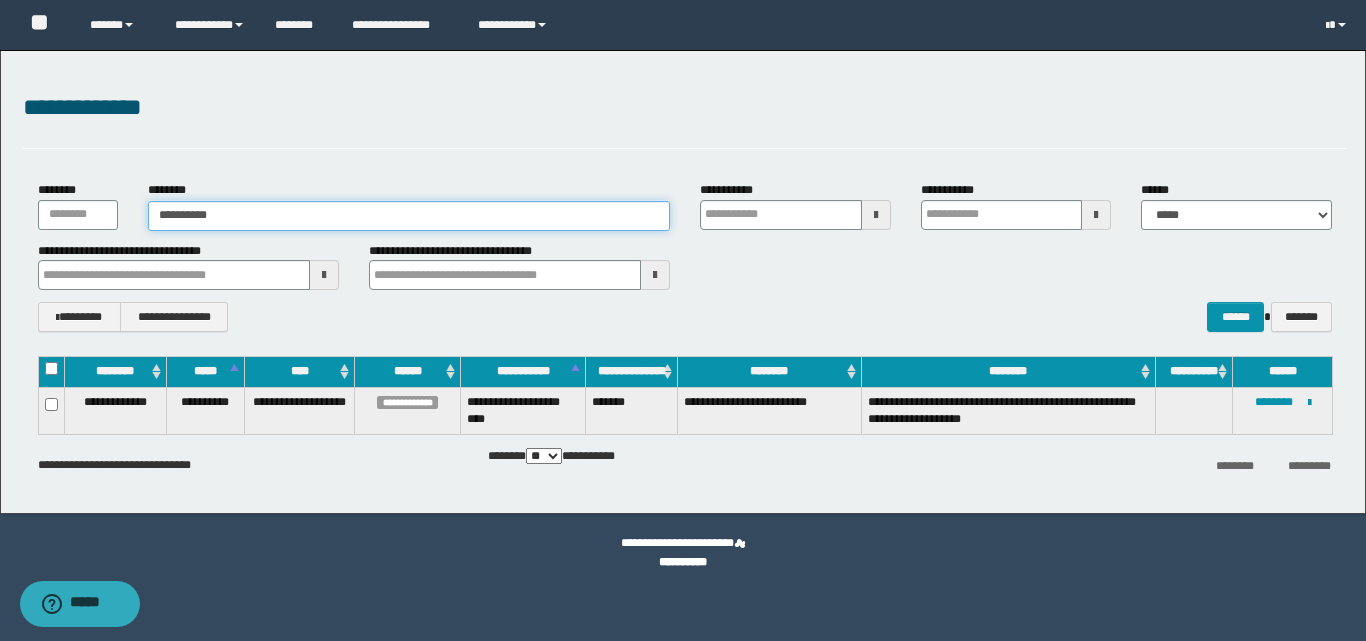type on "**********" 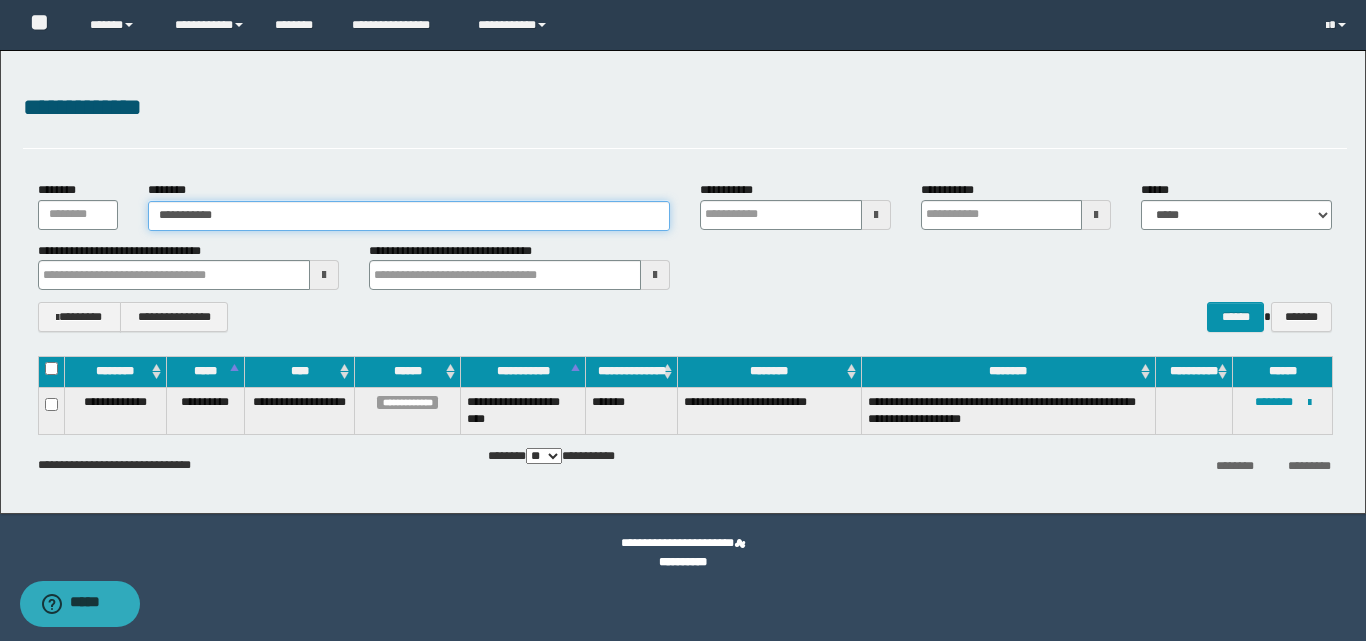 type on "**********" 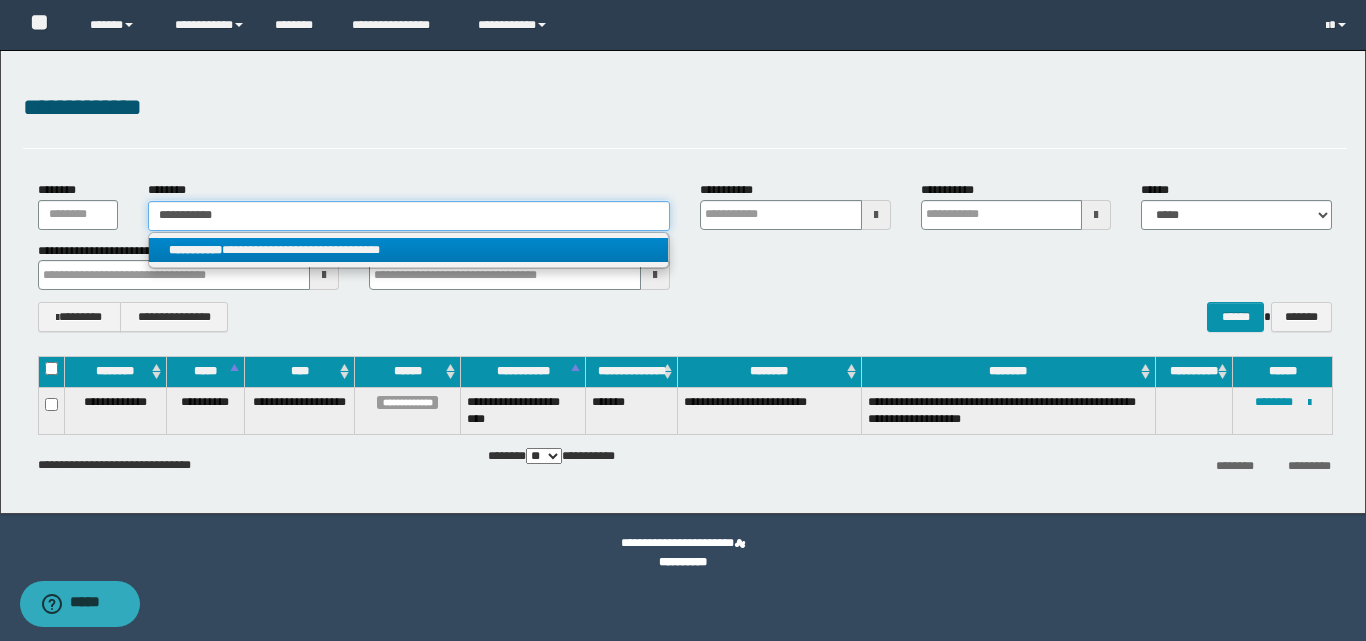 type on "**********" 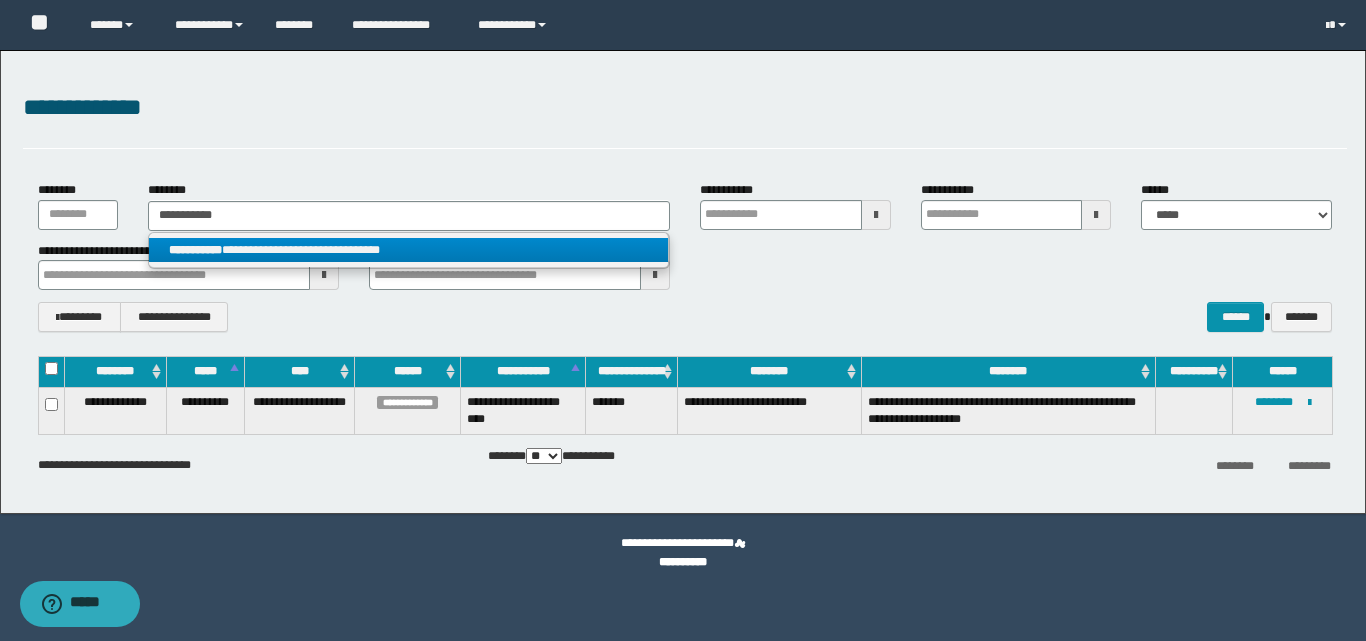 click on "**********" at bounding box center [408, 250] 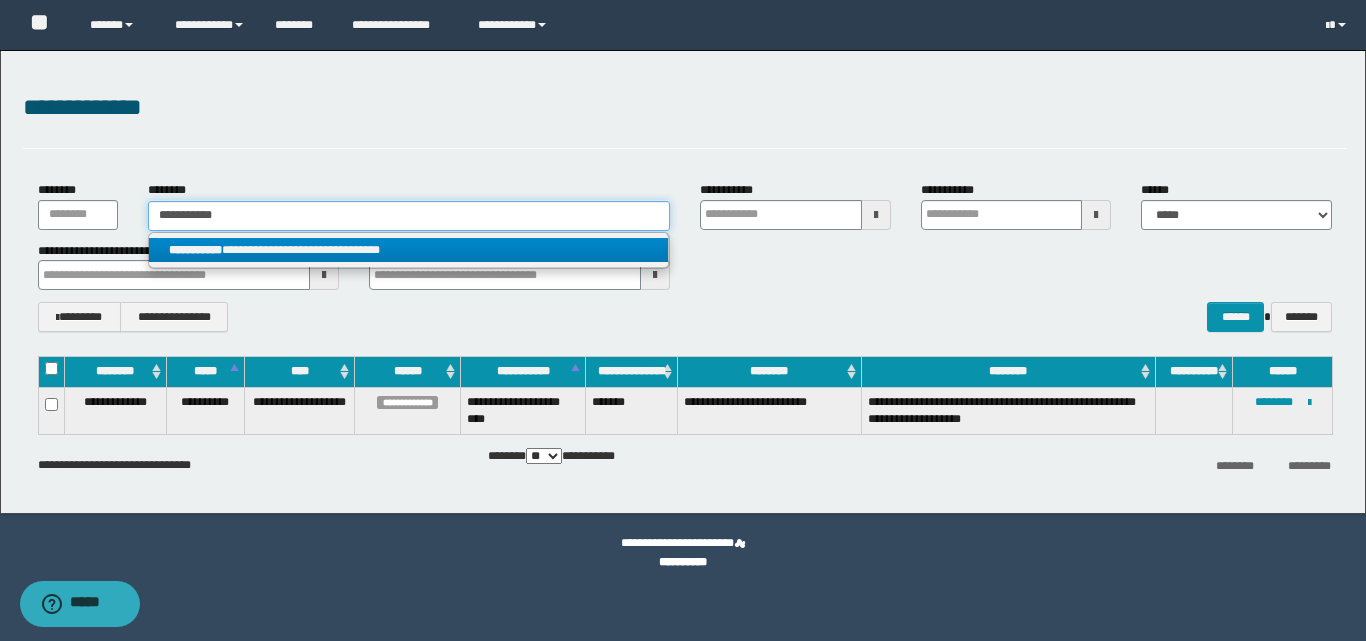 type 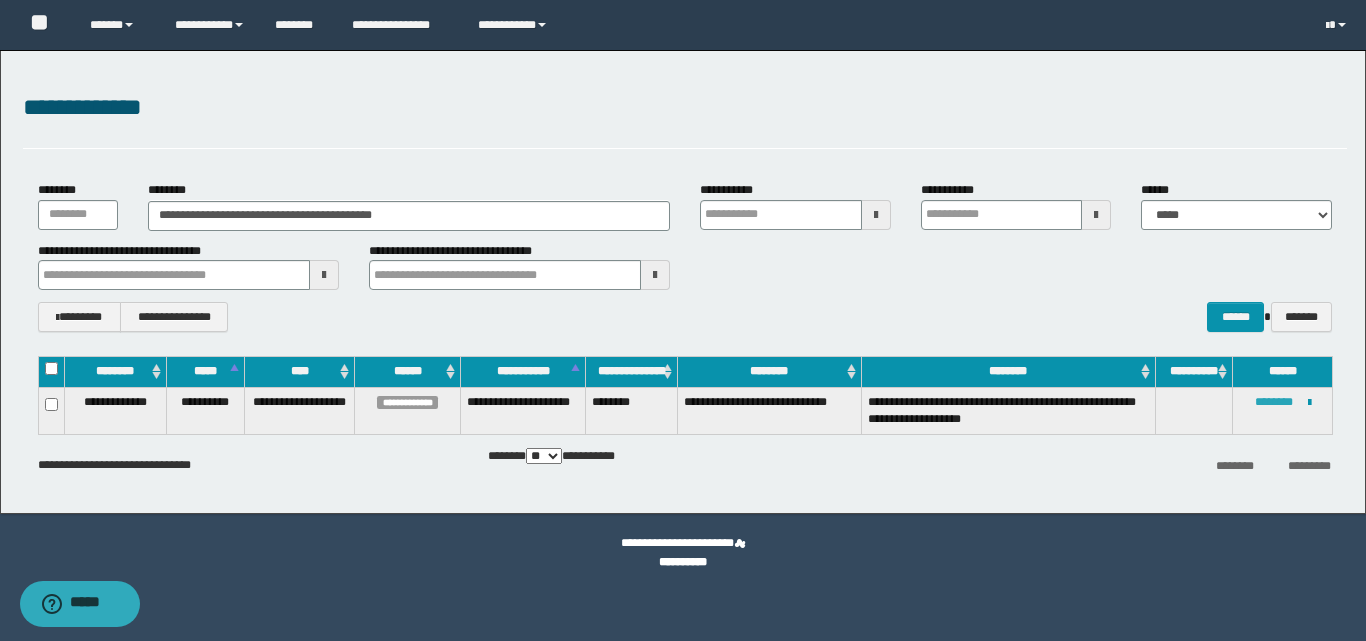 click on "********" at bounding box center [1274, 402] 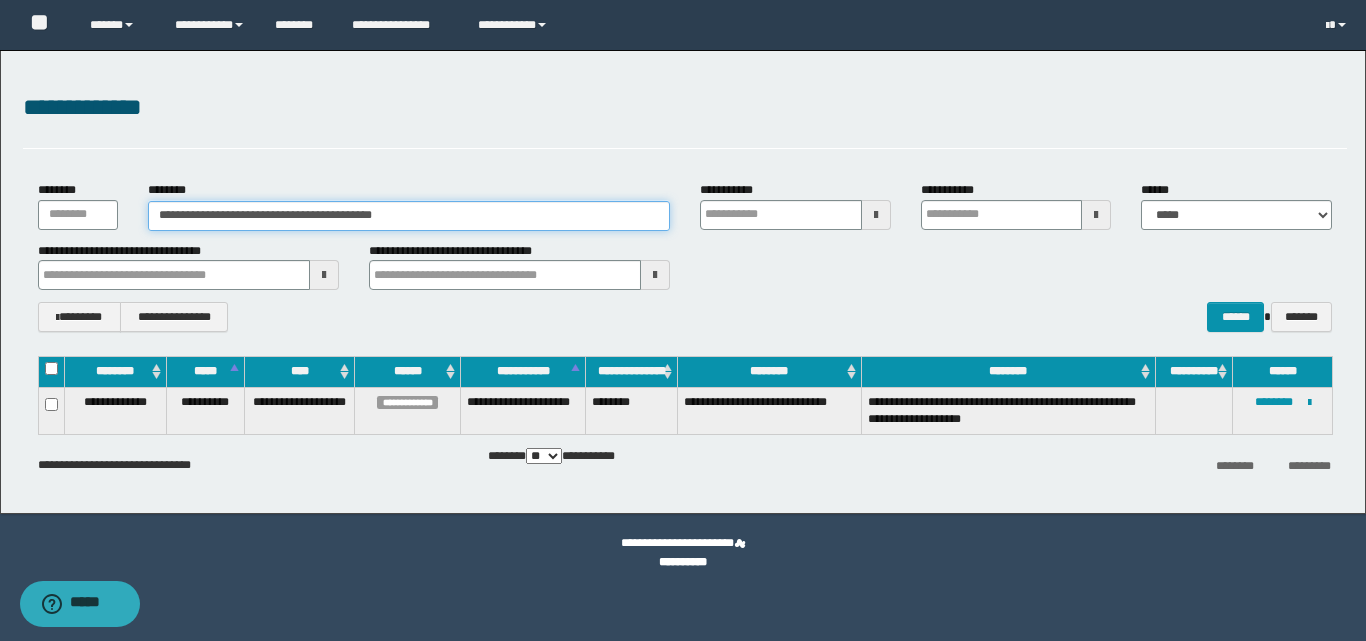 drag, startPoint x: 437, startPoint y: 224, endPoint x: 118, endPoint y: 290, distance: 325.75604 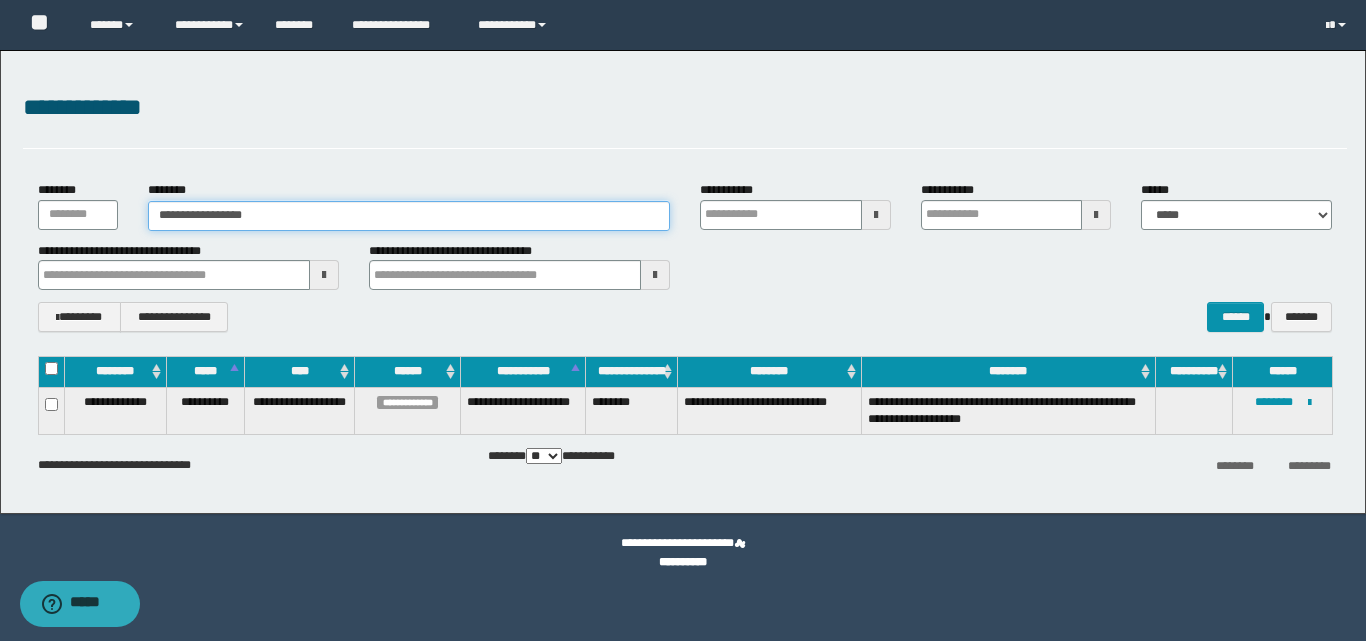 type on "**********" 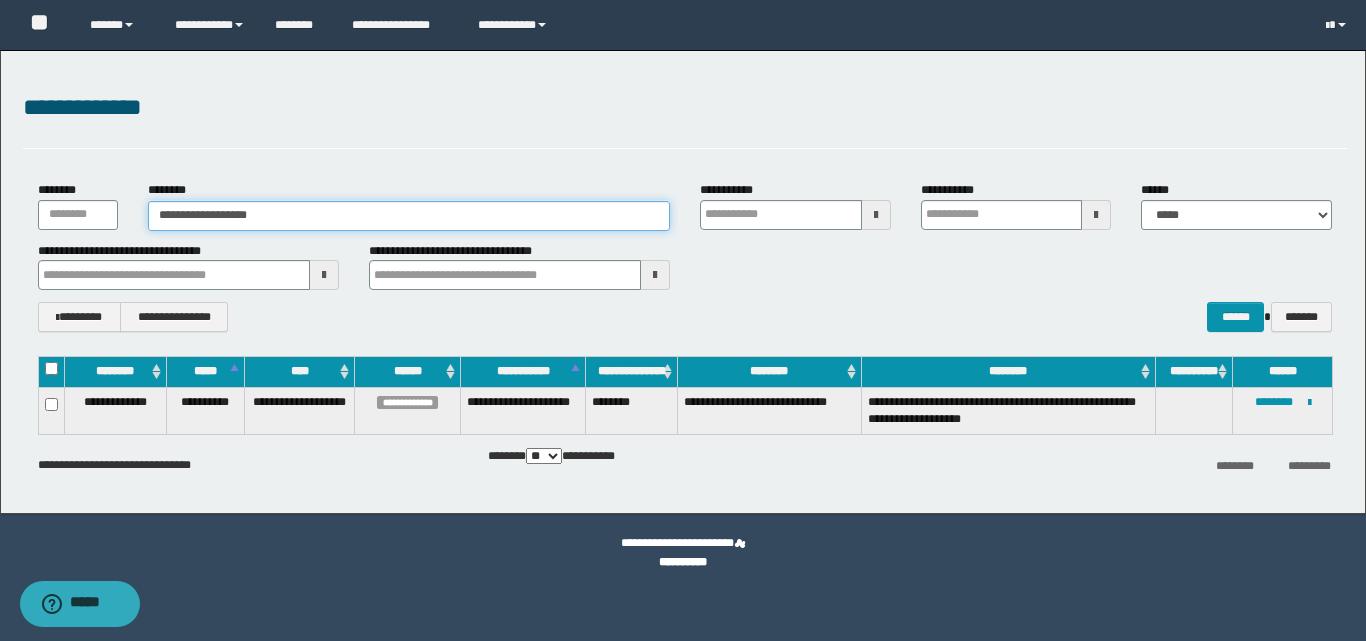 type on "**********" 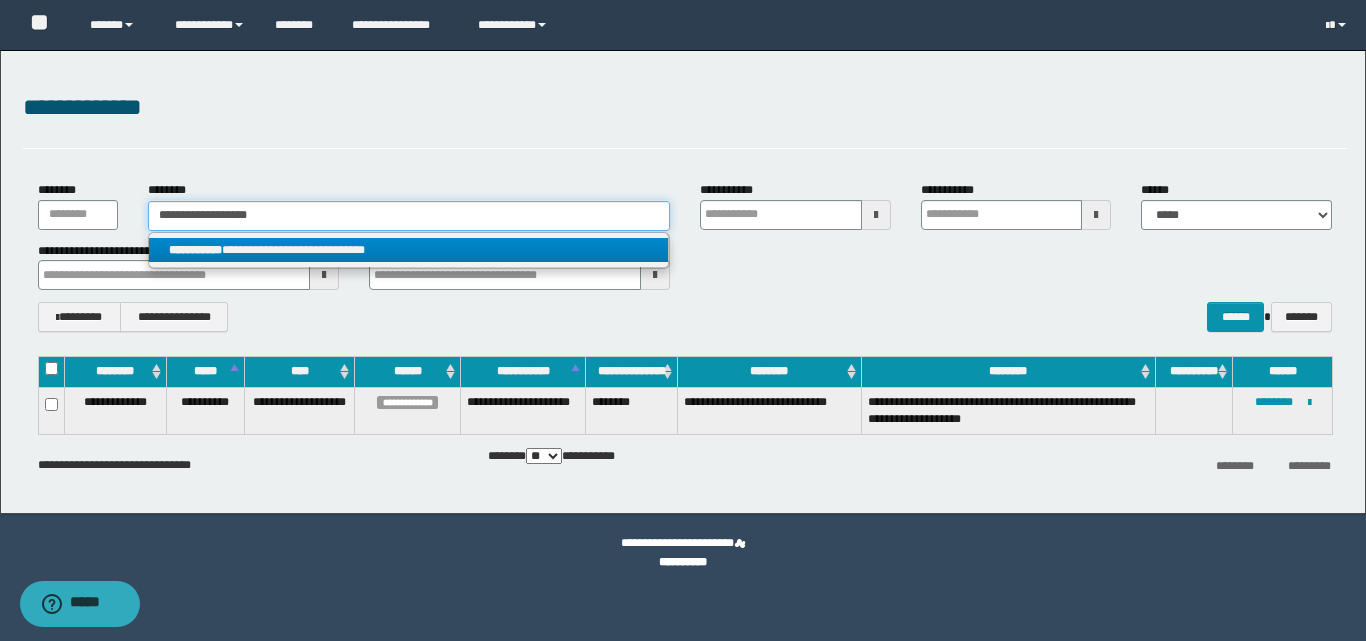 type on "**********" 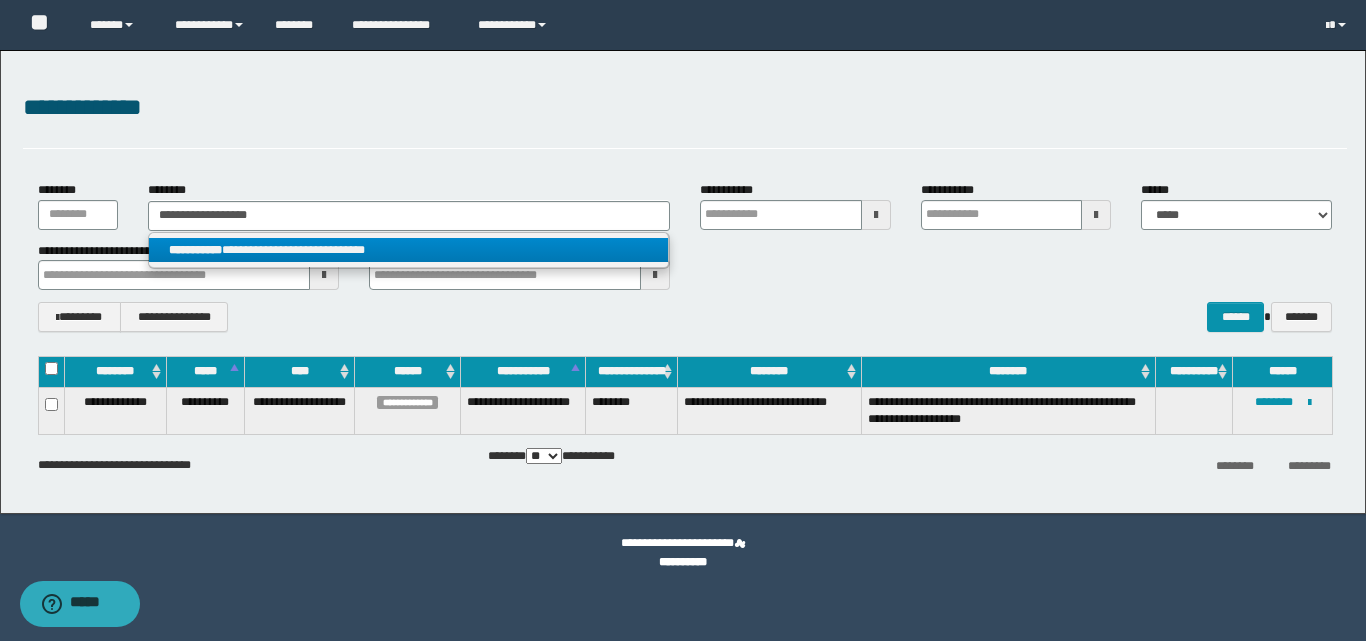 click on "**********" at bounding box center [408, 250] 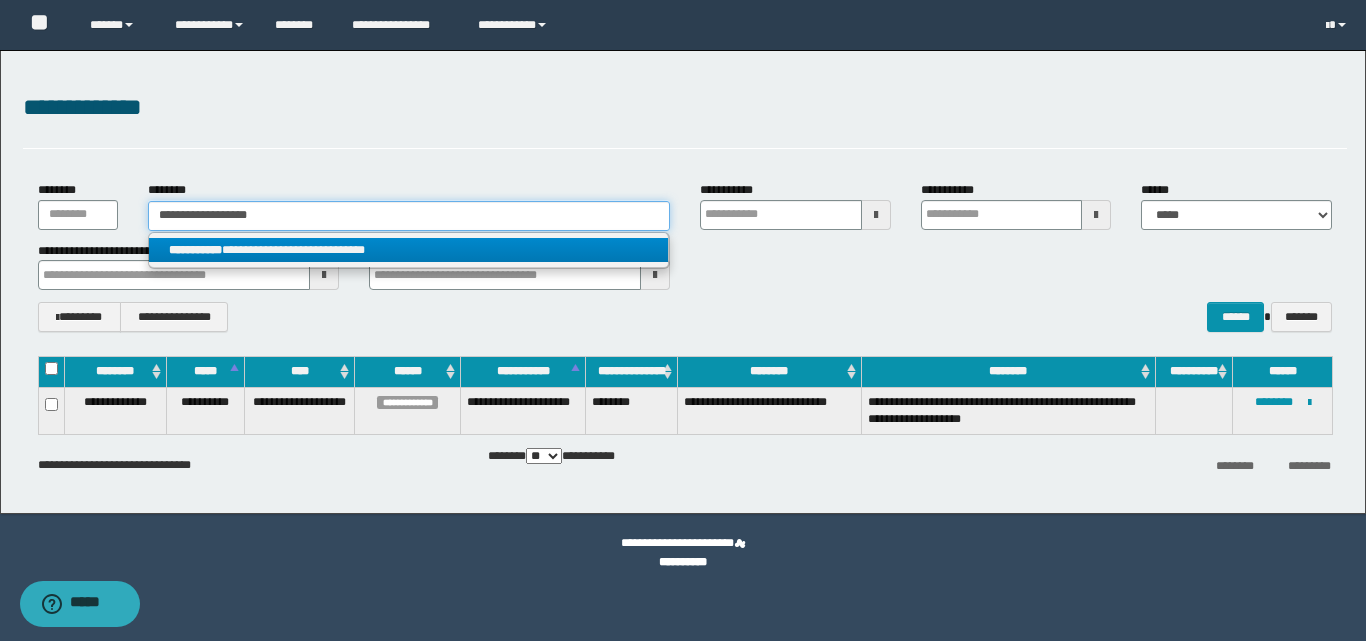 type 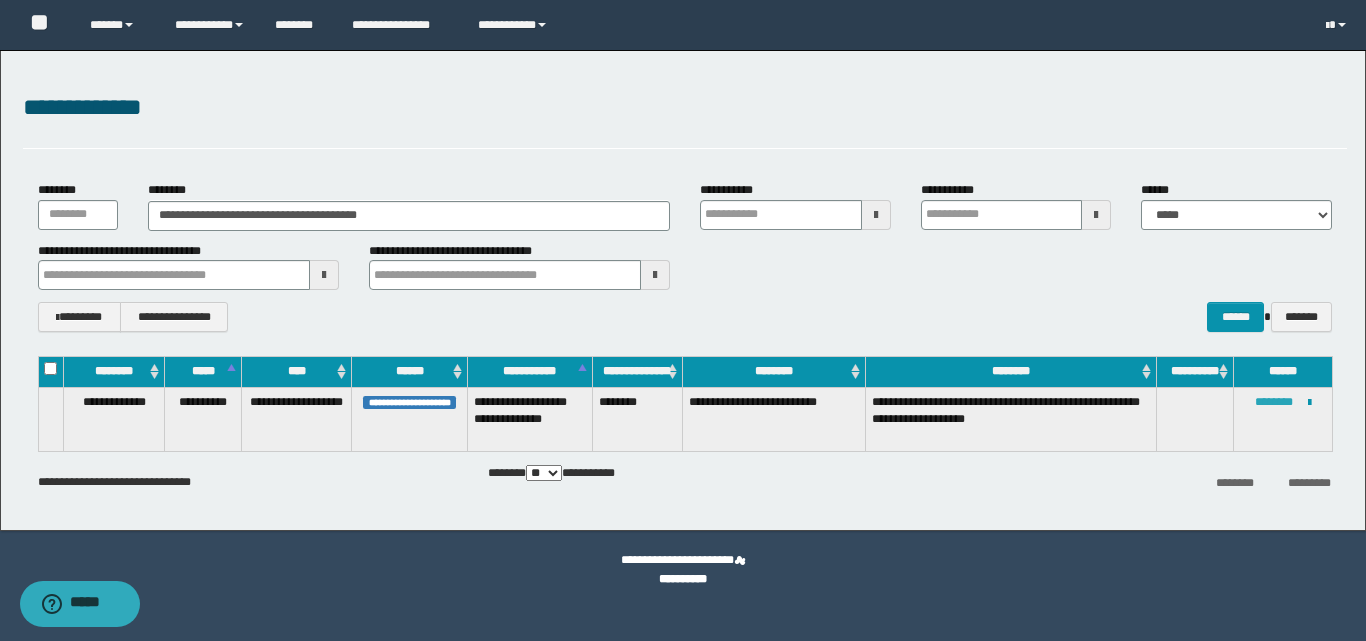 click on "********" at bounding box center [1274, 402] 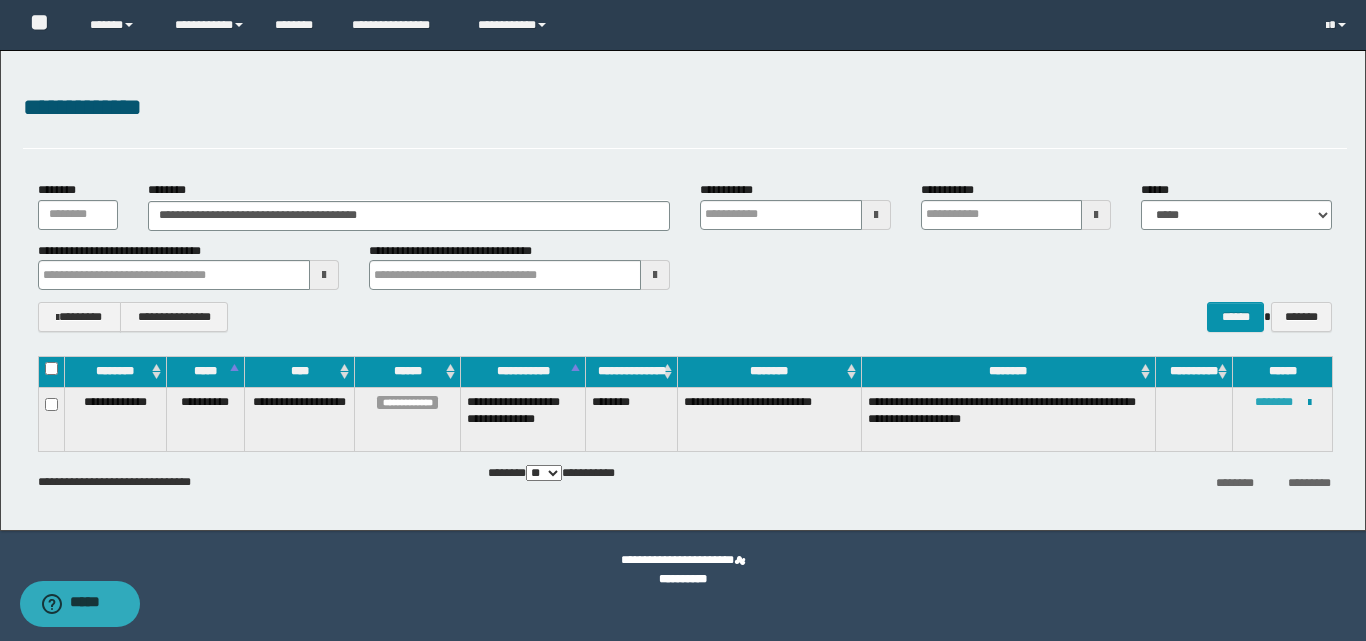click on "********" at bounding box center [1274, 402] 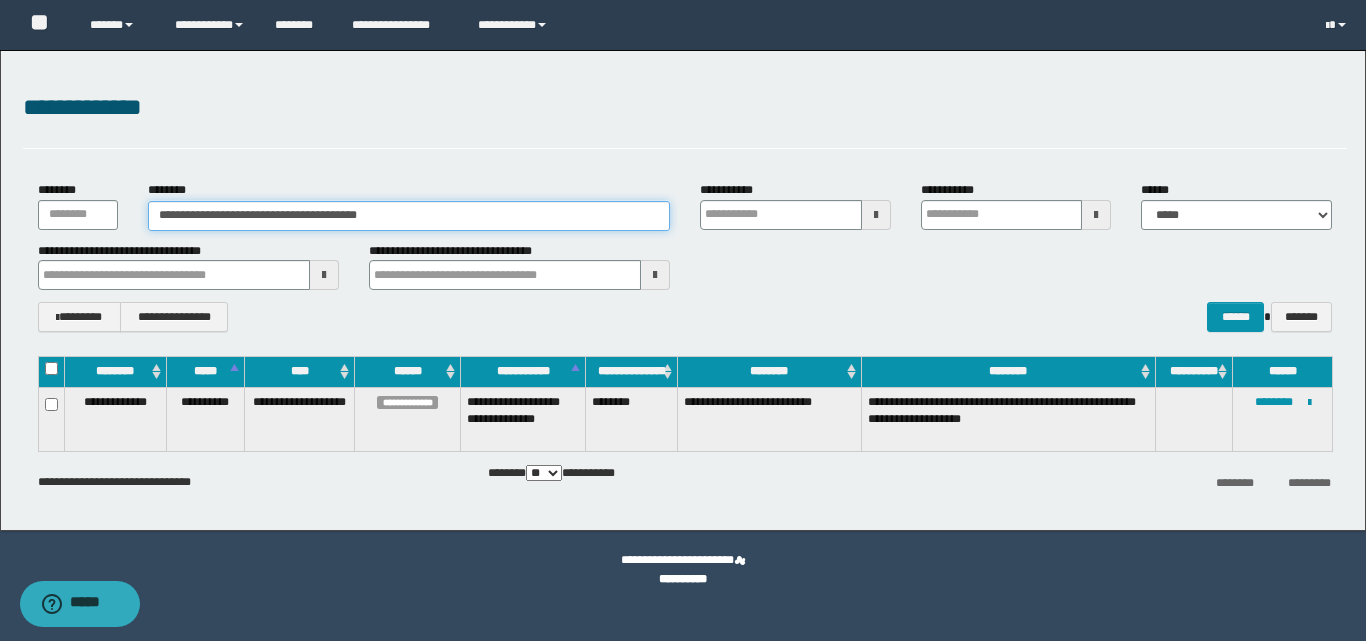 drag, startPoint x: 447, startPoint y: 211, endPoint x: 0, endPoint y: 237, distance: 447.75552 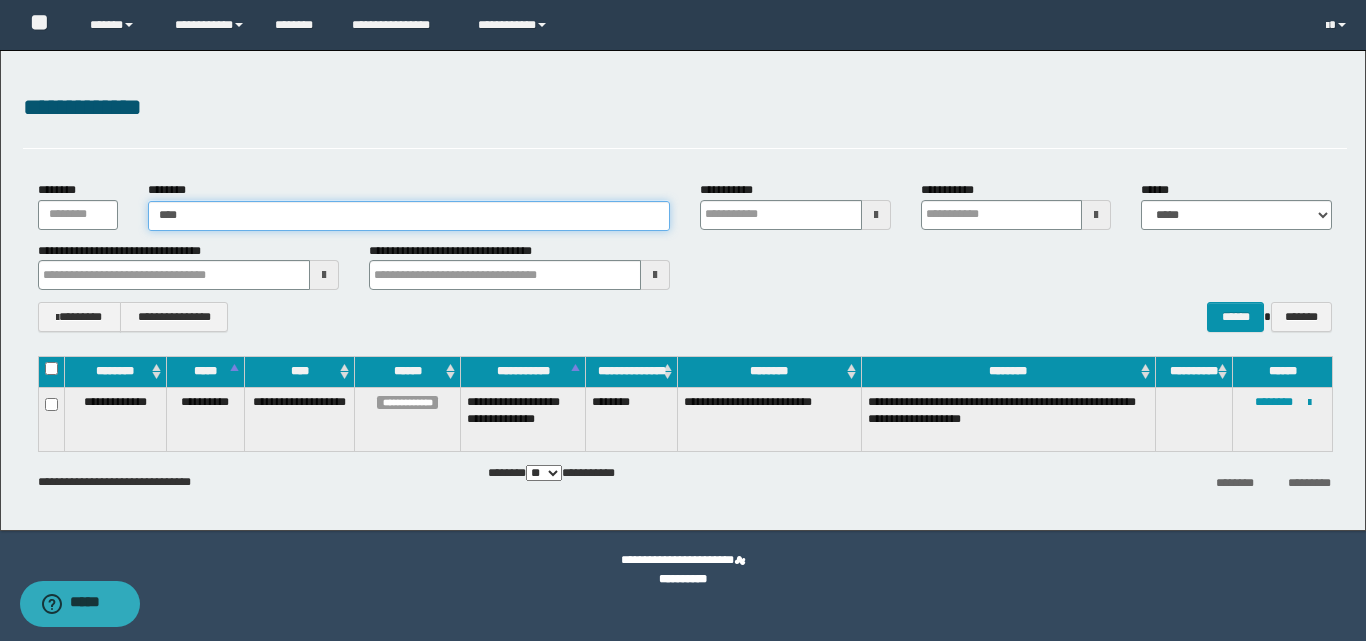 type on "*****" 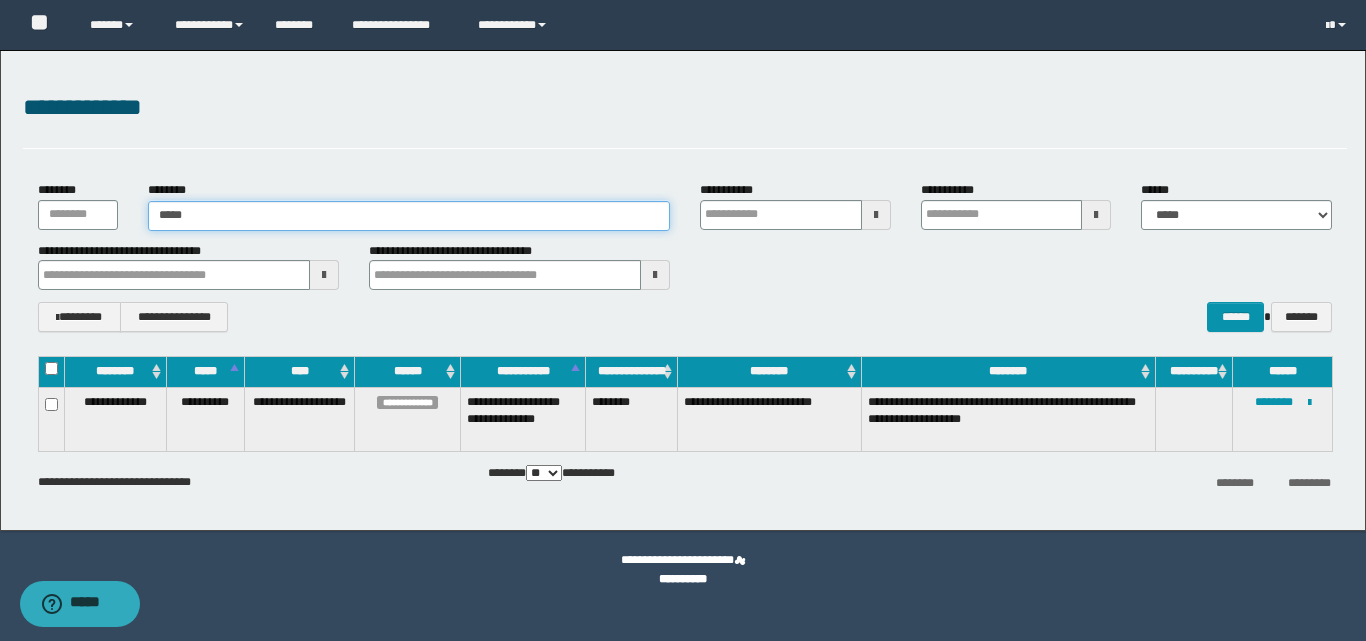 type on "*****" 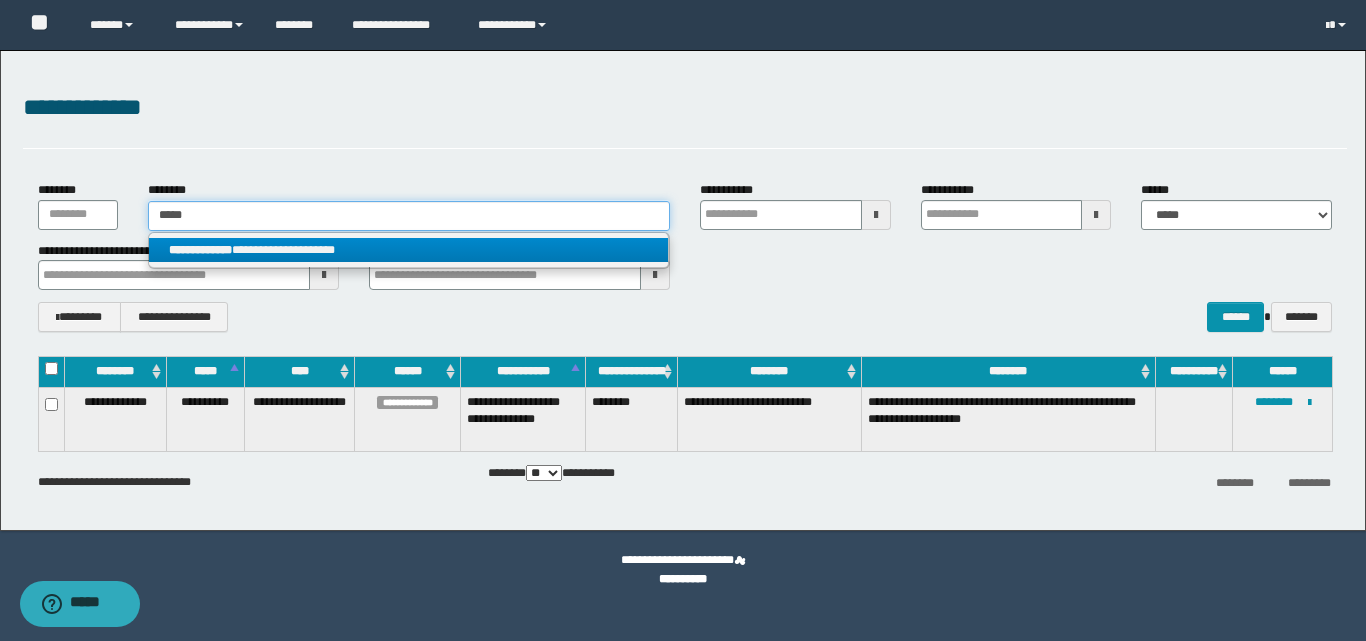 type on "*****" 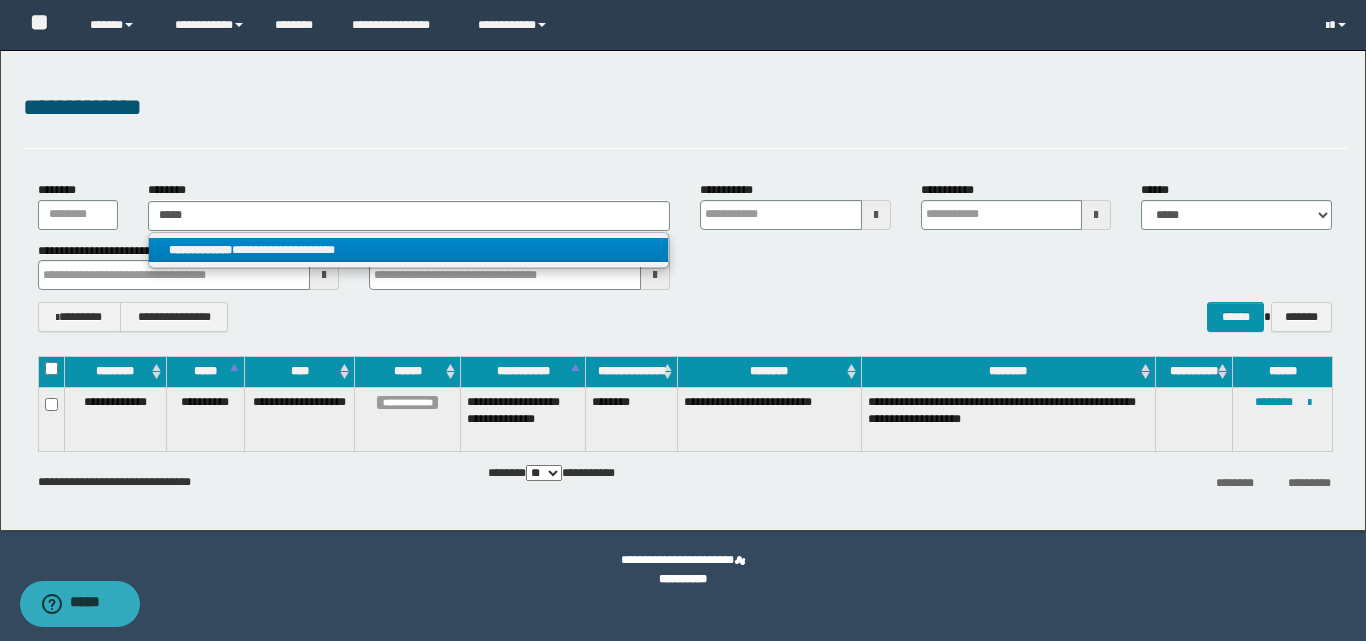 click on "**********" at bounding box center [408, 250] 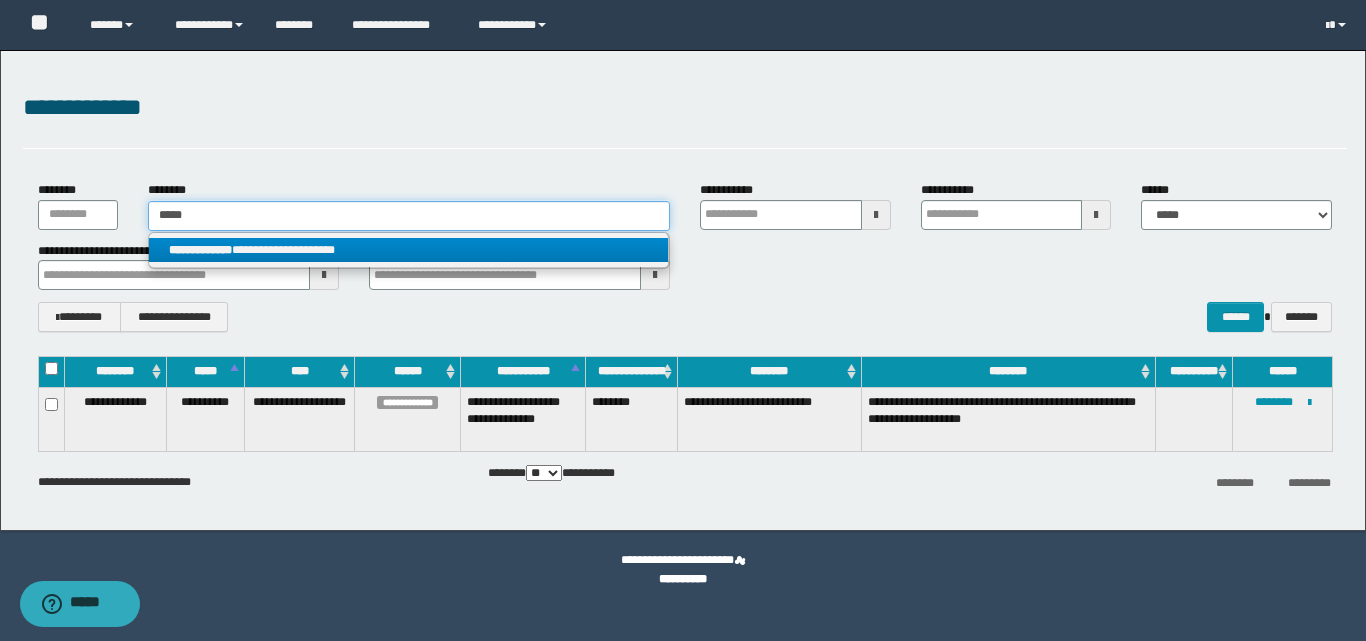 type 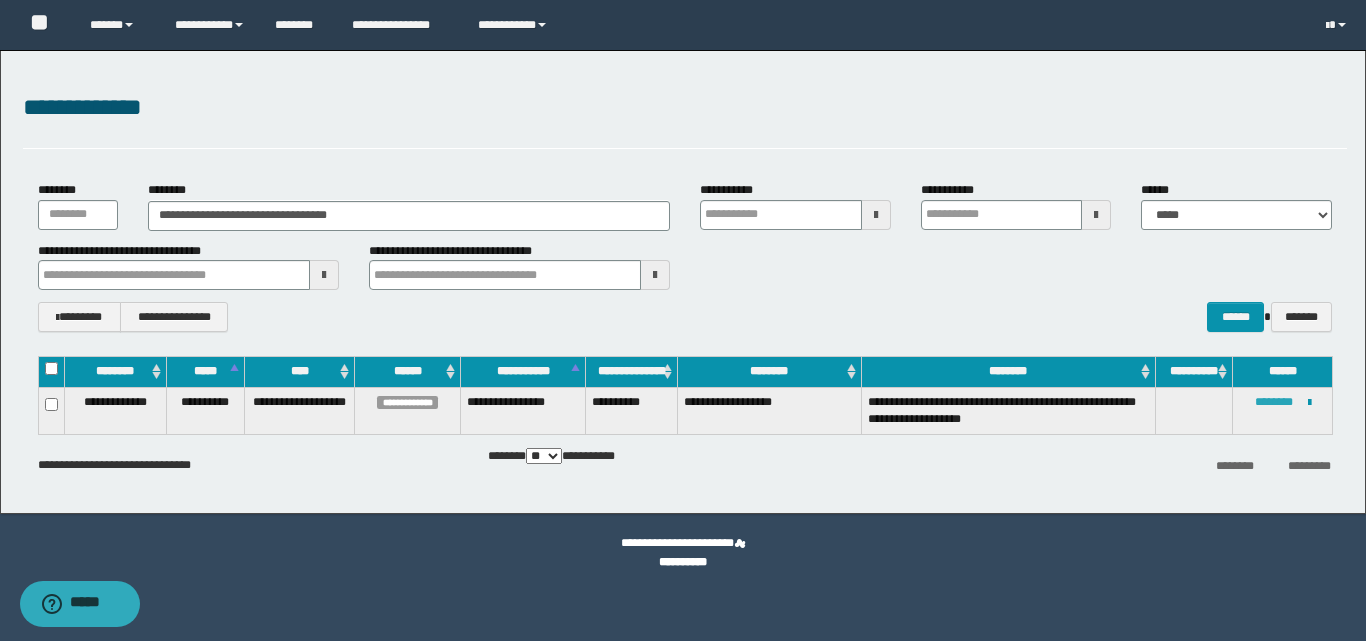 click on "********" at bounding box center (1274, 402) 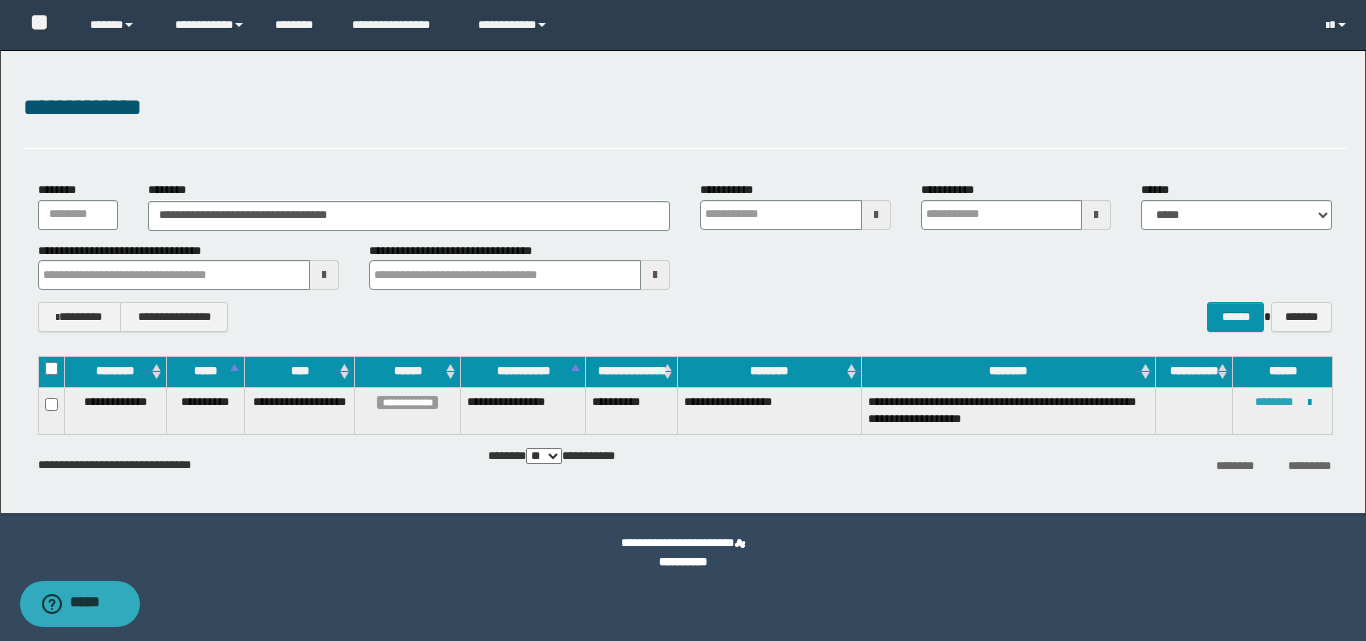 click on "********" at bounding box center (1274, 402) 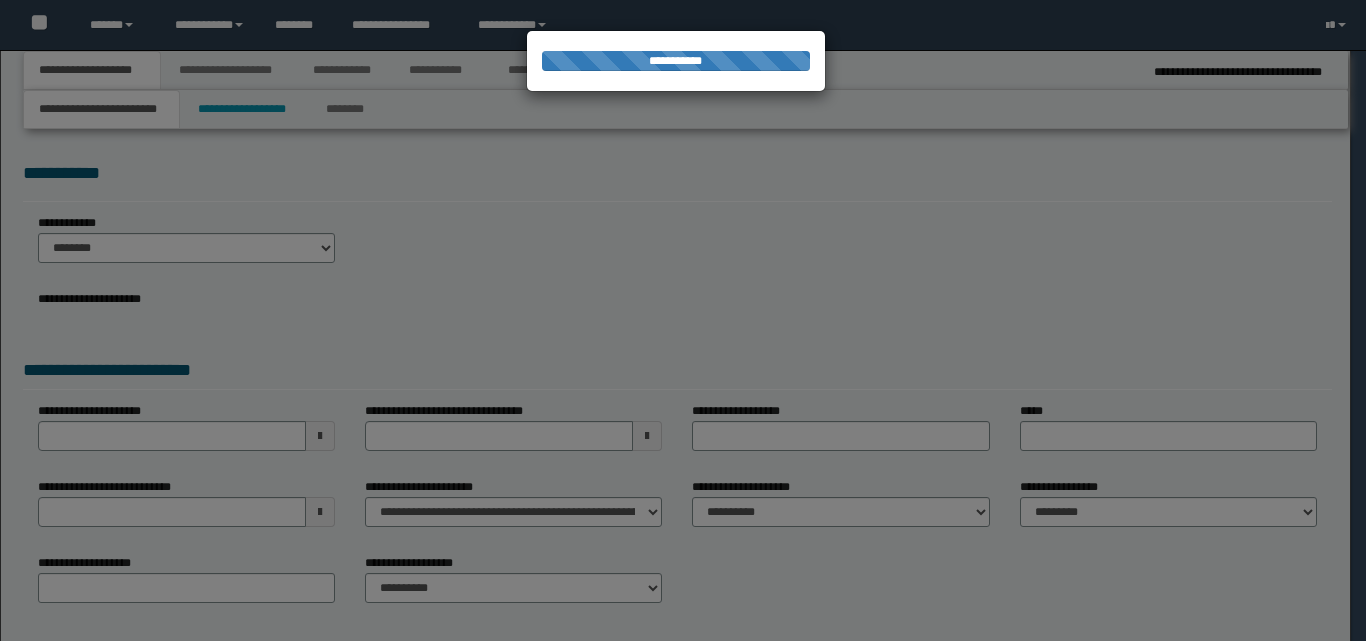 scroll, scrollTop: 0, scrollLeft: 0, axis: both 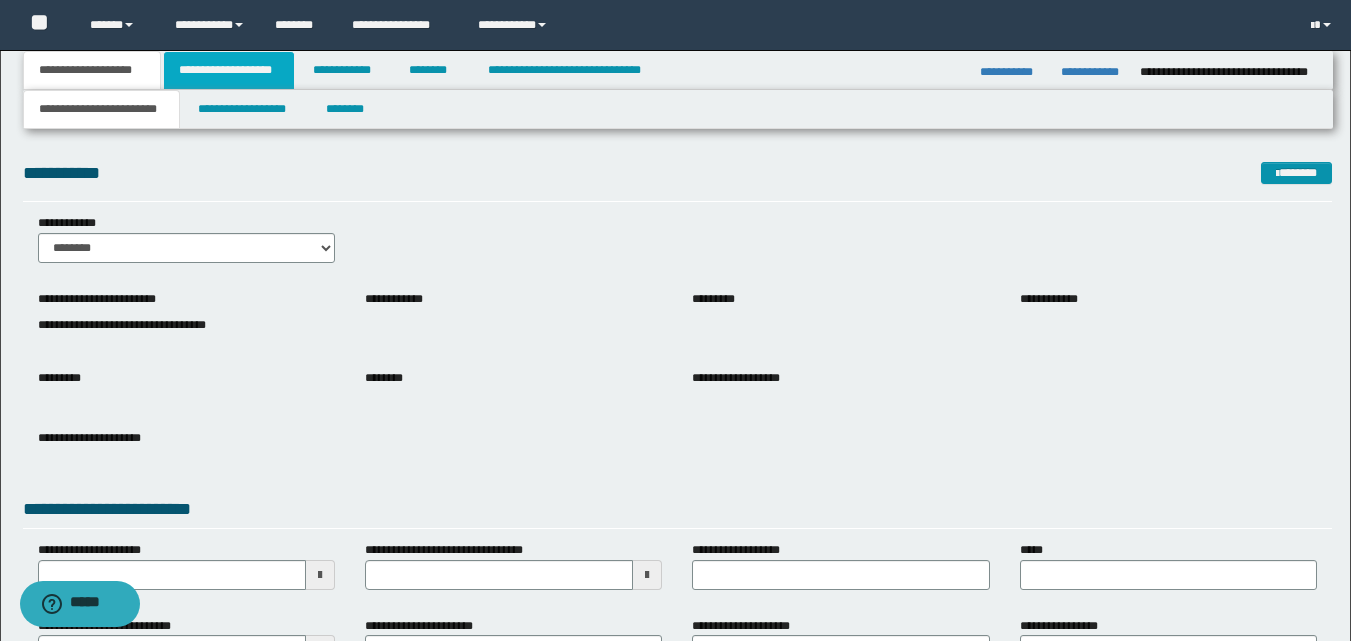 click on "**********" at bounding box center [229, 70] 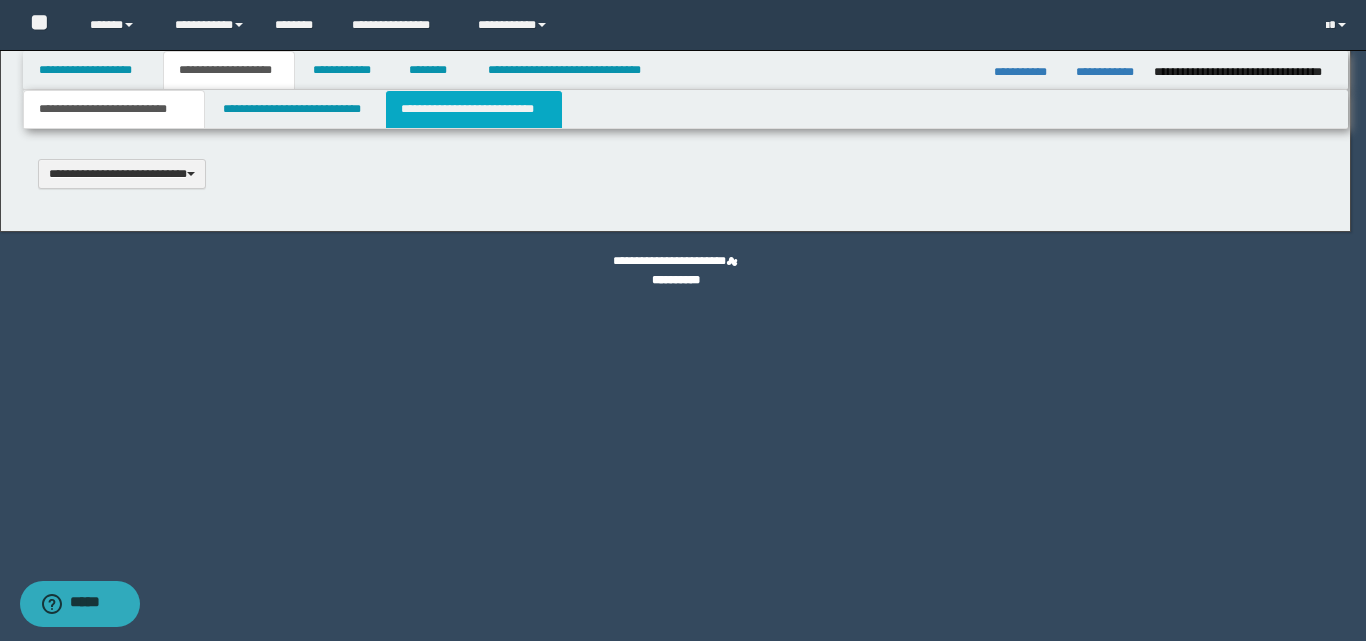 type 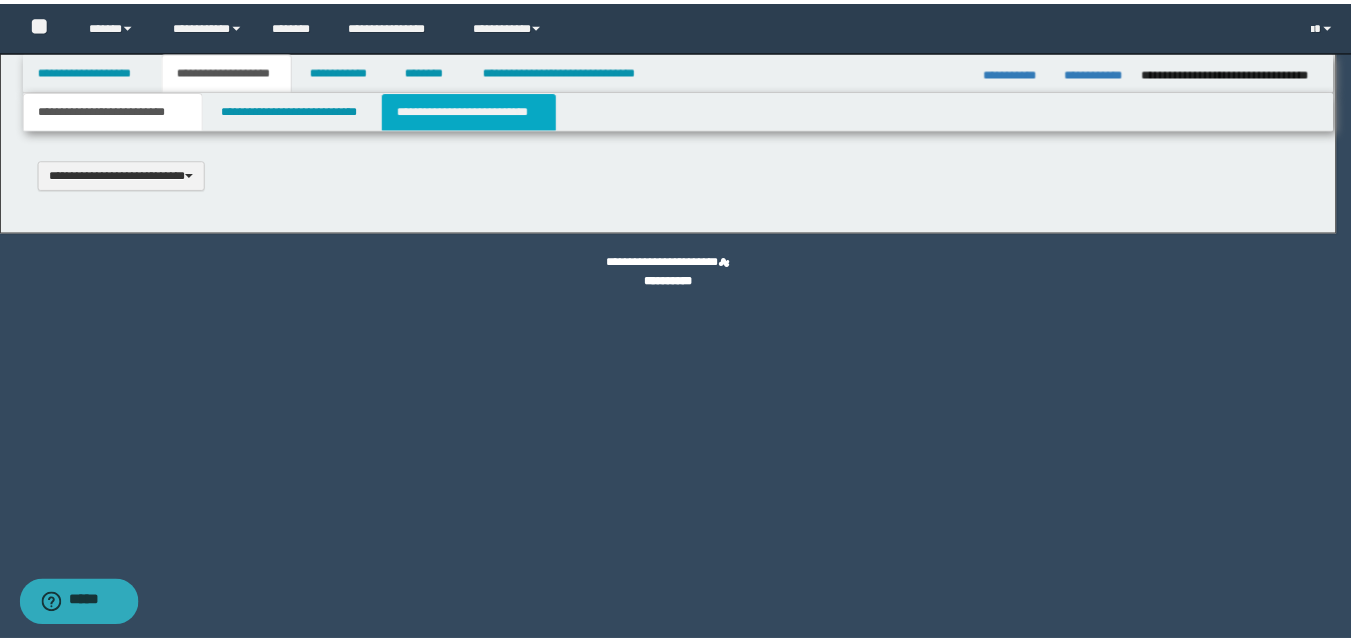 scroll, scrollTop: 0, scrollLeft: 0, axis: both 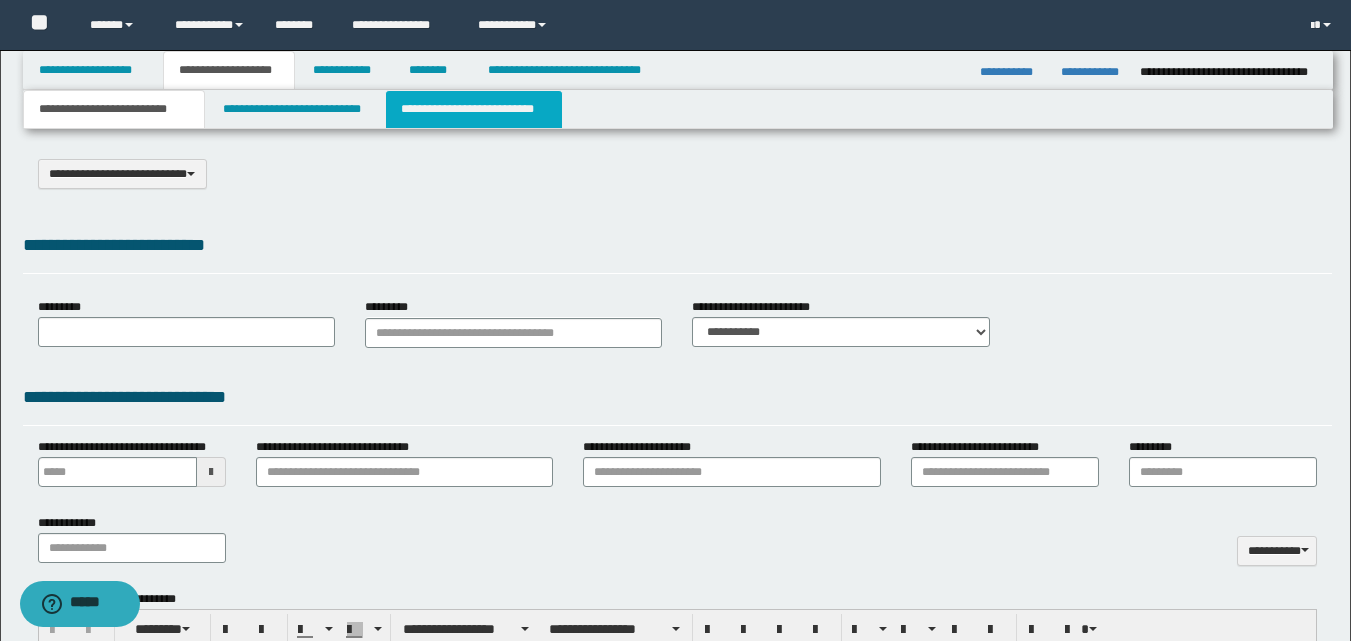 click on "**********" at bounding box center [474, 109] 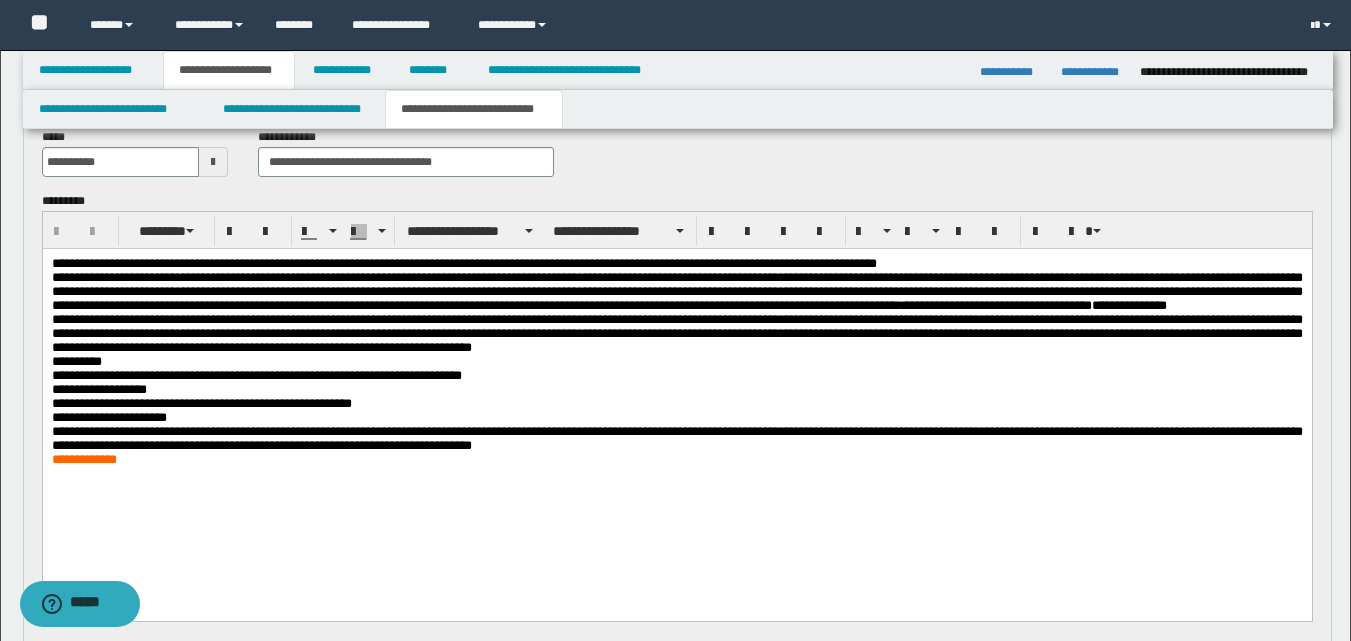 scroll, scrollTop: 200, scrollLeft: 0, axis: vertical 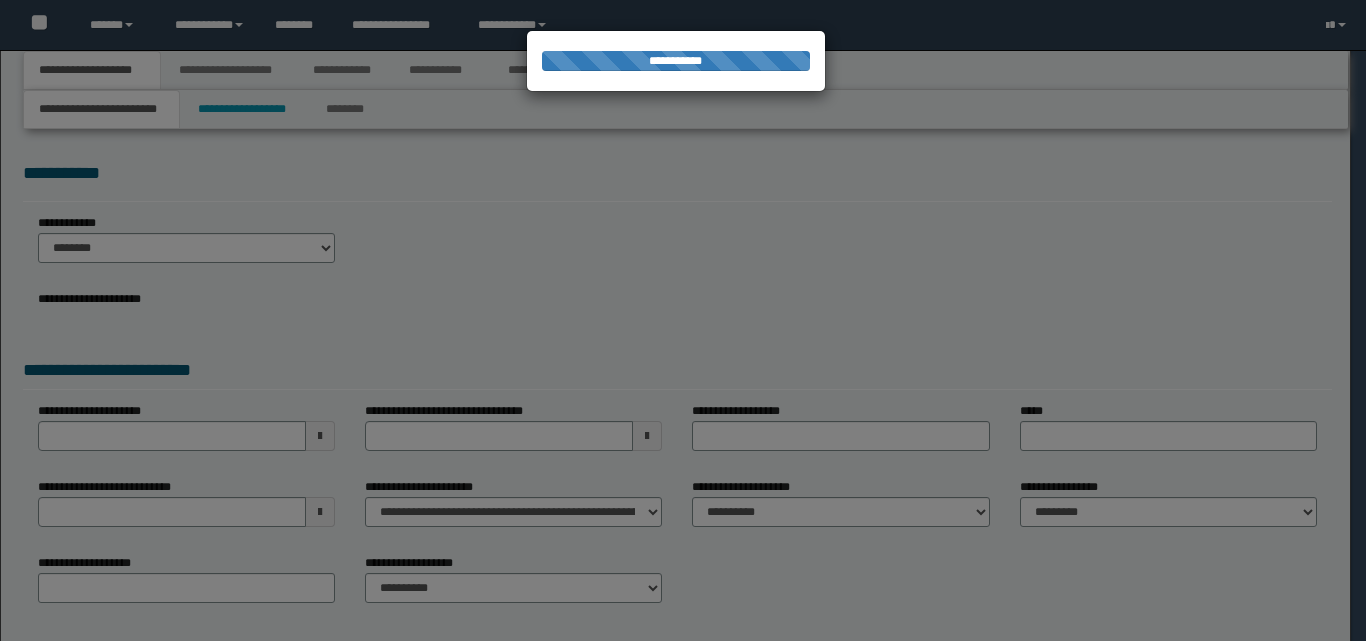 select on "*" 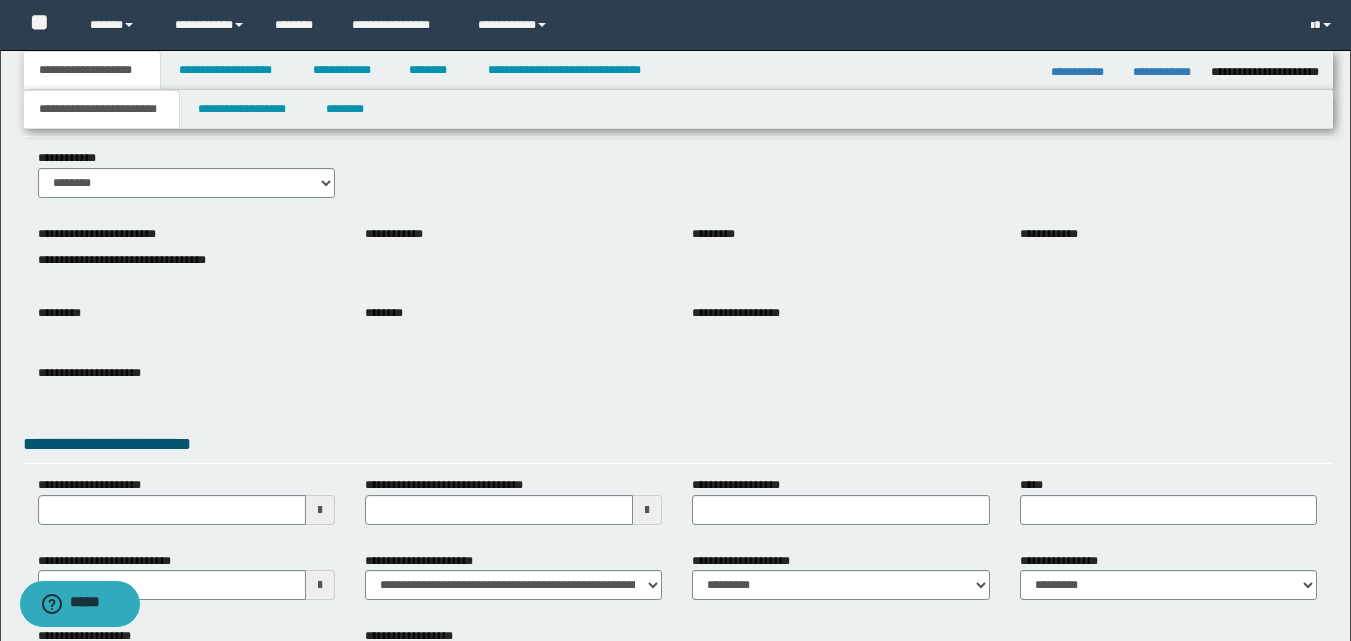 scroll, scrollTop: 100, scrollLeft: 0, axis: vertical 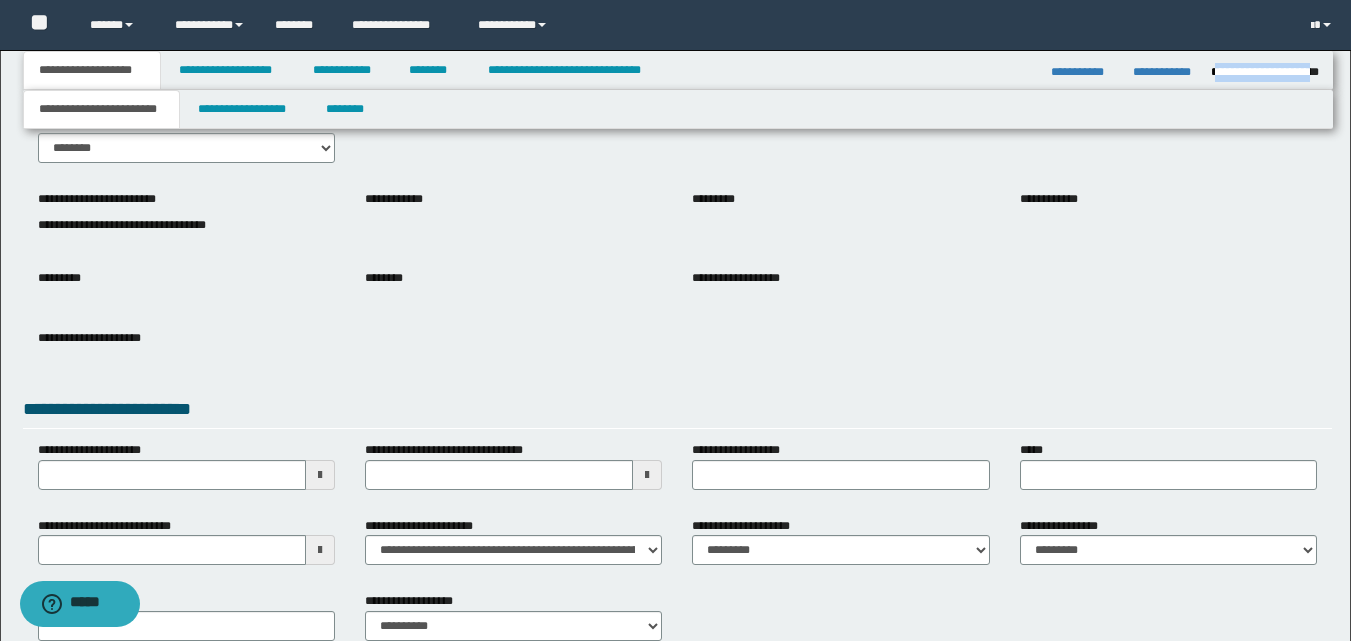 drag, startPoint x: 1216, startPoint y: 68, endPoint x: 1312, endPoint y: 72, distance: 96.0833 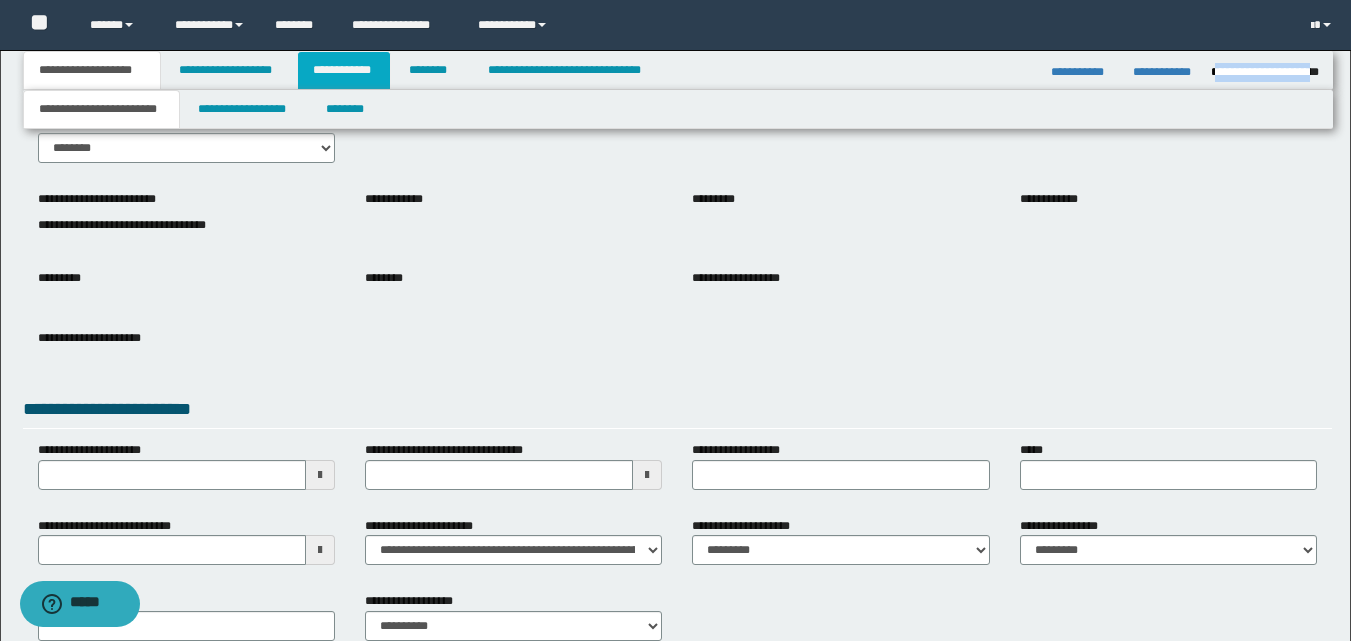 click on "**********" at bounding box center (344, 70) 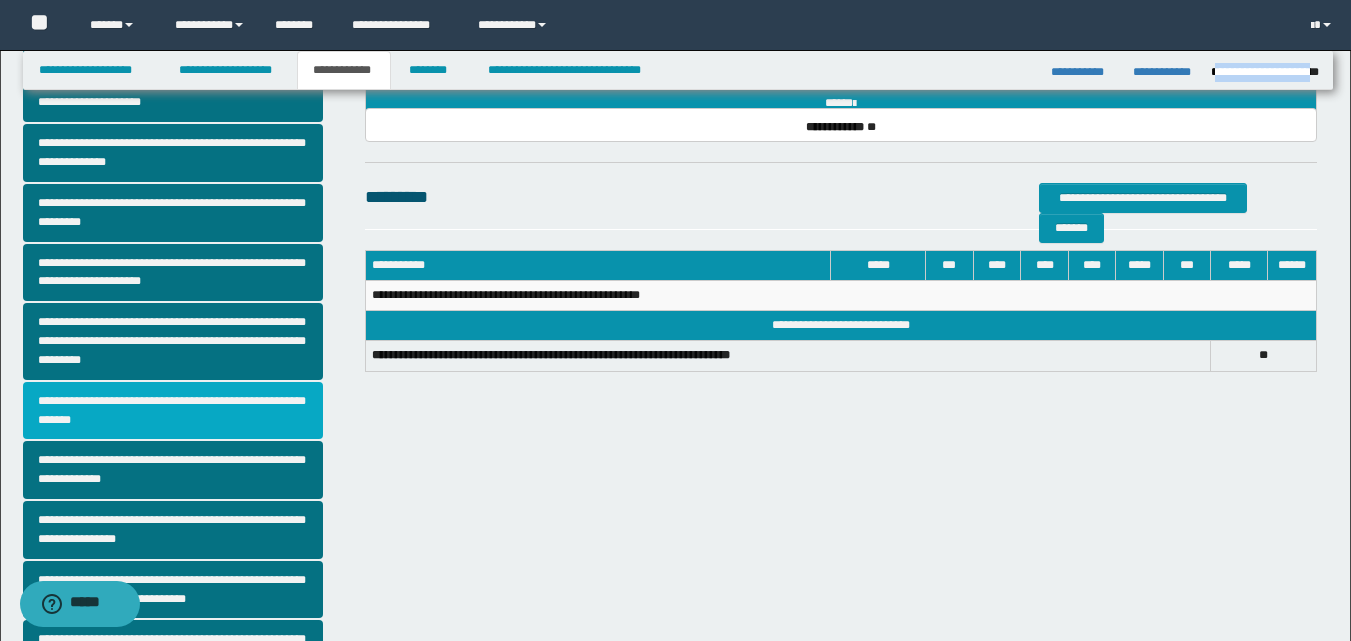 scroll, scrollTop: 369, scrollLeft: 0, axis: vertical 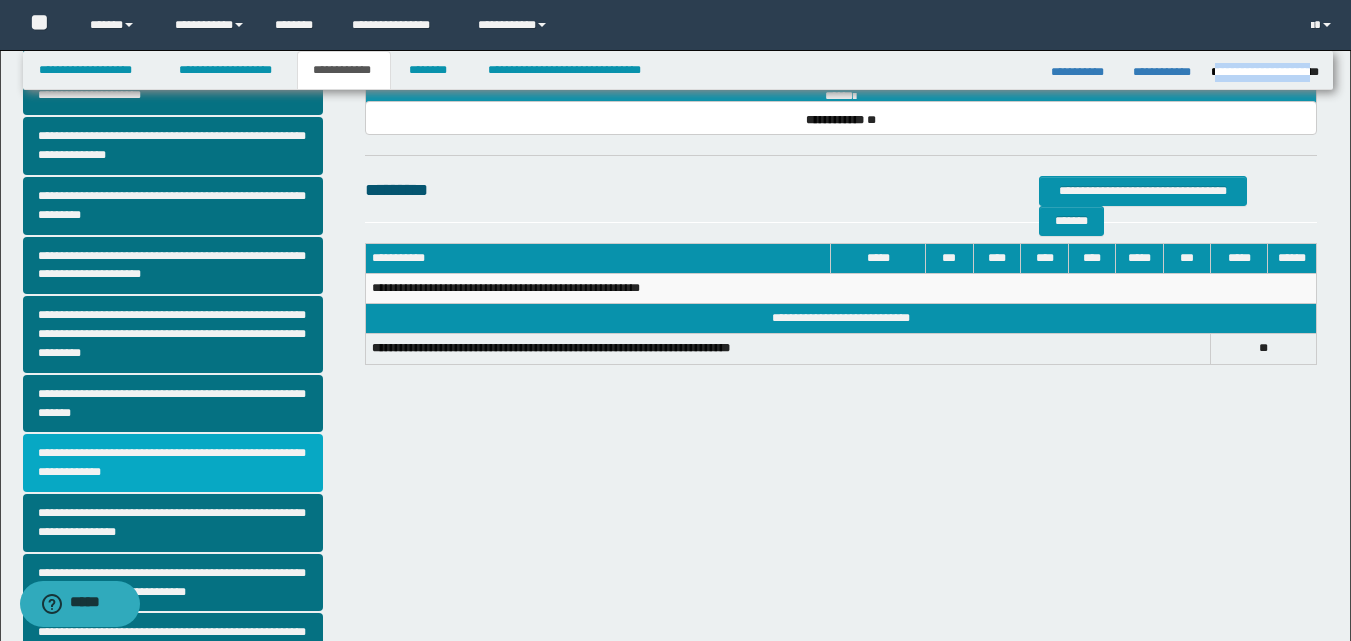 click on "**********" at bounding box center (173, 463) 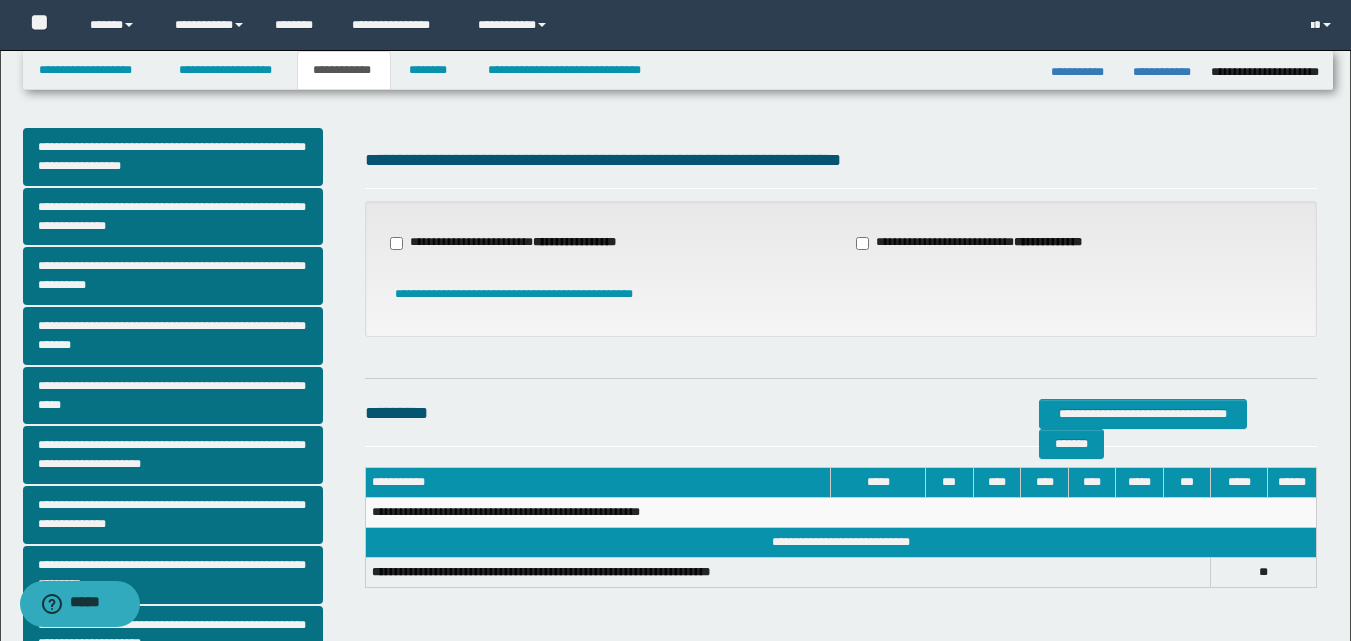 drag, startPoint x: 393, startPoint y: 235, endPoint x: 417, endPoint y: 271, distance: 43.266617 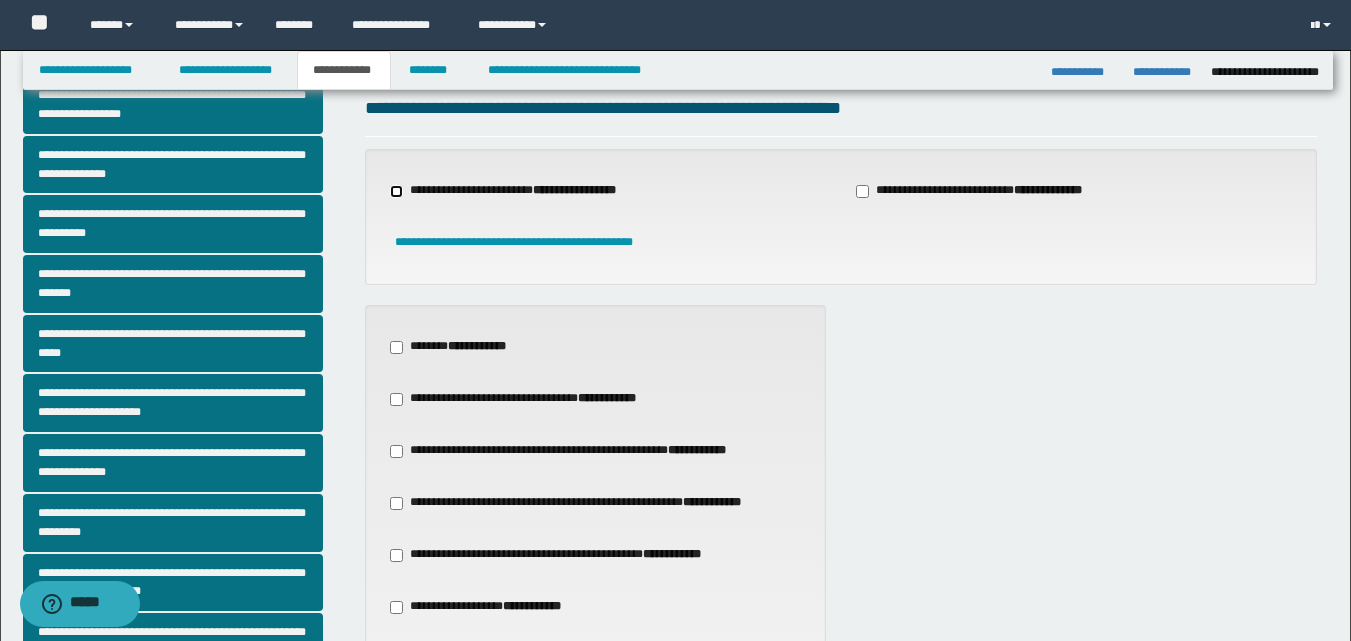 scroll, scrollTop: 200, scrollLeft: 0, axis: vertical 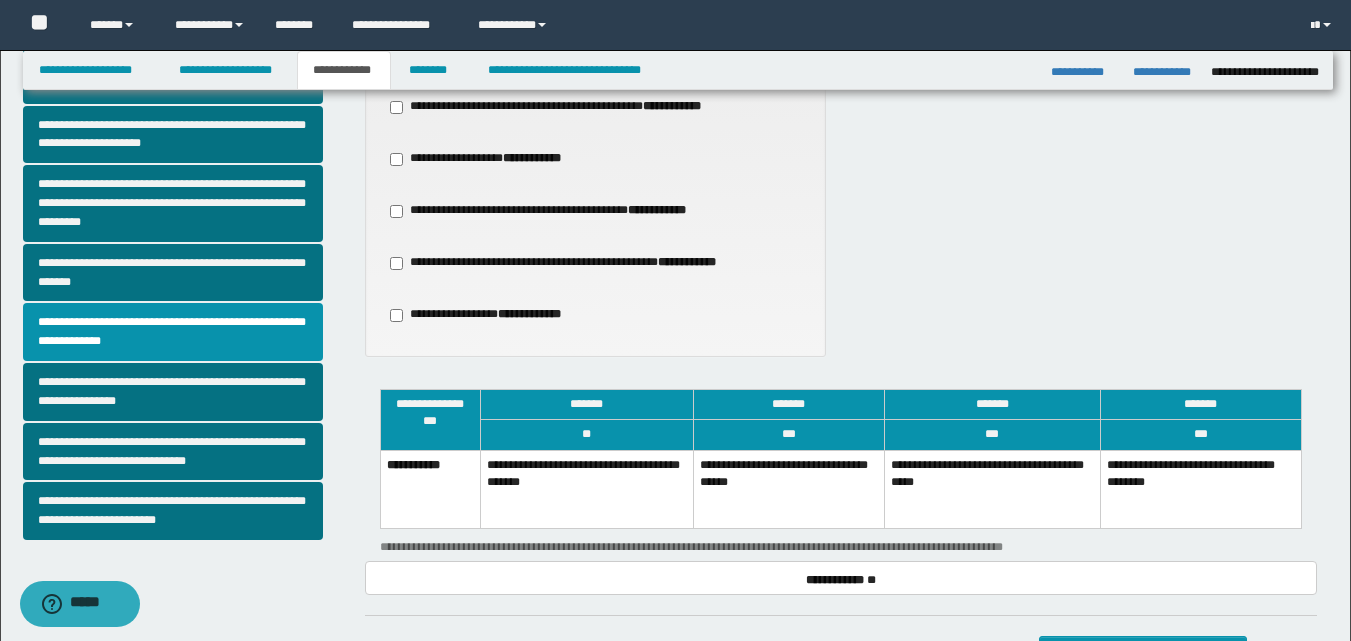 click on "**********" at bounding box center (788, 489) 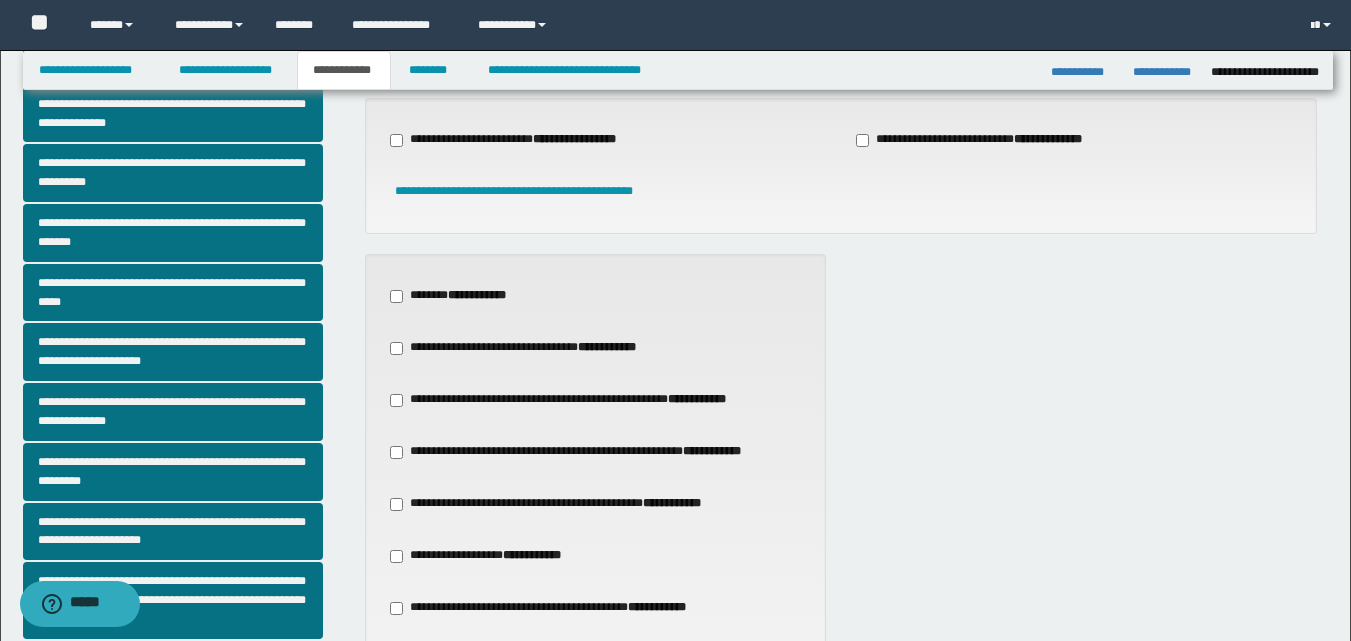 scroll, scrollTop: 100, scrollLeft: 0, axis: vertical 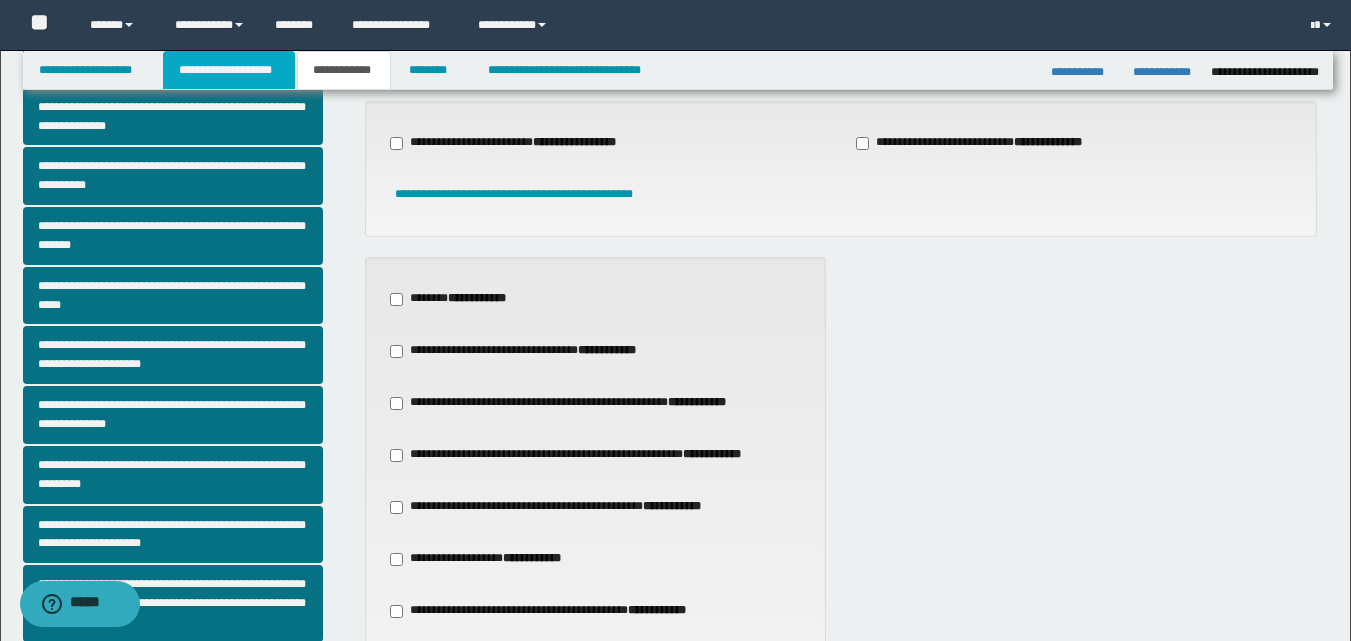 drag, startPoint x: 227, startPoint y: 78, endPoint x: 527, endPoint y: 136, distance: 305.55524 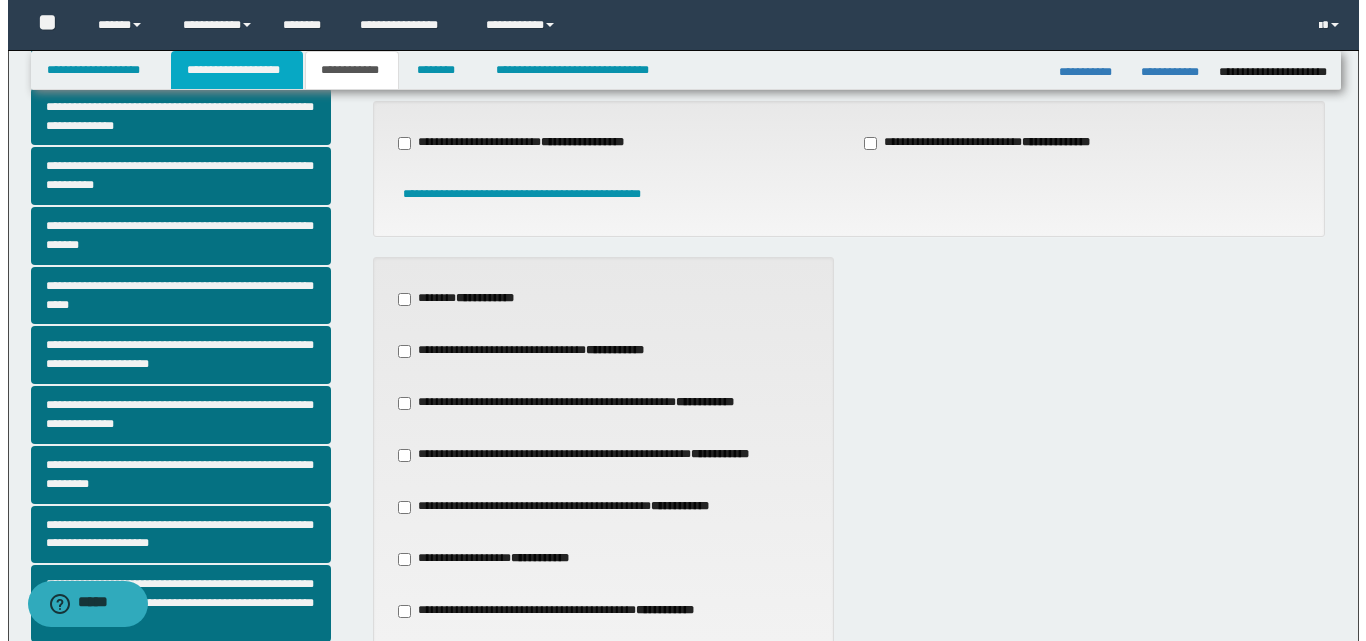 scroll, scrollTop: 0, scrollLeft: 0, axis: both 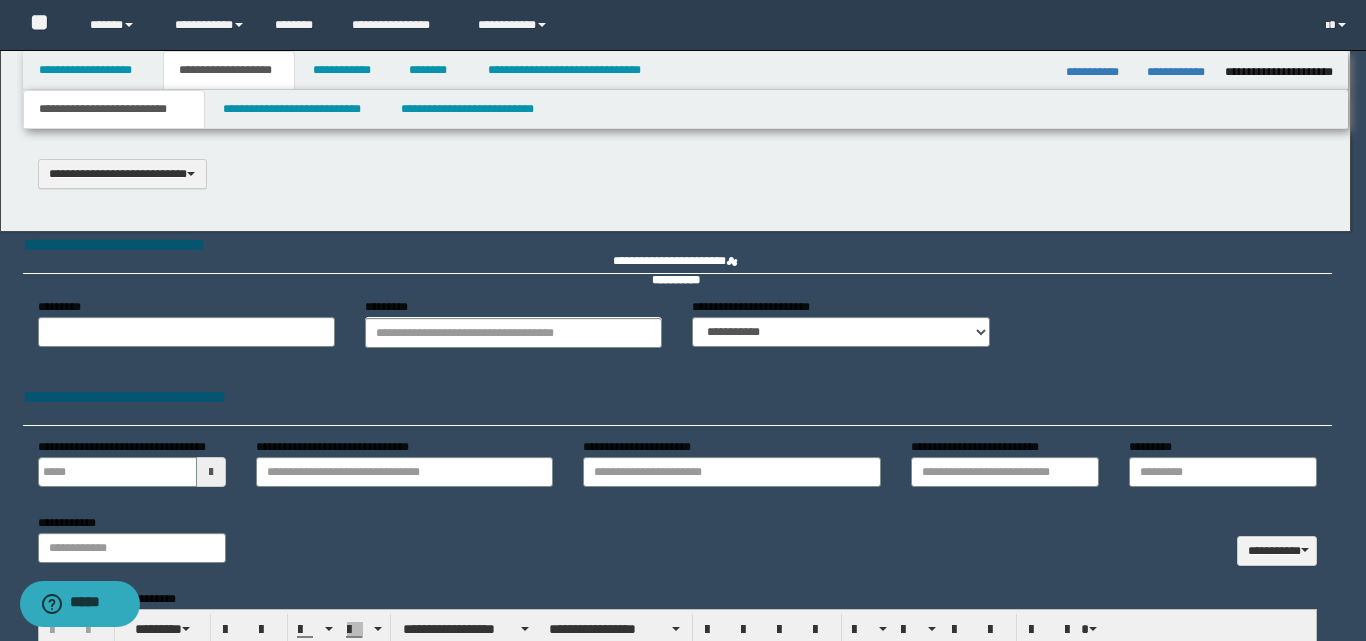 select on "*" 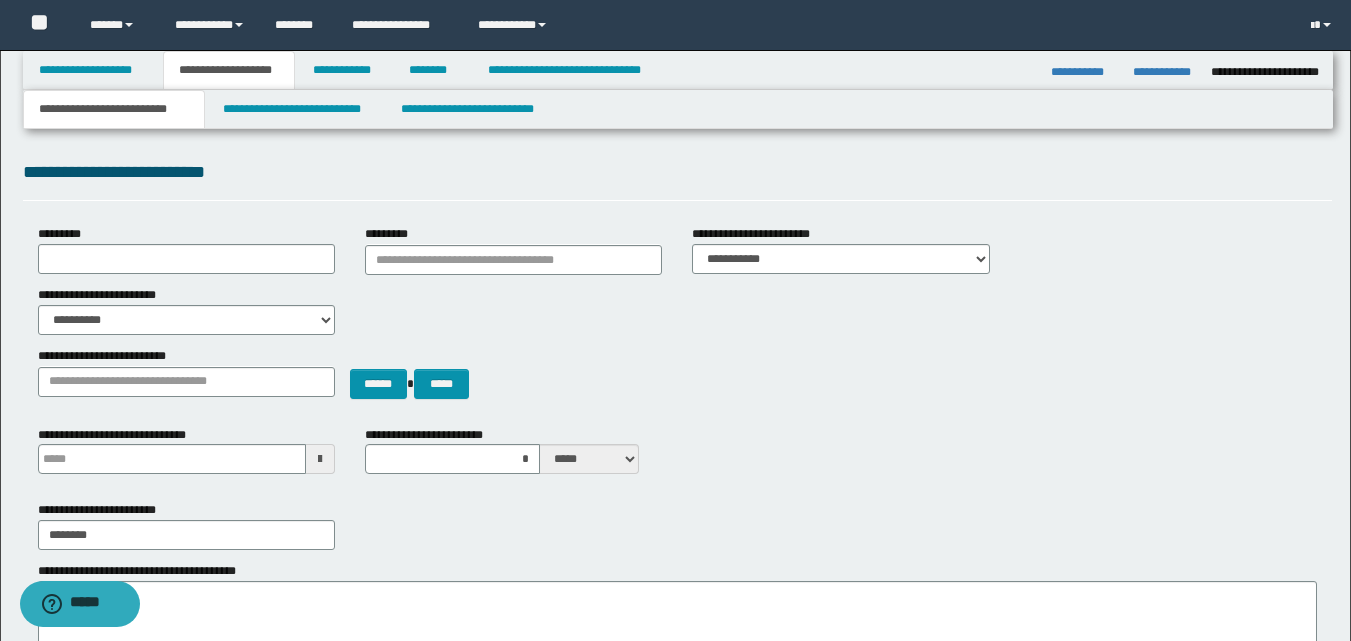 scroll, scrollTop: 400, scrollLeft: 0, axis: vertical 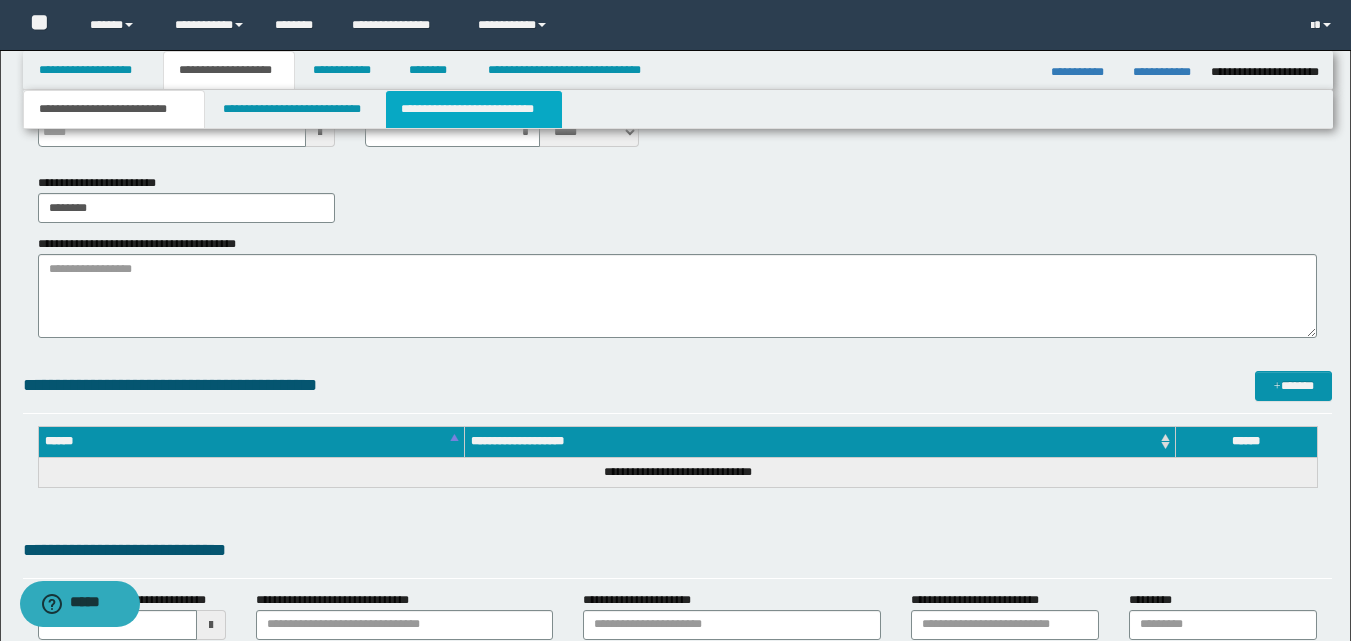 click on "**********" at bounding box center (474, 109) 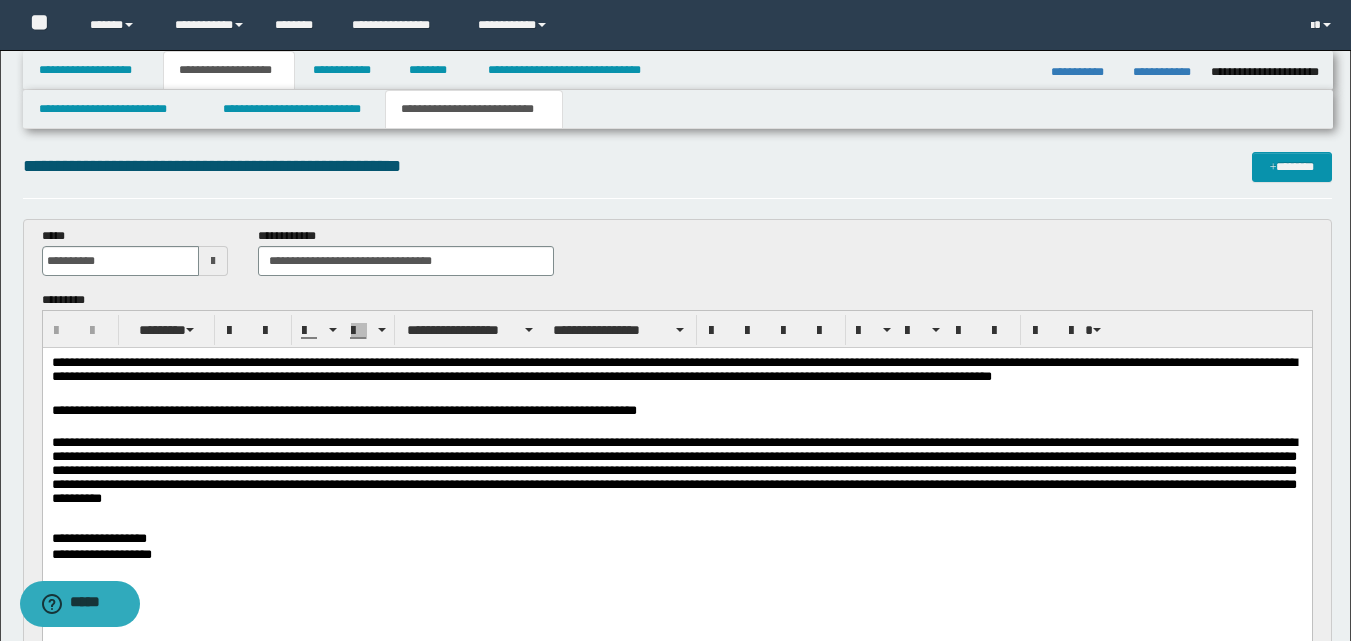 scroll, scrollTop: 0, scrollLeft: 0, axis: both 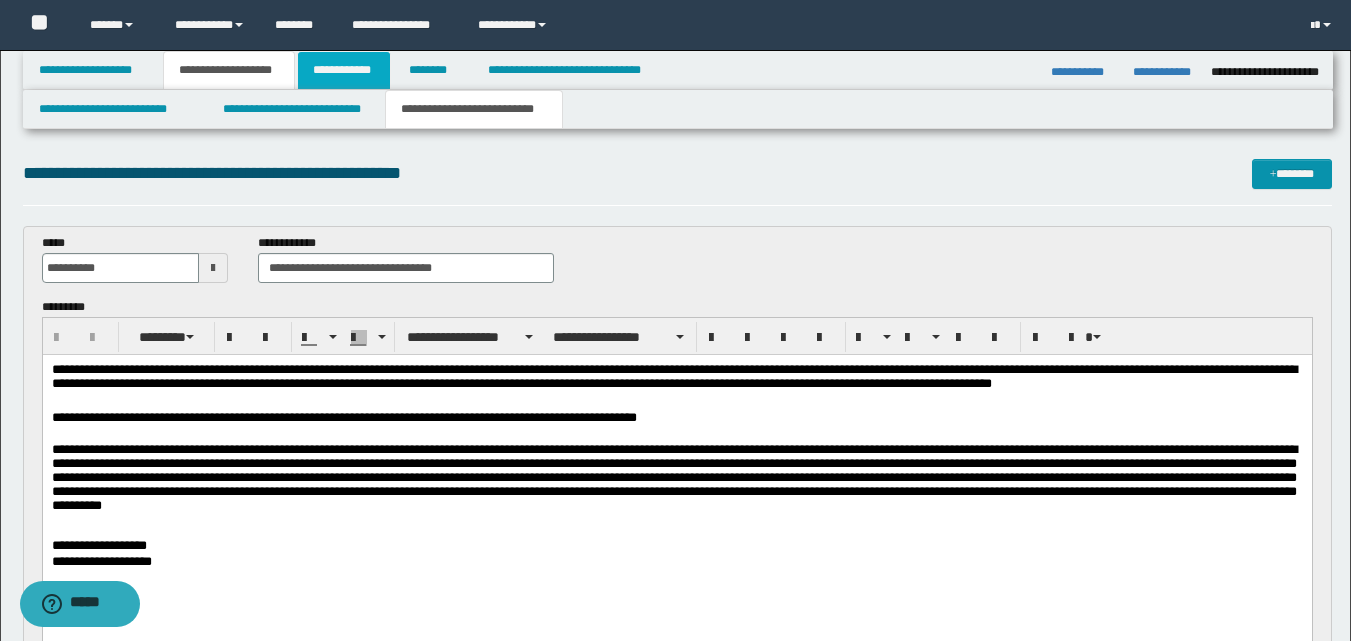 click on "**********" at bounding box center [344, 70] 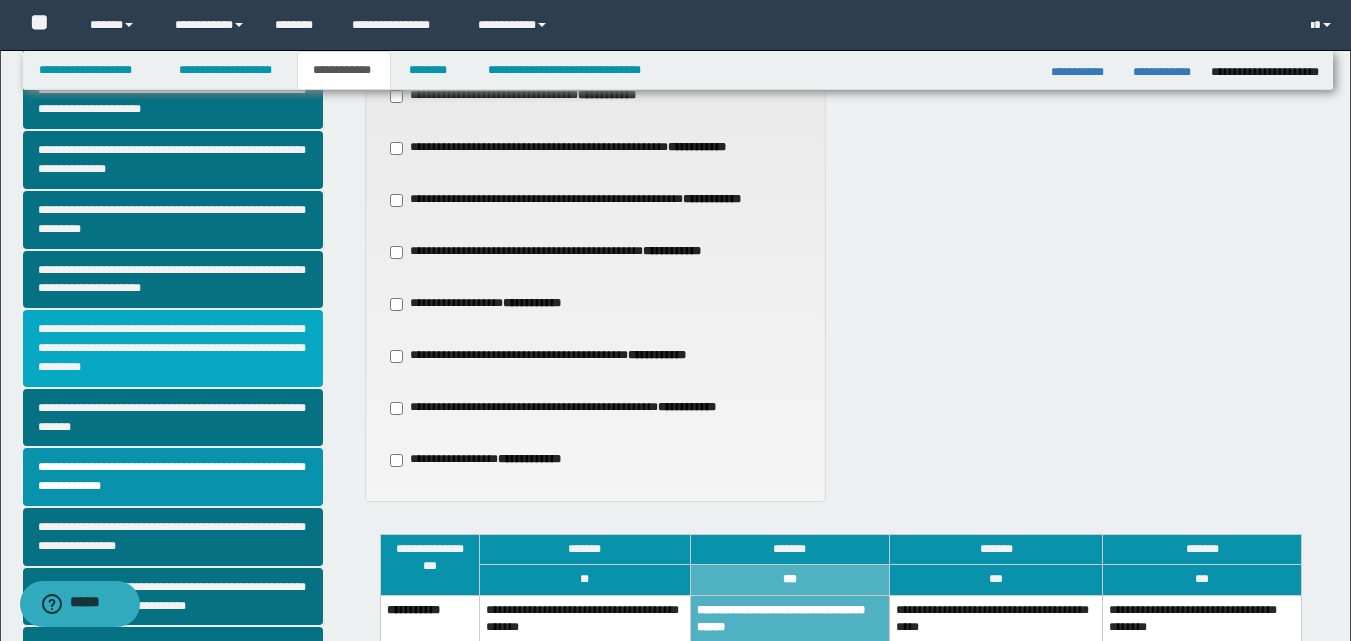 scroll, scrollTop: 400, scrollLeft: 0, axis: vertical 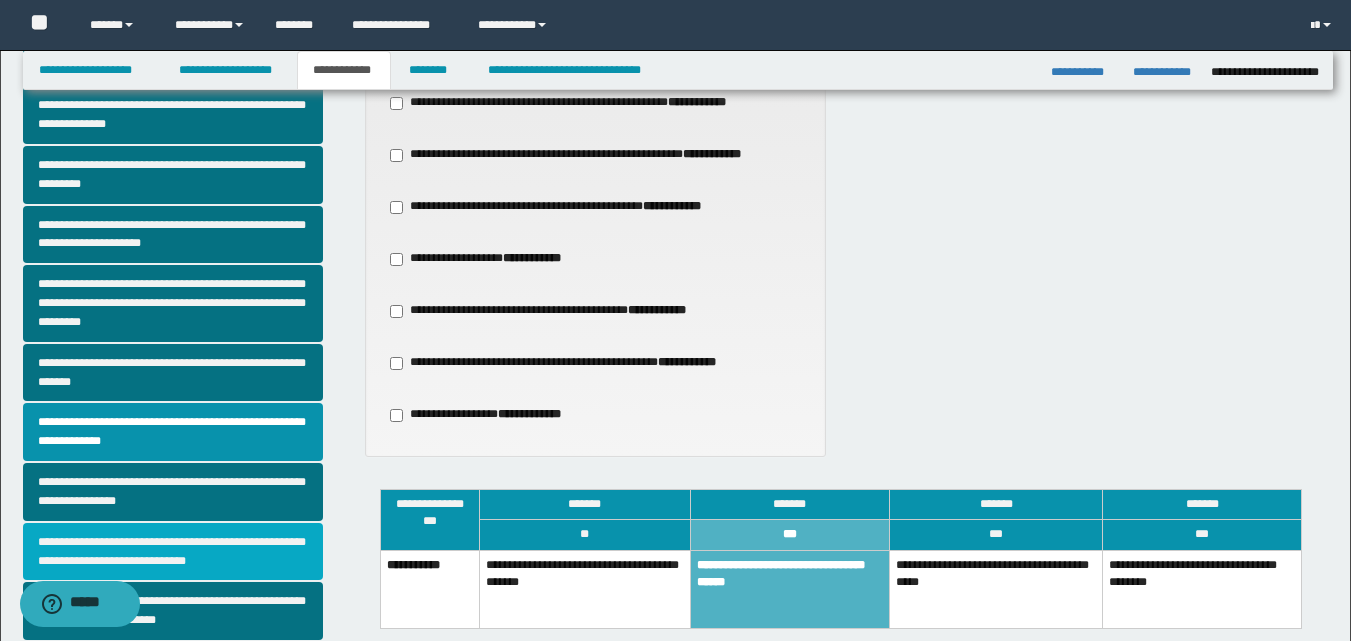 click on "**********" at bounding box center [173, 552] 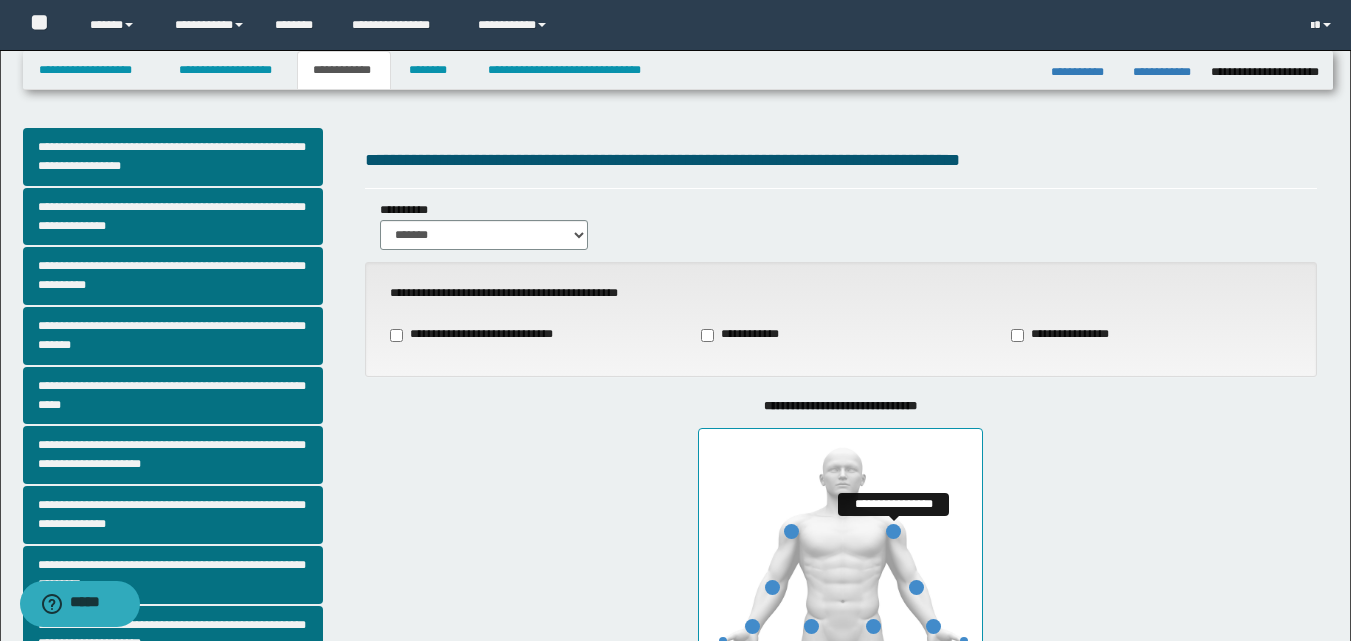 click at bounding box center (893, 531) 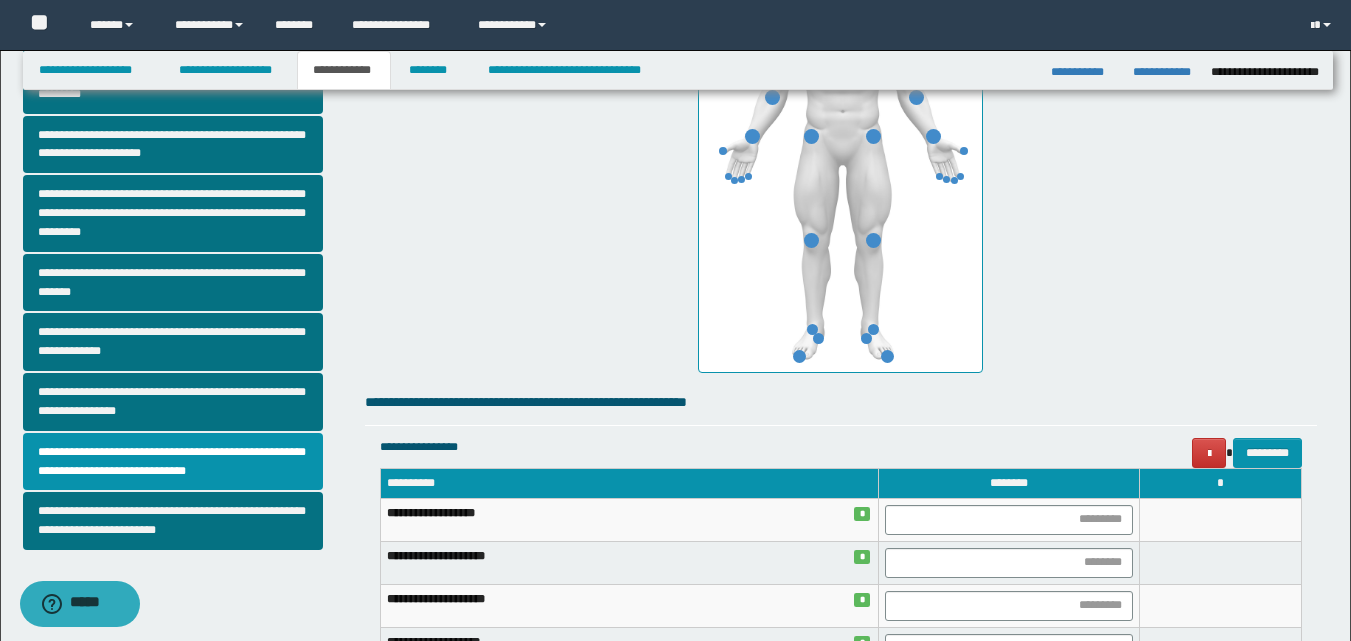 scroll, scrollTop: 600, scrollLeft: 0, axis: vertical 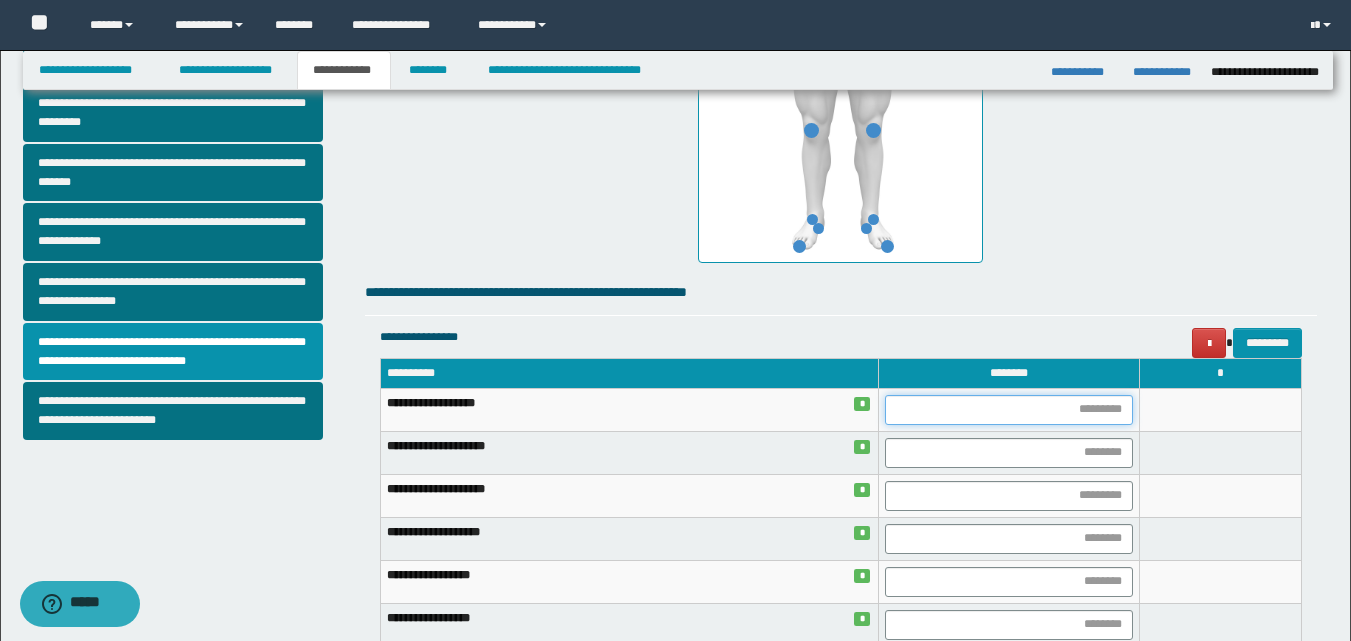 click at bounding box center (1009, 410) 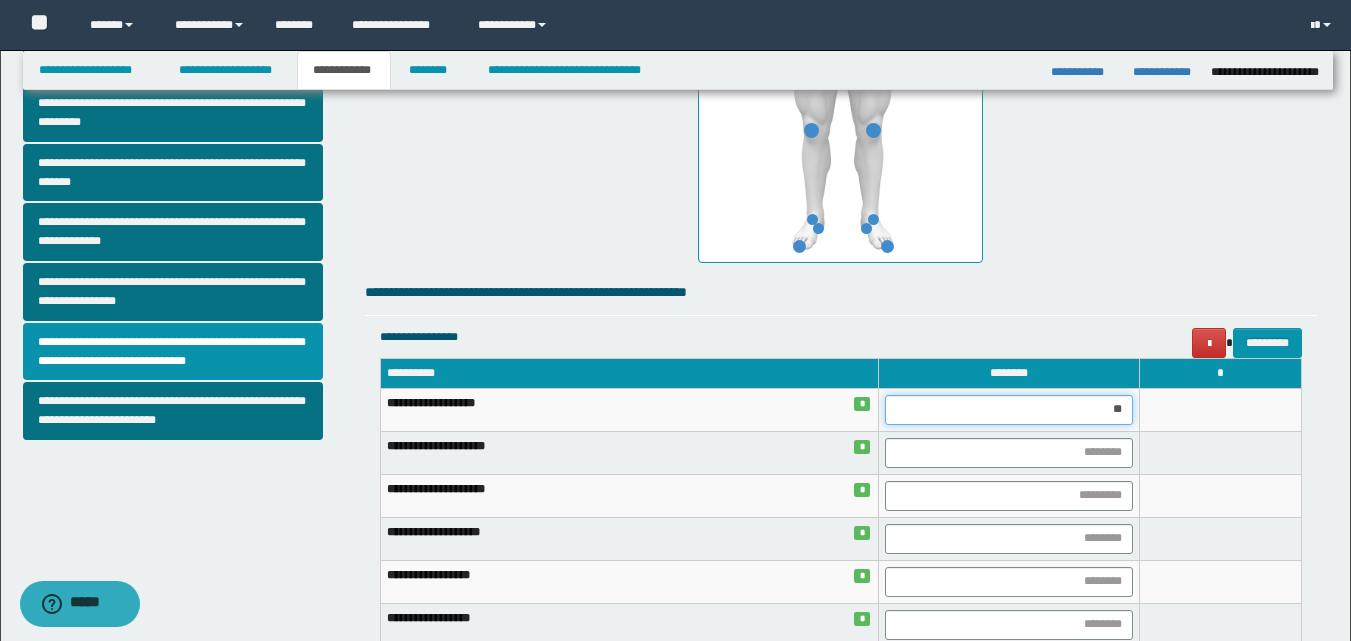 type on "***" 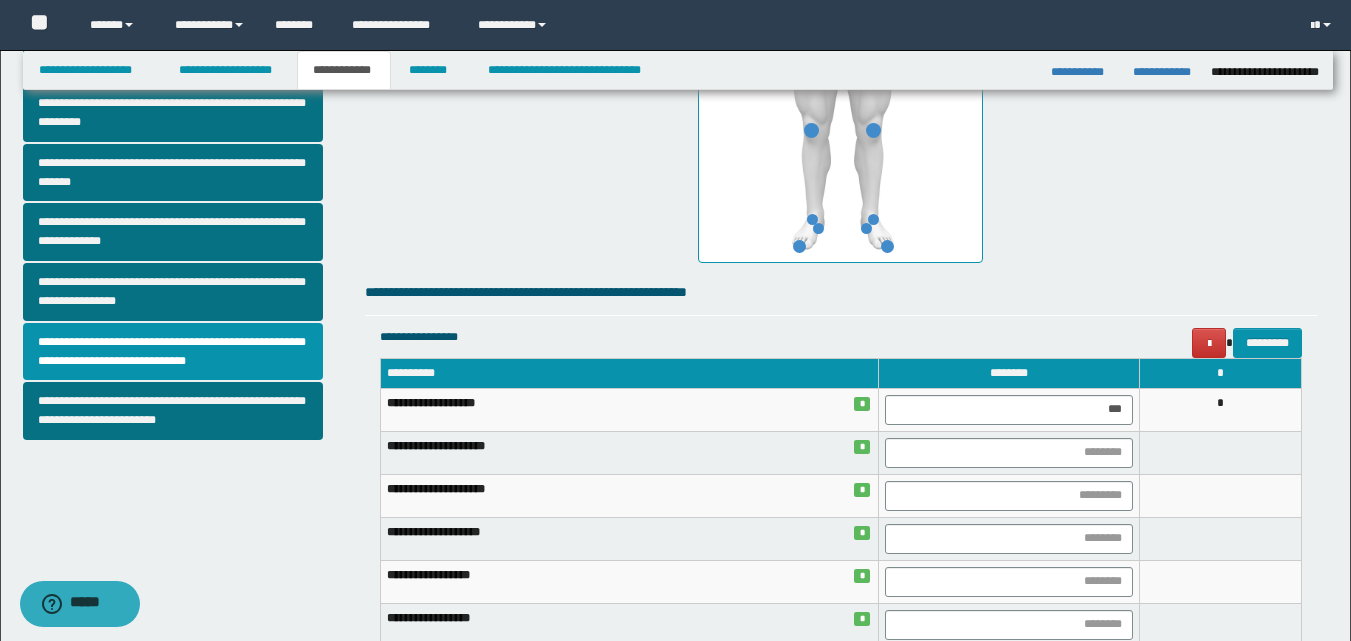 click on "*" at bounding box center (1221, 409) 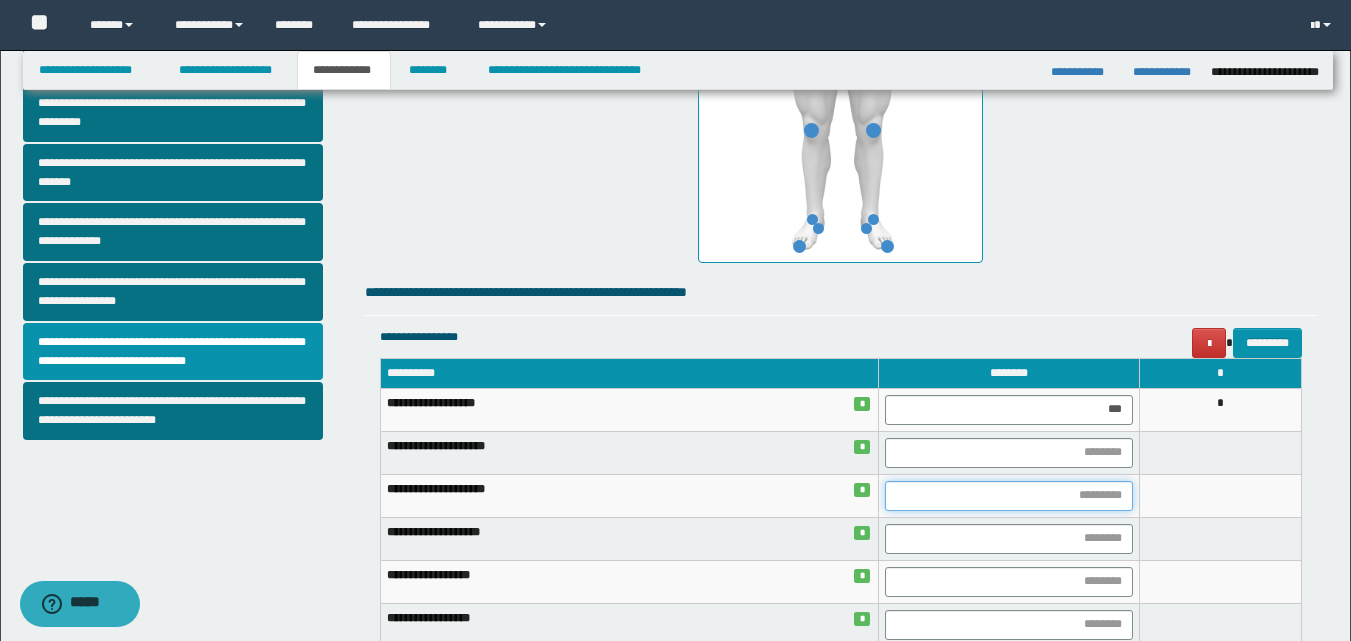 click at bounding box center (1009, 496) 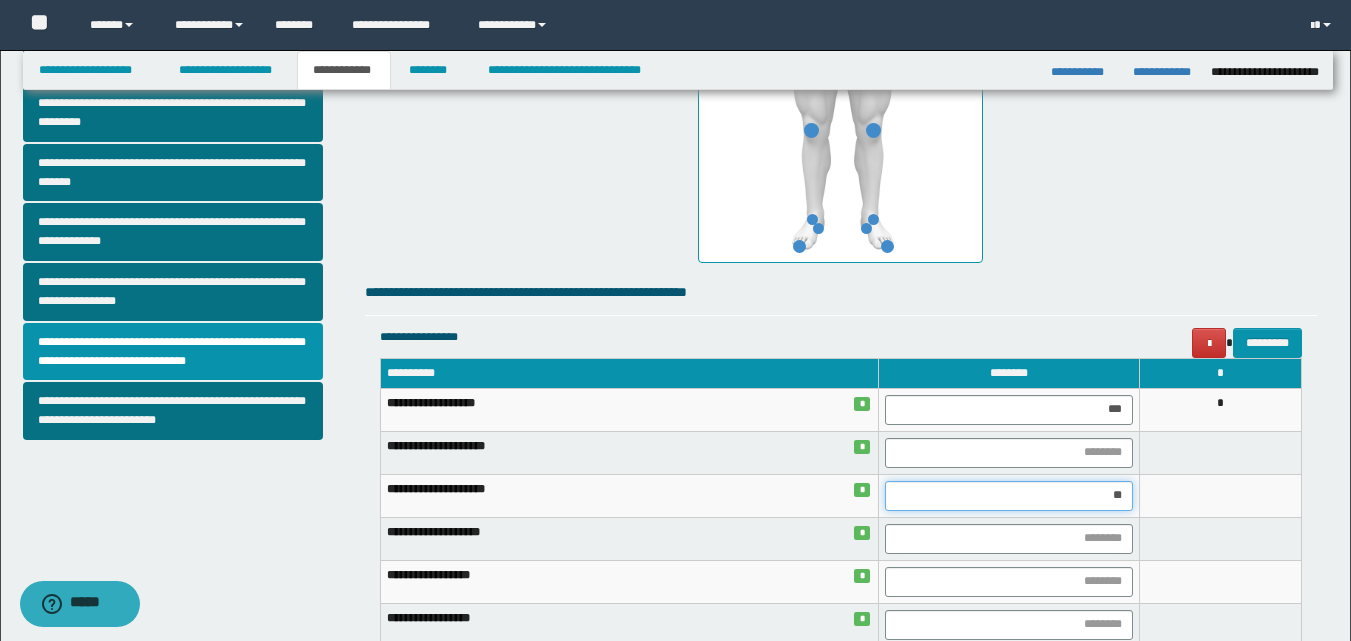 type on "***" 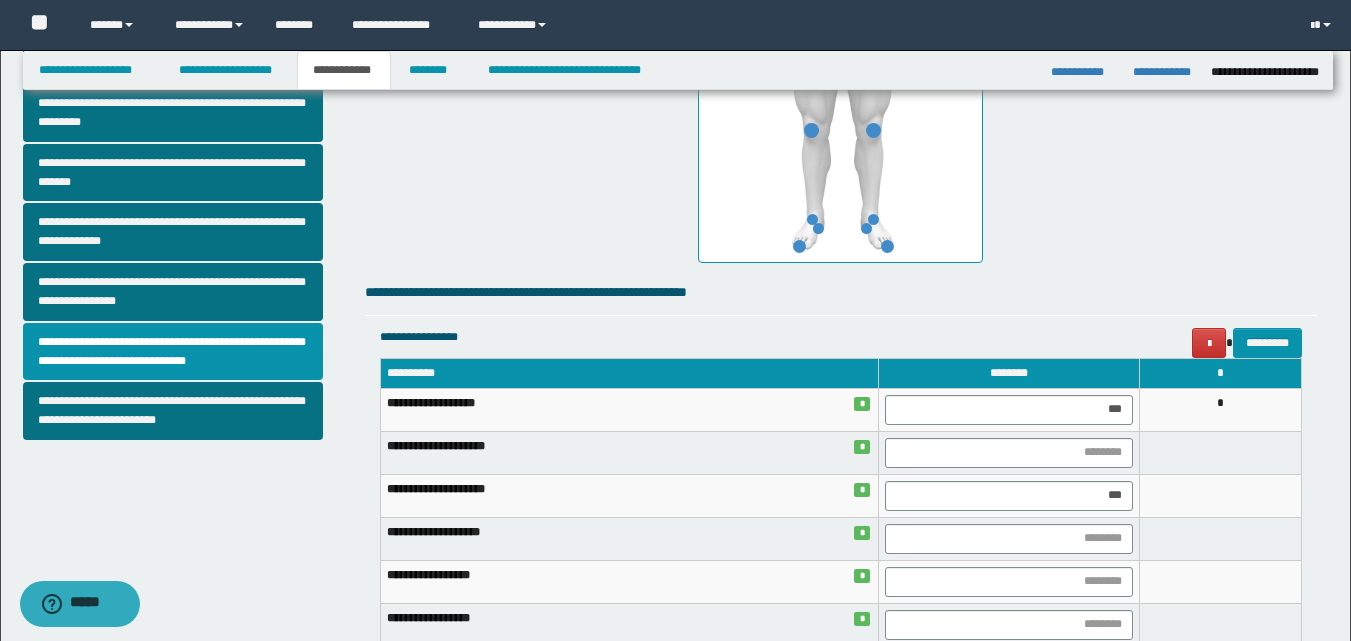 click at bounding box center (1221, 495) 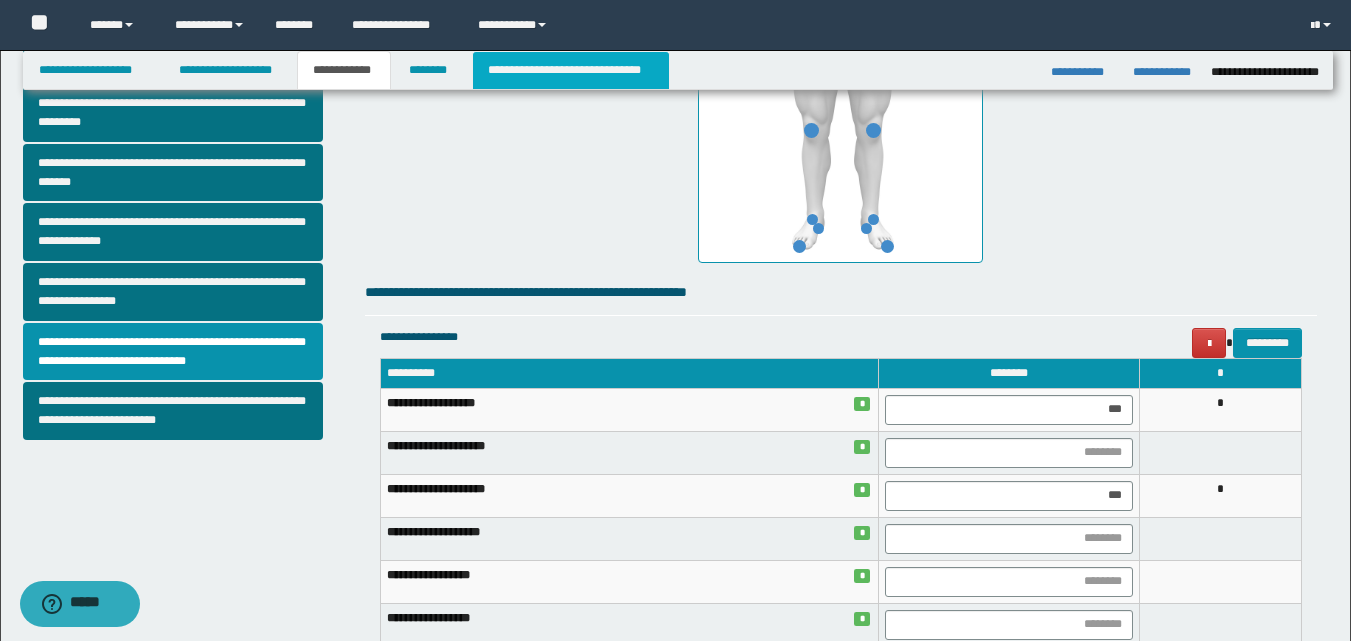 click on "**********" at bounding box center [570, 70] 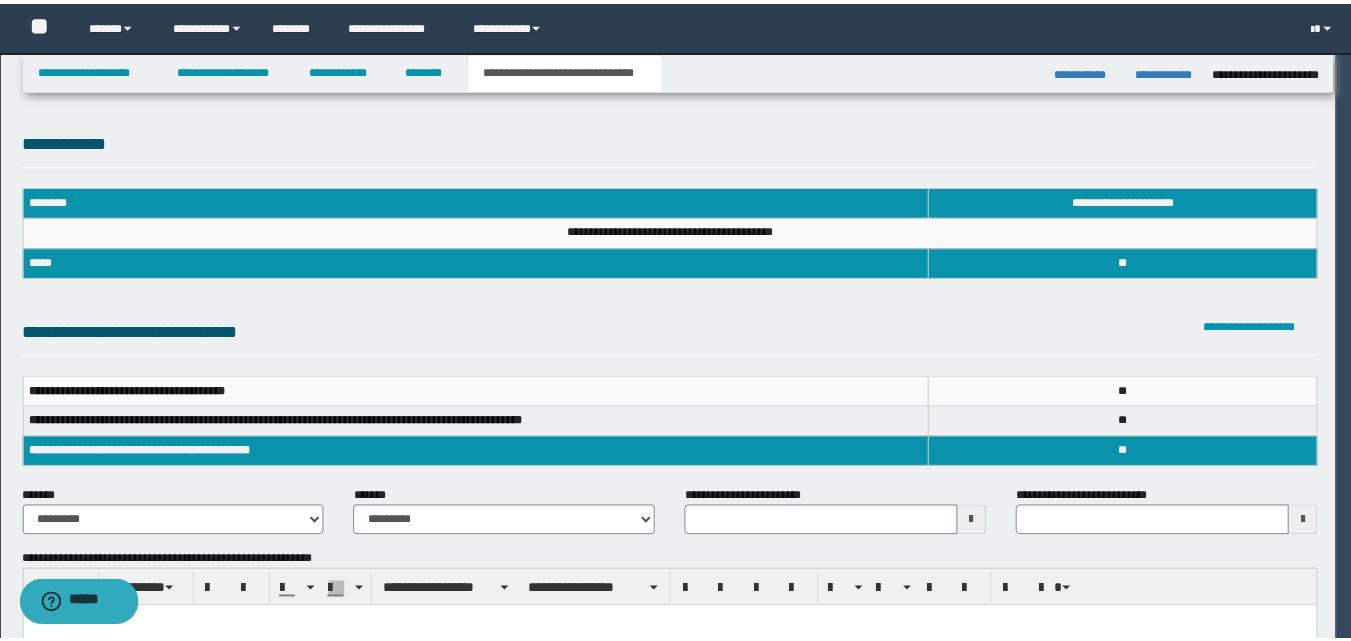 scroll, scrollTop: 0, scrollLeft: 0, axis: both 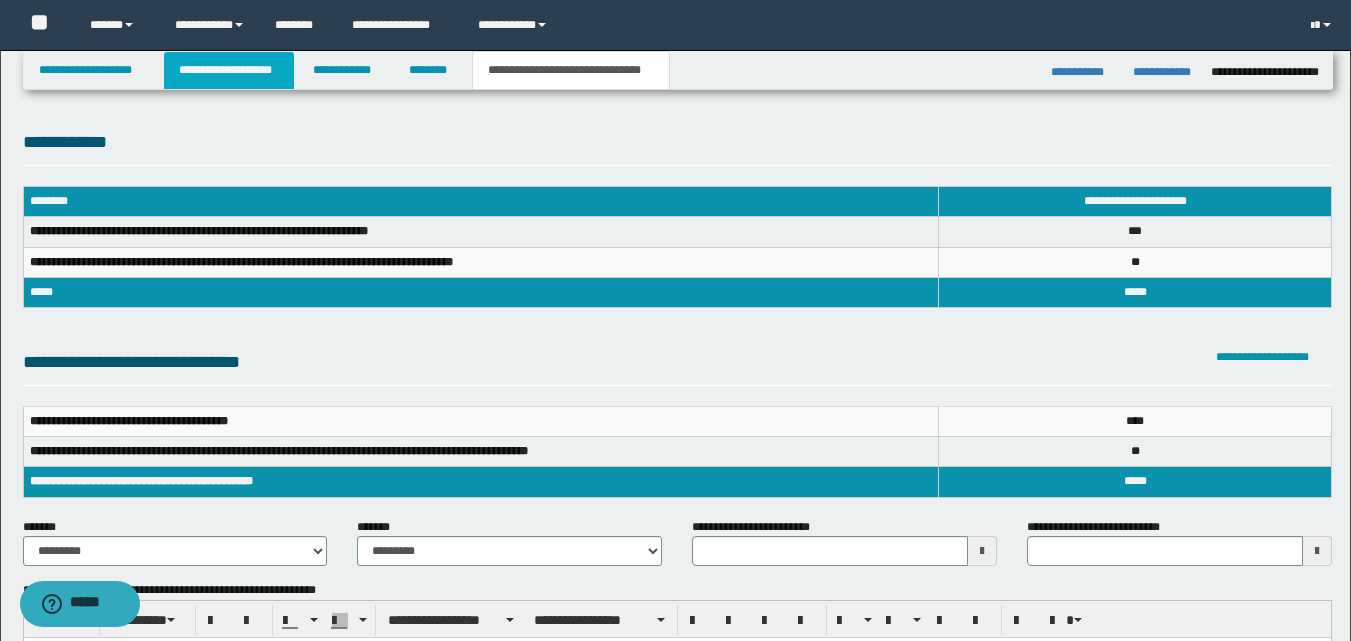 click on "**********" at bounding box center (229, 70) 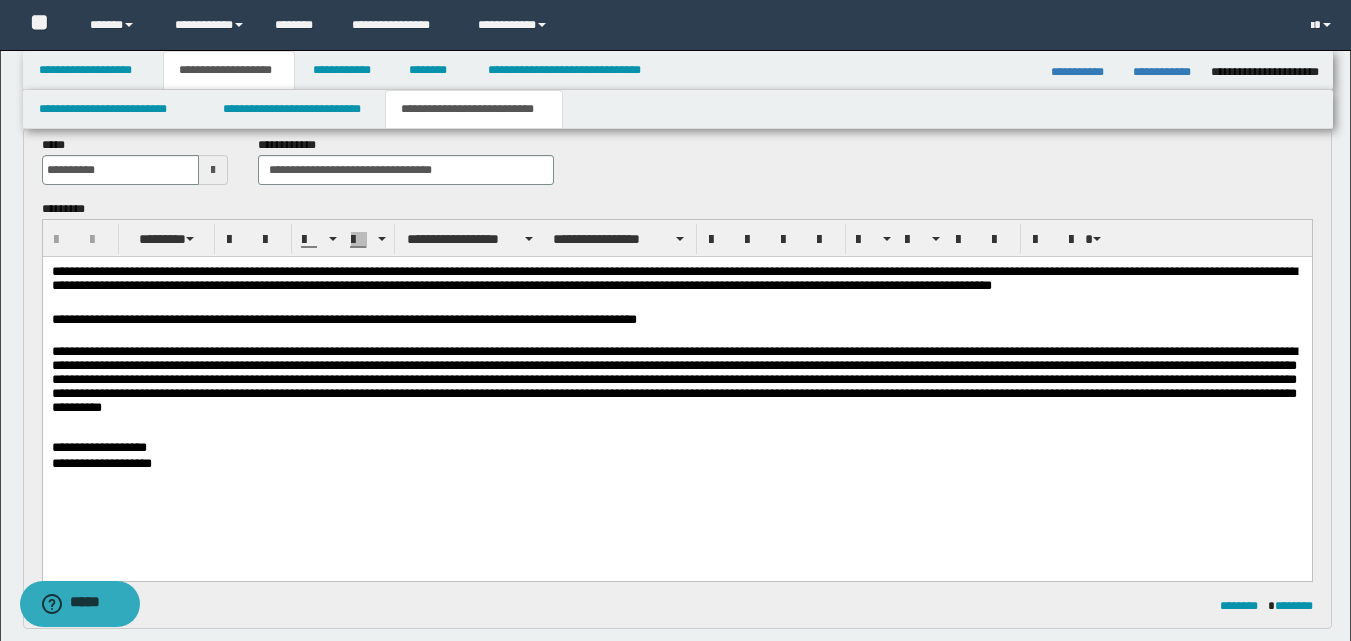 scroll, scrollTop: 200, scrollLeft: 0, axis: vertical 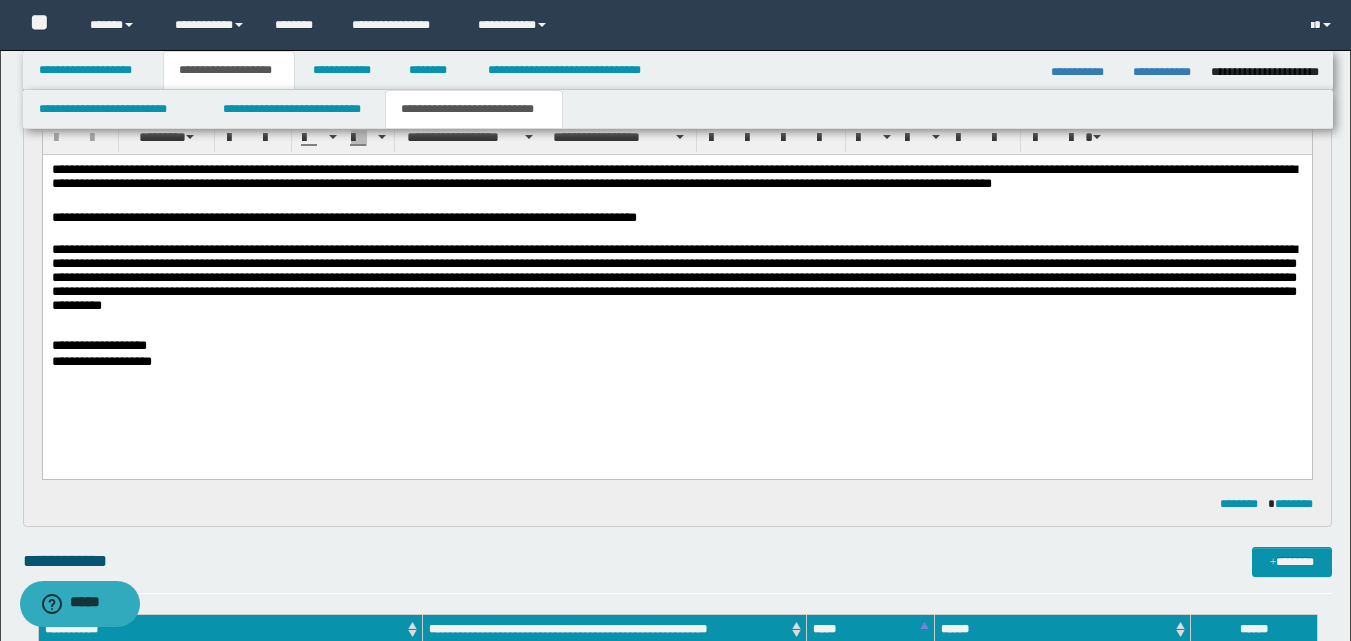click on "**********" at bounding box center [676, 292] 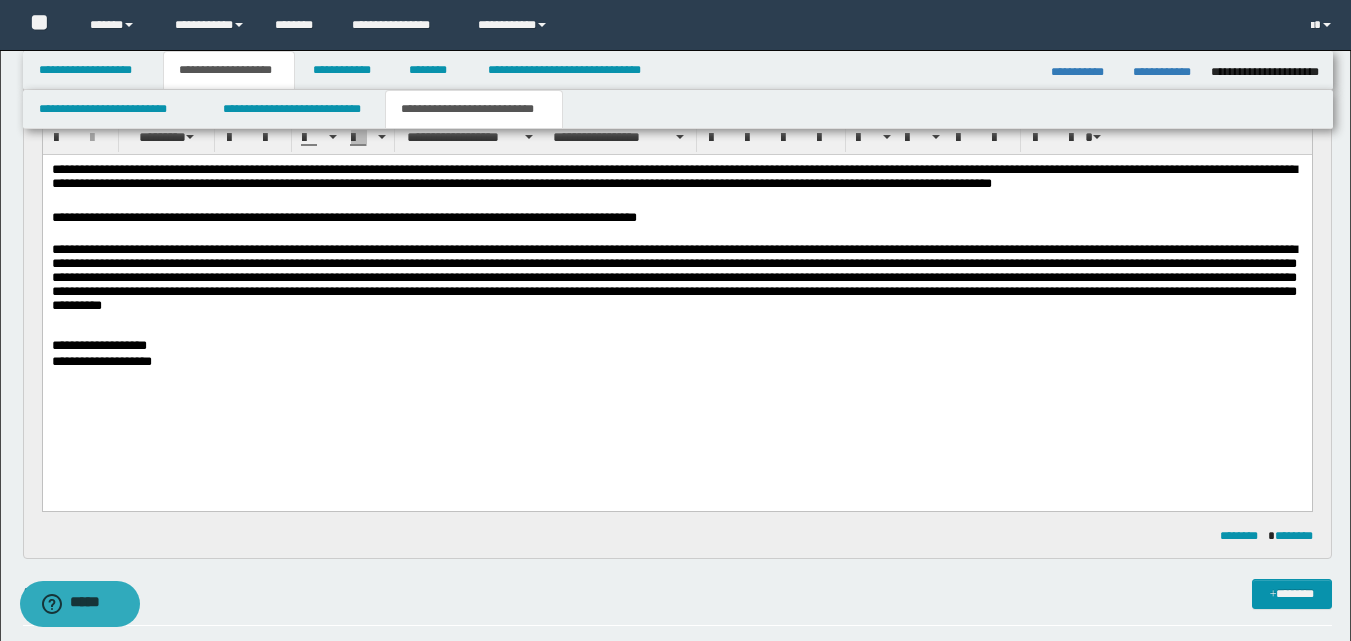 type 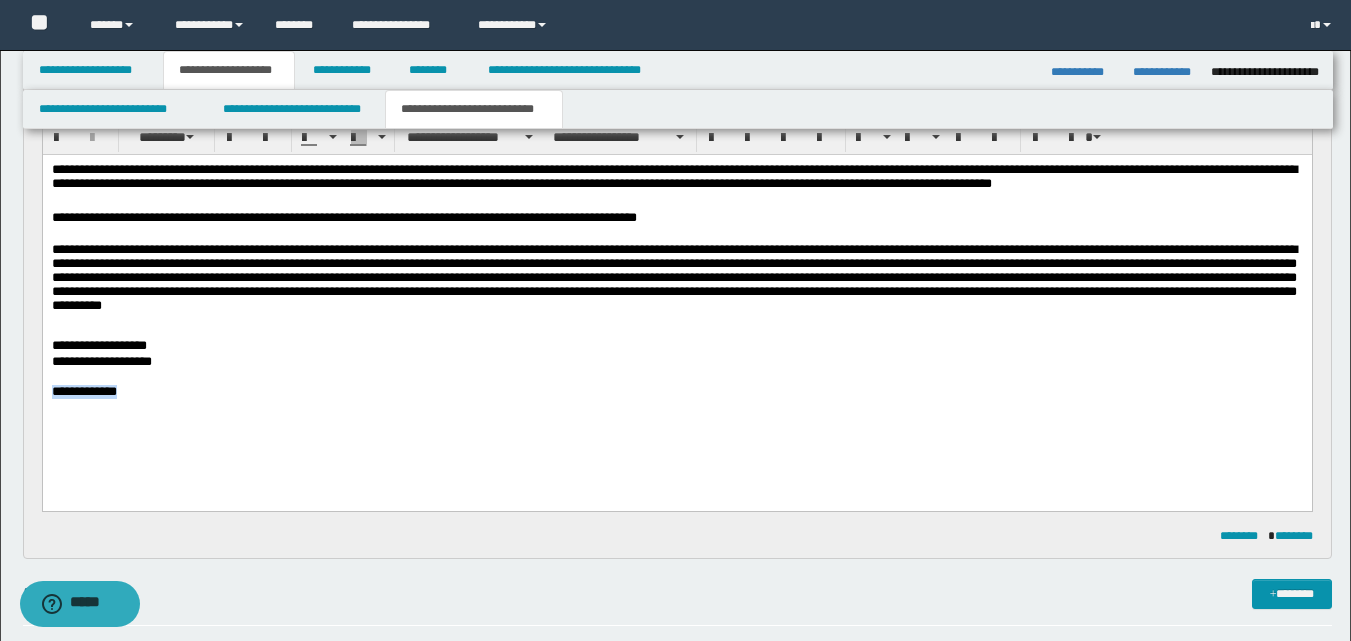 drag, startPoint x: 136, startPoint y: 393, endPoint x: 30, endPoint y: 408, distance: 107.05606 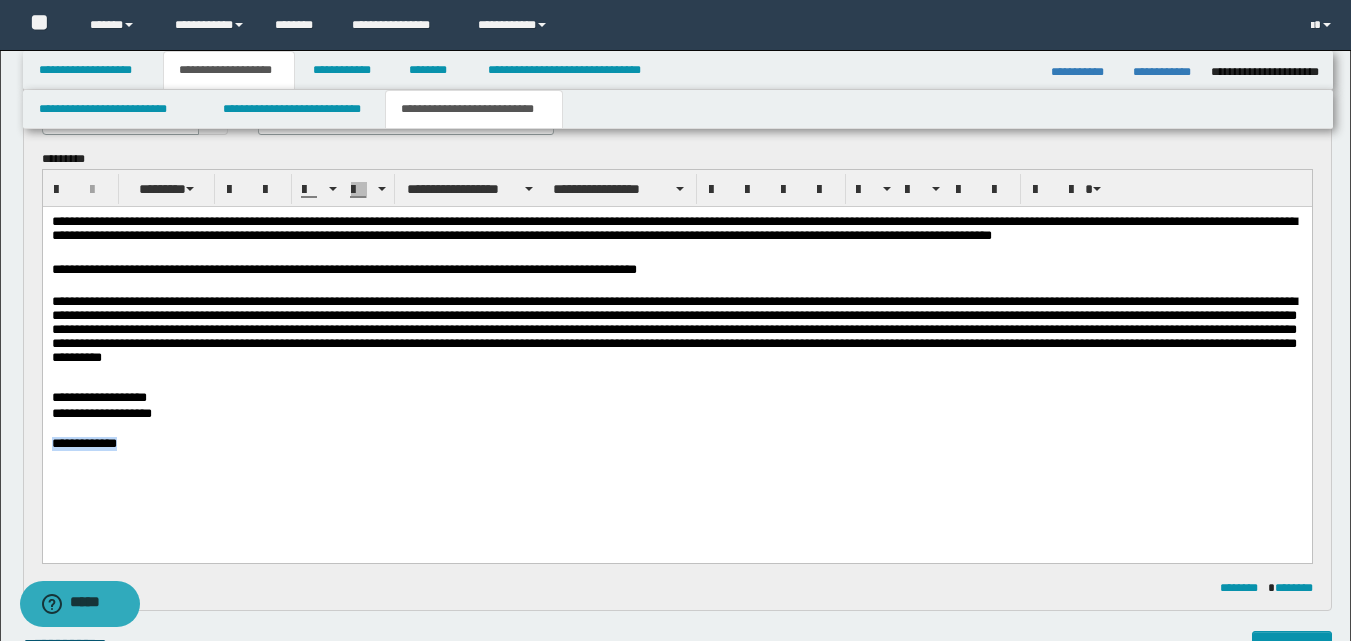 scroll, scrollTop: 100, scrollLeft: 0, axis: vertical 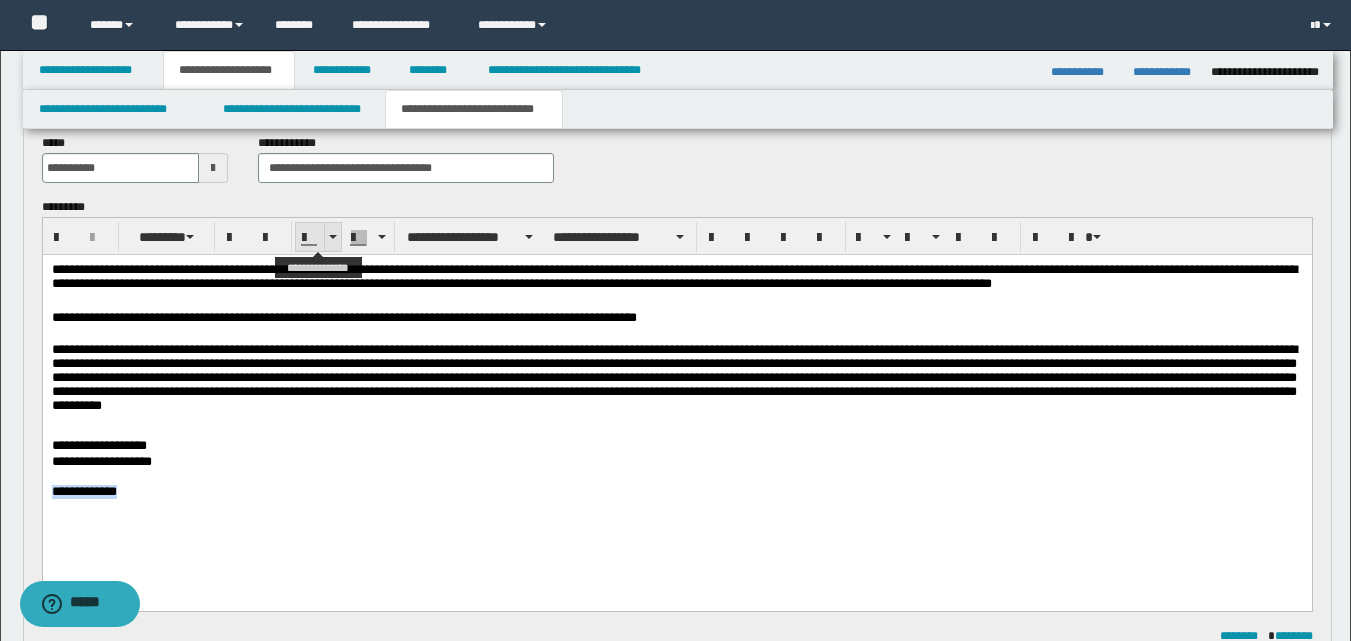 click at bounding box center (332, 237) 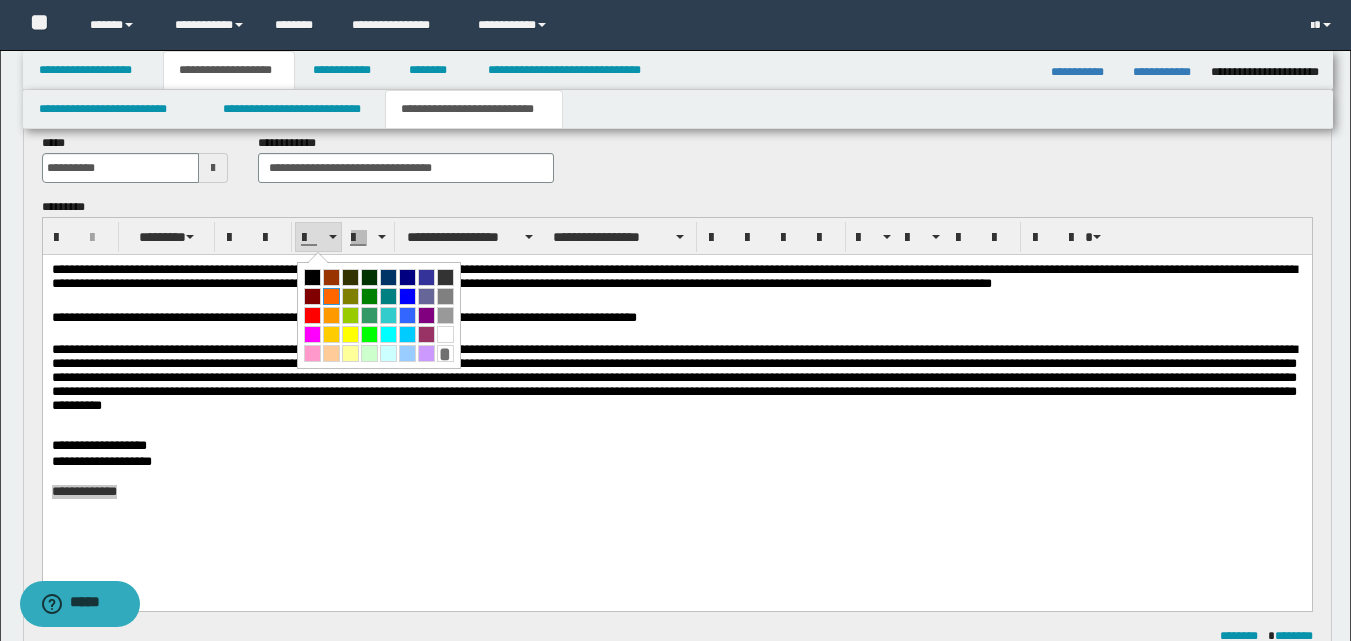 click at bounding box center (331, 296) 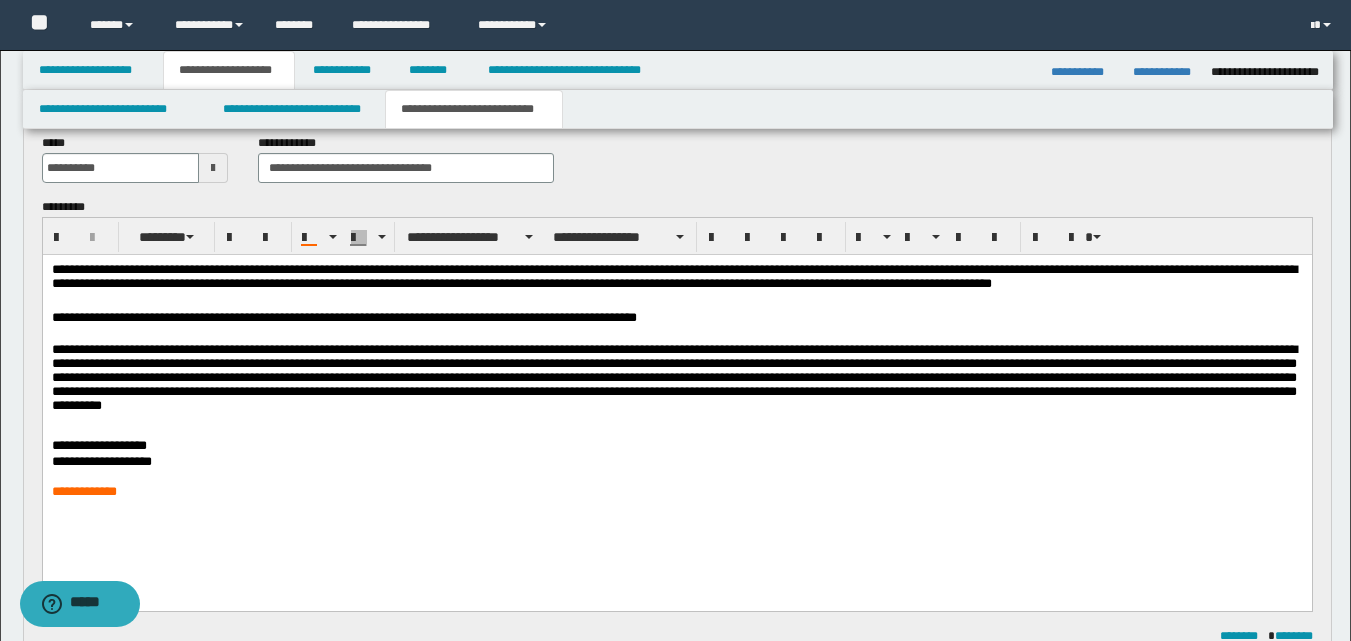 click on "**********" at bounding box center [676, 407] 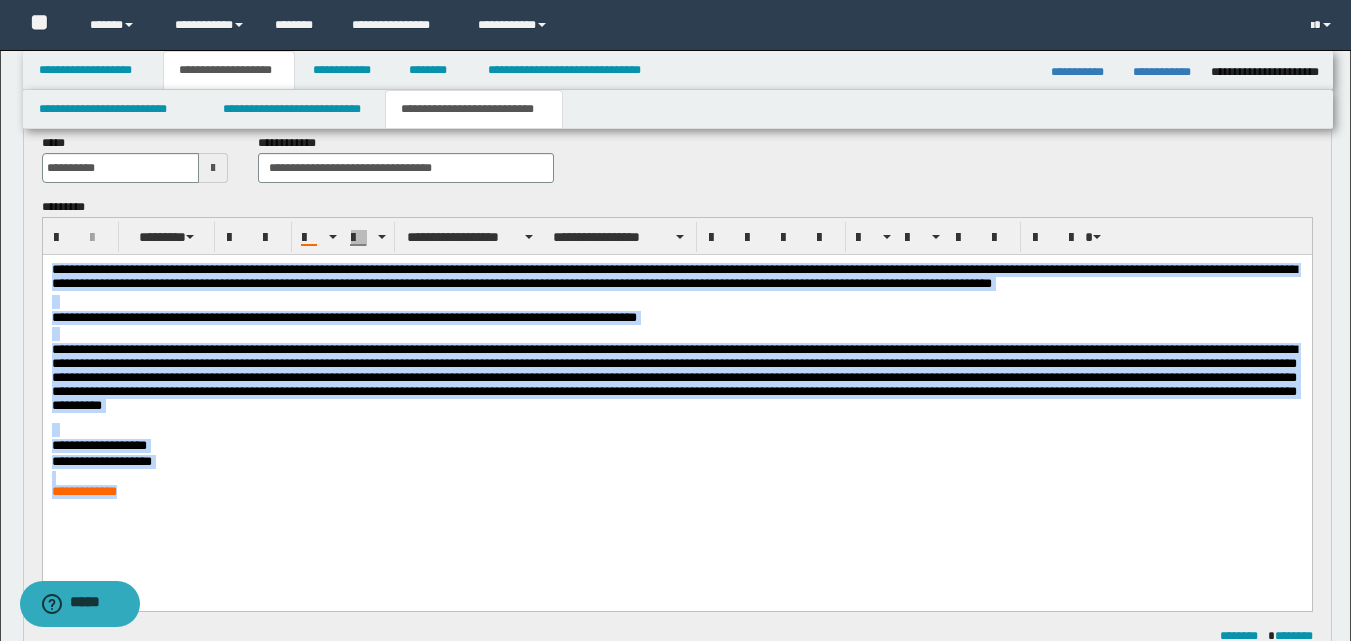 drag, startPoint x: 52, startPoint y: 269, endPoint x: 244, endPoint y: 507, distance: 305.79077 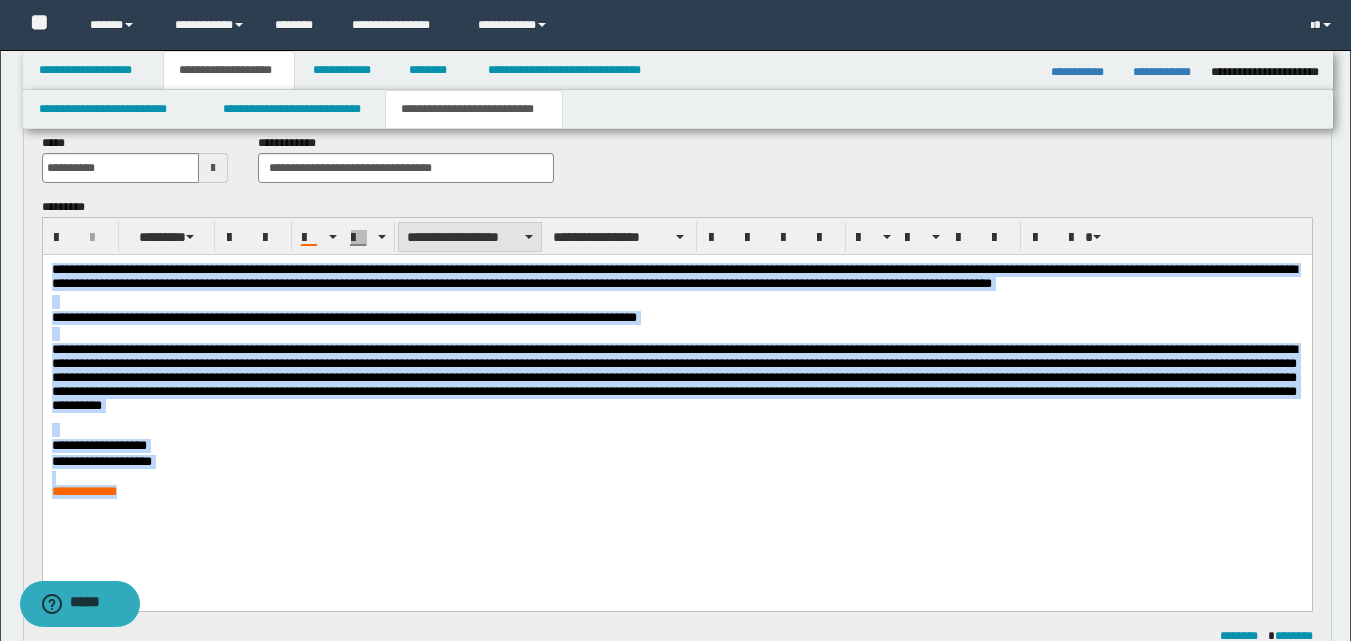 click at bounding box center (529, 237) 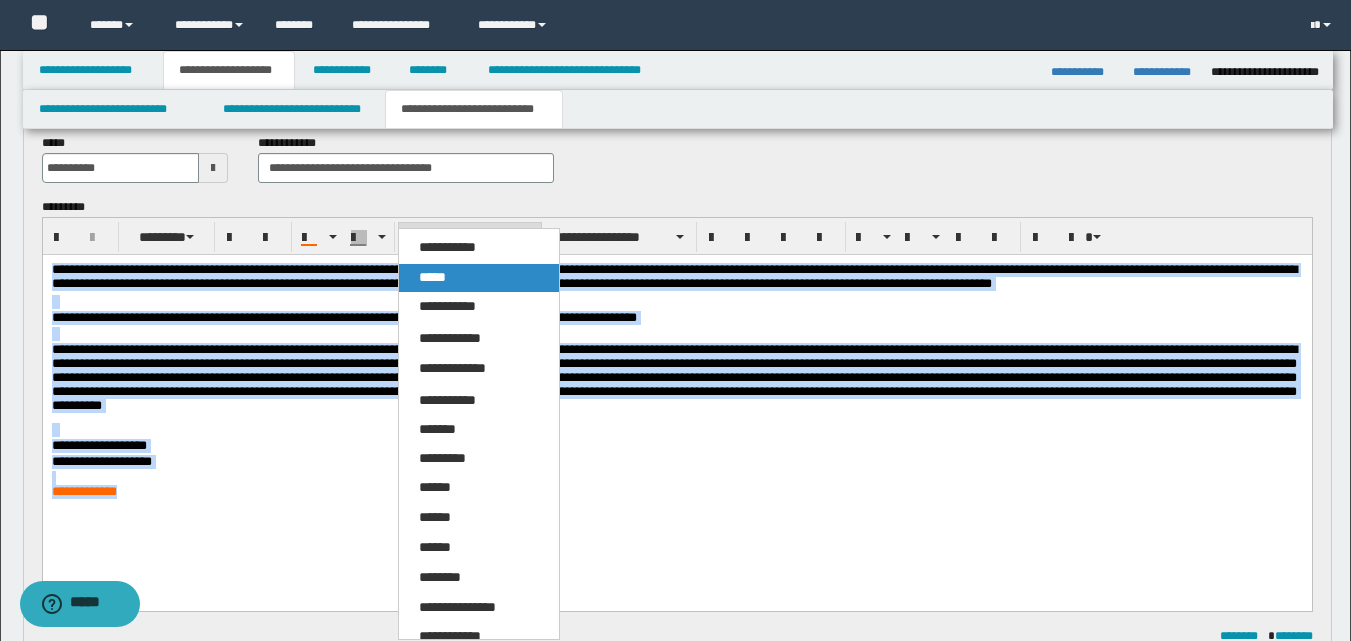 drag, startPoint x: 435, startPoint y: 280, endPoint x: 437, endPoint y: 11, distance: 269.00745 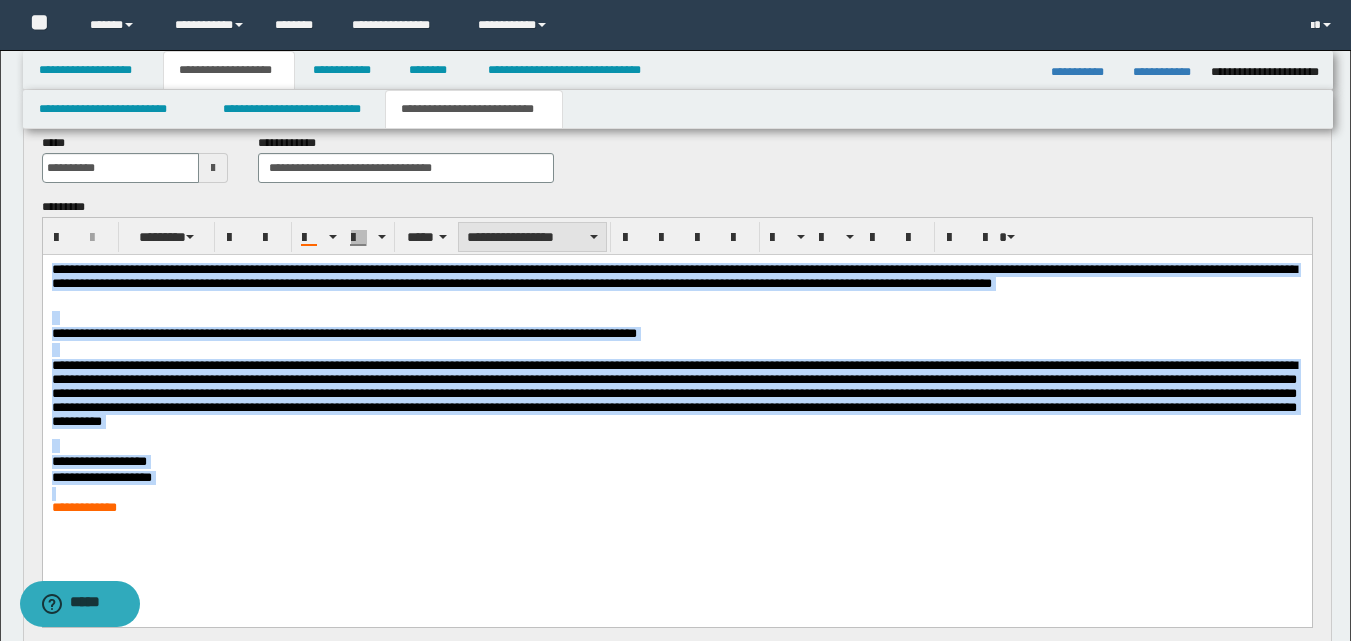 click at bounding box center [594, 237] 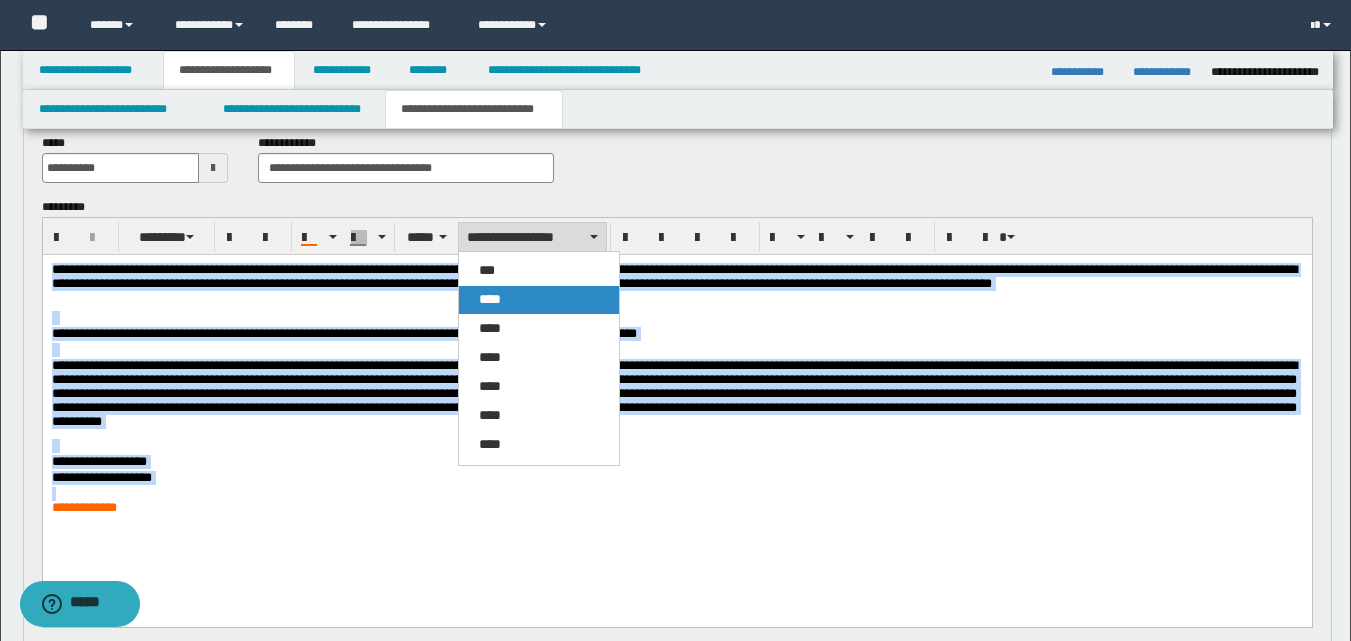 click on "****" at bounding box center (539, 300) 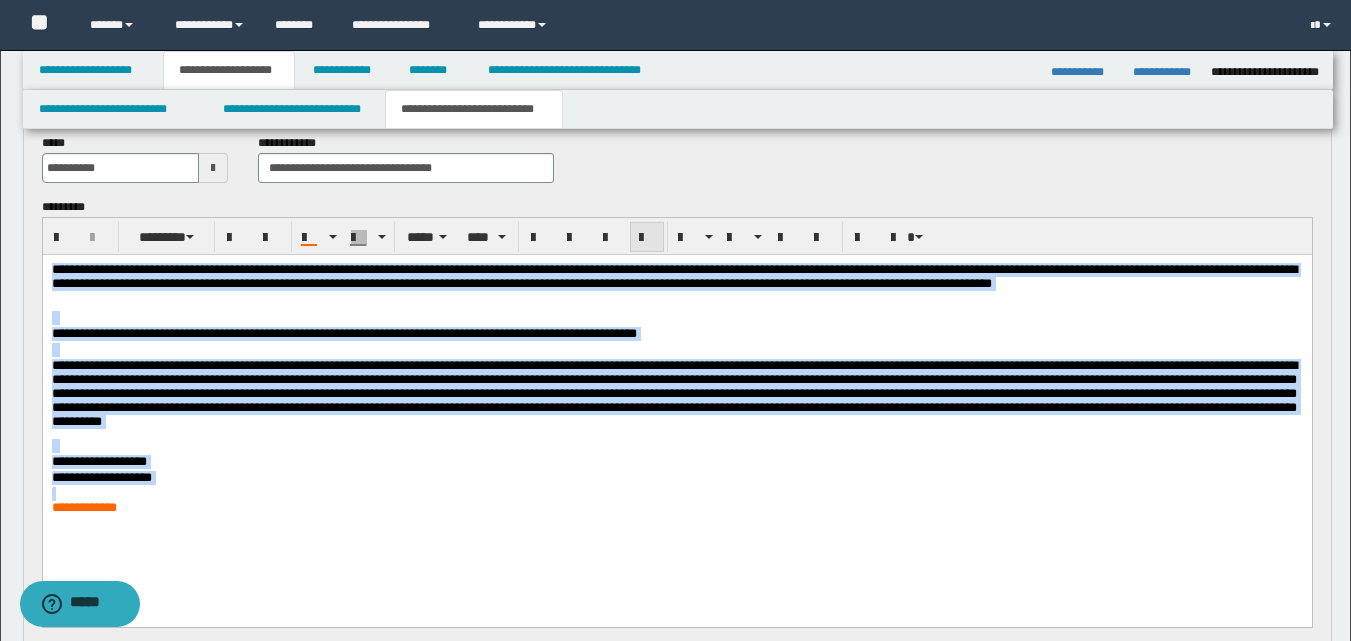 click at bounding box center [647, 238] 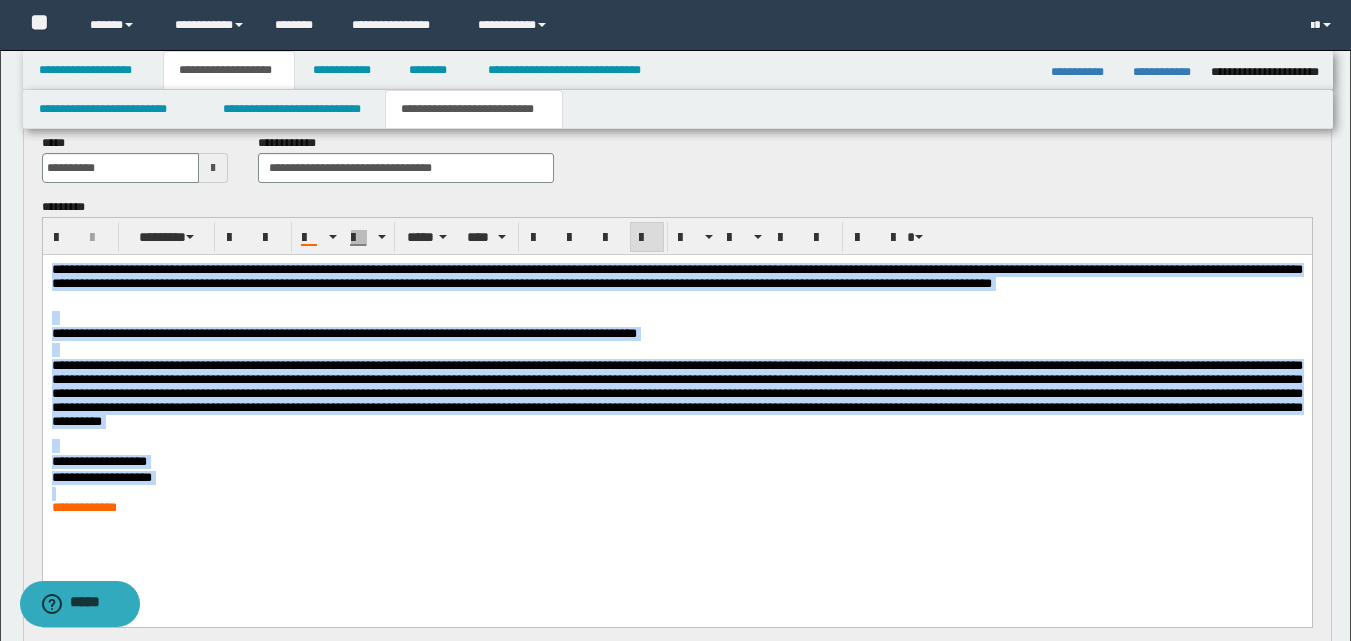 click on "**********" at bounding box center [676, 415] 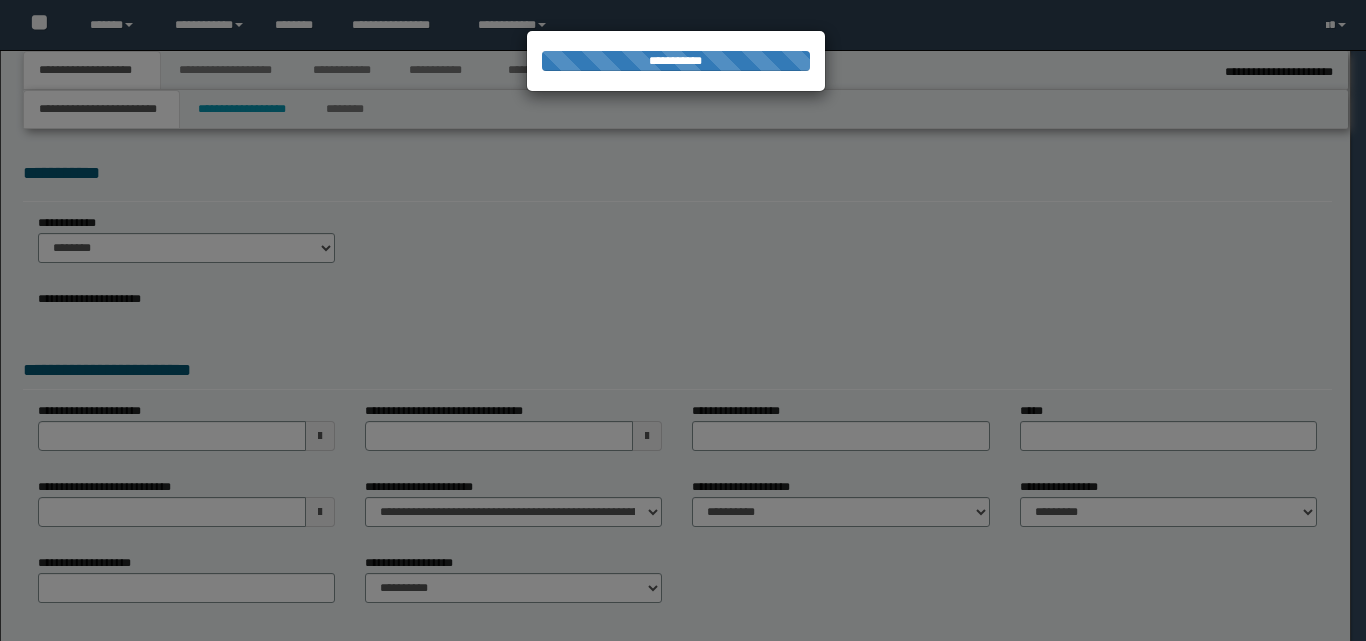 scroll, scrollTop: 0, scrollLeft: 0, axis: both 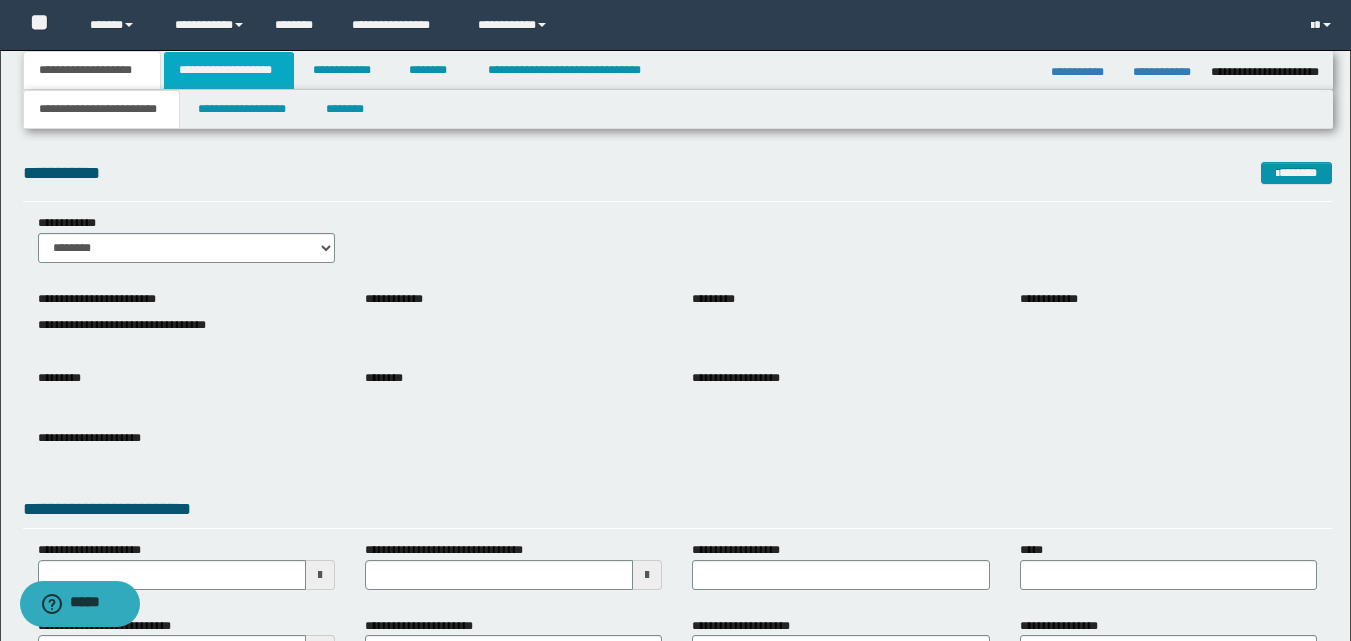 click on "**********" at bounding box center (229, 70) 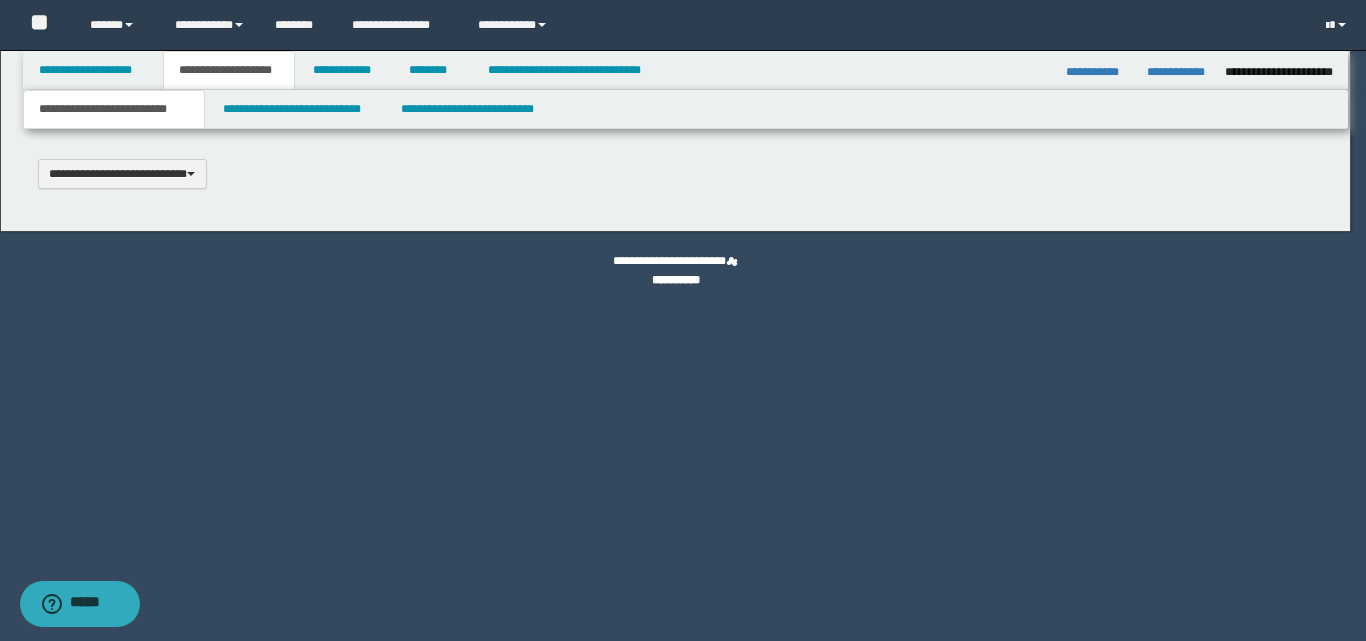 type 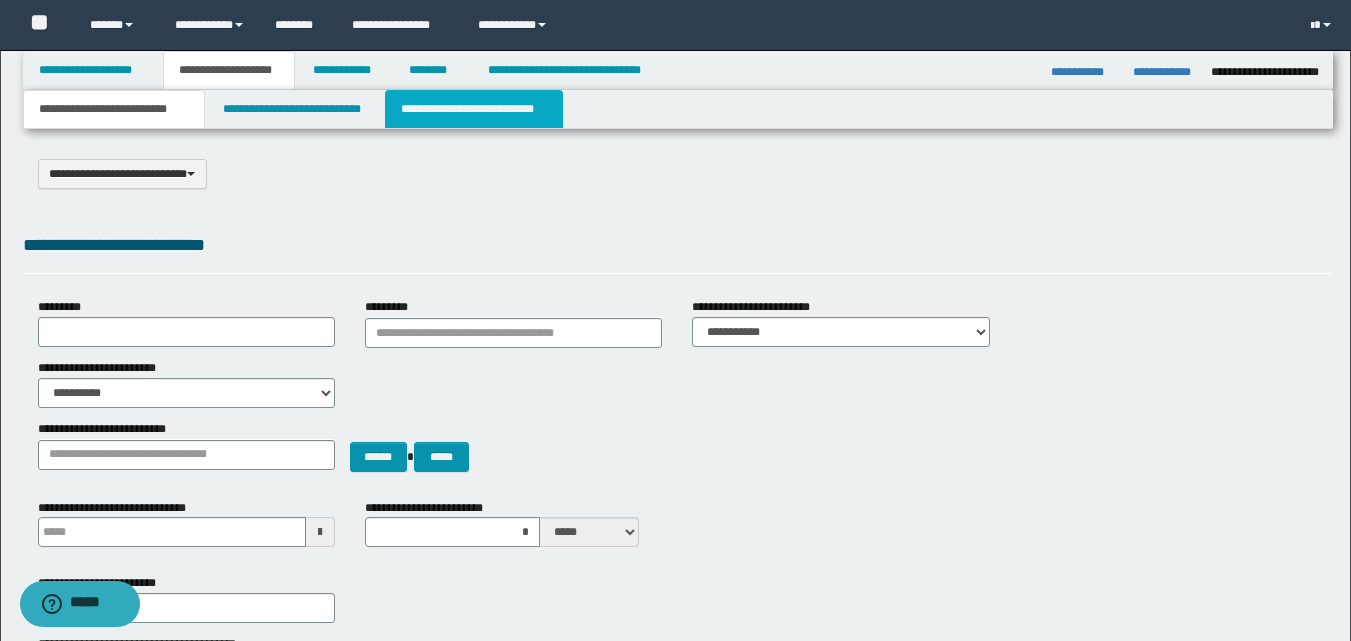click on "**********" at bounding box center [474, 109] 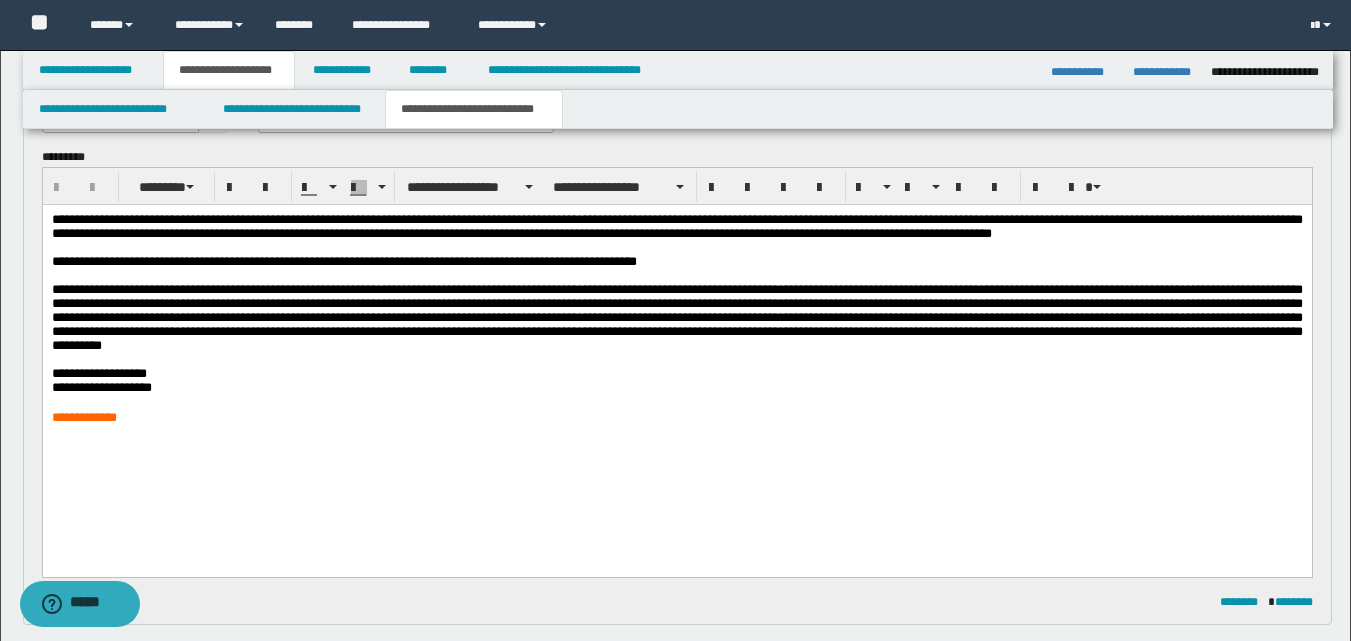 scroll, scrollTop: 200, scrollLeft: 0, axis: vertical 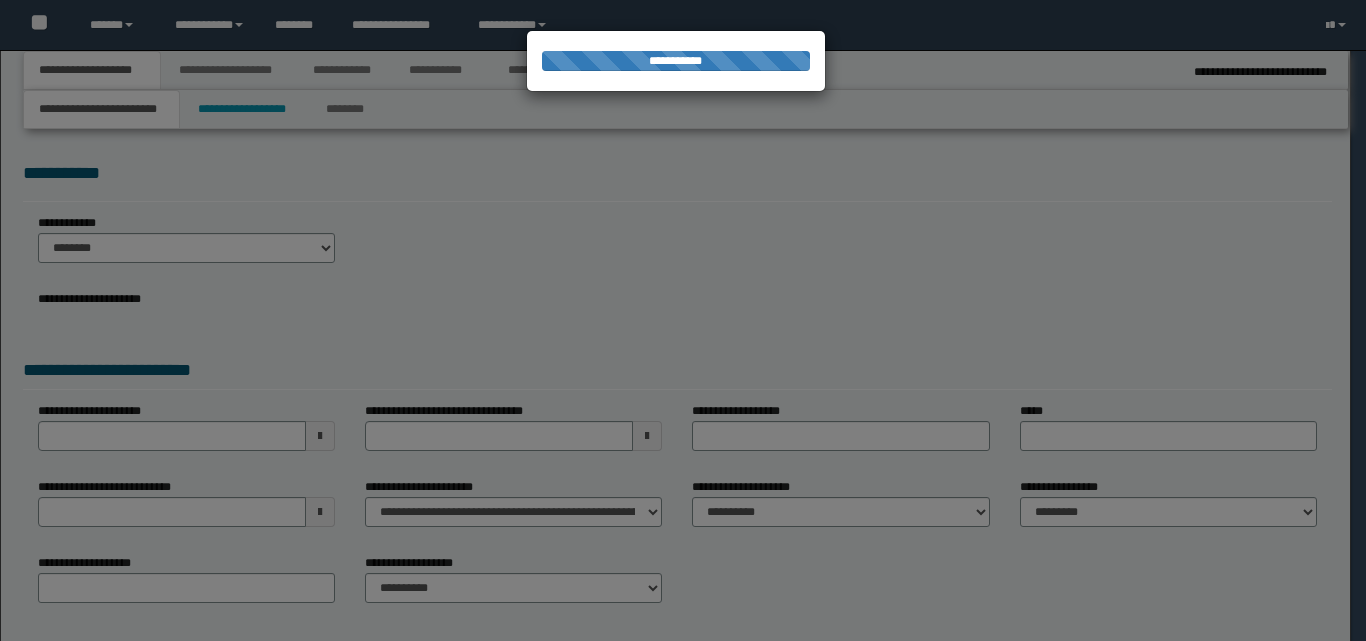 select on "*" 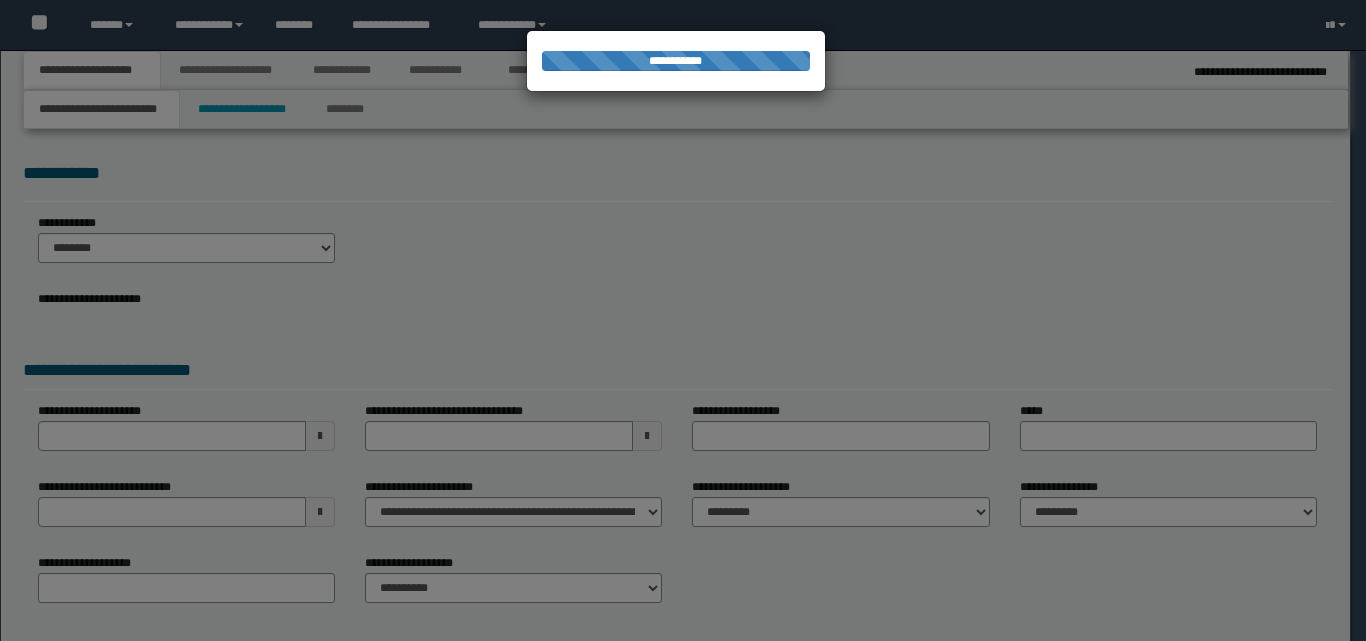 scroll, scrollTop: 0, scrollLeft: 0, axis: both 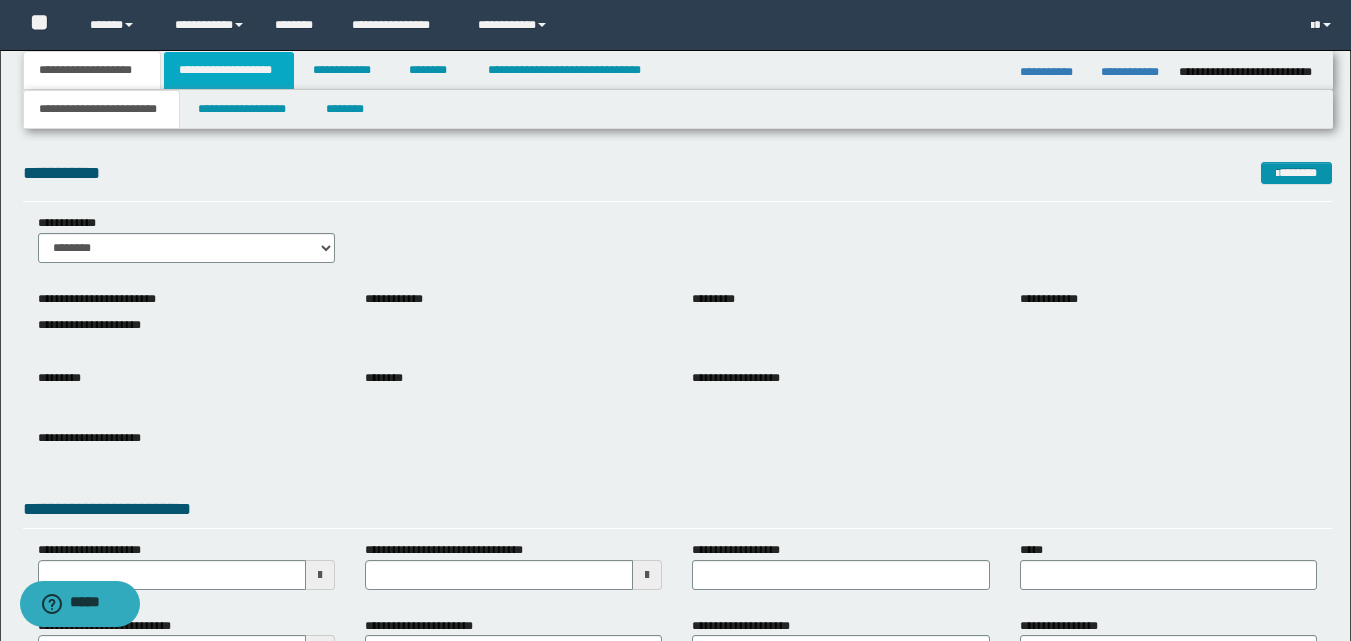 click on "**********" at bounding box center [229, 70] 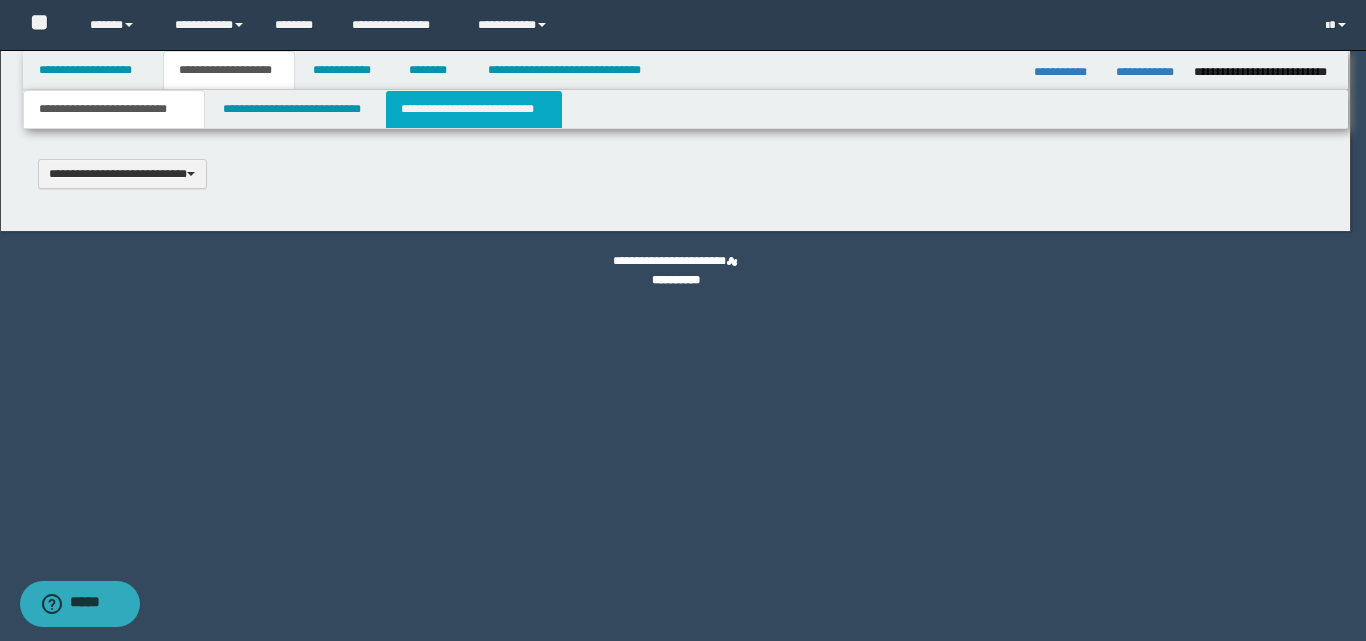 type 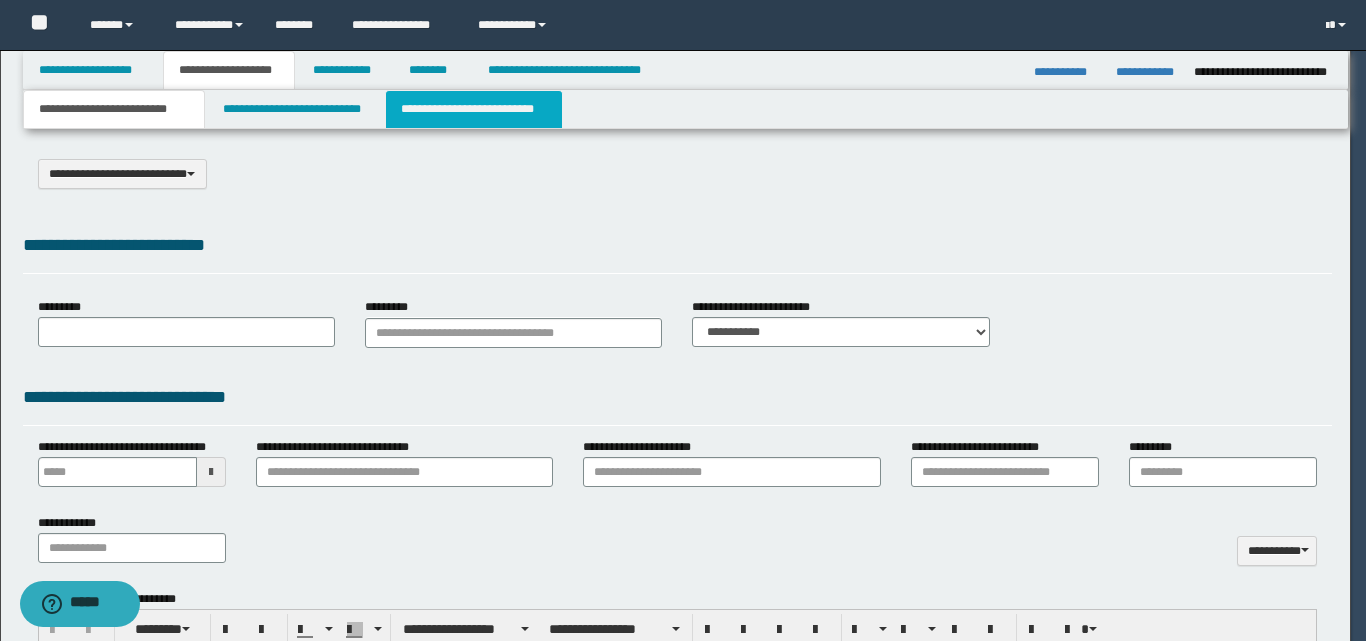 select on "*" 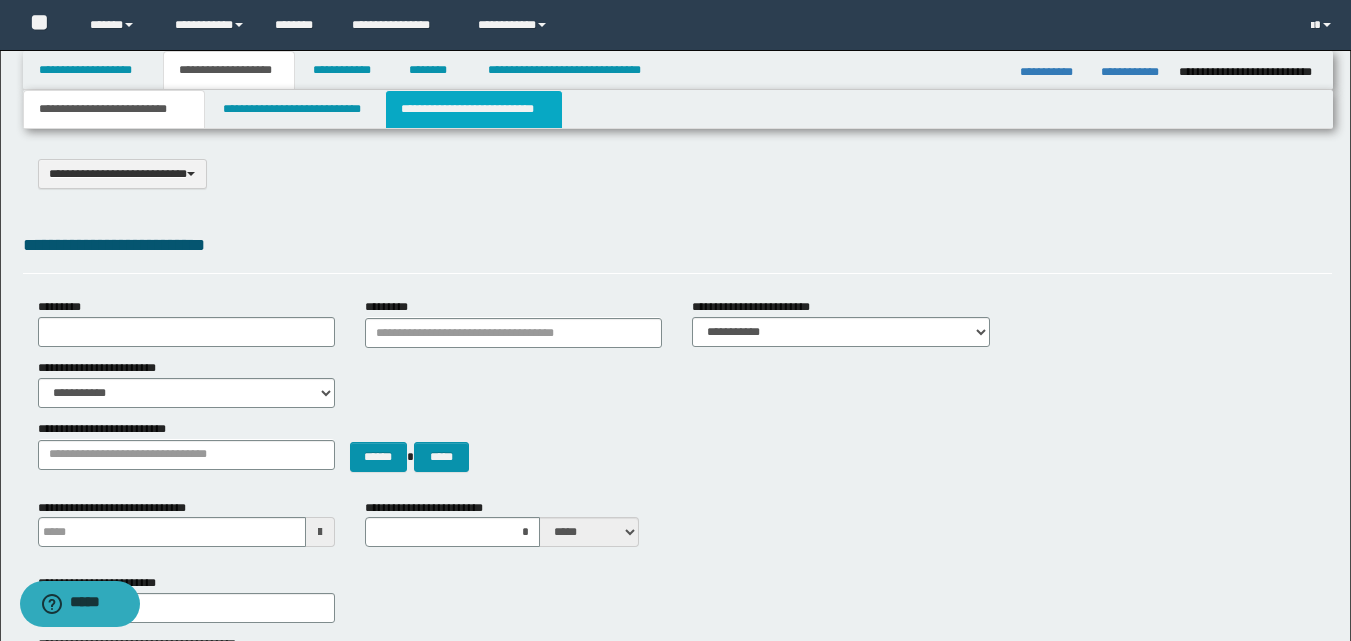 click on "**********" at bounding box center [474, 109] 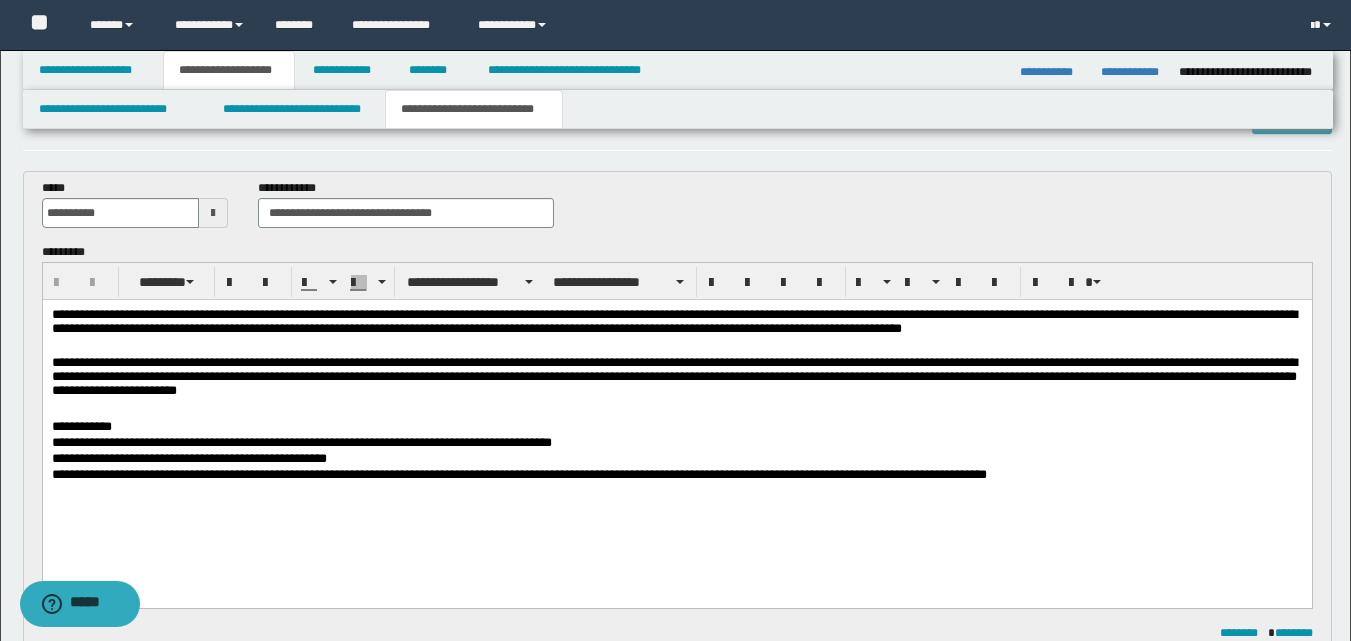 scroll, scrollTop: 100, scrollLeft: 0, axis: vertical 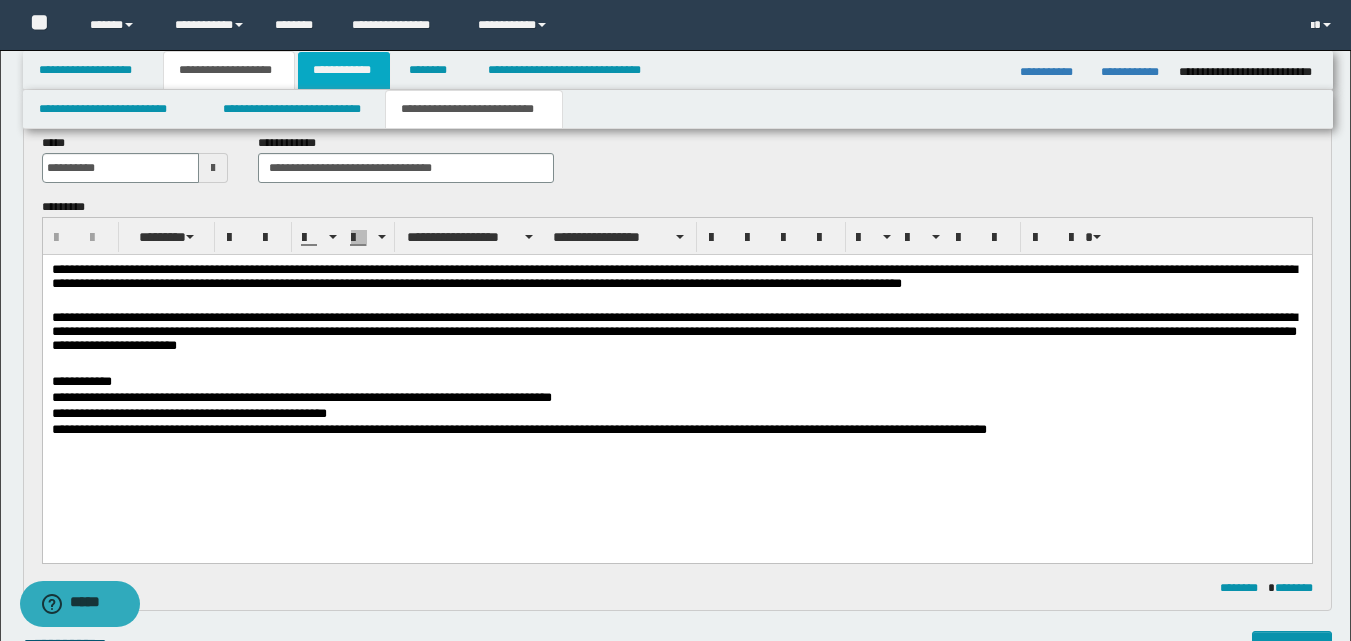 click on "**********" at bounding box center (344, 70) 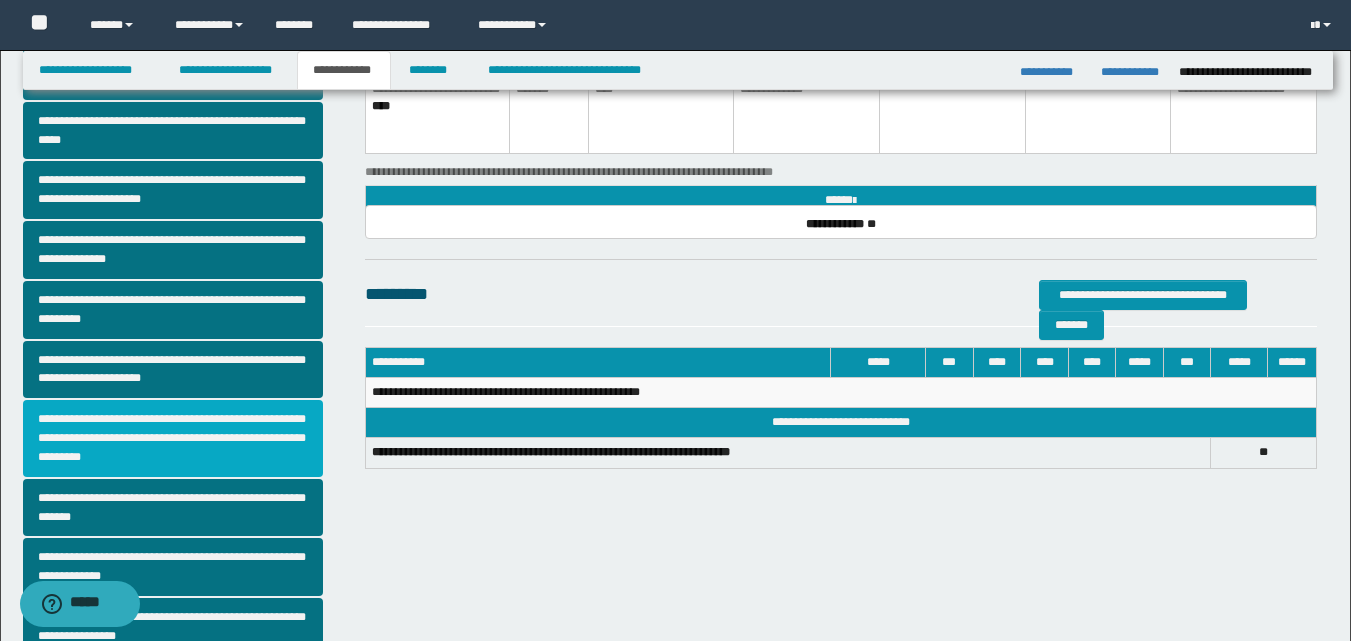 scroll, scrollTop: 269, scrollLeft: 0, axis: vertical 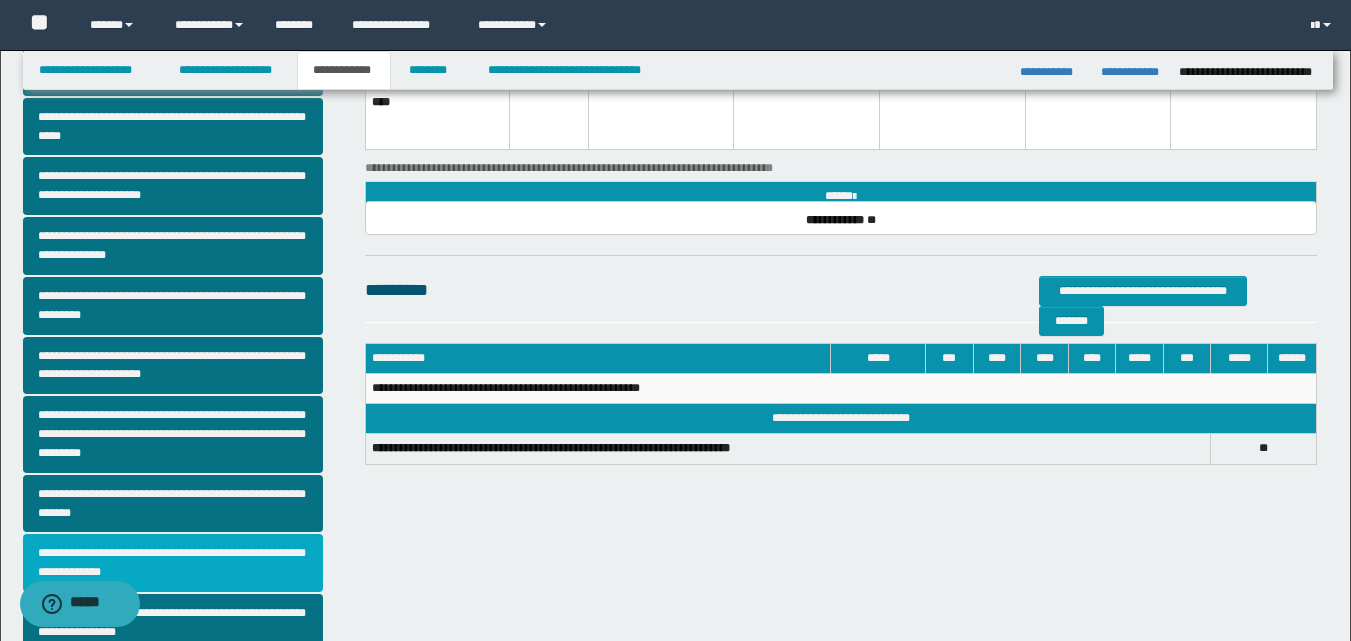 click on "**********" at bounding box center (173, 563) 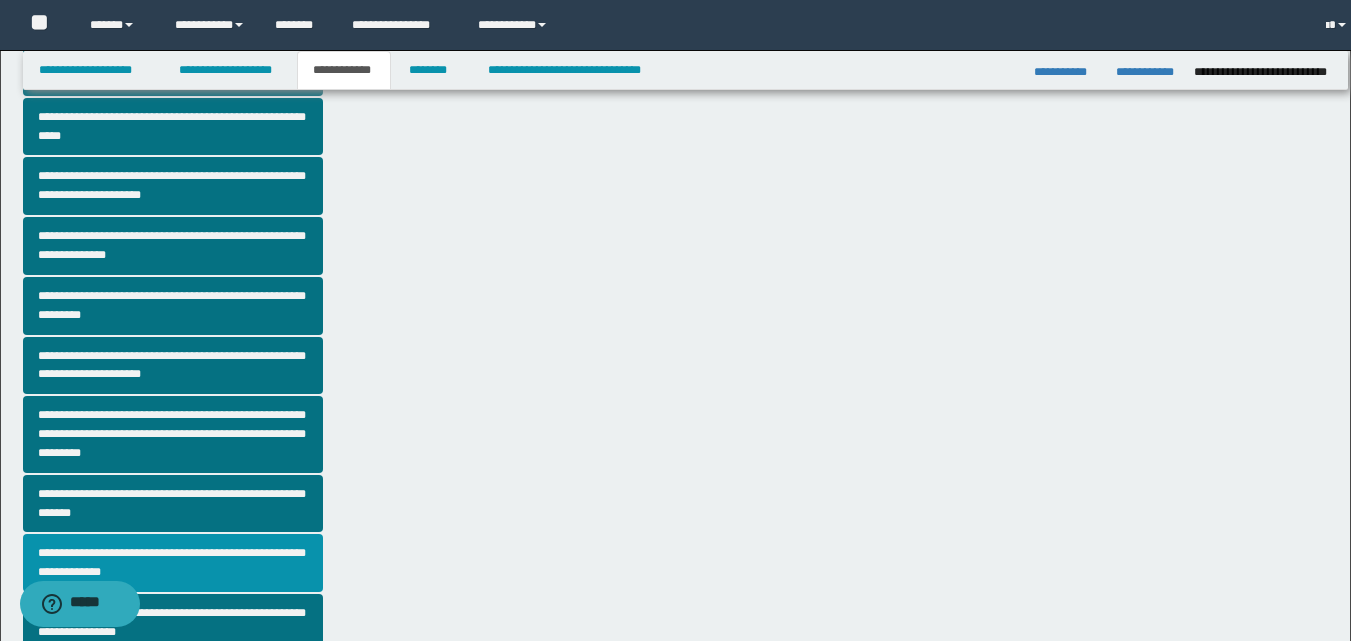 scroll, scrollTop: 0, scrollLeft: 0, axis: both 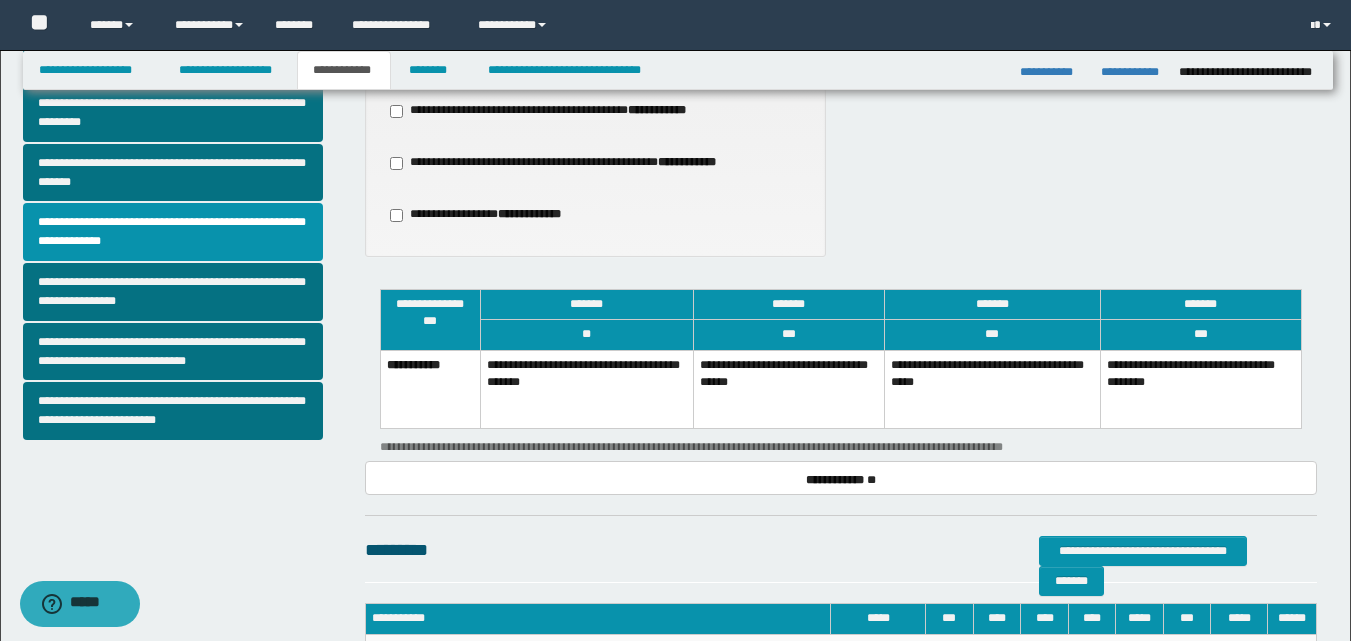 click on "**********" at bounding box center (788, 389) 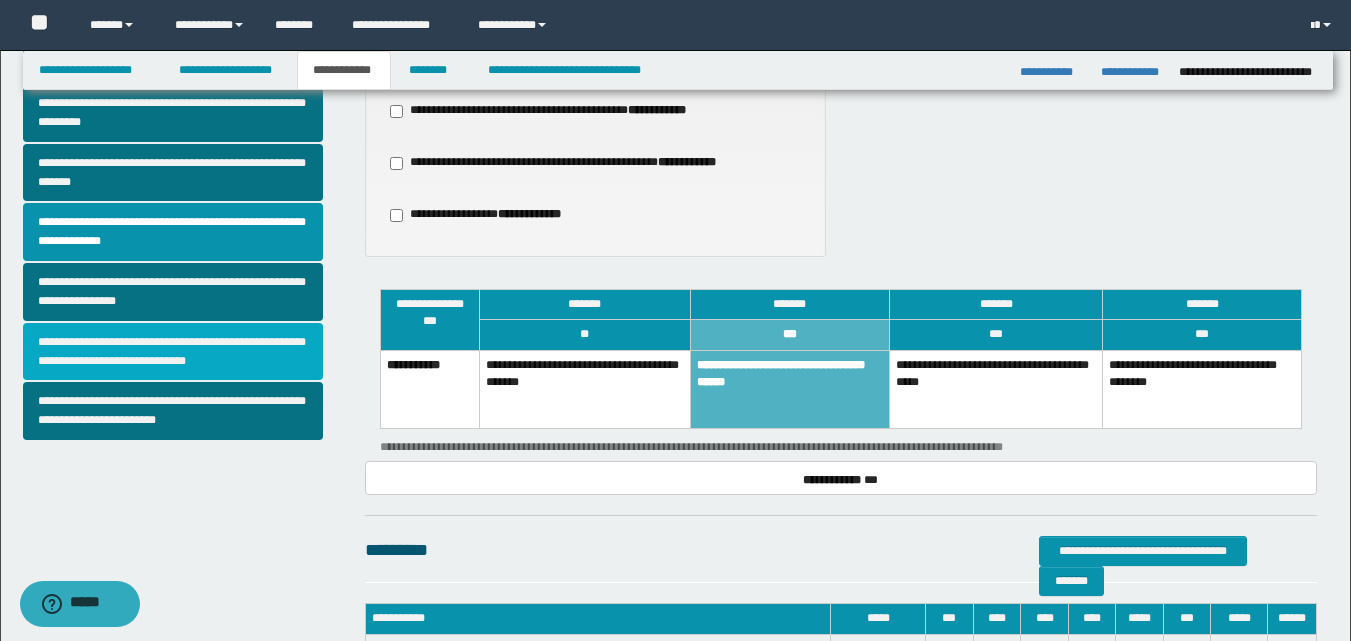 click on "**********" at bounding box center [173, 352] 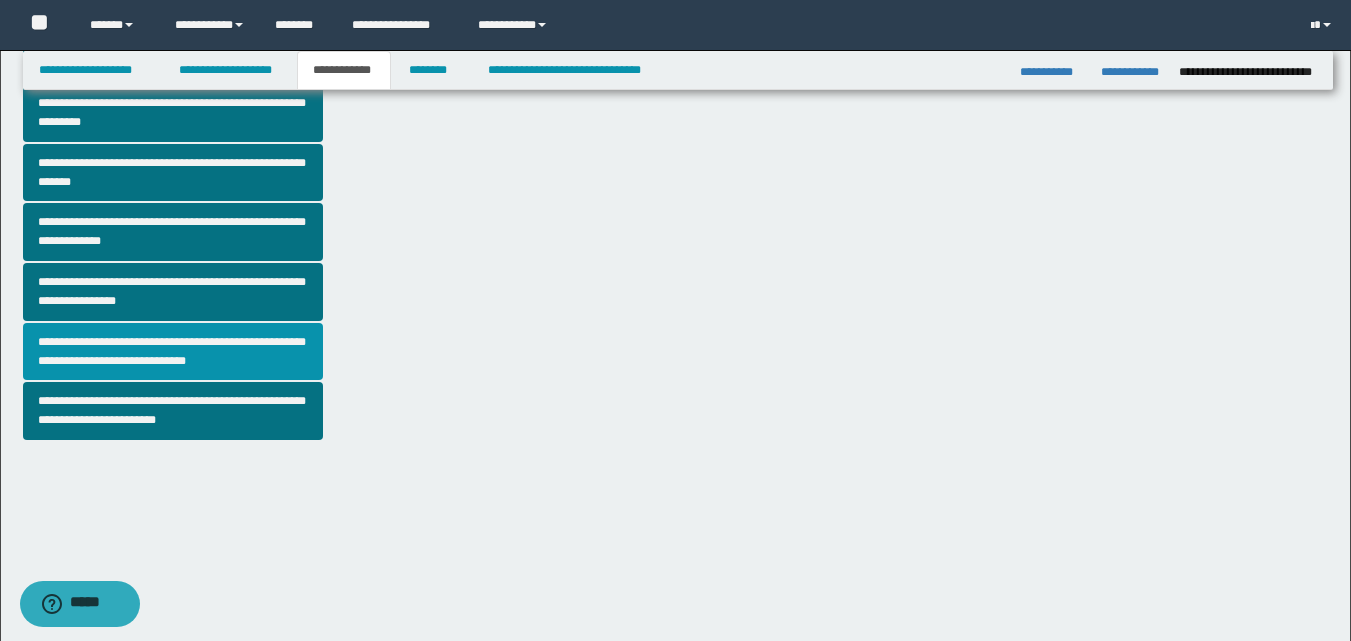 scroll, scrollTop: 0, scrollLeft: 0, axis: both 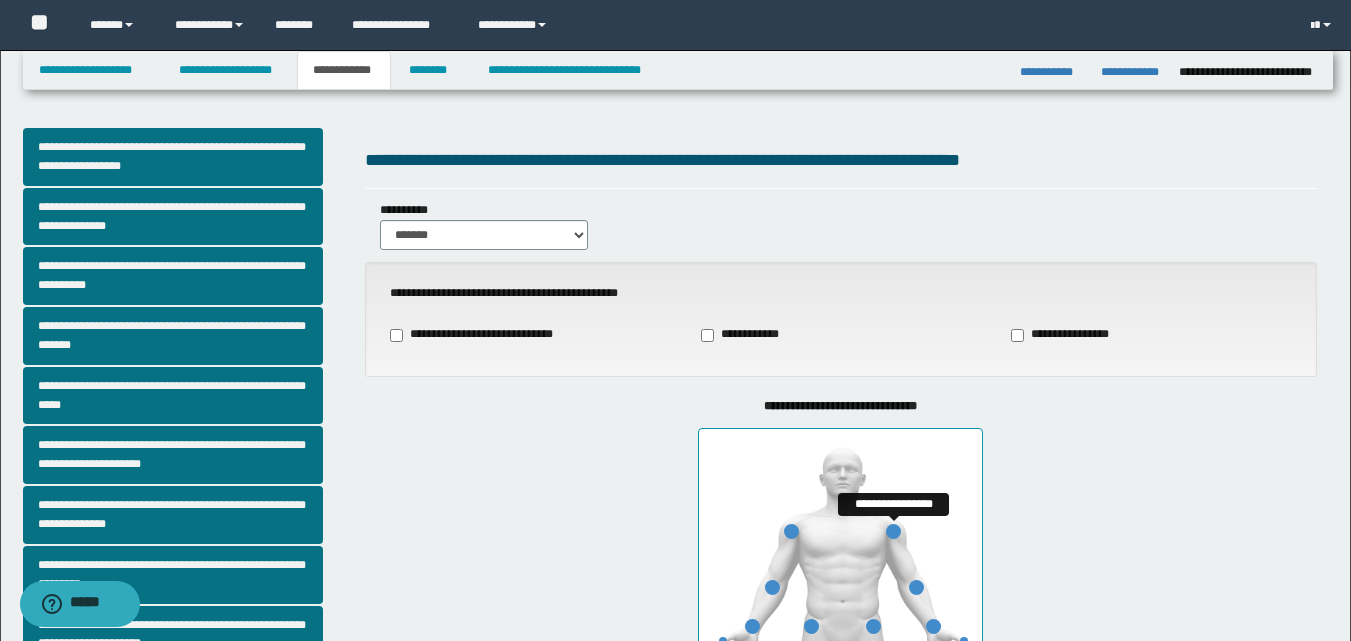 click at bounding box center (893, 531) 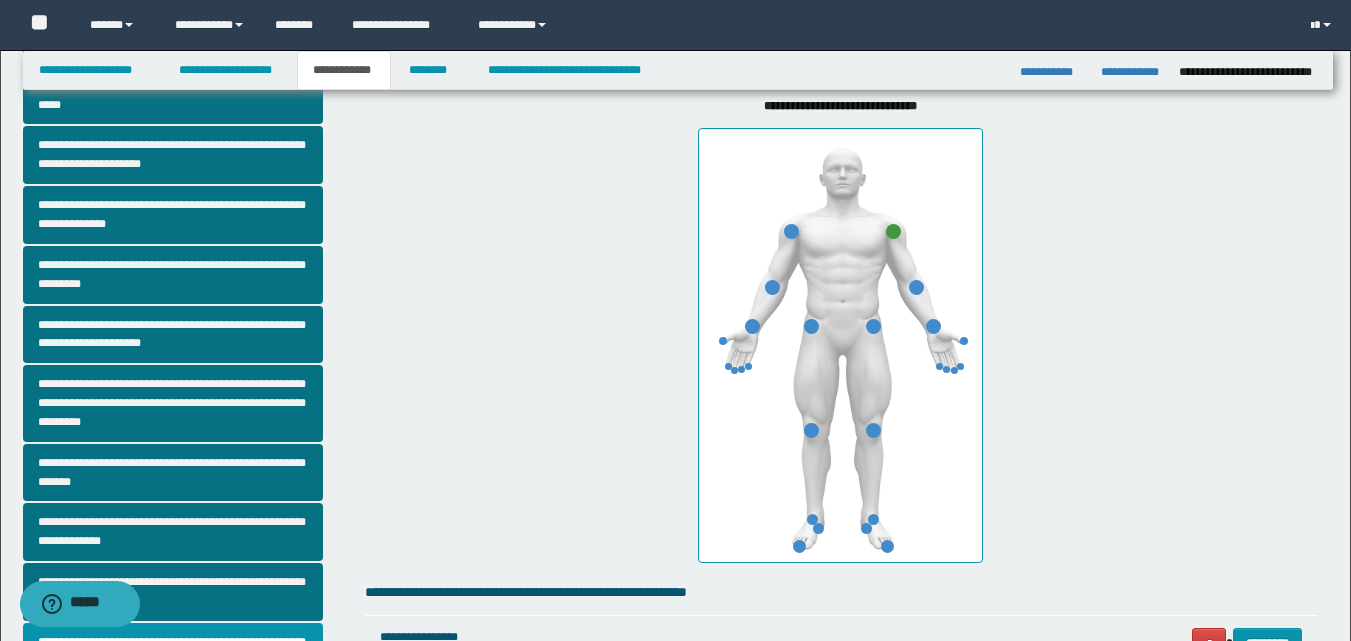 scroll, scrollTop: 500, scrollLeft: 0, axis: vertical 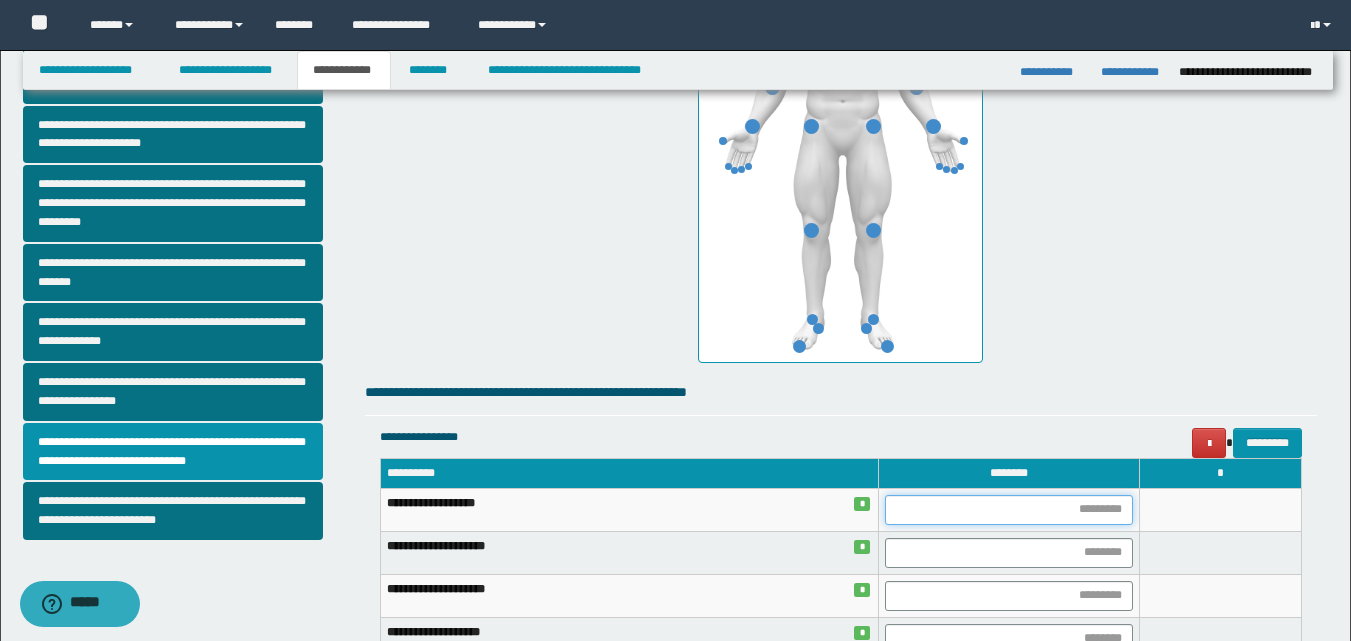 click at bounding box center (1009, 510) 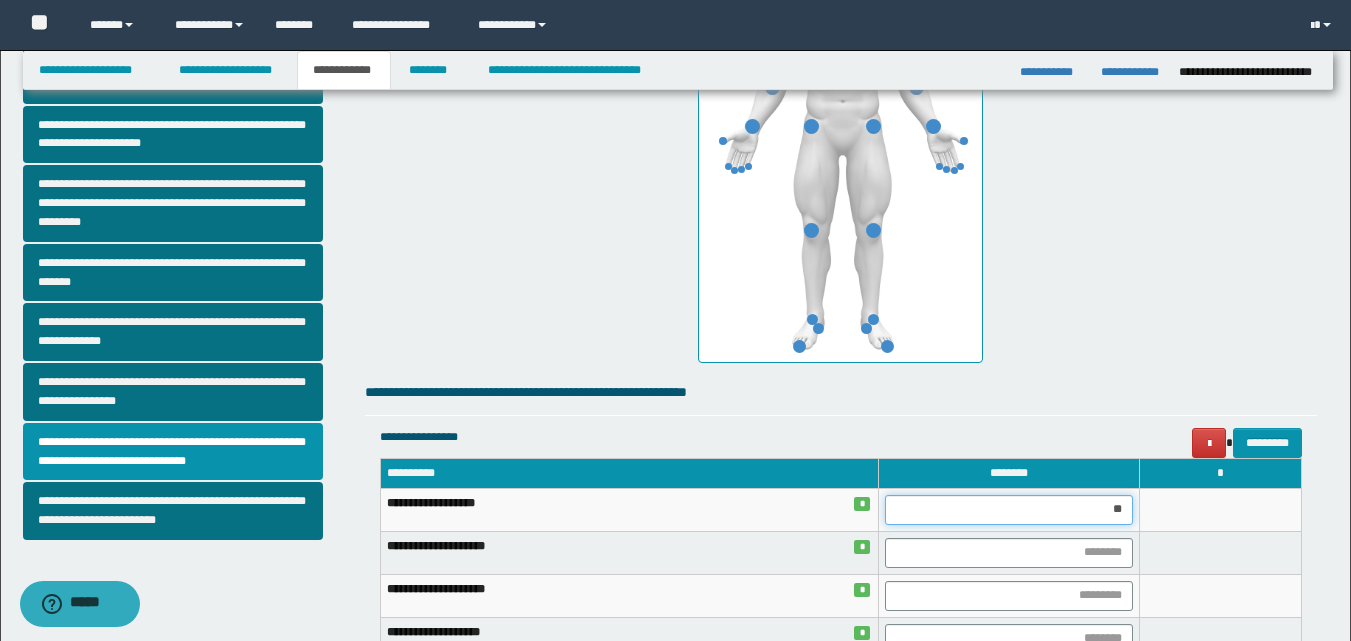 type on "***" 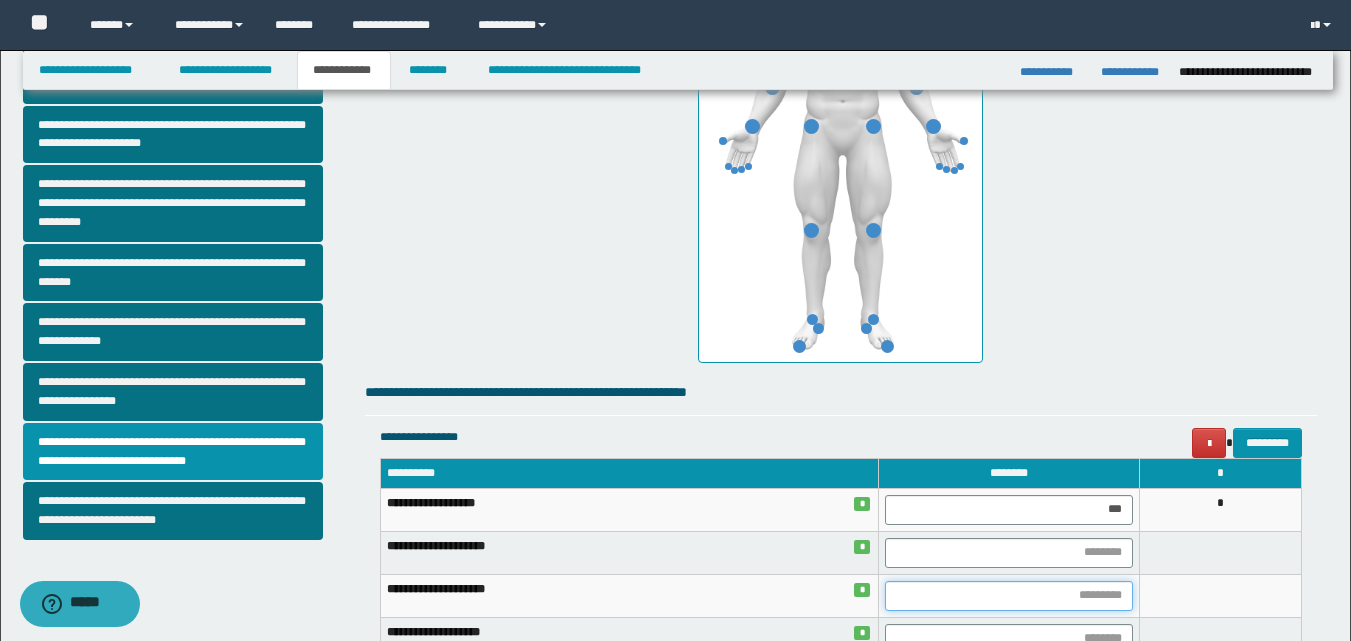 click at bounding box center [1009, 596] 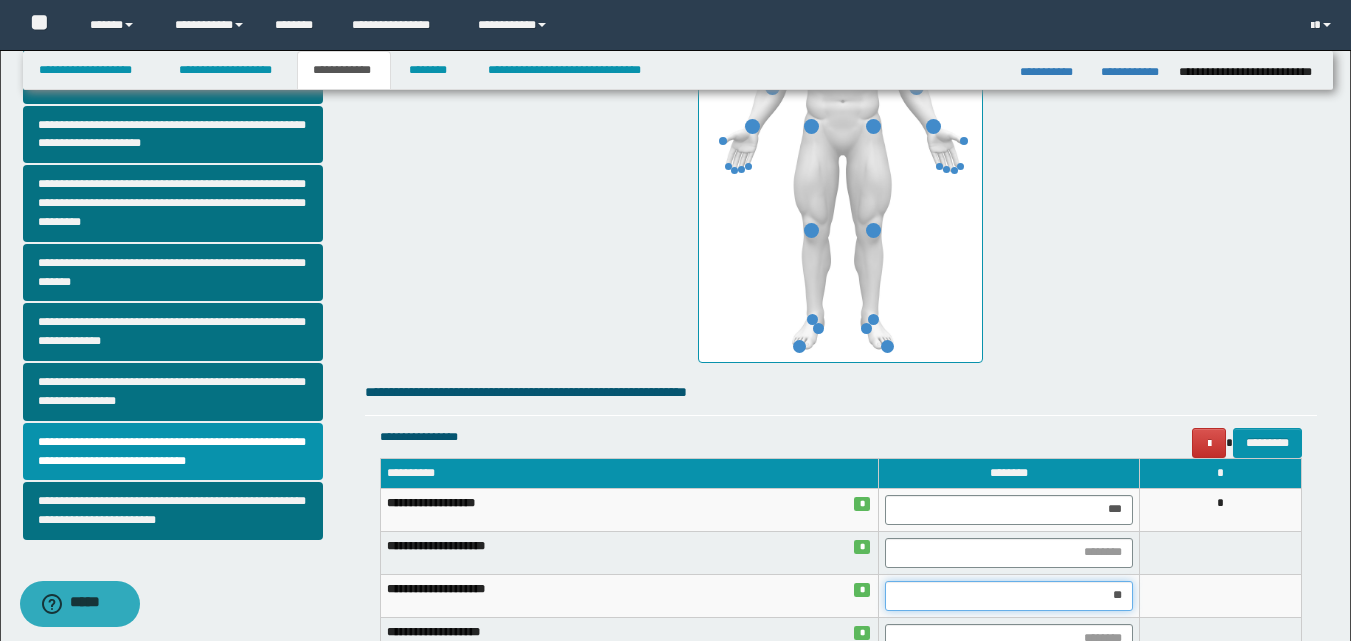 type on "***" 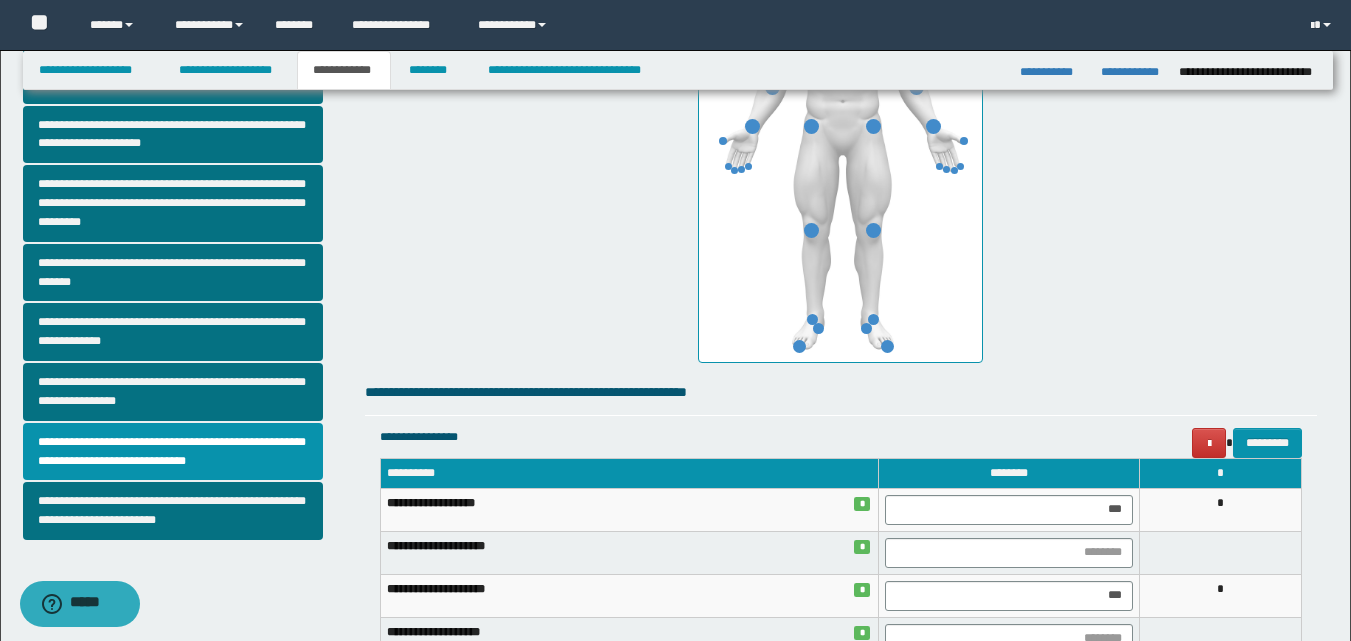 drag, startPoint x: 1146, startPoint y: 592, endPoint x: 1147, endPoint y: 582, distance: 10.049875 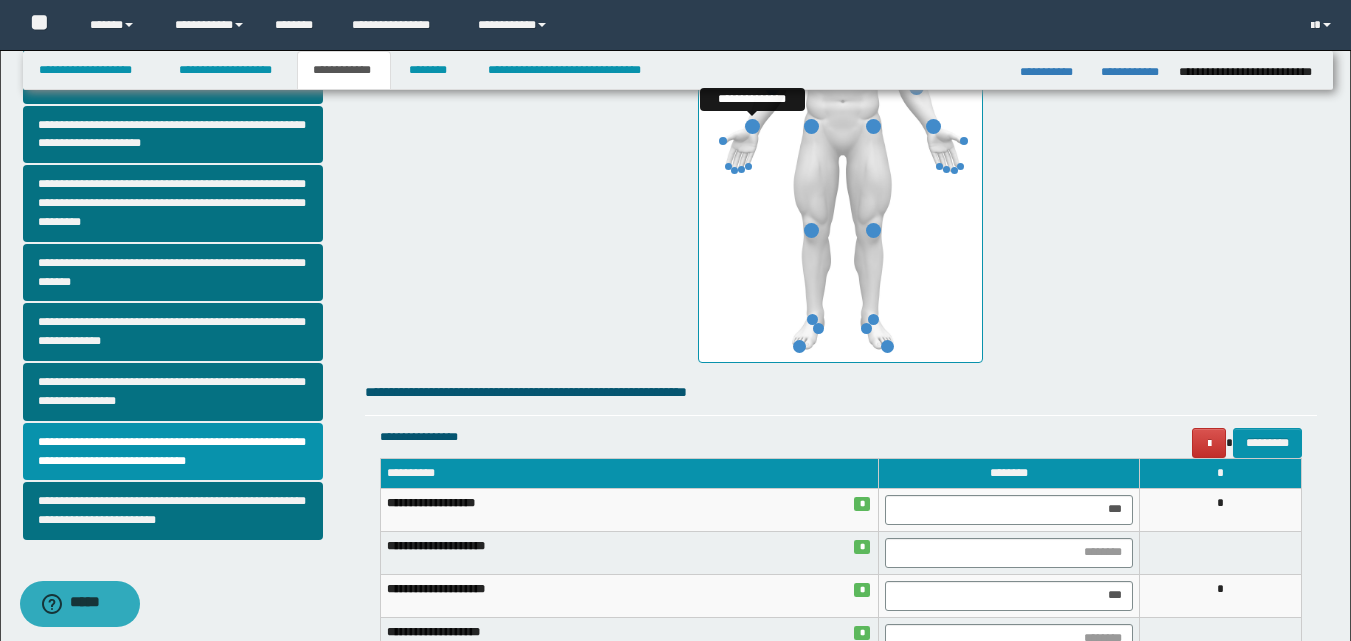 click at bounding box center [752, 126] 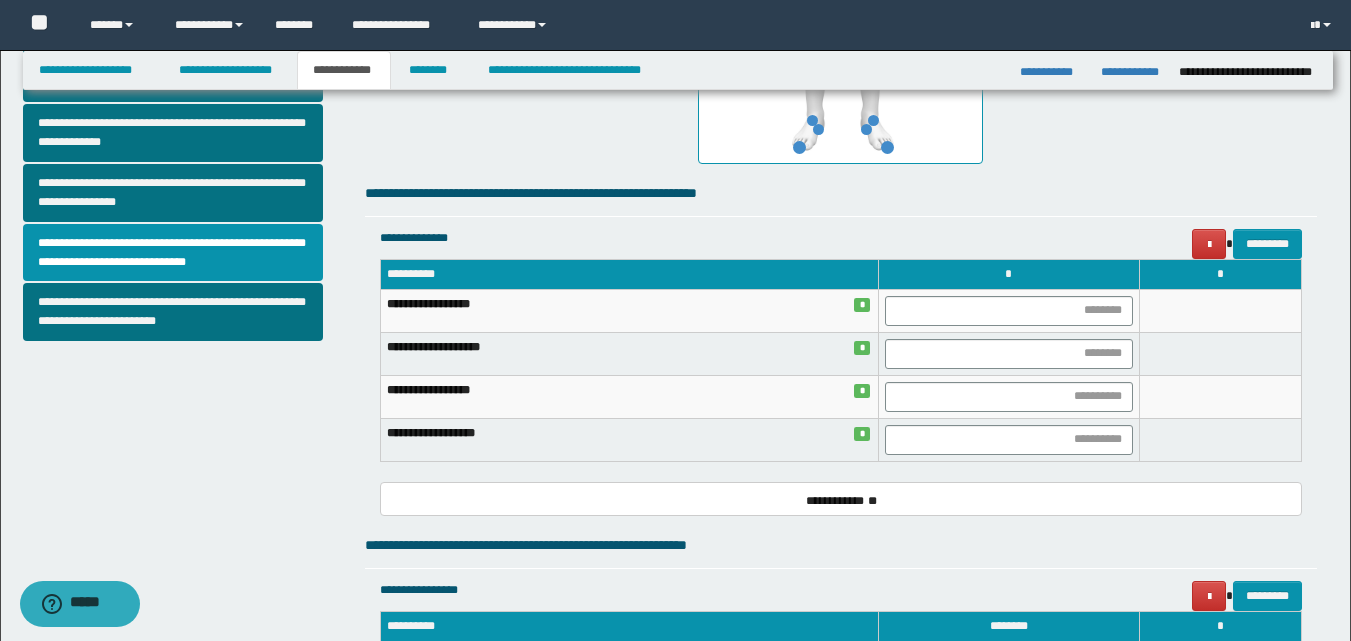scroll, scrollTop: 700, scrollLeft: 0, axis: vertical 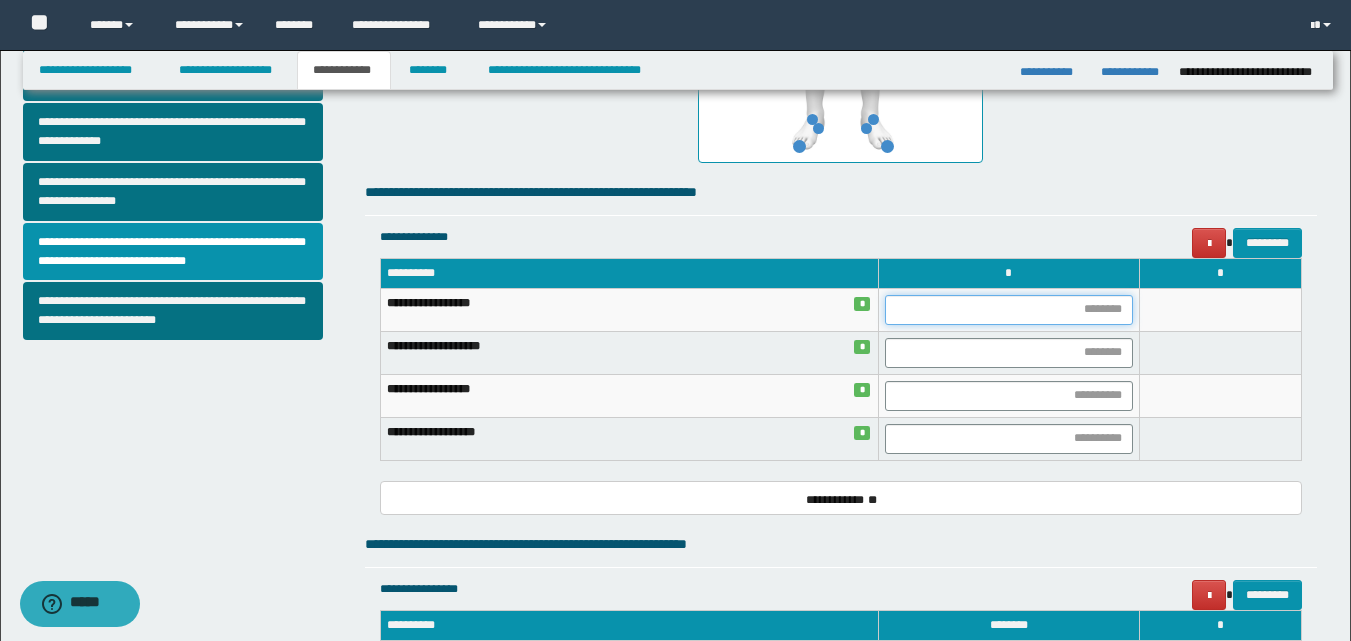 click at bounding box center (1009, 310) 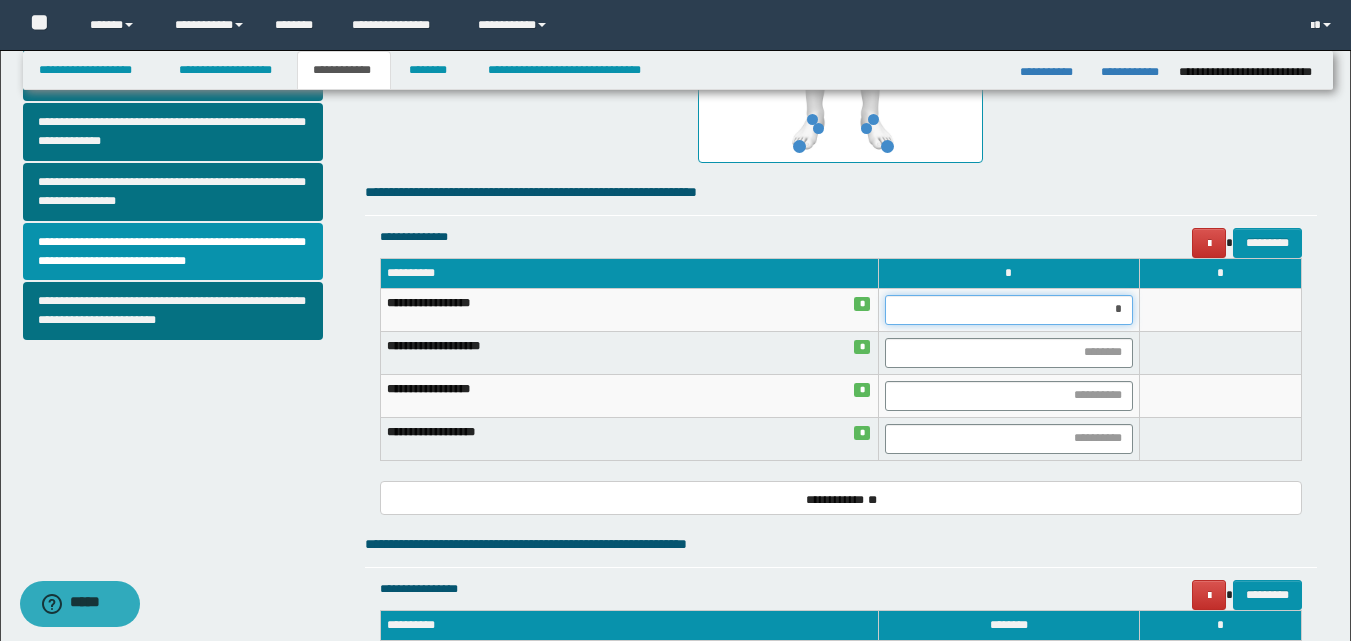type on "**" 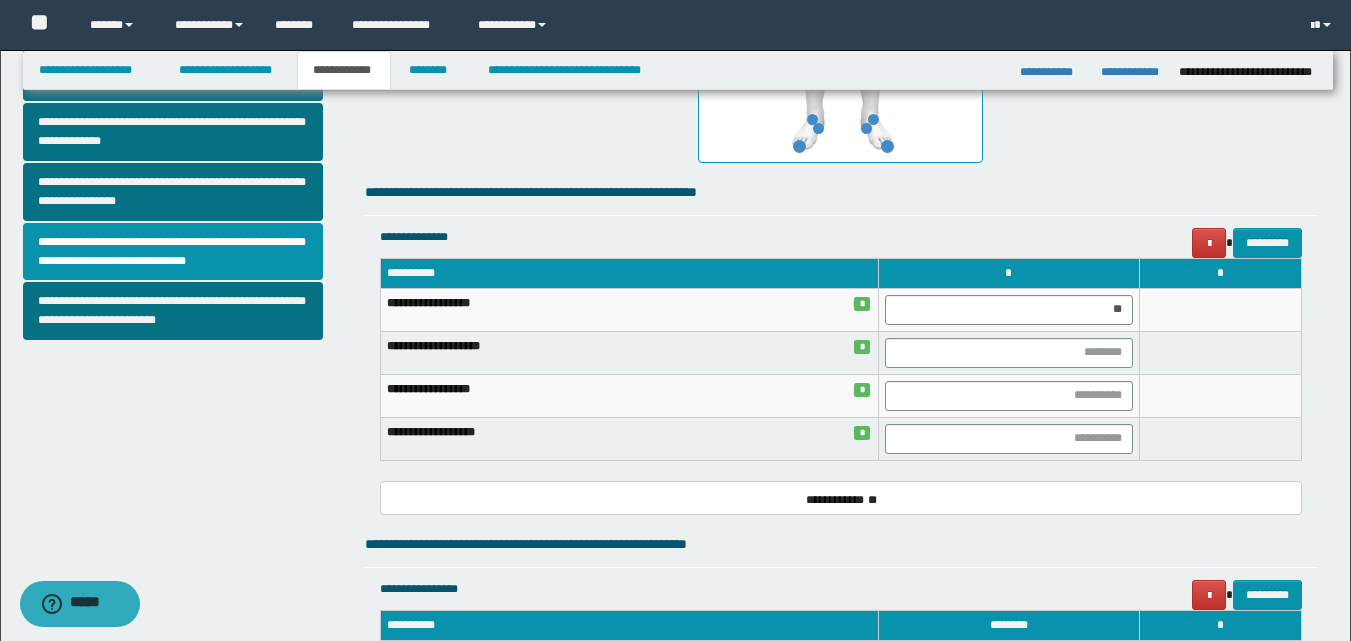 click at bounding box center (1221, 309) 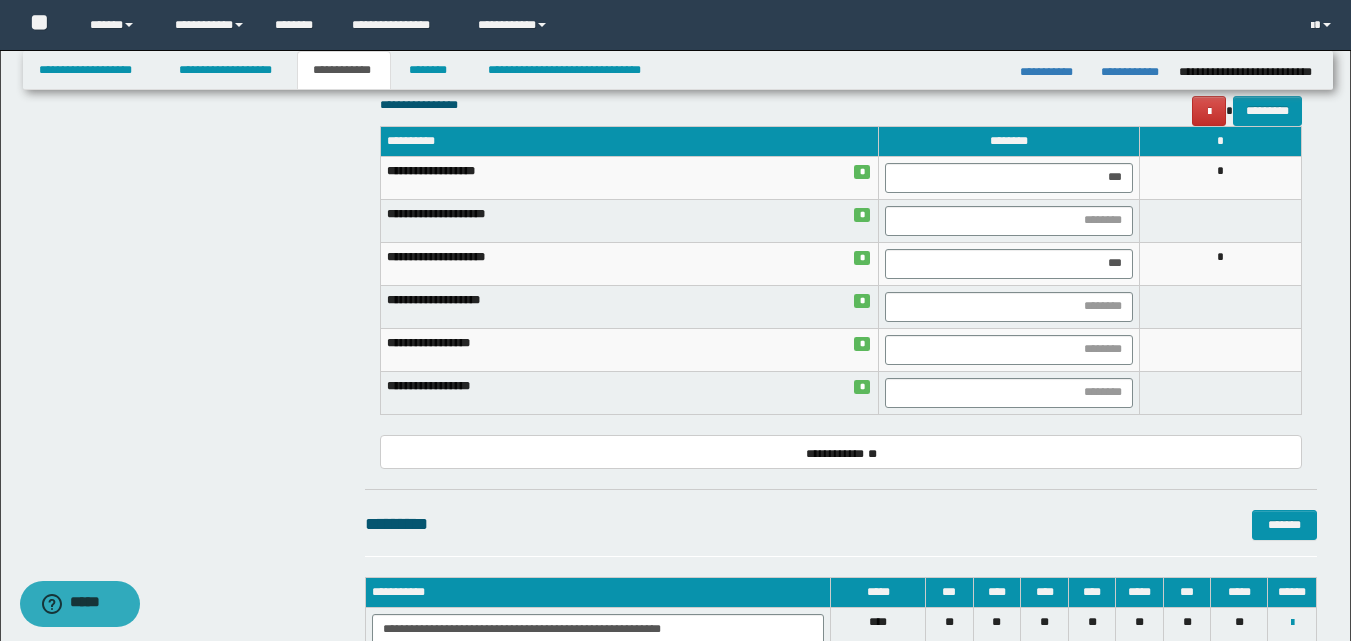 scroll, scrollTop: 1400, scrollLeft: 0, axis: vertical 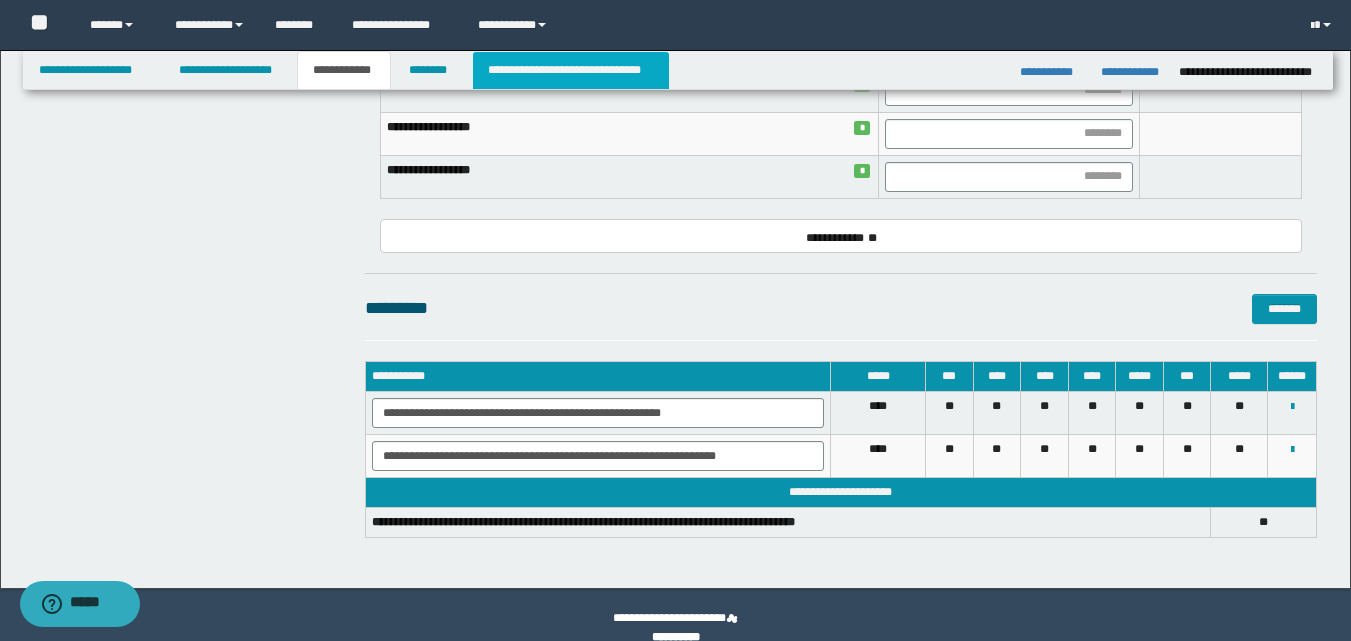 click on "**********" at bounding box center (570, 70) 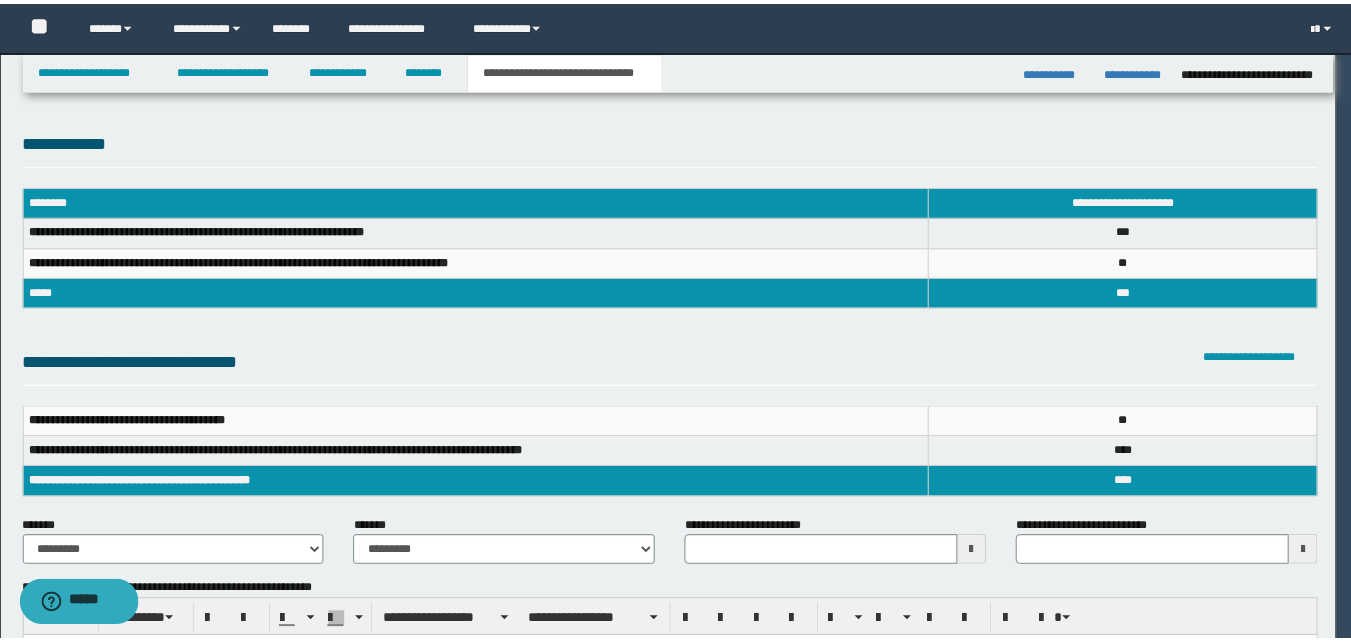 scroll, scrollTop: 0, scrollLeft: 0, axis: both 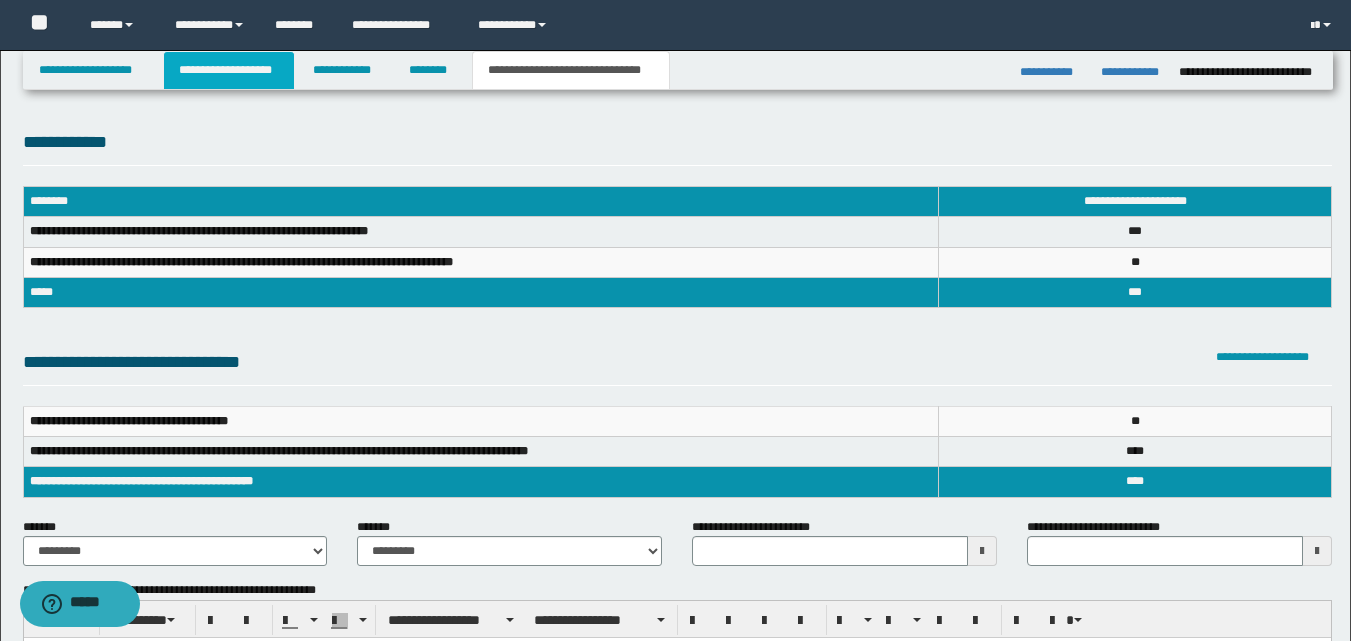 click on "**********" at bounding box center [229, 70] 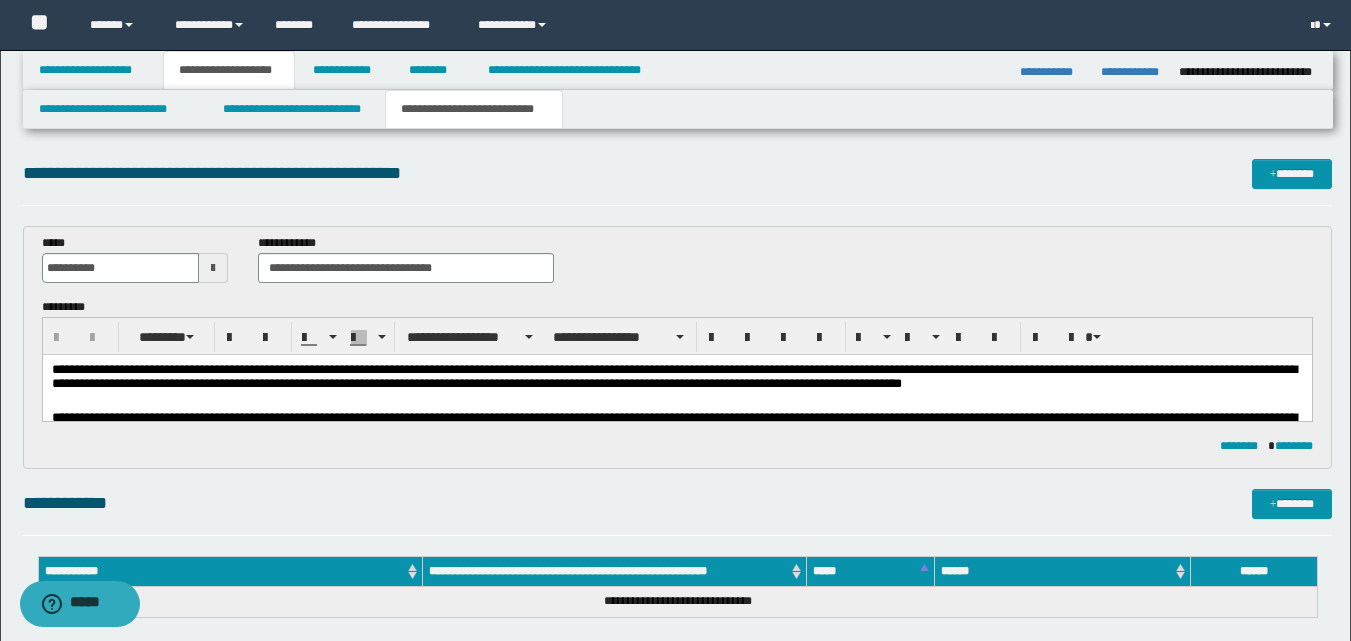 click on "**********" at bounding box center (676, 379) 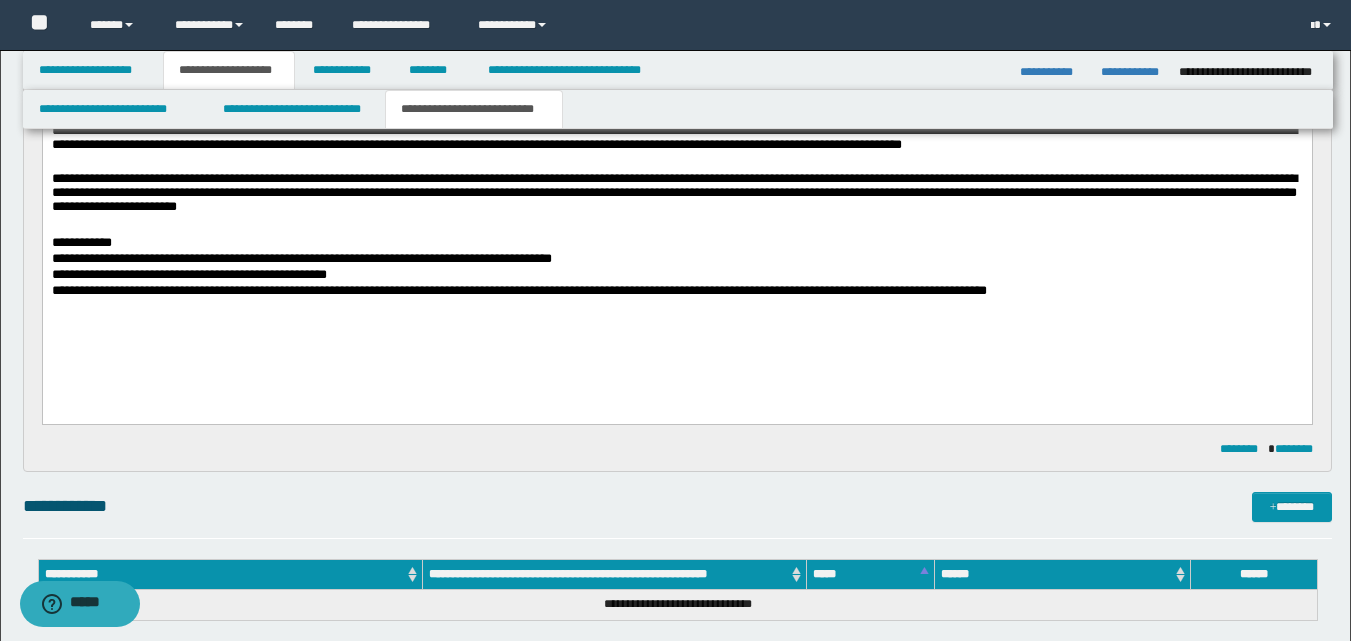 scroll, scrollTop: 300, scrollLeft: 0, axis: vertical 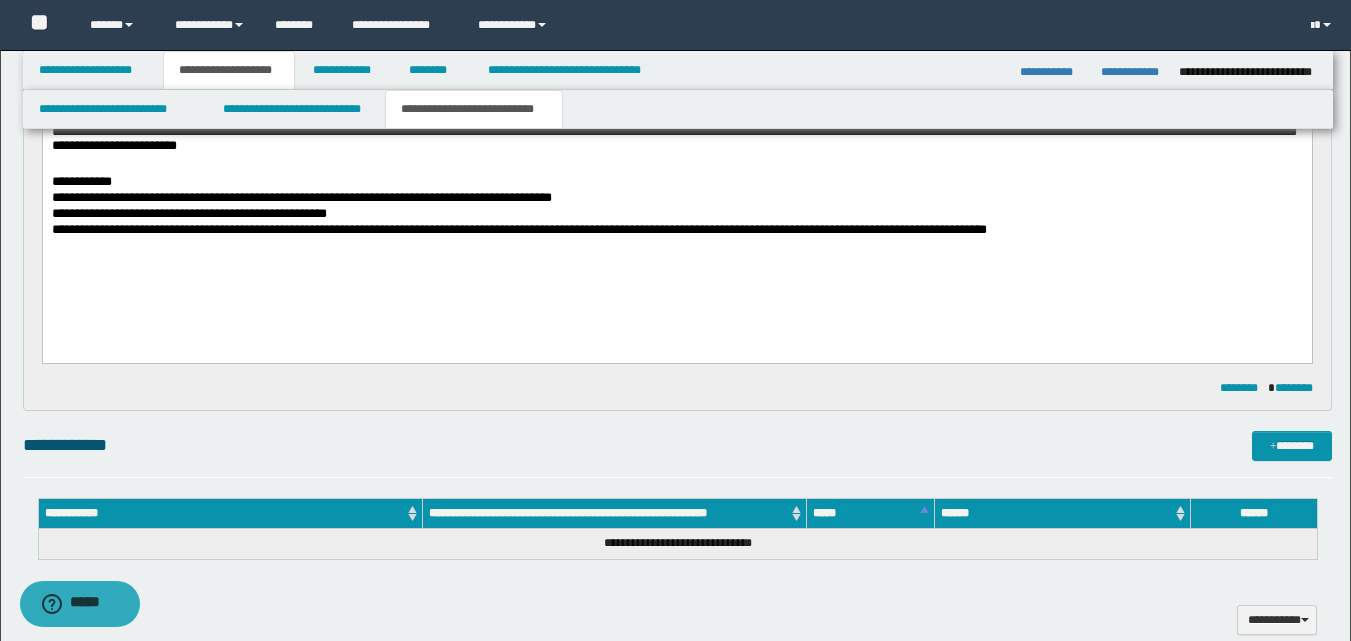click at bounding box center (676, 247) 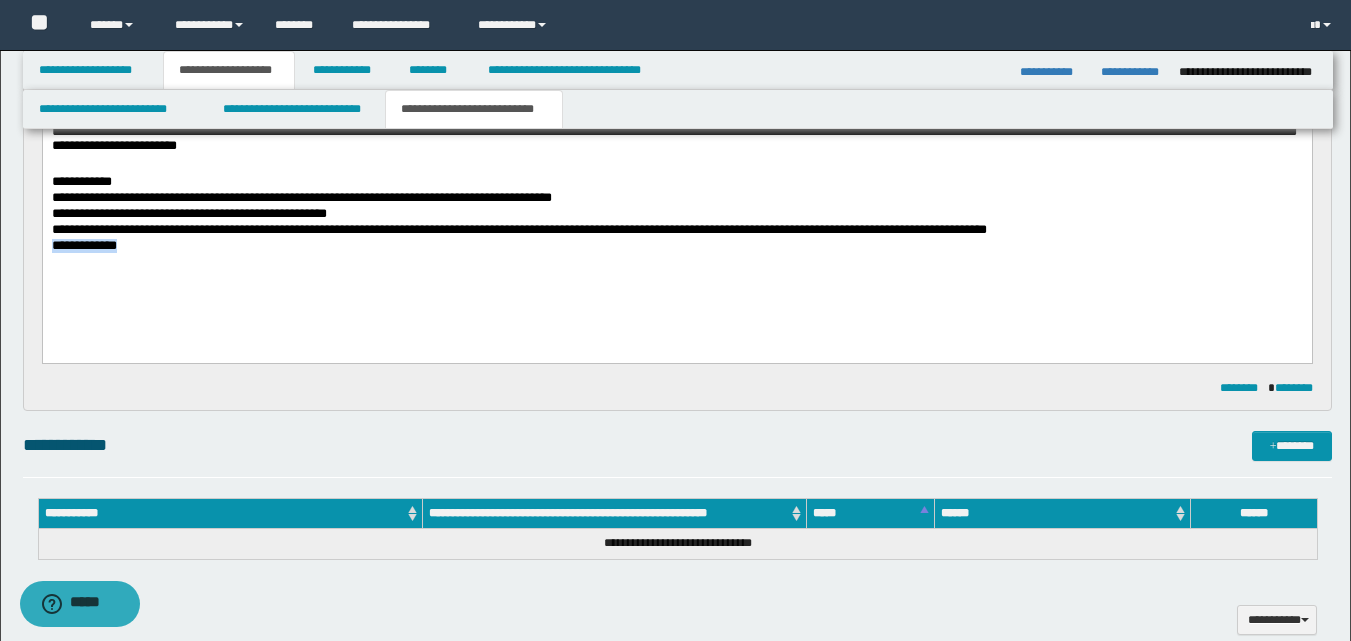 drag, startPoint x: 141, startPoint y: 255, endPoint x: 33, endPoint y: 265, distance: 108.461975 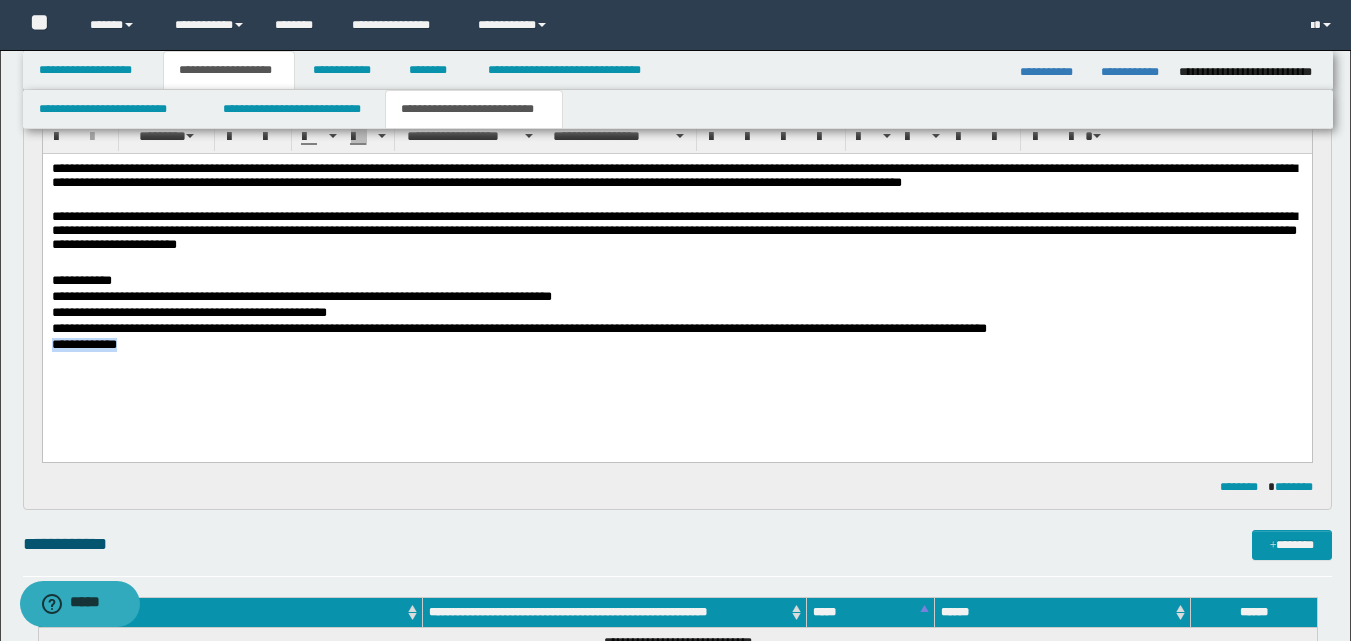 scroll, scrollTop: 200, scrollLeft: 0, axis: vertical 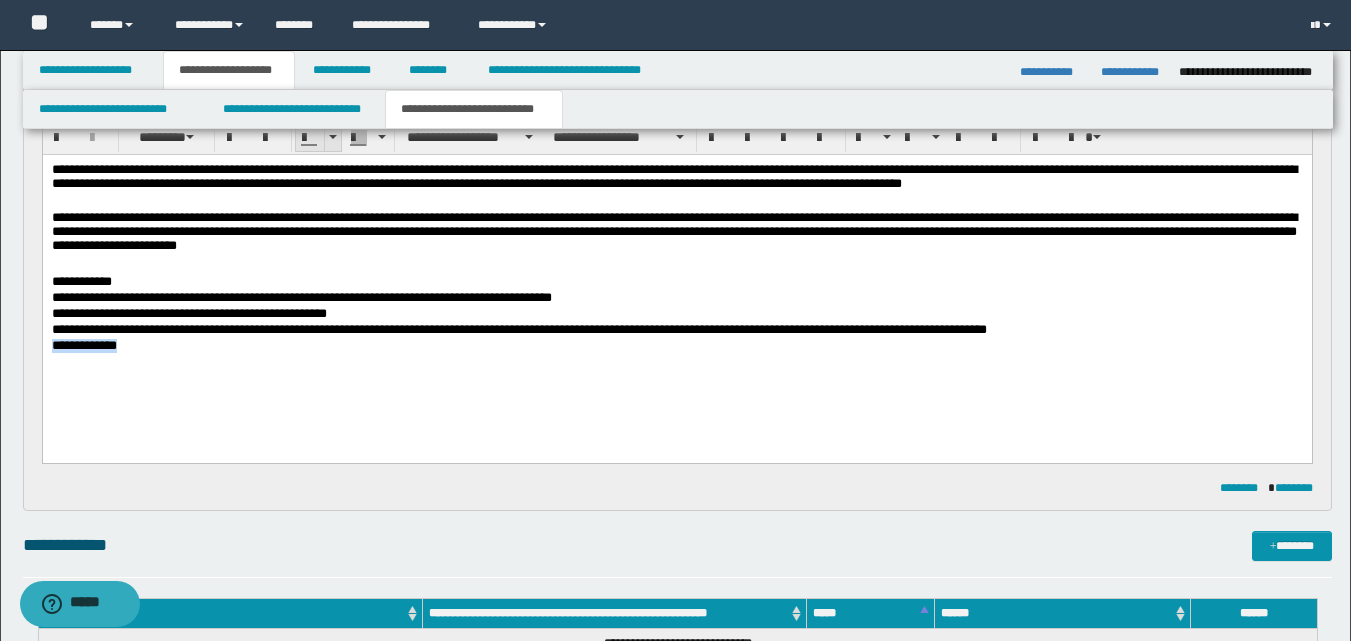 click at bounding box center (333, 137) 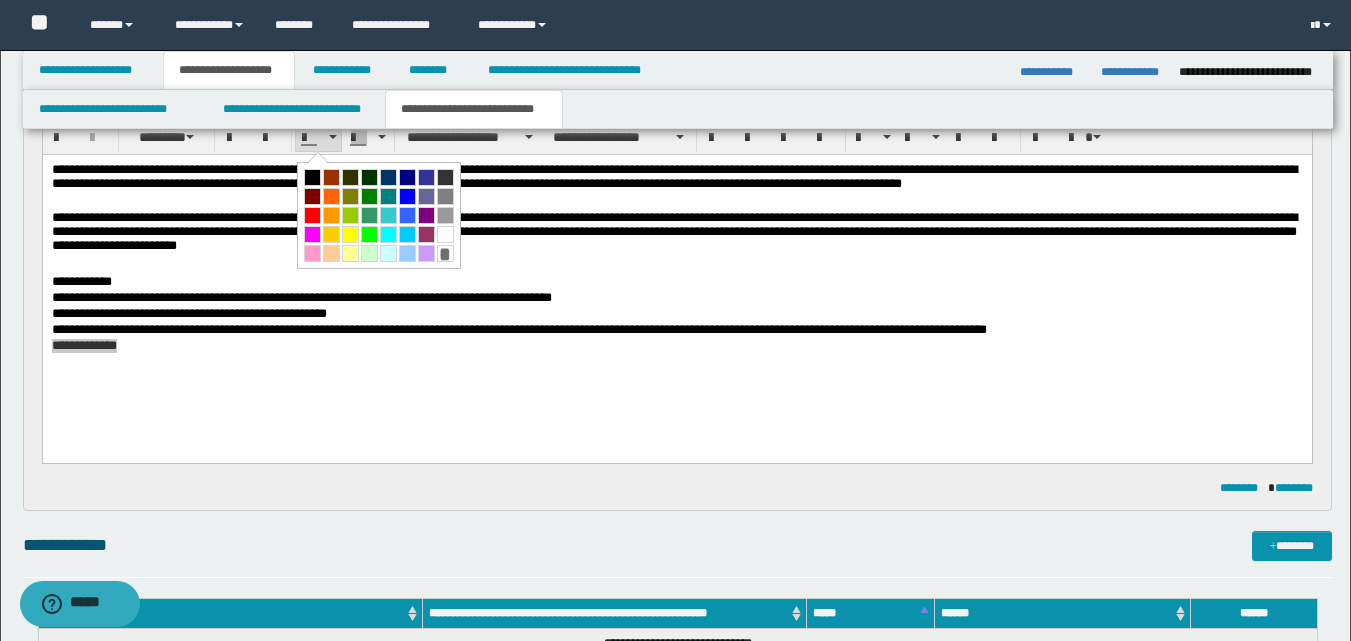 click at bounding box center [331, 196] 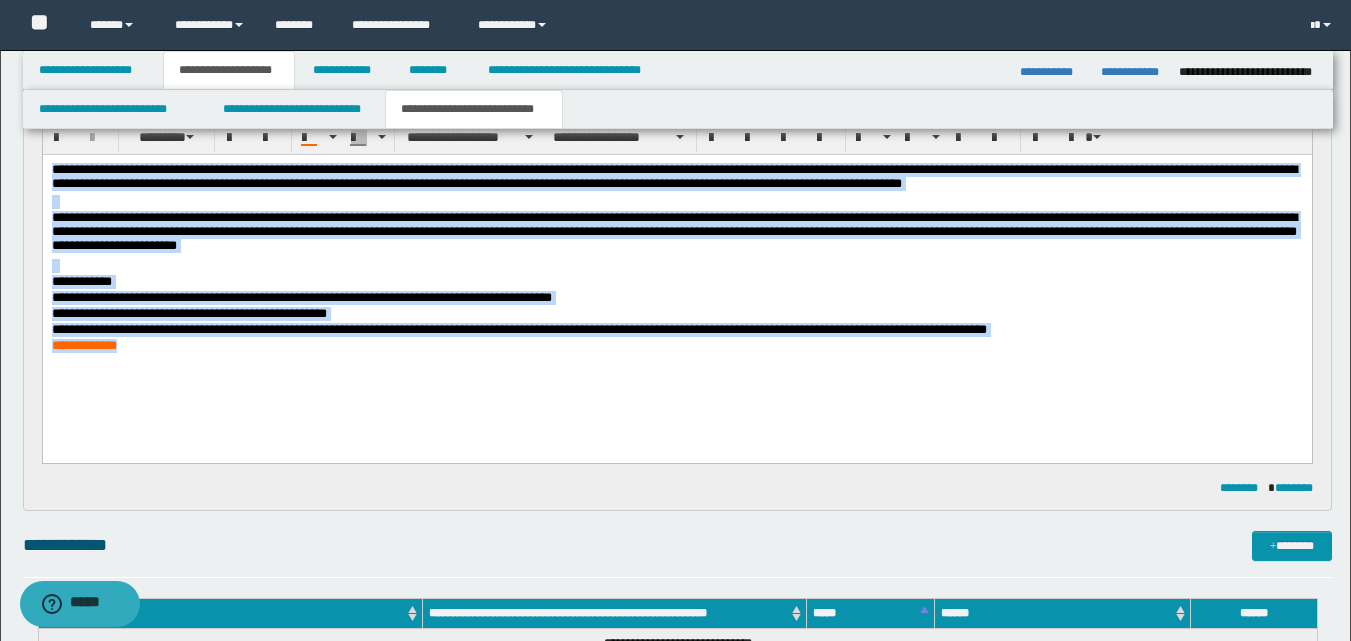 drag, startPoint x: 54, startPoint y: 170, endPoint x: 190, endPoint y: 392, distance: 260.34592 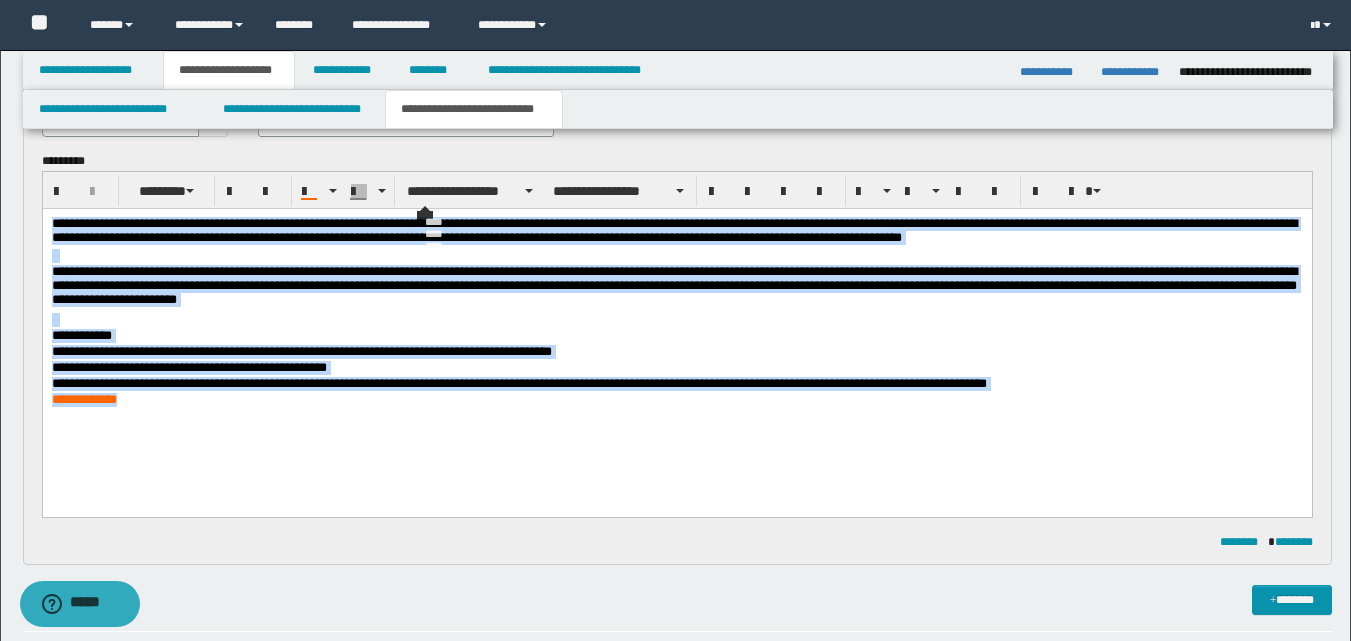 scroll, scrollTop: 100, scrollLeft: 0, axis: vertical 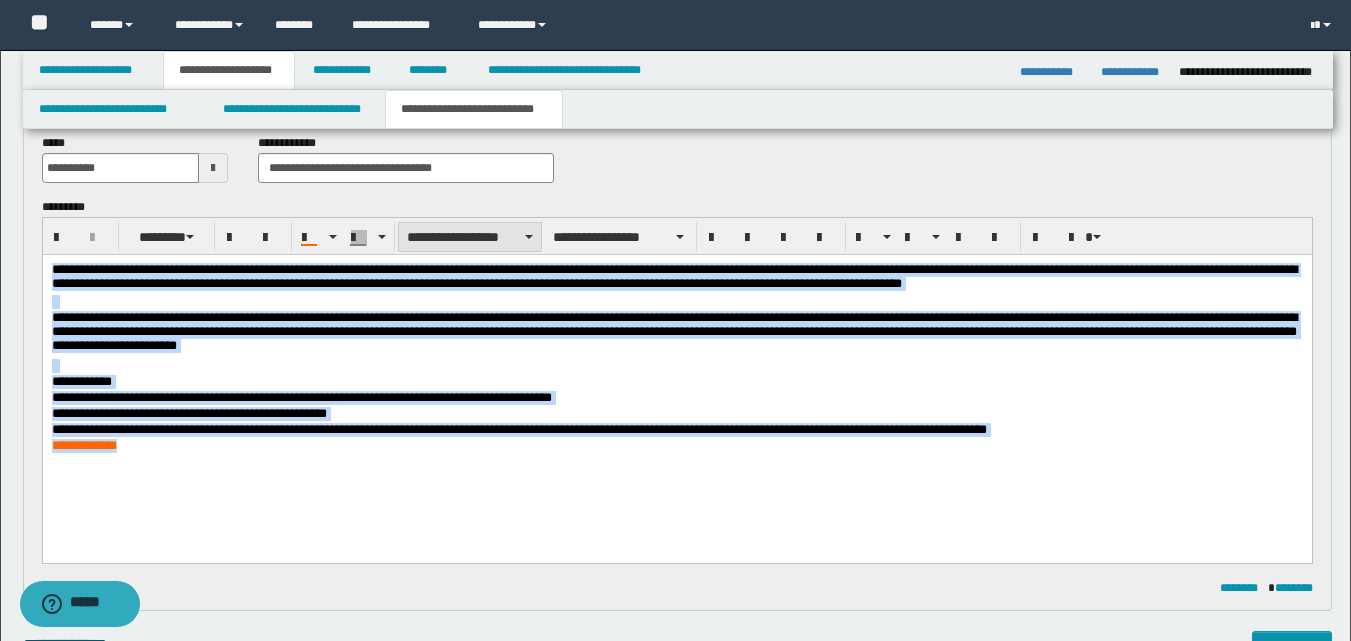 click at bounding box center [529, 237] 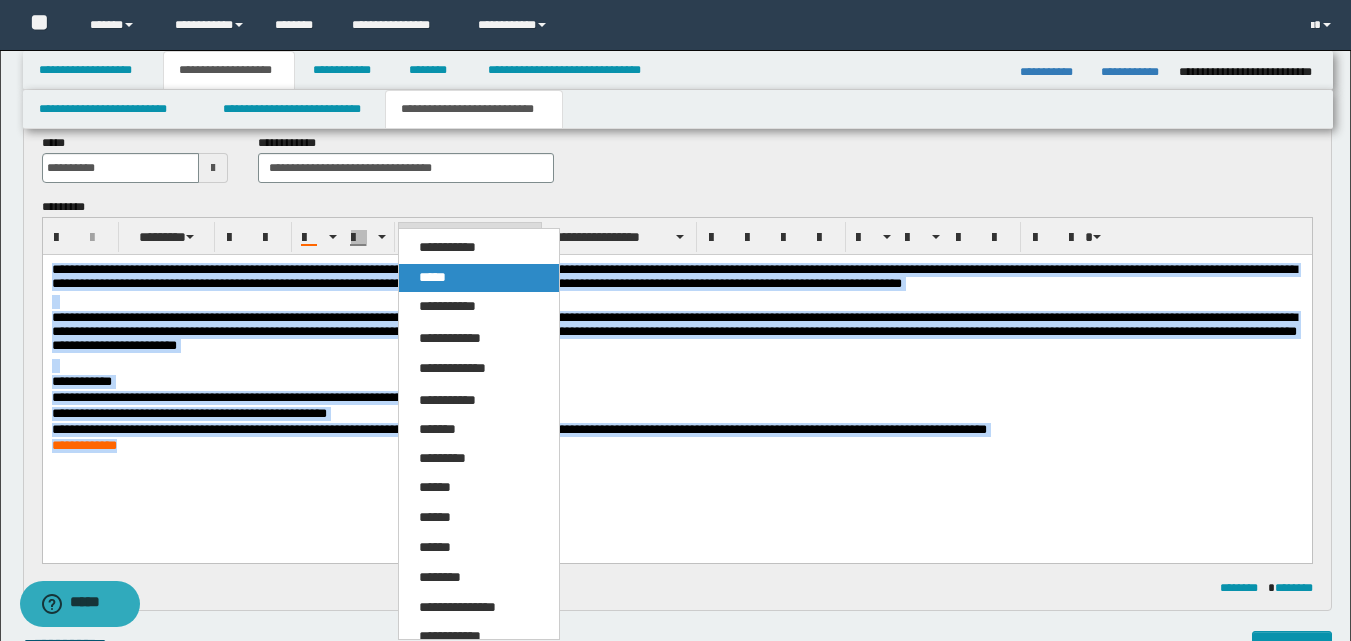 click on "*****" at bounding box center [432, 277] 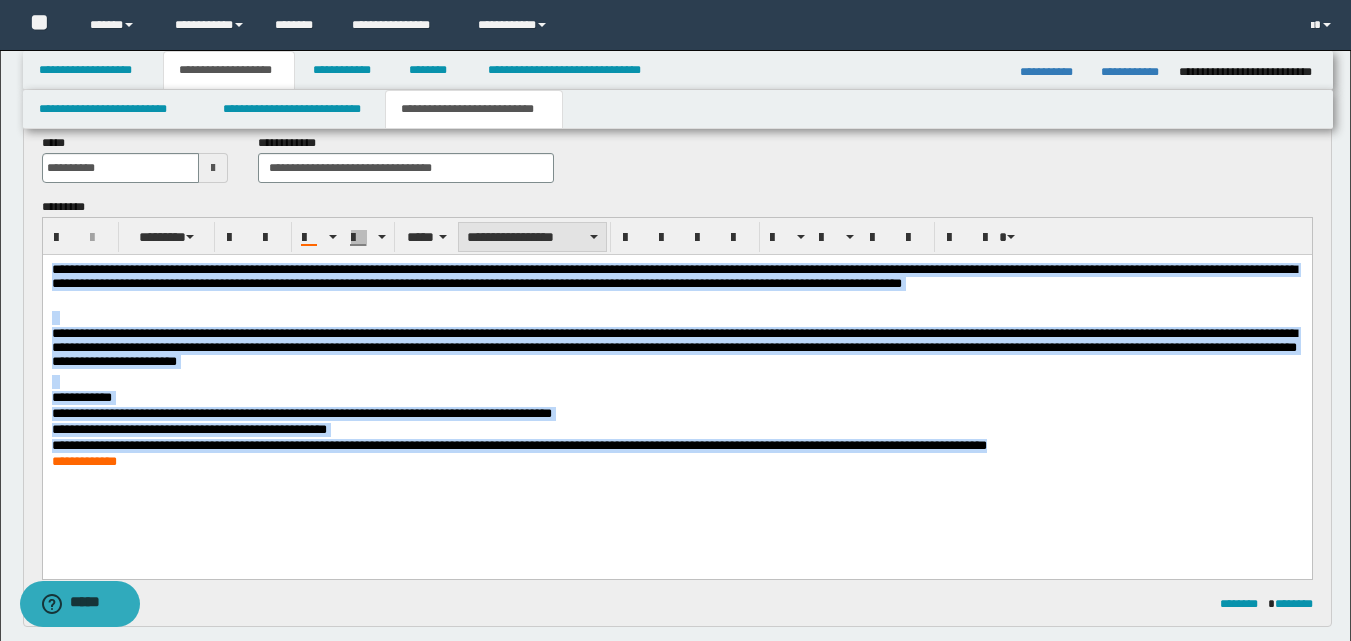 click at bounding box center [594, 237] 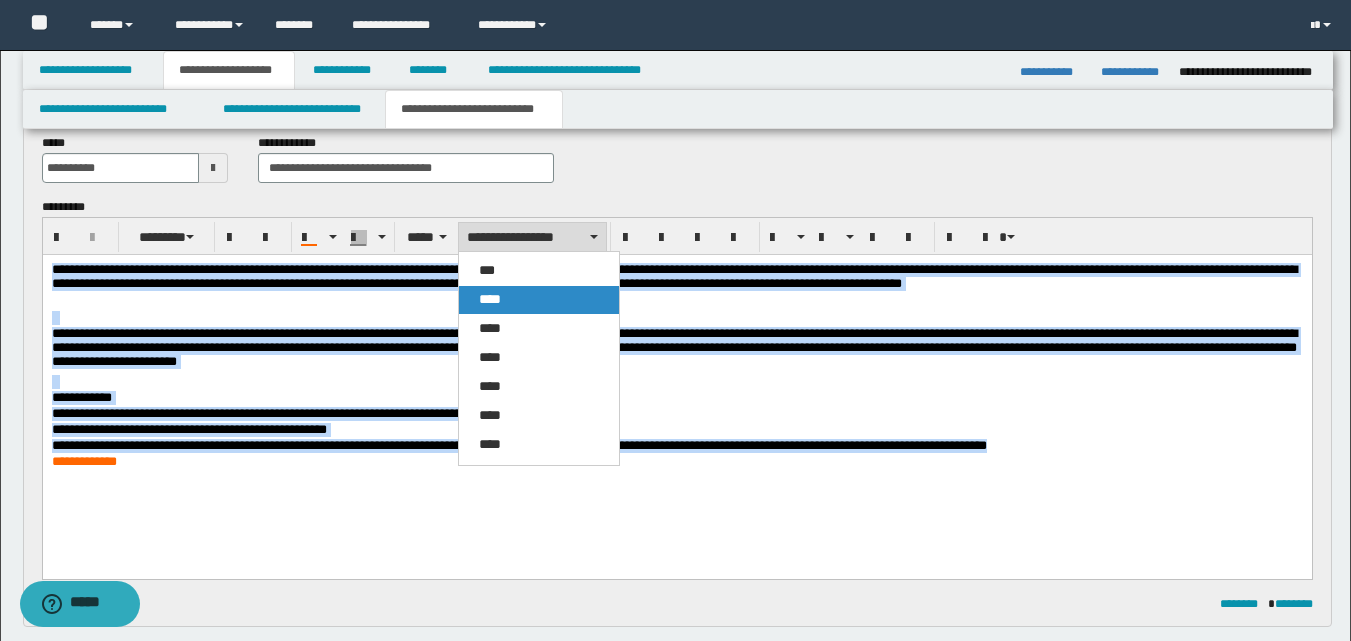 drag, startPoint x: 501, startPoint y: 300, endPoint x: 618, endPoint y: 12, distance: 310.8585 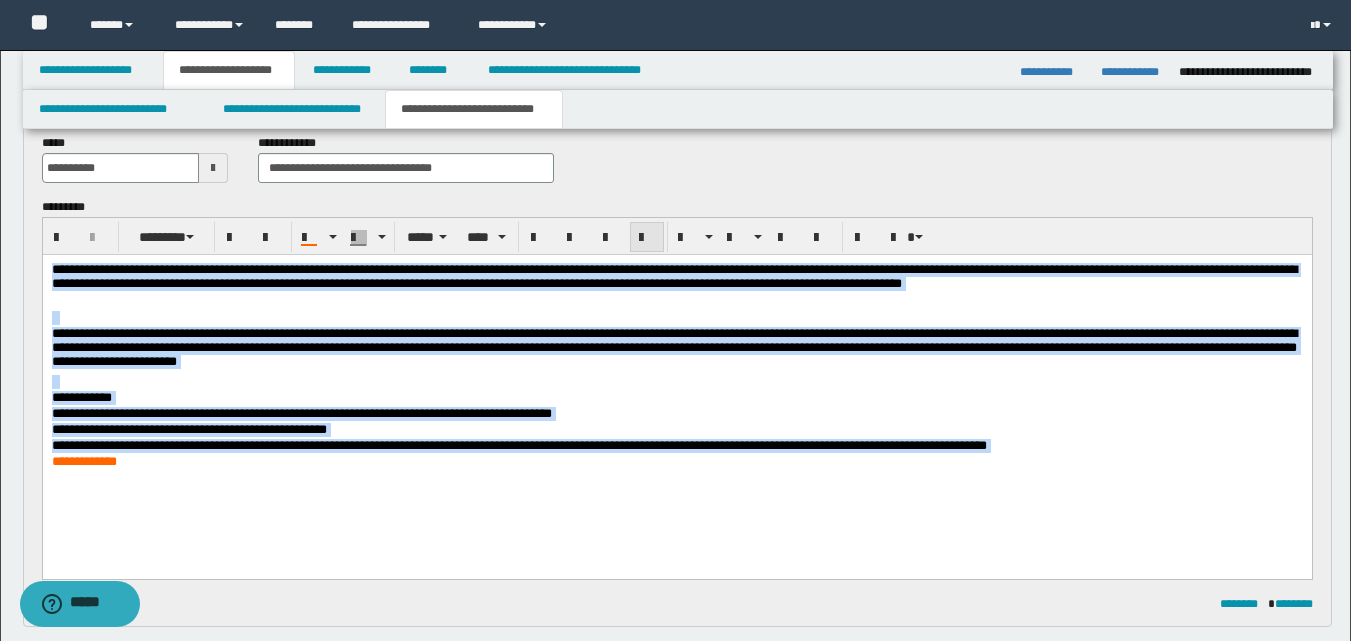 click at bounding box center [647, 238] 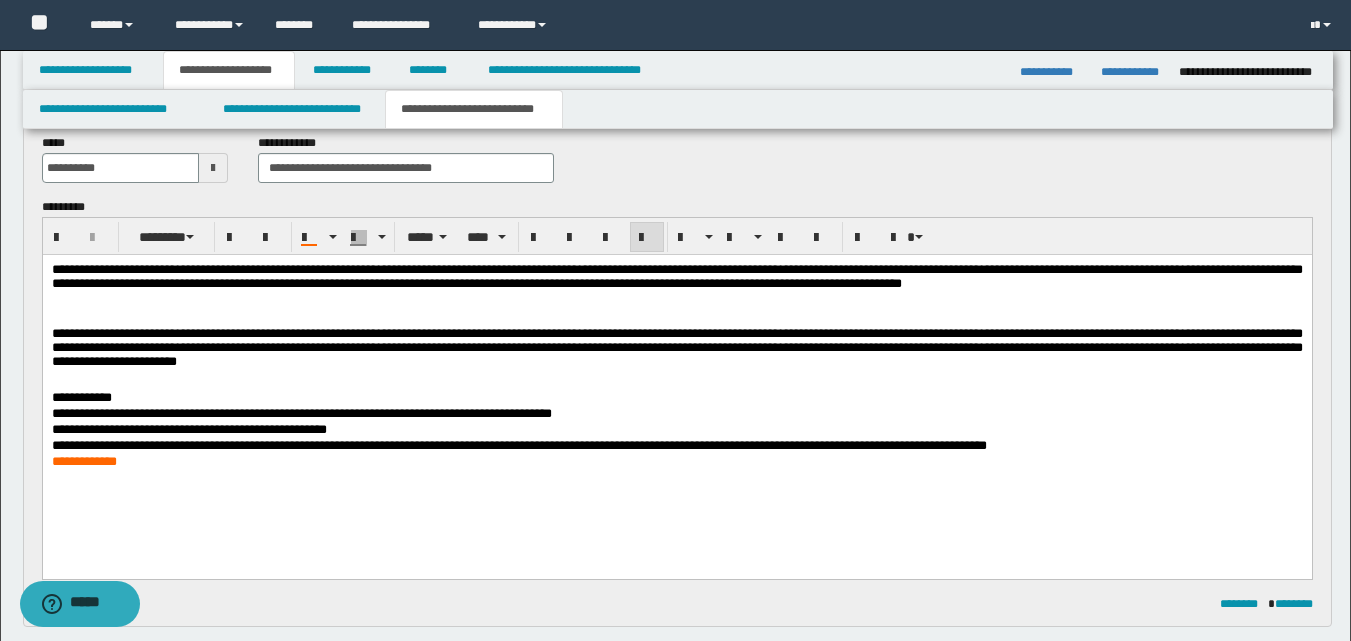 click on "**********" at bounding box center [676, 392] 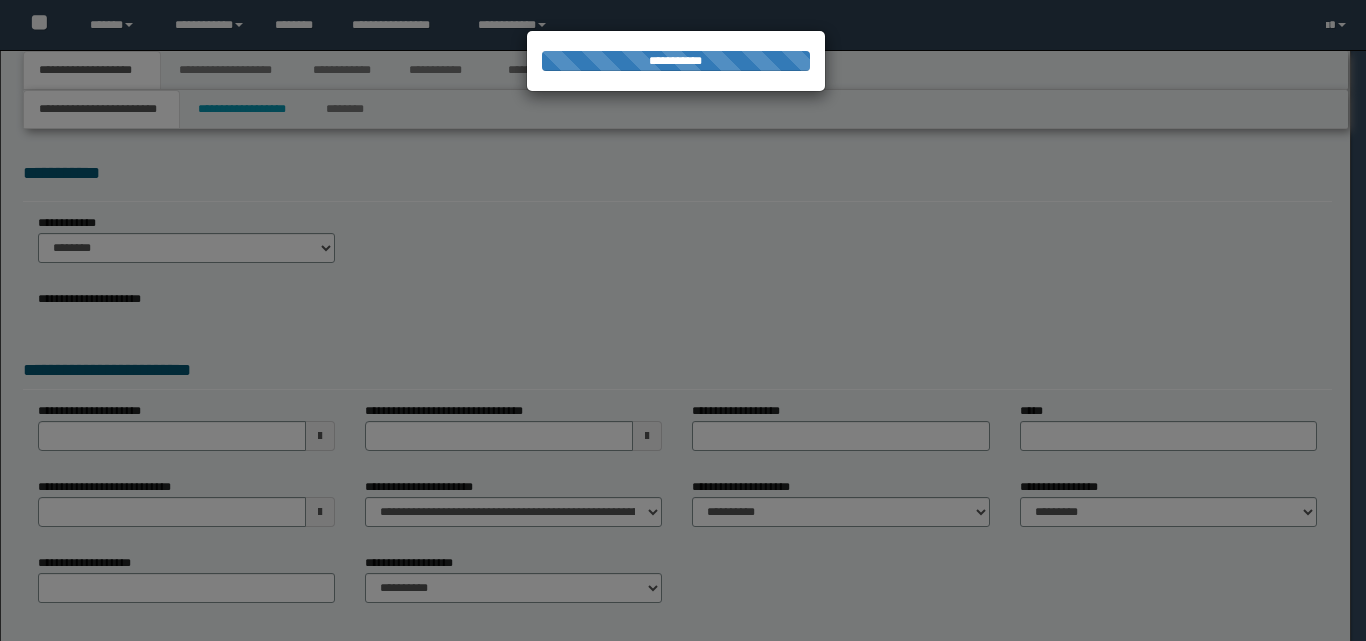 scroll, scrollTop: 0, scrollLeft: 0, axis: both 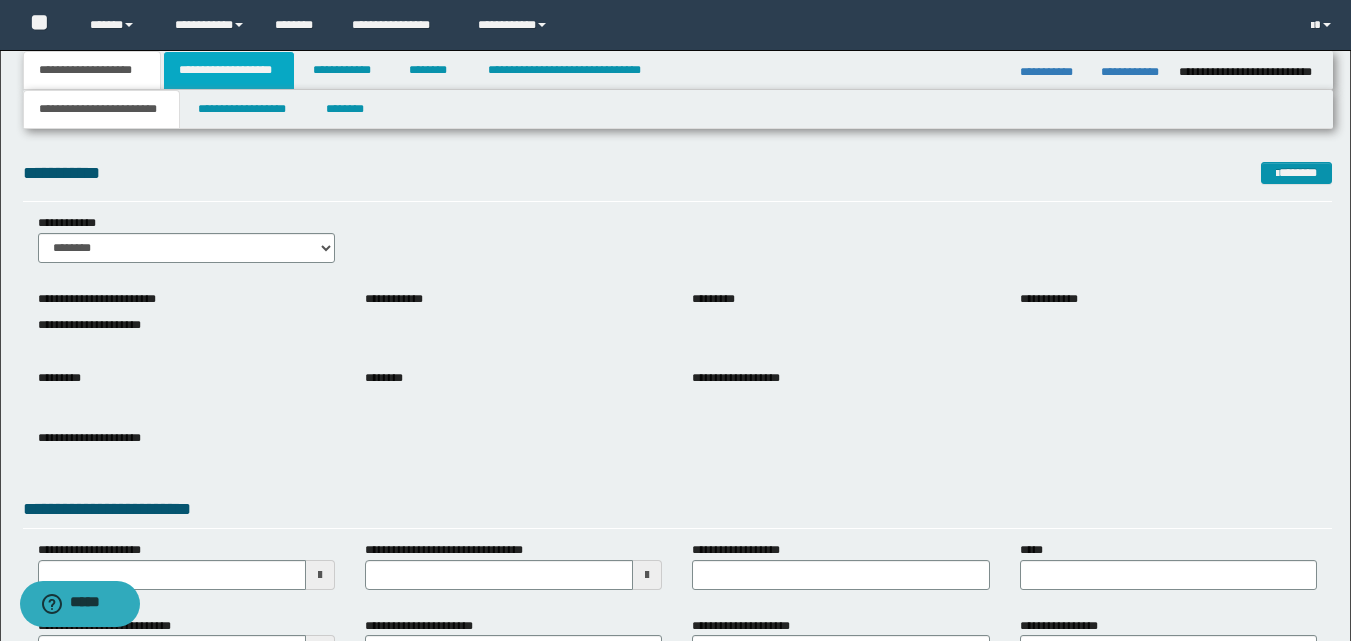 click on "**********" at bounding box center [229, 70] 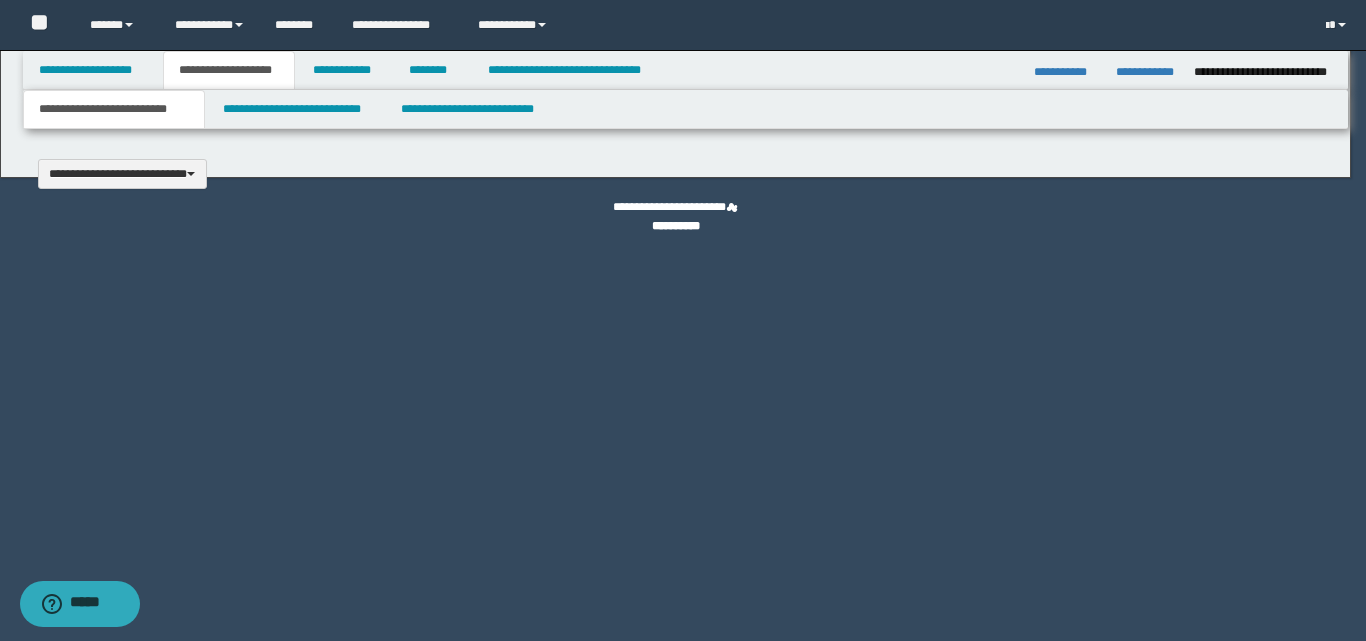 type 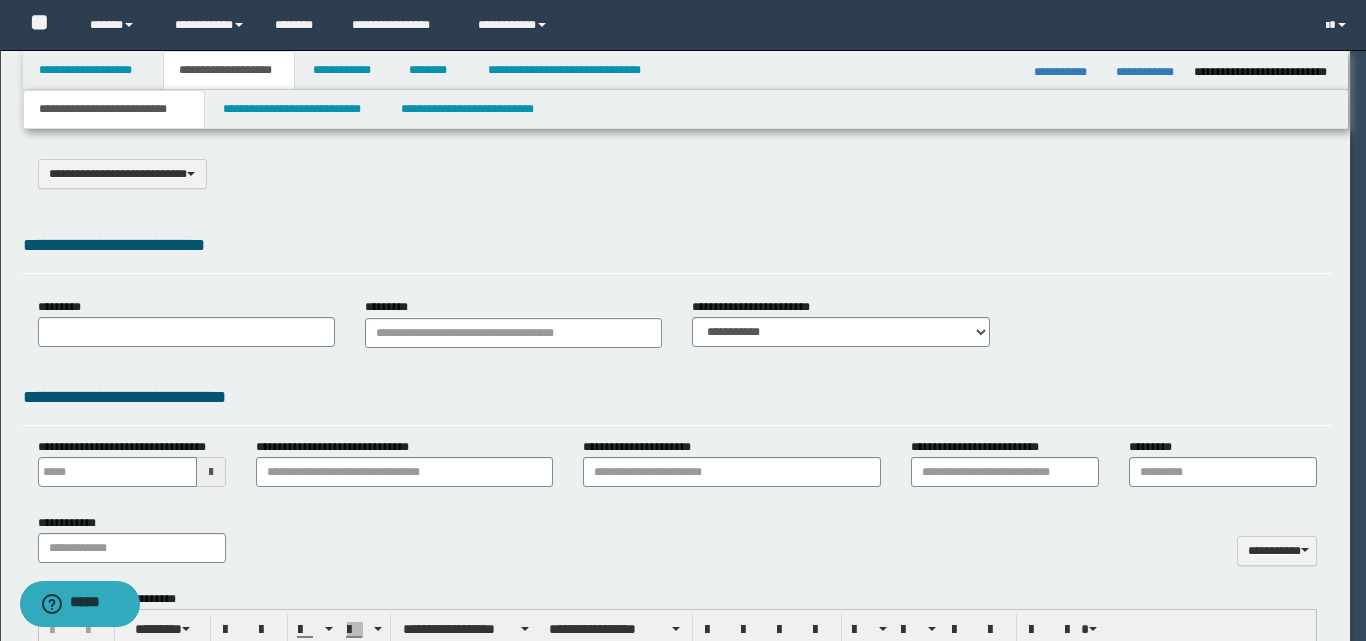 select on "*" 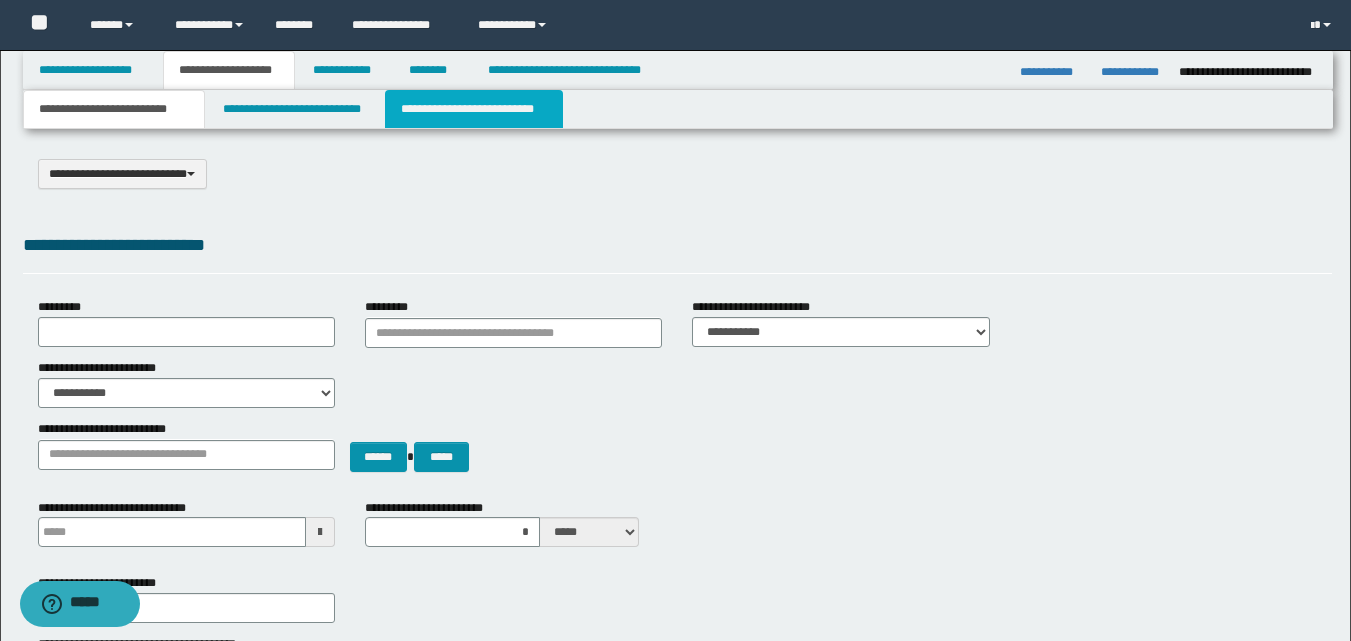 click on "**********" at bounding box center [474, 109] 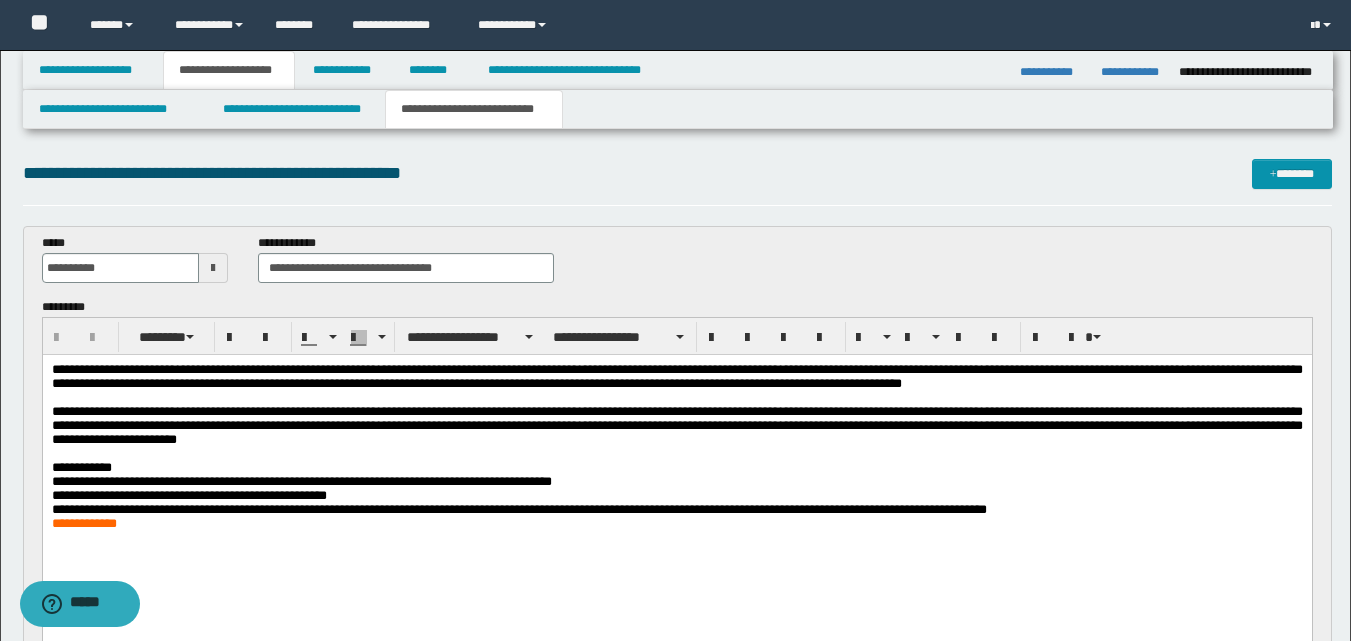 scroll, scrollTop: 0, scrollLeft: 0, axis: both 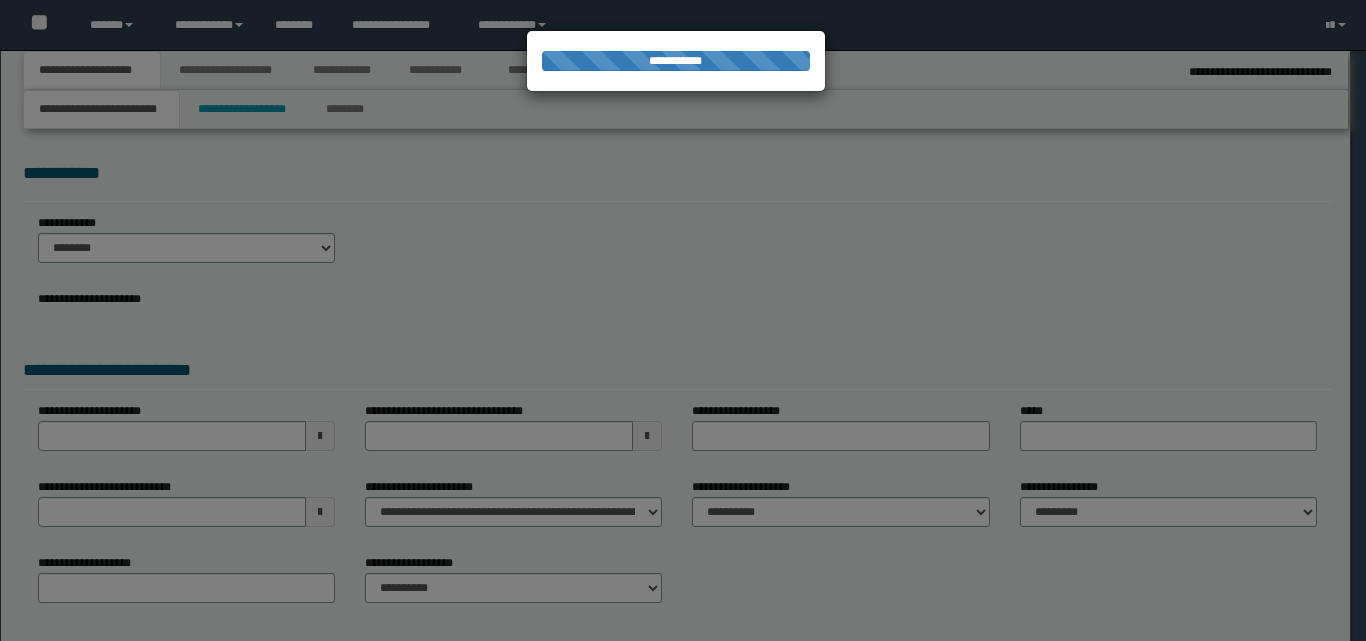 select on "*" 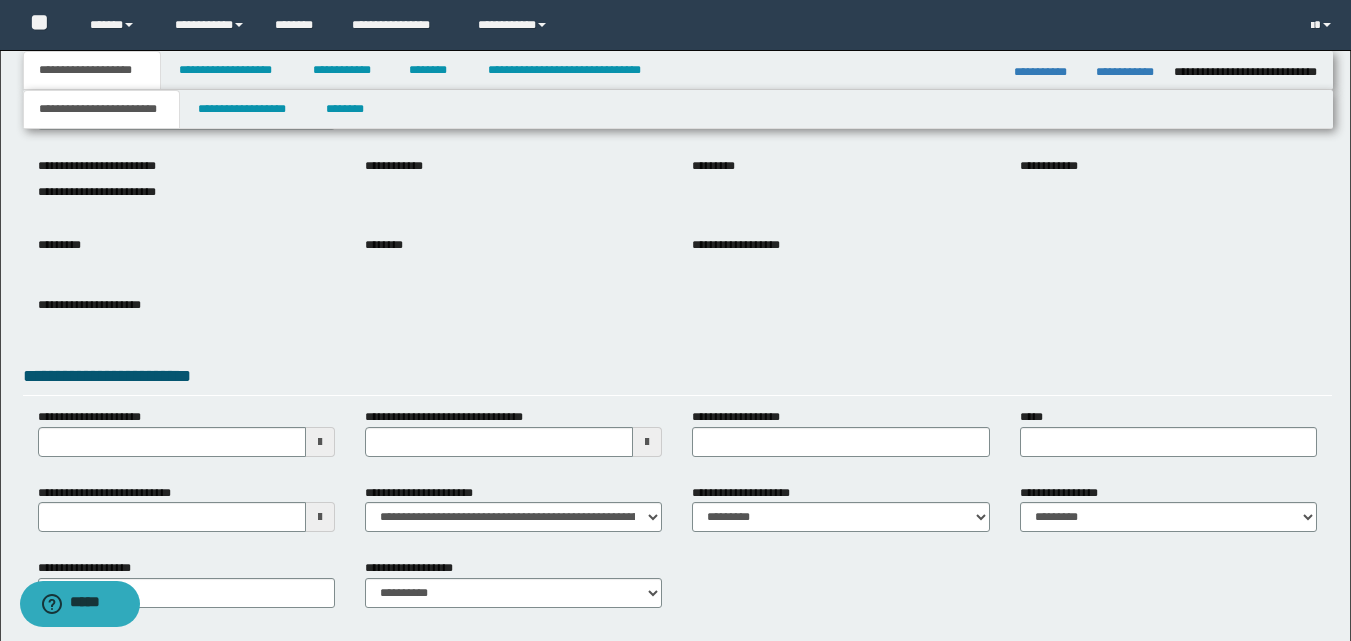 scroll, scrollTop: 200, scrollLeft: 0, axis: vertical 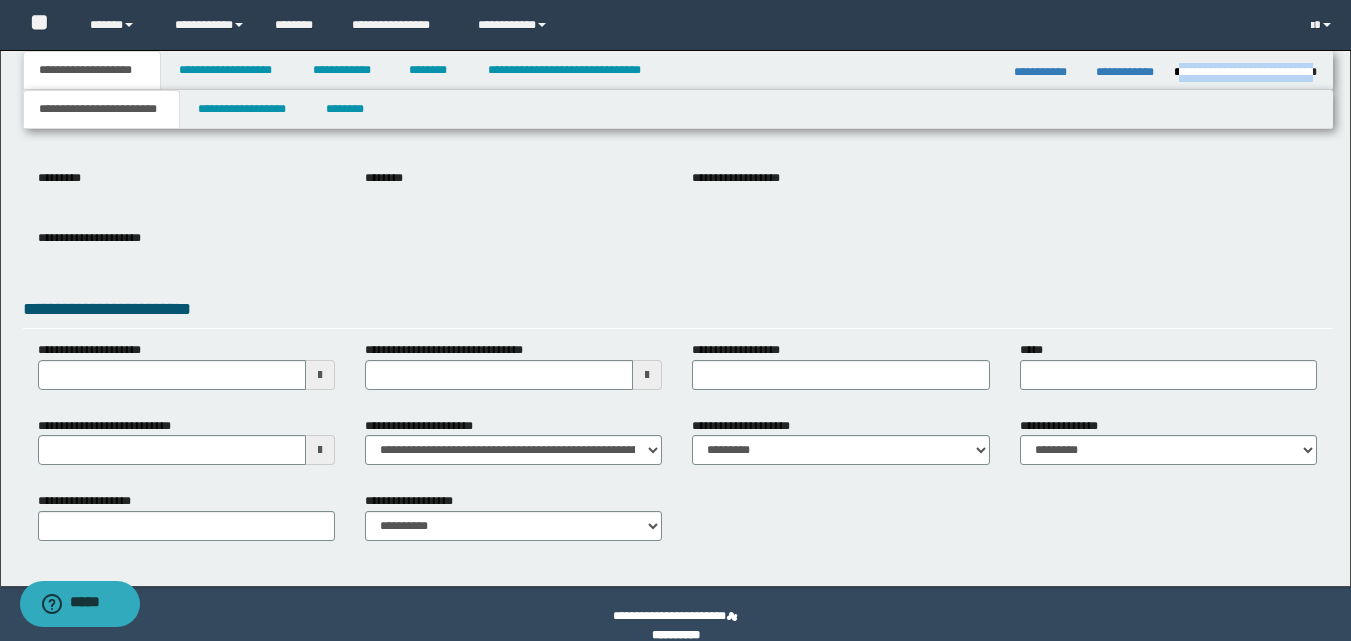 drag, startPoint x: 1178, startPoint y: 68, endPoint x: 1319, endPoint y: 72, distance: 141.05673 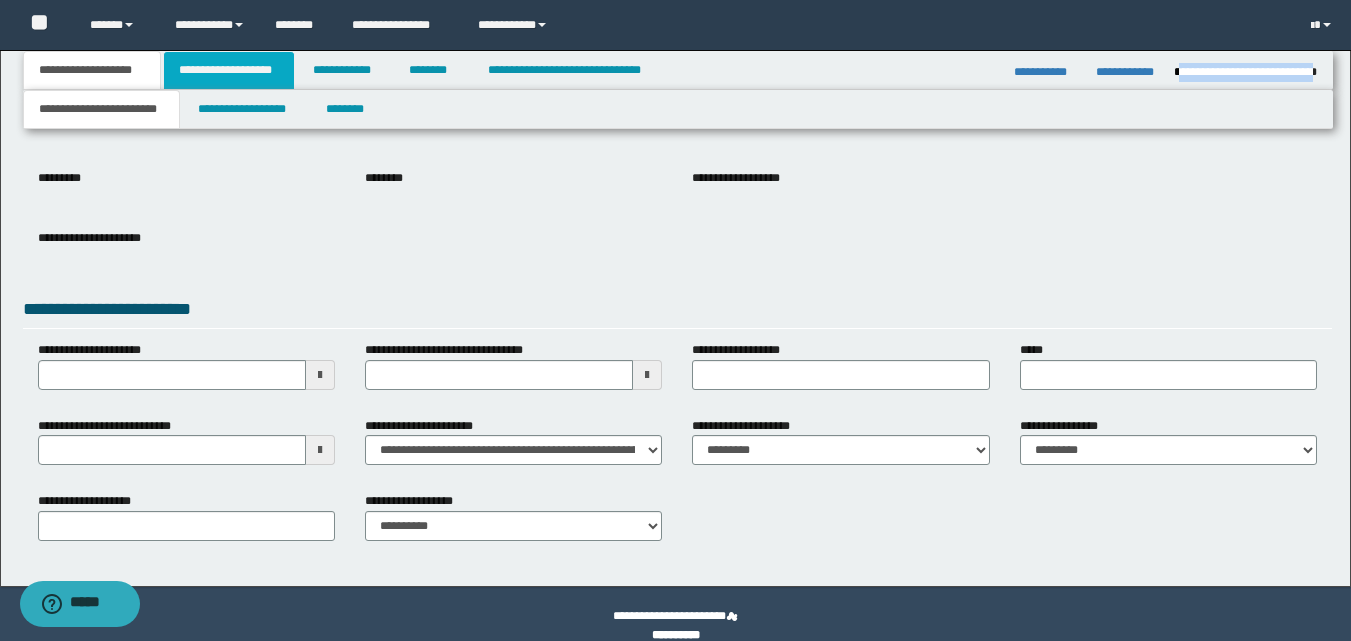 click on "**********" at bounding box center [229, 70] 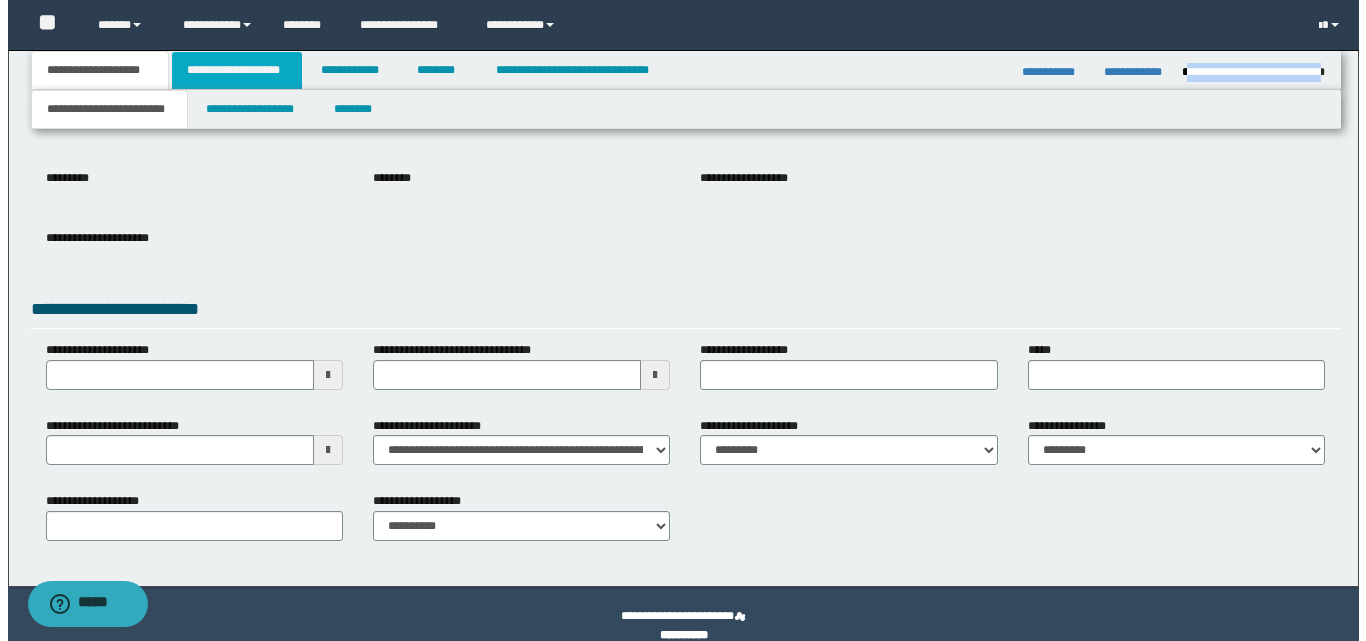scroll, scrollTop: 0, scrollLeft: 0, axis: both 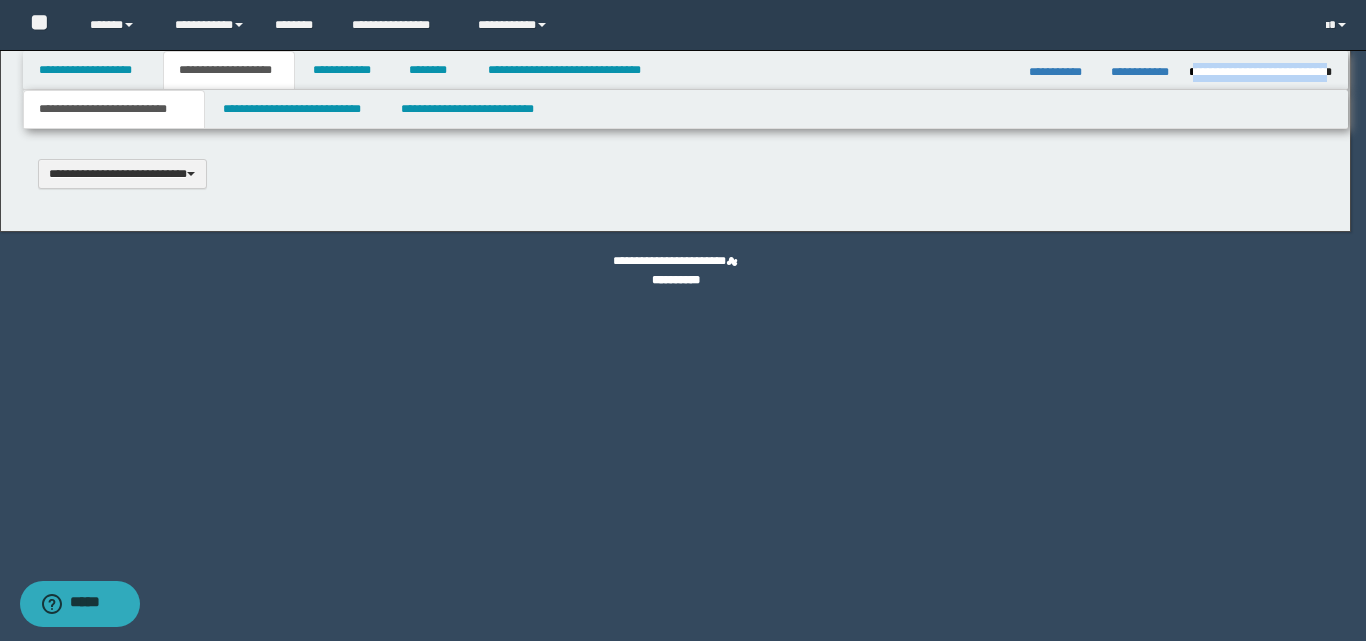 type 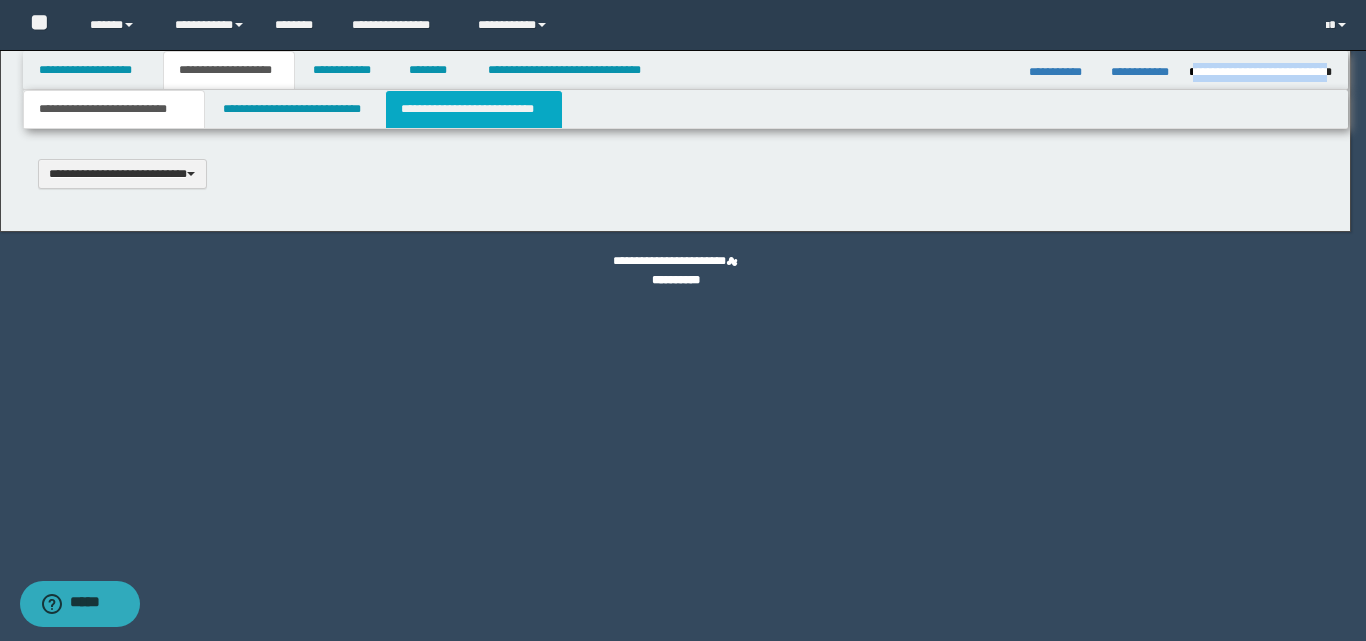 scroll, scrollTop: 0, scrollLeft: 0, axis: both 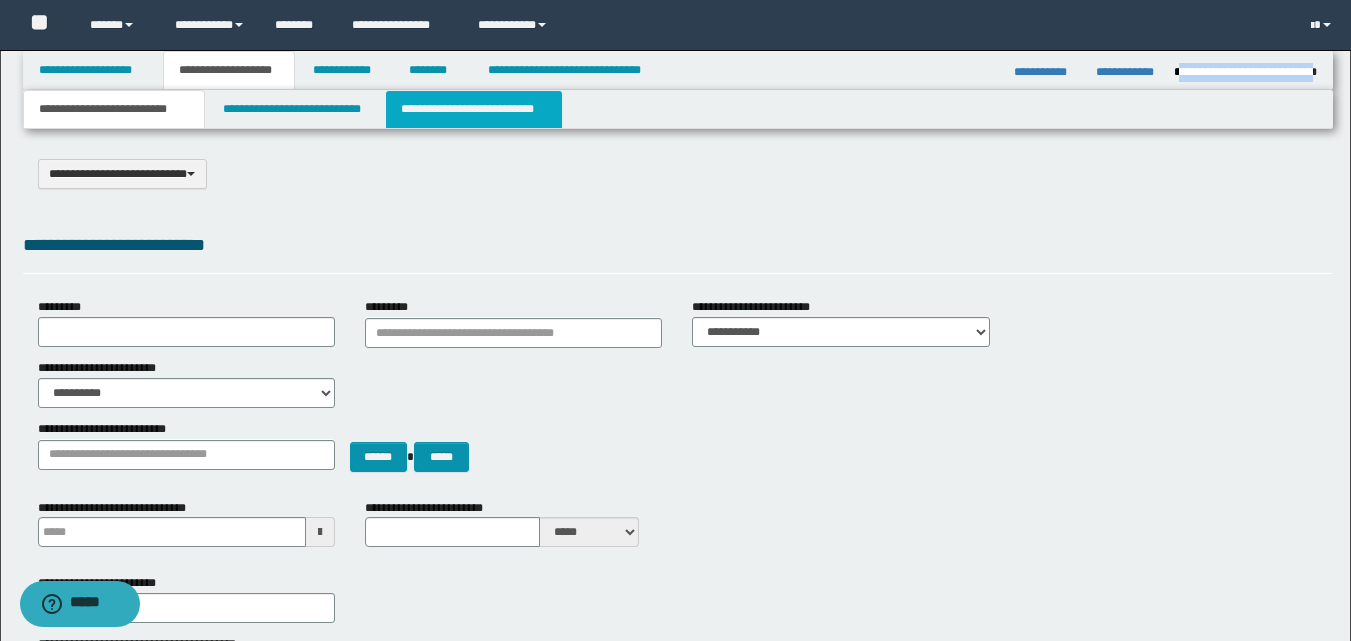click on "**********" at bounding box center [474, 109] 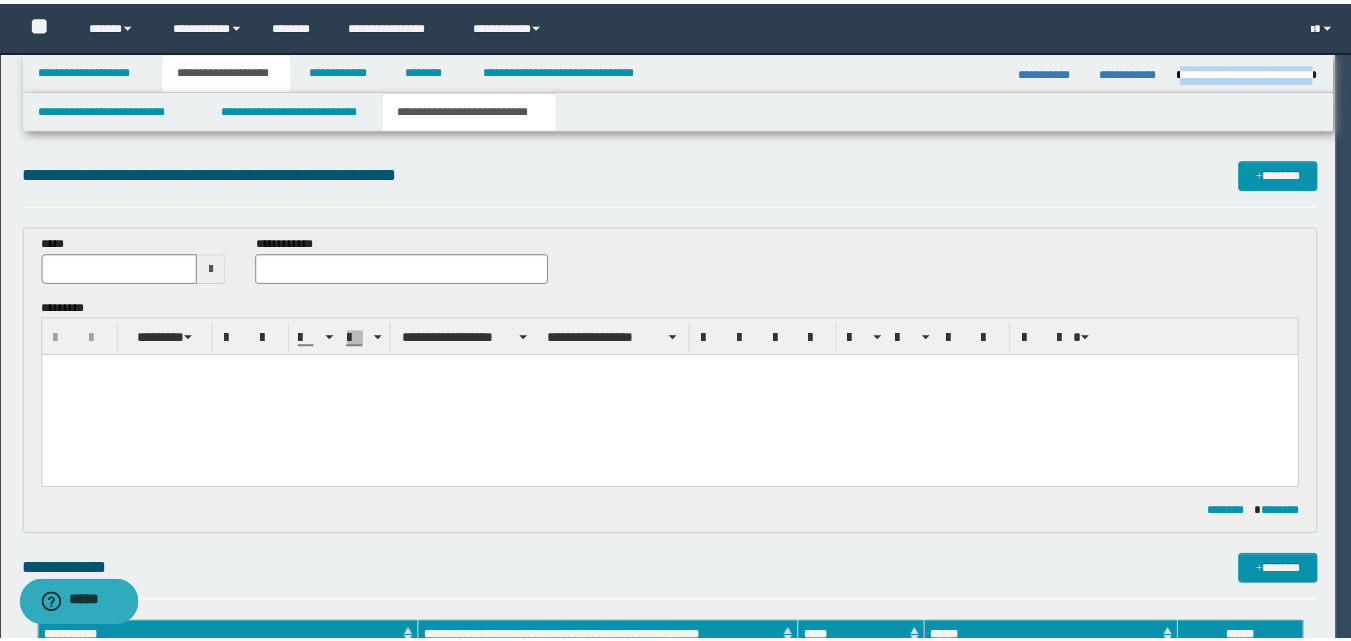 scroll, scrollTop: 0, scrollLeft: 0, axis: both 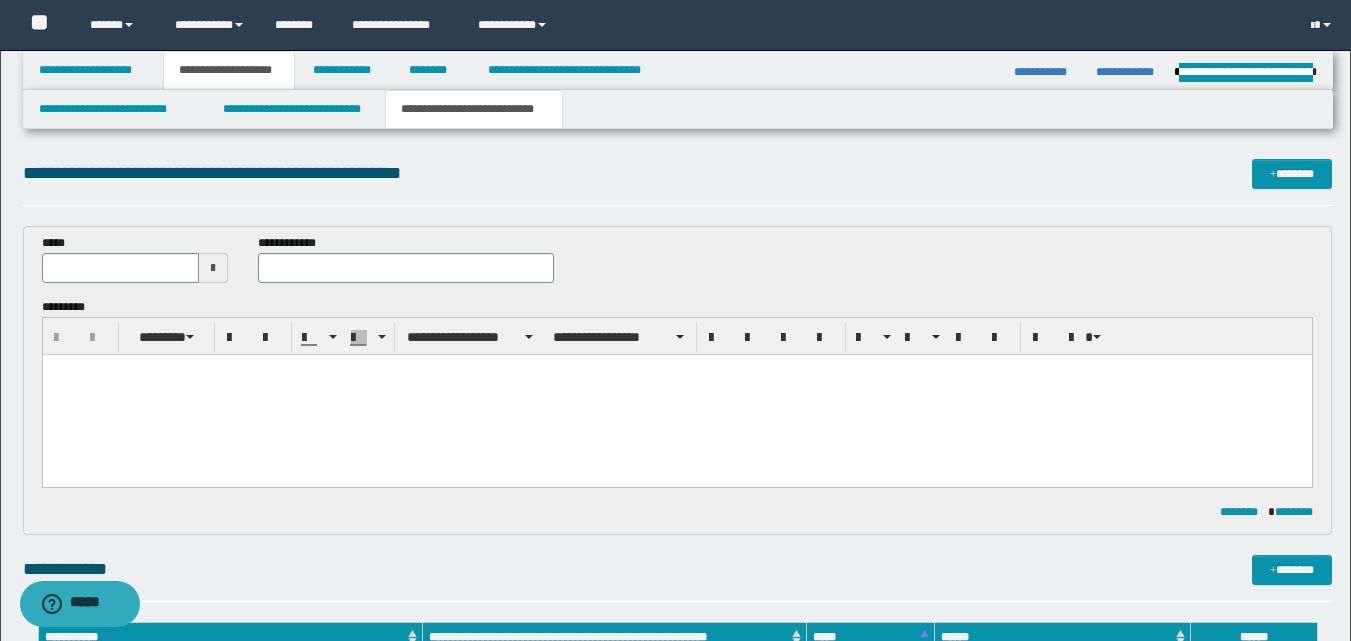 click at bounding box center (676, 395) 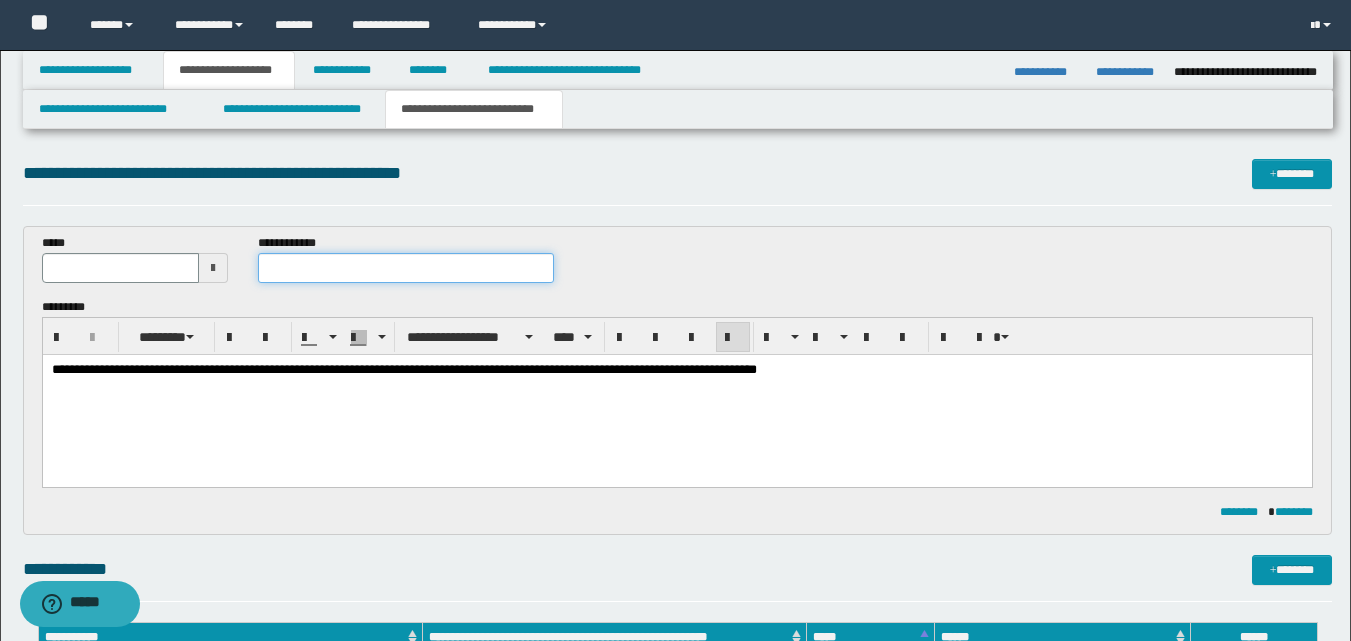 click at bounding box center (405, 268) 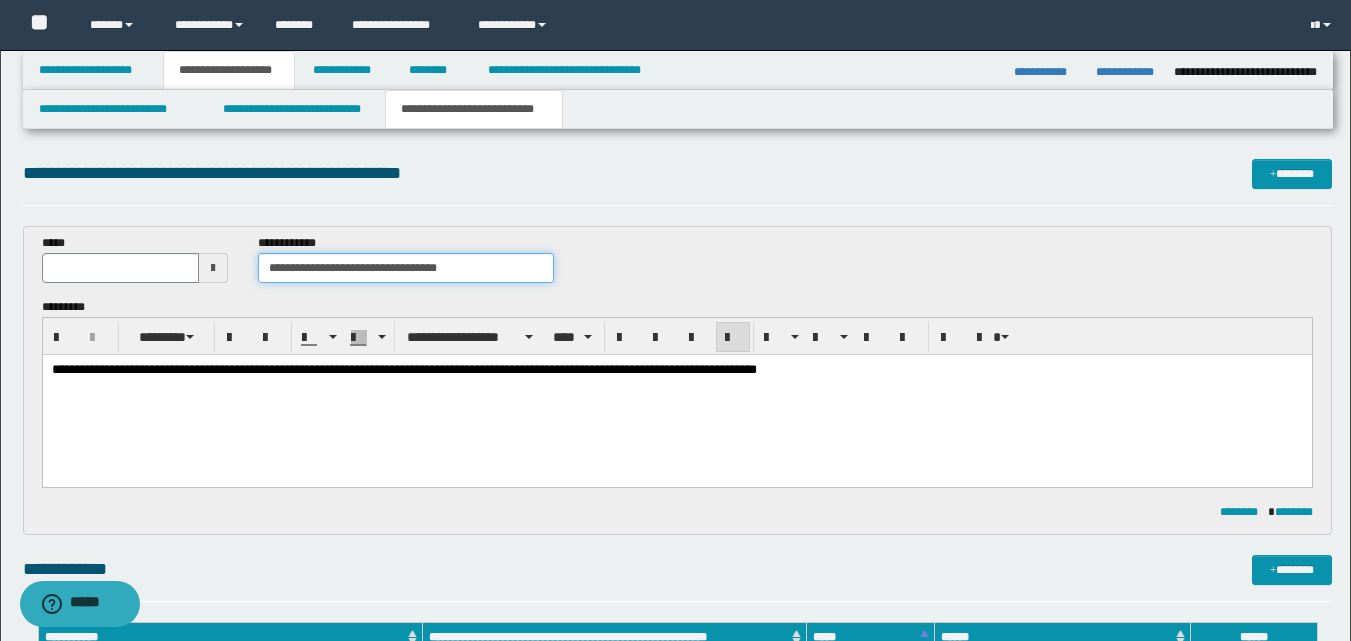 type on "**********" 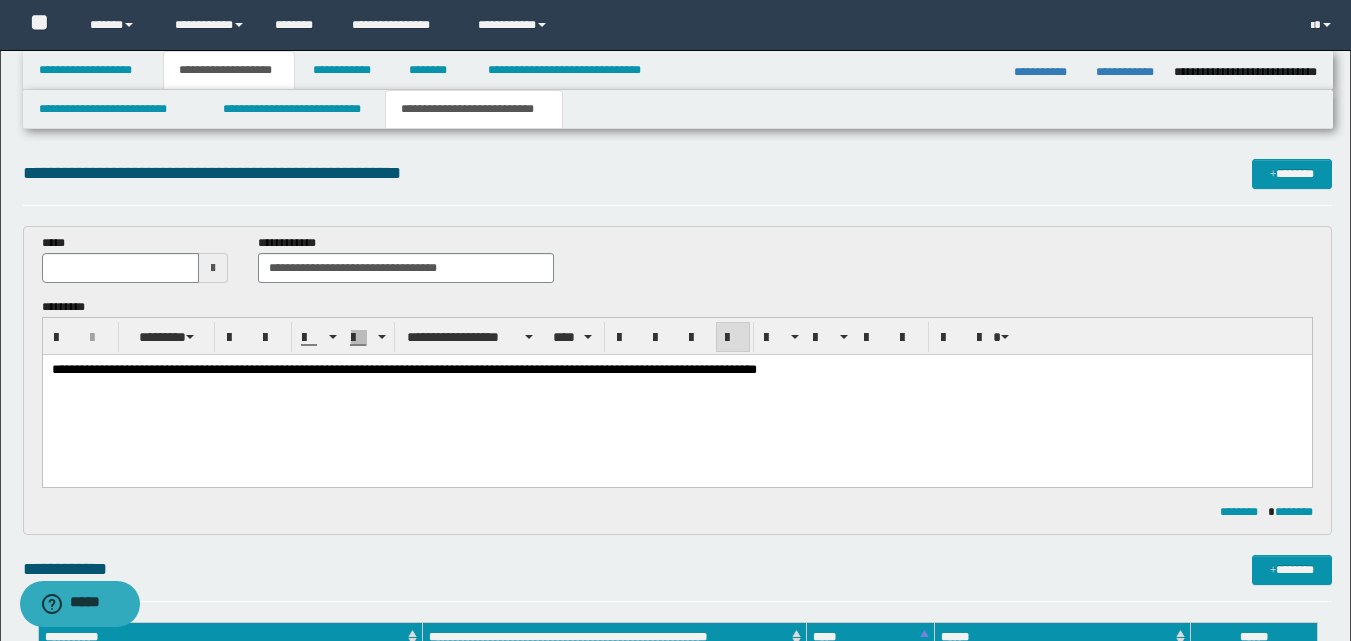 click at bounding box center (213, 268) 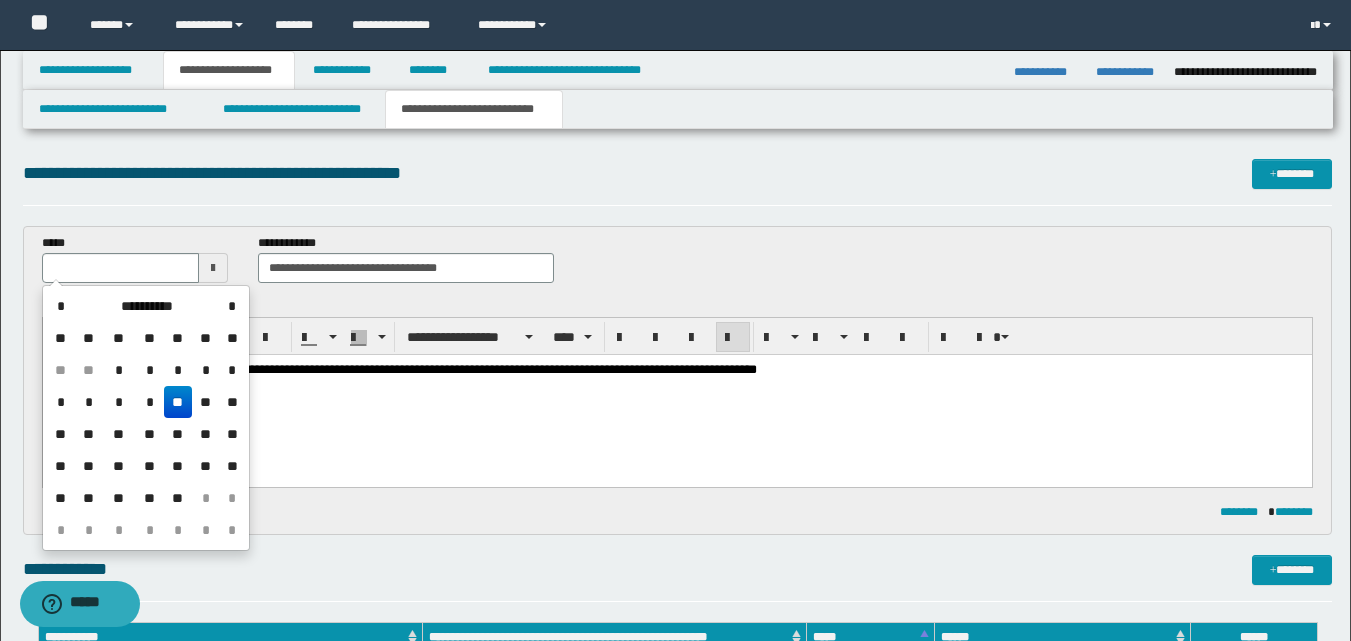 click on "**" at bounding box center (178, 402) 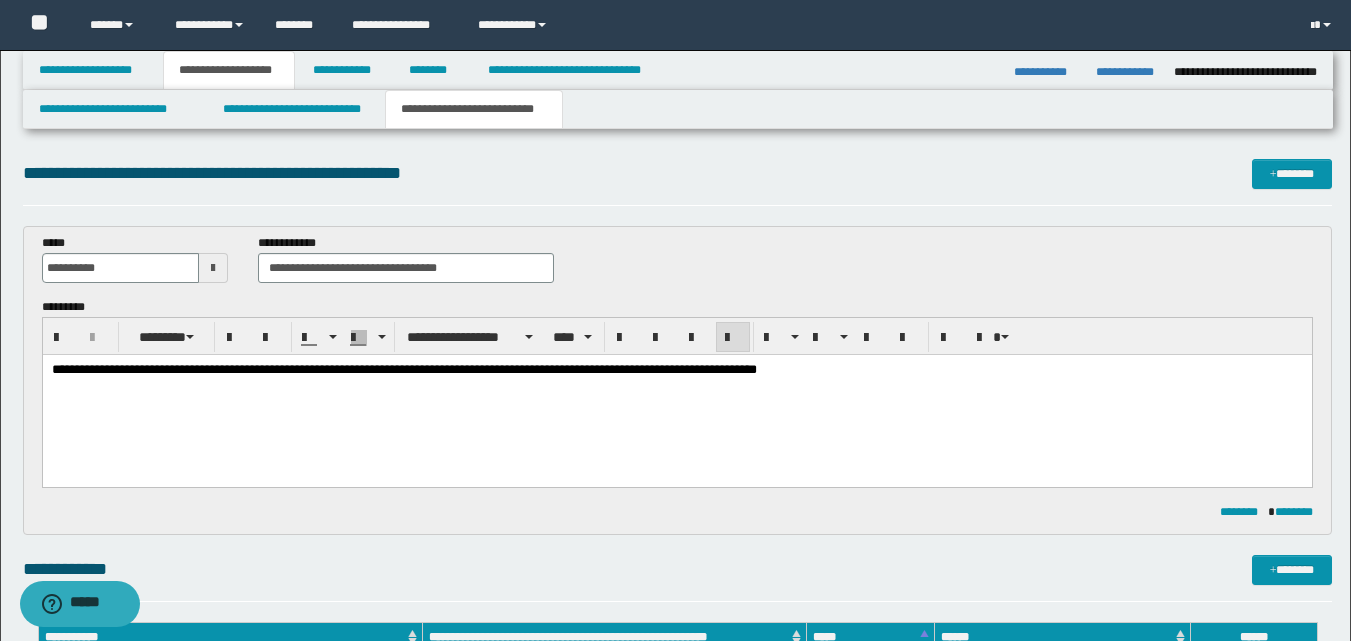 click on "**********" at bounding box center (676, 395) 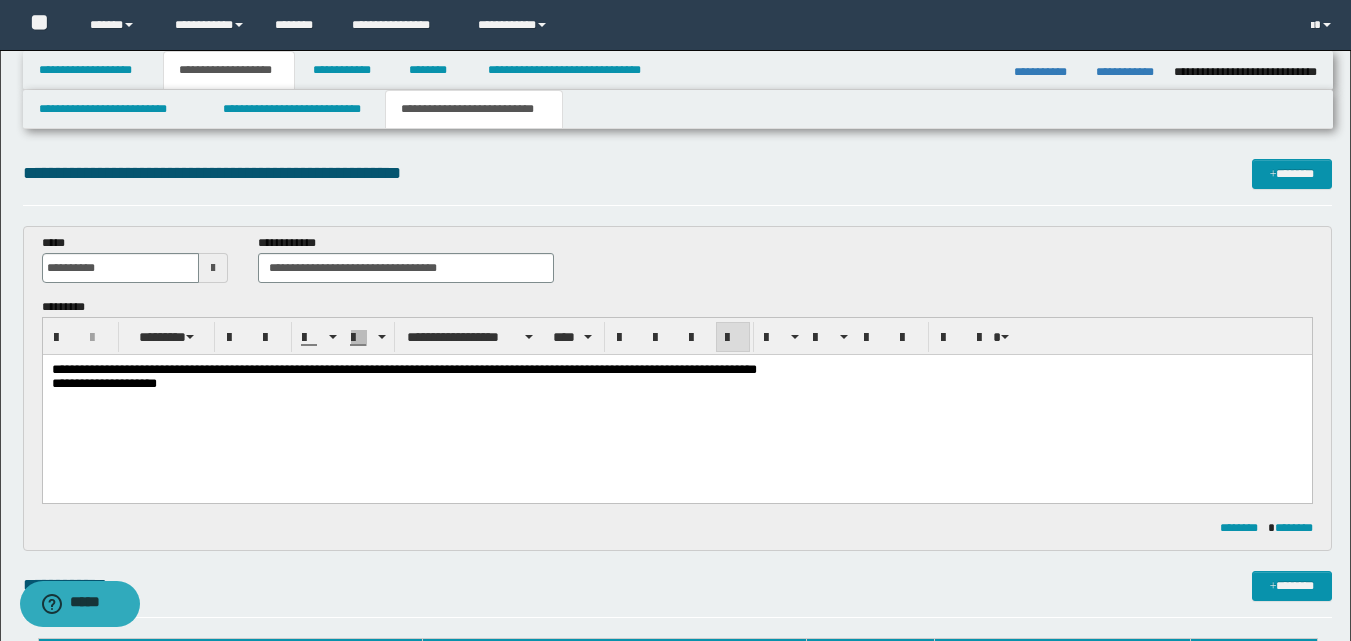 click on "**********" at bounding box center (103, 383) 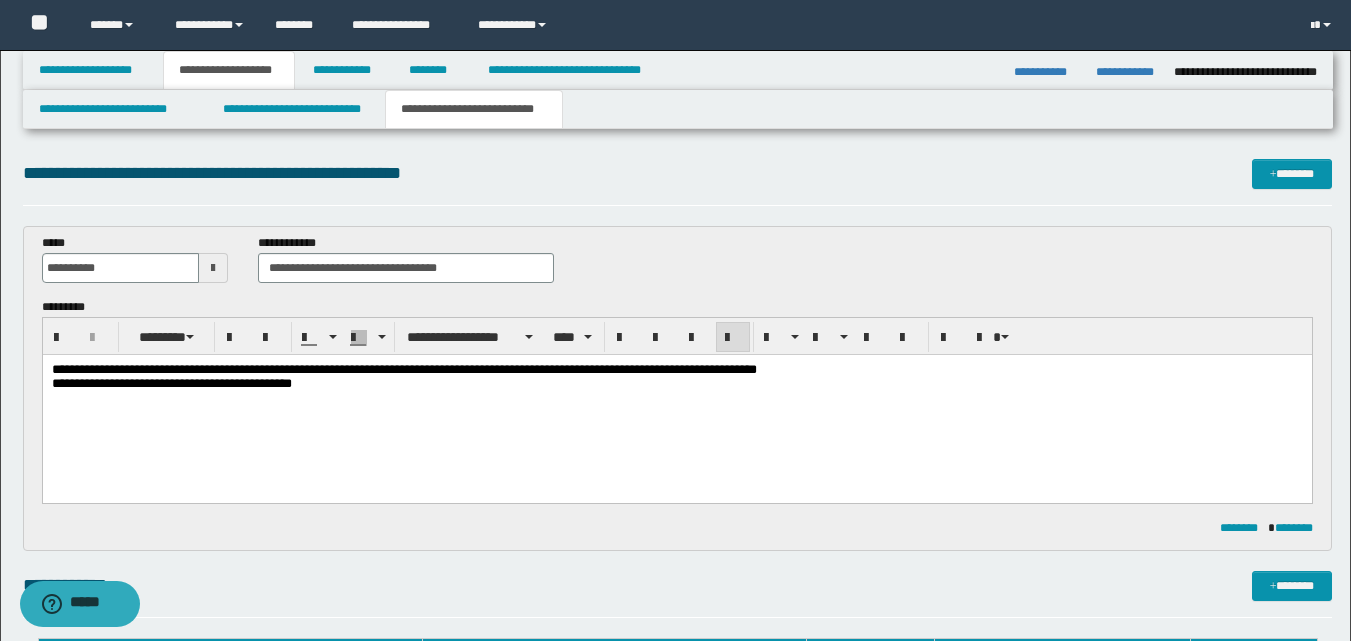 click on "**********" at bounding box center (676, 384) 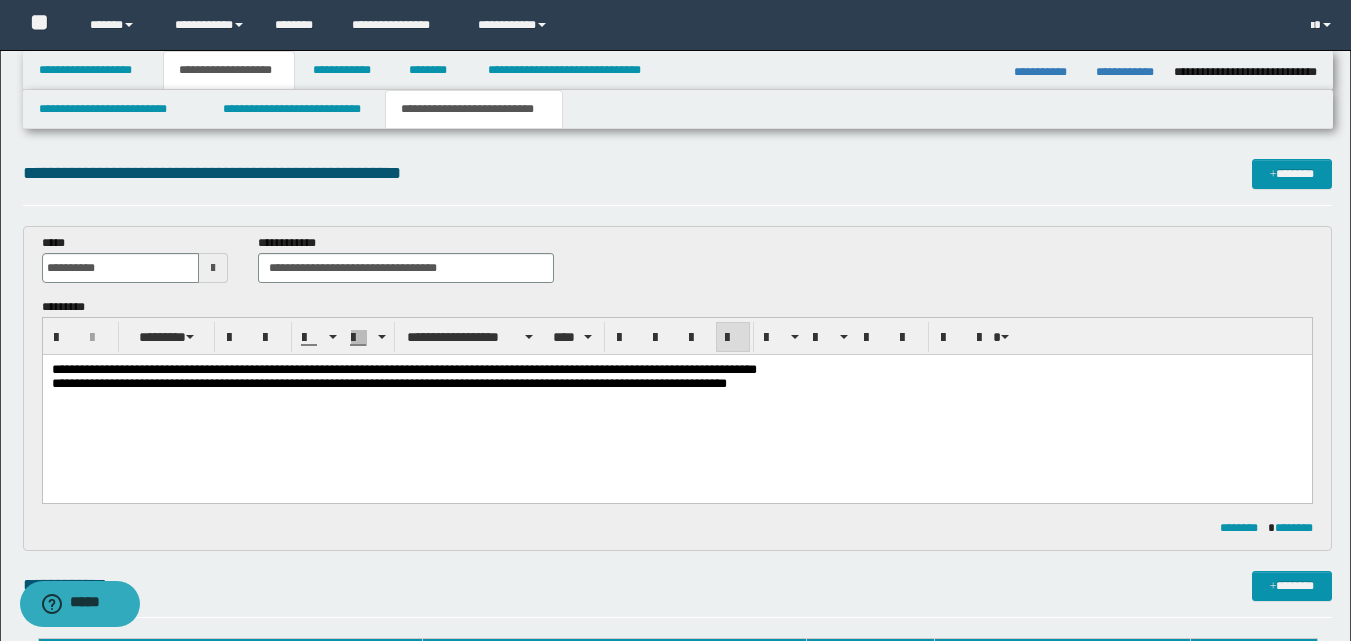 drag, startPoint x: 724, startPoint y: 376, endPoint x: 736, endPoint y: 384, distance: 14.422205 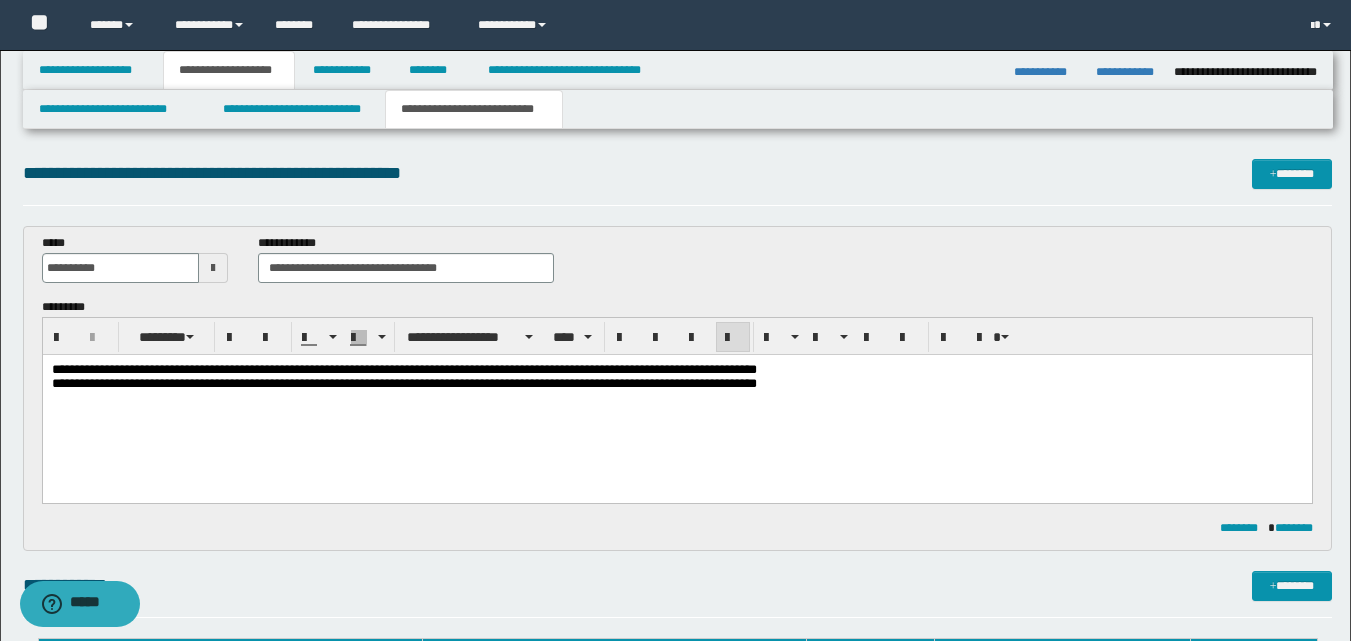 click on "**********" at bounding box center [403, 383] 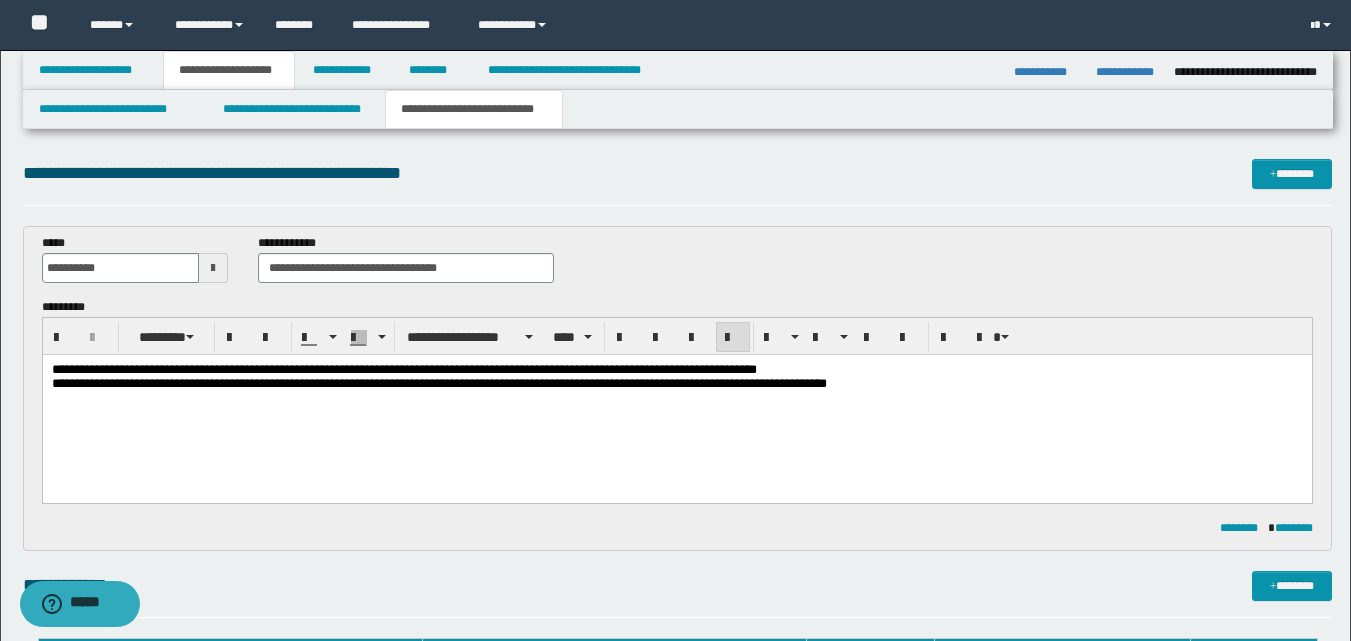 click on "**********" at bounding box center (438, 383) 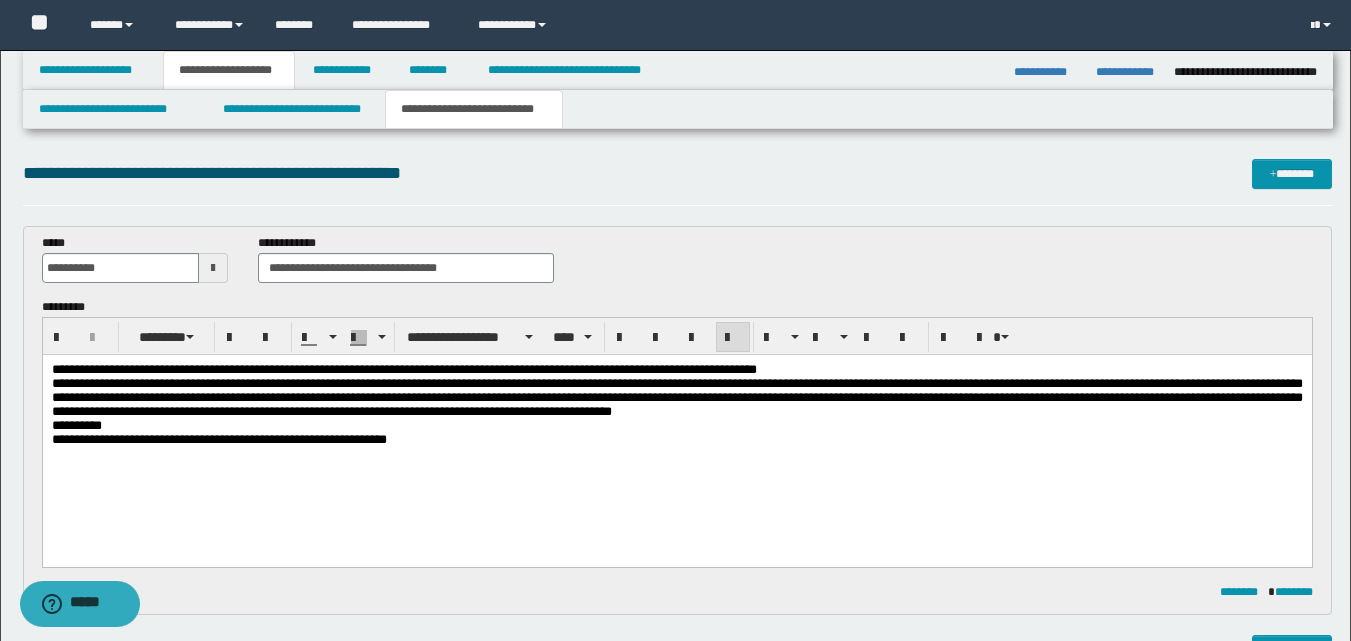 click on "**********" at bounding box center (676, 440) 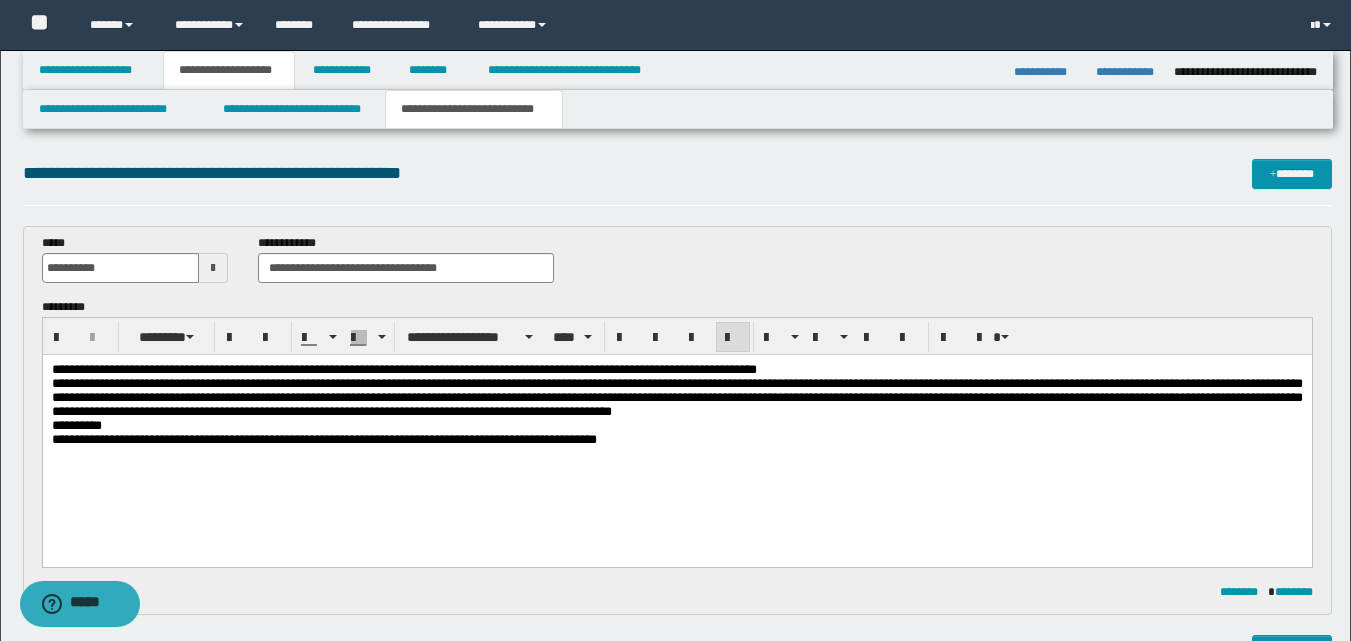 click on "**********" at bounding box center [323, 439] 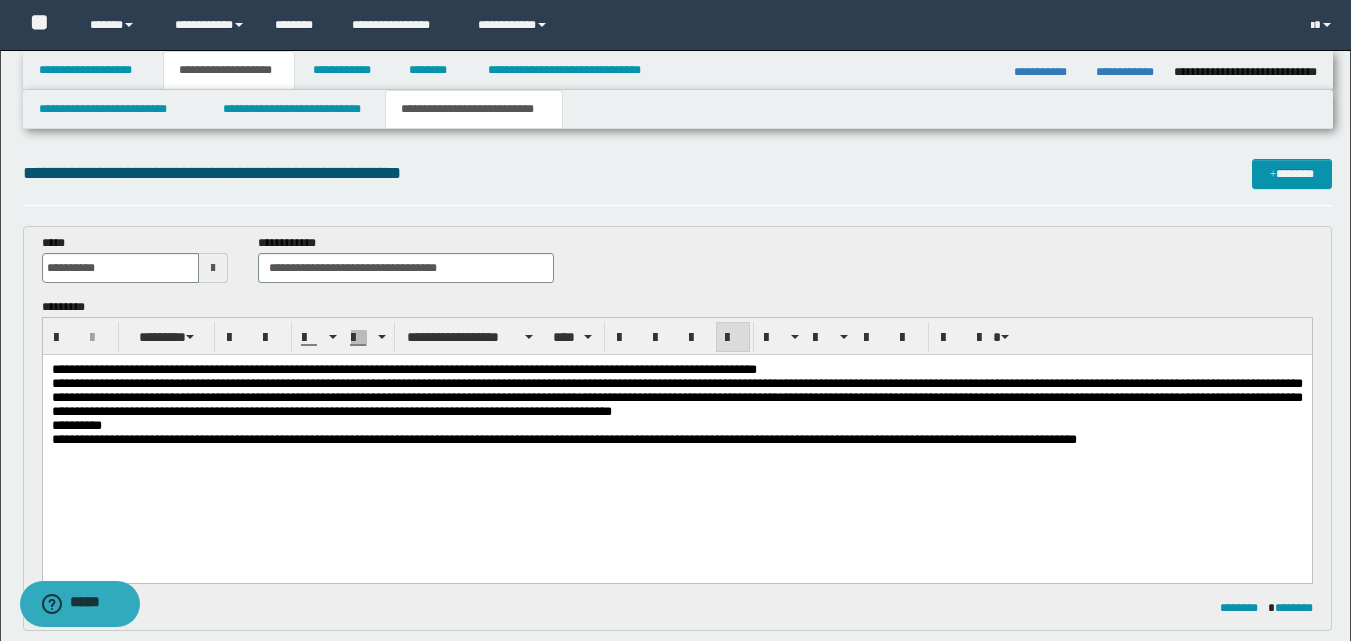 click on "**********" at bounding box center [676, 440] 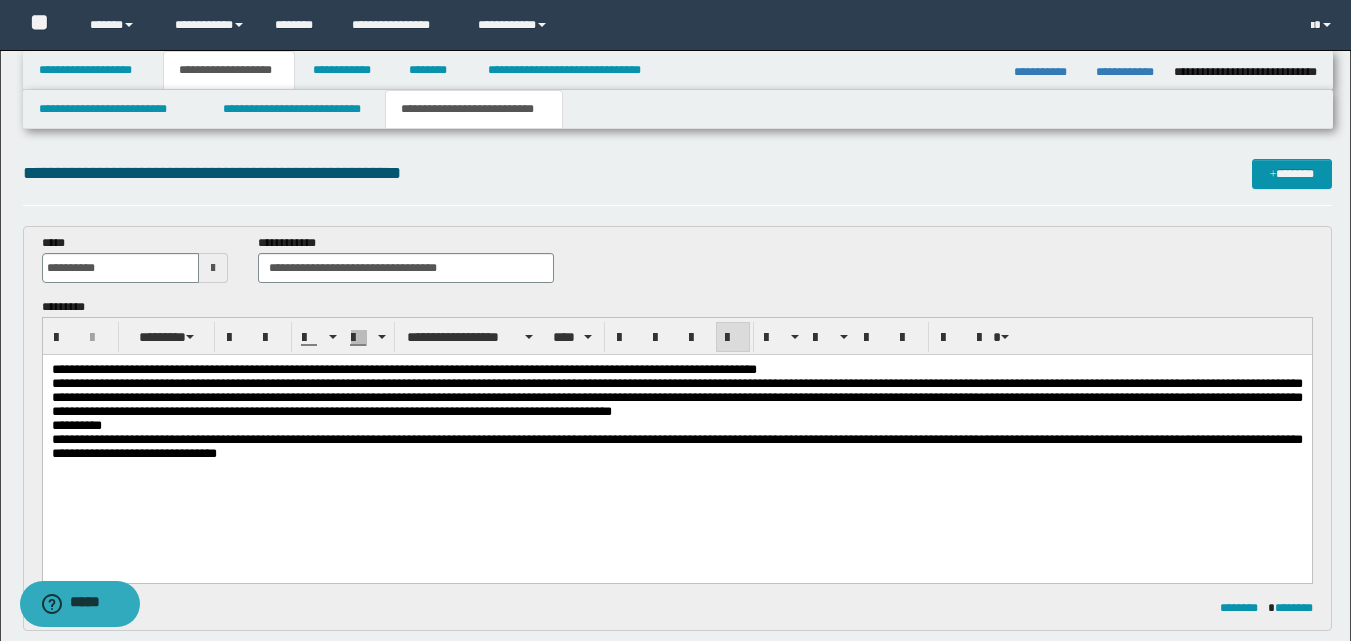 drag, startPoint x: 471, startPoint y: 413, endPoint x: 459, endPoint y: 510, distance: 97.73945 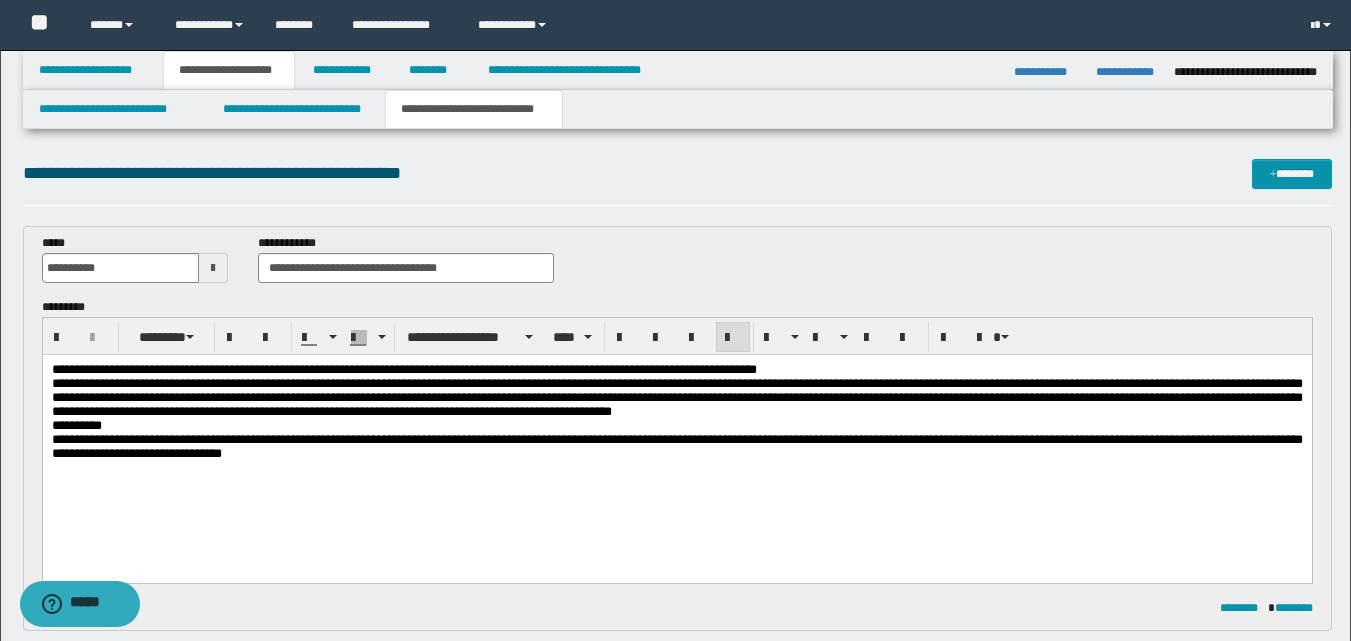 drag, startPoint x: 524, startPoint y: 481, endPoint x: 532, endPoint y: 503, distance: 23.409399 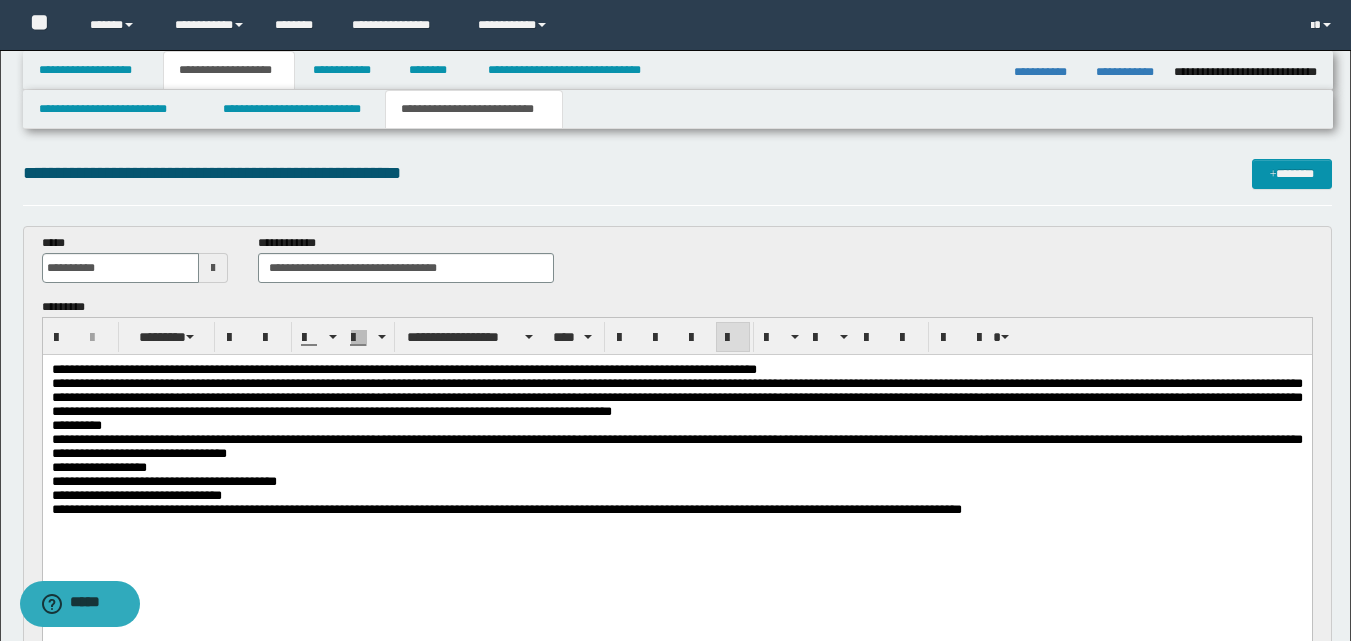 click on "**********" at bounding box center (676, 397) 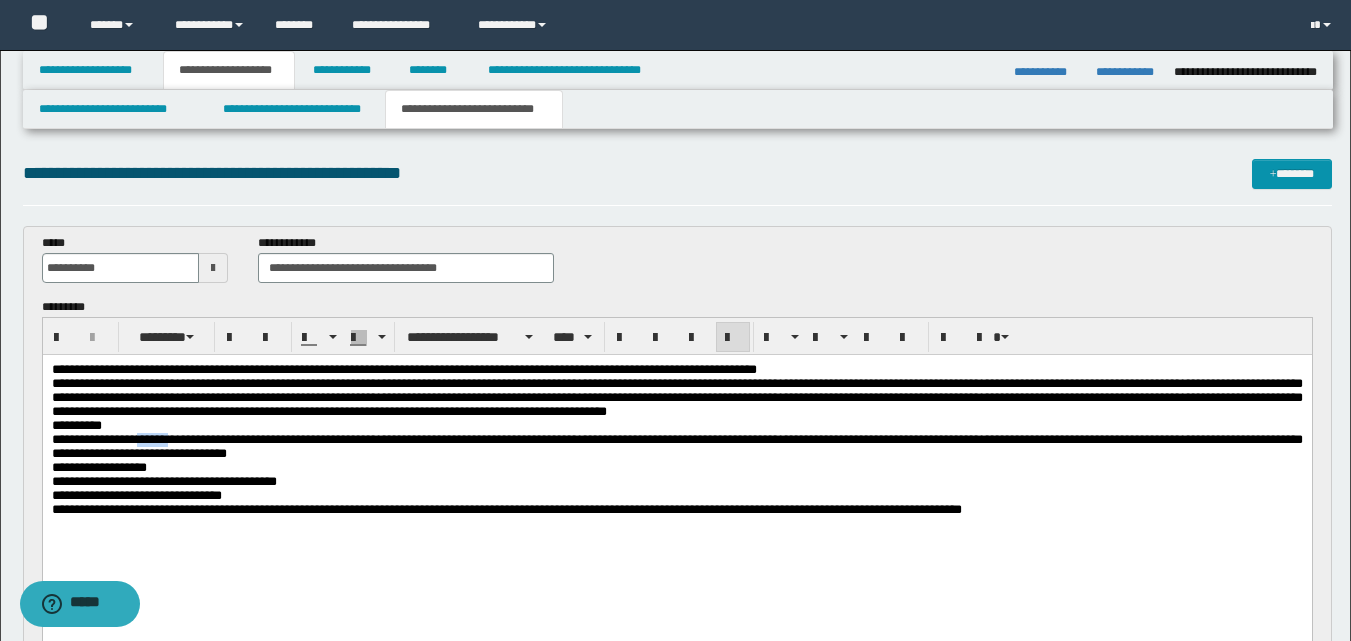 drag, startPoint x: 166, startPoint y: 446, endPoint x: 218, endPoint y: 449, distance: 52.086468 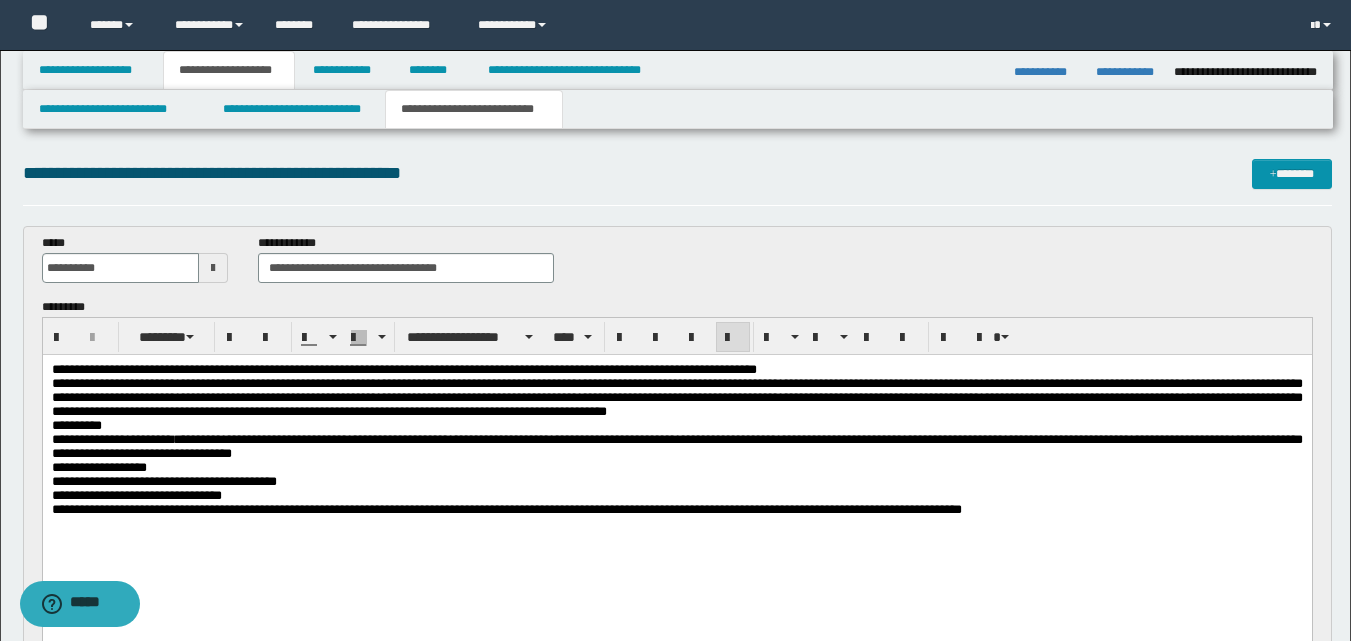 click on "**********" at bounding box center [676, 446] 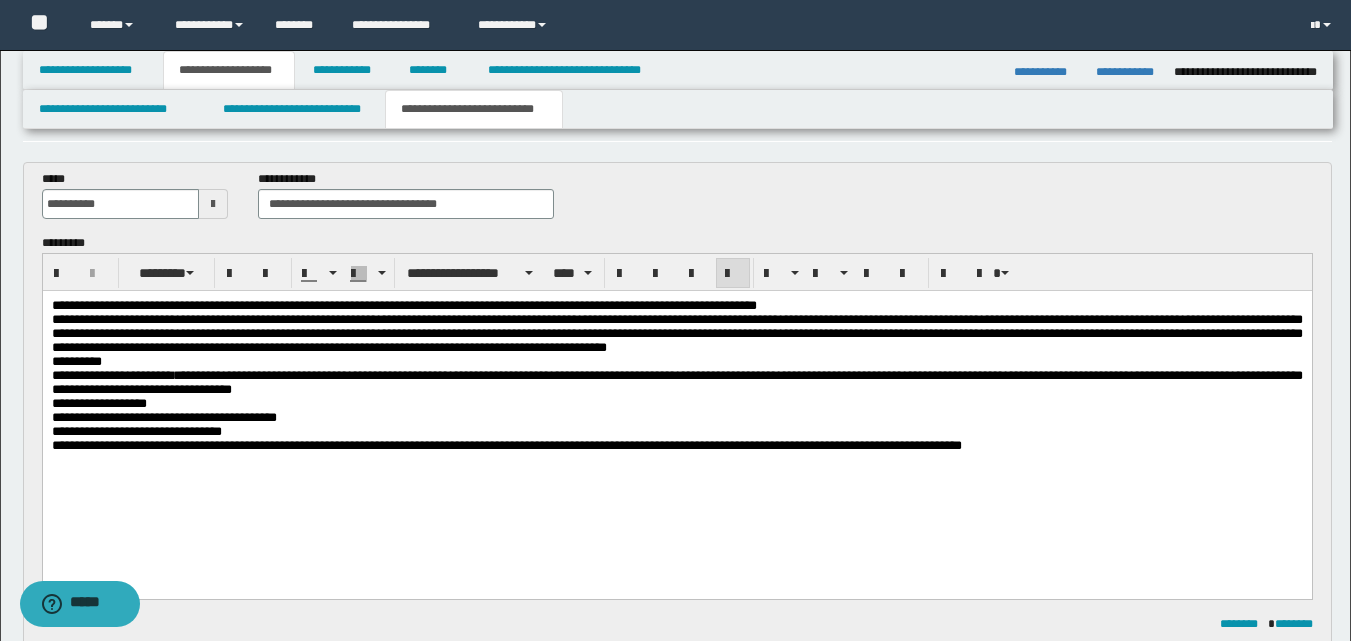 scroll, scrollTop: 100, scrollLeft: 0, axis: vertical 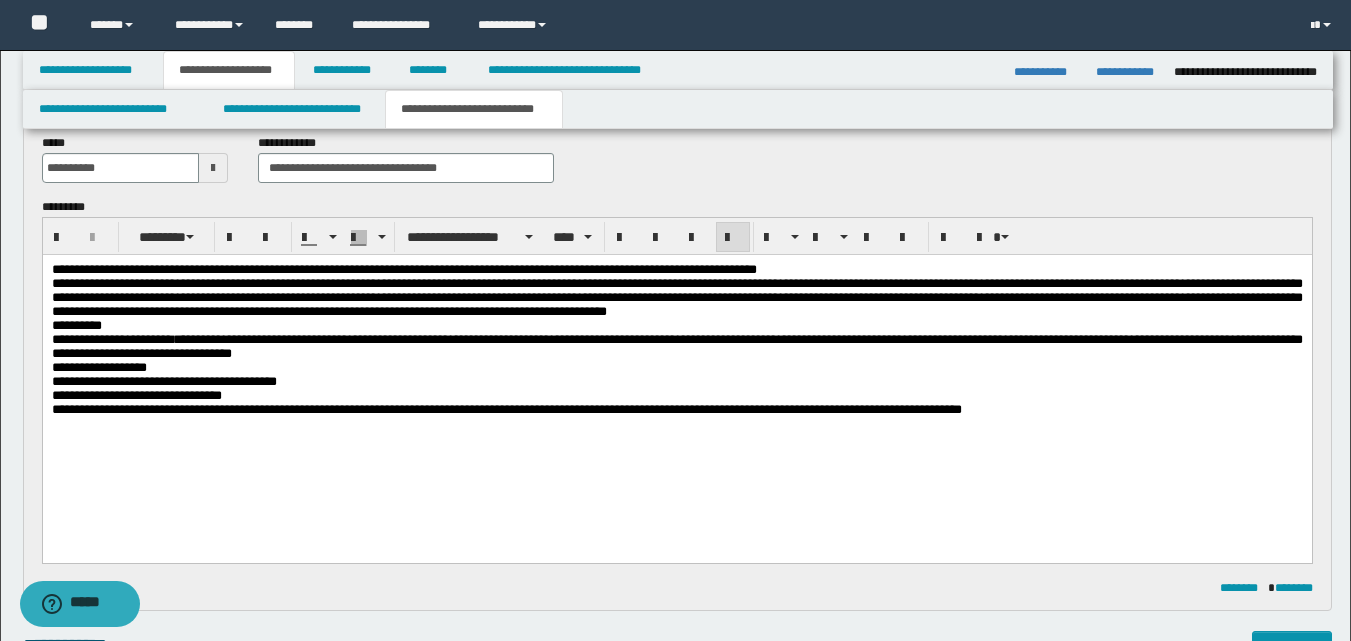 click on "**********" at bounding box center (676, 347) 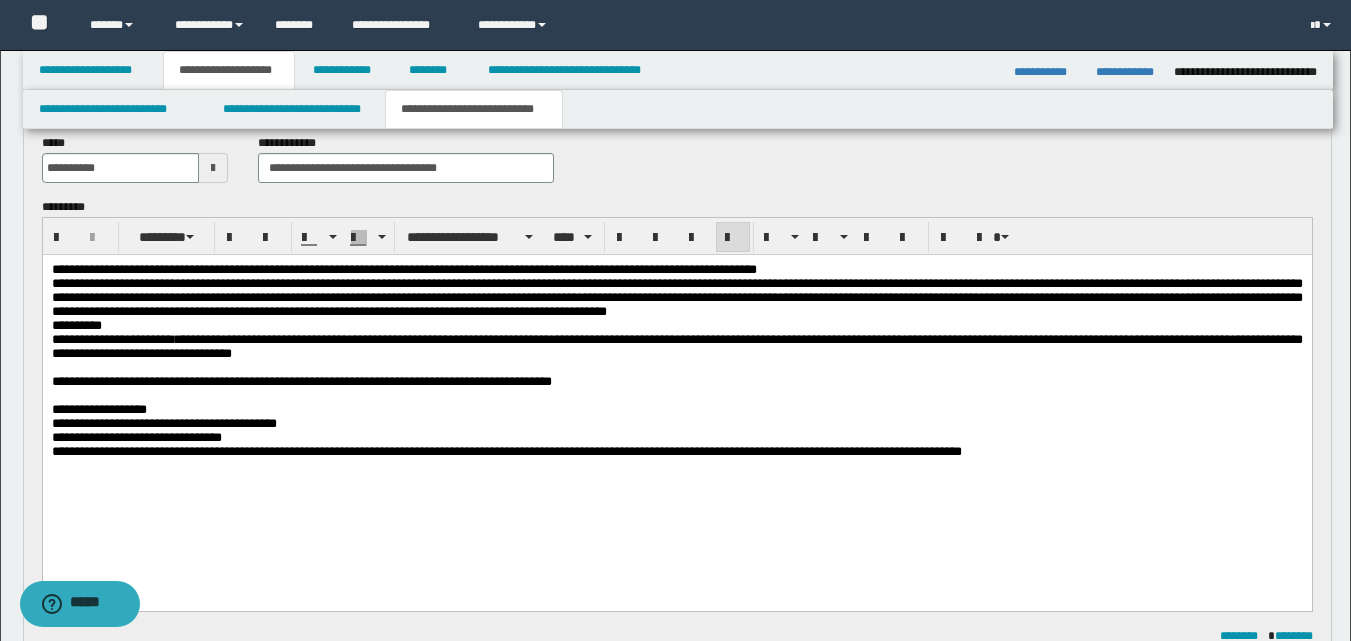 click on "**********" at bounding box center (301, 381) 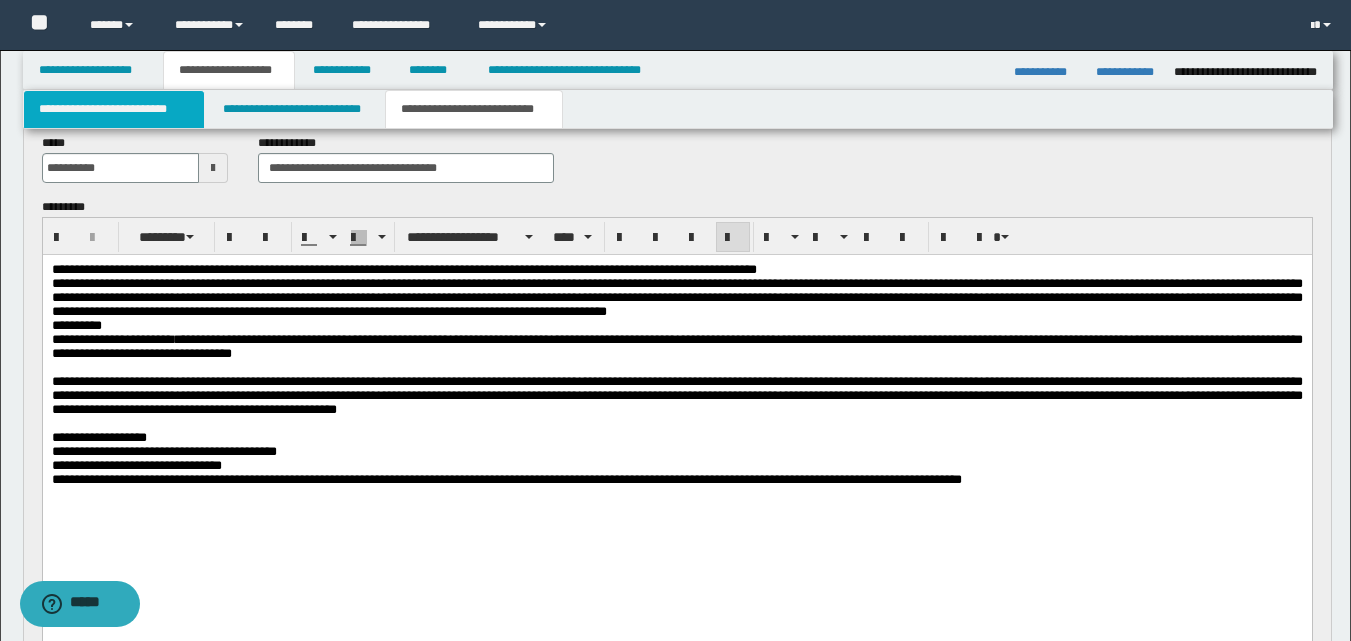 click on "**********" at bounding box center [114, 109] 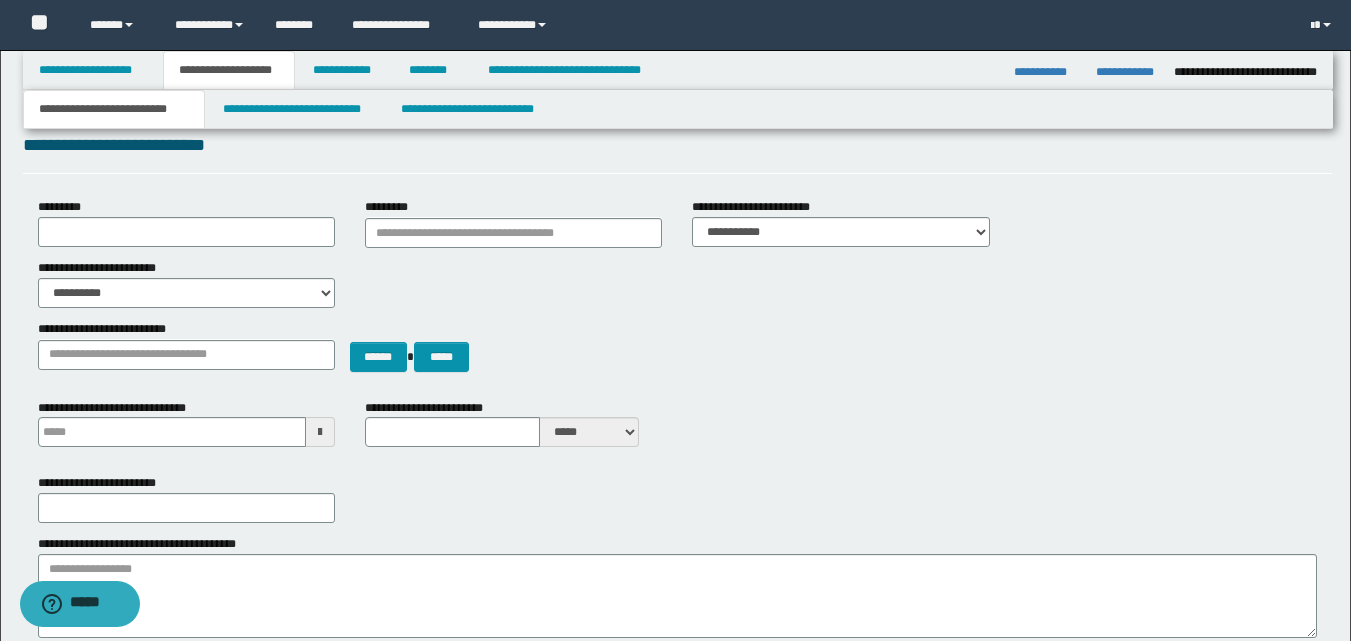 type 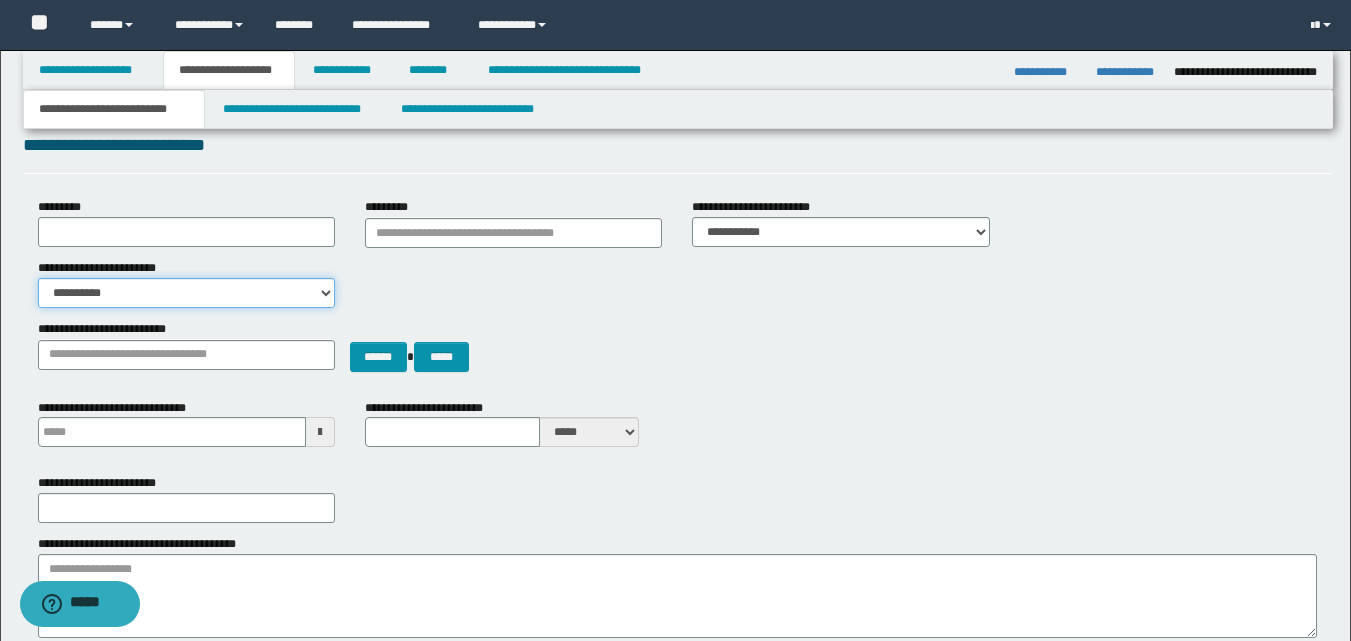 click on "**********" at bounding box center (186, 293) 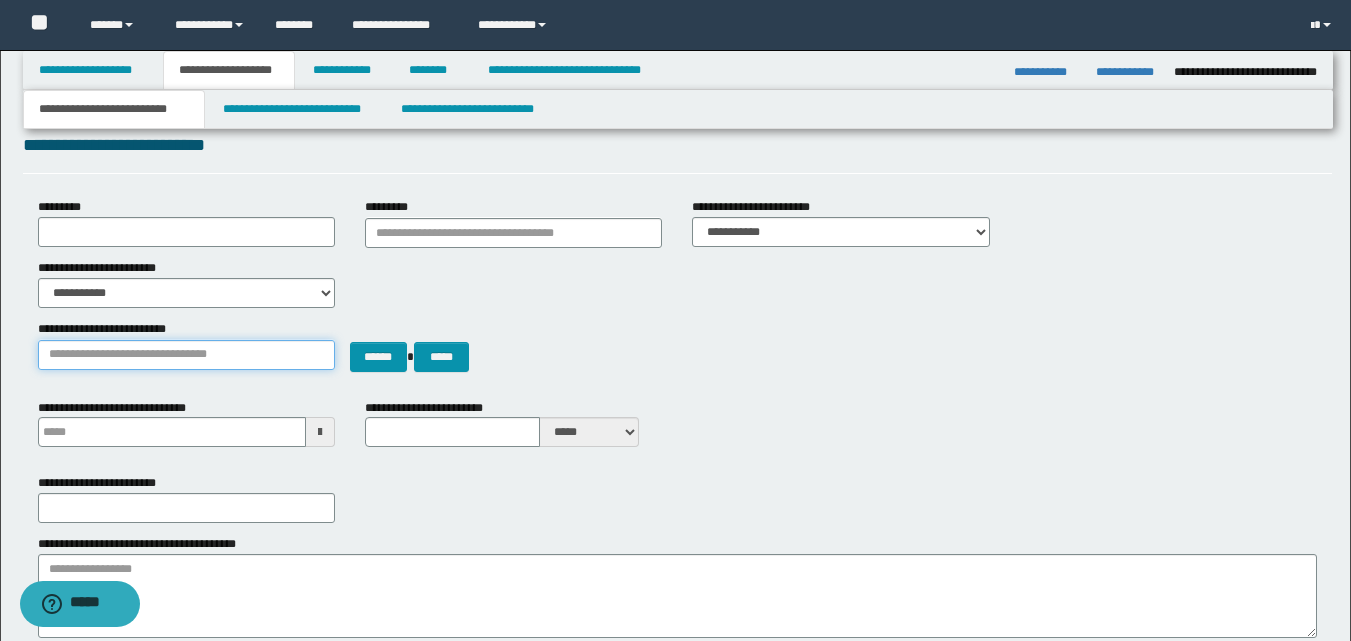 click on "**********" at bounding box center (186, 355) 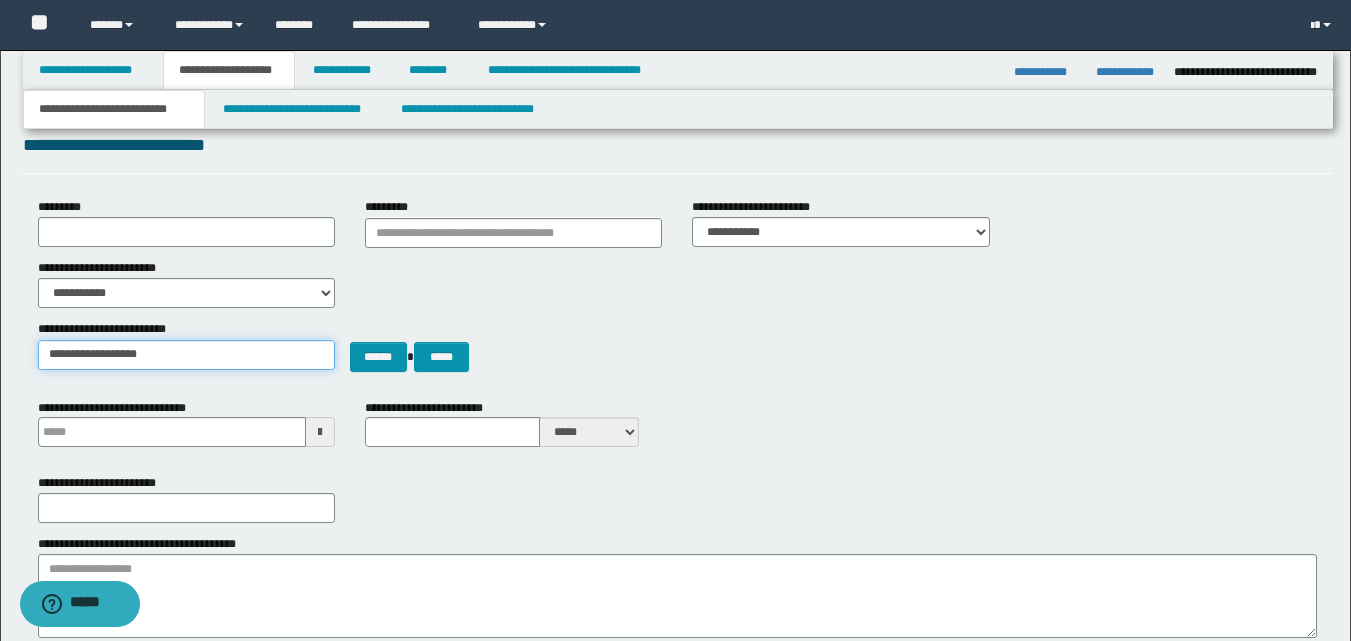 type on "**********" 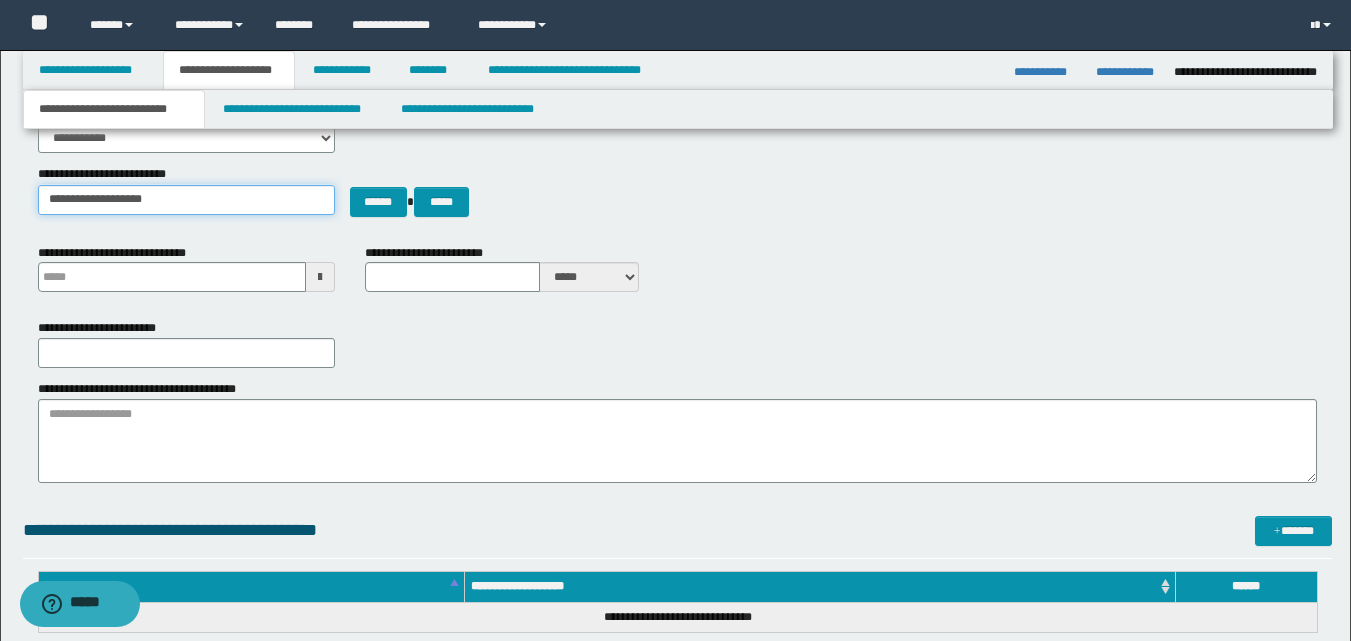 scroll, scrollTop: 300, scrollLeft: 0, axis: vertical 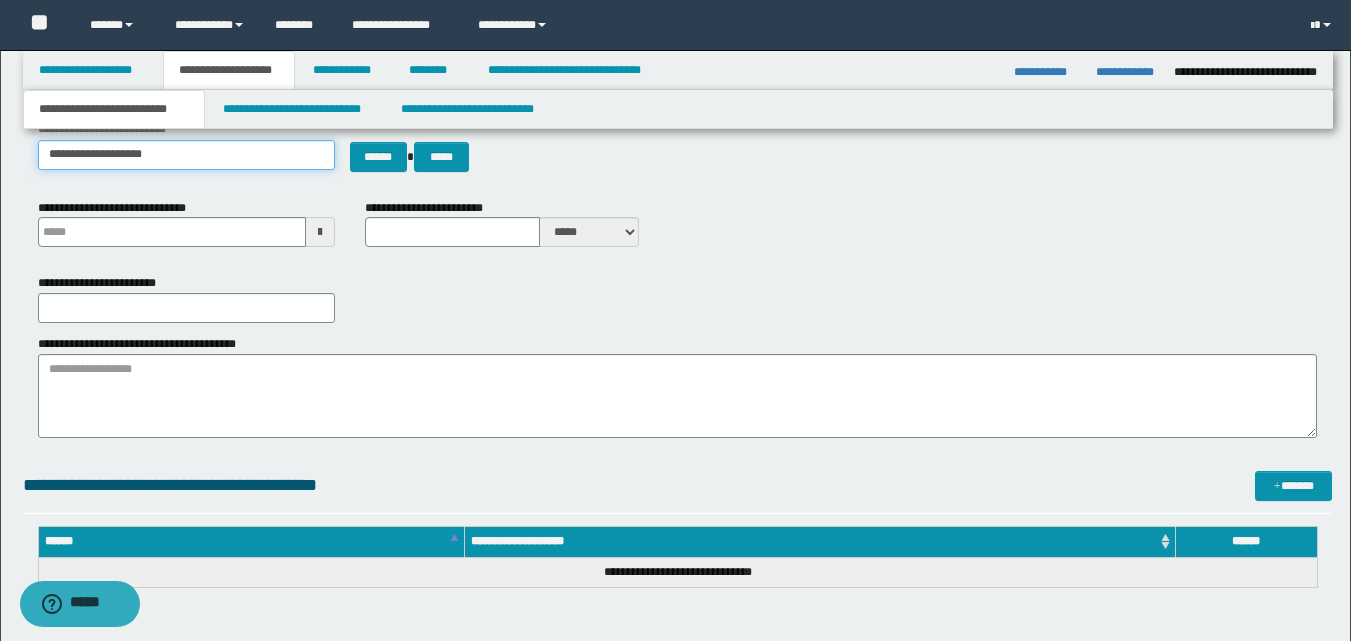 type 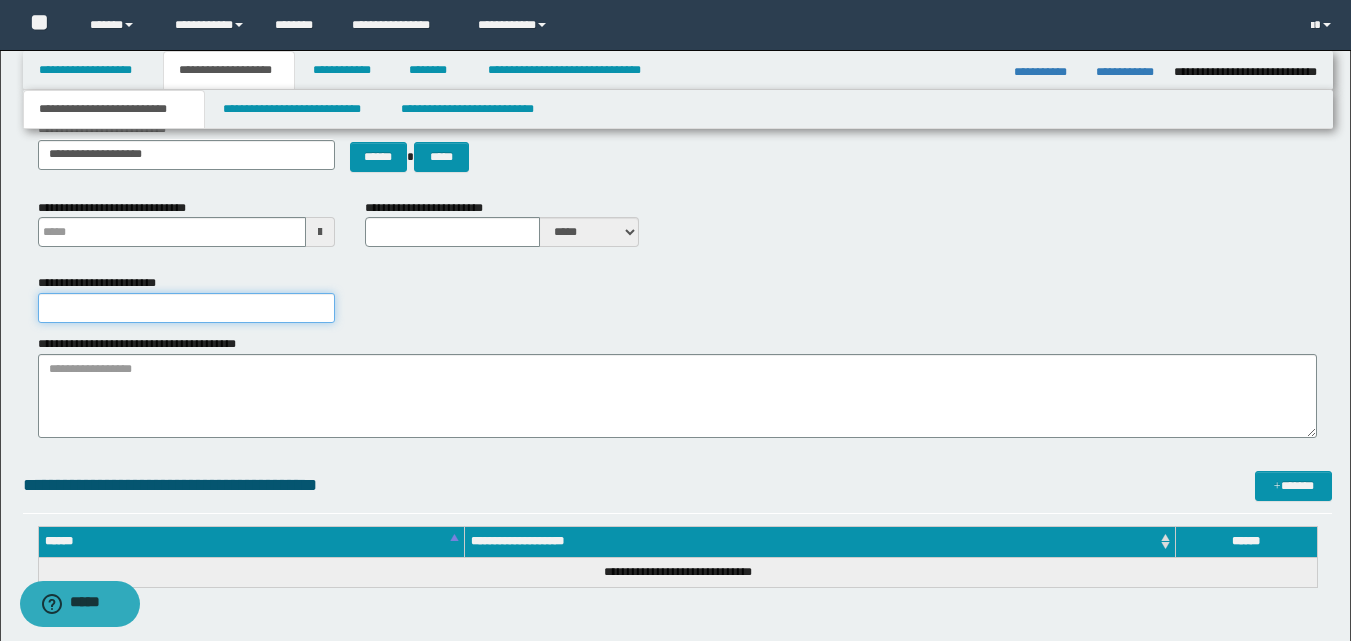 click on "**********" at bounding box center [186, 308] 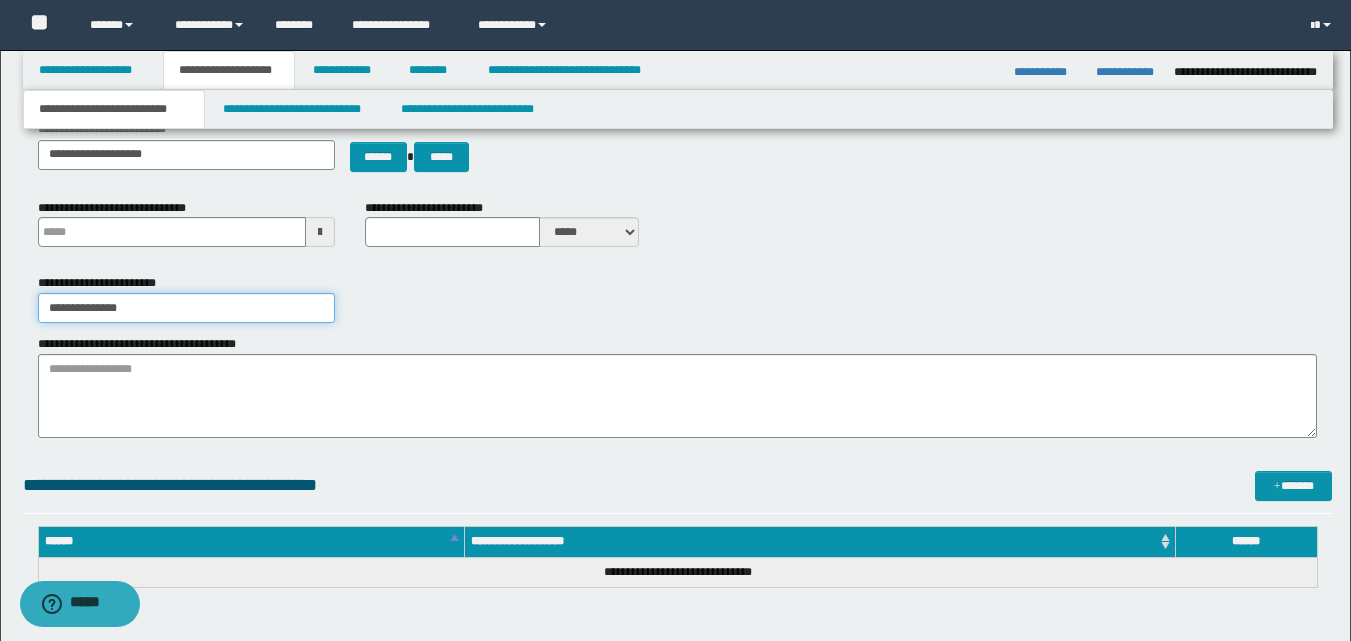 type on "**********" 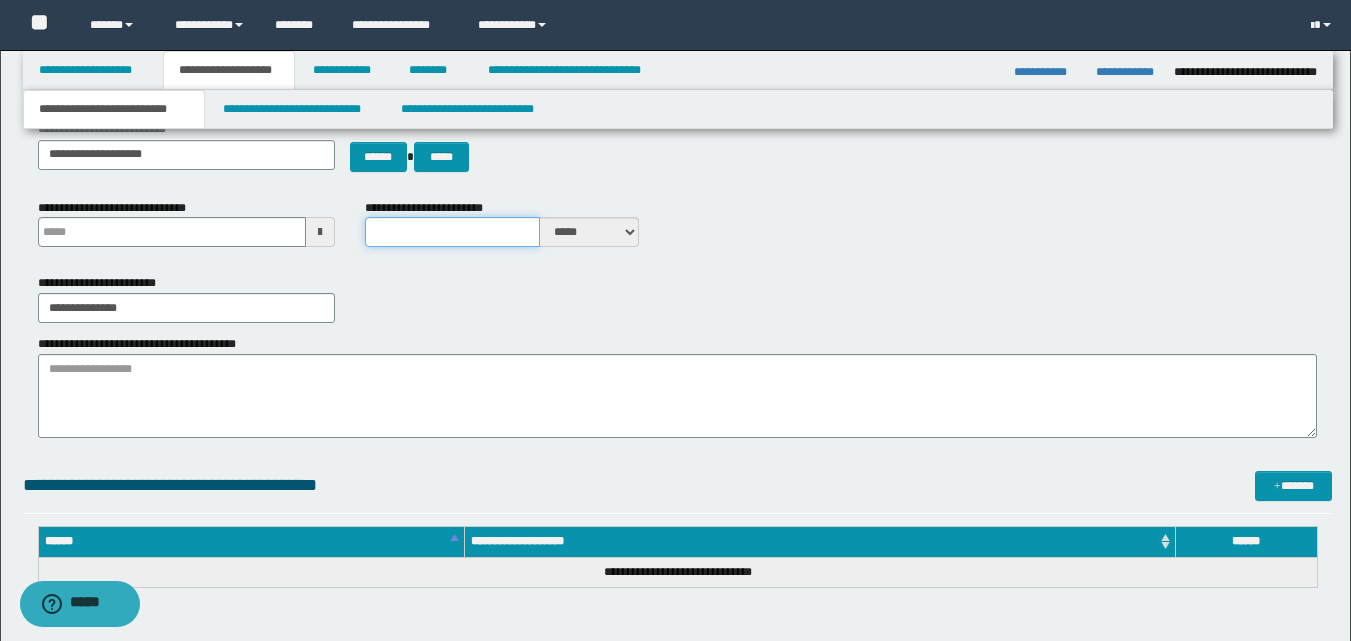 click on "**********" at bounding box center (452, 232) 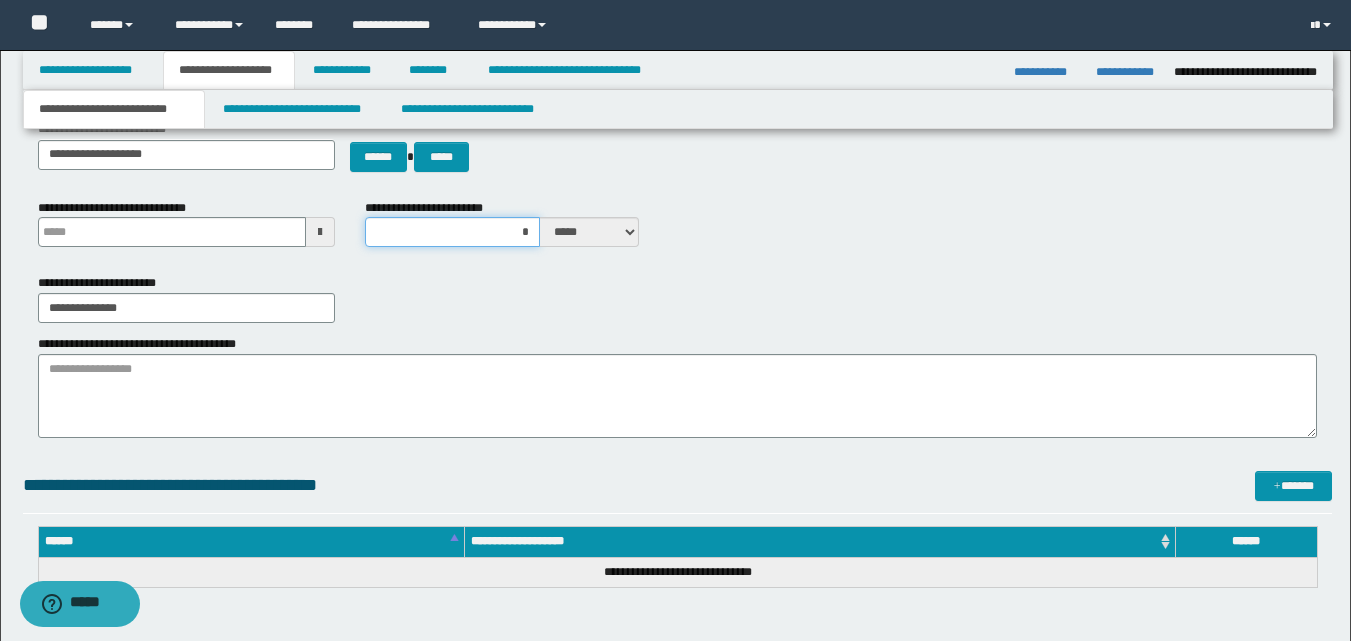 type on "**" 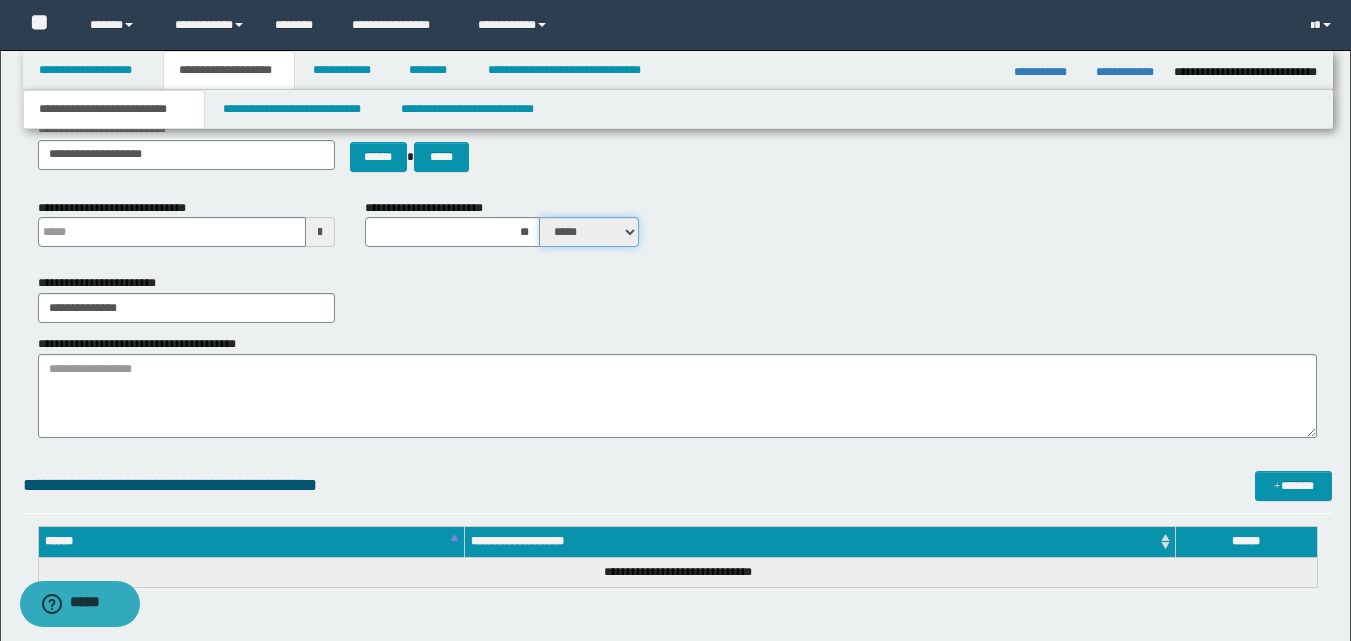 click on "*****
****" at bounding box center (589, 232) 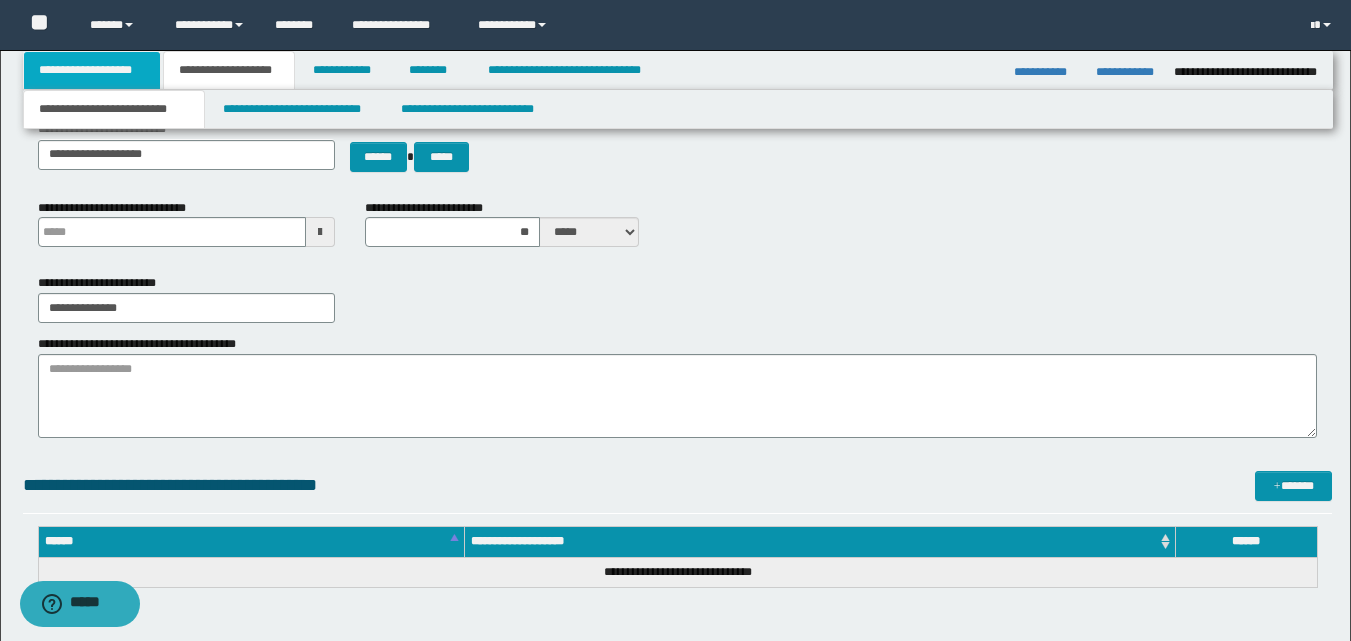 click on "**********" at bounding box center [92, 70] 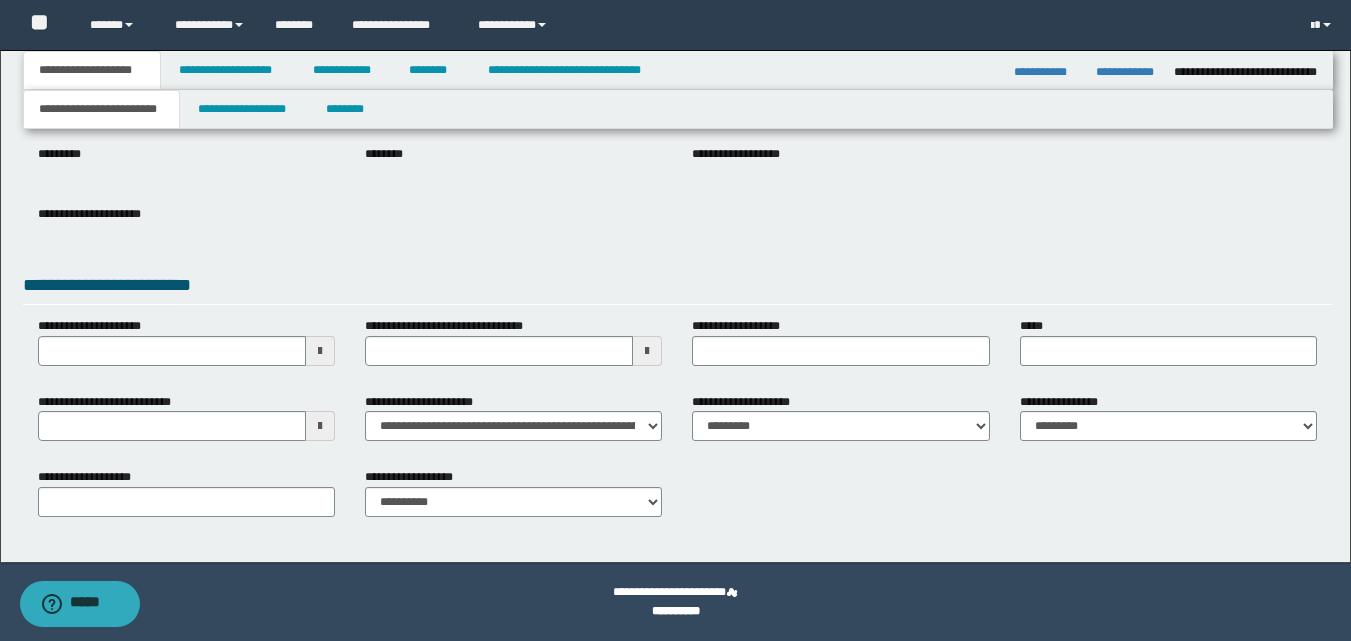 scroll, scrollTop: 224, scrollLeft: 0, axis: vertical 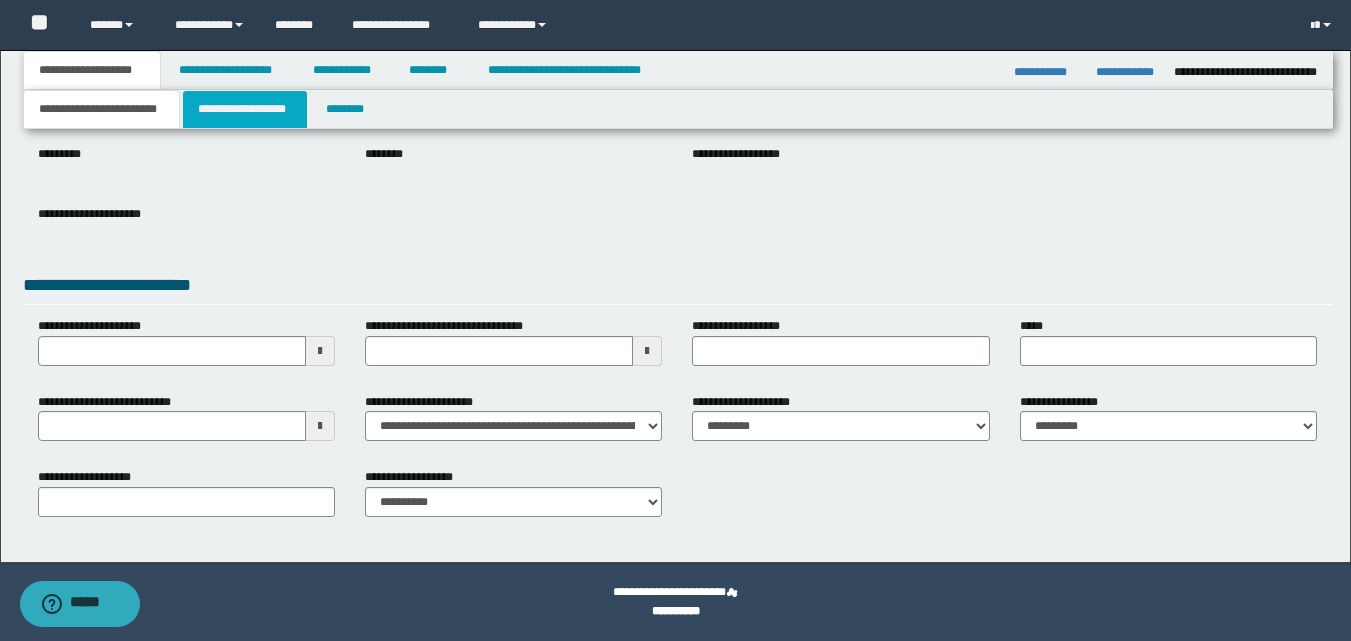 click on "**********" at bounding box center [245, 109] 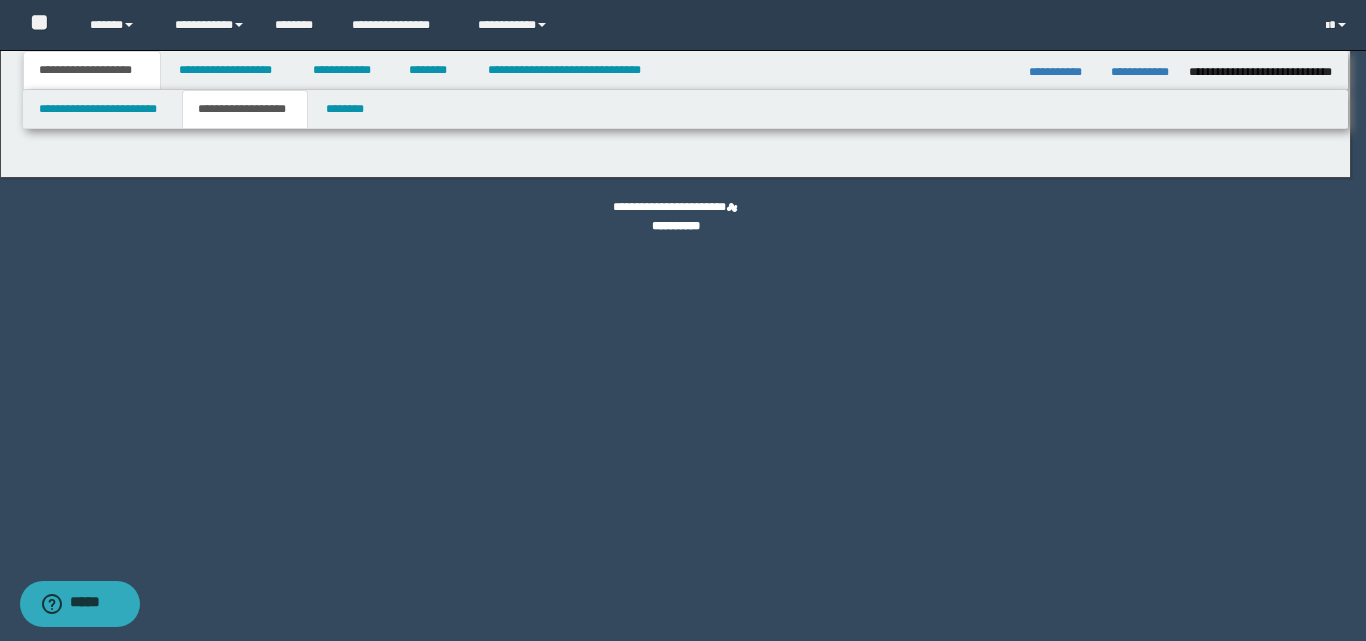 type on "*******" 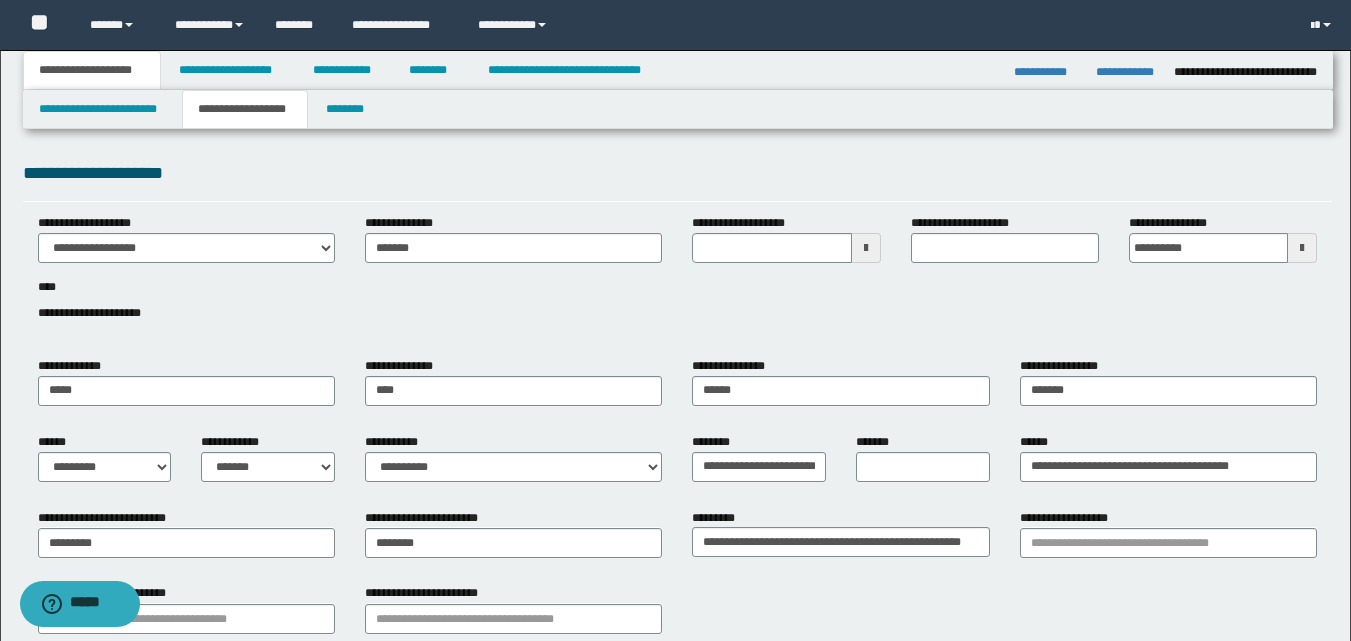 scroll, scrollTop: 100, scrollLeft: 0, axis: vertical 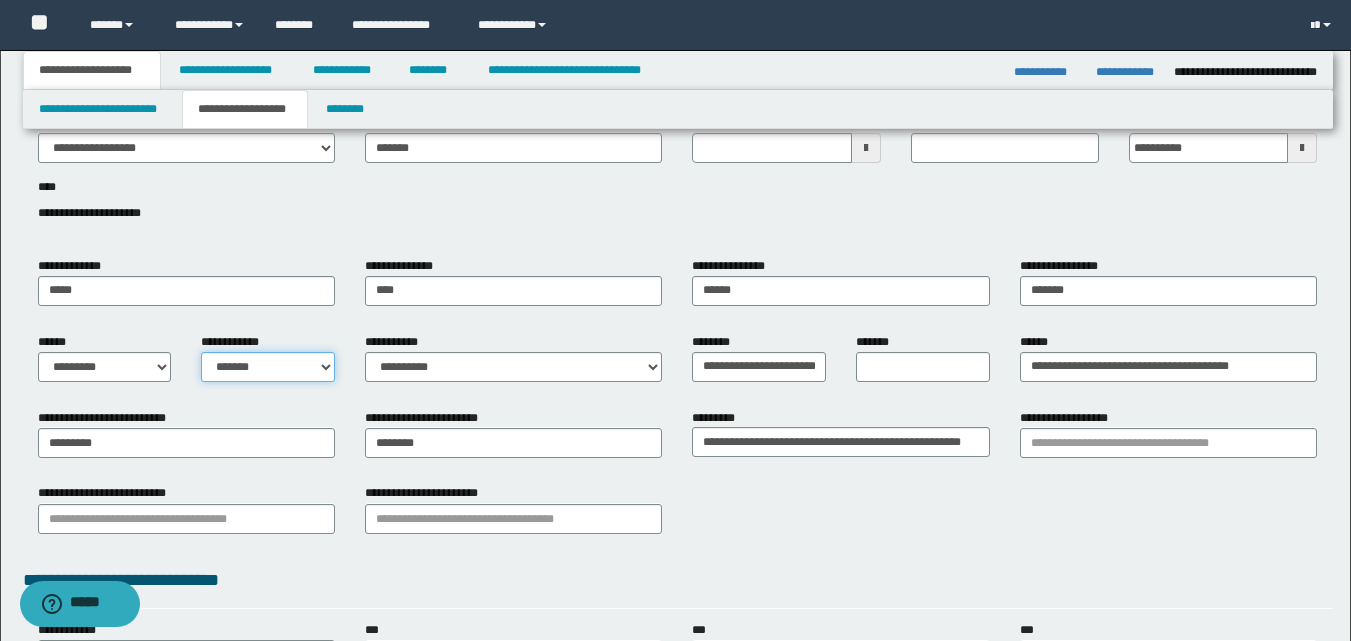 click on "**********" at bounding box center (268, 367) 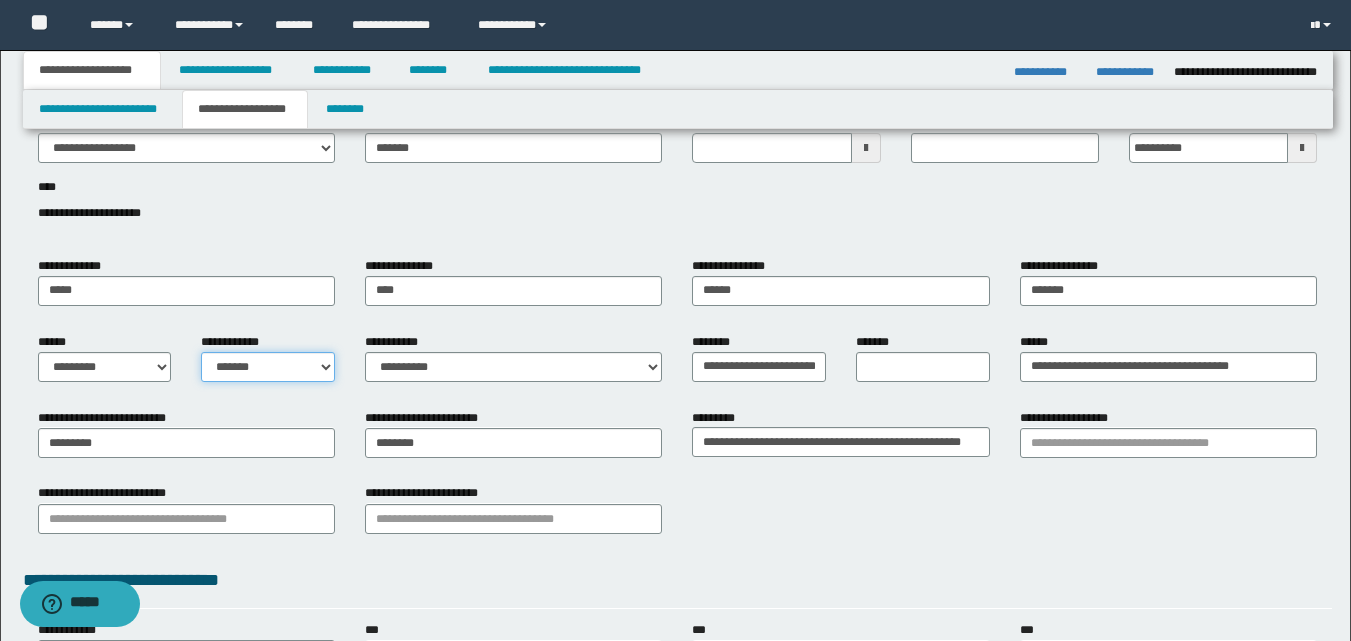select on "*" 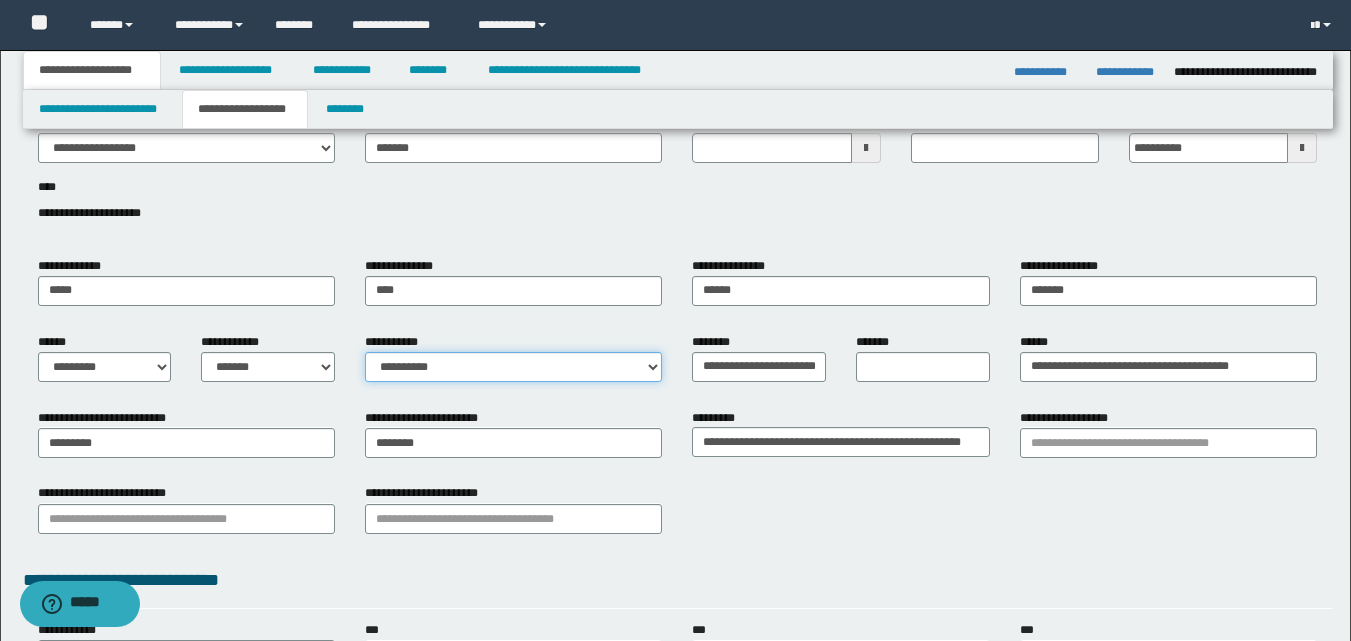click on "**********" at bounding box center (513, 367) 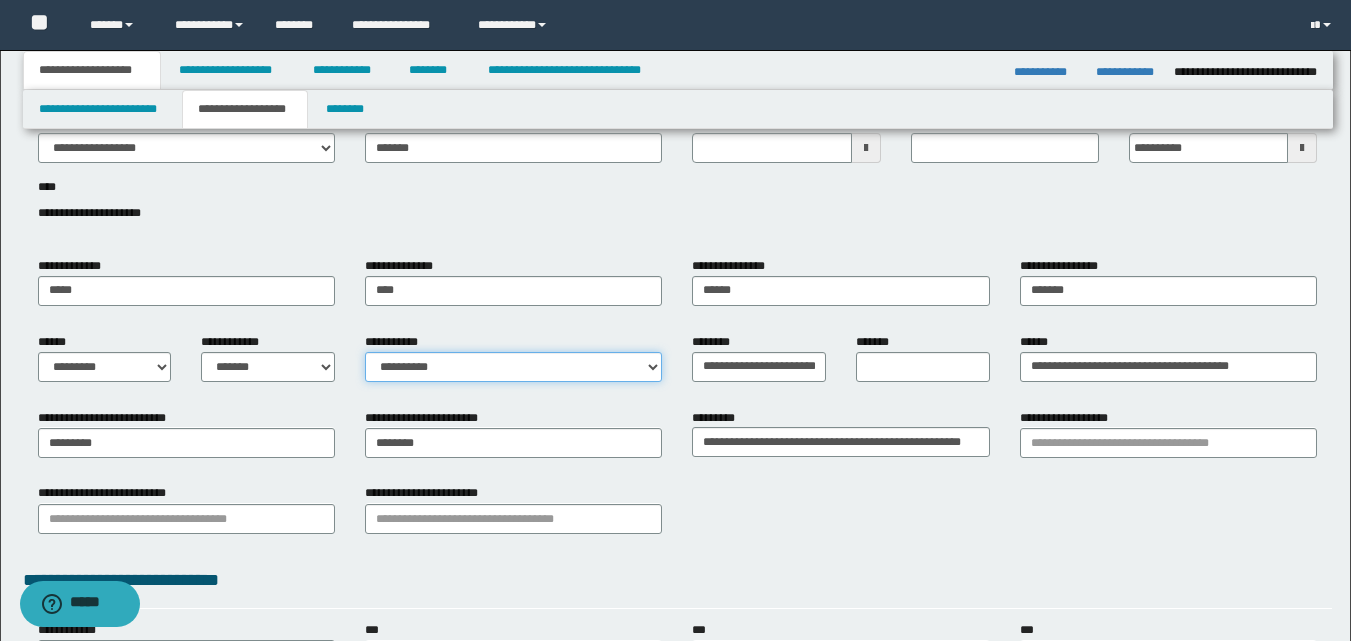 select on "*" 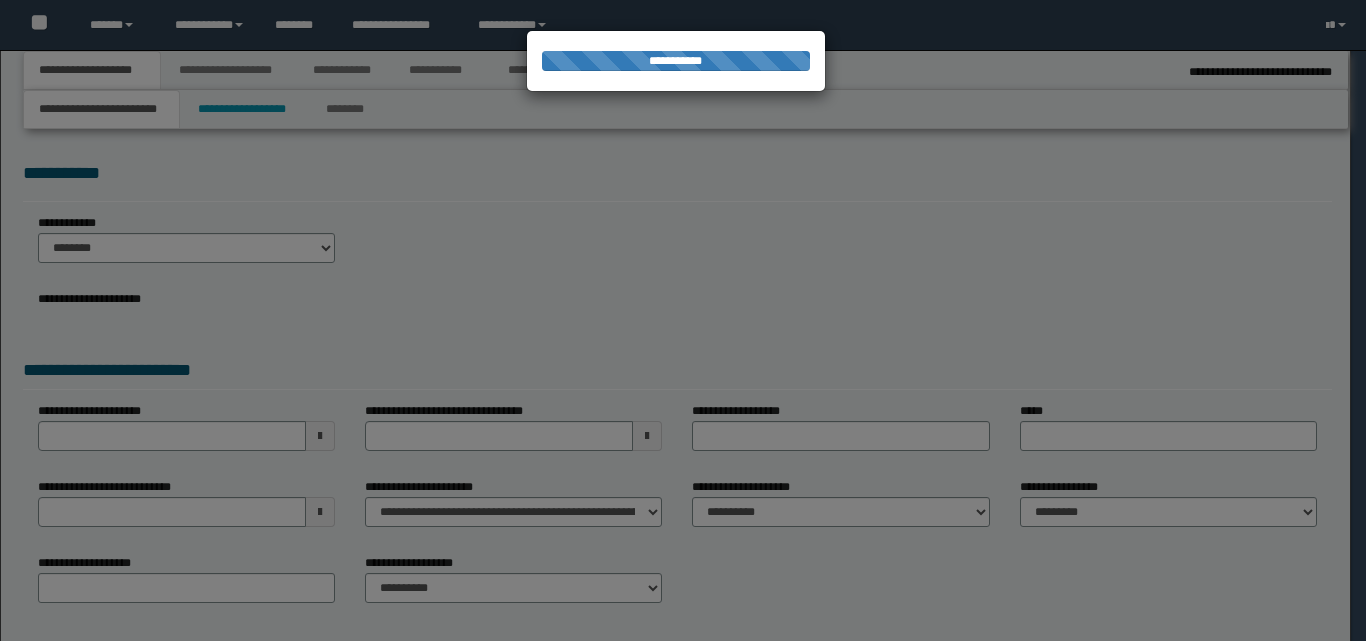 scroll, scrollTop: 0, scrollLeft: 0, axis: both 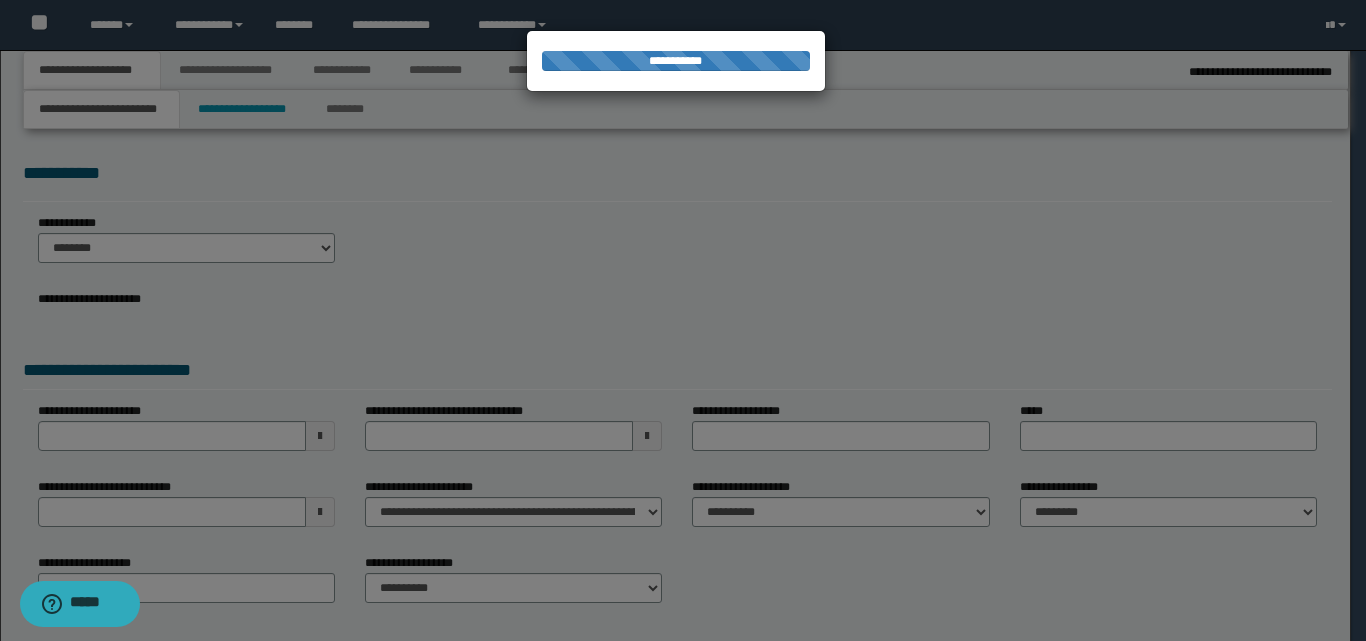select on "*" 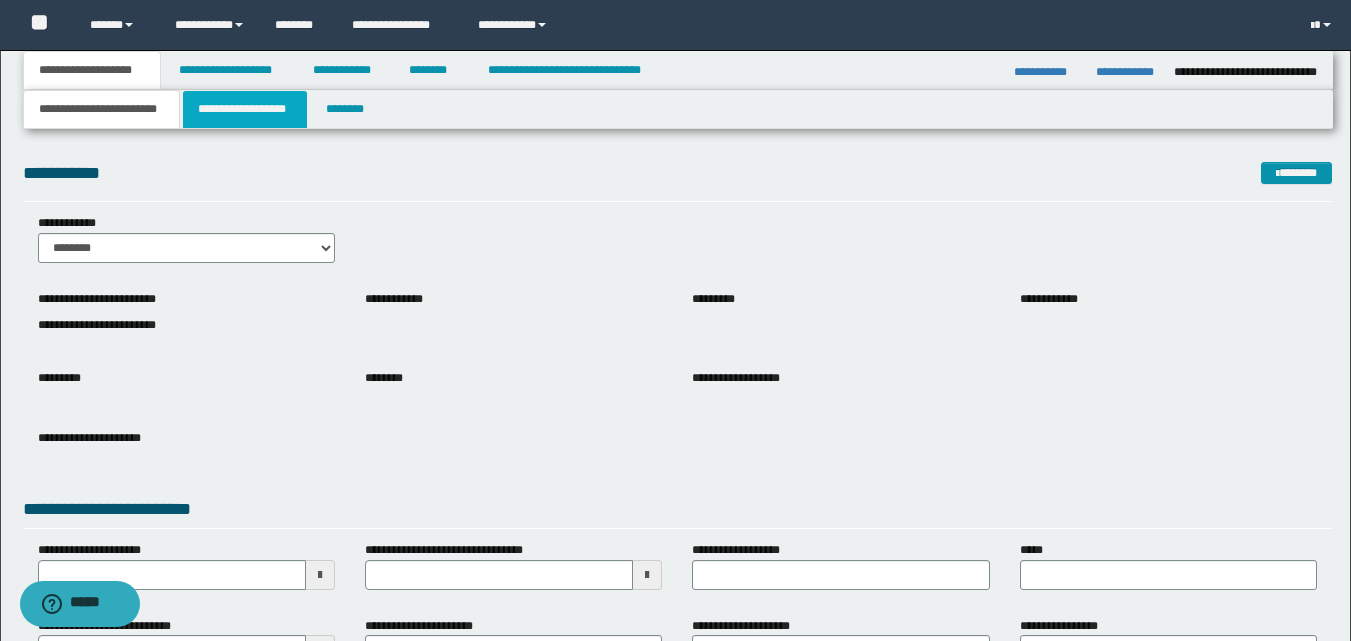 click on "**********" at bounding box center [245, 109] 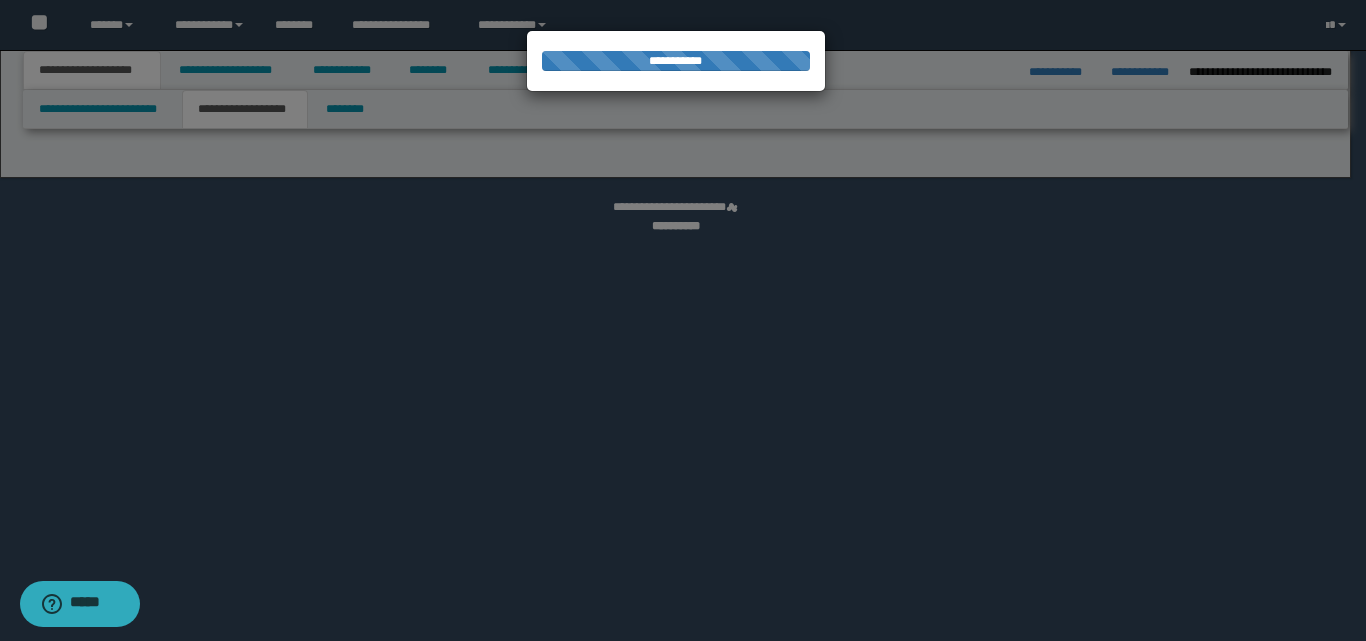 select on "*" 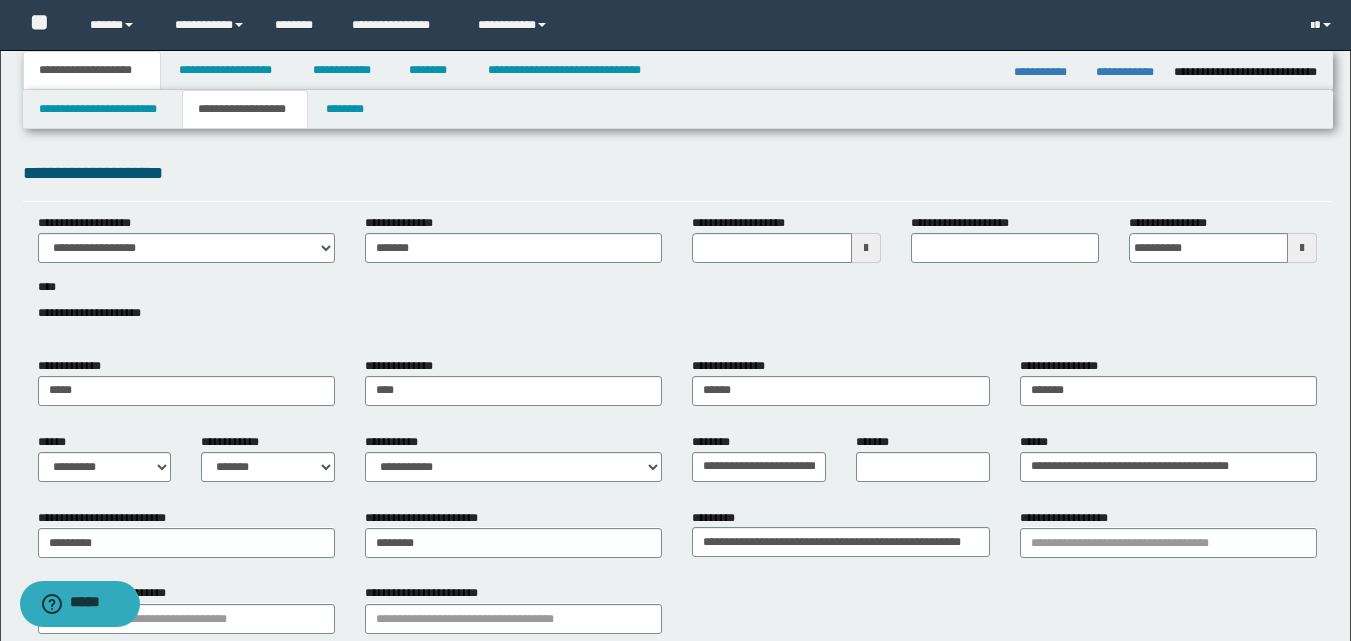 scroll, scrollTop: 100, scrollLeft: 0, axis: vertical 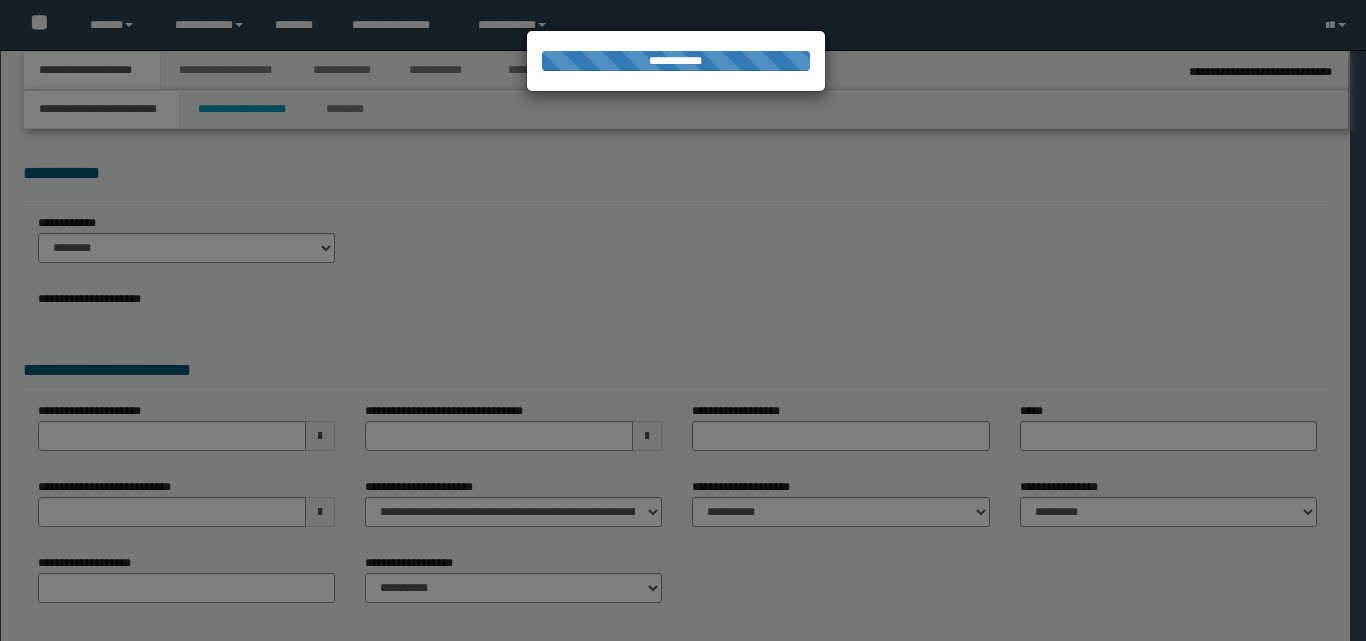 select on "*" 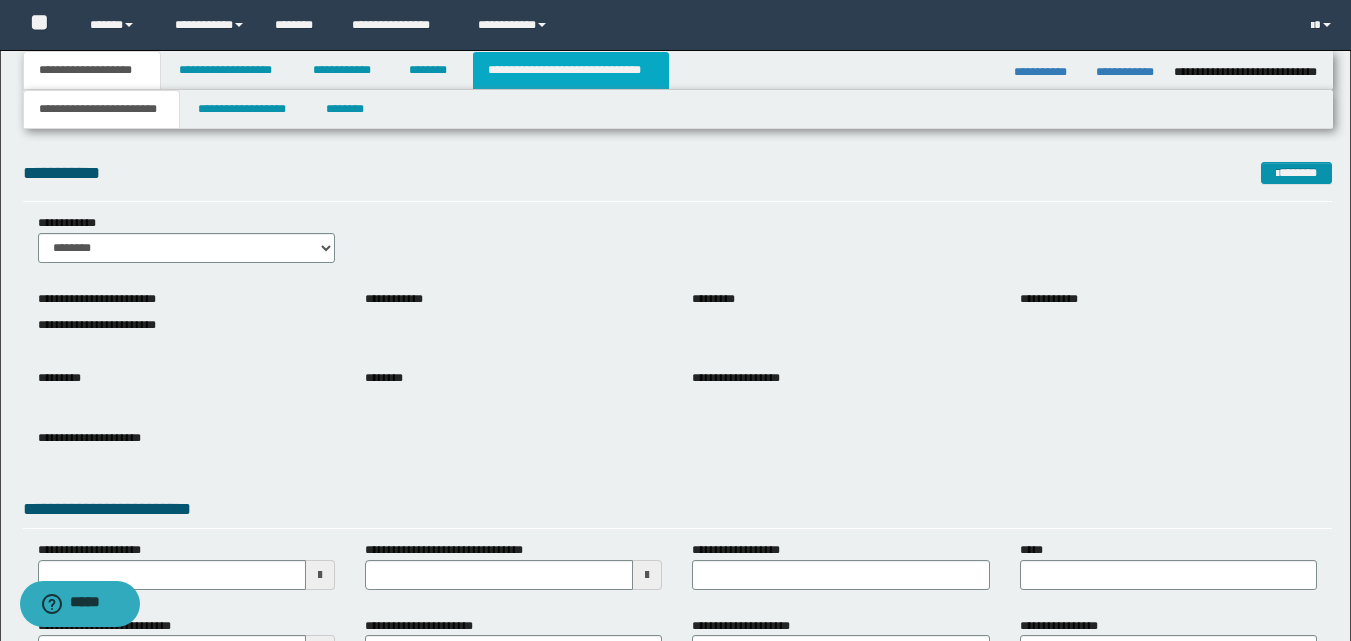 click on "**********" at bounding box center [570, 70] 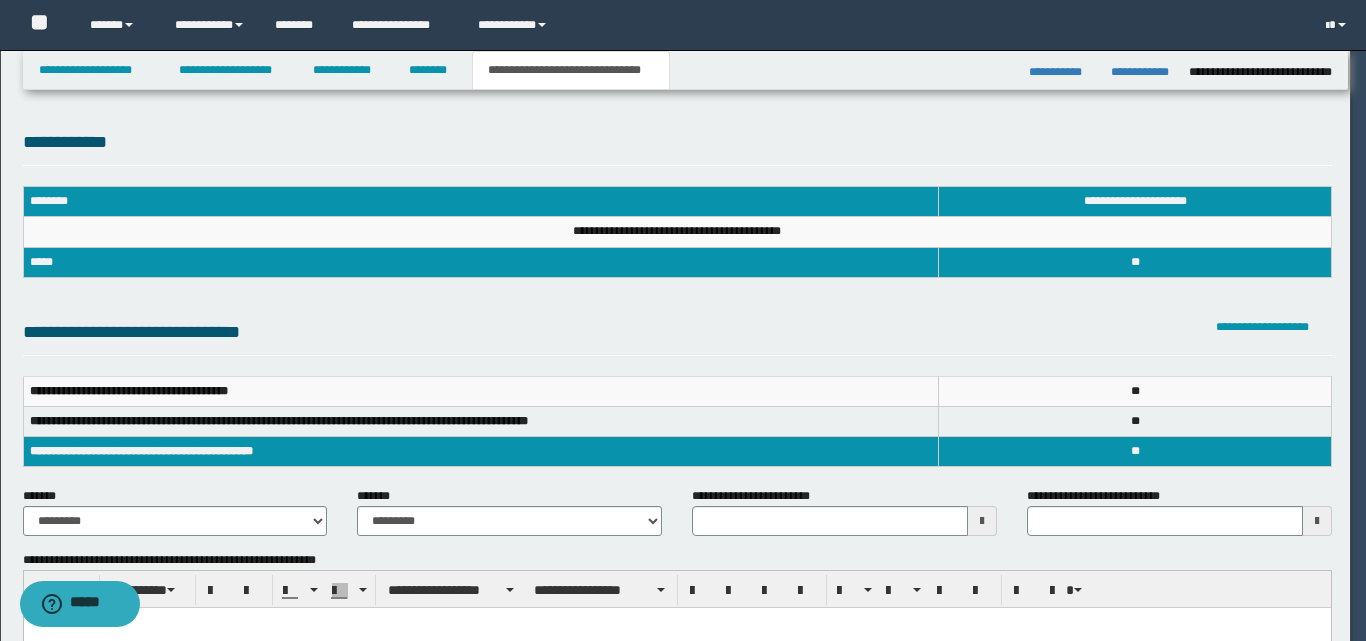 scroll, scrollTop: 0, scrollLeft: 0, axis: both 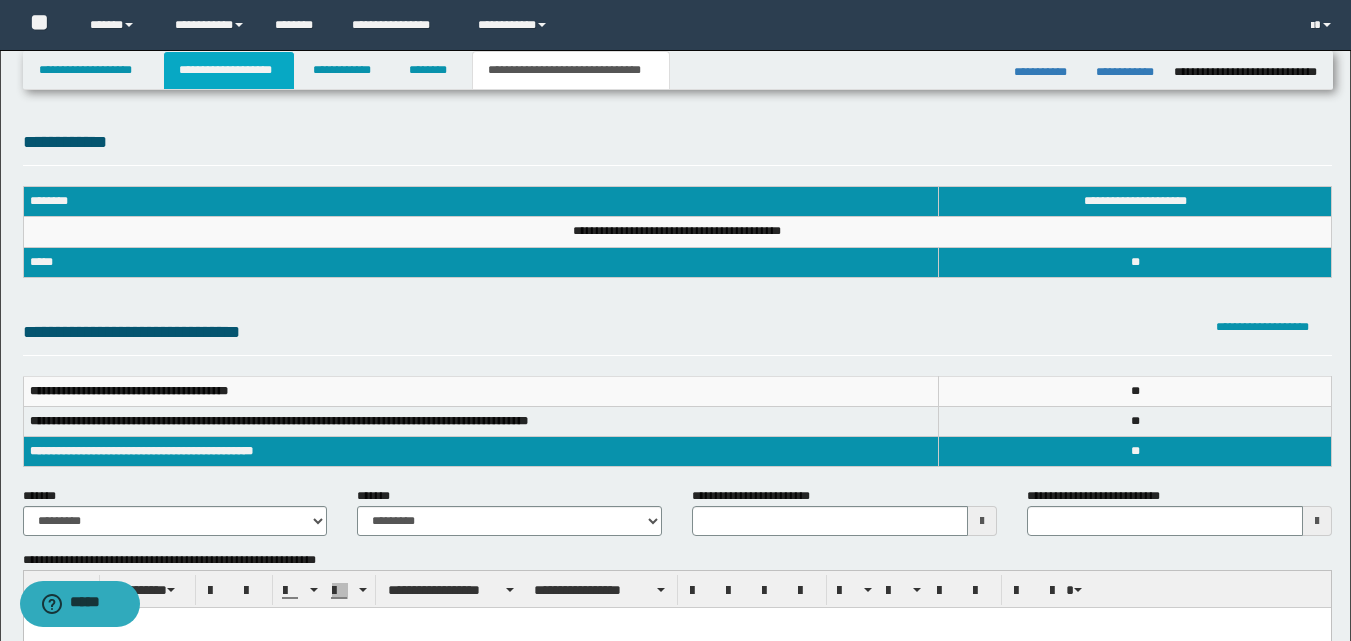 click on "**********" at bounding box center [229, 70] 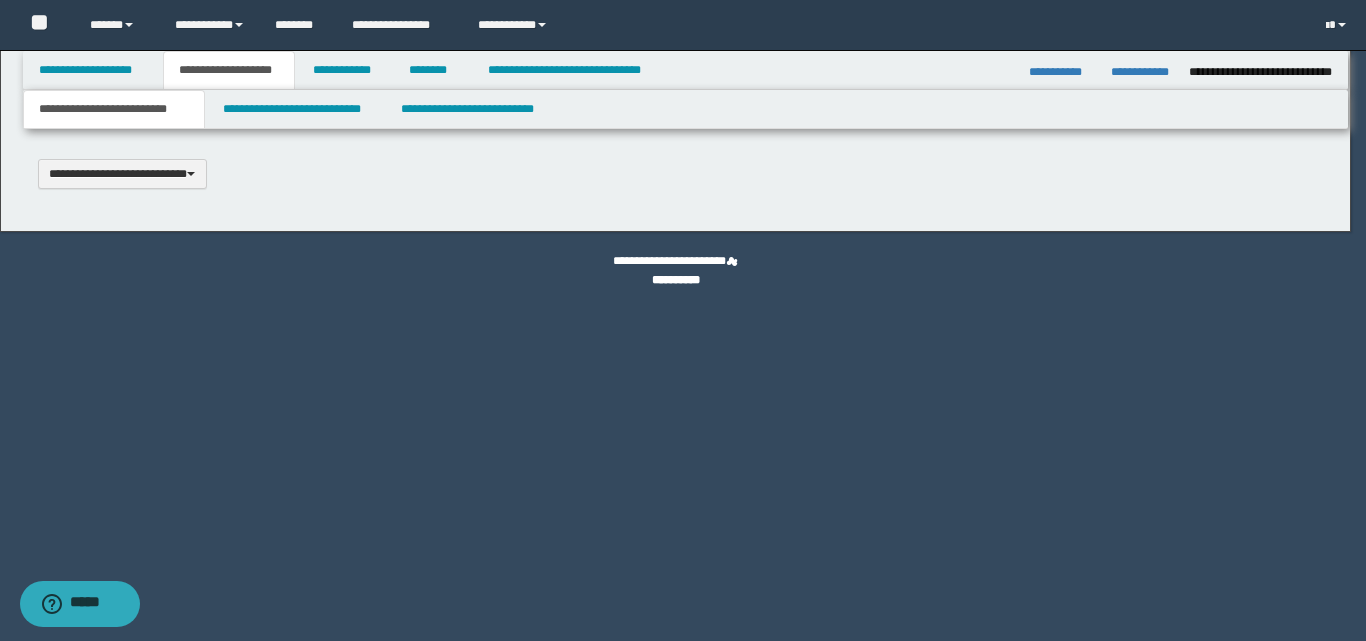 type 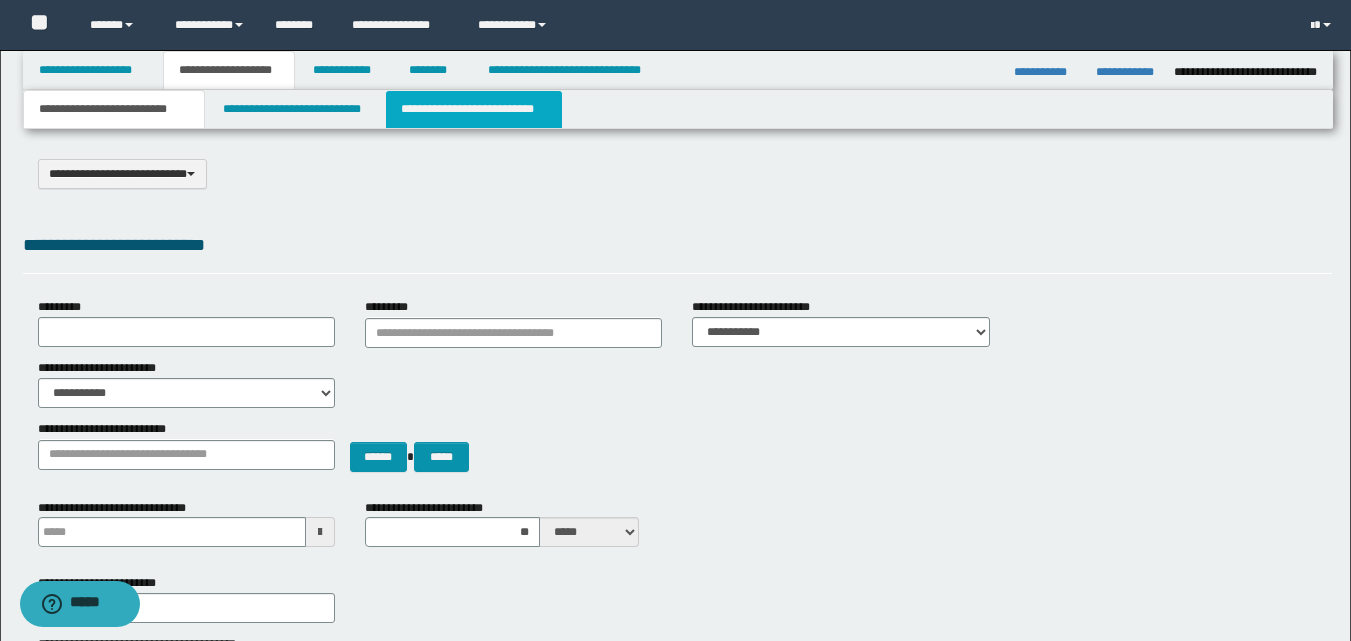 click on "**********" at bounding box center [474, 109] 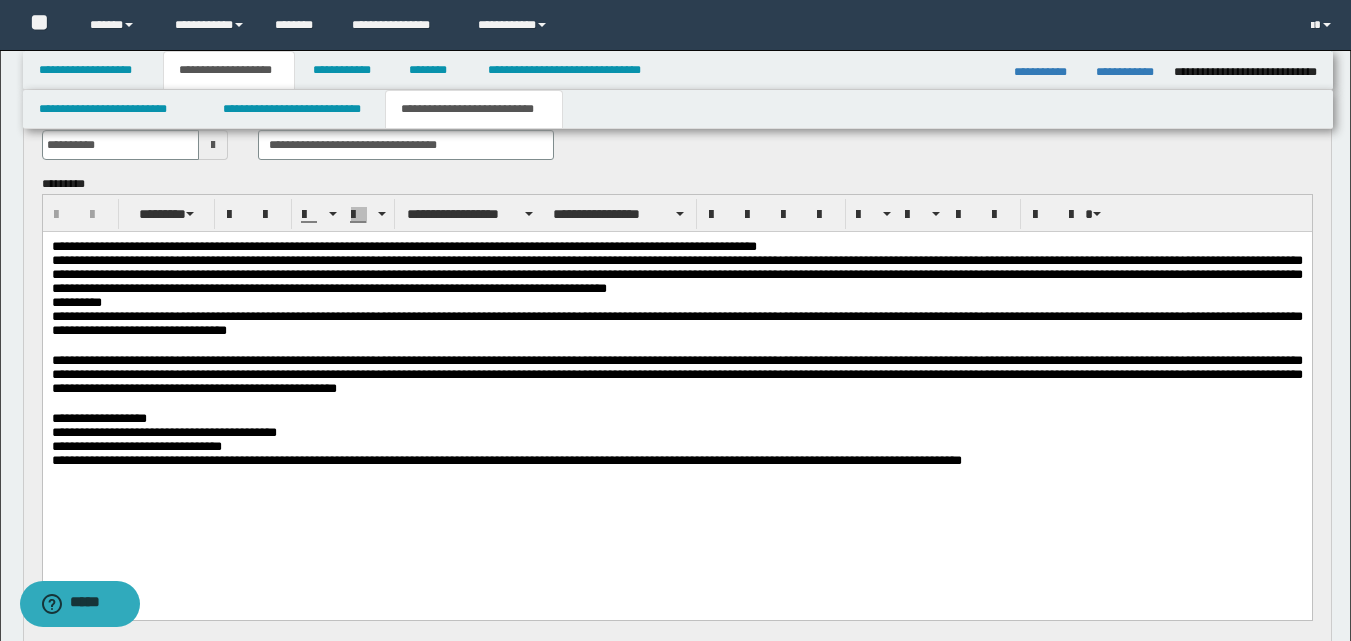 scroll, scrollTop: 200, scrollLeft: 0, axis: vertical 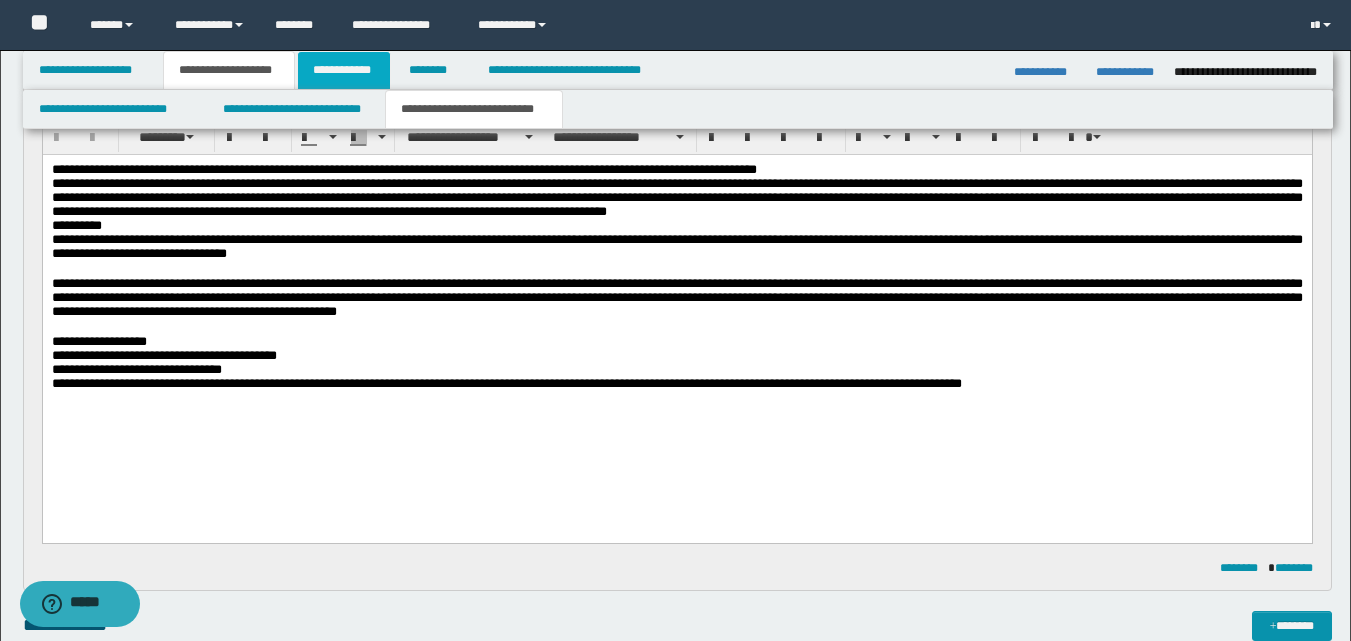 click on "**********" at bounding box center [344, 70] 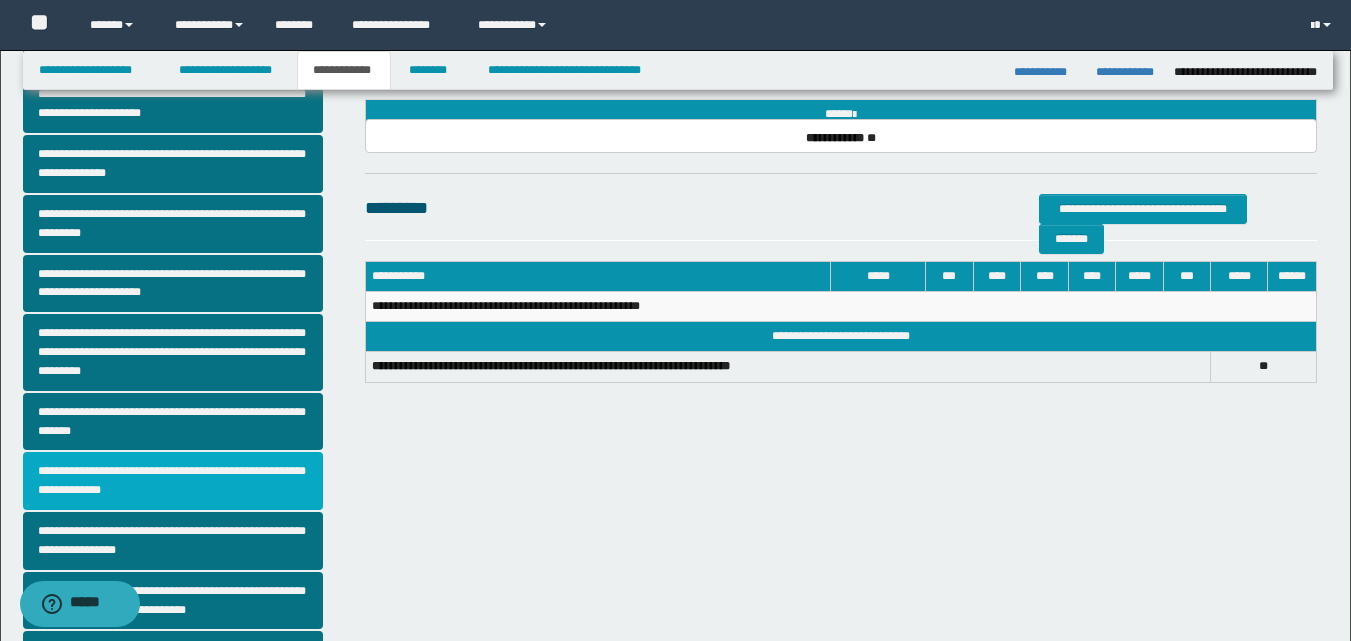 scroll, scrollTop: 369, scrollLeft: 0, axis: vertical 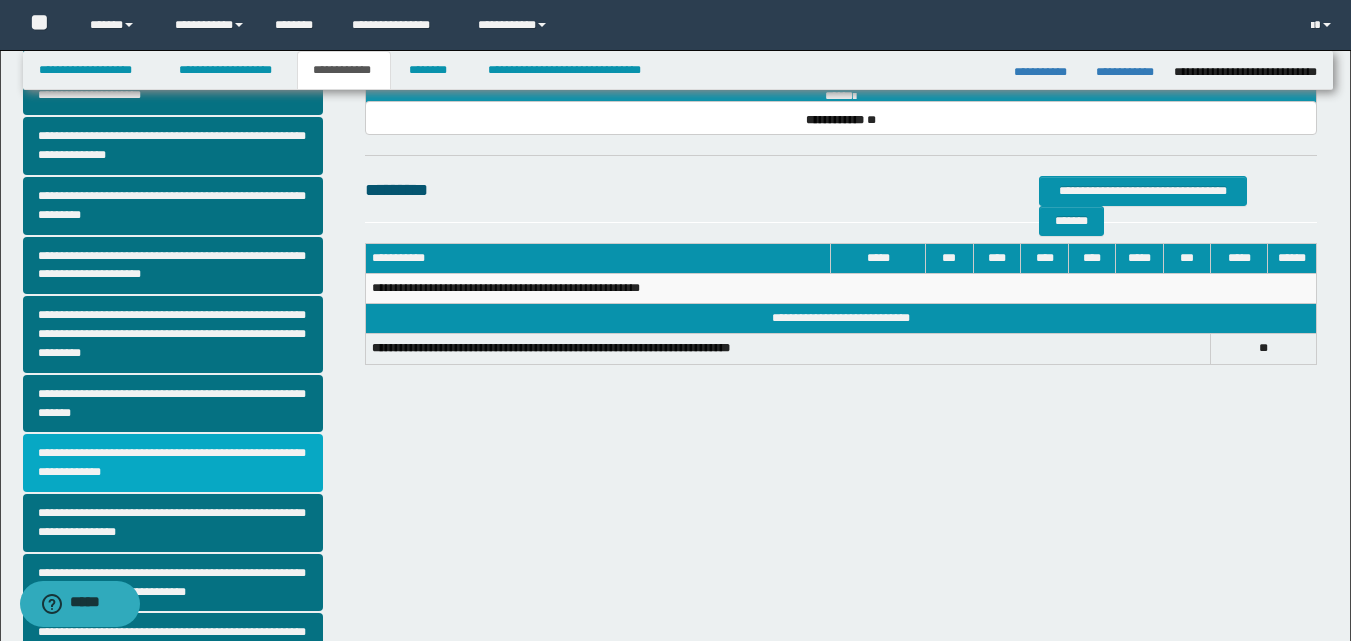 click on "**********" at bounding box center (173, 463) 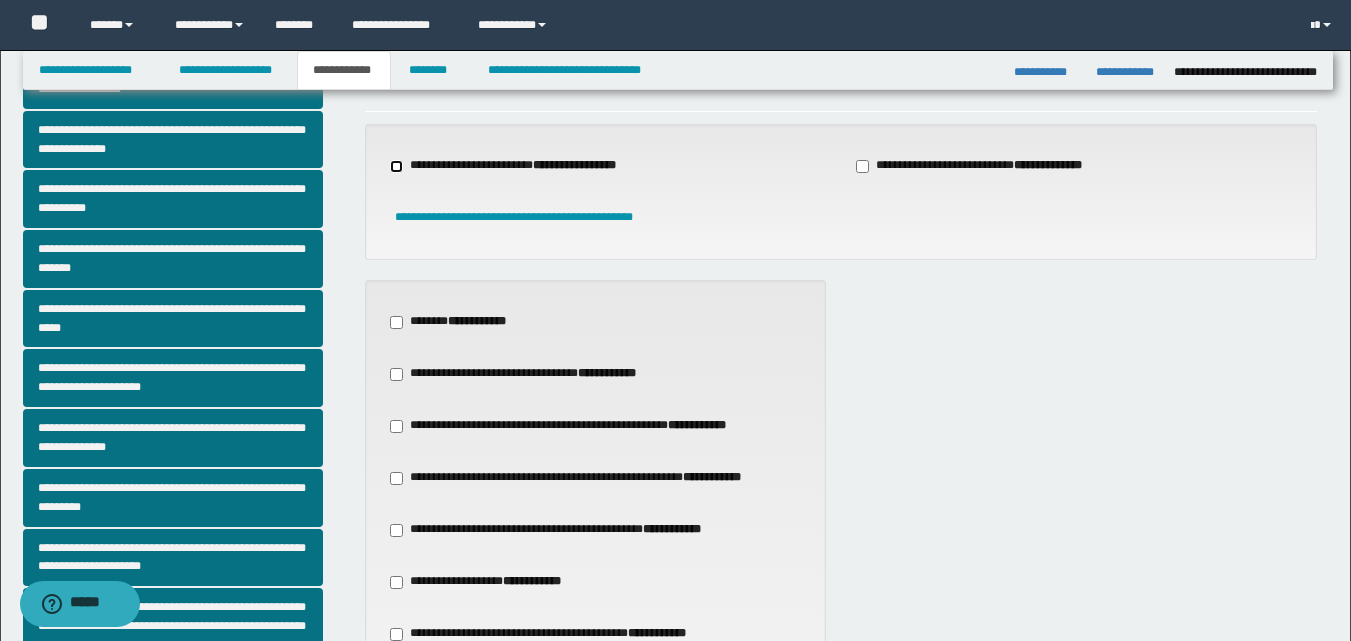 scroll, scrollTop: 200, scrollLeft: 0, axis: vertical 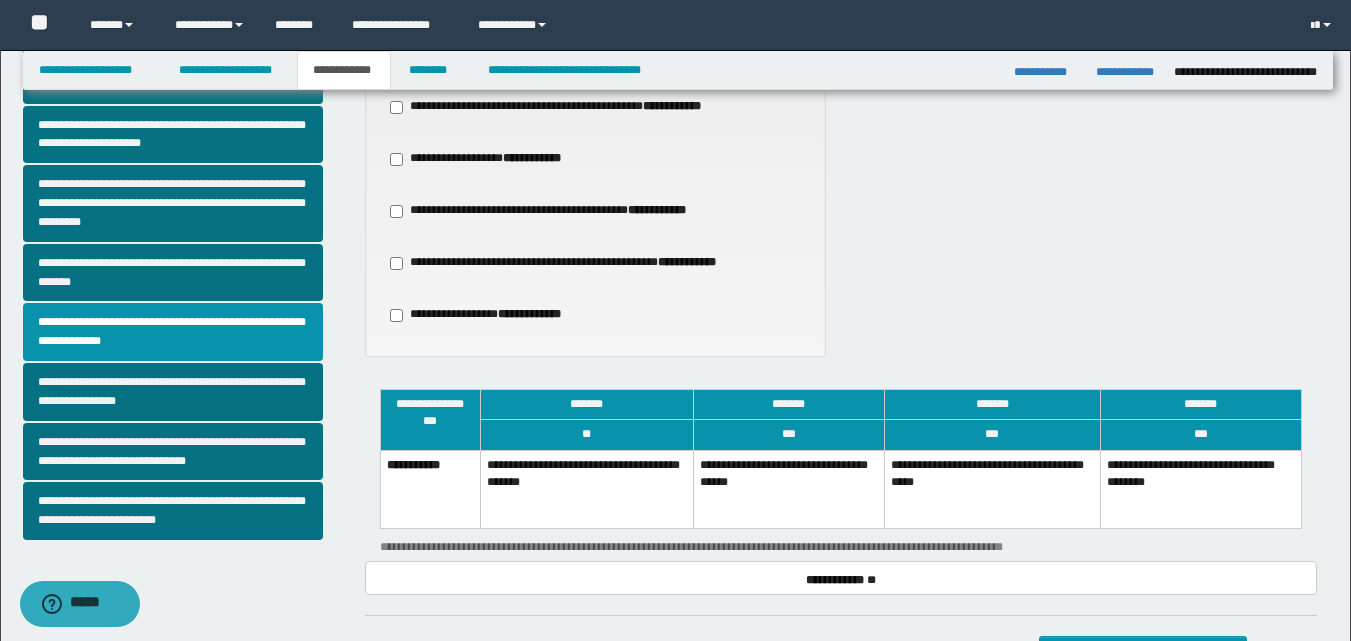 click on "**********" at bounding box center [788, 489] 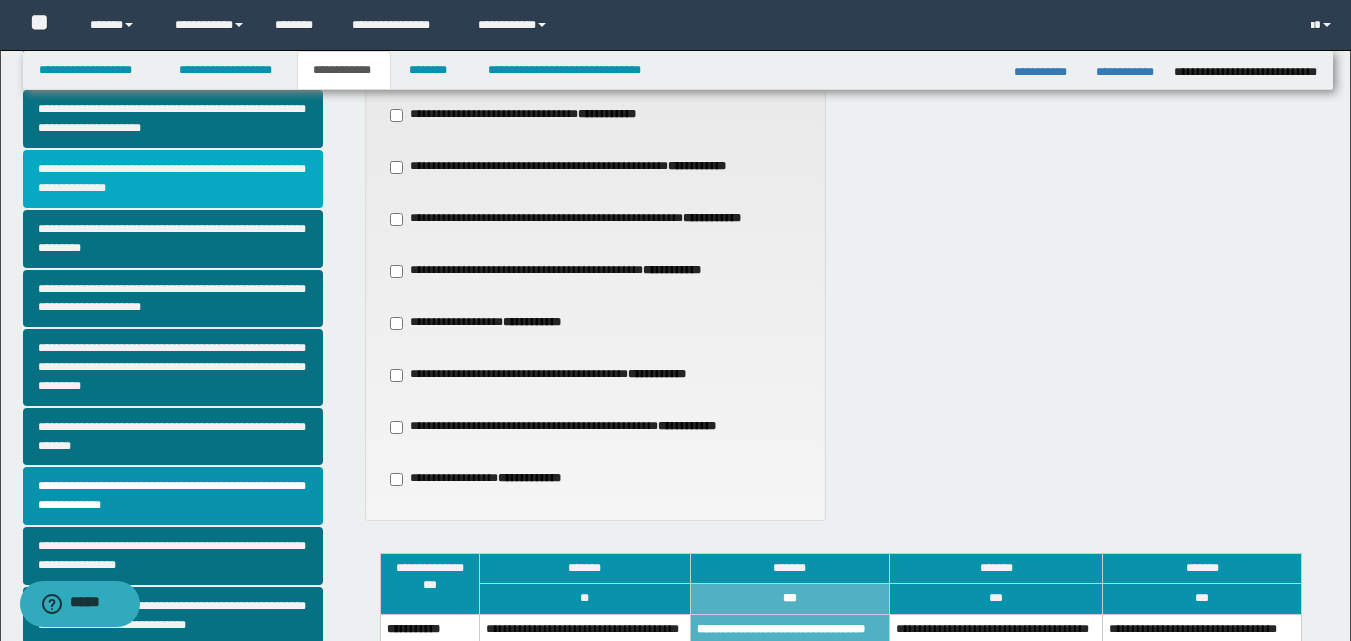 scroll, scrollTop: 300, scrollLeft: 0, axis: vertical 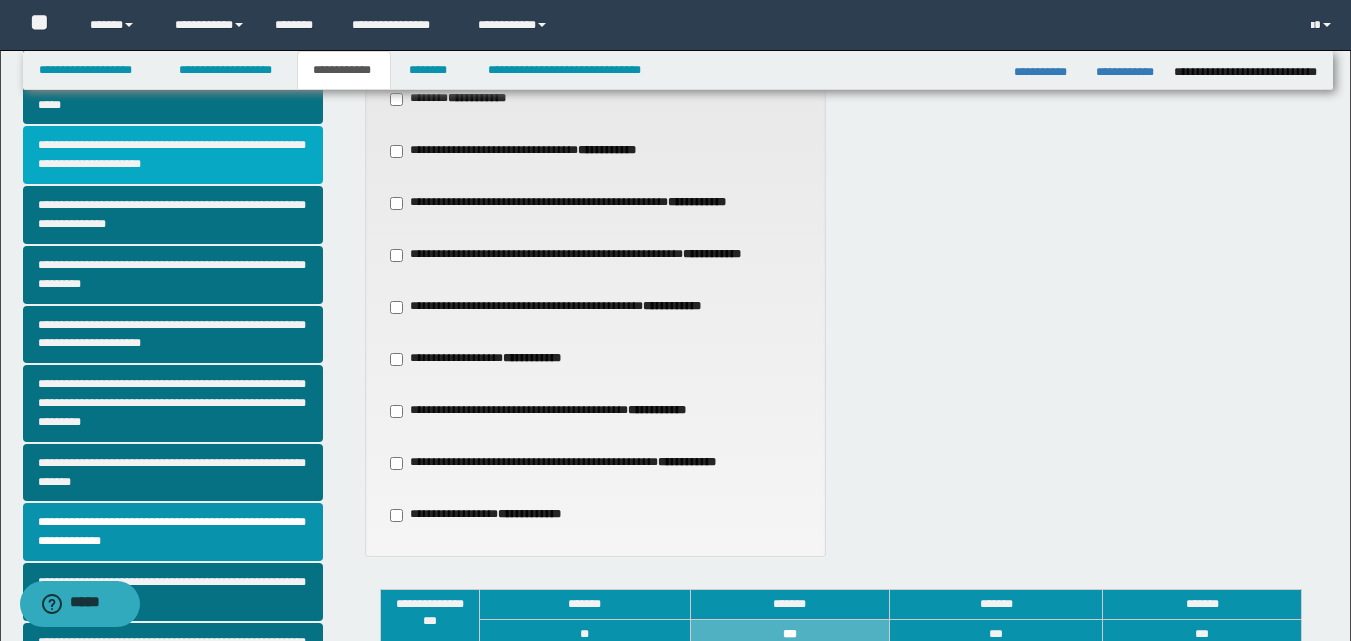 click on "**********" at bounding box center [173, 155] 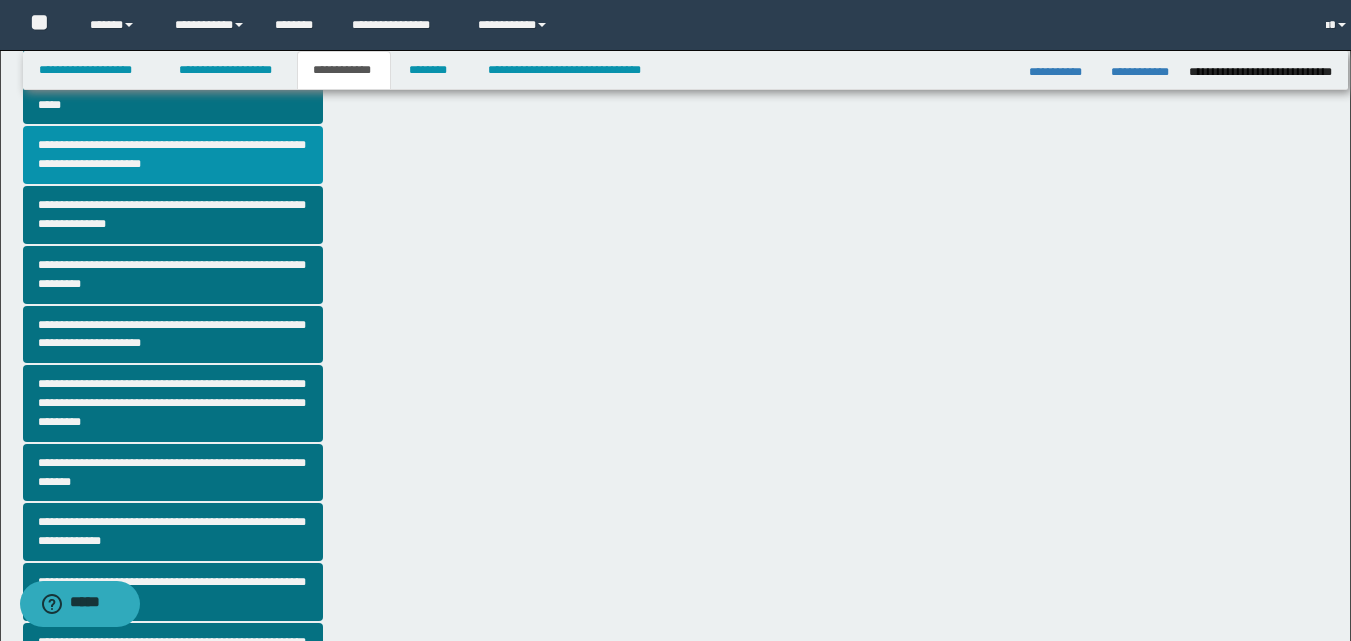 scroll, scrollTop: 0, scrollLeft: 0, axis: both 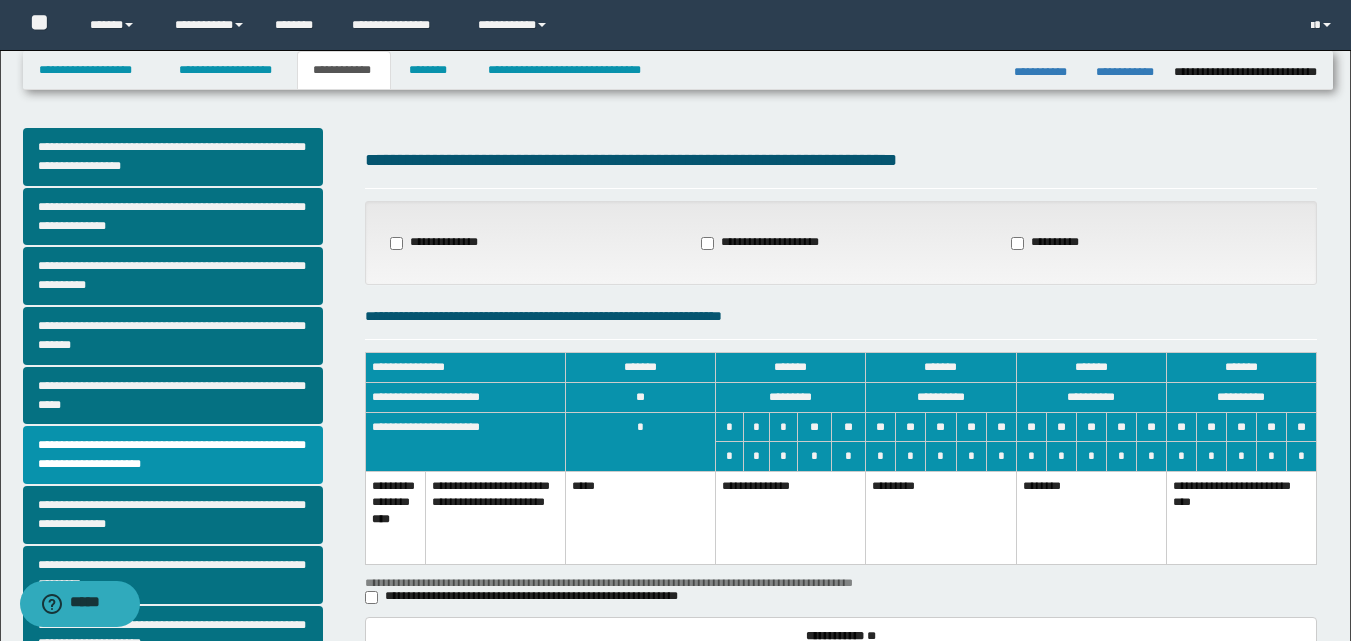 click on "**********" at bounding box center [791, 517] 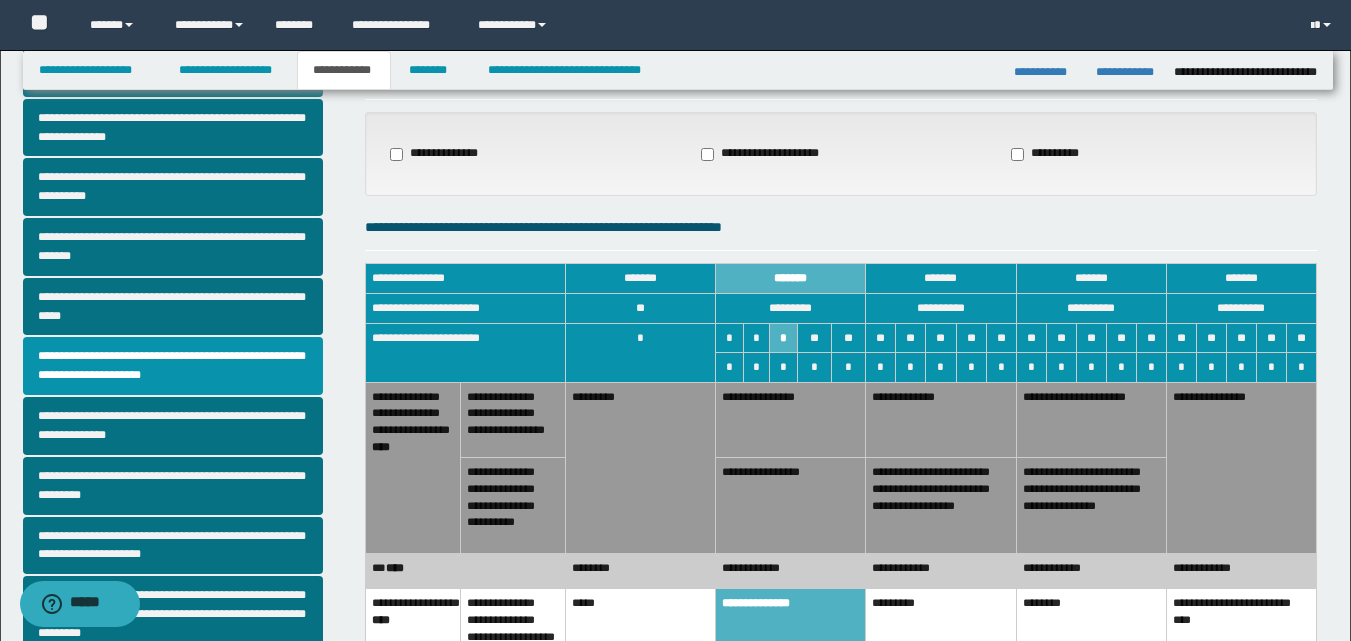 scroll, scrollTop: 100, scrollLeft: 0, axis: vertical 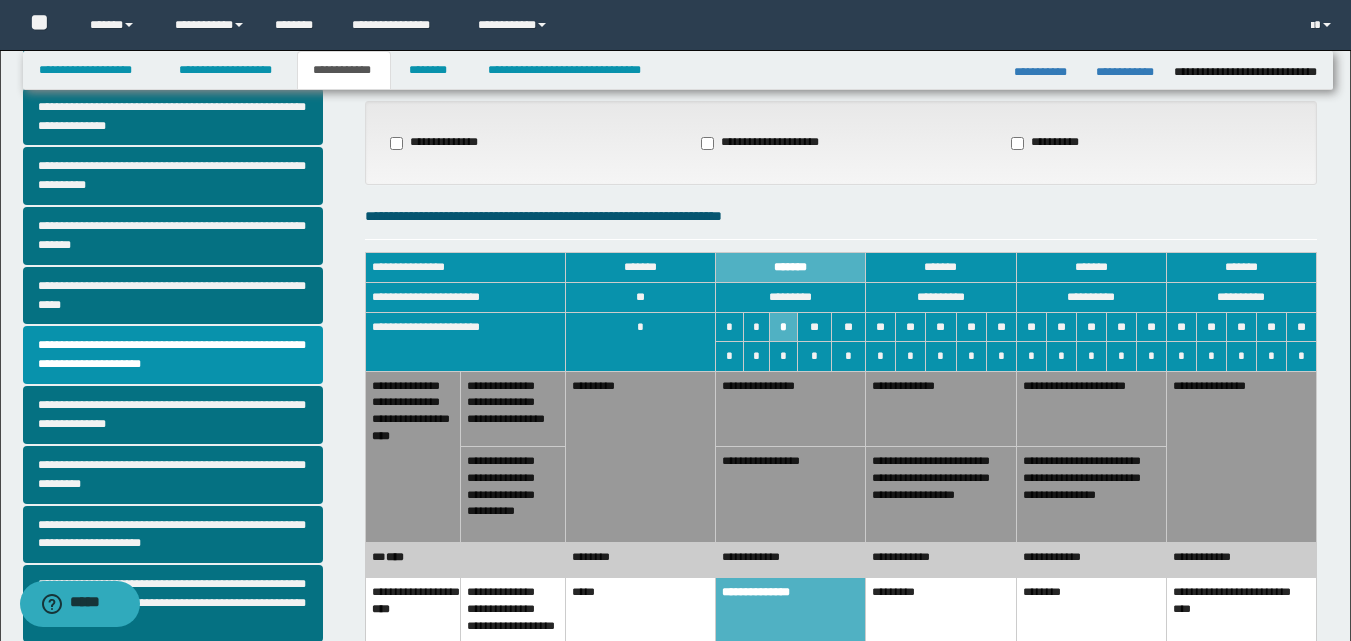 click on "********" at bounding box center (641, 560) 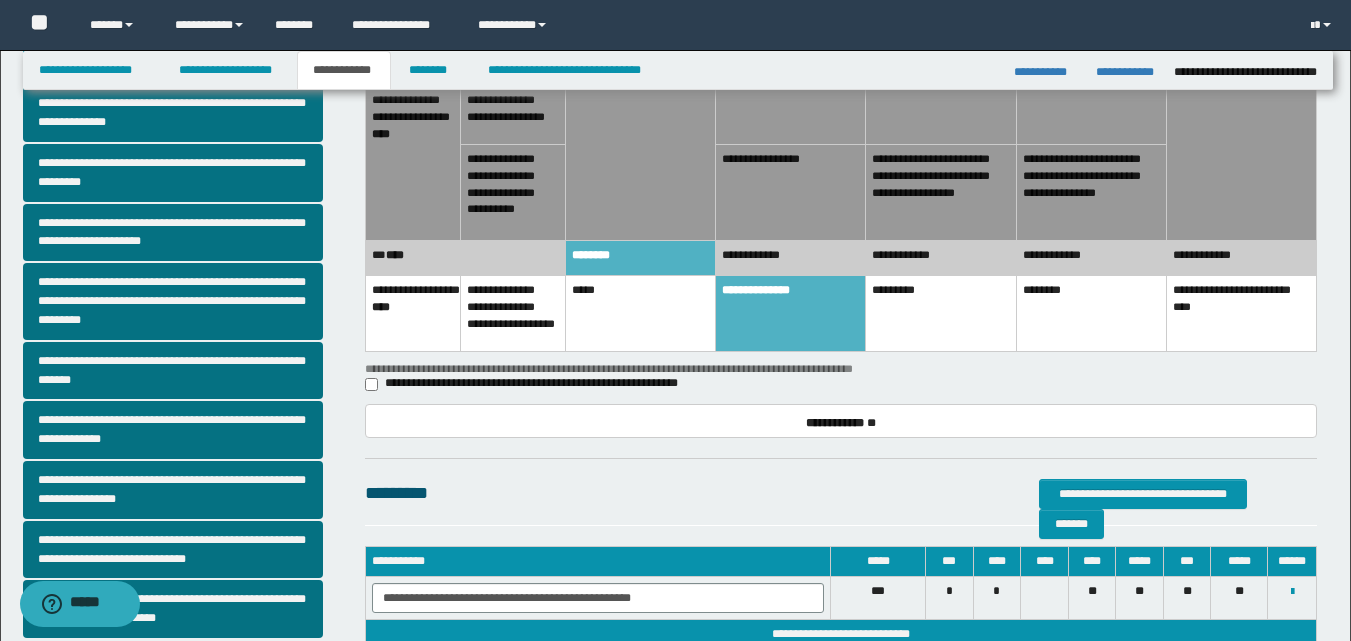 scroll, scrollTop: 500, scrollLeft: 0, axis: vertical 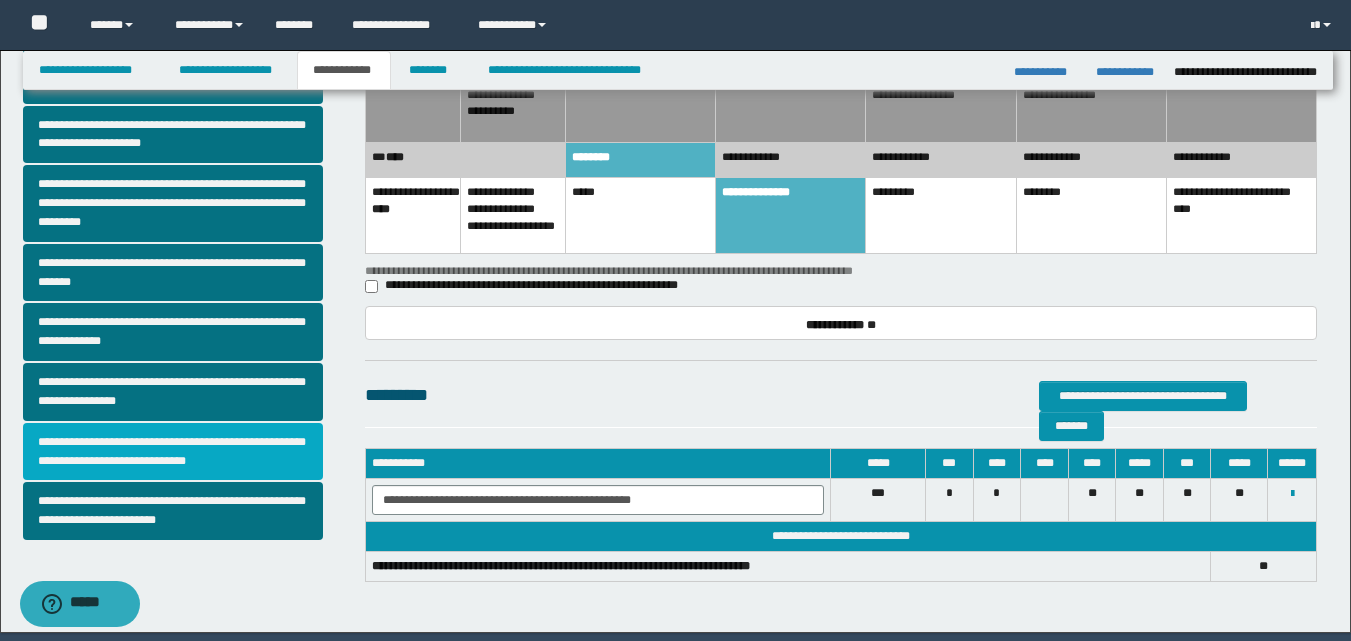 click on "**********" at bounding box center (173, 452) 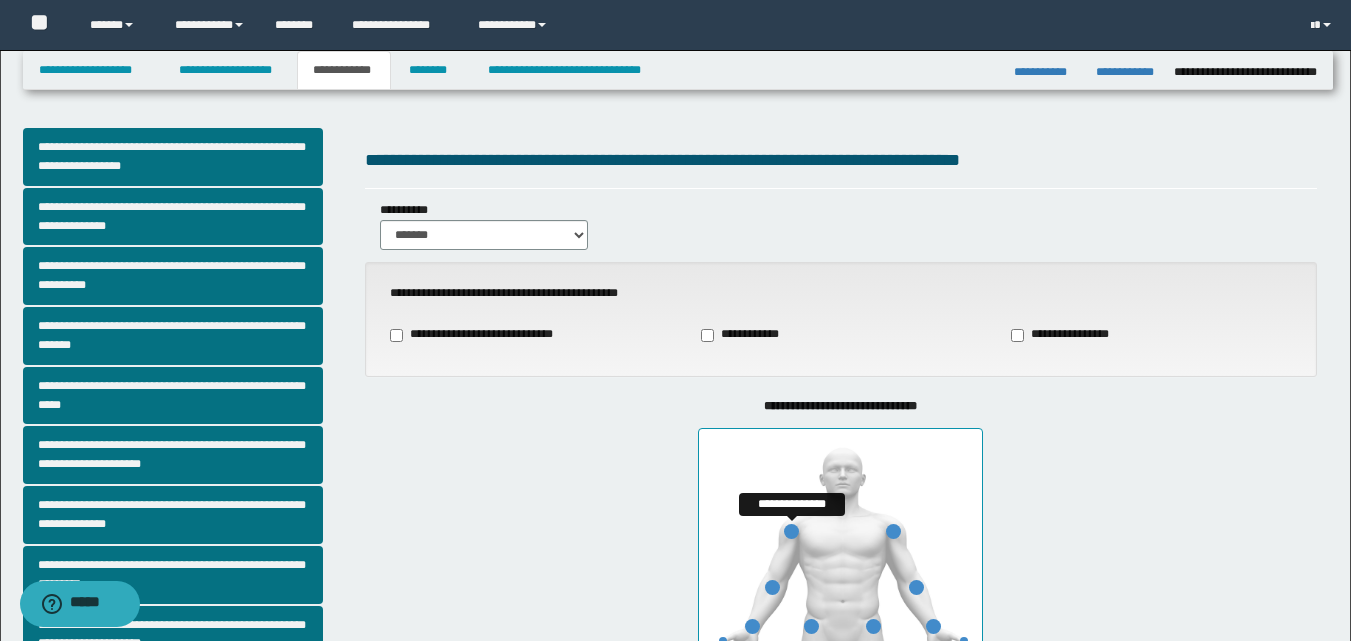 click at bounding box center [791, 531] 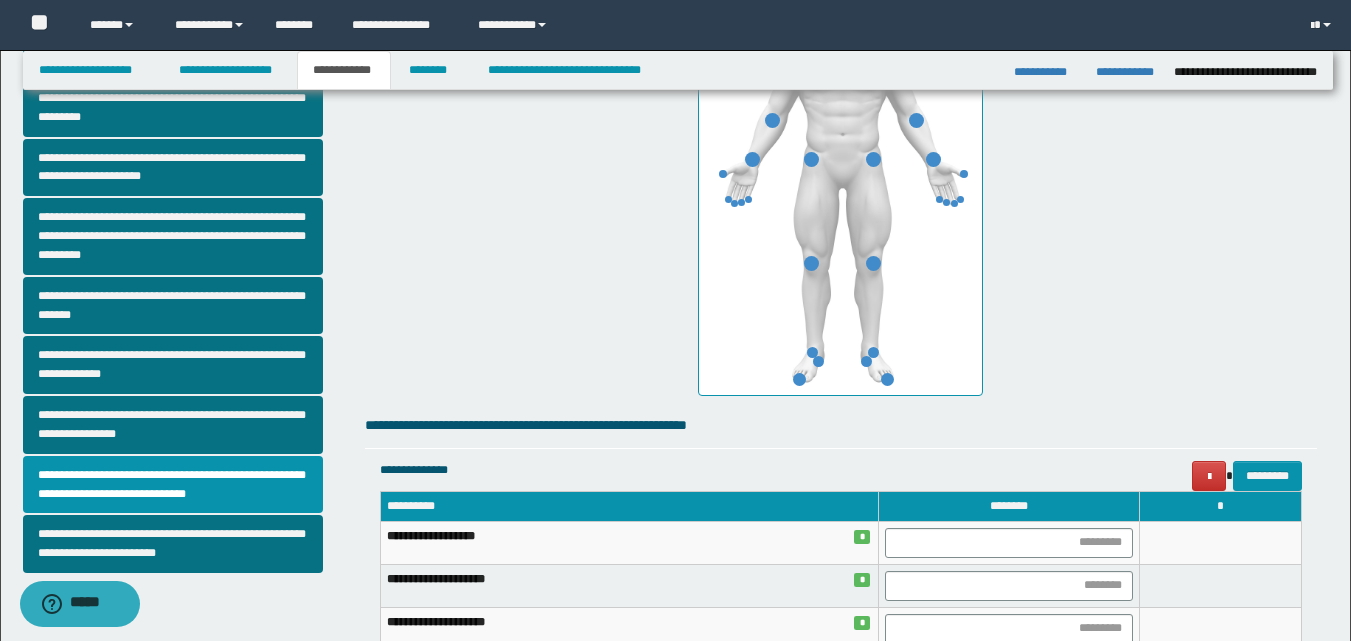 scroll, scrollTop: 500, scrollLeft: 0, axis: vertical 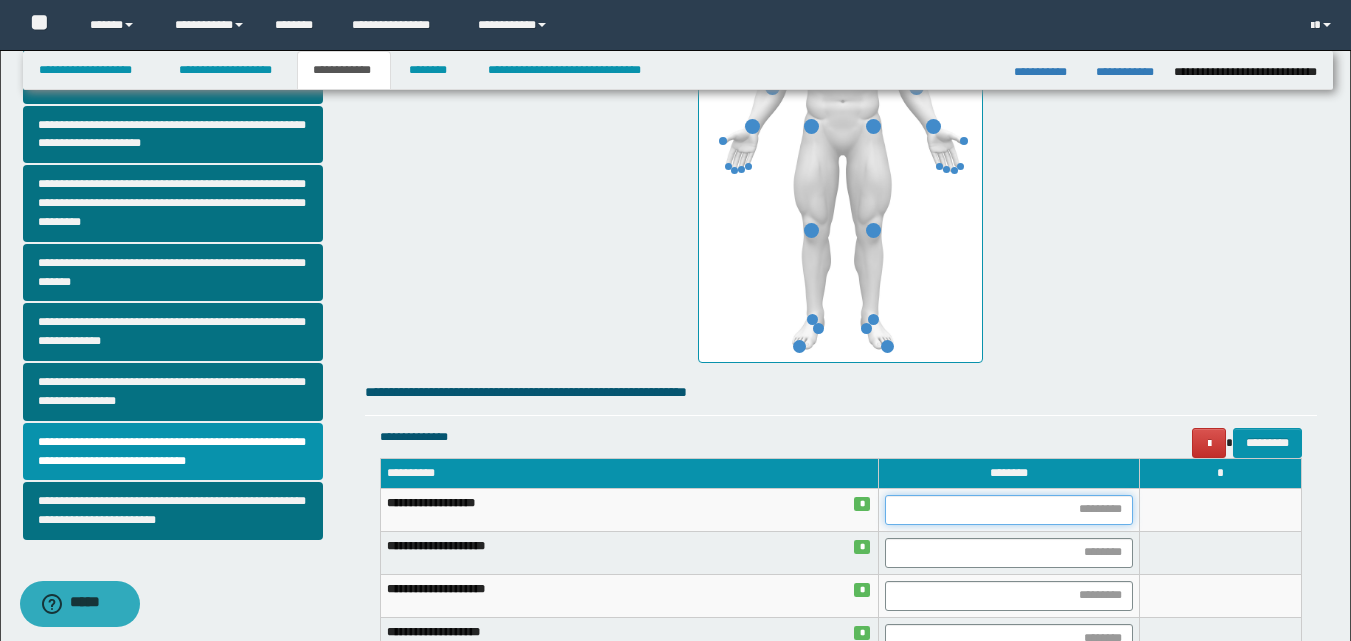 click at bounding box center (1009, 510) 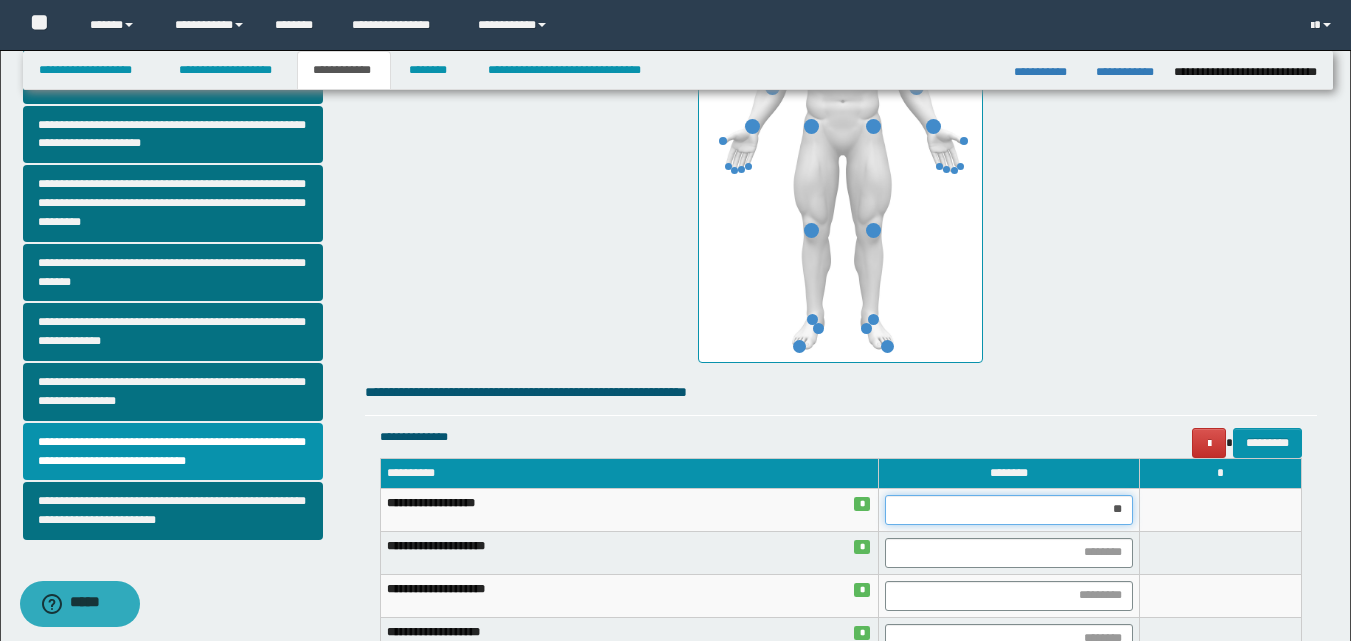 type on "***" 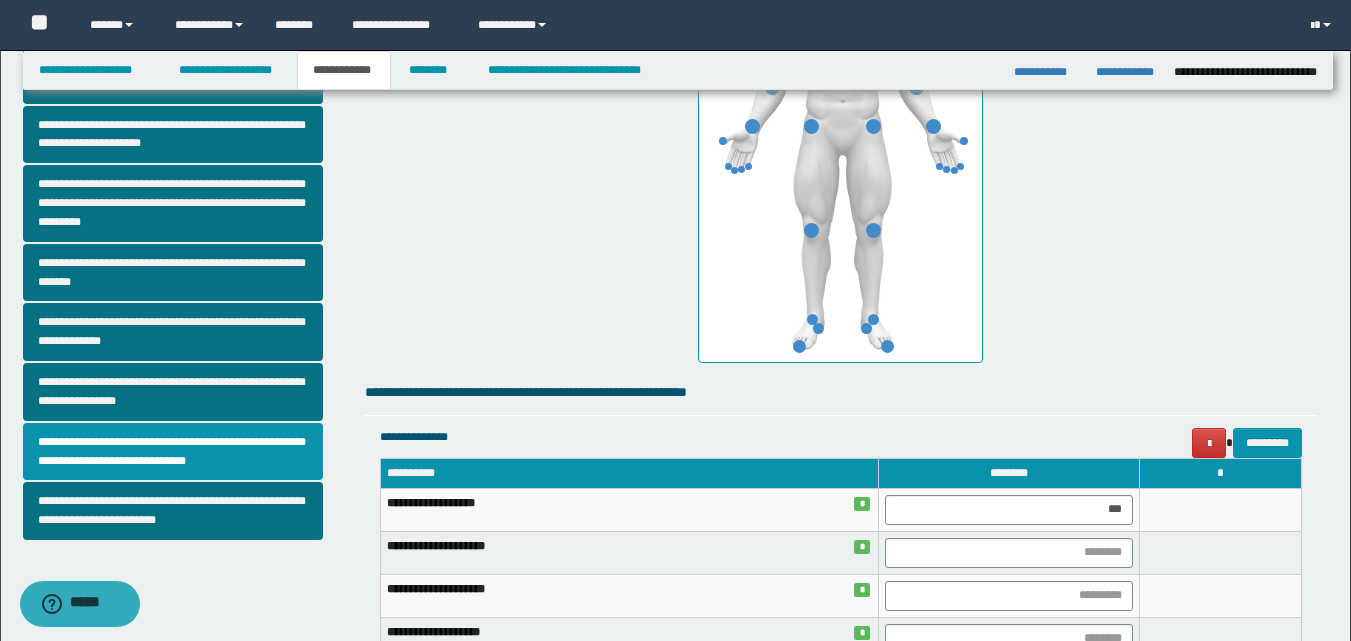 click at bounding box center [1221, 509] 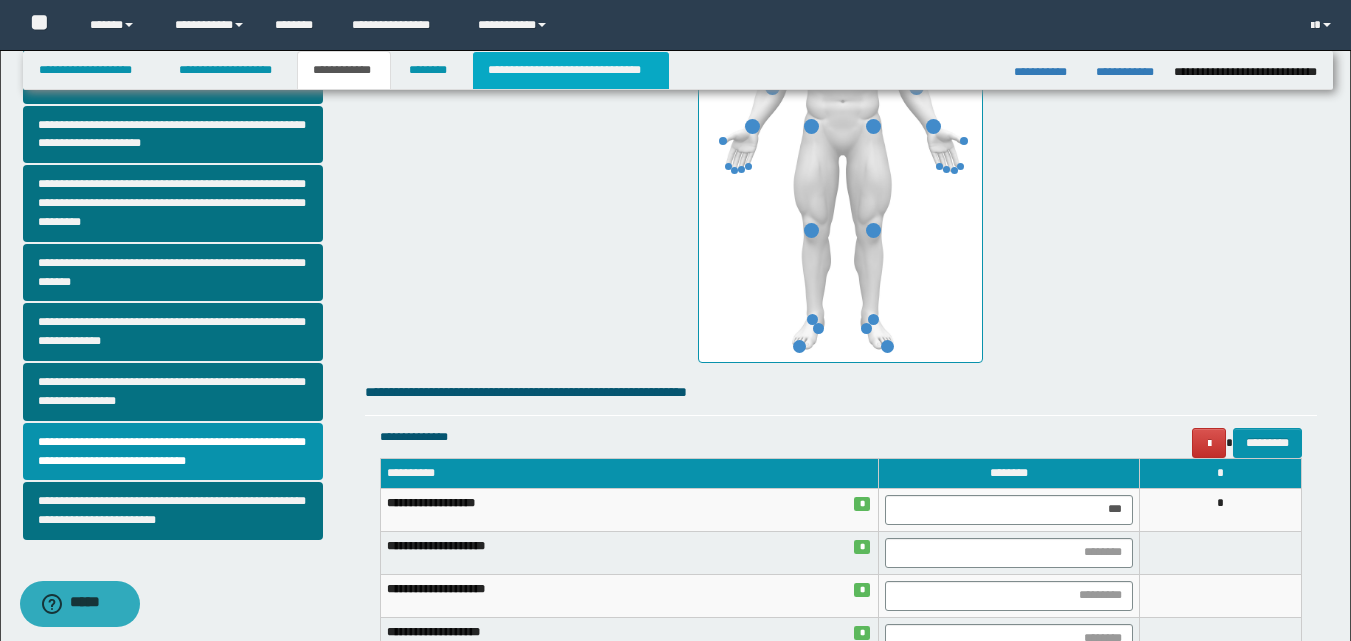 click on "**********" at bounding box center [570, 70] 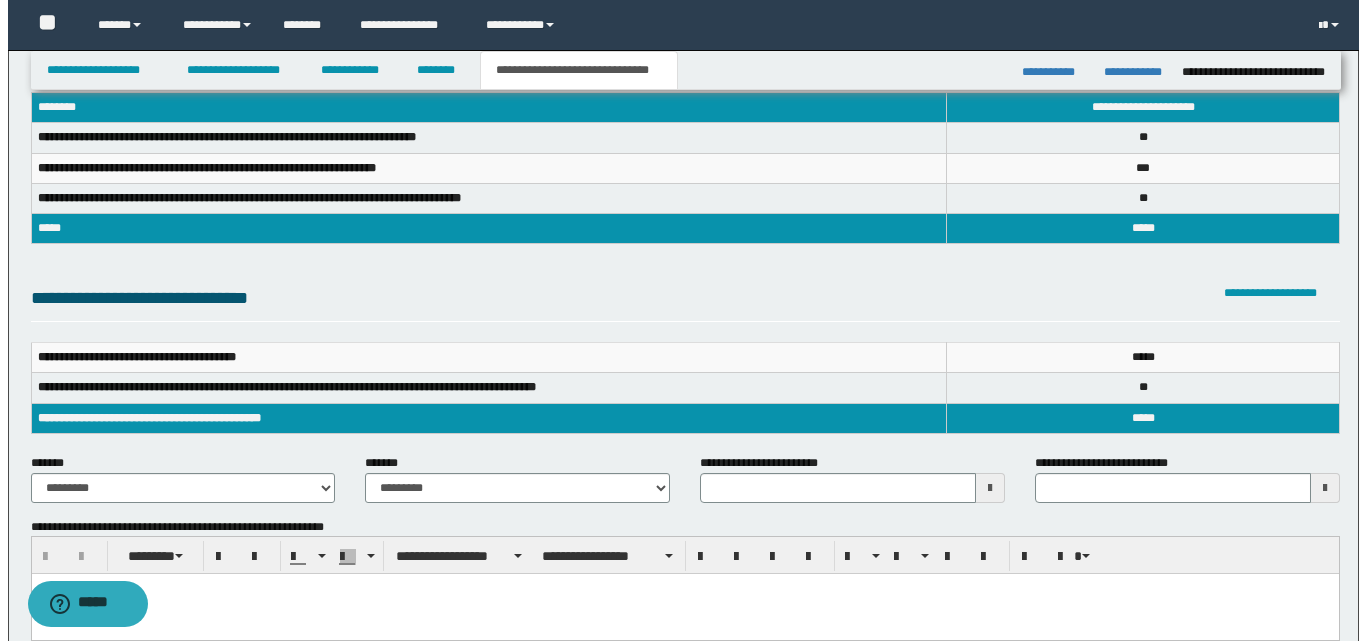 scroll, scrollTop: 0, scrollLeft: 0, axis: both 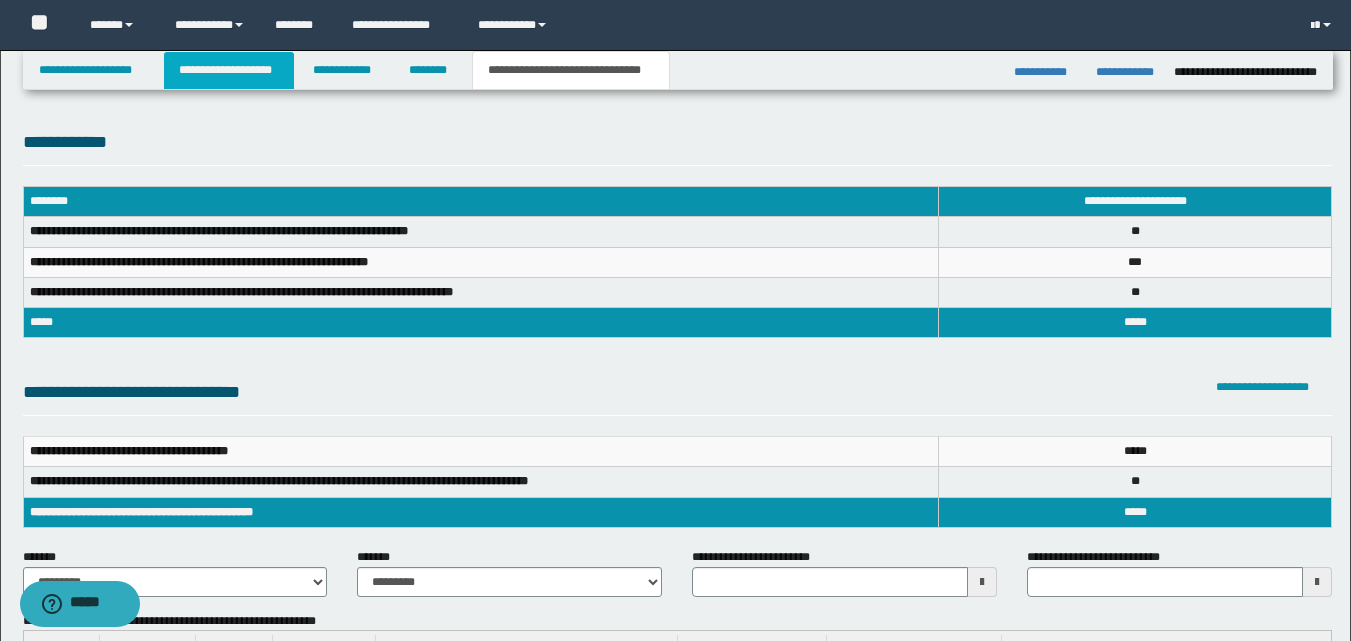 click on "**********" at bounding box center [229, 70] 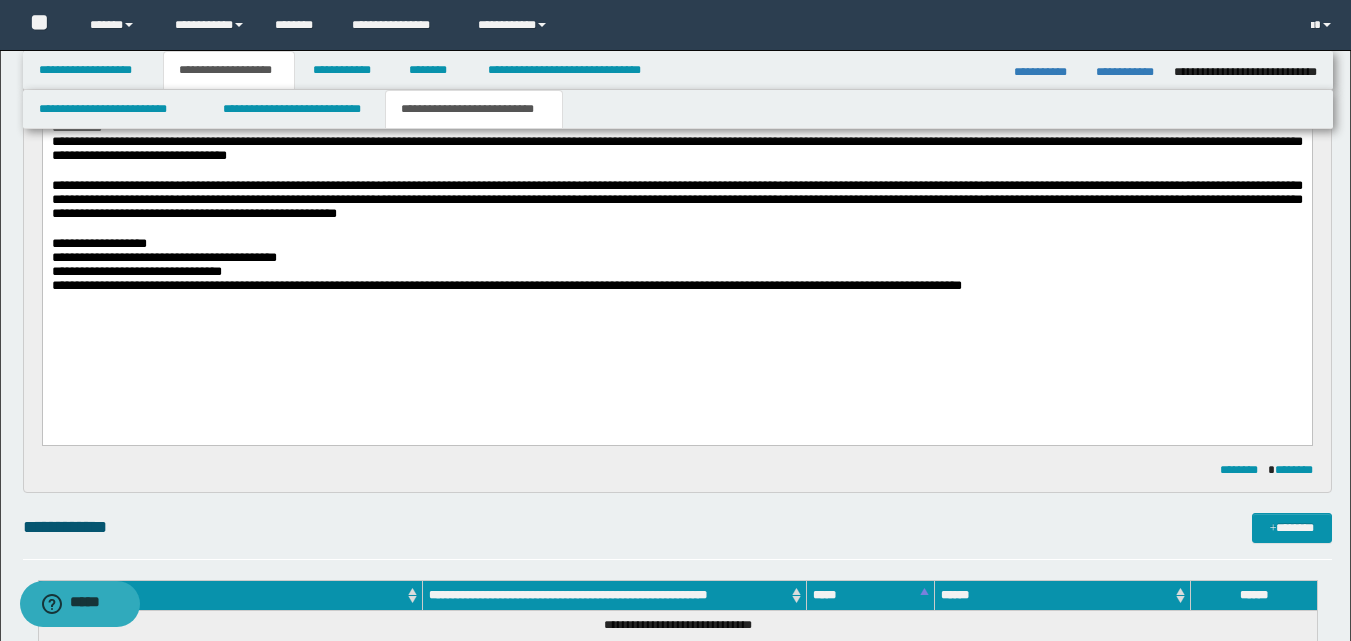 scroll, scrollTop: 300, scrollLeft: 0, axis: vertical 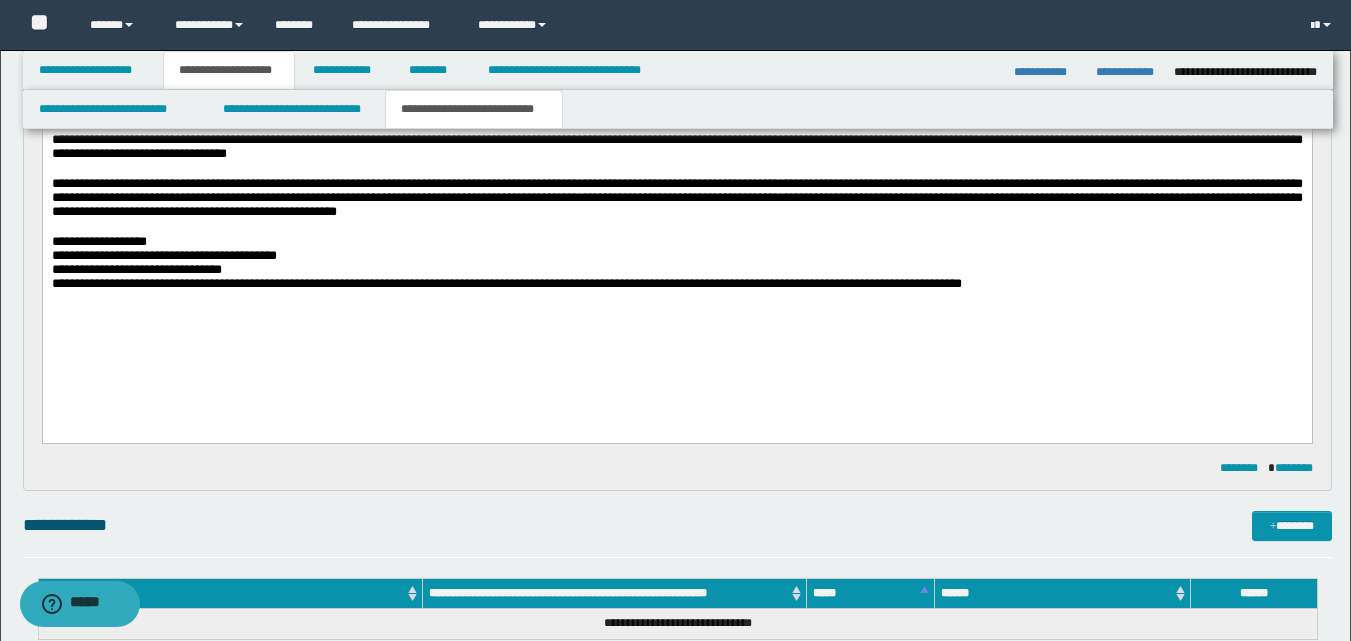 click on "**********" at bounding box center [676, 284] 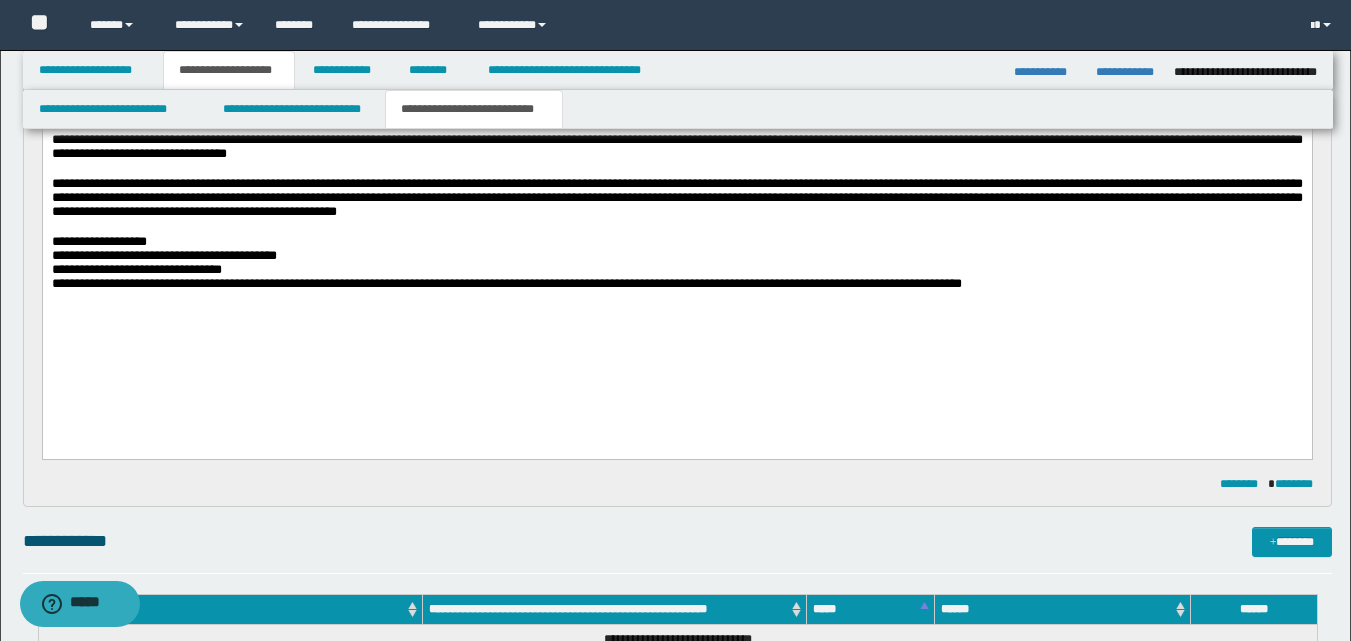 type 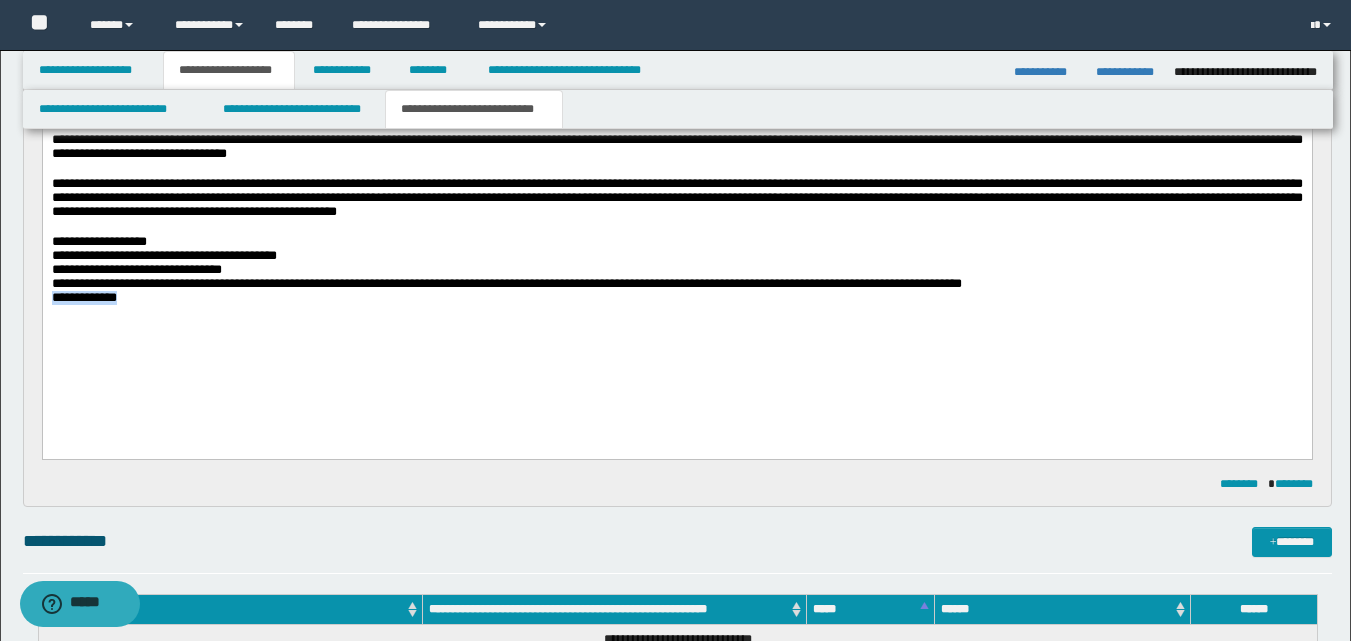 drag, startPoint x: 127, startPoint y: 325, endPoint x: 42, endPoint y: 323, distance: 85.02353 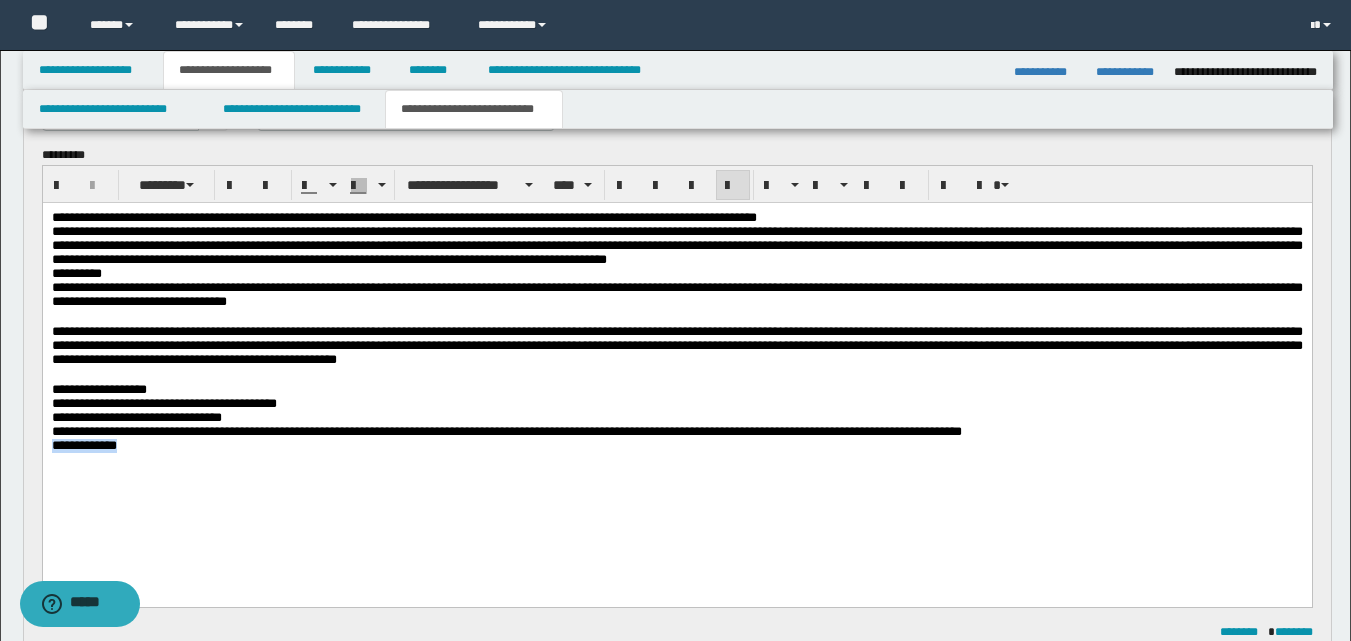 scroll, scrollTop: 100, scrollLeft: 0, axis: vertical 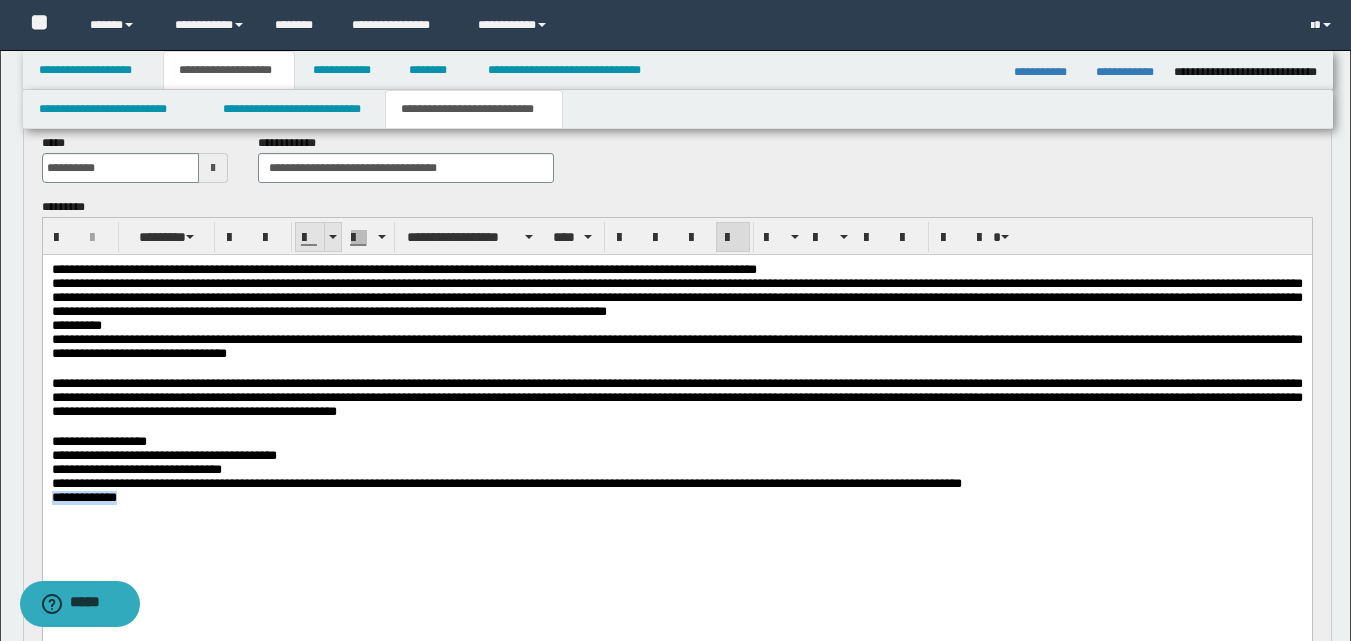 click at bounding box center [332, 237] 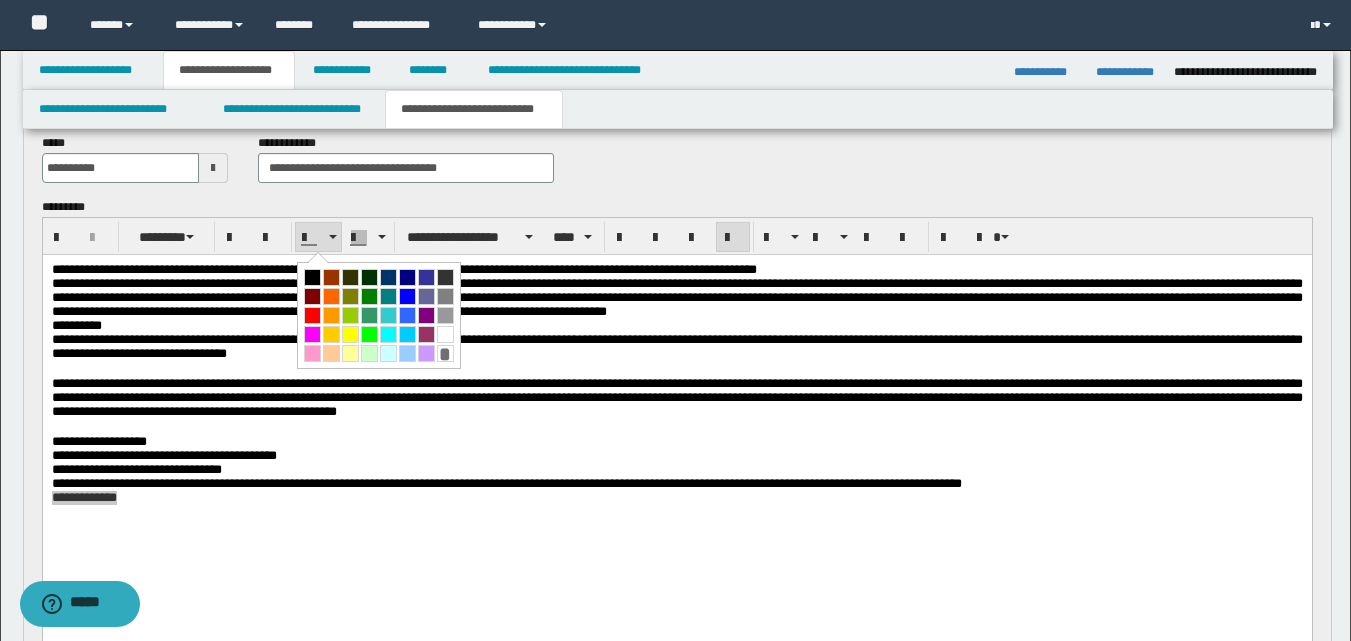 click at bounding box center (331, 296) 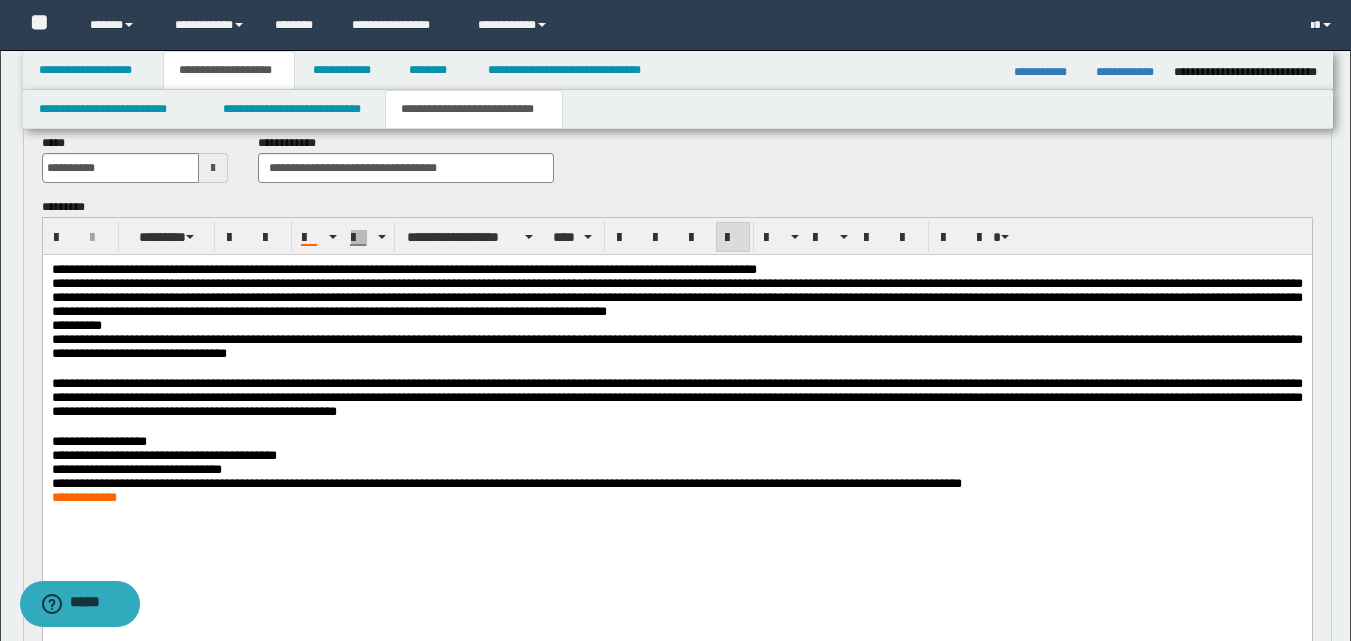 click on "**********" at bounding box center (676, 417) 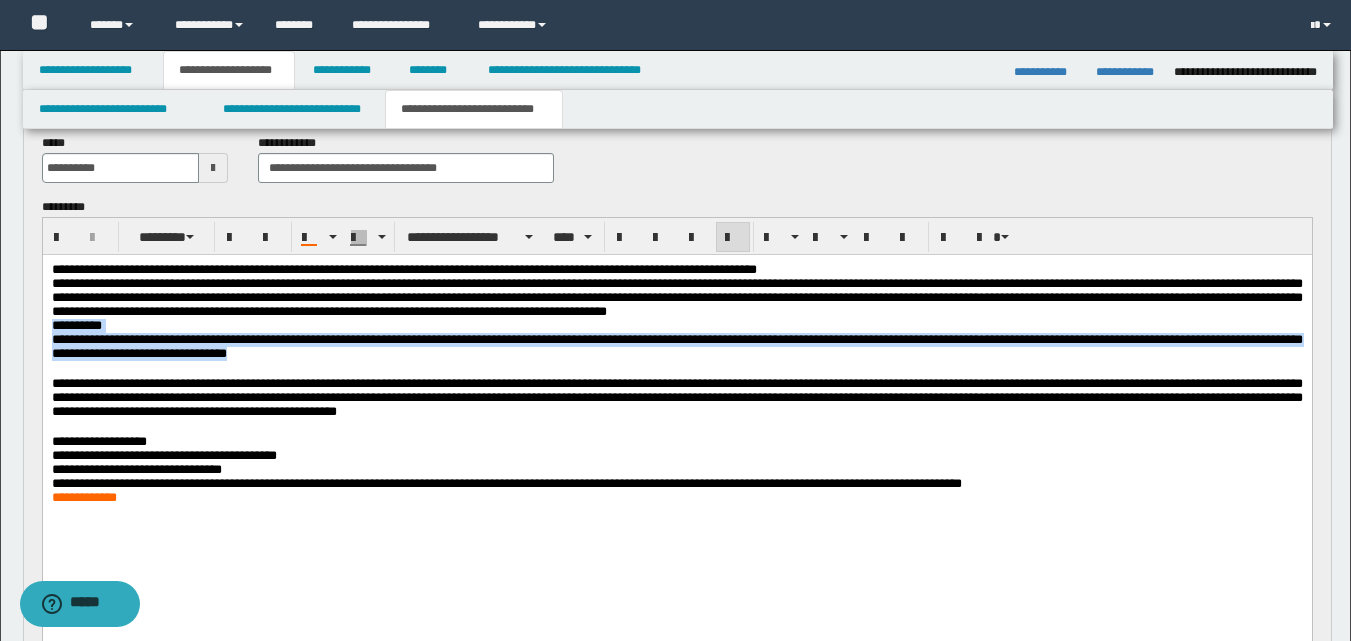 drag, startPoint x: 53, startPoint y: 336, endPoint x: 595, endPoint y: 366, distance: 542.82965 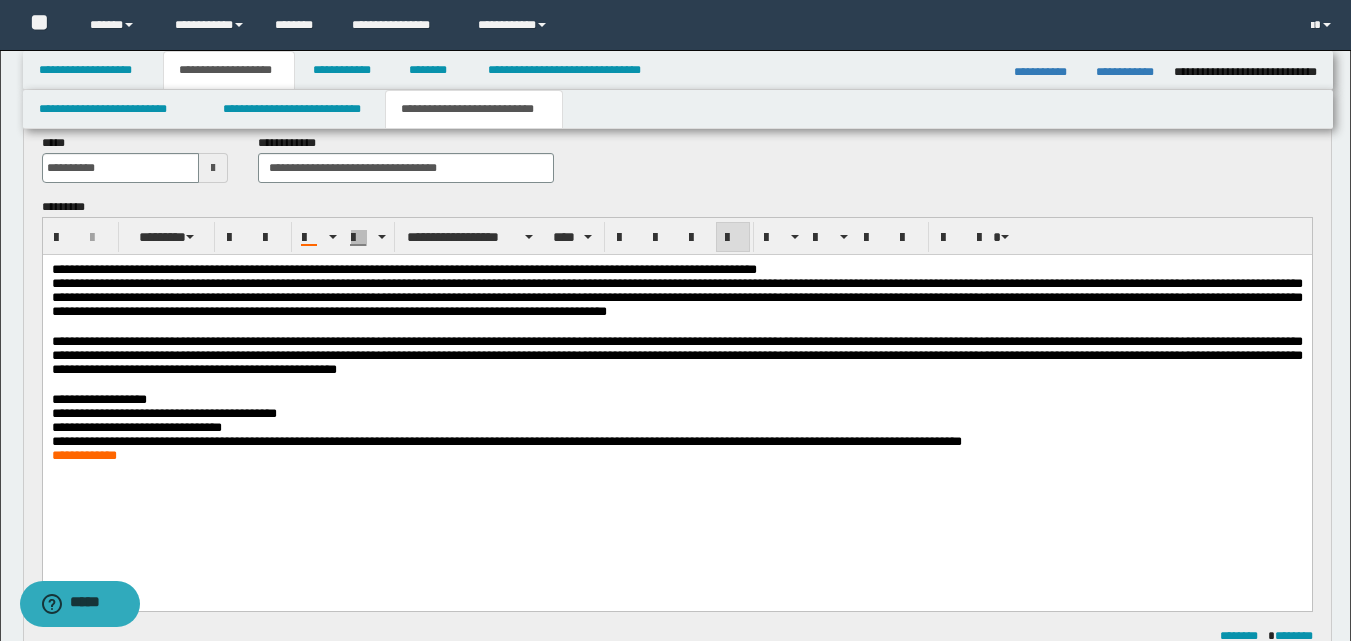 click on "**********" at bounding box center [676, 356] 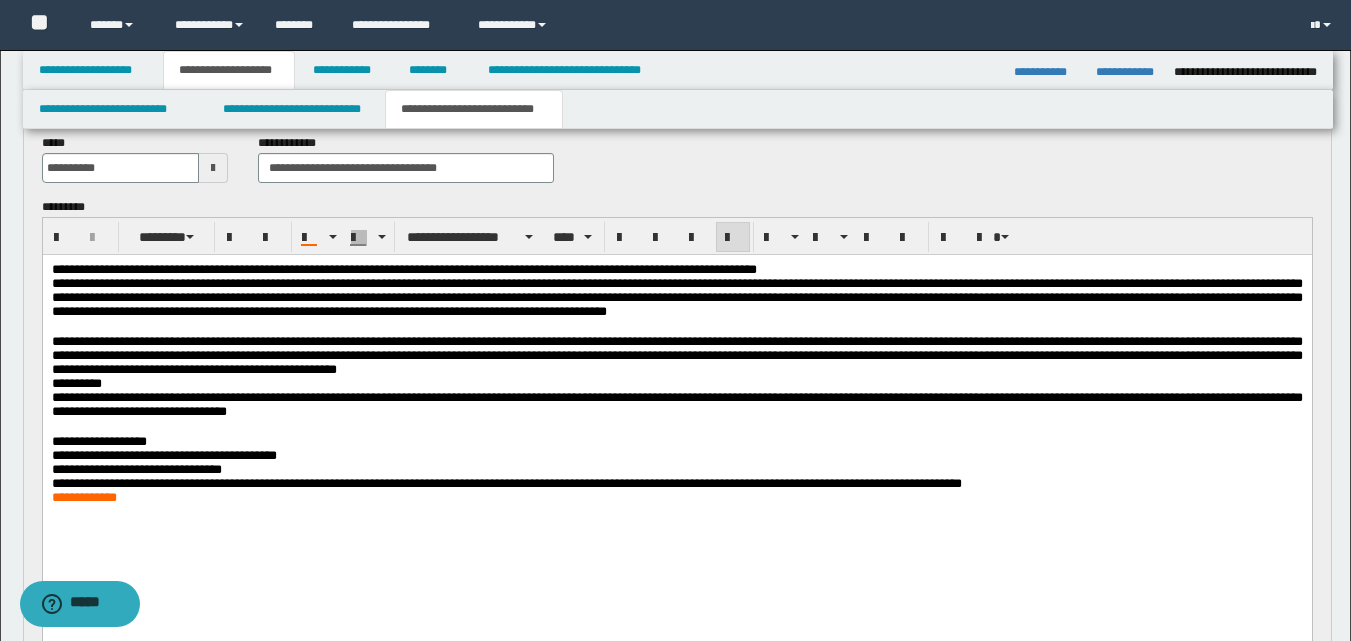 click on "**********" at bounding box center [98, 441] 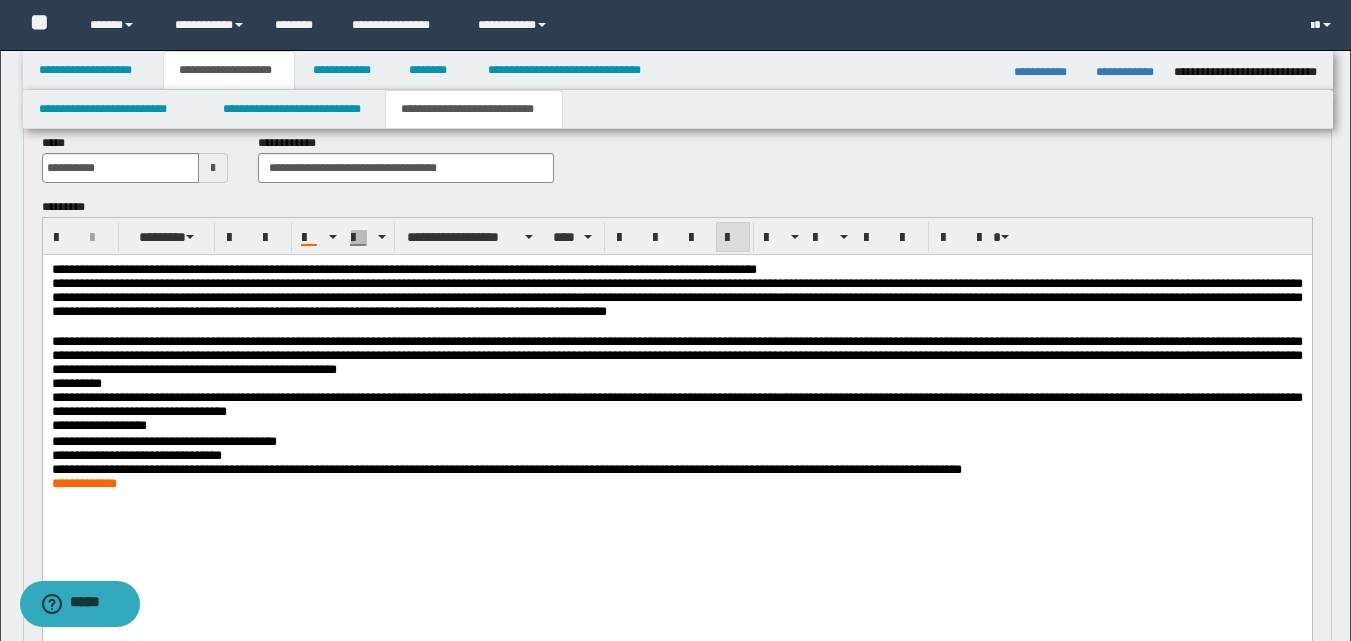 click on "**********" at bounding box center [136, 455] 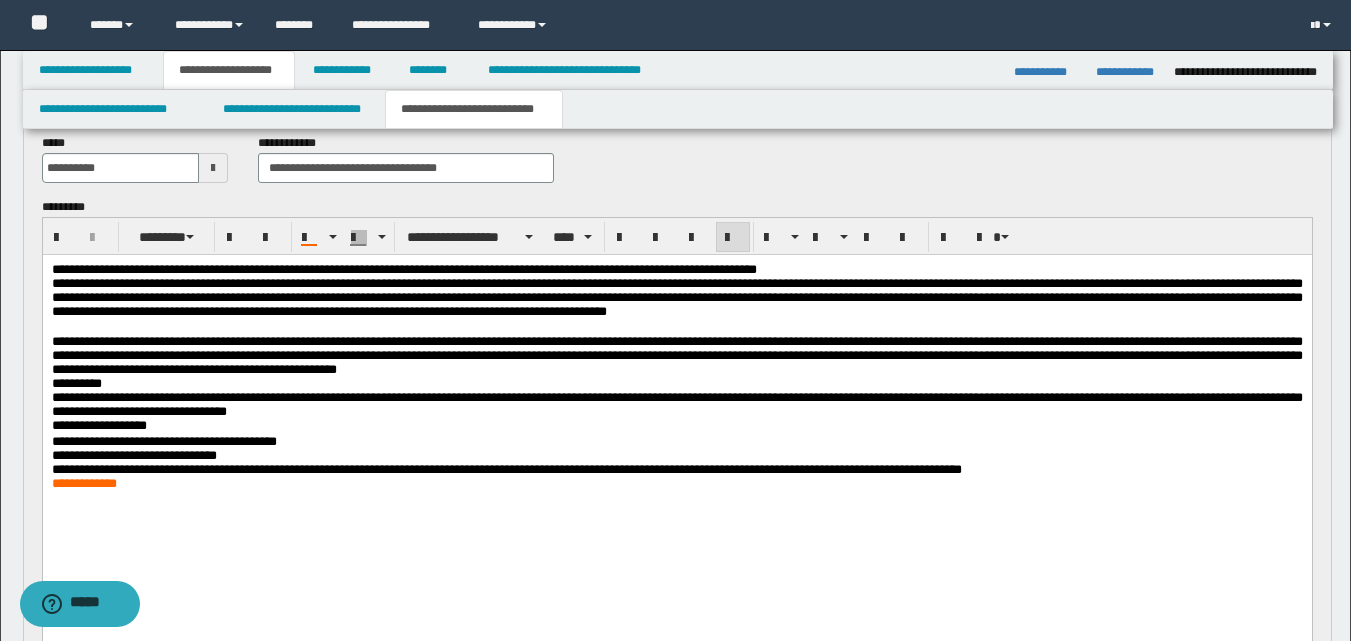 click on "**********" at bounding box center [676, 410] 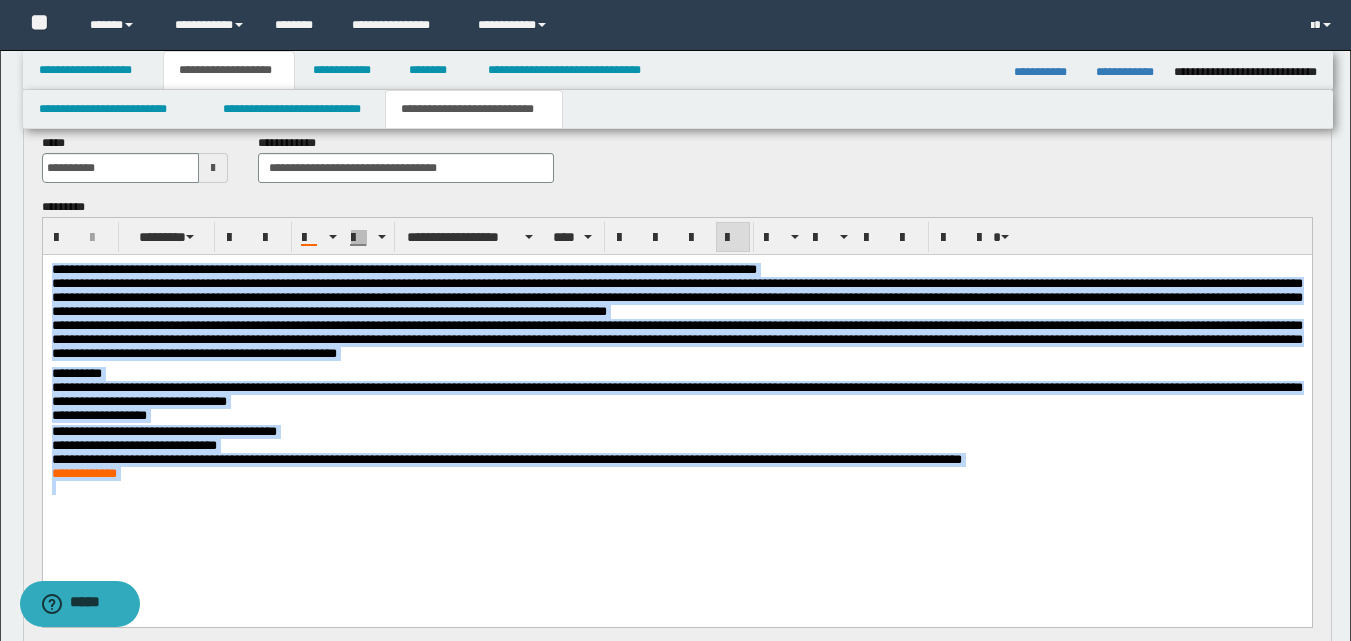 drag, startPoint x: 52, startPoint y: 262, endPoint x: 1056, endPoint y: 567, distance: 1049.305 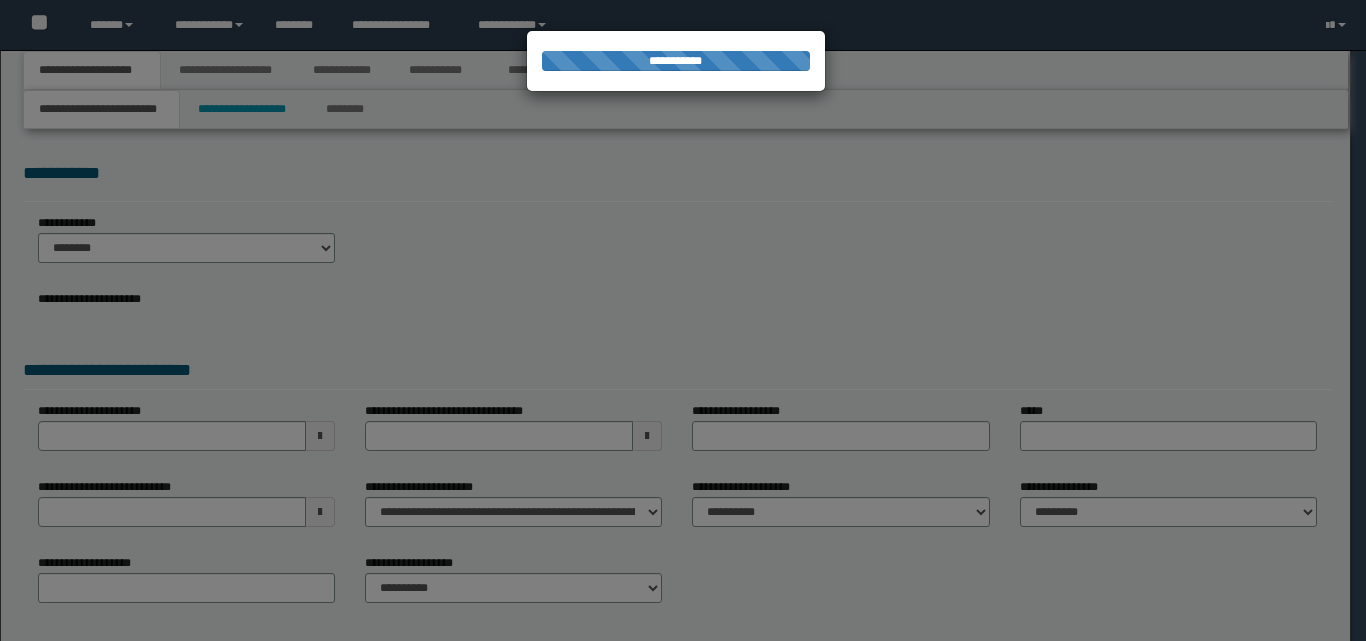 scroll, scrollTop: 0, scrollLeft: 0, axis: both 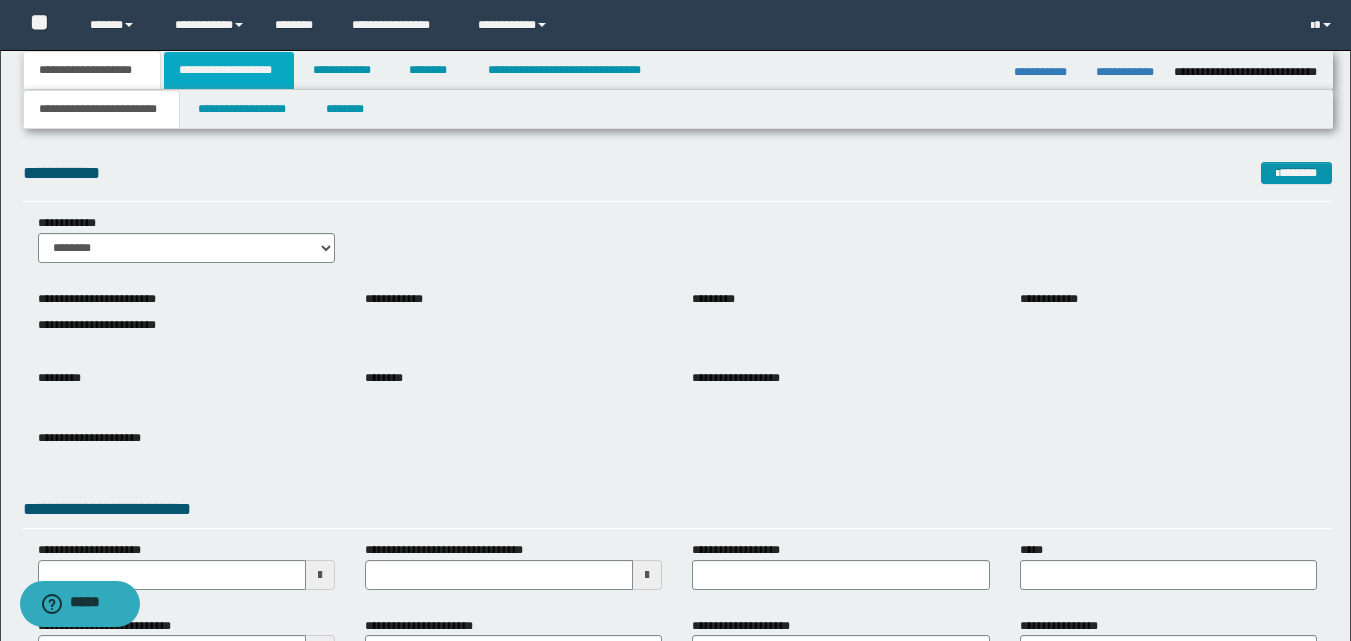 click on "**********" at bounding box center (229, 70) 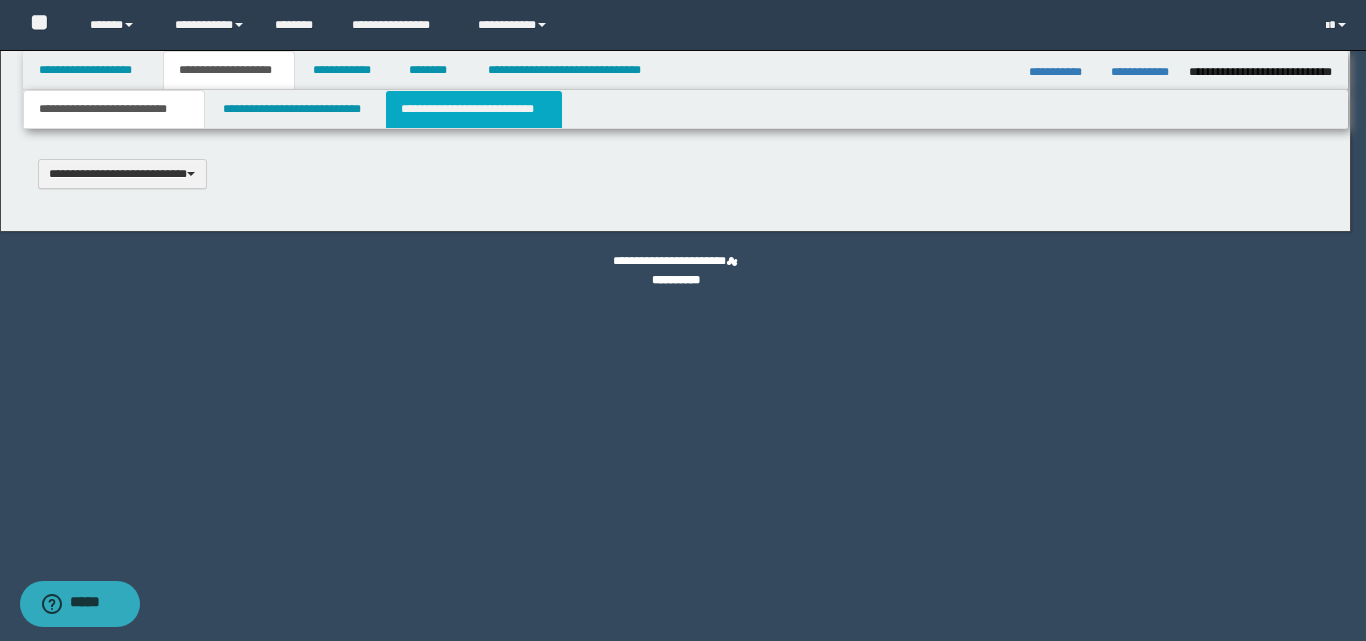 type 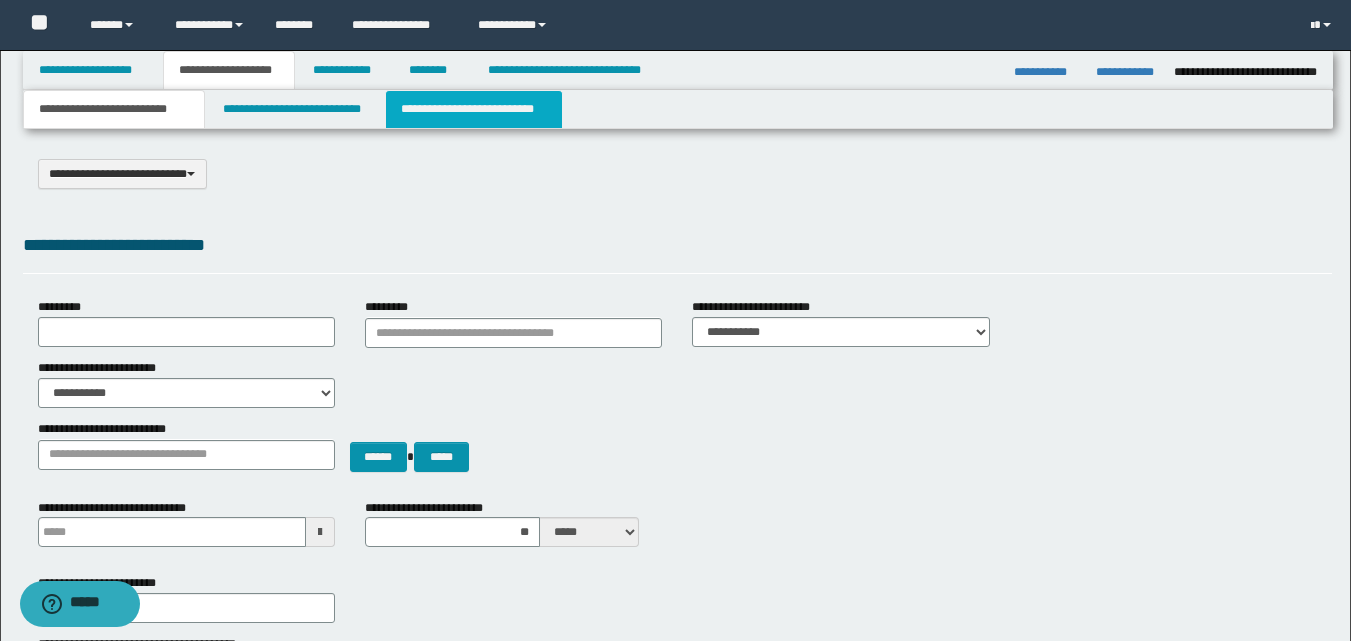 click on "**********" at bounding box center (474, 109) 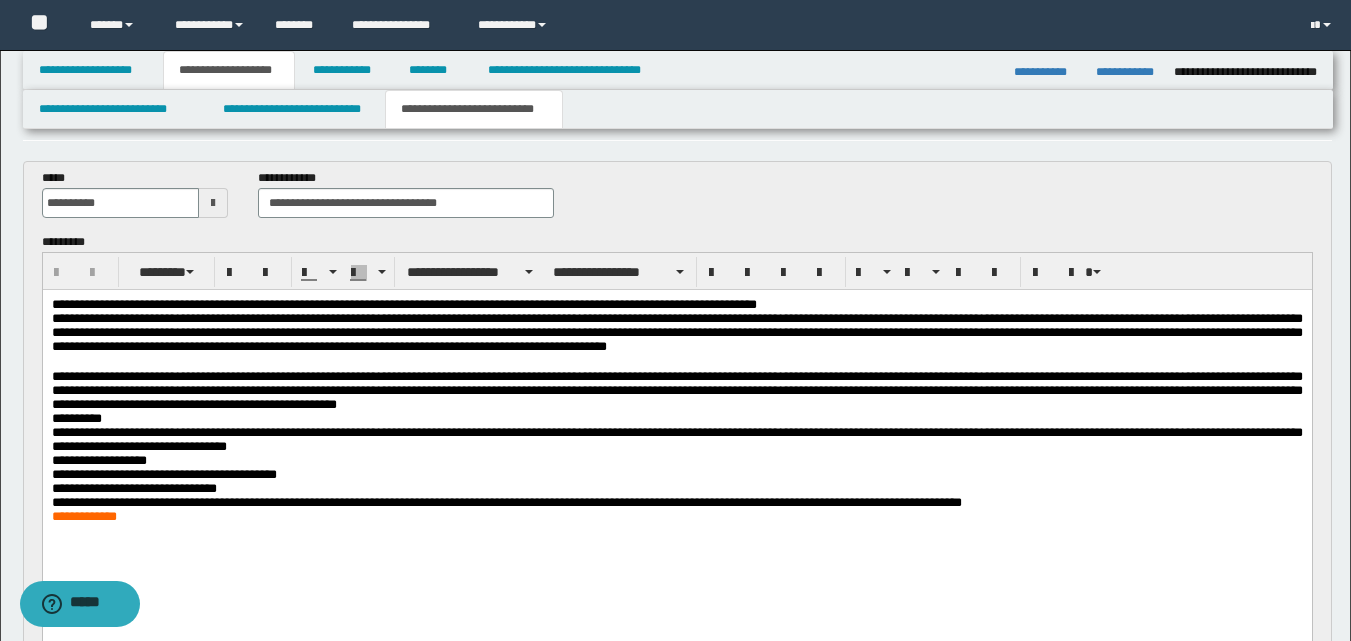 scroll, scrollTop: 200, scrollLeft: 0, axis: vertical 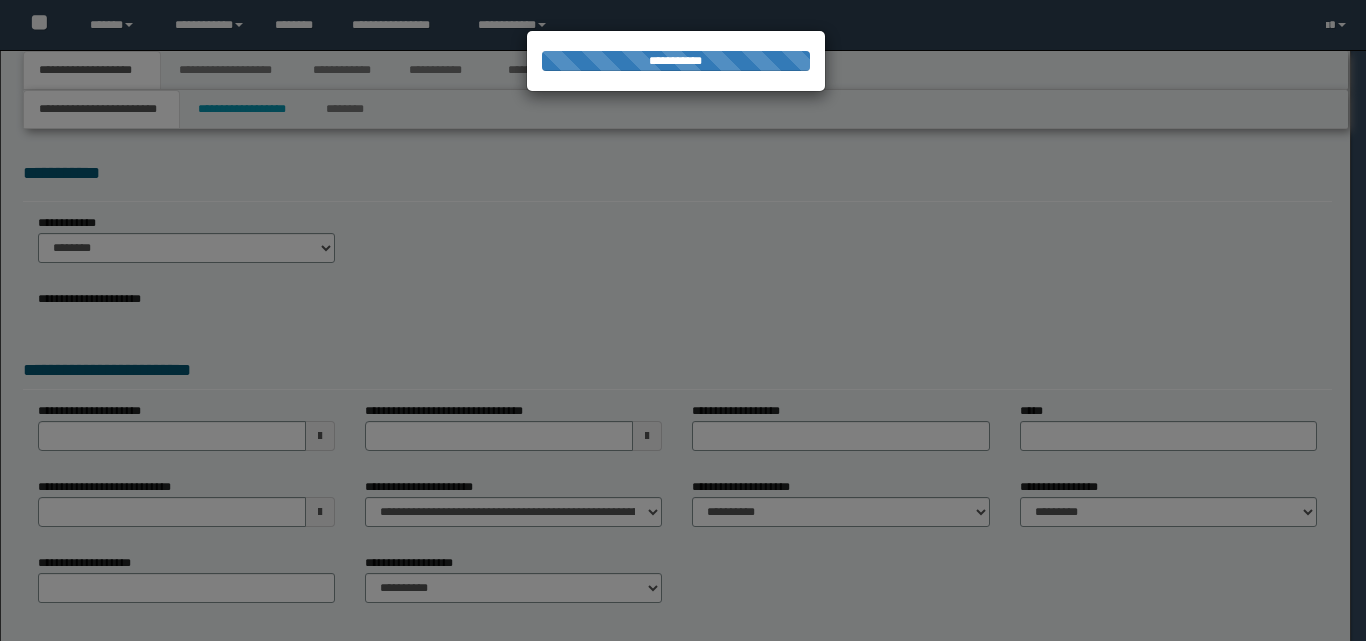 select on "*" 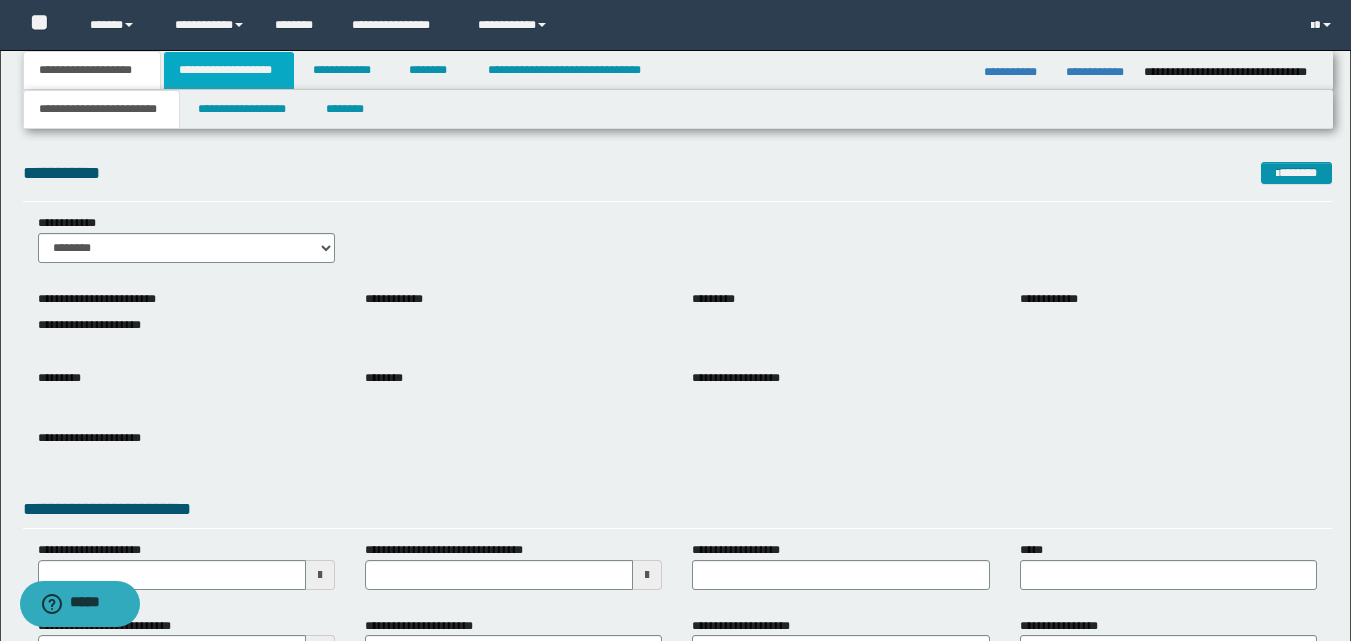 click on "**********" at bounding box center (229, 70) 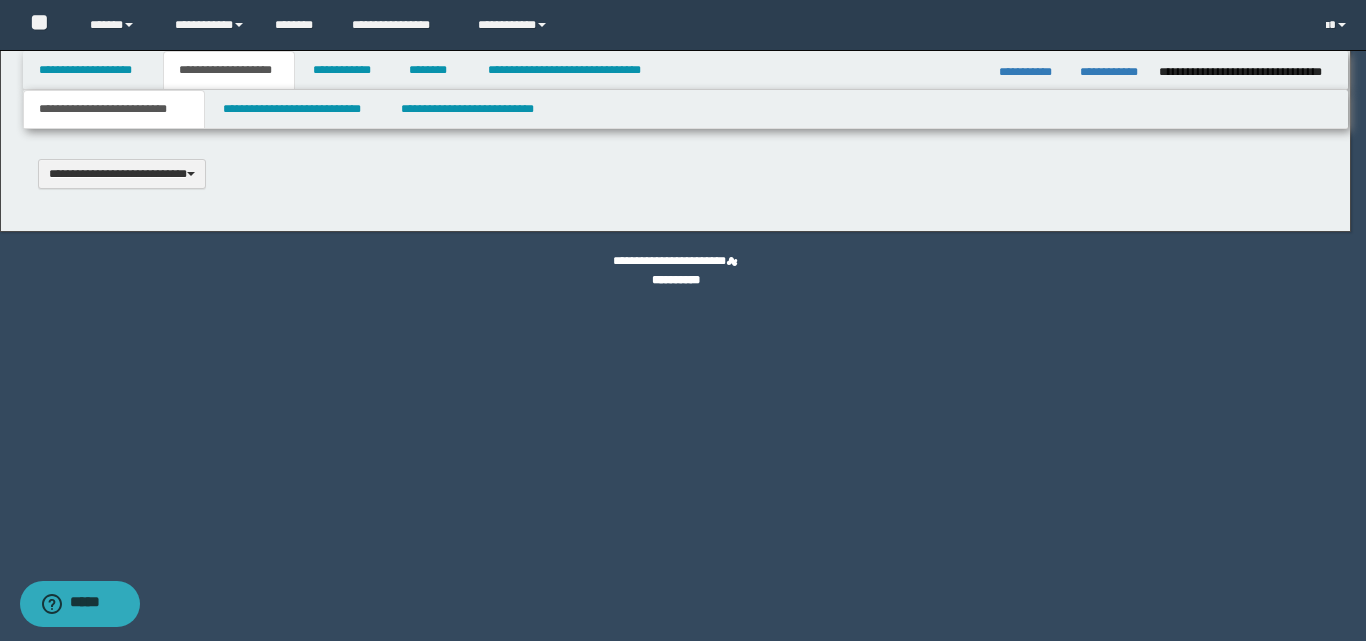 type 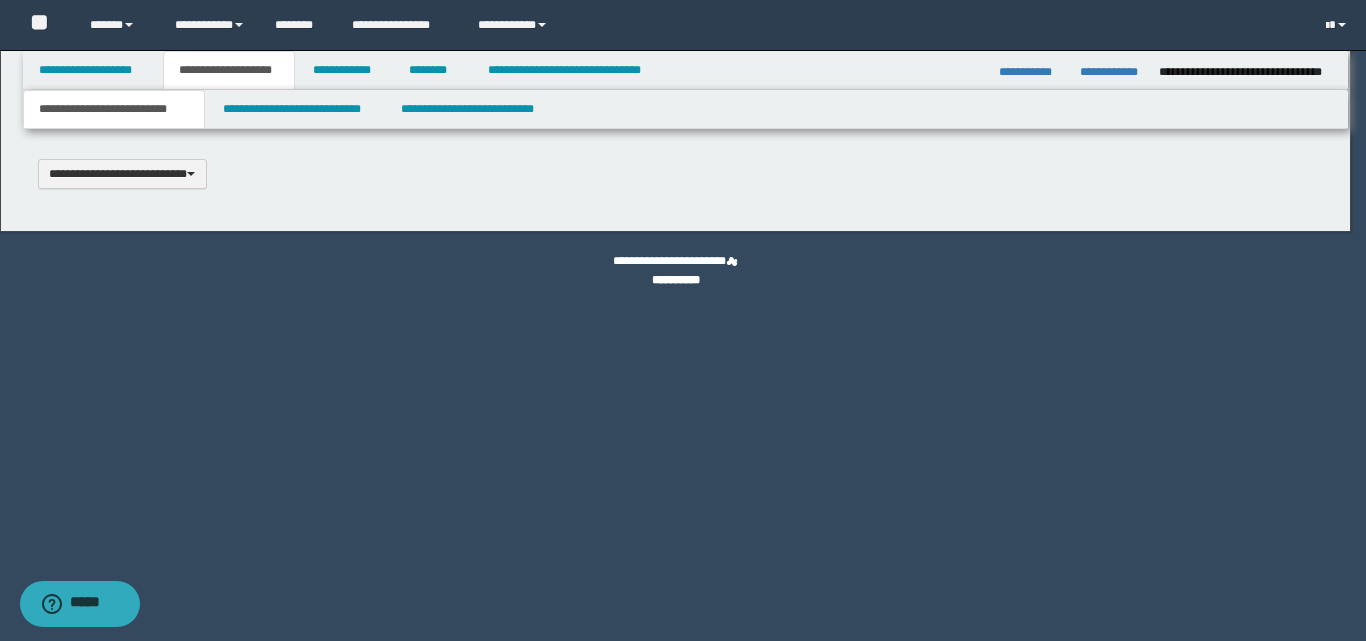 scroll, scrollTop: 0, scrollLeft: 0, axis: both 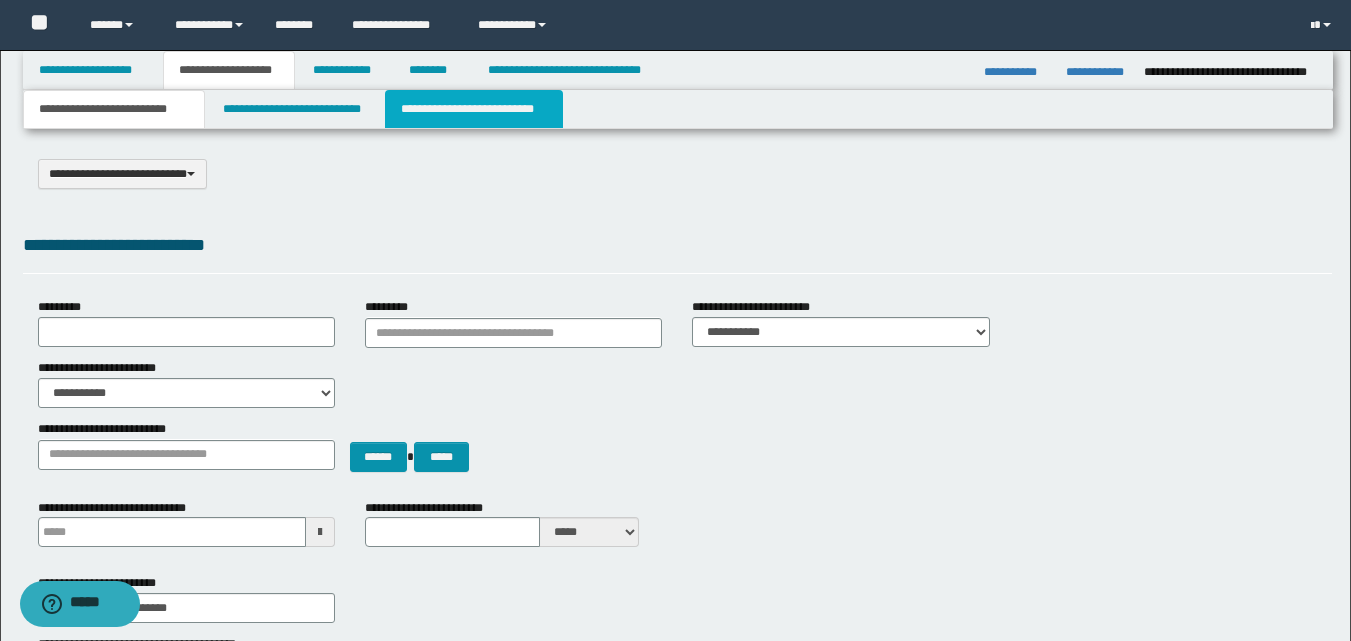 click on "**********" at bounding box center [474, 109] 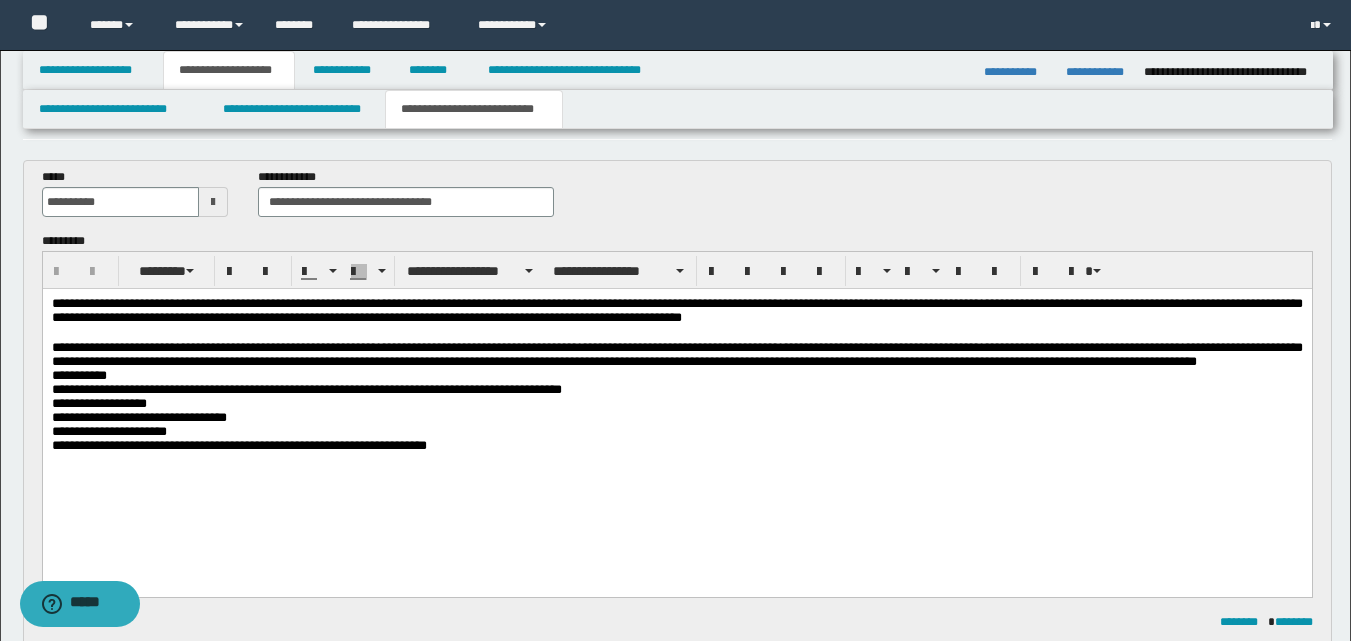 scroll, scrollTop: 100, scrollLeft: 0, axis: vertical 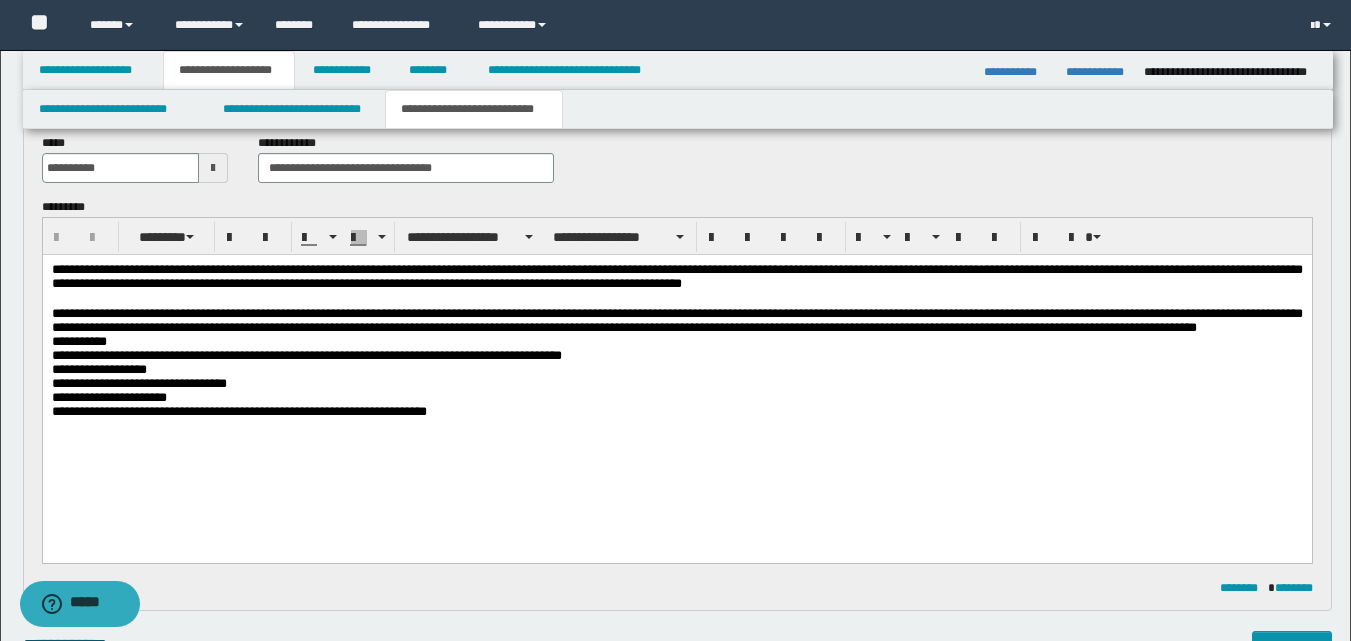 drag, startPoint x: 44, startPoint y: 308, endPoint x: 83, endPoint y: 633, distance: 327.33163 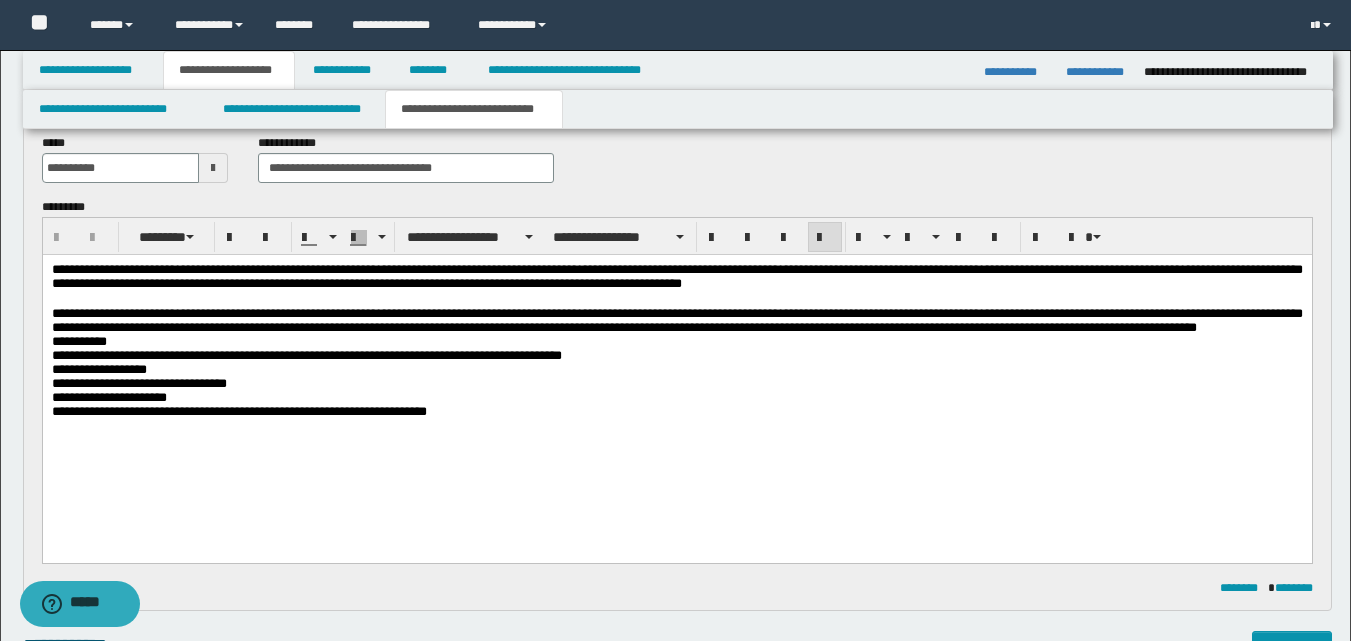 click on "**********" at bounding box center (676, 320) 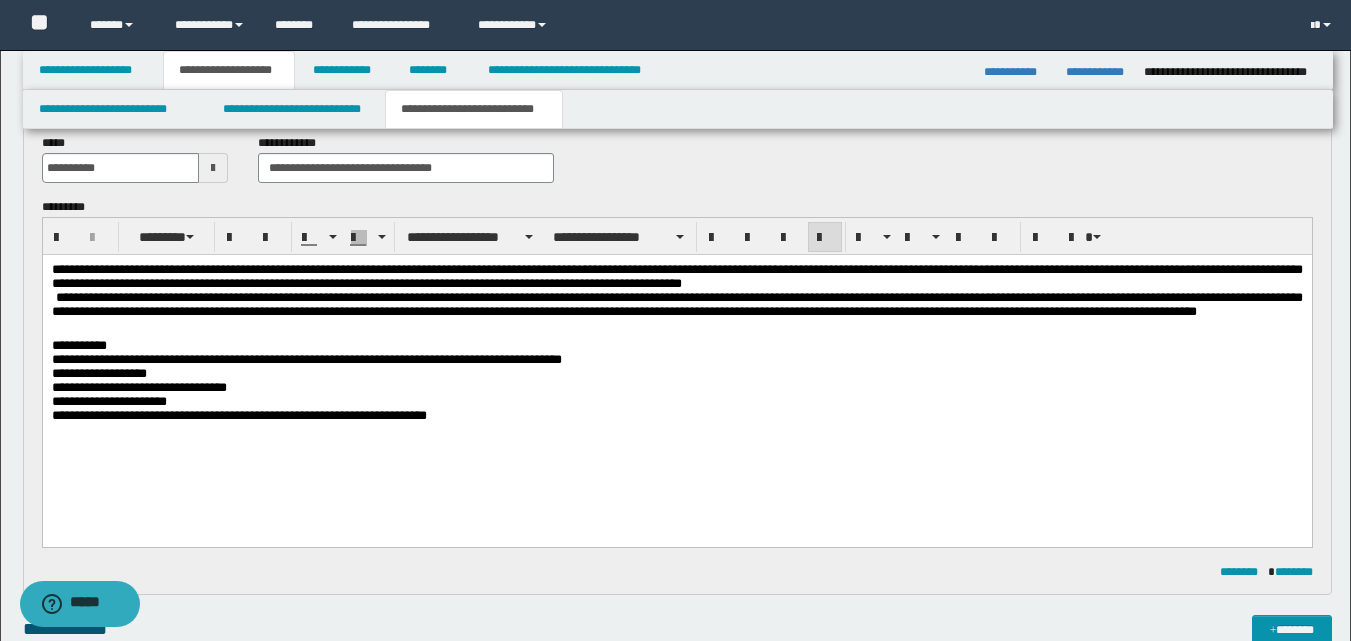 type 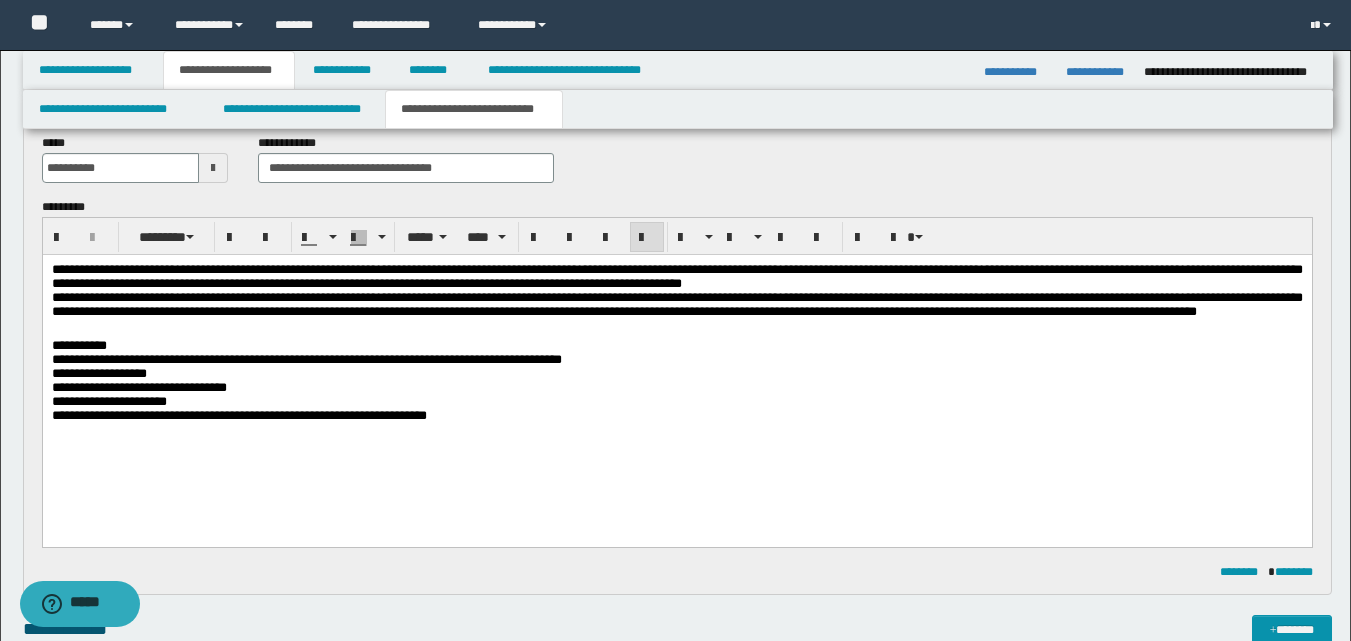 click on "**********" at bounding box center [306, 359] 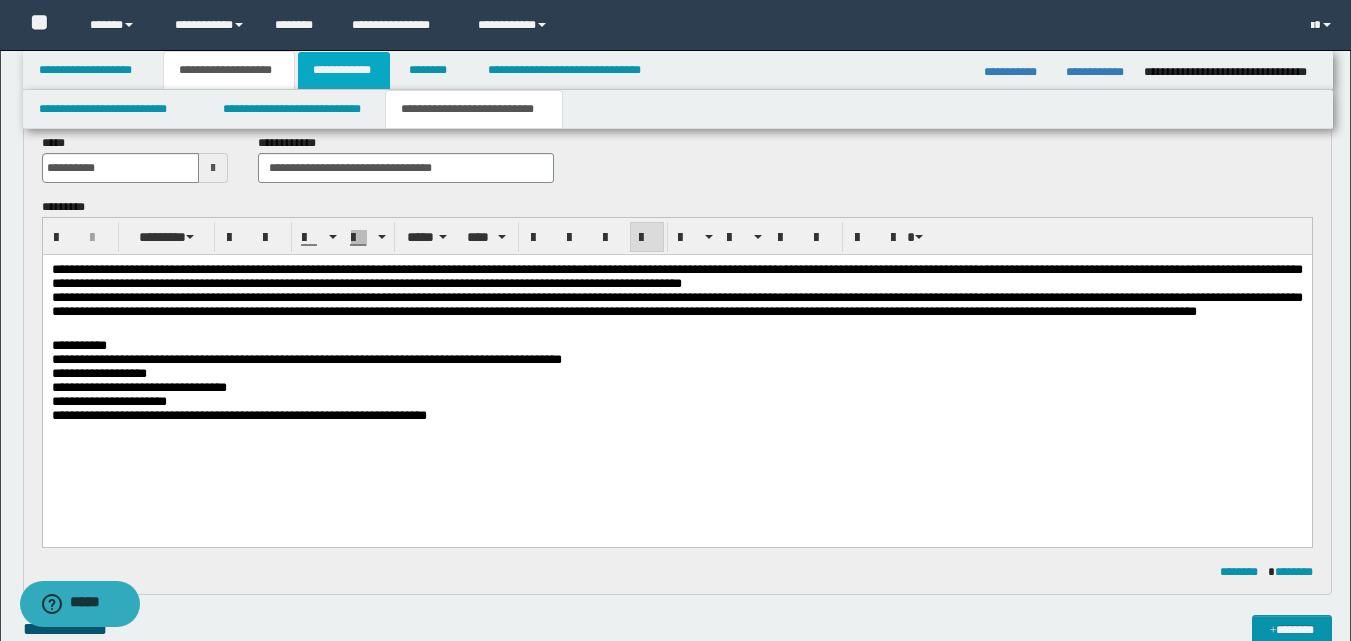 click on "**********" at bounding box center (344, 70) 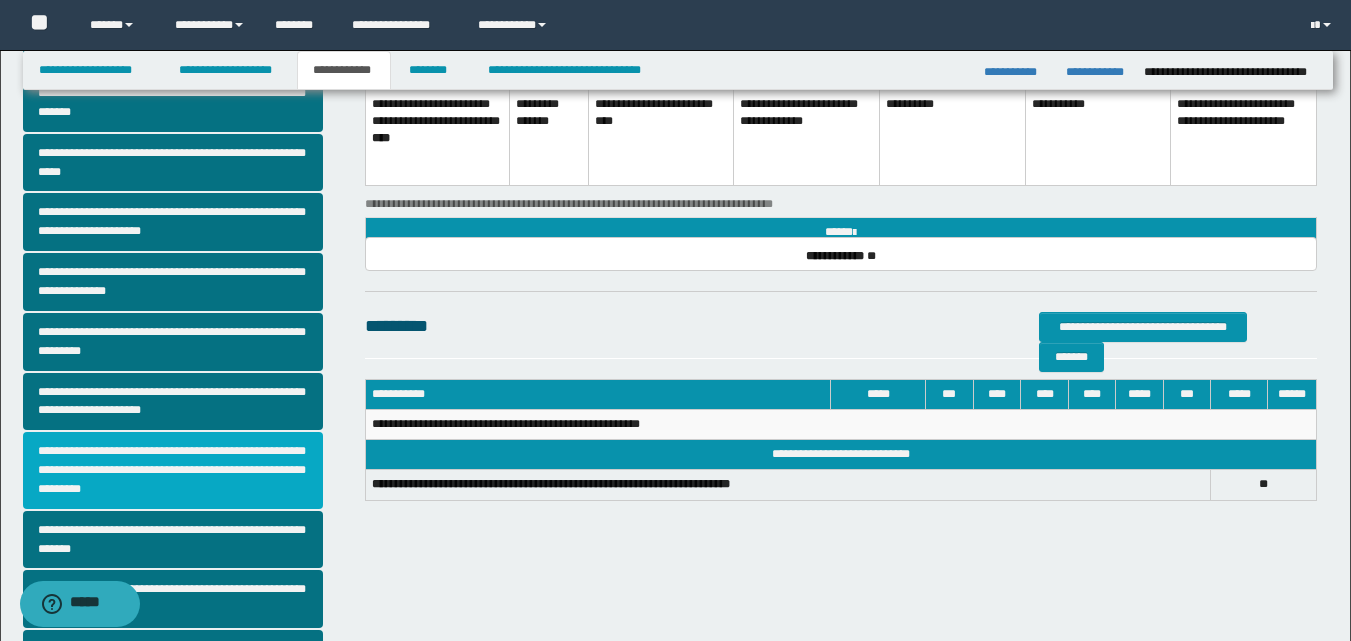 scroll, scrollTop: 269, scrollLeft: 0, axis: vertical 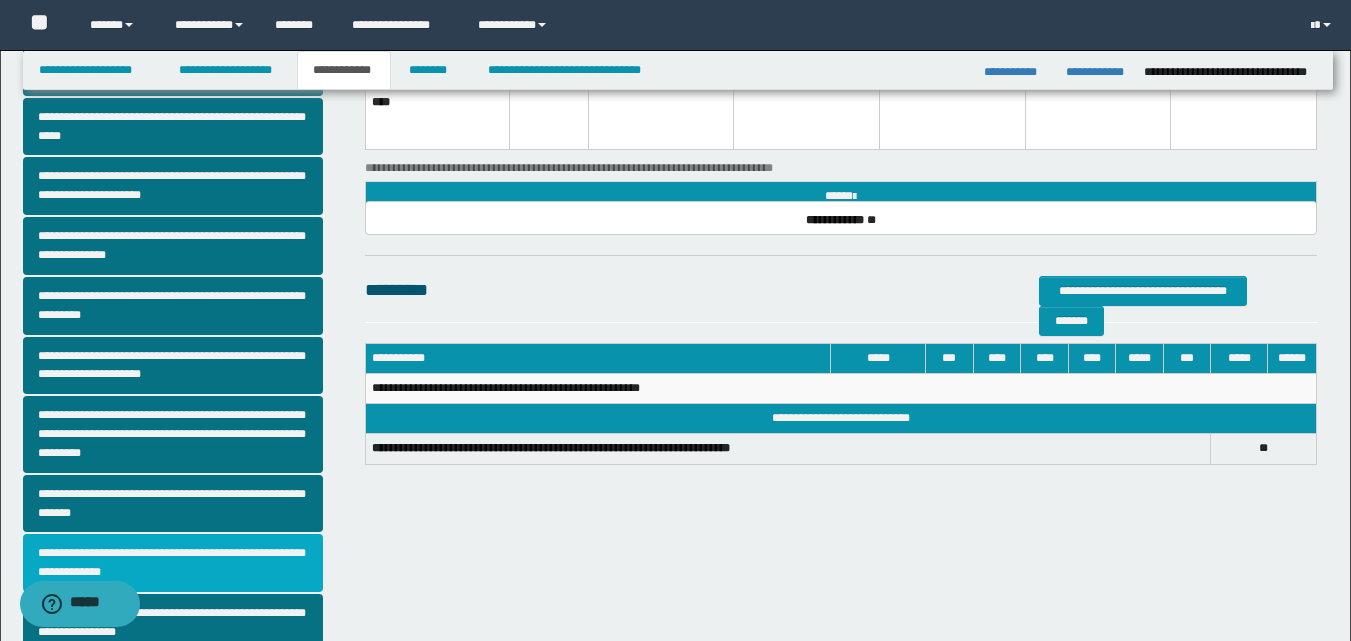 click on "**********" at bounding box center [173, 563] 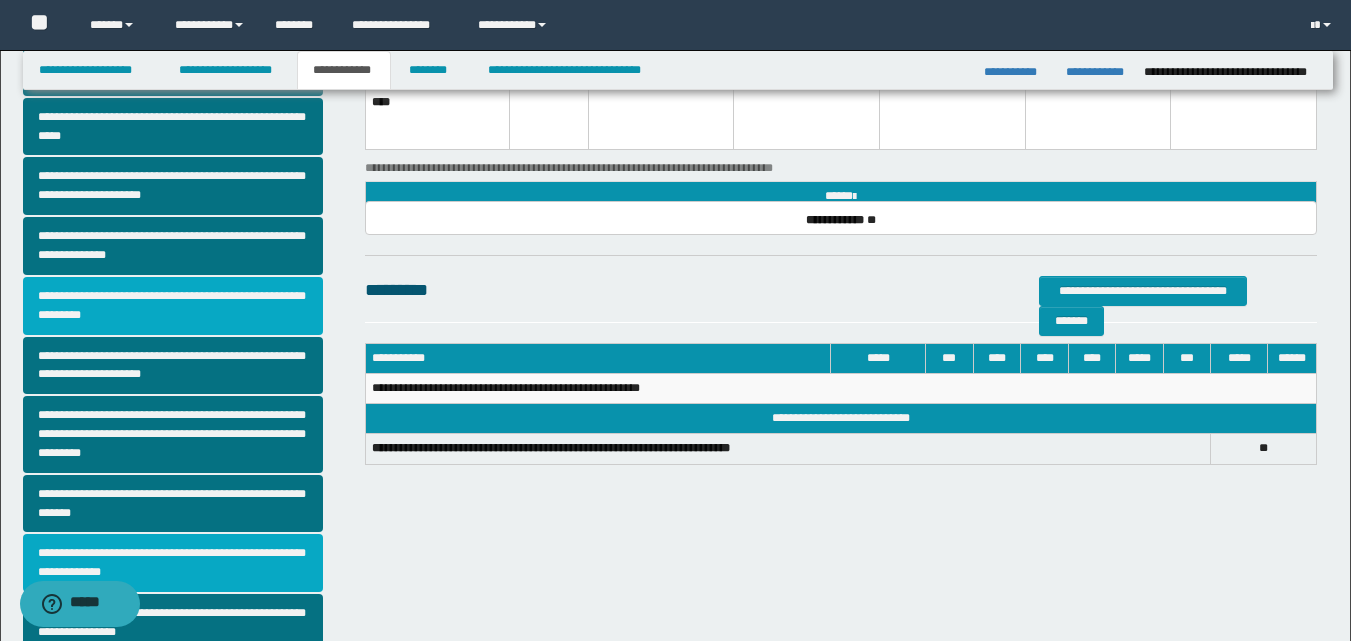scroll, scrollTop: 0, scrollLeft: 0, axis: both 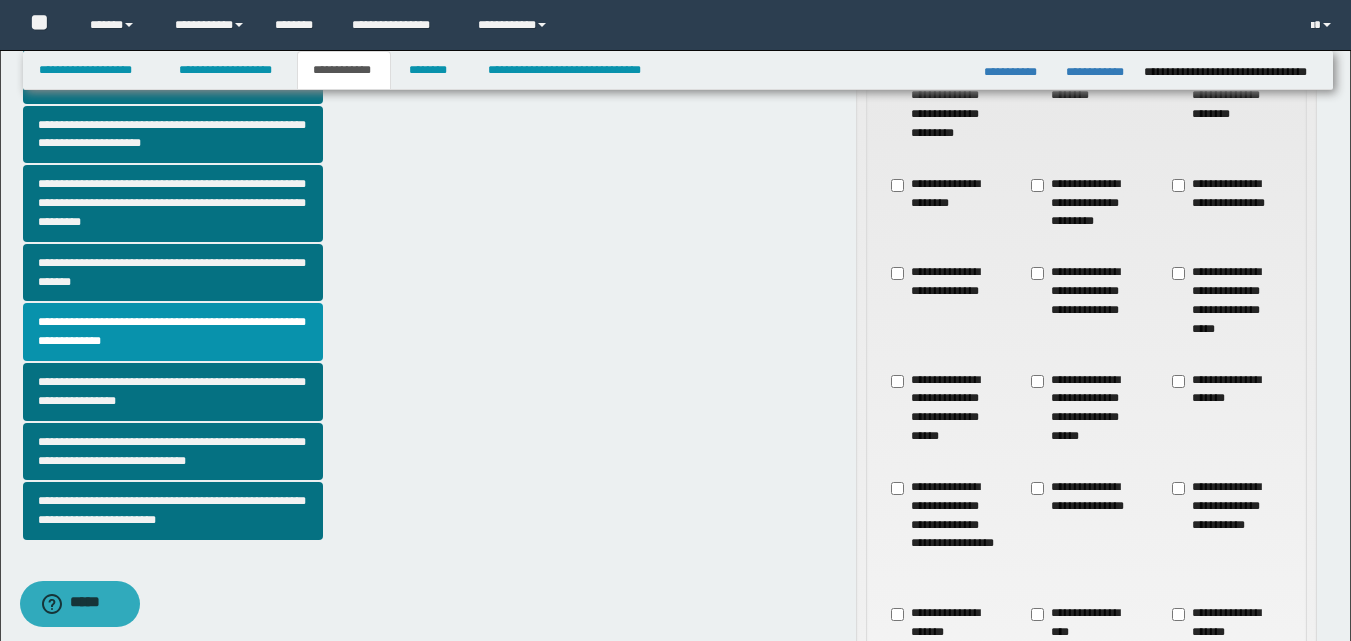 click on "**********" at bounding box center (946, 408) 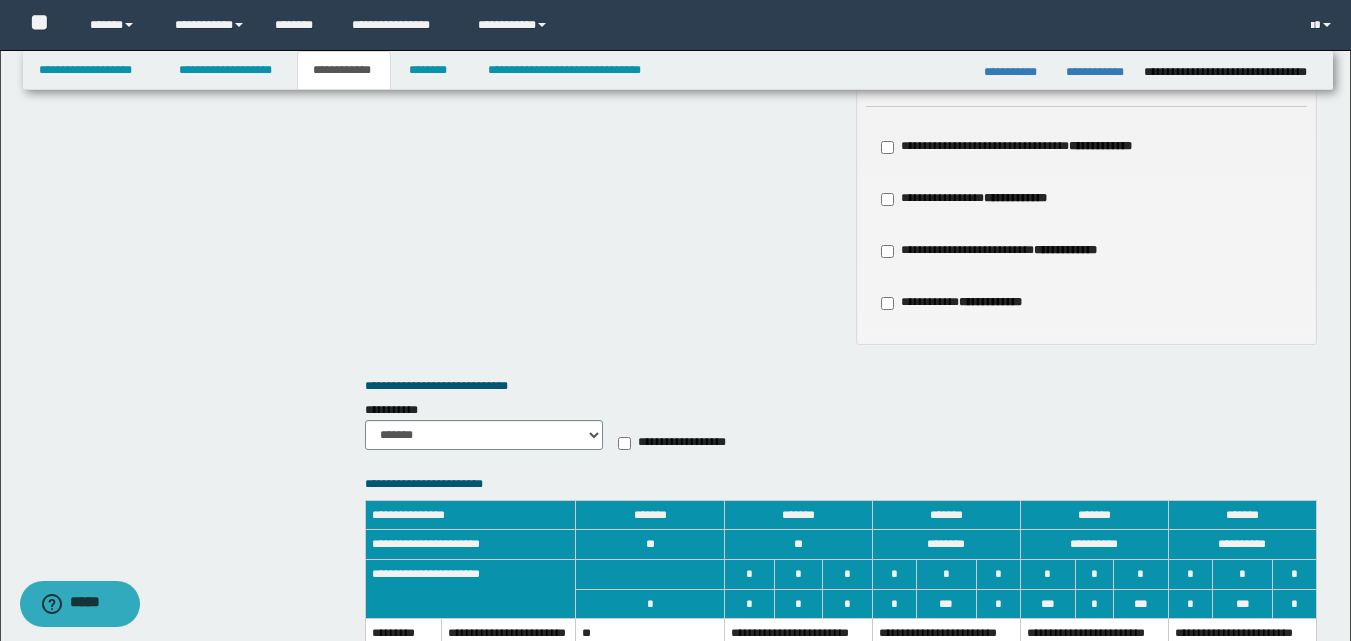scroll, scrollTop: 1300, scrollLeft: 0, axis: vertical 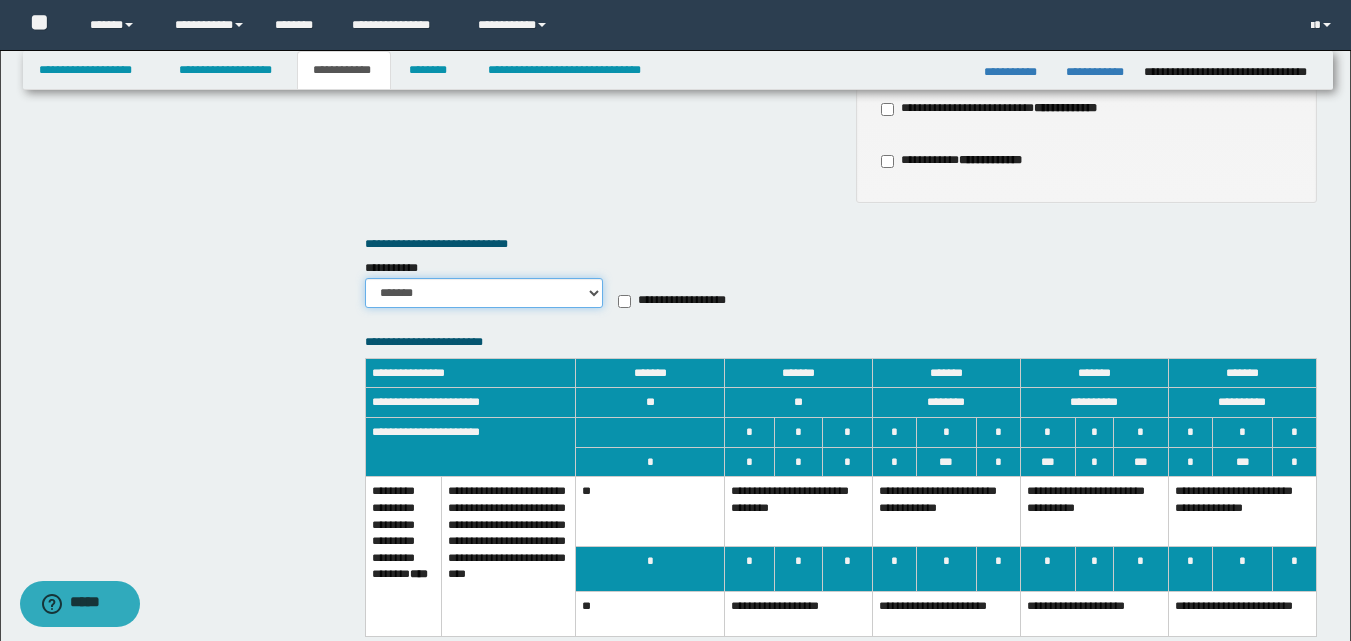 click on "*******
*********" at bounding box center [484, 293] 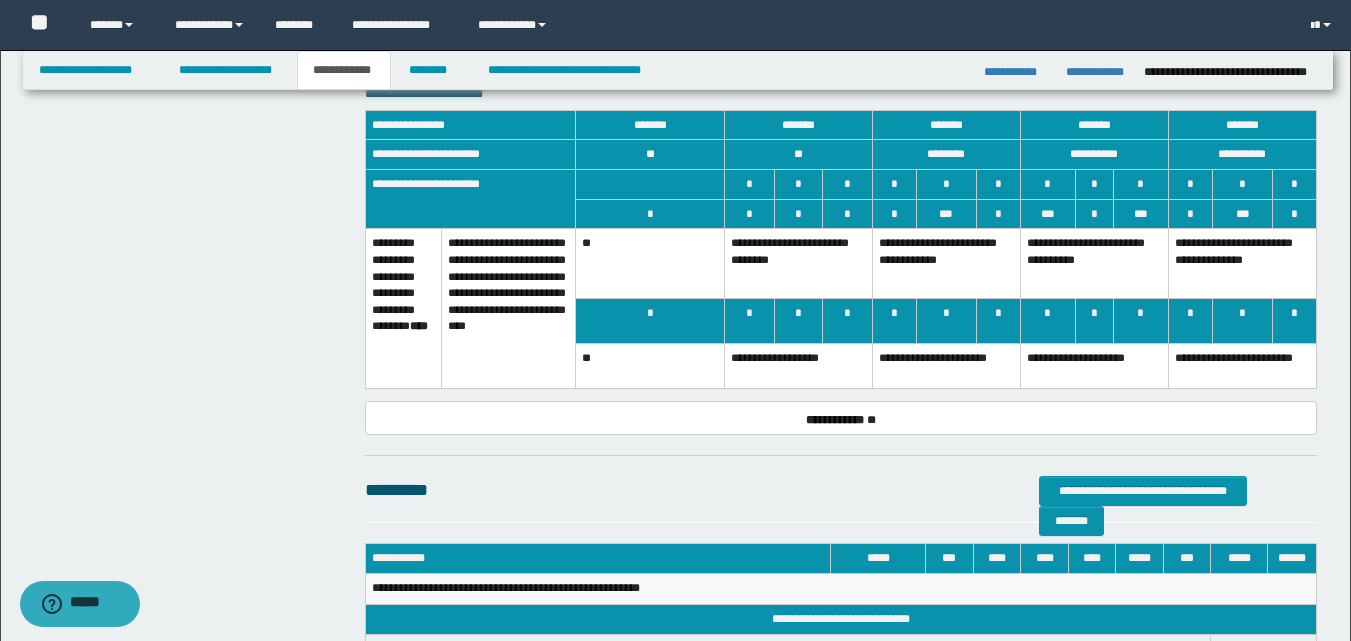 scroll, scrollTop: 1500, scrollLeft: 0, axis: vertical 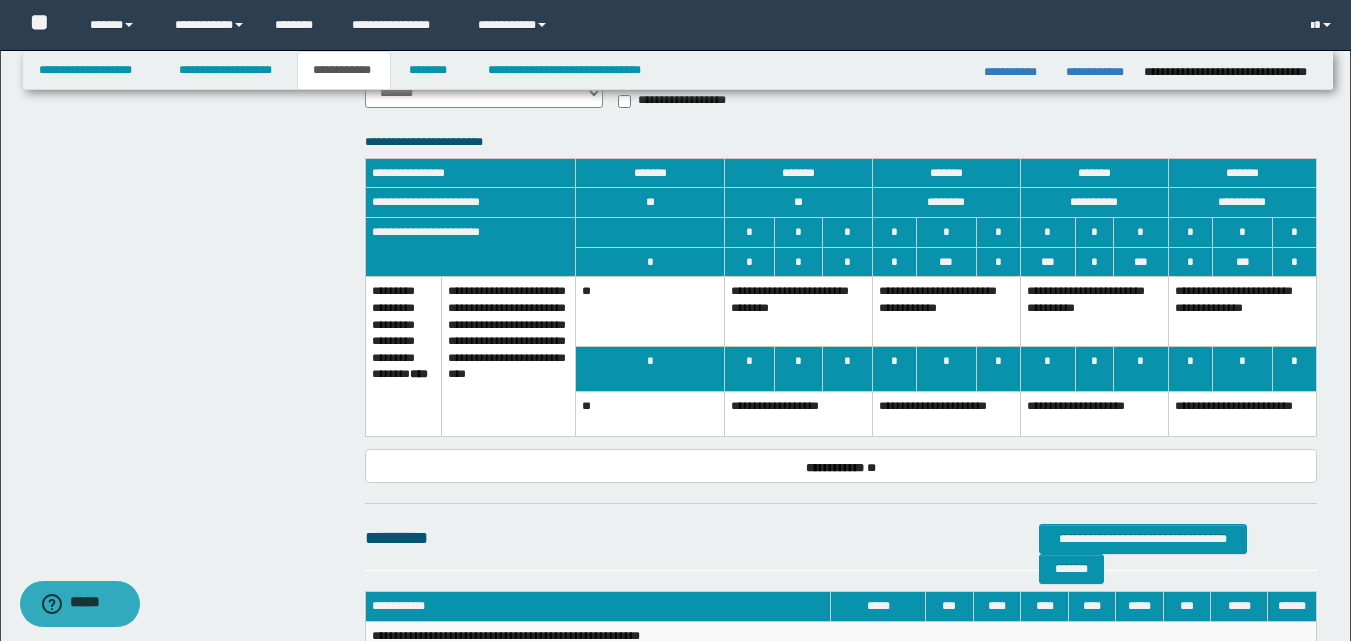 click on "**********" at bounding box center (1242, 312) 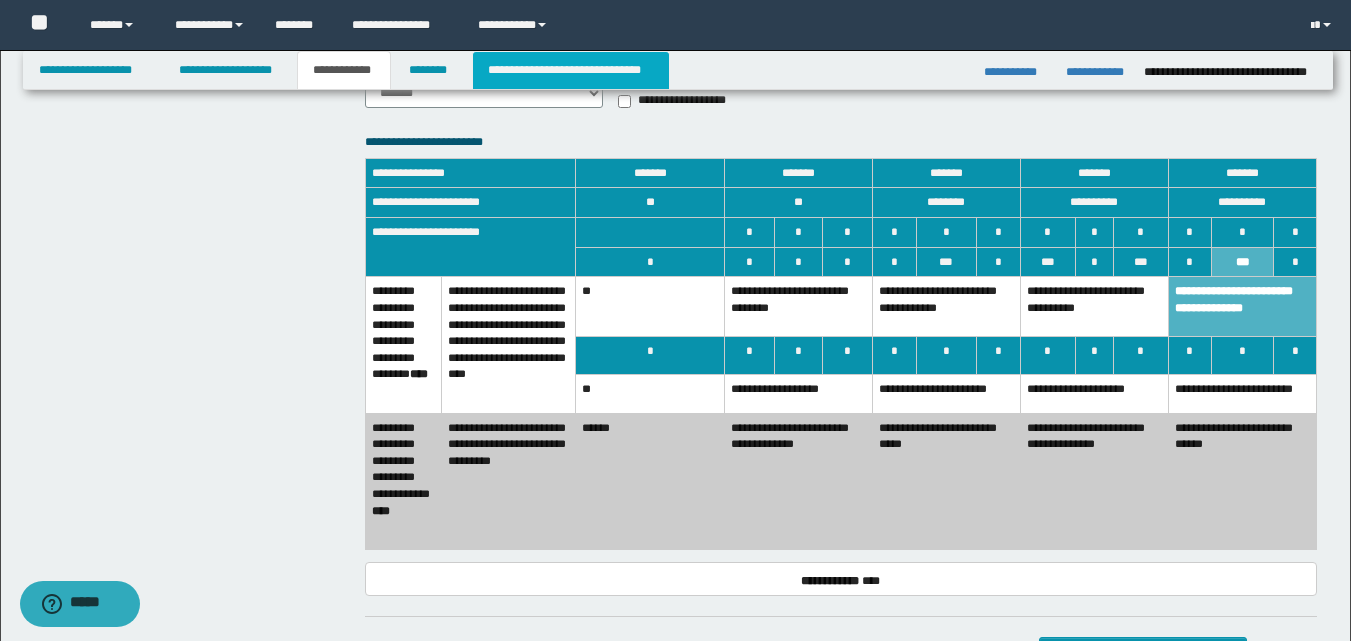 click on "**********" at bounding box center (570, 70) 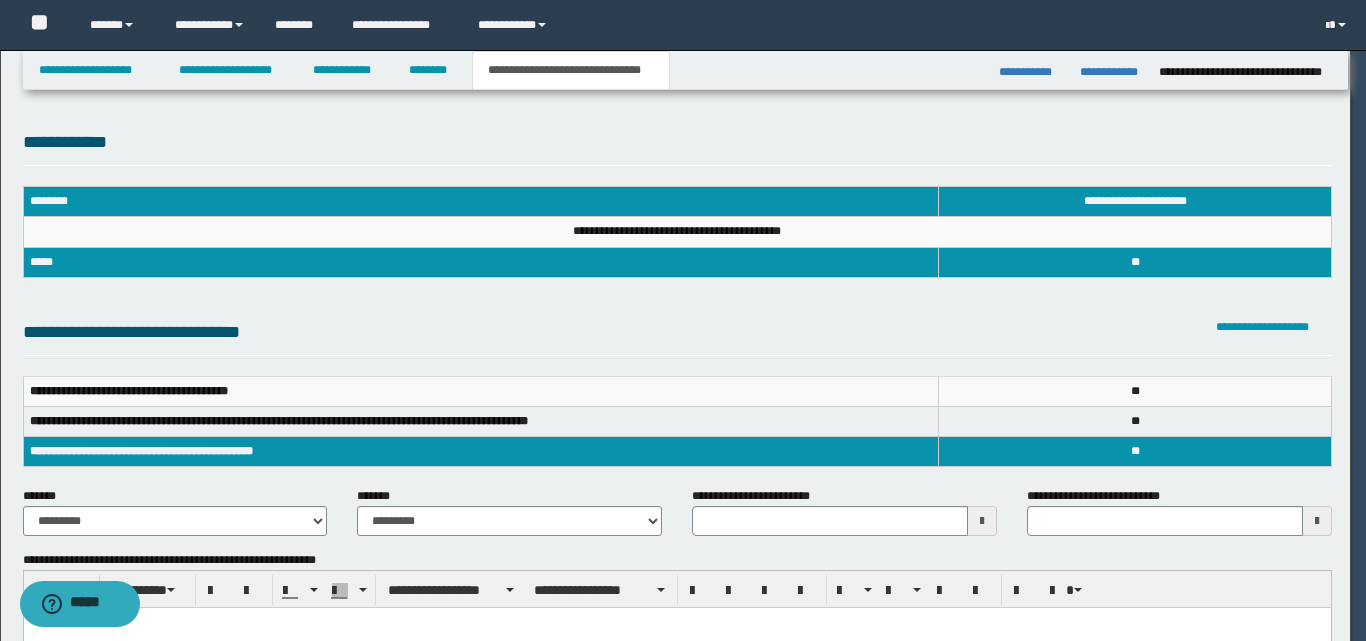 scroll, scrollTop: 0, scrollLeft: 0, axis: both 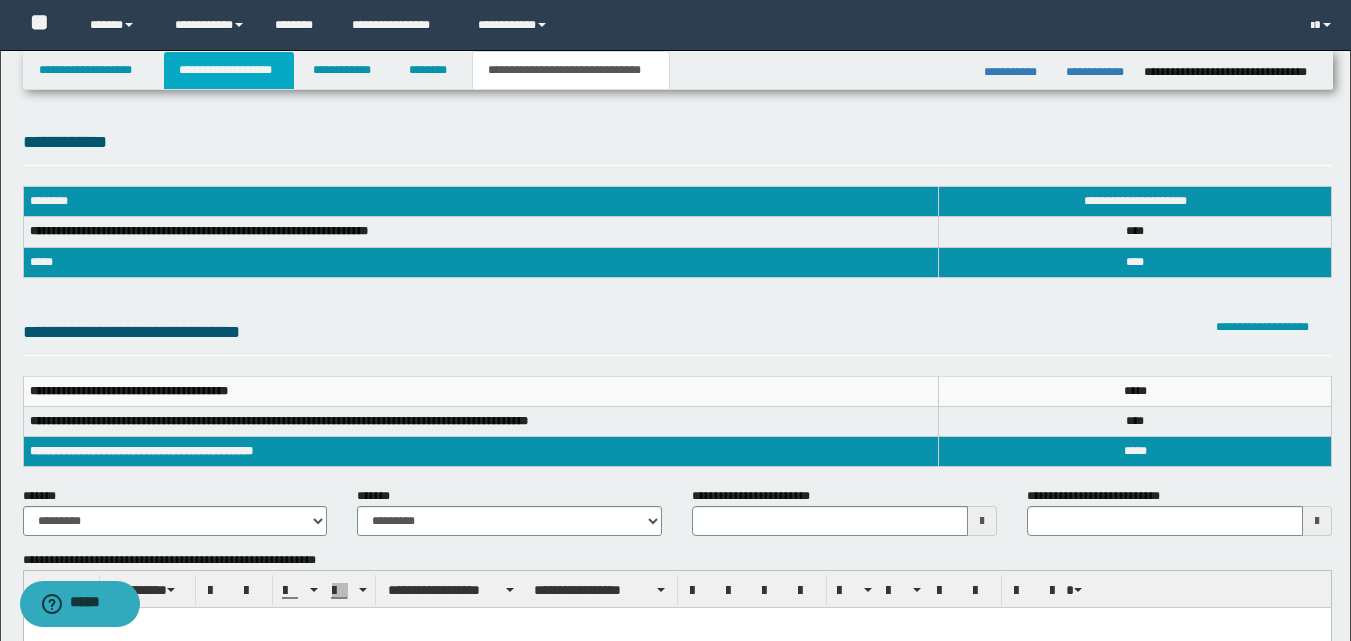 click on "**********" at bounding box center (229, 70) 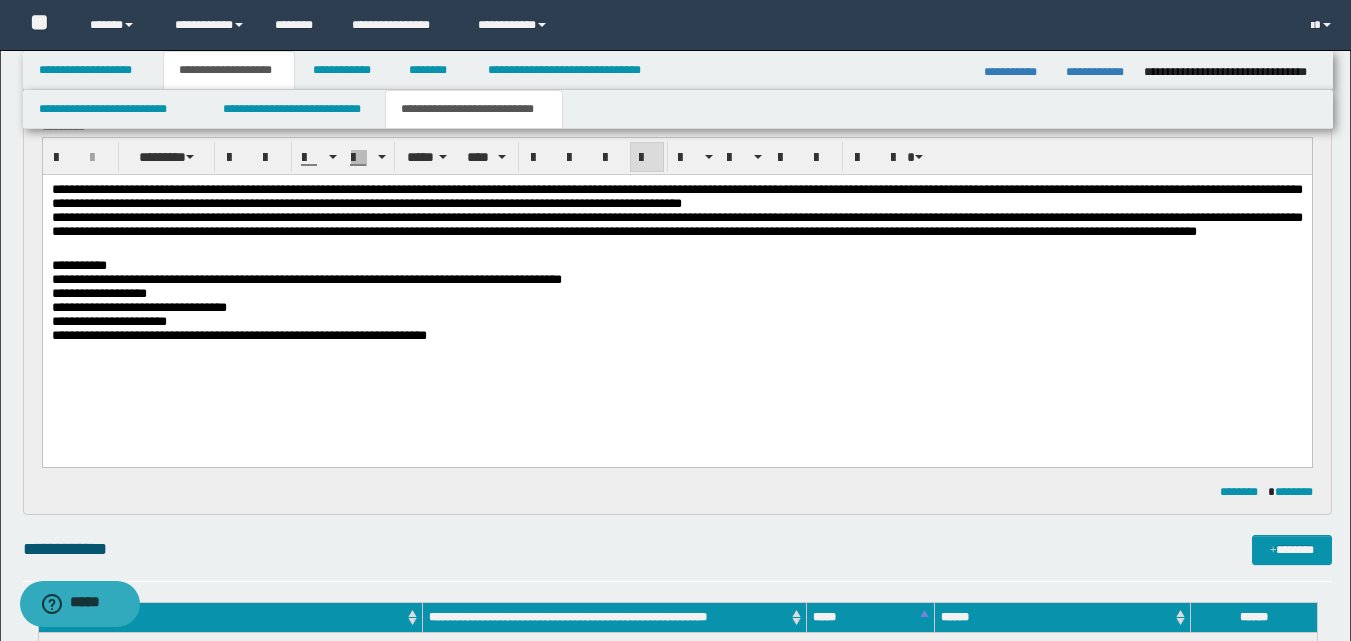 scroll, scrollTop: 200, scrollLeft: 0, axis: vertical 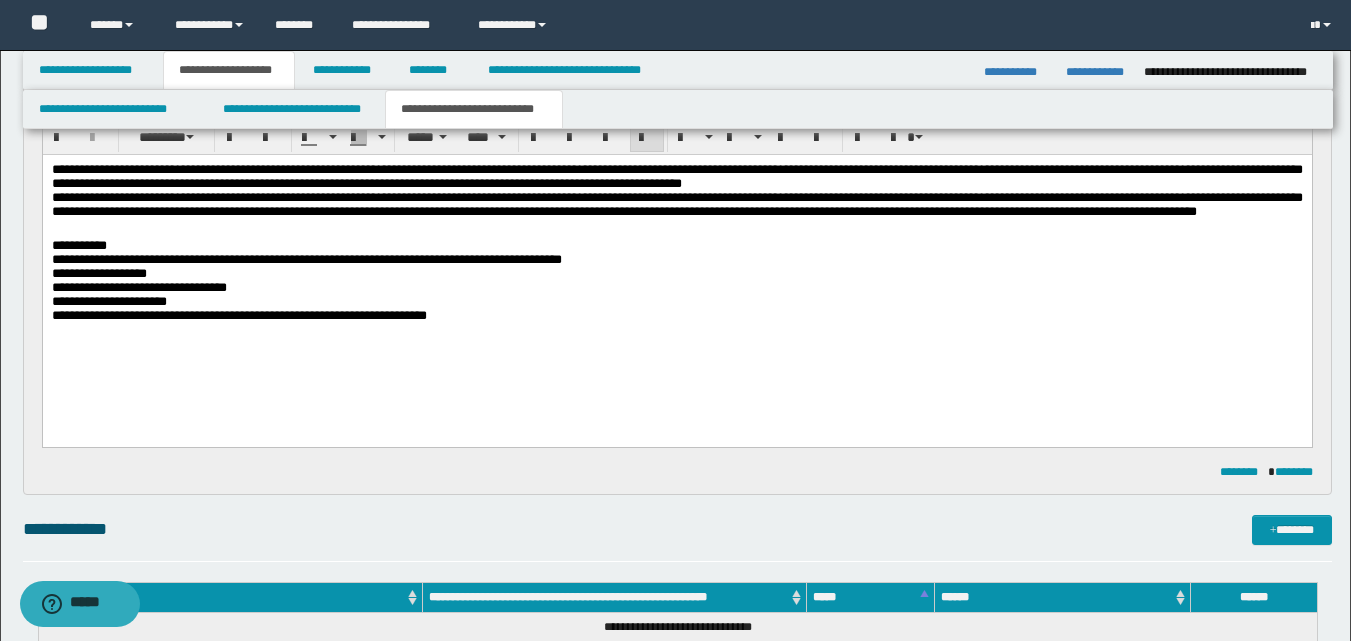 click on "**********" at bounding box center (676, 316) 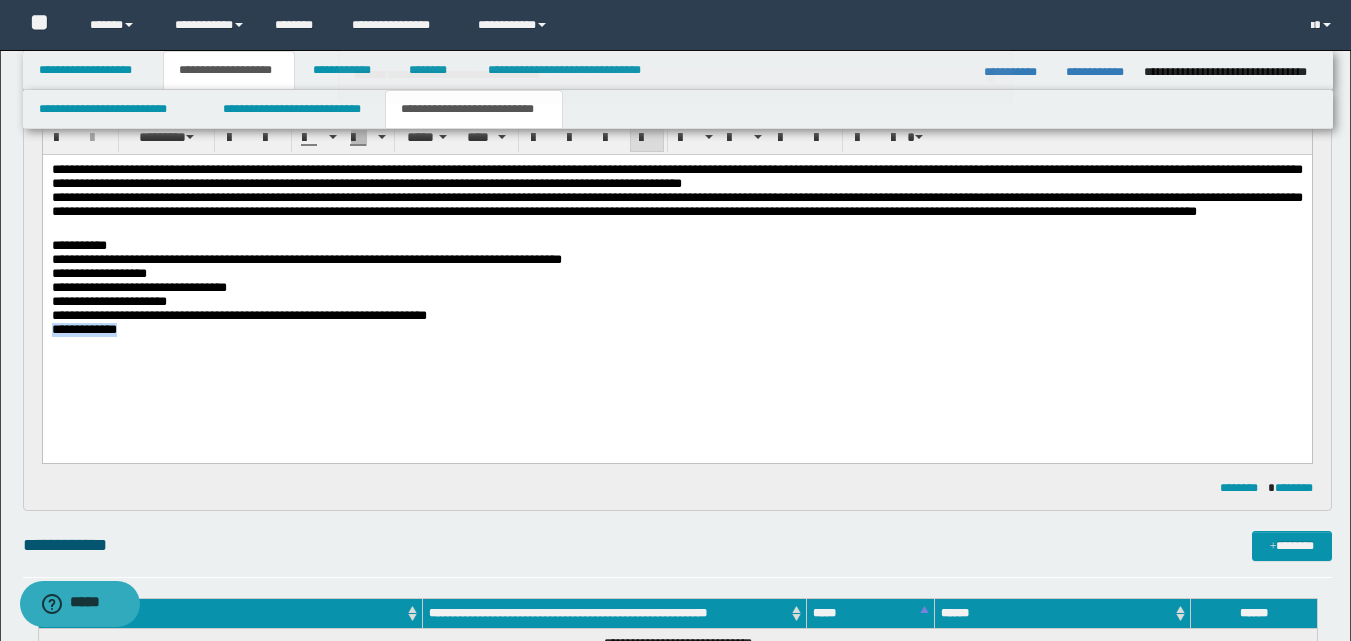 drag, startPoint x: 136, startPoint y: 346, endPoint x: 7, endPoint y: 391, distance: 136.62357 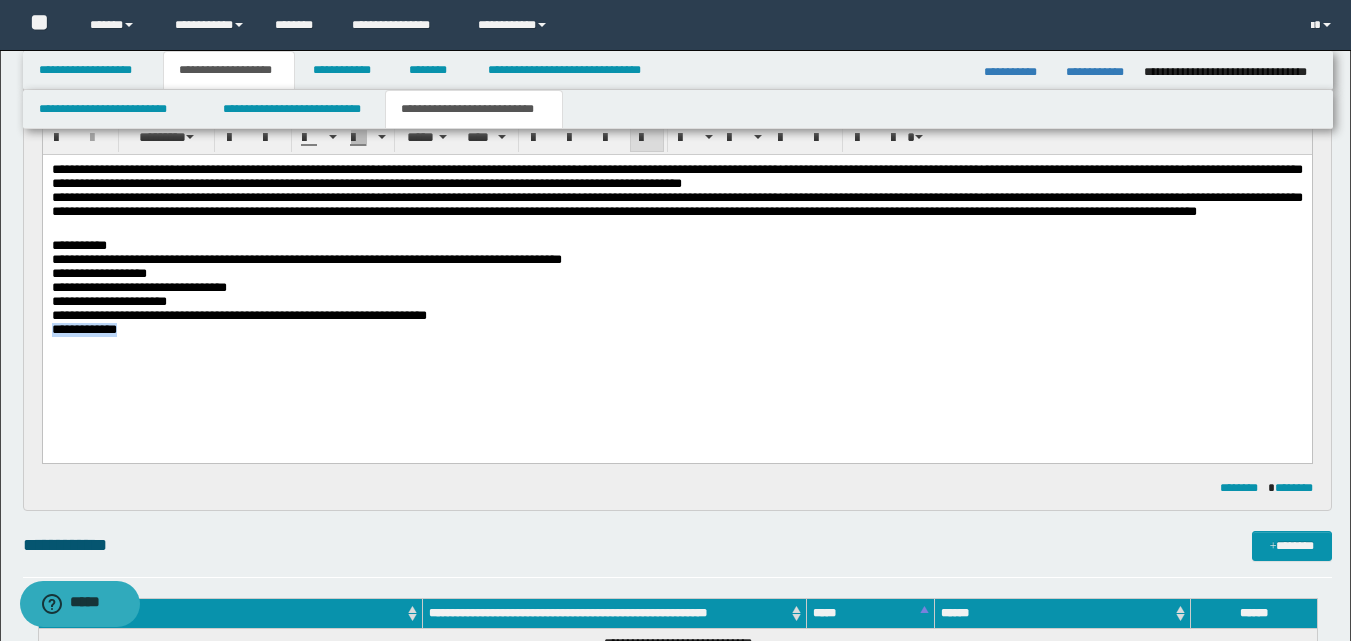 click on "**********" at bounding box center (676, 275) 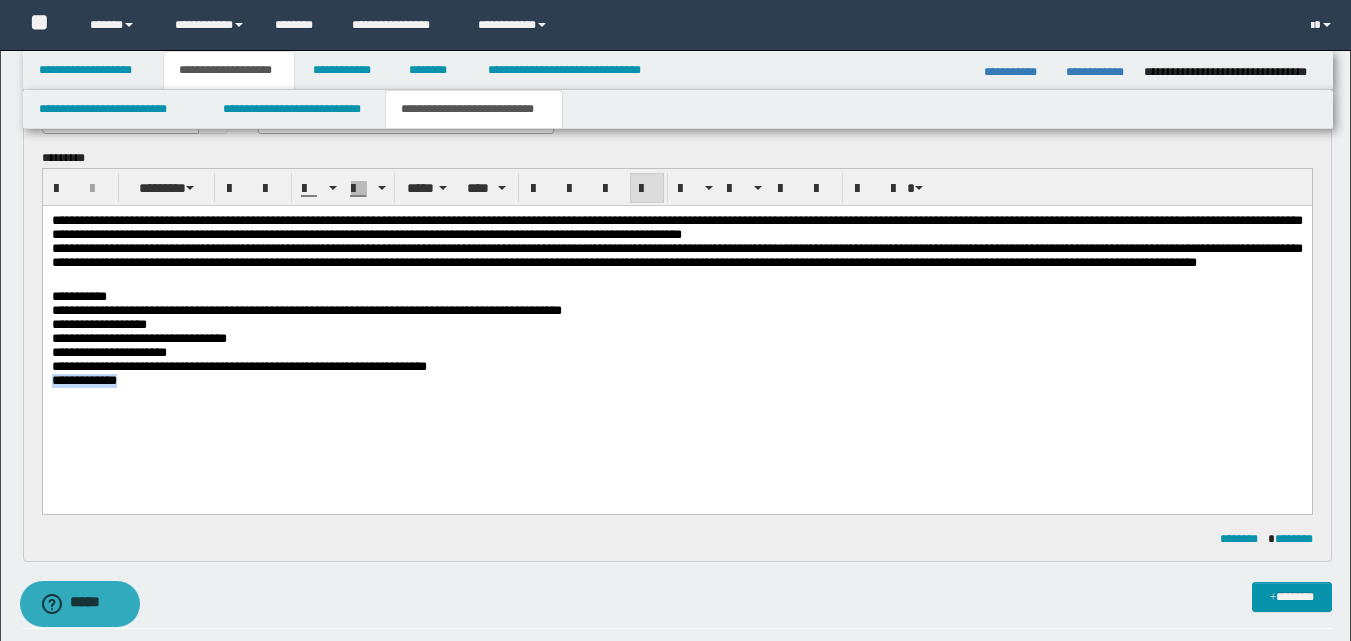 scroll, scrollTop: 100, scrollLeft: 0, axis: vertical 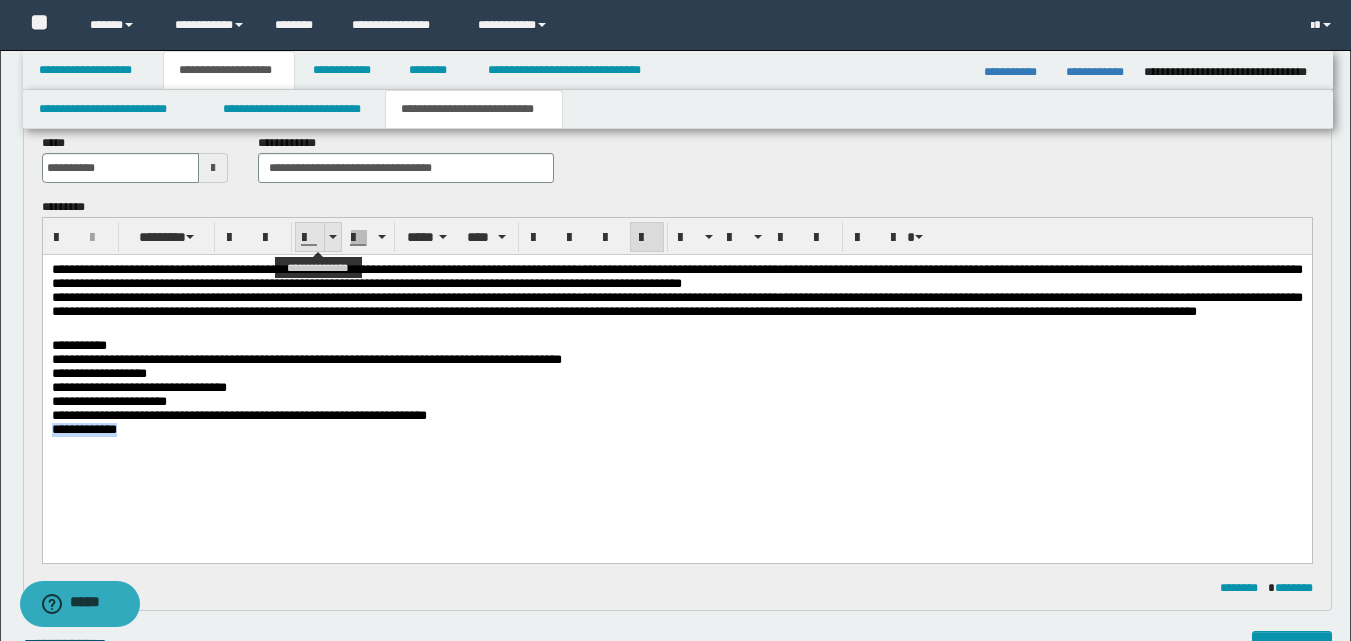 click at bounding box center [332, 237] 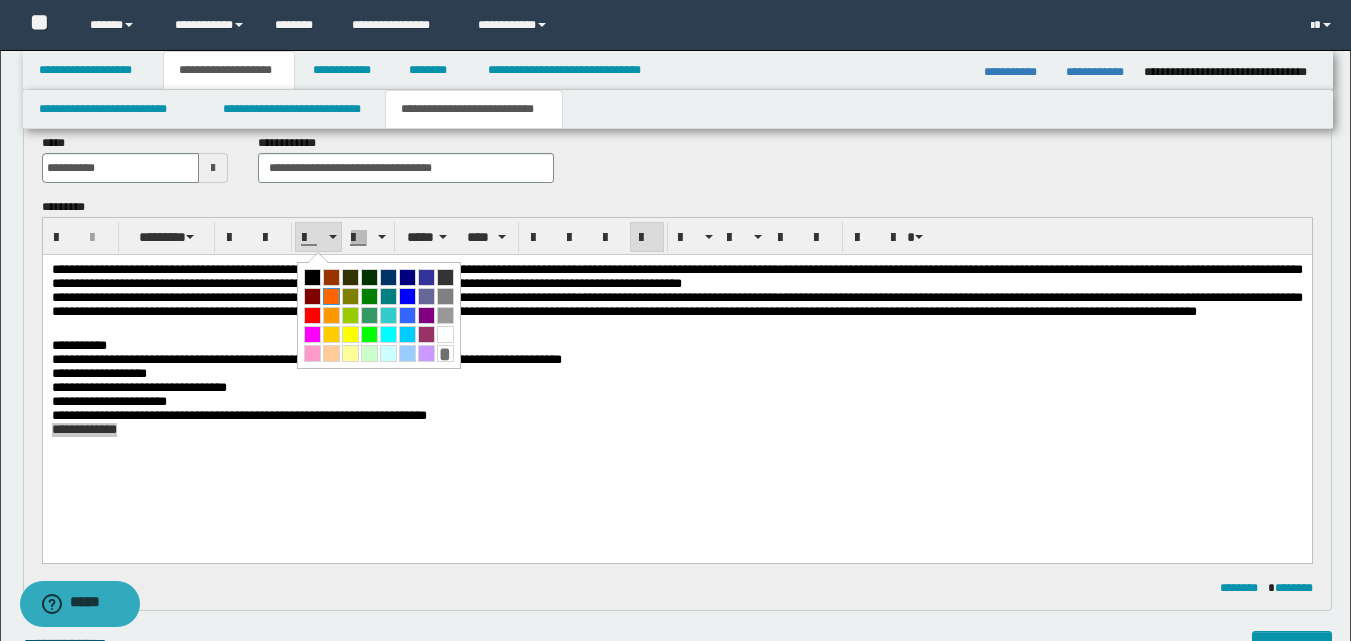 click at bounding box center (331, 296) 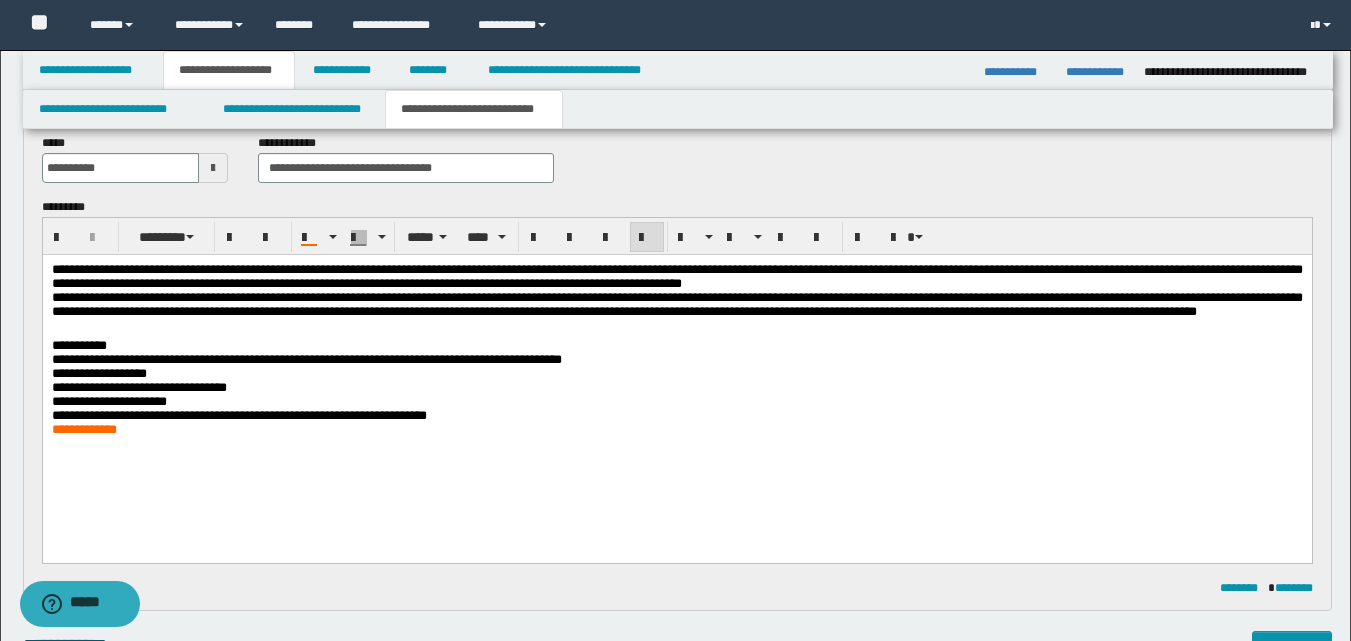 click on "**********" at bounding box center (676, 375) 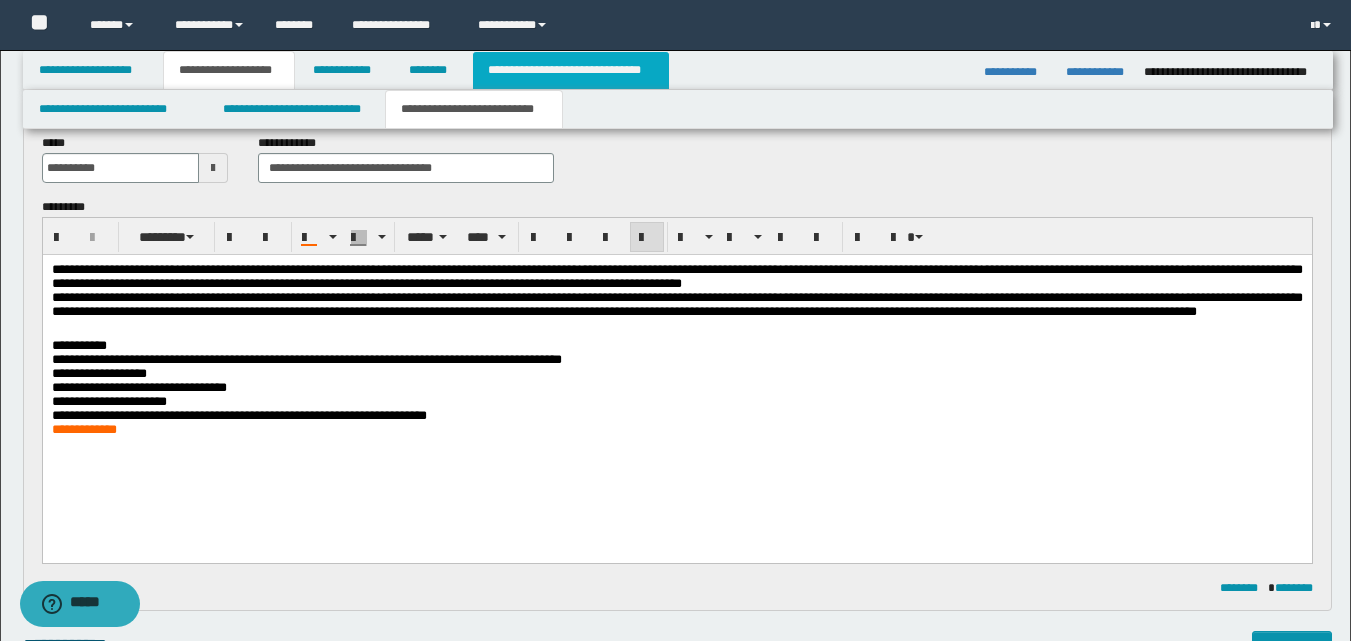 click on "**********" at bounding box center [570, 70] 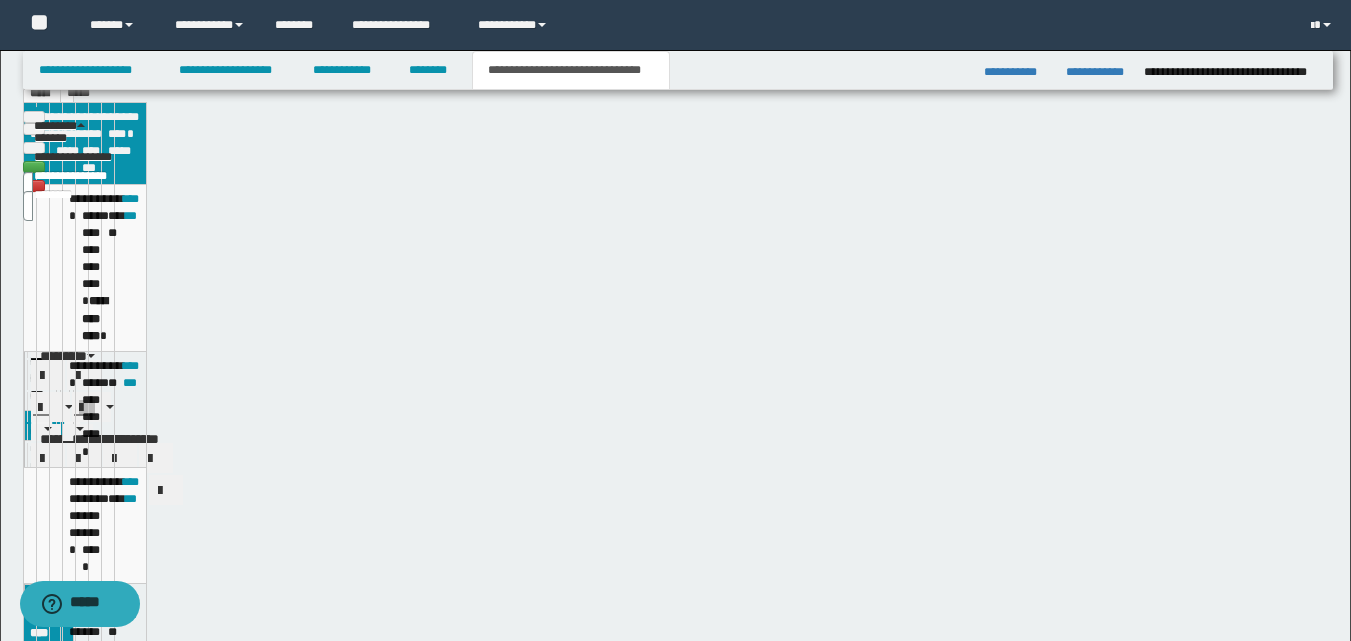 scroll, scrollTop: 69, scrollLeft: 0, axis: vertical 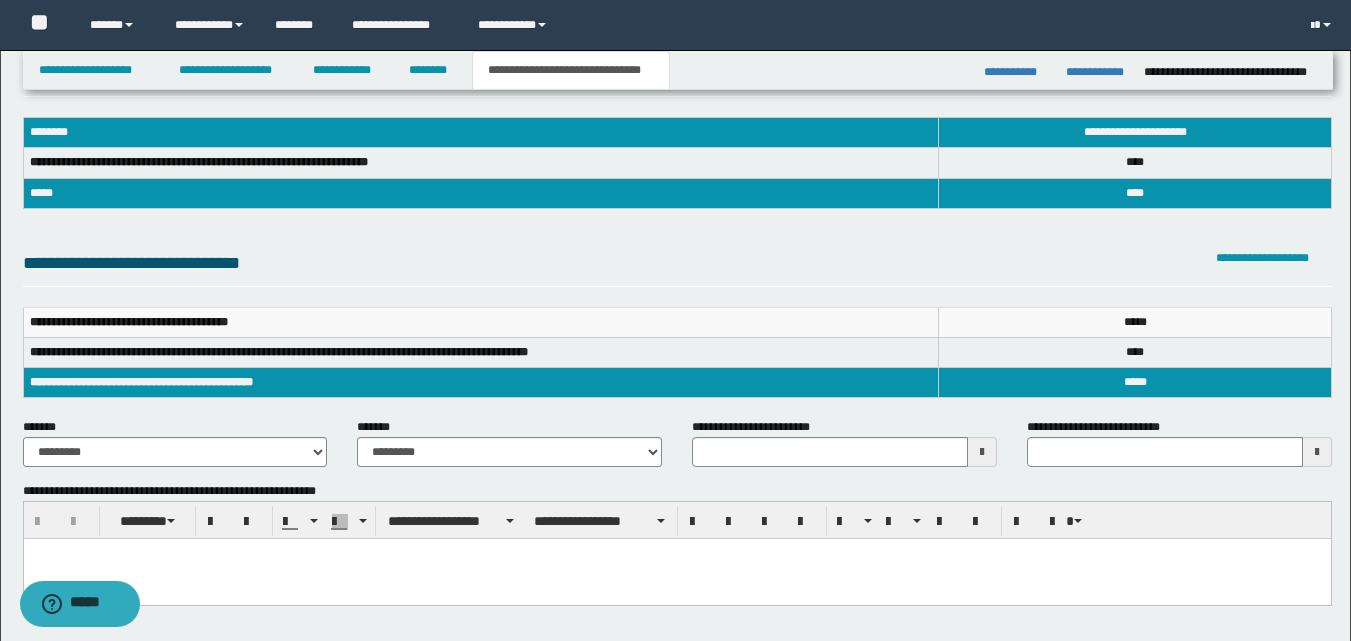 type 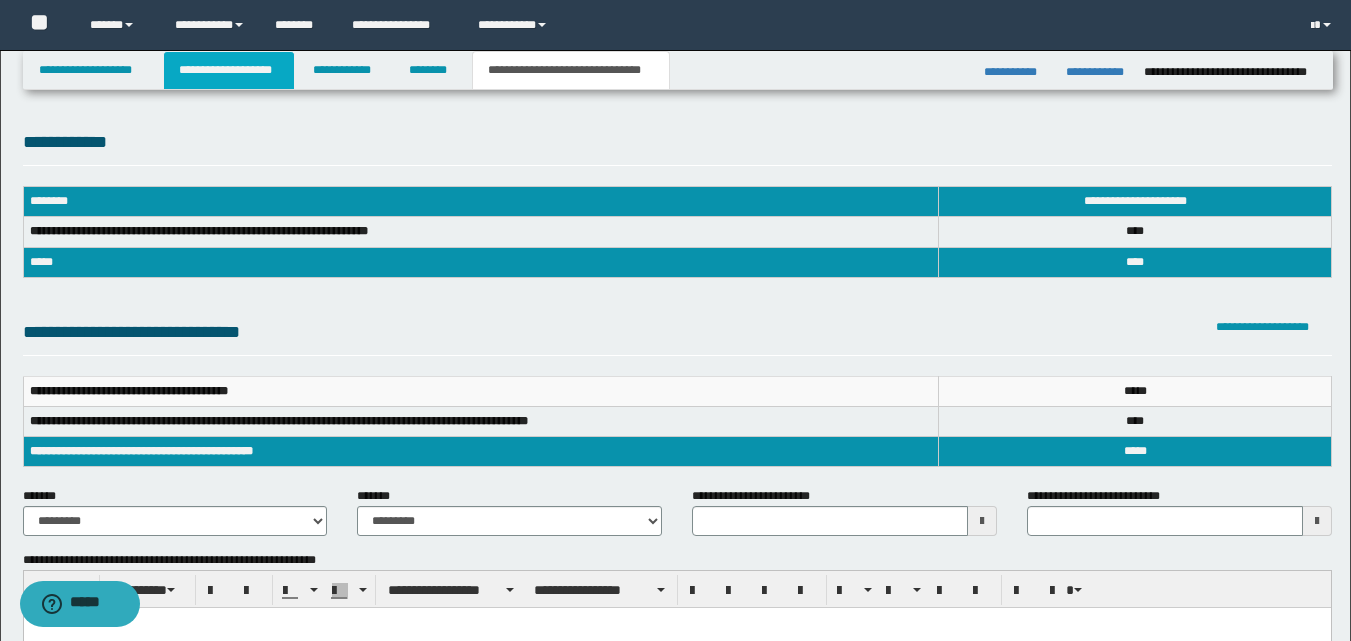 click on "**********" at bounding box center (229, 70) 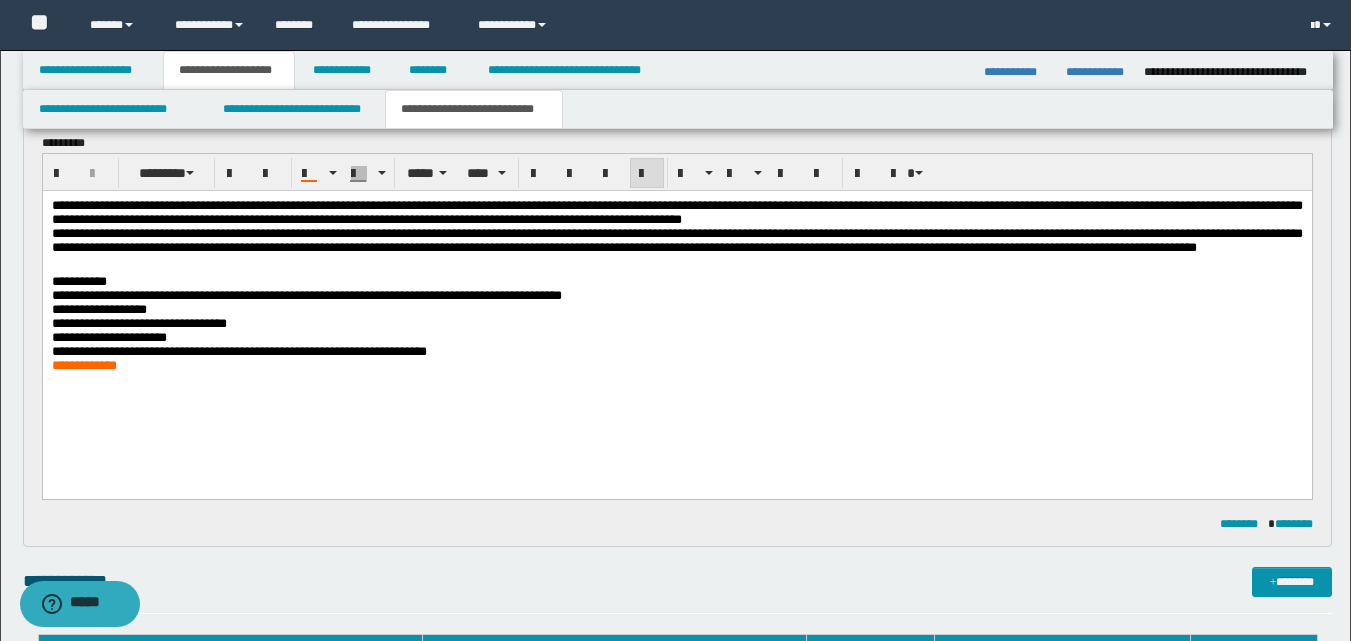 scroll, scrollTop: 200, scrollLeft: 0, axis: vertical 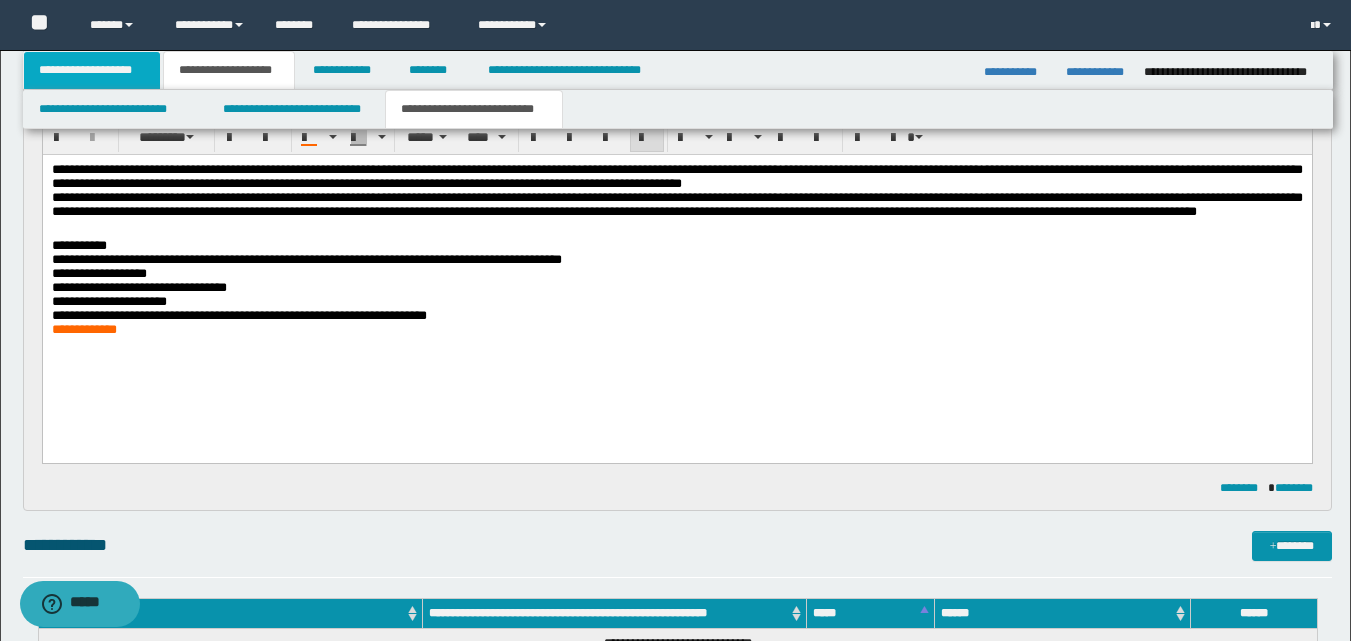 click on "**********" at bounding box center (92, 70) 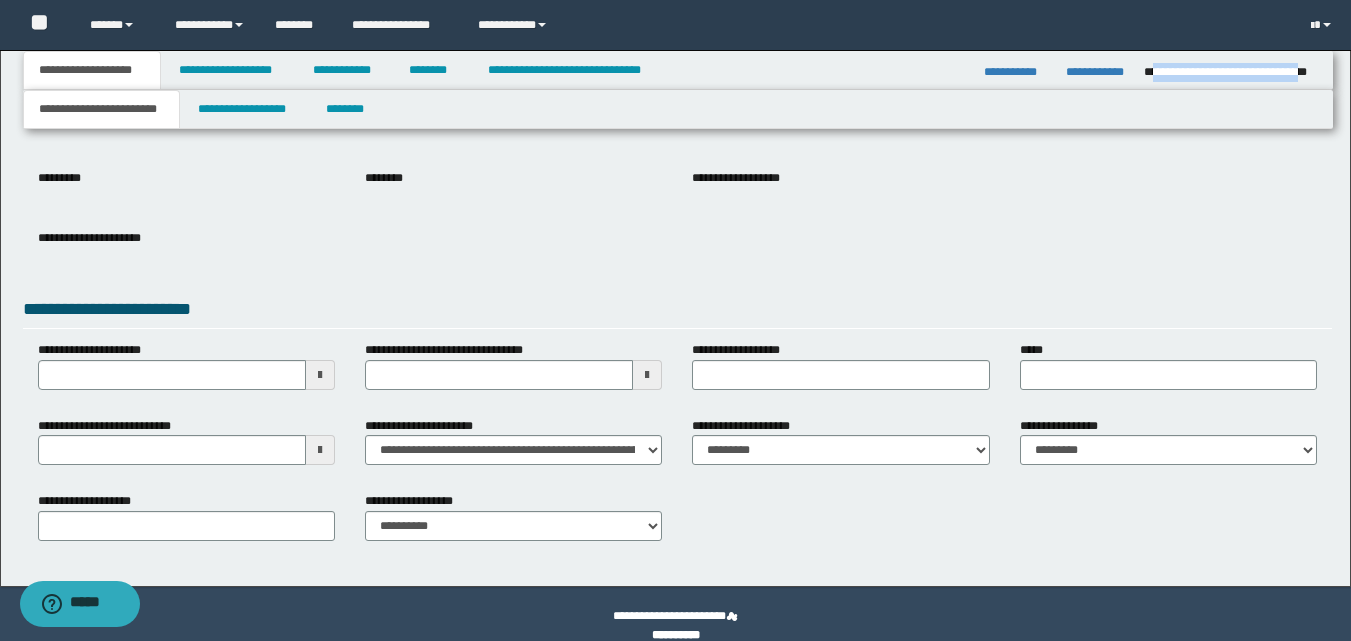 drag, startPoint x: 1152, startPoint y: 70, endPoint x: 1313, endPoint y: 72, distance: 161.01242 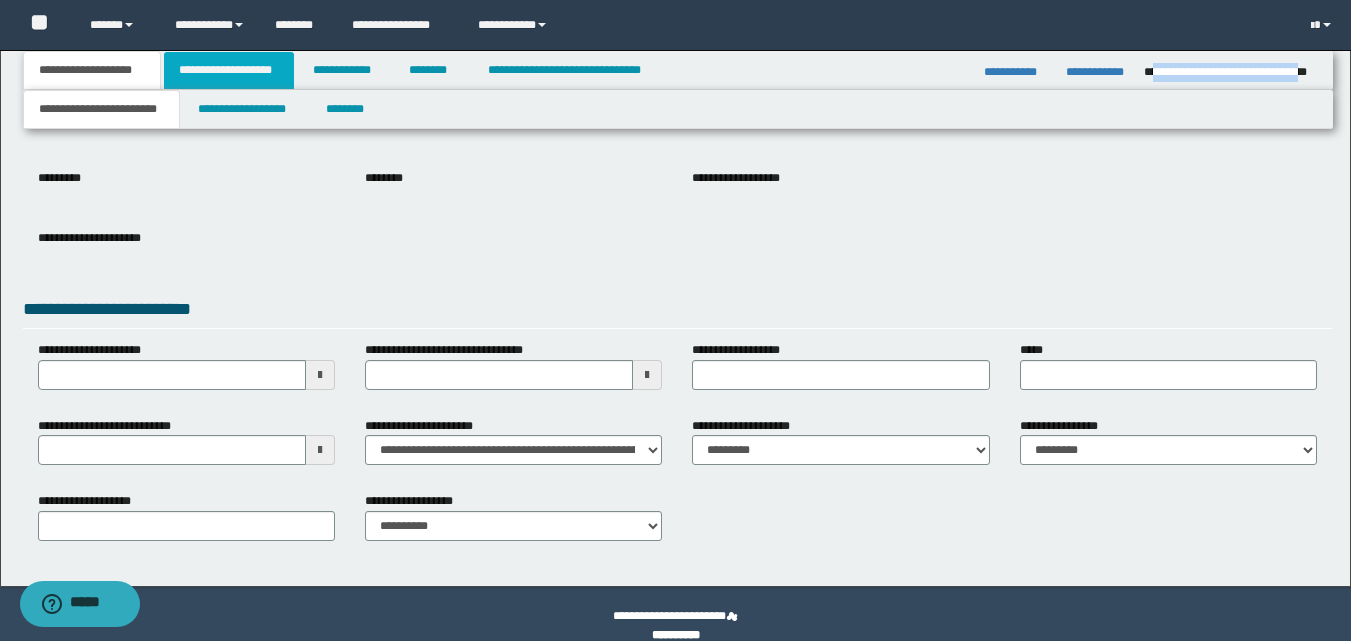 click on "**********" at bounding box center [229, 70] 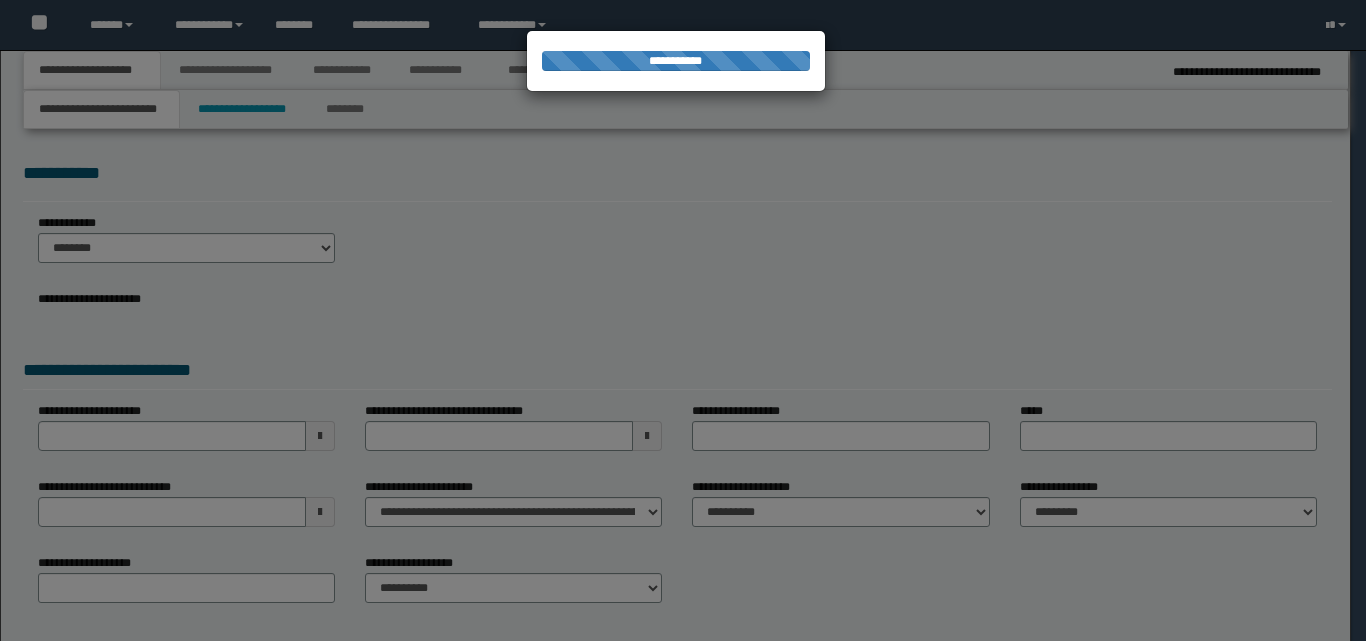 scroll, scrollTop: 0, scrollLeft: 0, axis: both 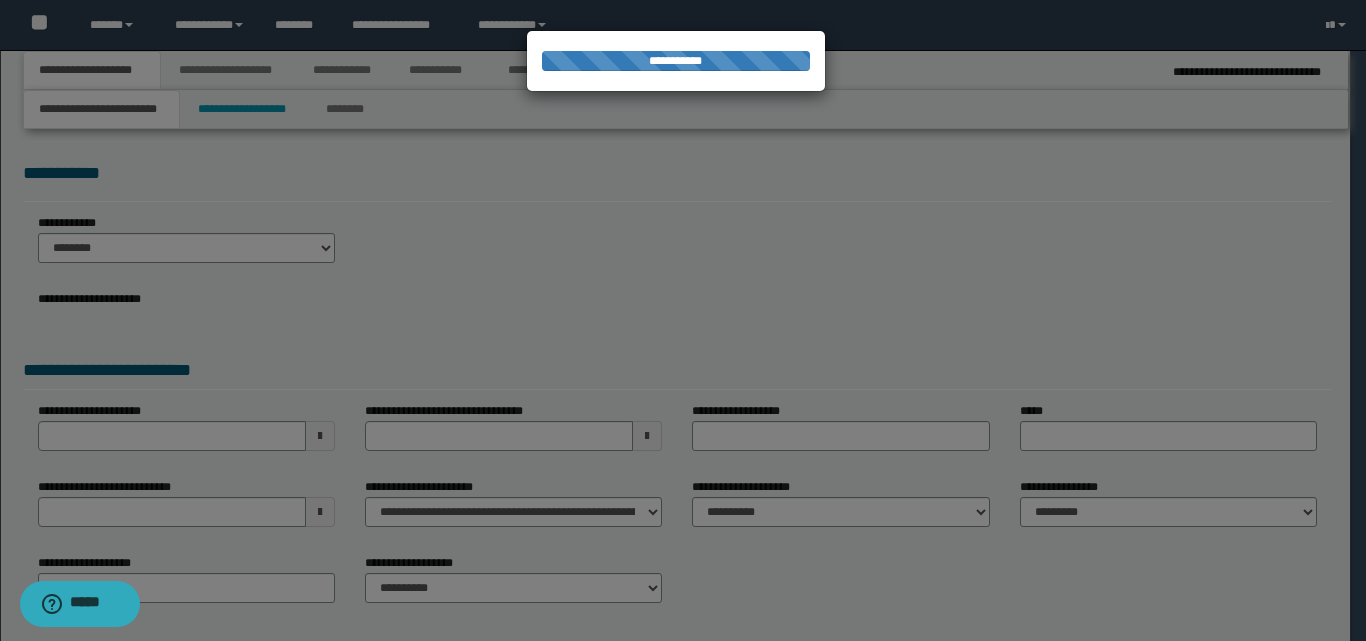 select on "*" 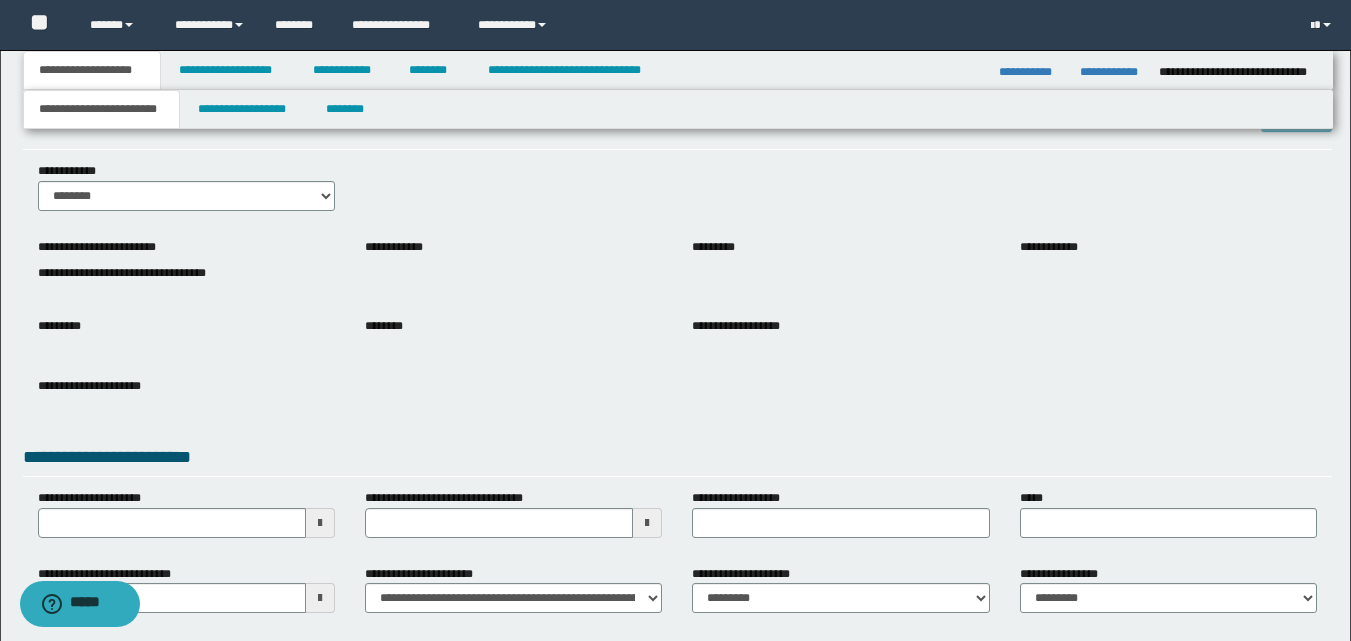 scroll, scrollTop: 200, scrollLeft: 0, axis: vertical 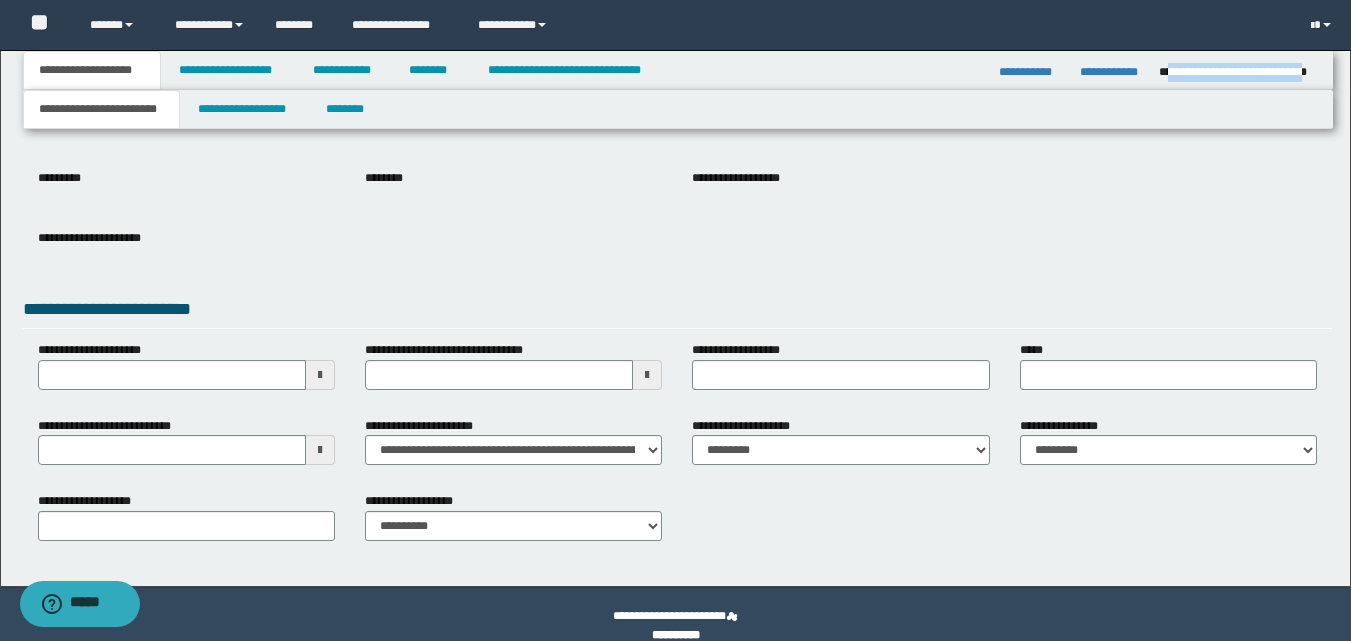 drag, startPoint x: 1167, startPoint y: 69, endPoint x: 1316, endPoint y: 84, distance: 149.75313 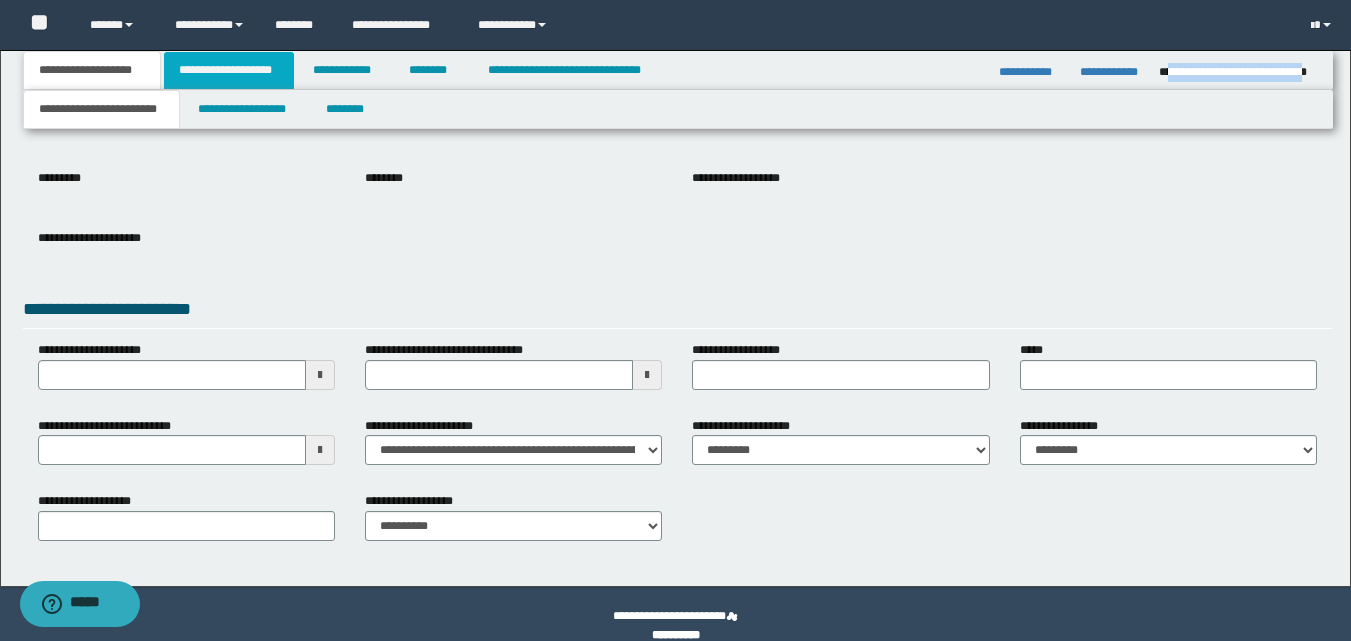 click on "**********" at bounding box center (229, 70) 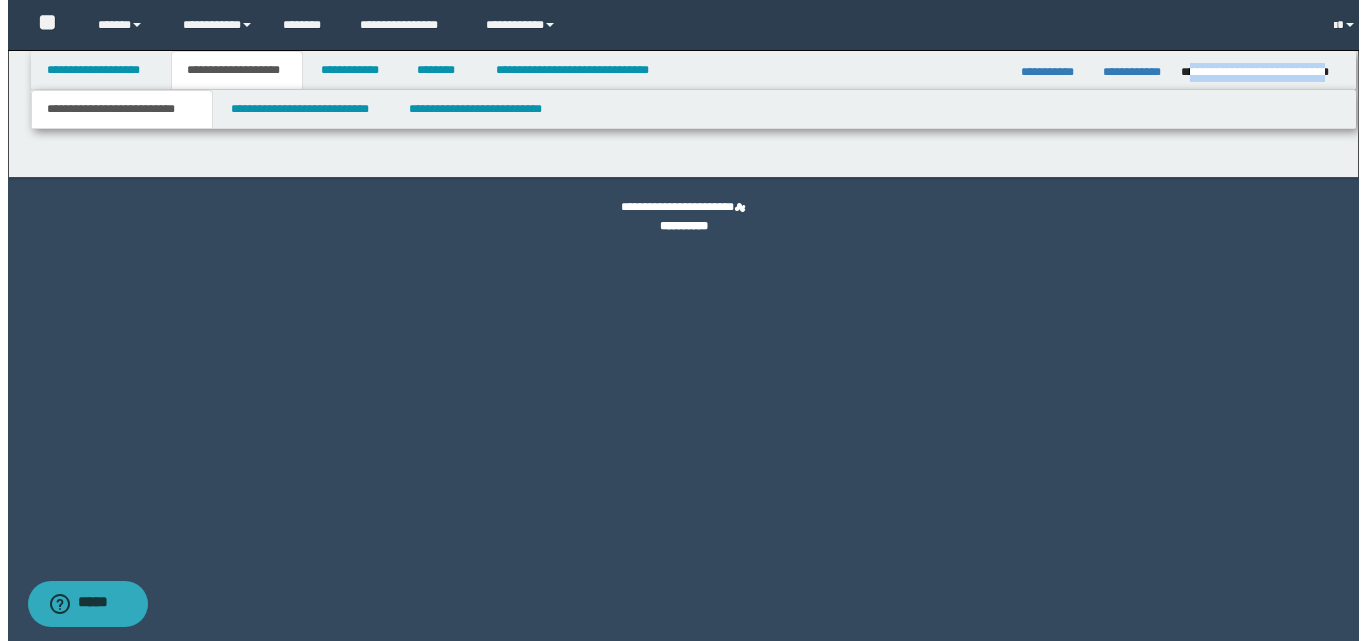 scroll, scrollTop: 0, scrollLeft: 0, axis: both 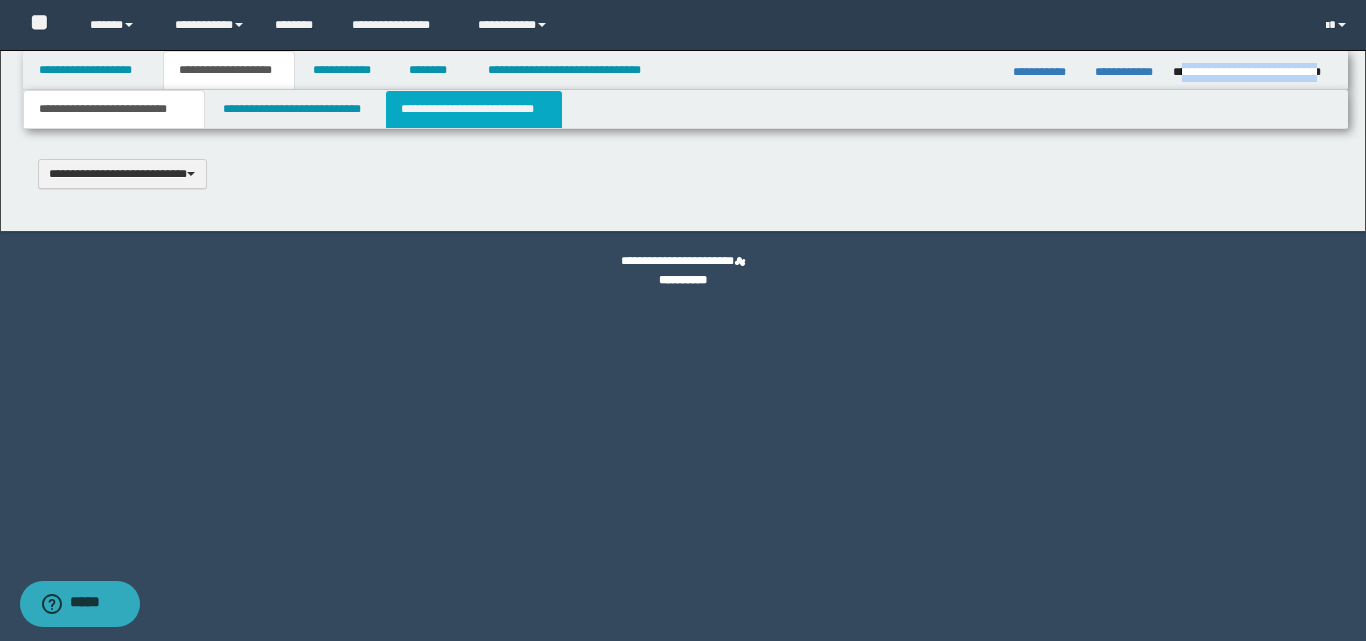 click on "**********" at bounding box center (474, 109) 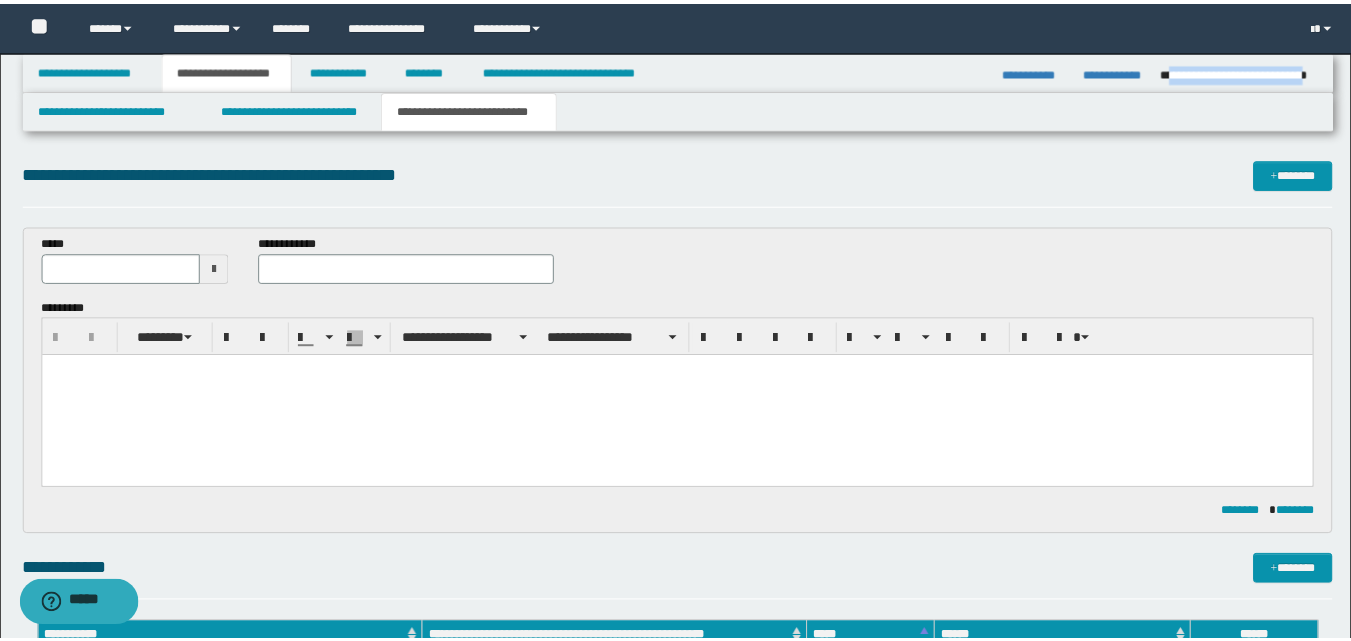 scroll, scrollTop: 0, scrollLeft: 0, axis: both 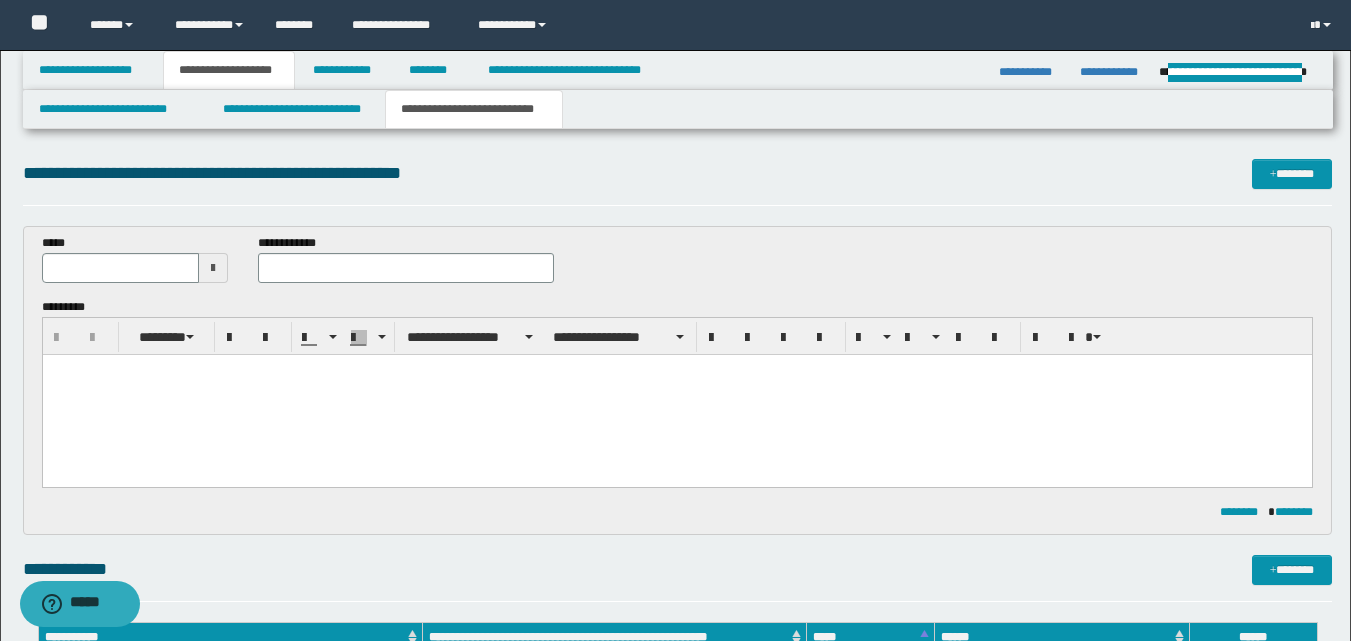 click at bounding box center [676, 395] 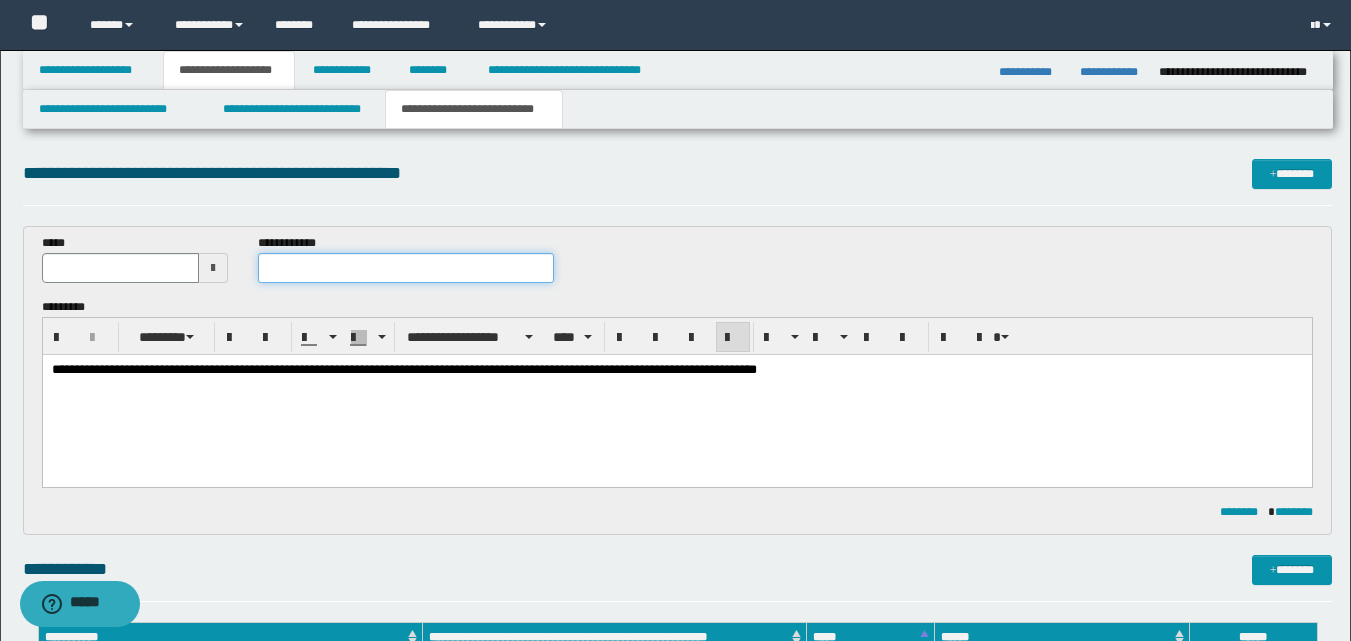 click at bounding box center (405, 268) 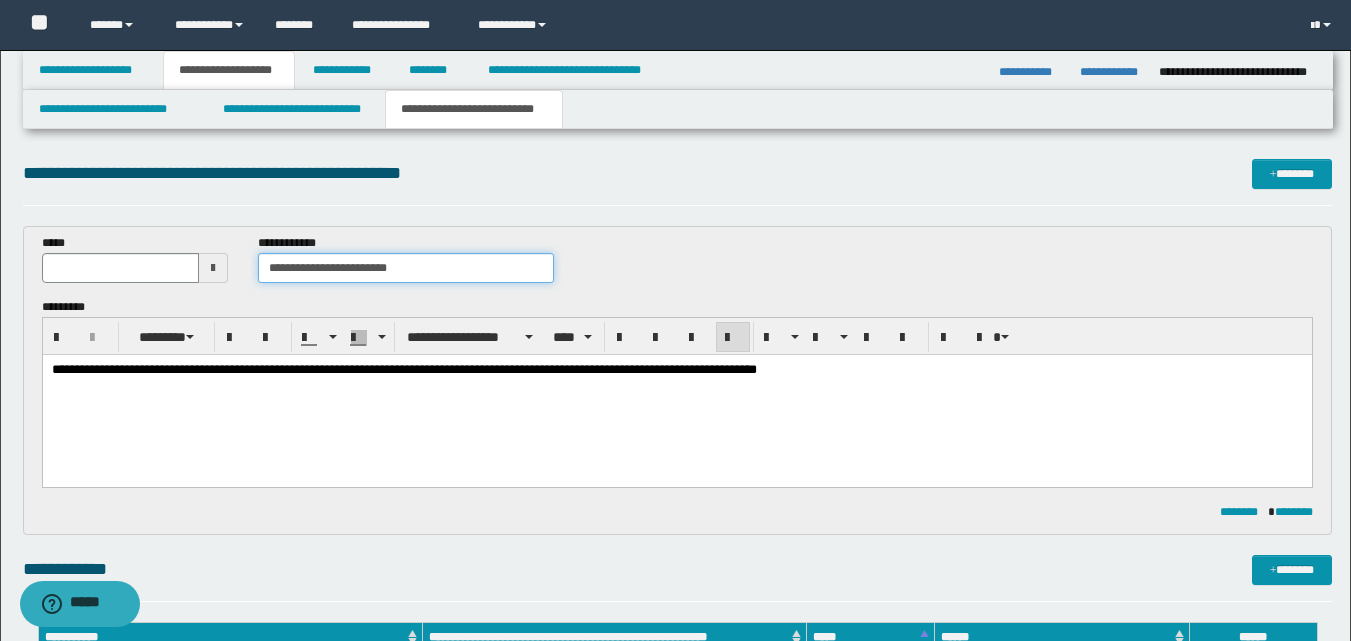 type on "**********" 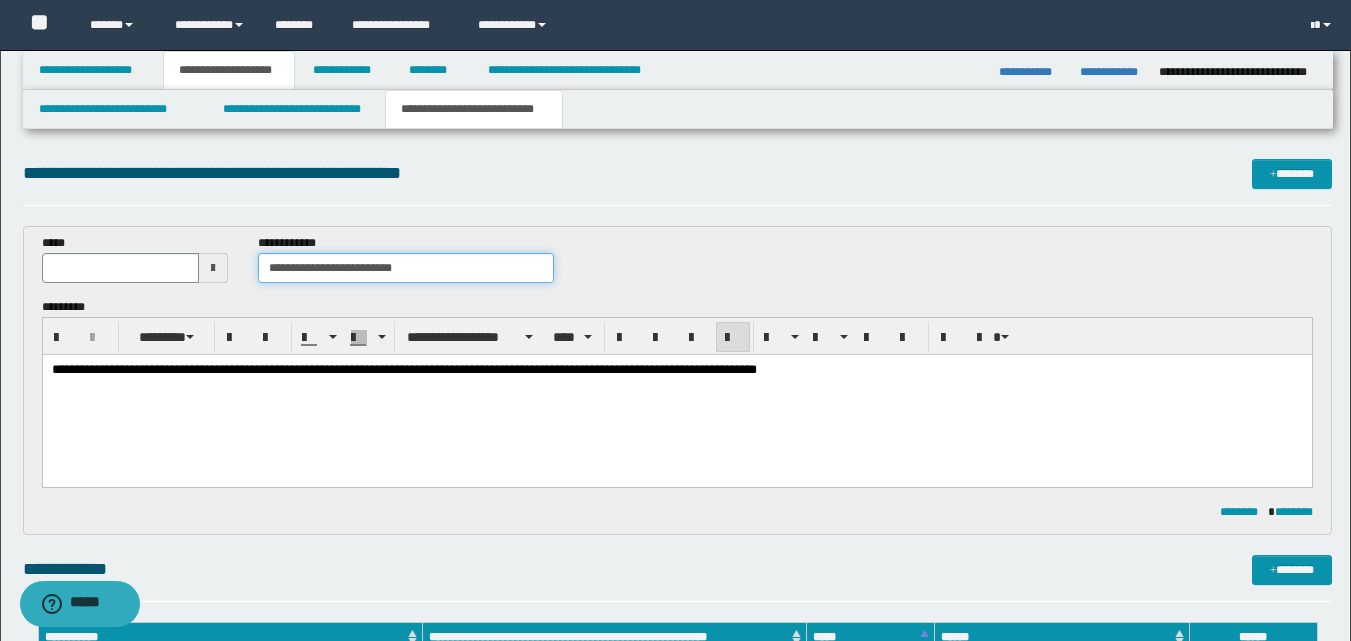 type 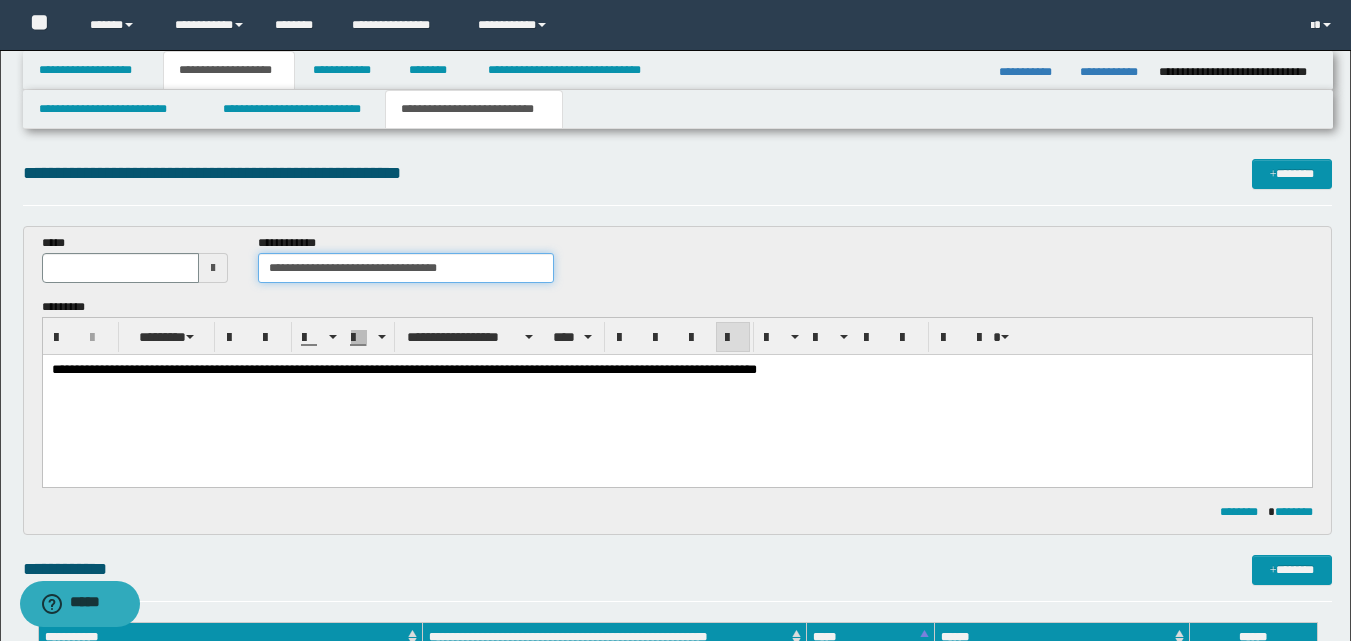 type on "**********" 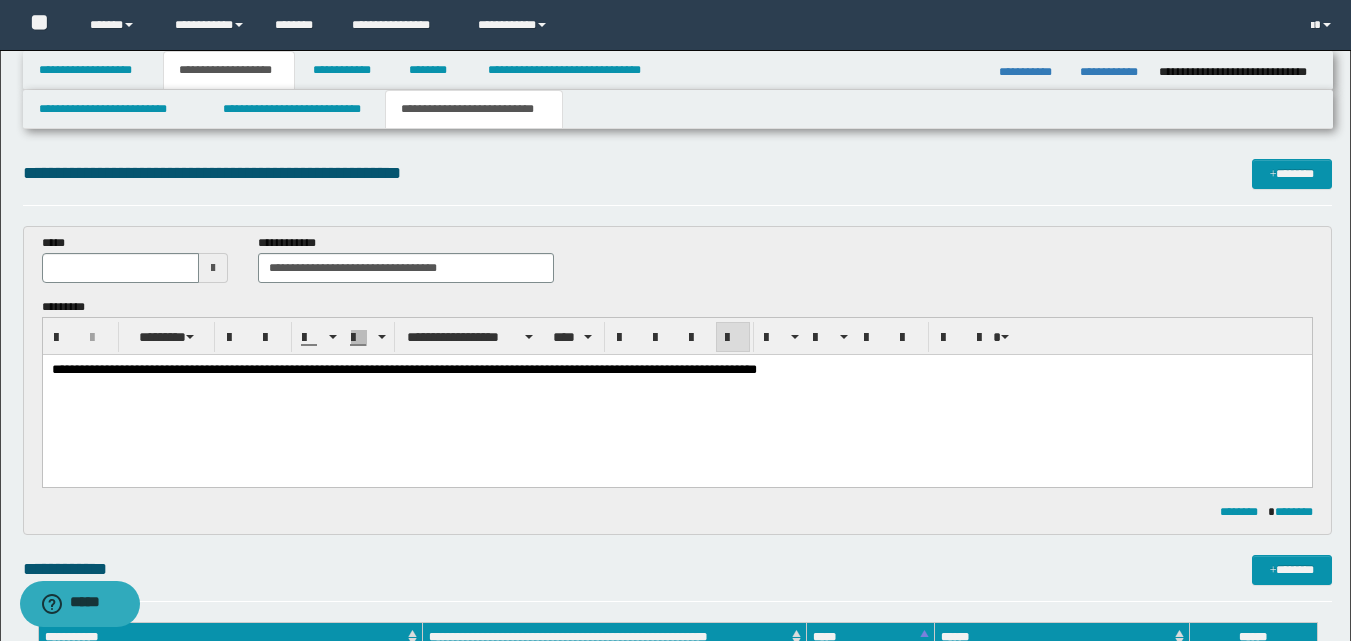 drag, startPoint x: 214, startPoint y: 261, endPoint x: 208, endPoint y: 284, distance: 23.769728 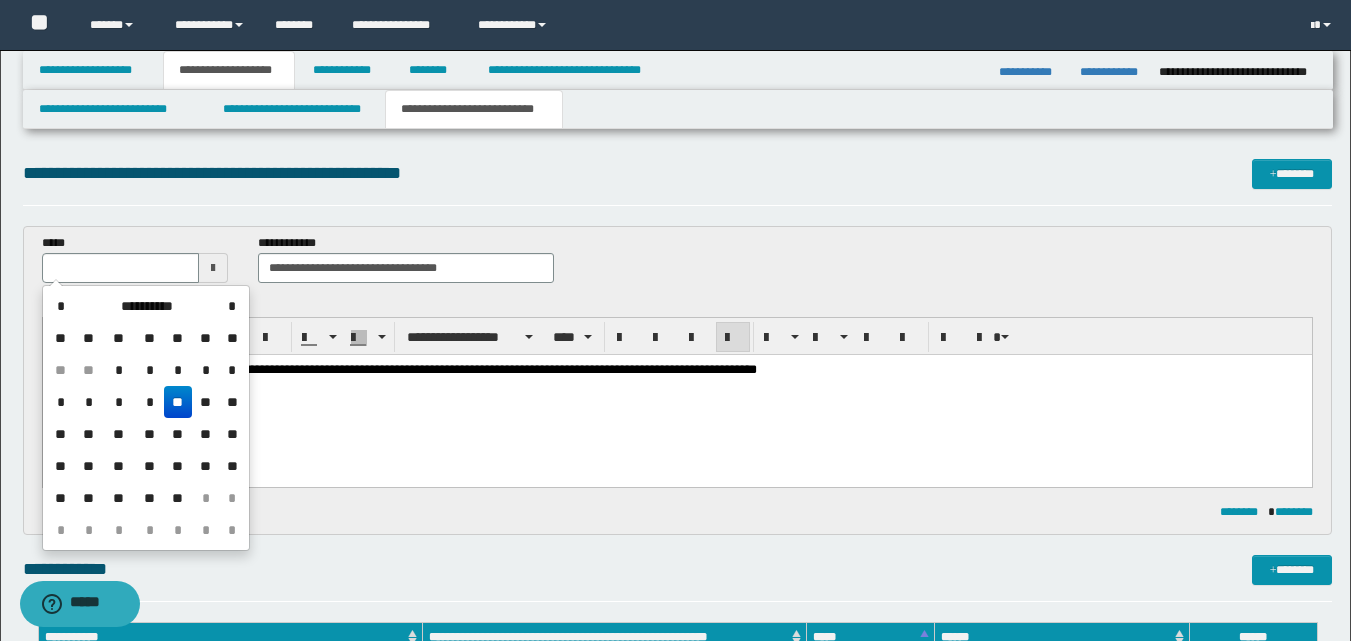 click on "**" at bounding box center (178, 402) 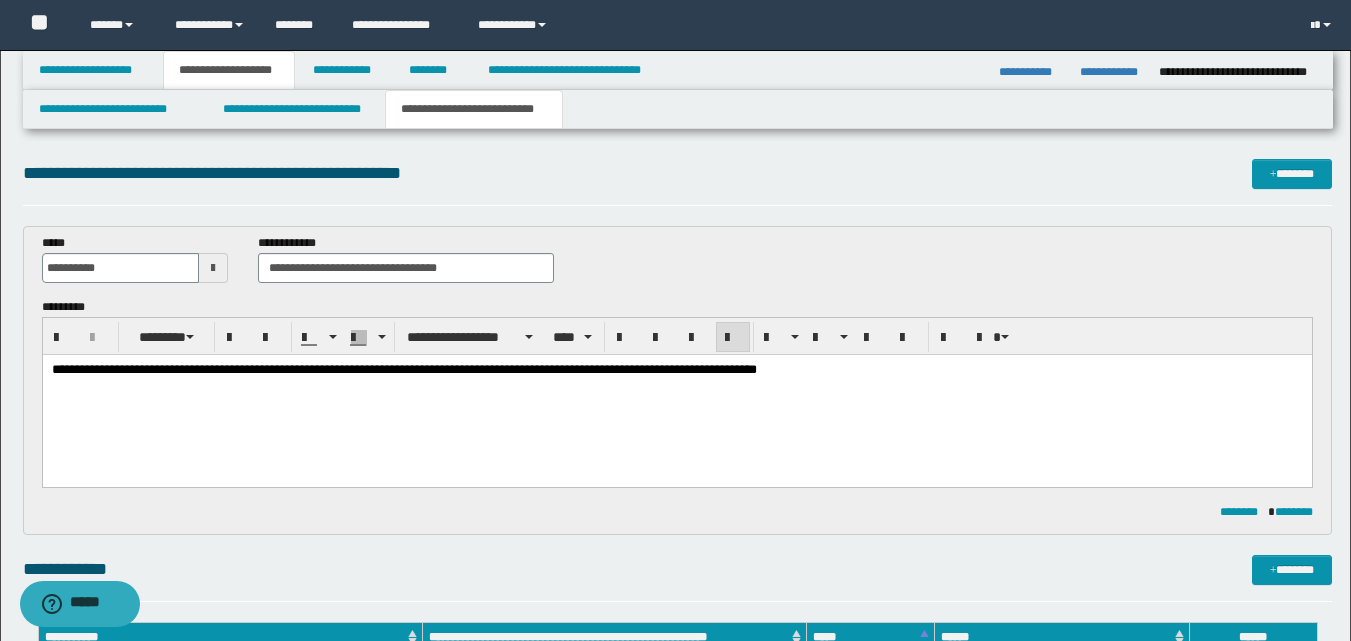 click on "**********" at bounding box center (676, 370) 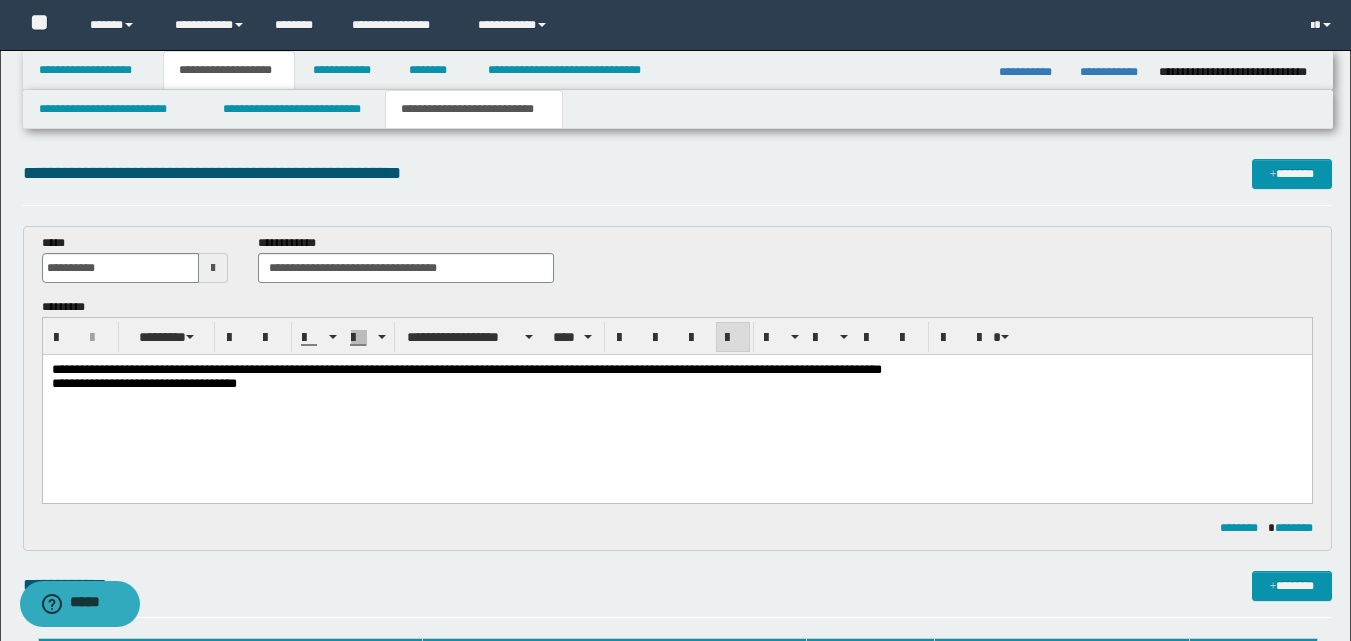 click on "**********" at bounding box center (676, 384) 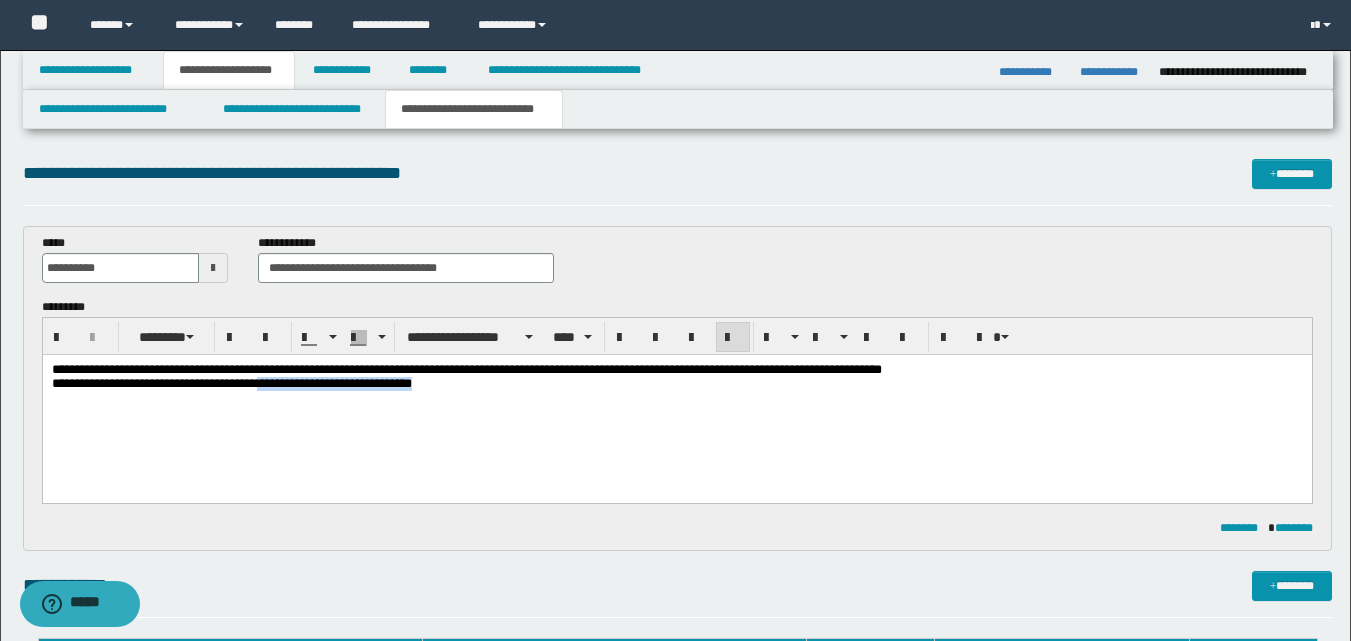 drag, startPoint x: 295, startPoint y: 385, endPoint x: 518, endPoint y: 397, distance: 223.32263 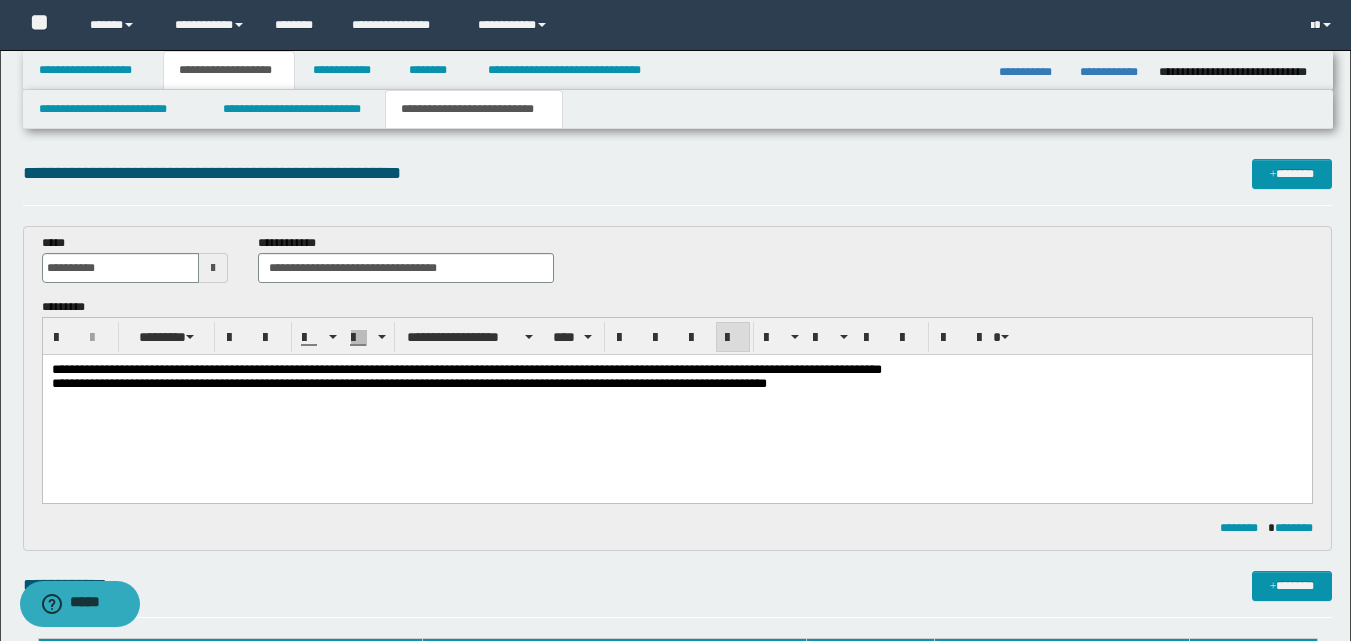 click on "**********" at bounding box center [408, 383] 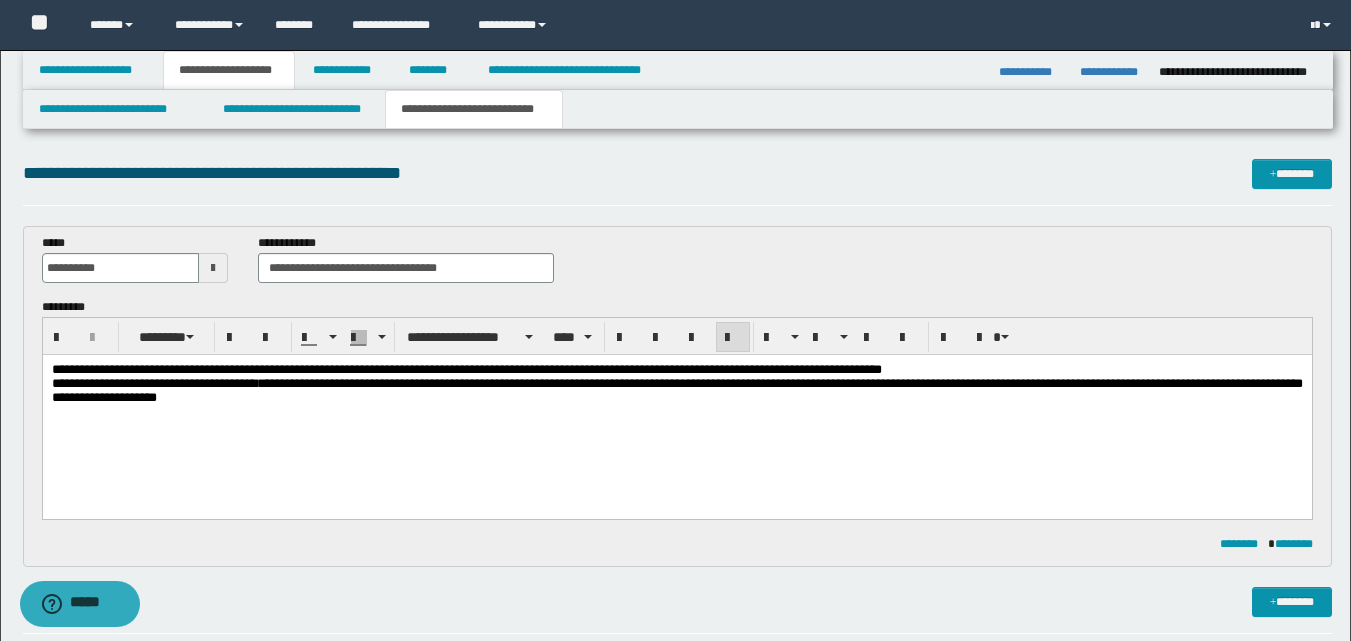drag, startPoint x: 420, startPoint y: 404, endPoint x: 452, endPoint y: 428, distance: 40 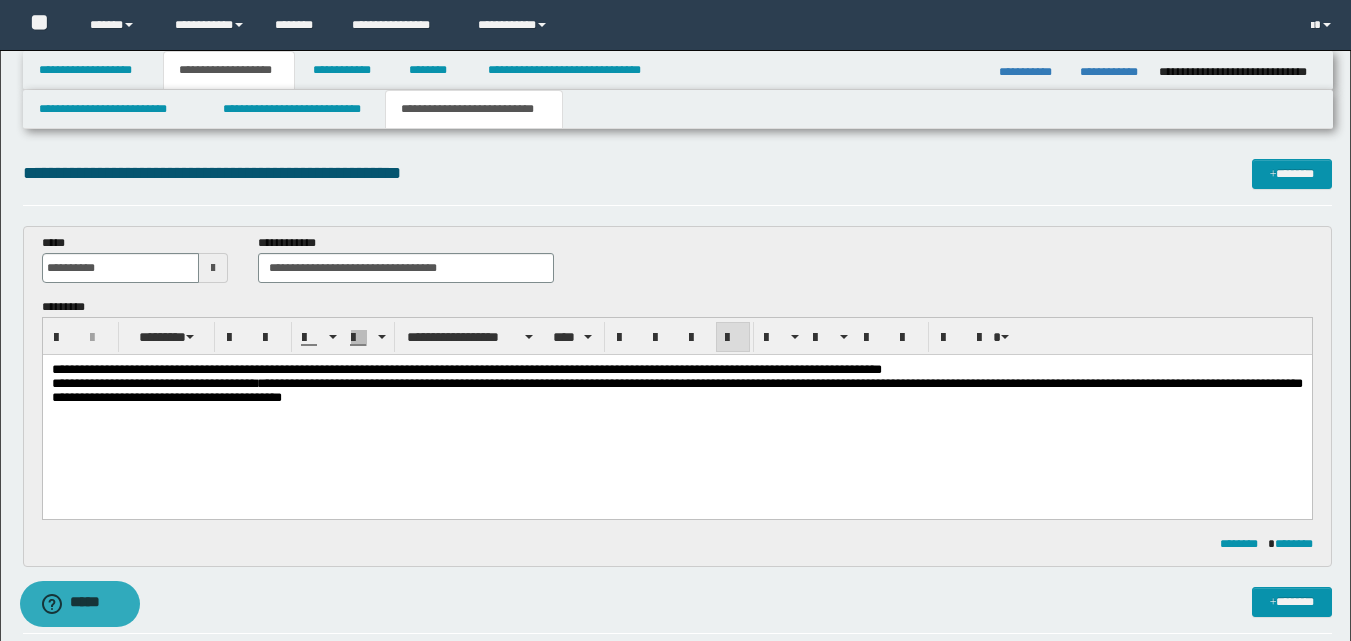 drag, startPoint x: 567, startPoint y: 402, endPoint x: 595, endPoint y: 455, distance: 59.94164 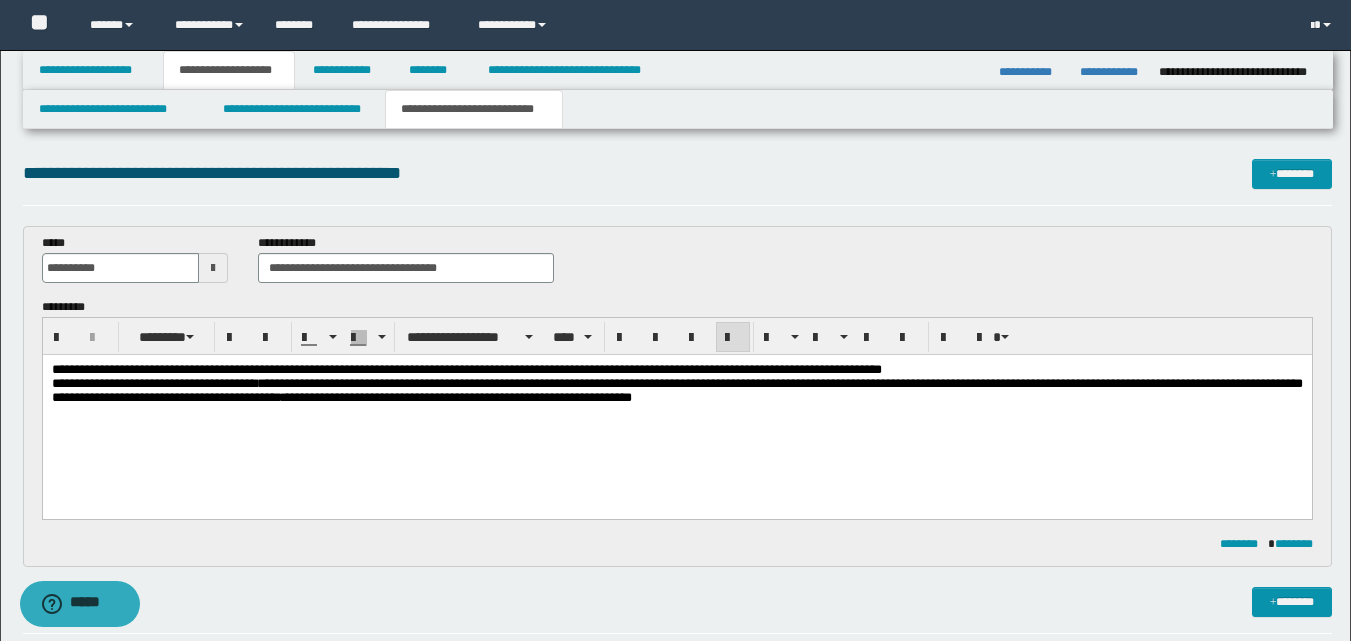 click on "**********" at bounding box center [676, 391] 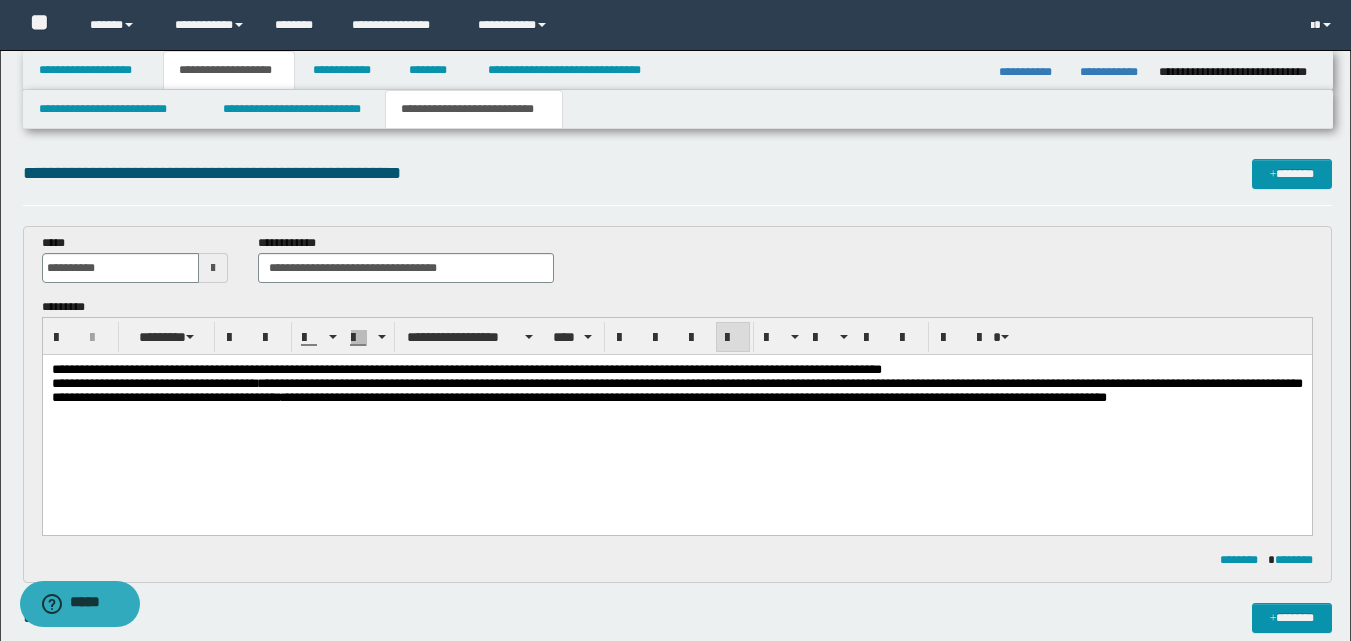 drag, startPoint x: 1243, startPoint y: 406, endPoint x: 1246, endPoint y: 429, distance: 23.194826 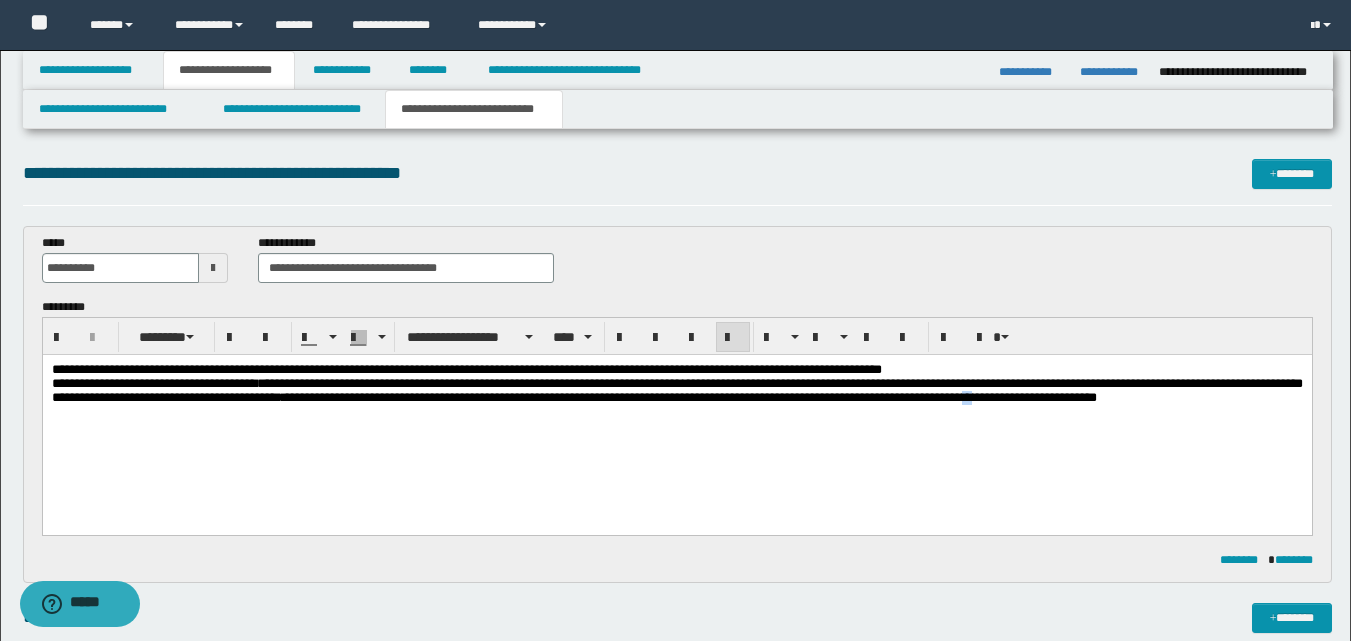 drag, startPoint x: 118, startPoint y: 418, endPoint x: 107, endPoint y: 422, distance: 11.7046995 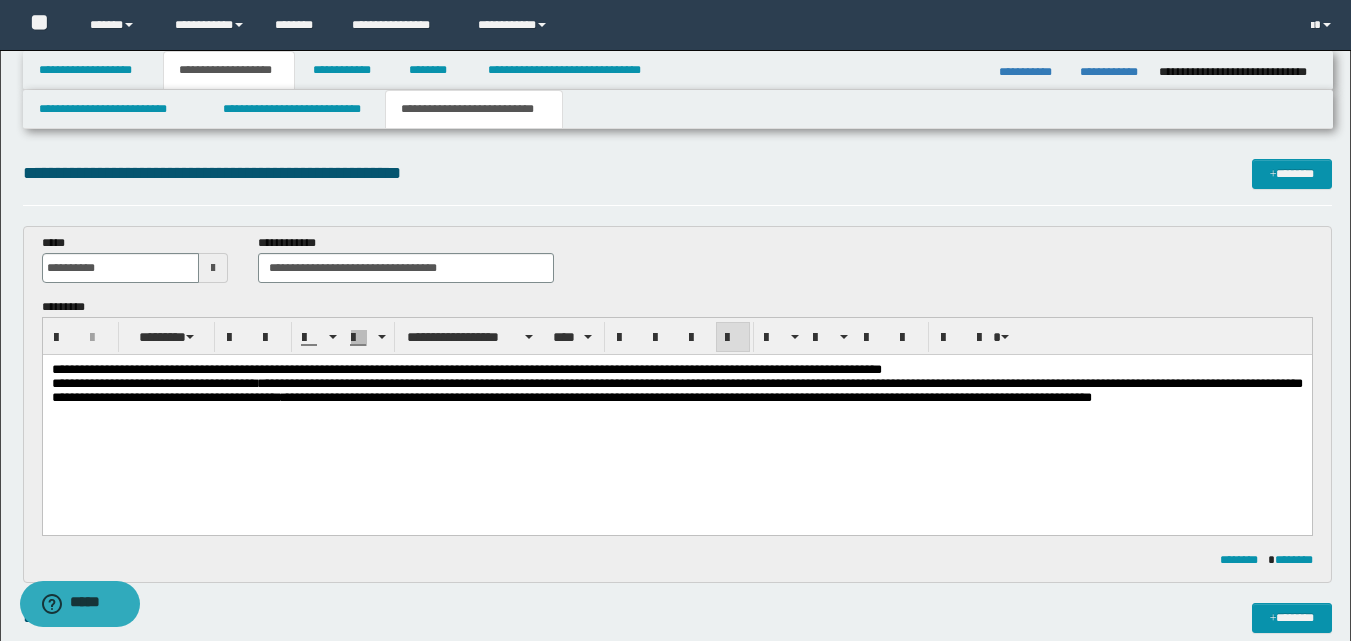 click on "**********" at bounding box center (676, 390) 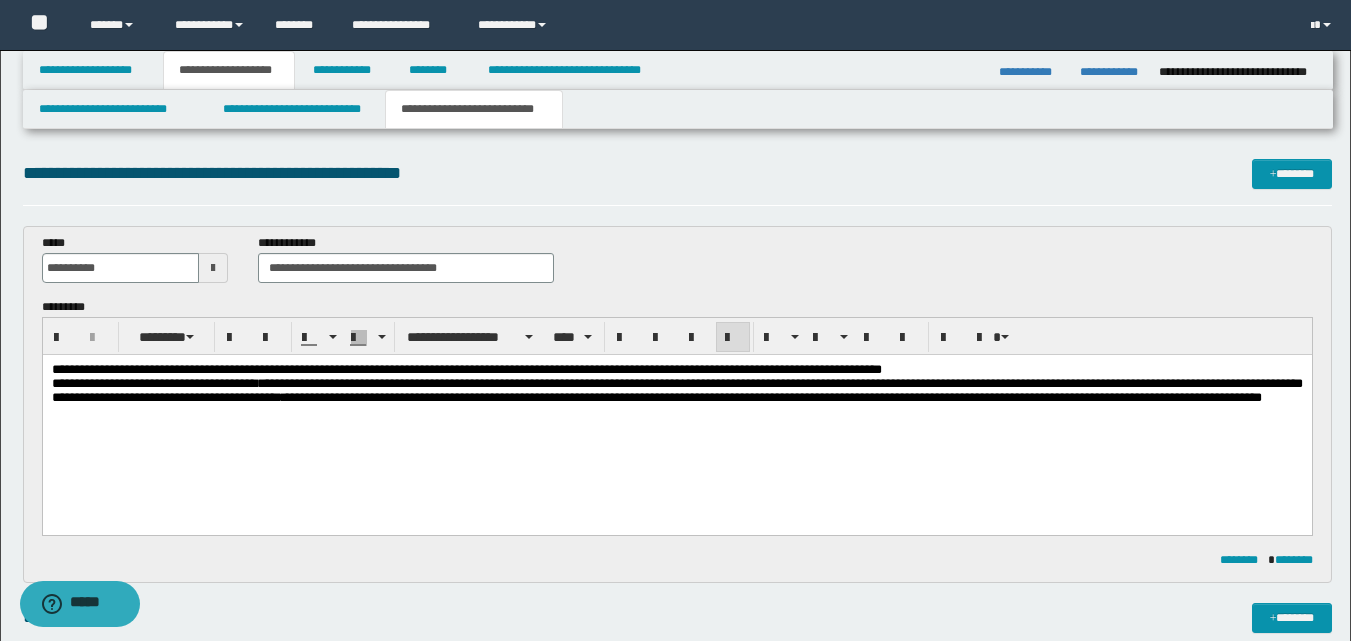 click on "**********" at bounding box center (676, 390) 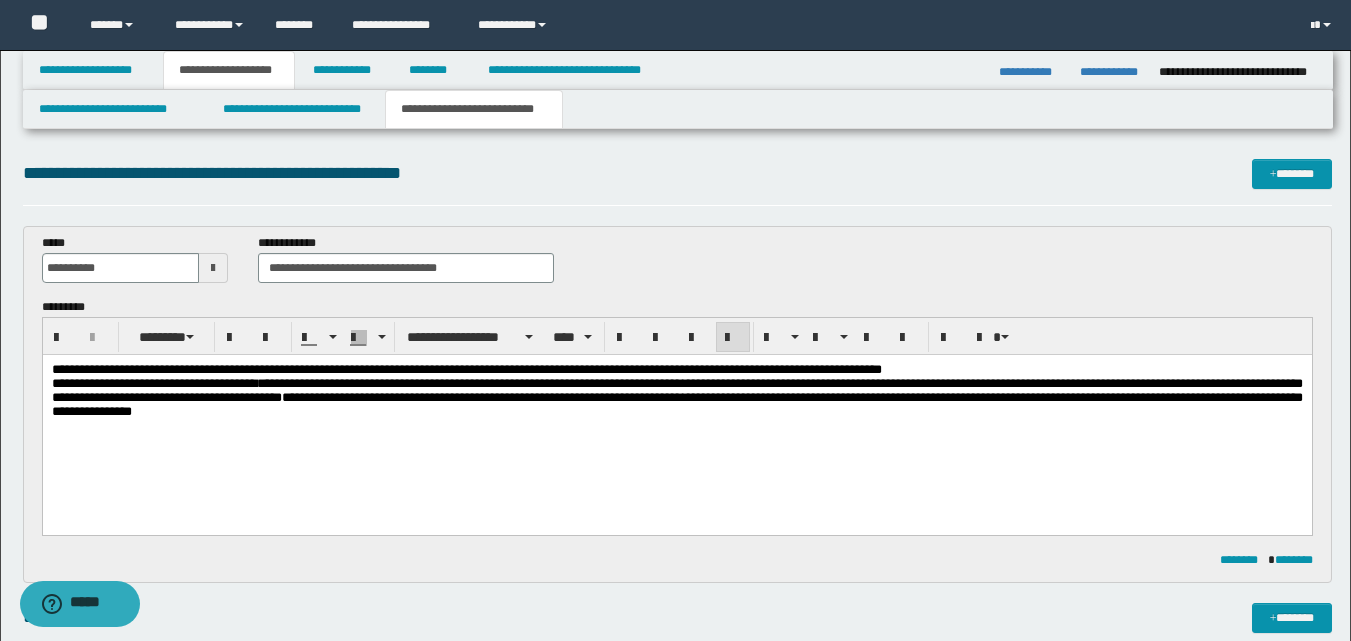 click on "**********" at bounding box center (676, 397) 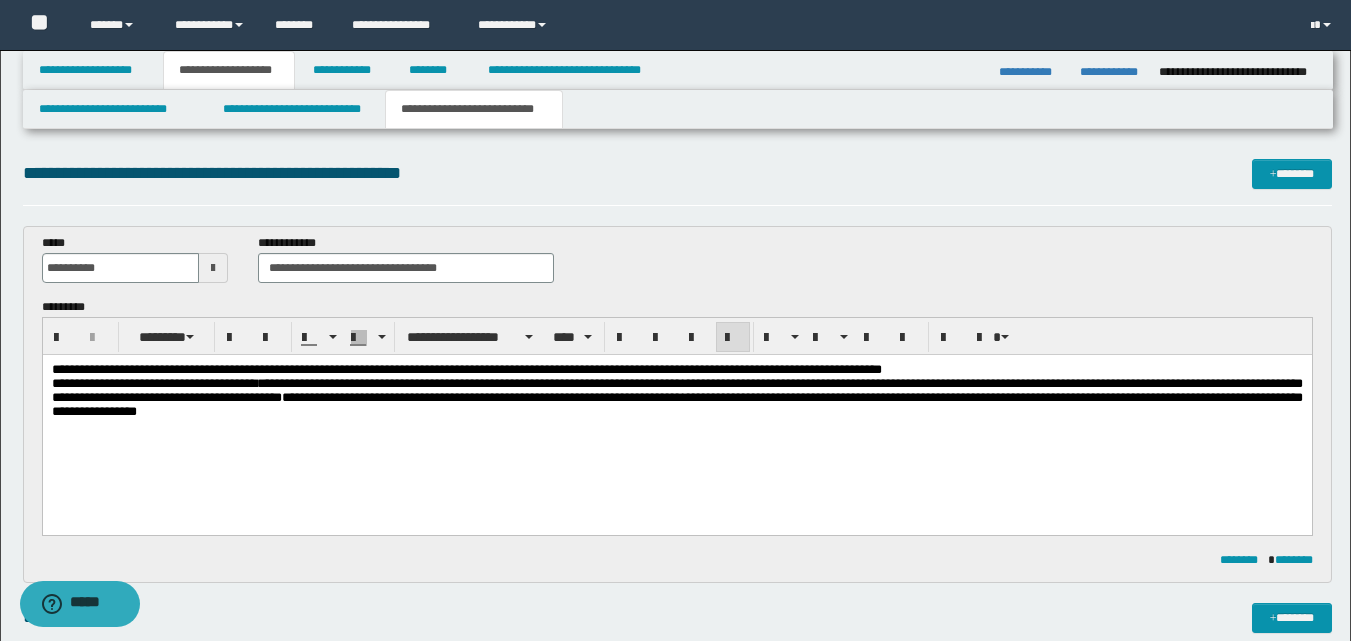 click on "**********" at bounding box center [676, 397] 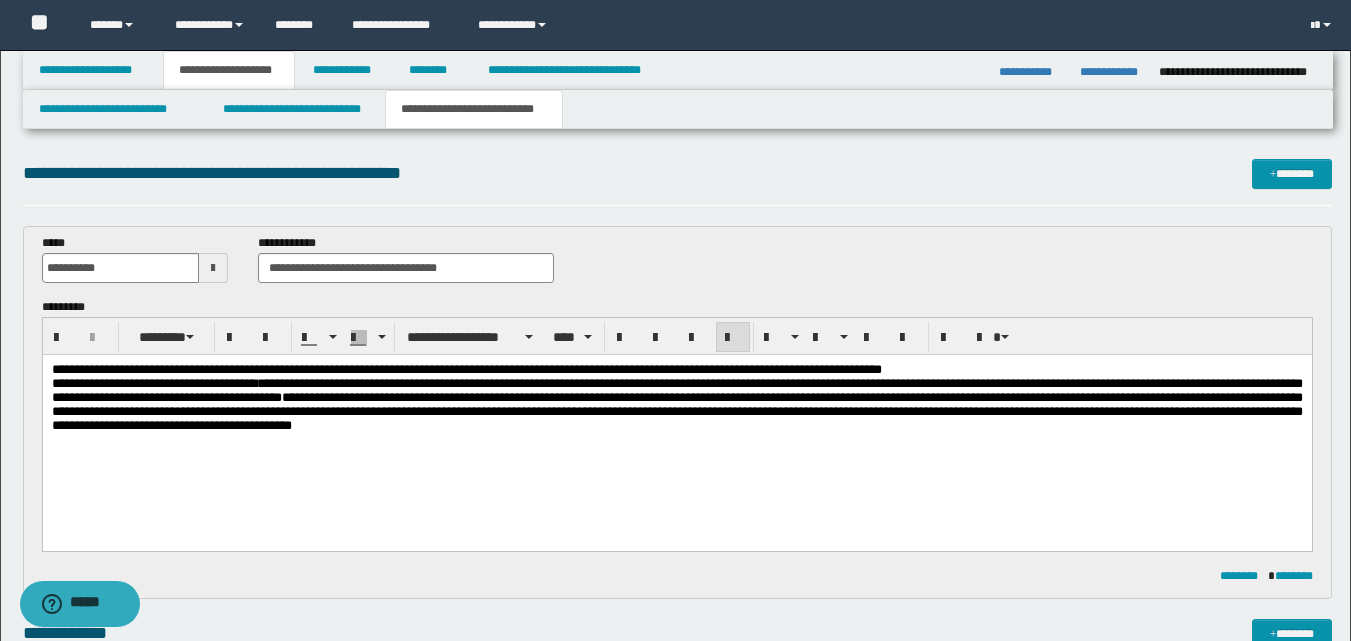 click on "**********" at bounding box center [676, 404] 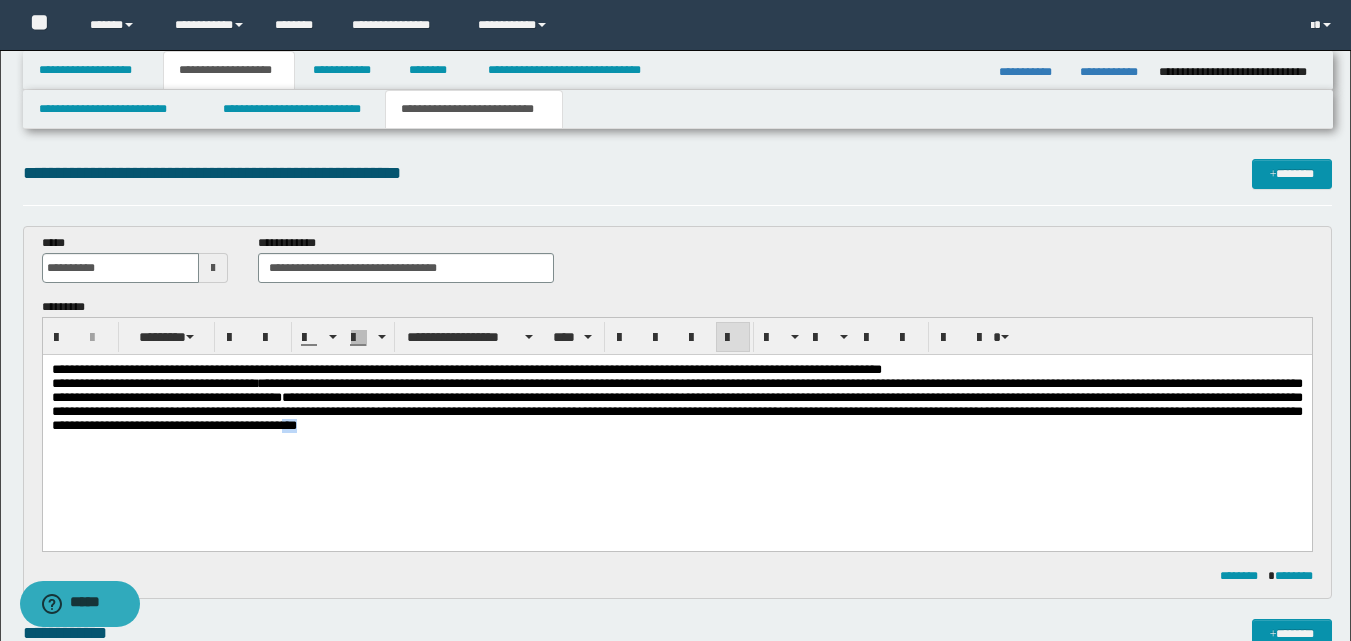 drag, startPoint x: 1014, startPoint y: 437, endPoint x: 1025, endPoint y: 436, distance: 11.045361 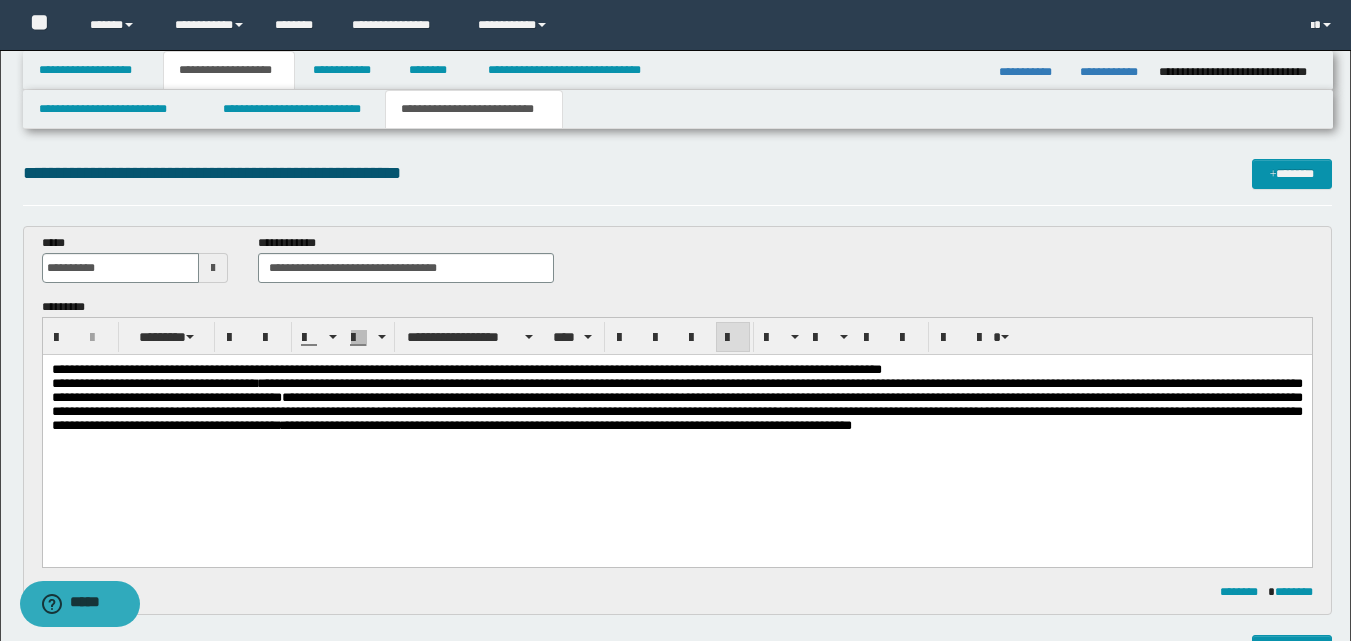 click on "**********" at bounding box center [676, 404] 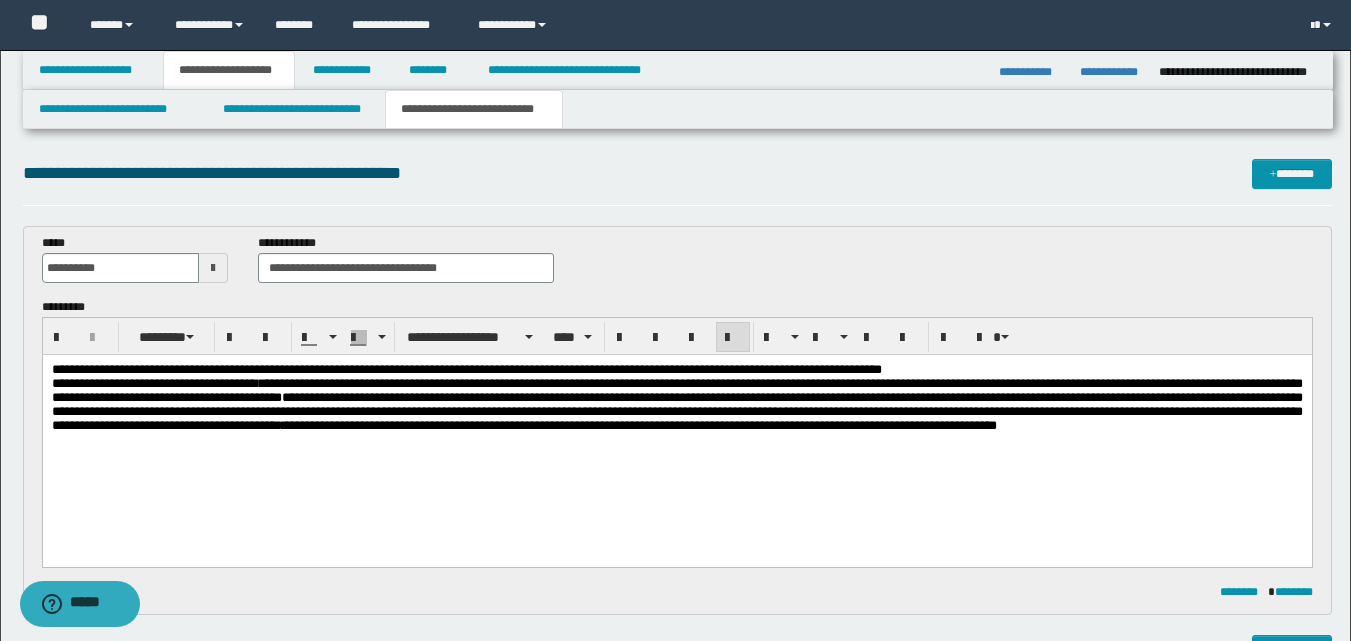 click on "**********" at bounding box center (676, 404) 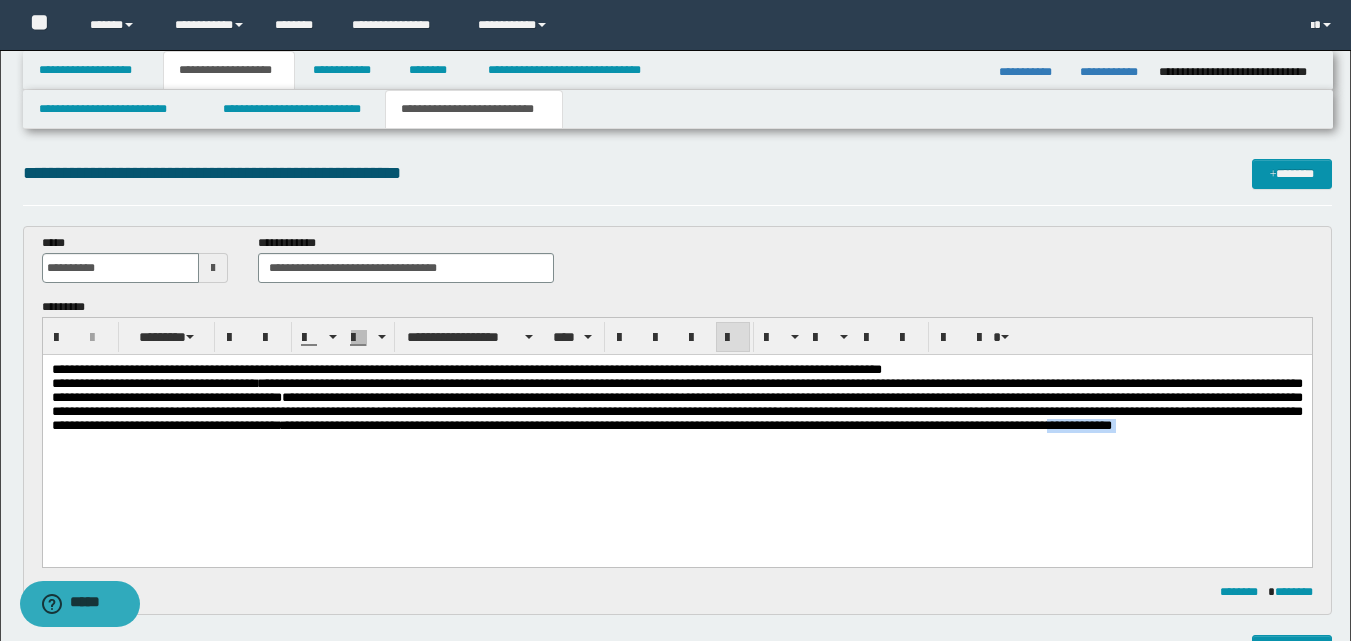 drag, startPoint x: 720, startPoint y: 446, endPoint x: 837, endPoint y: 467, distance: 118.869675 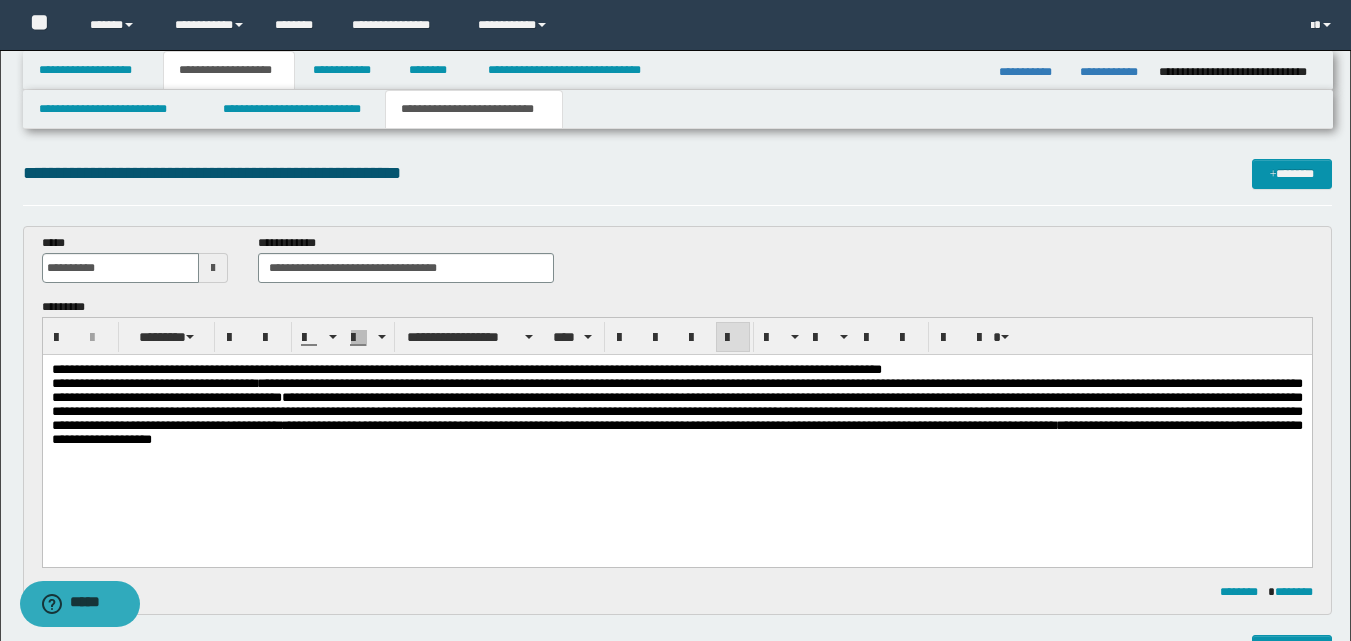 drag, startPoint x: 1154, startPoint y: 451, endPoint x: 1194, endPoint y: 505, distance: 67.20119 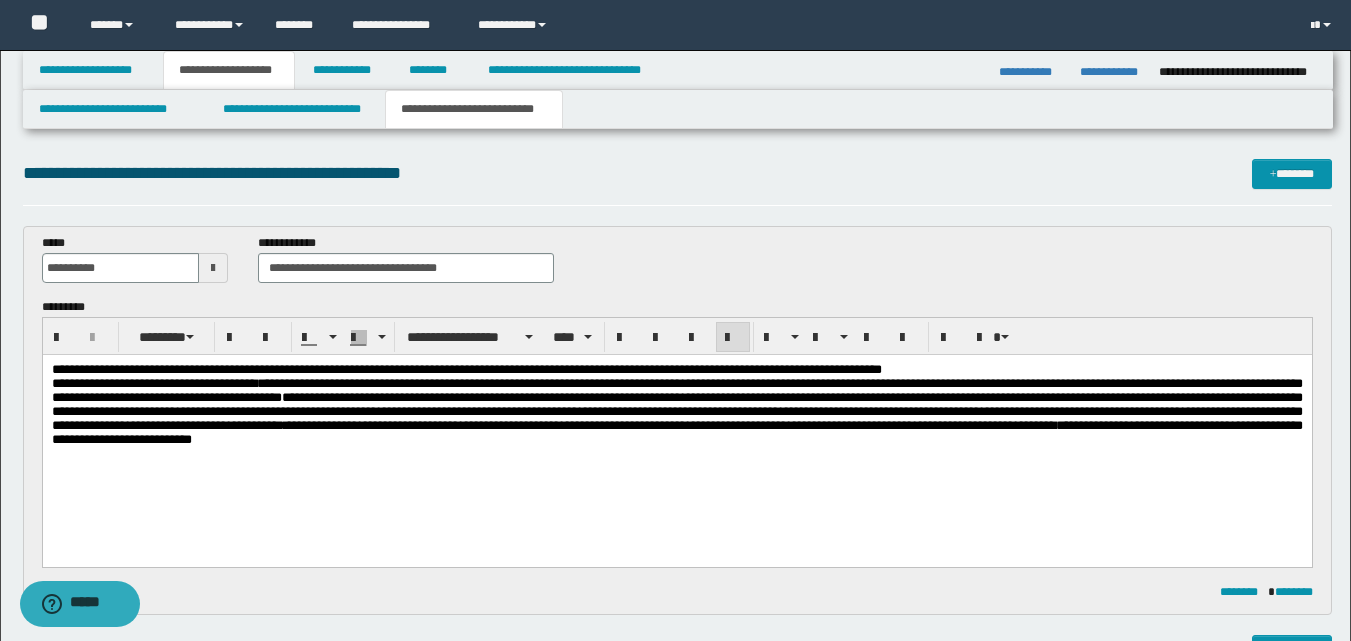 drag, startPoint x: 1198, startPoint y: 455, endPoint x: 1199, endPoint y: 468, distance: 13.038404 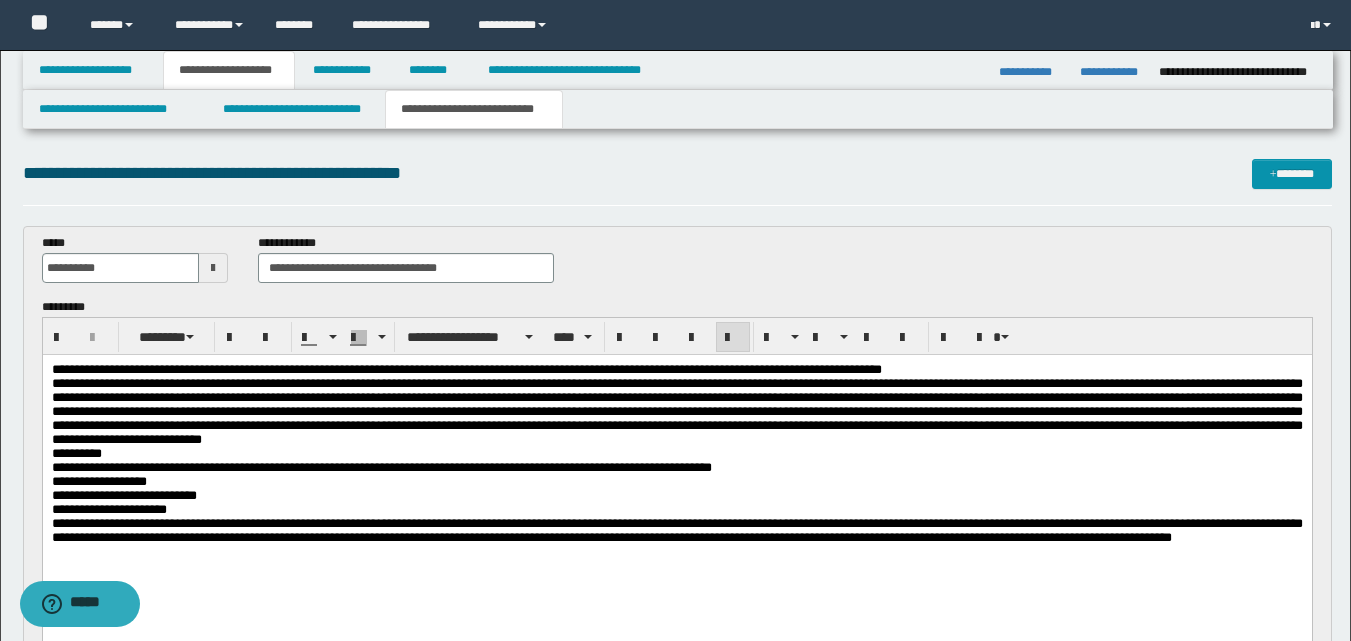 click on "**********" at bounding box center [676, 530] 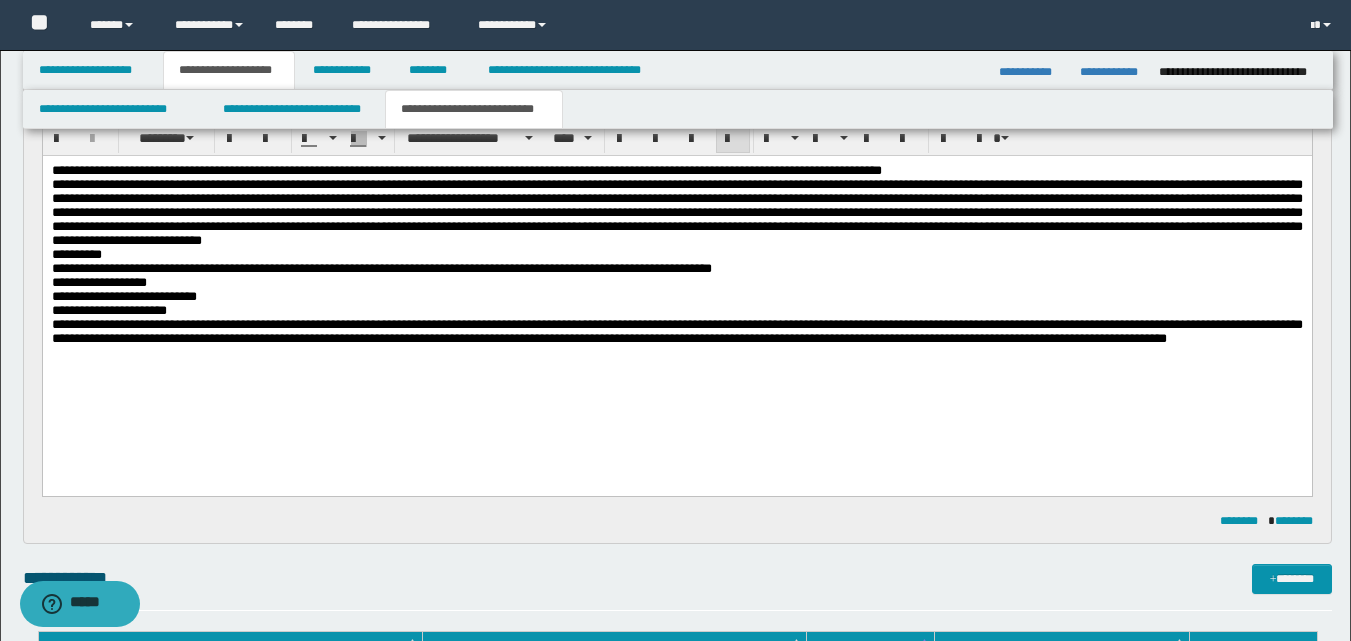 scroll, scrollTop: 200, scrollLeft: 0, axis: vertical 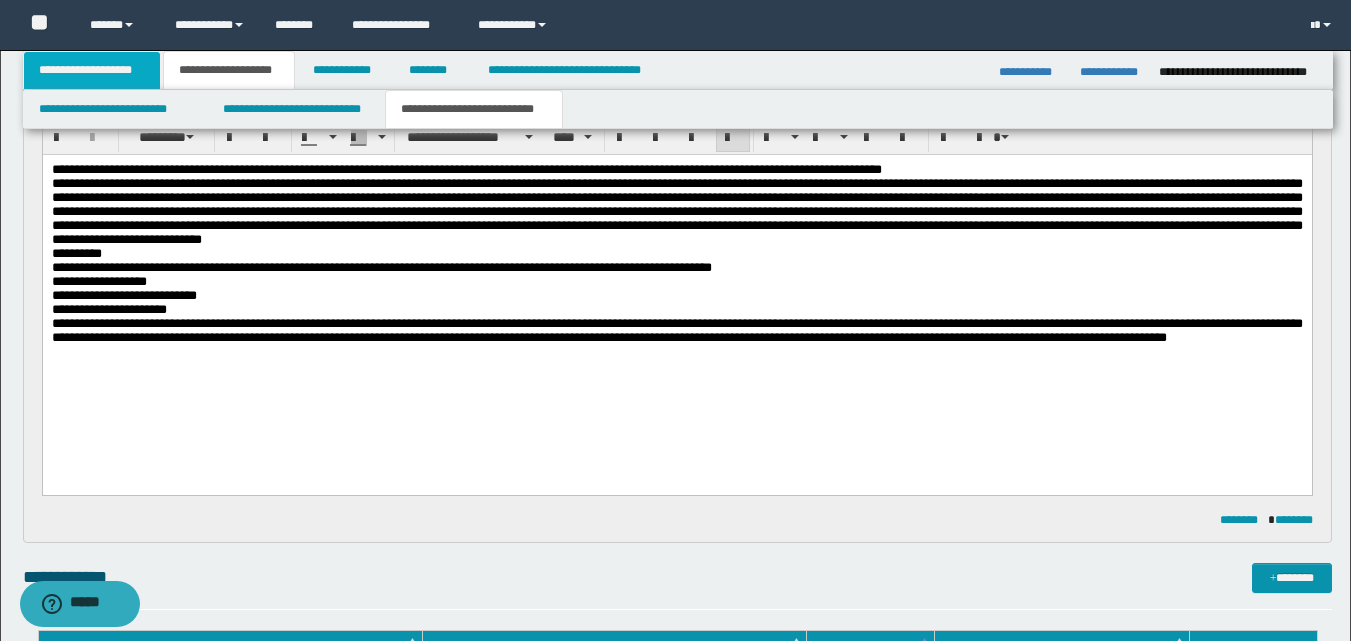 click on "**********" at bounding box center [92, 70] 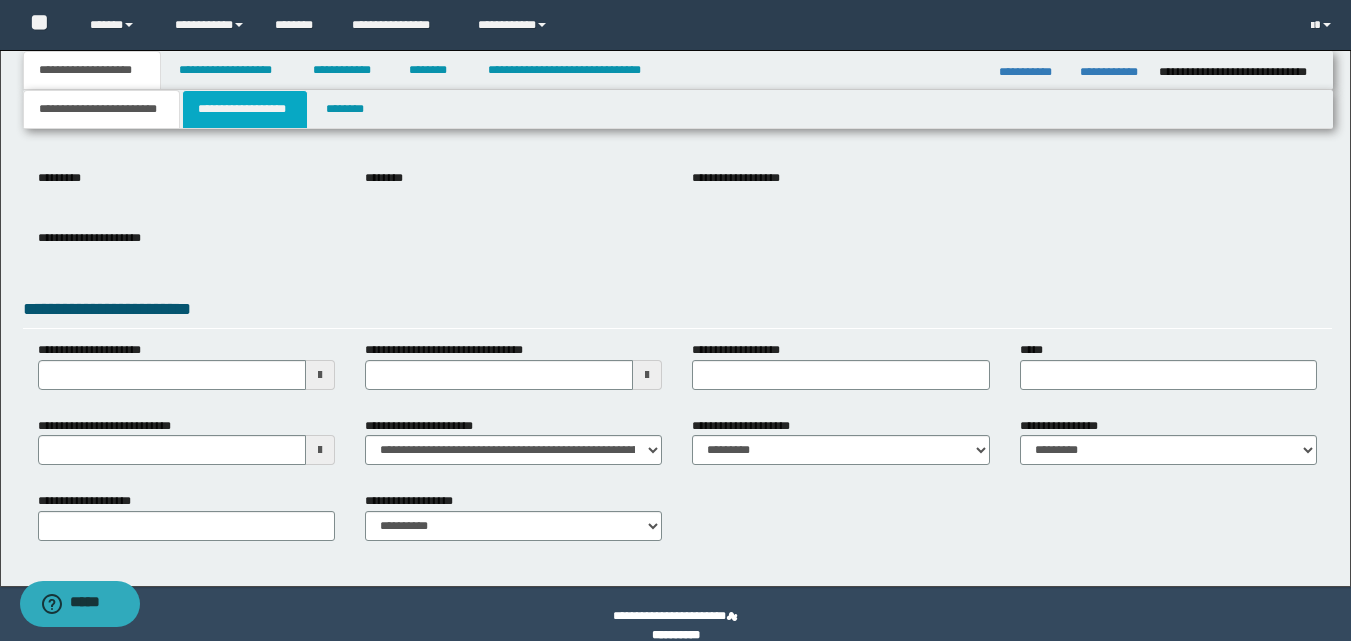 click on "**********" at bounding box center (245, 109) 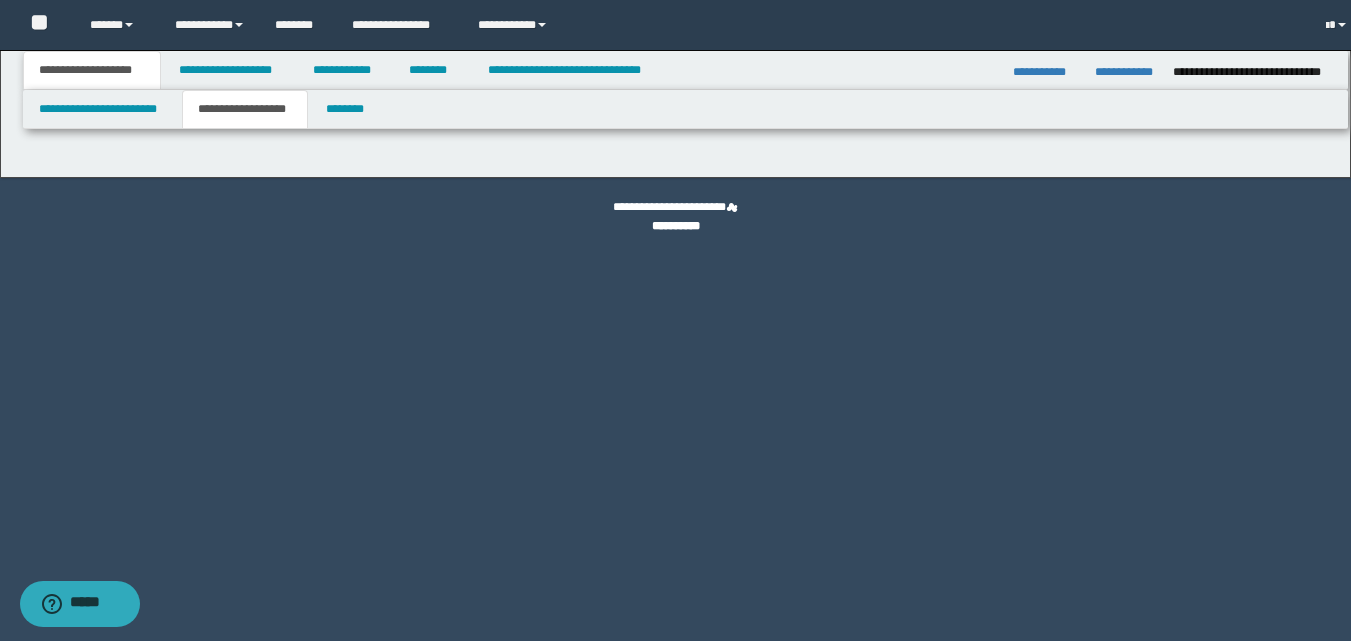 scroll, scrollTop: 0, scrollLeft: 0, axis: both 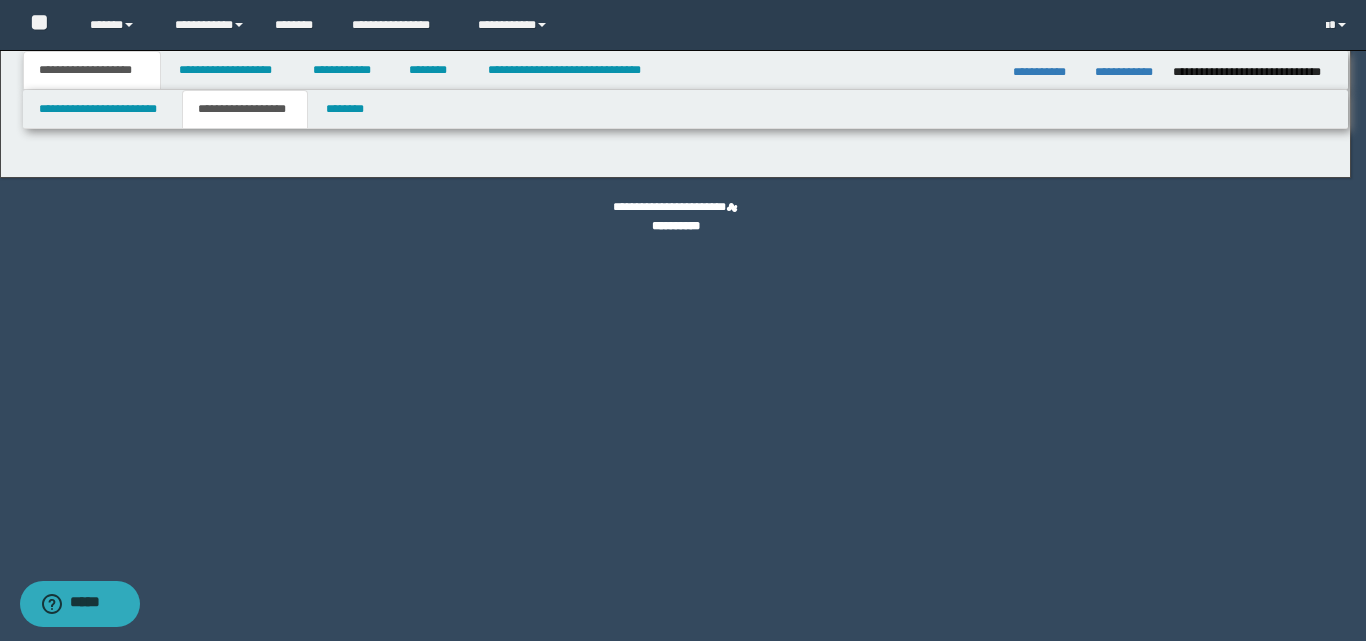 type on "********" 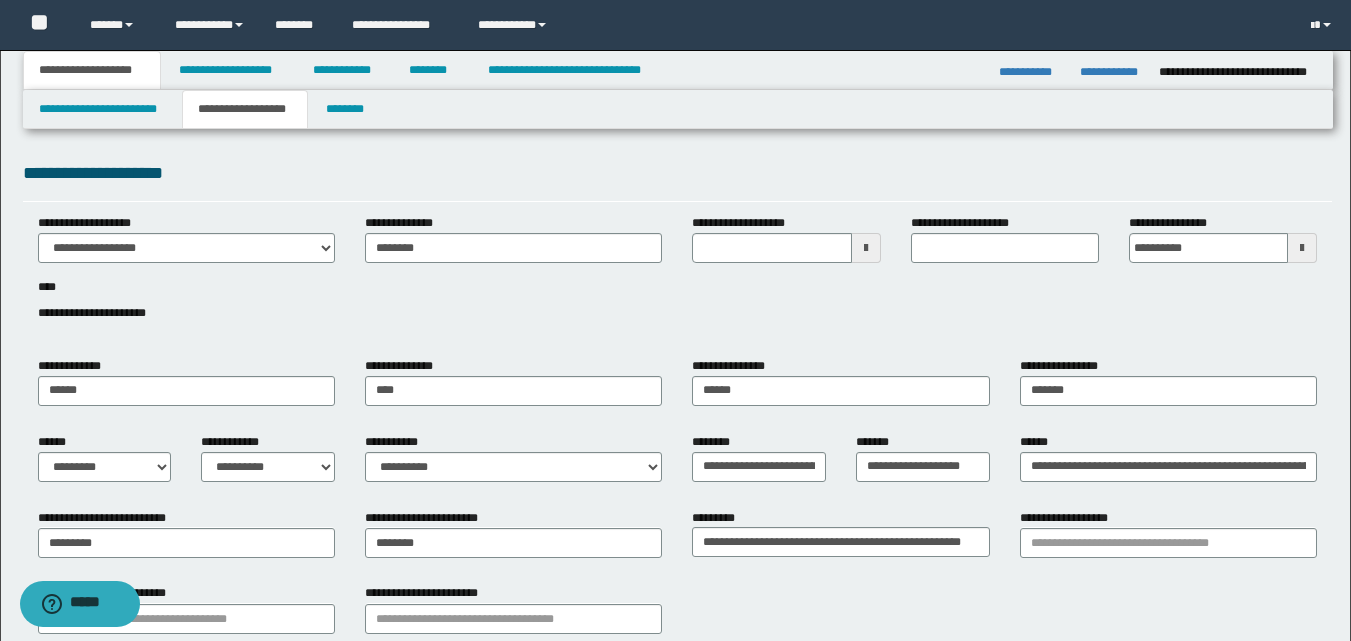 type 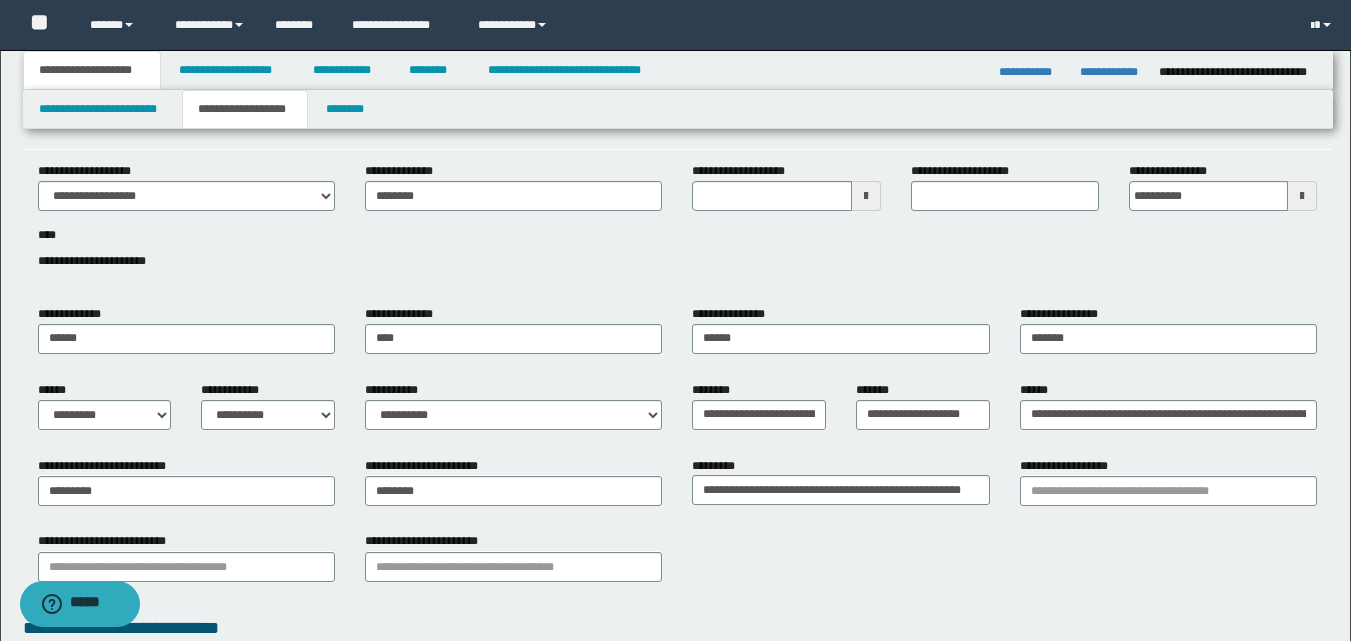 scroll, scrollTop: 100, scrollLeft: 0, axis: vertical 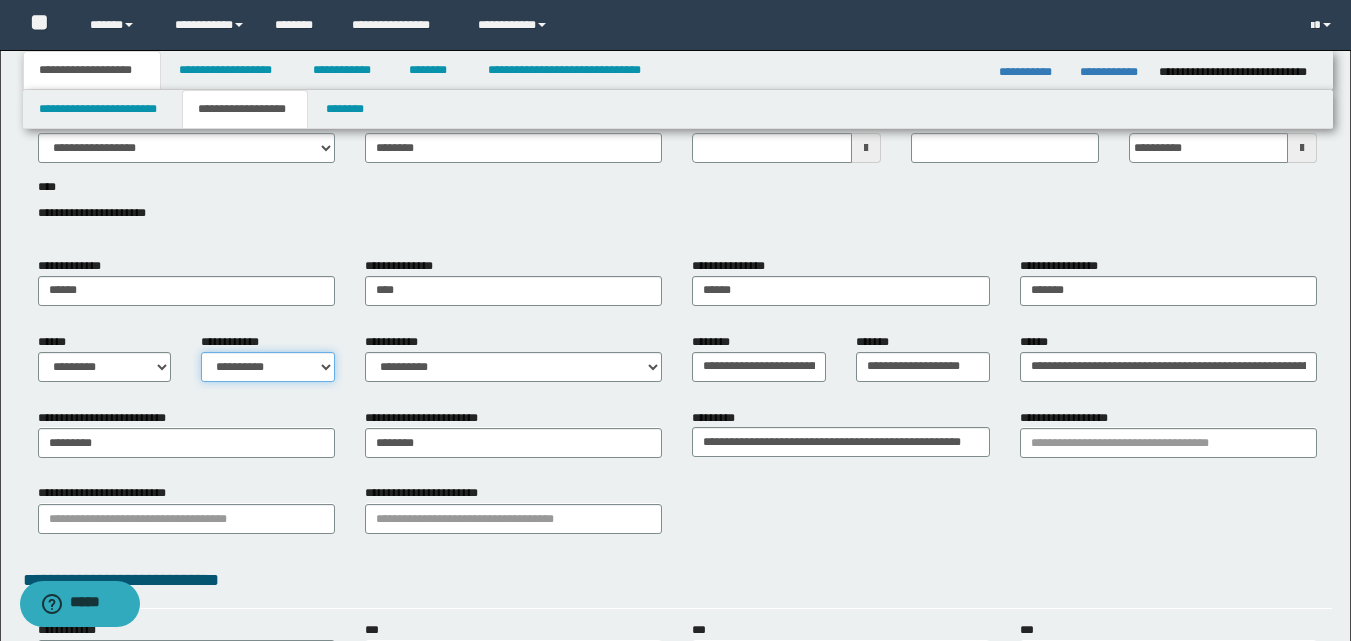 click on "**********" at bounding box center [268, 367] 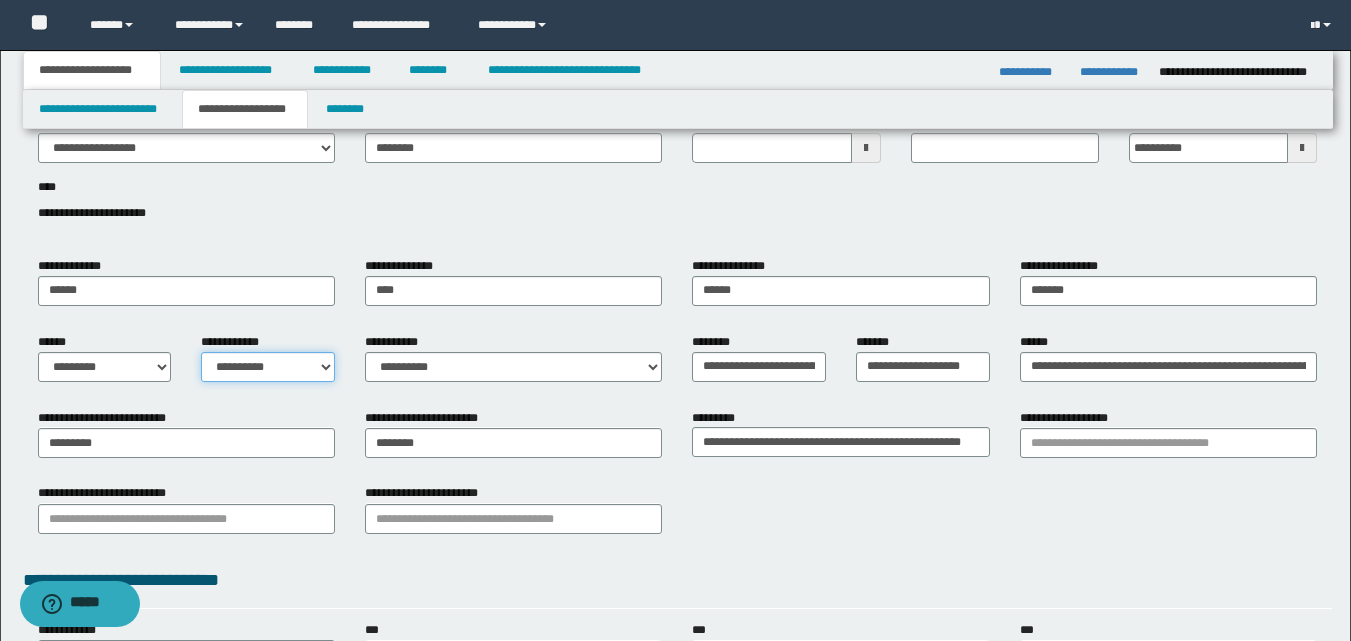 select on "*" 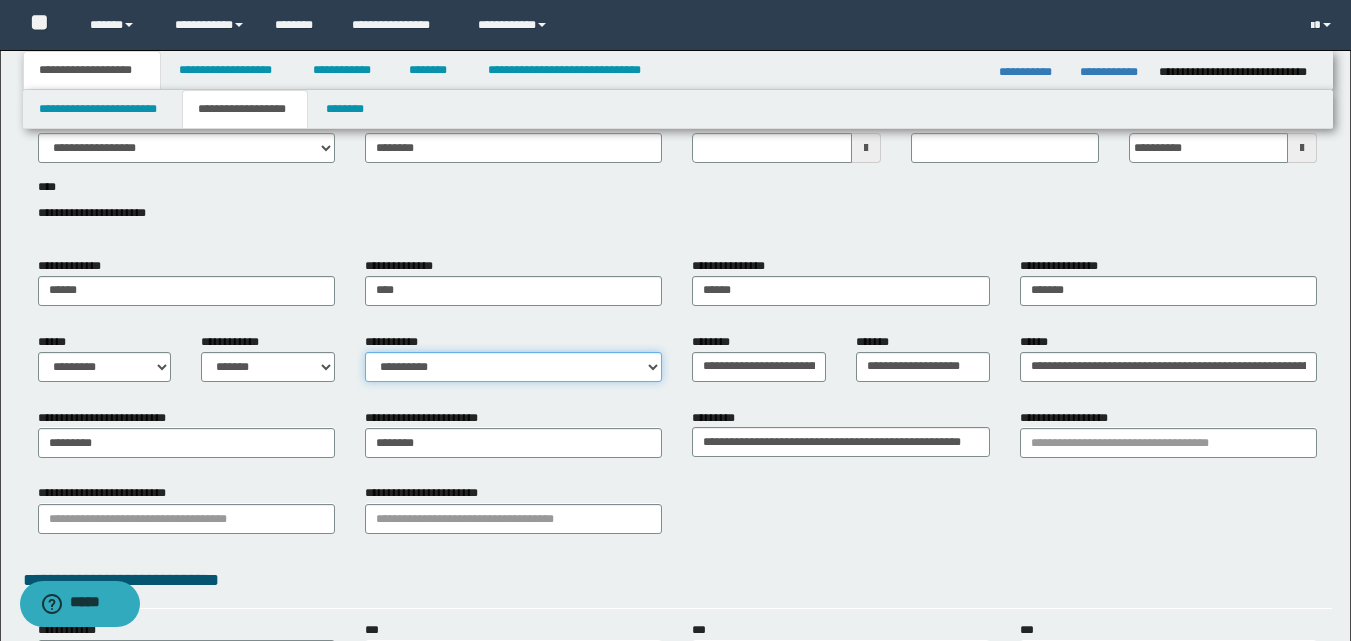 click on "**********" at bounding box center (513, 367) 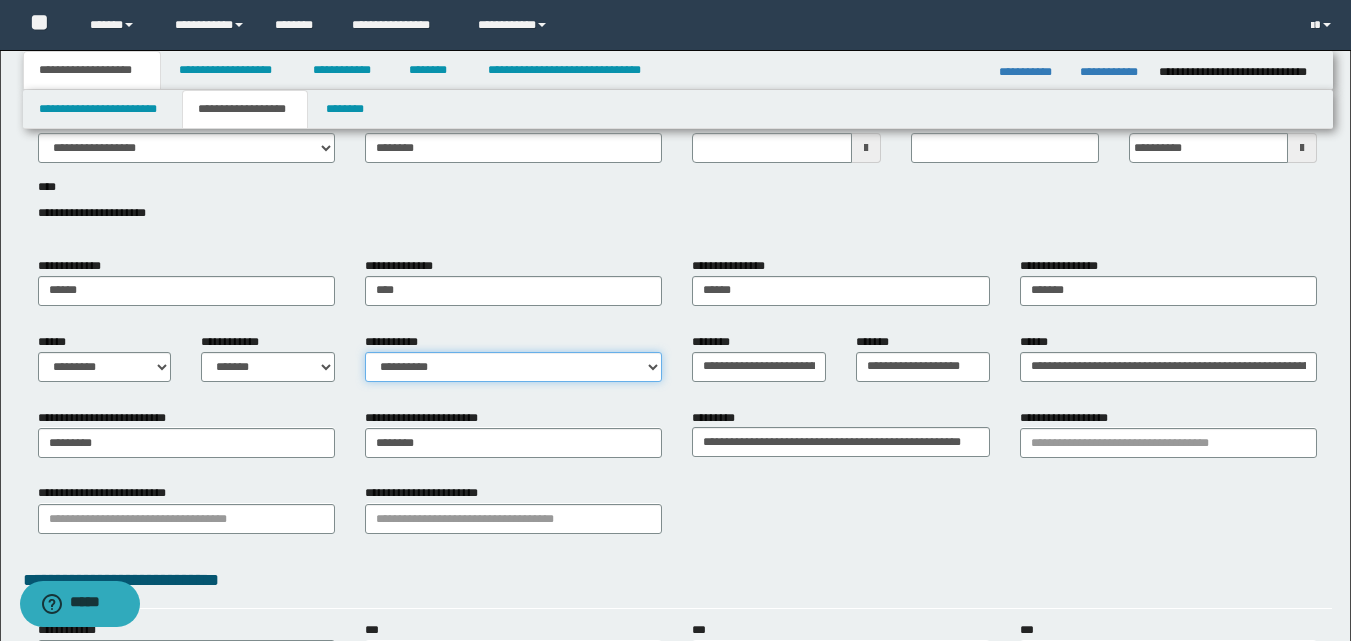 select on "*" 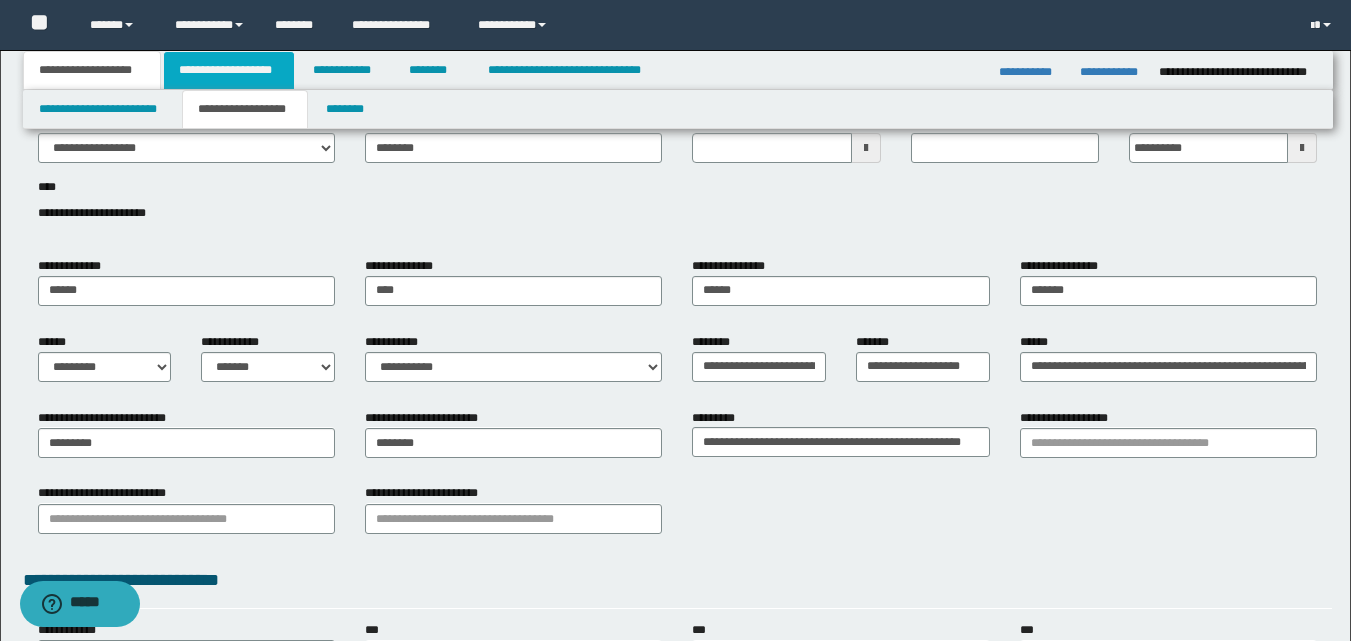 click on "**********" at bounding box center [229, 70] 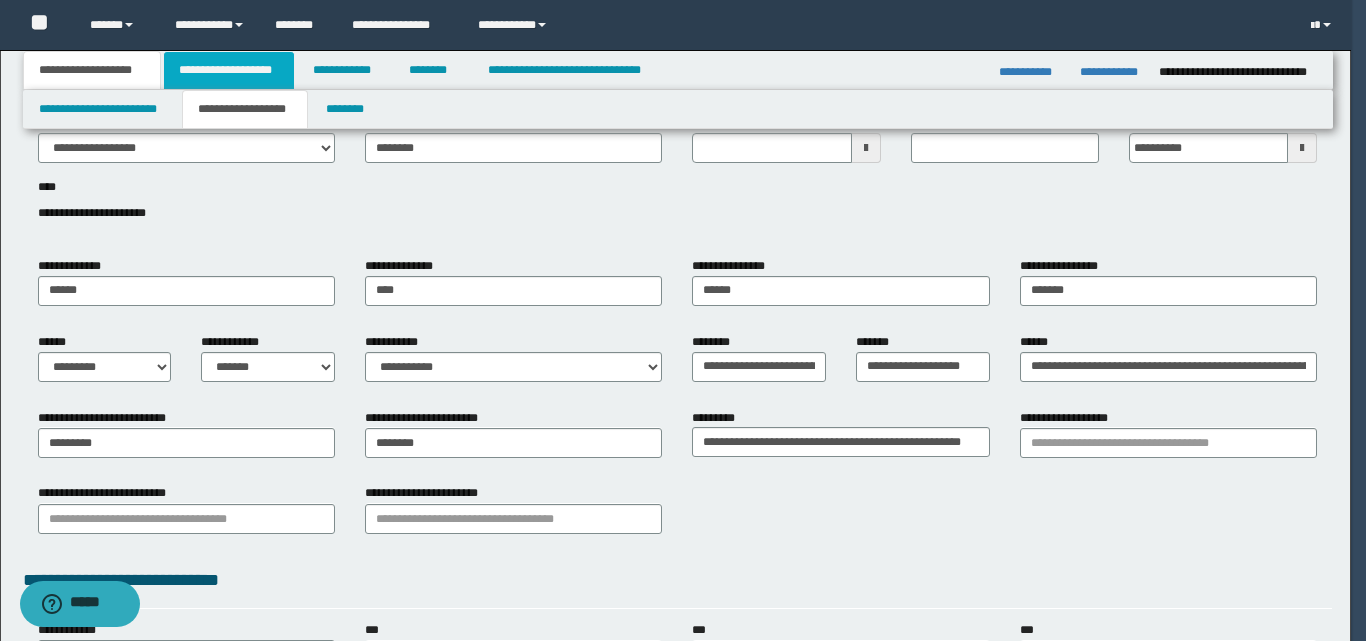 type 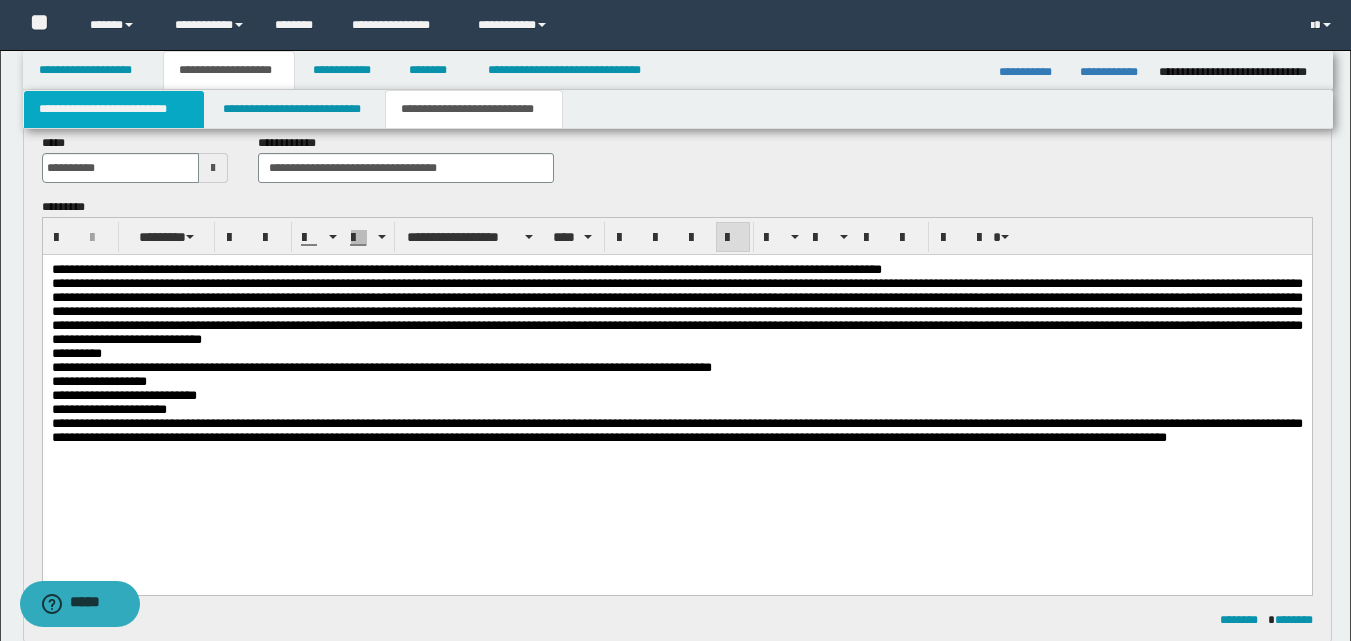 click on "**********" at bounding box center [114, 109] 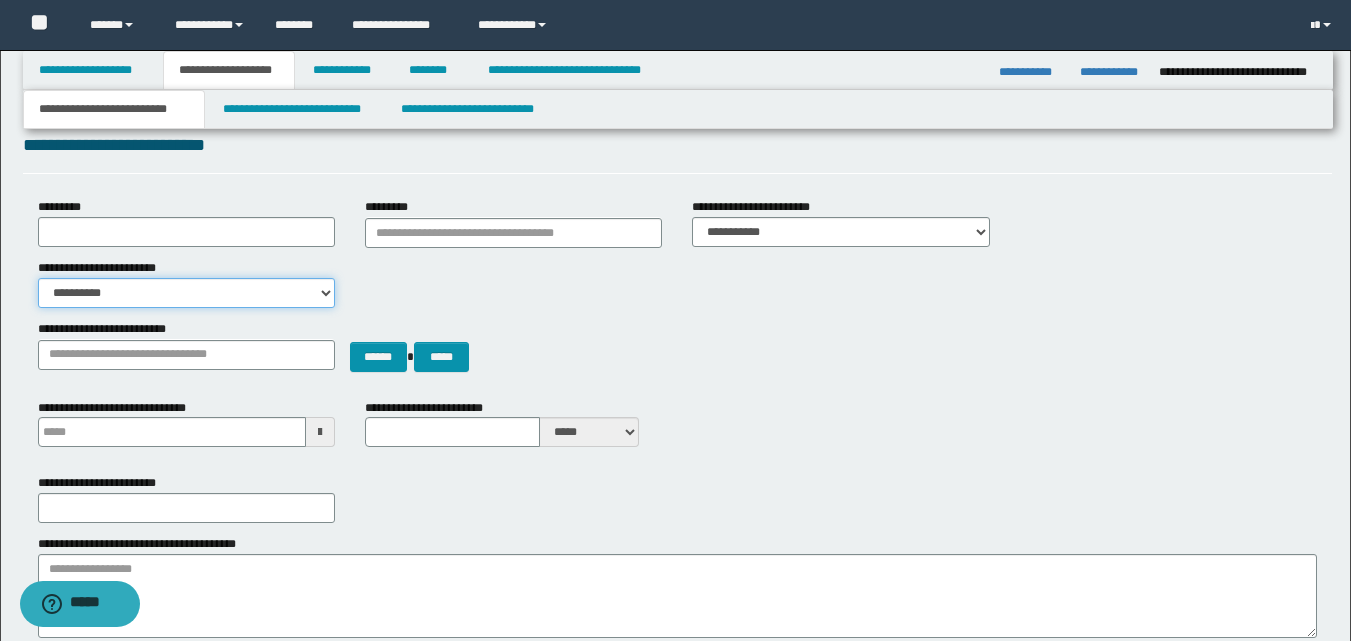 click on "**********" at bounding box center [186, 293] 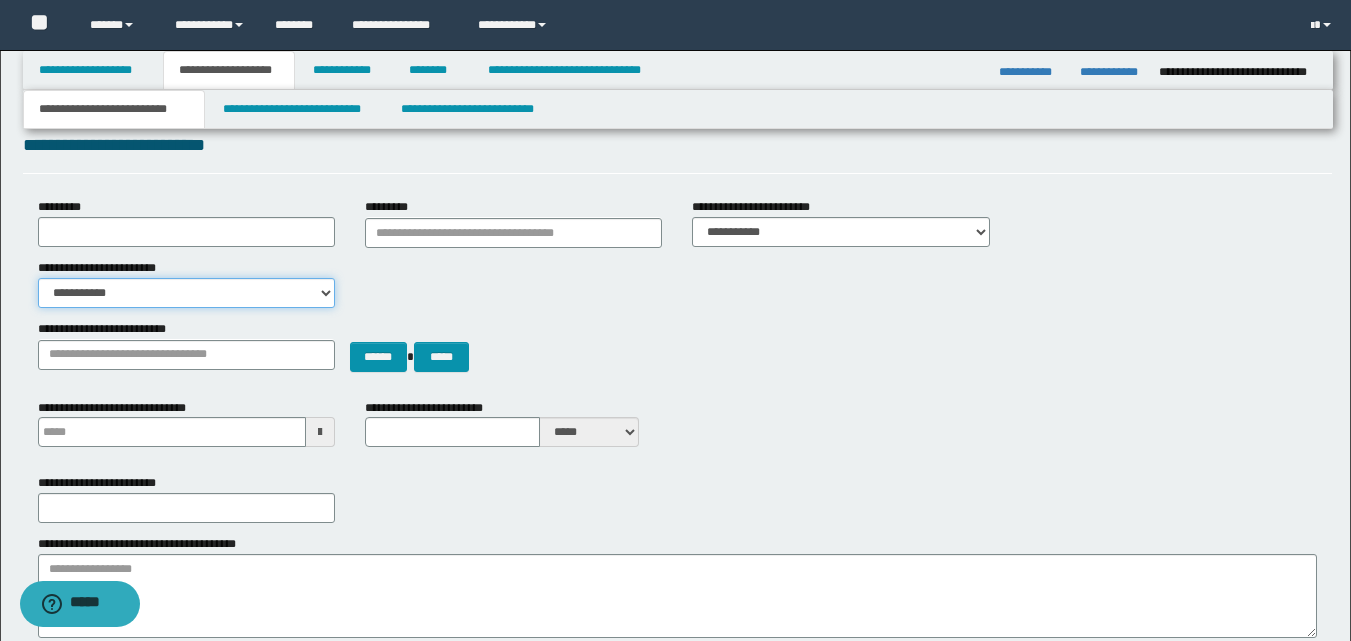click on "**********" at bounding box center (186, 293) 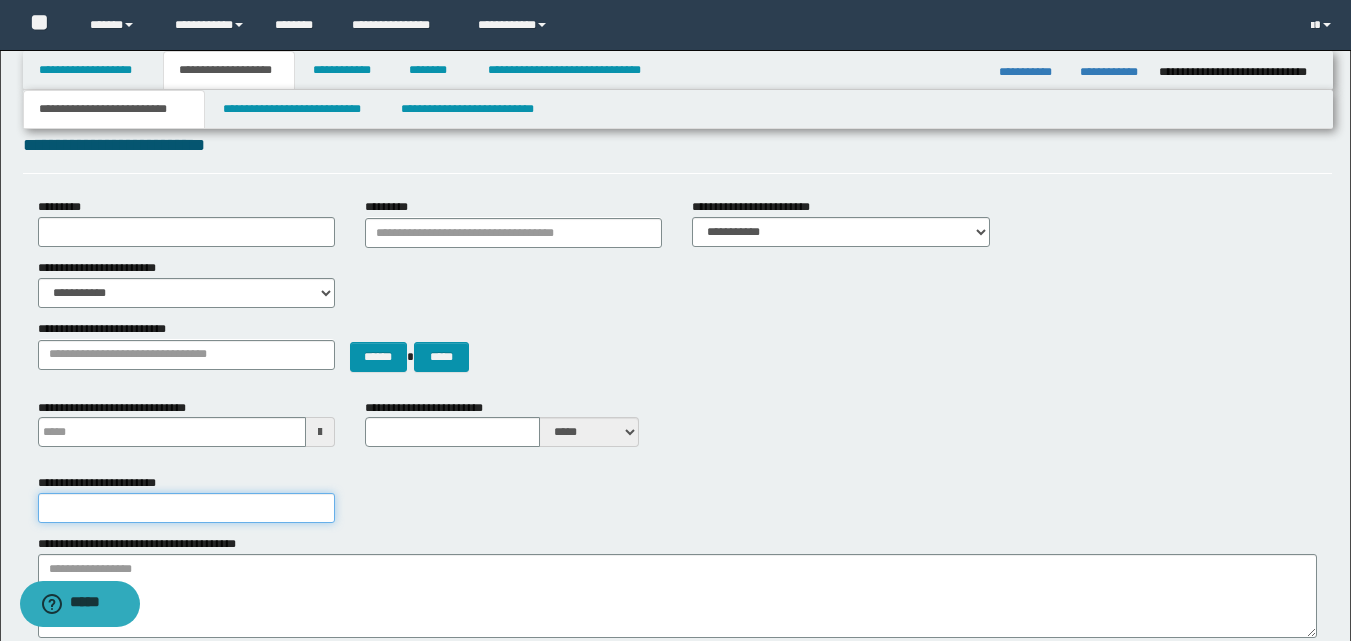 click on "**********" at bounding box center [186, 508] 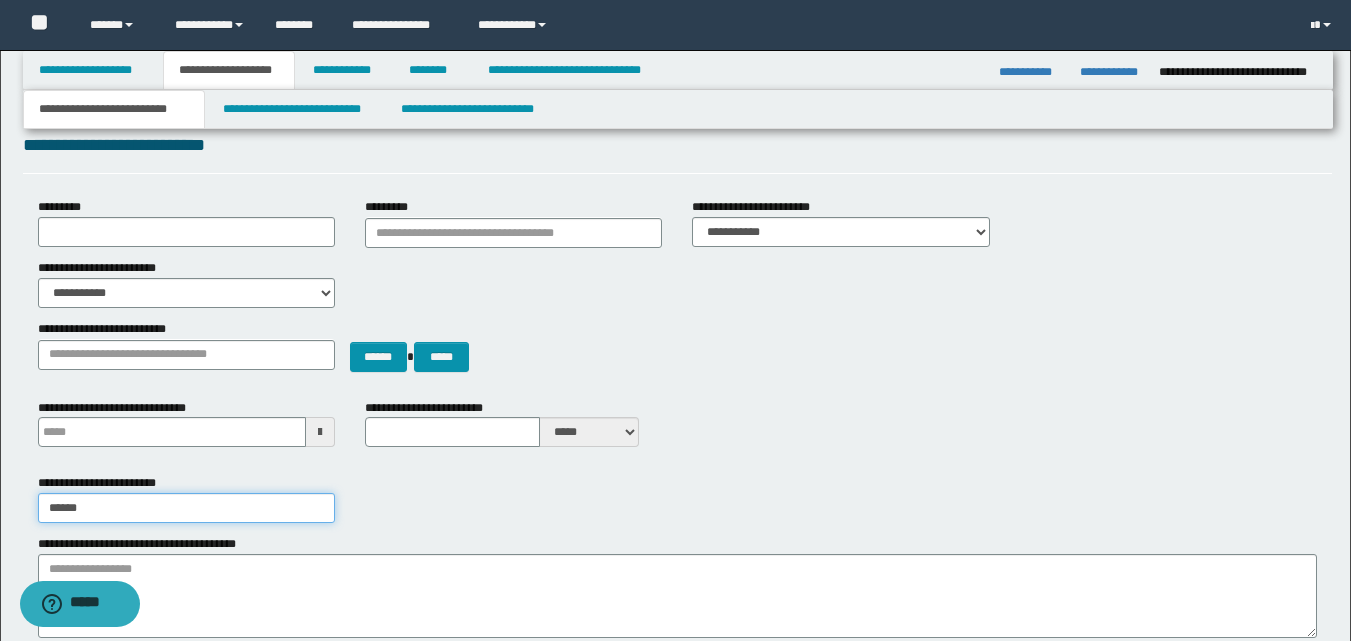 type on "*******" 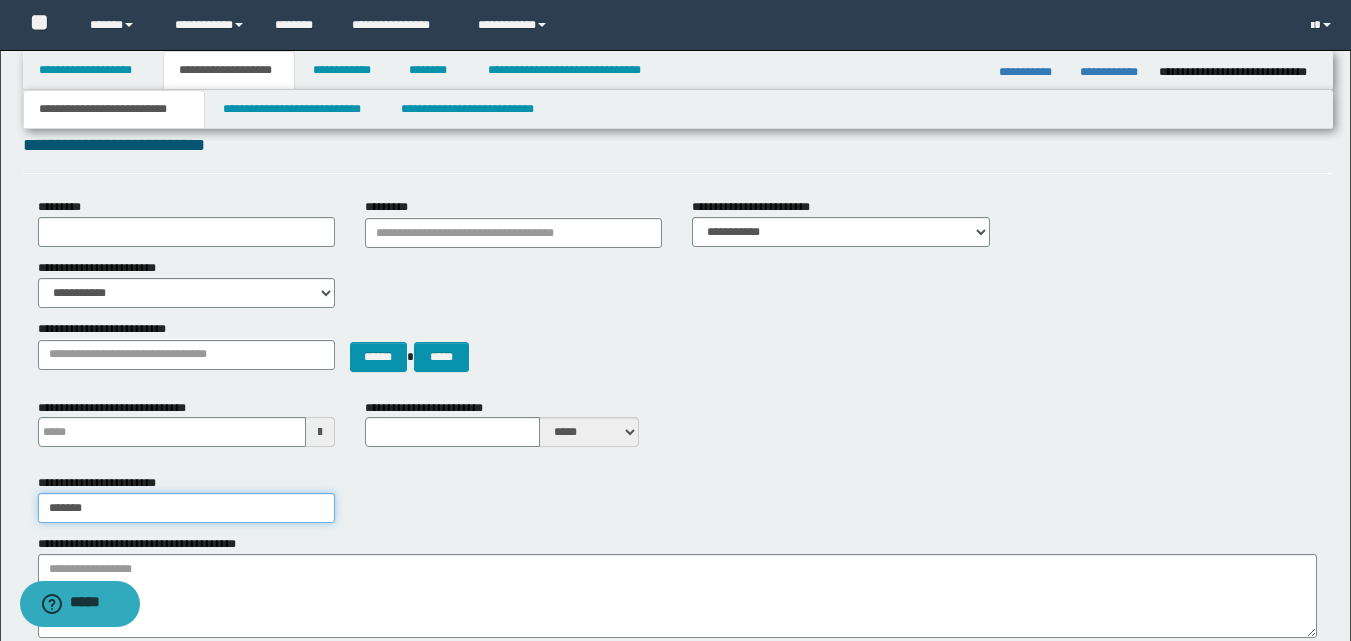 type 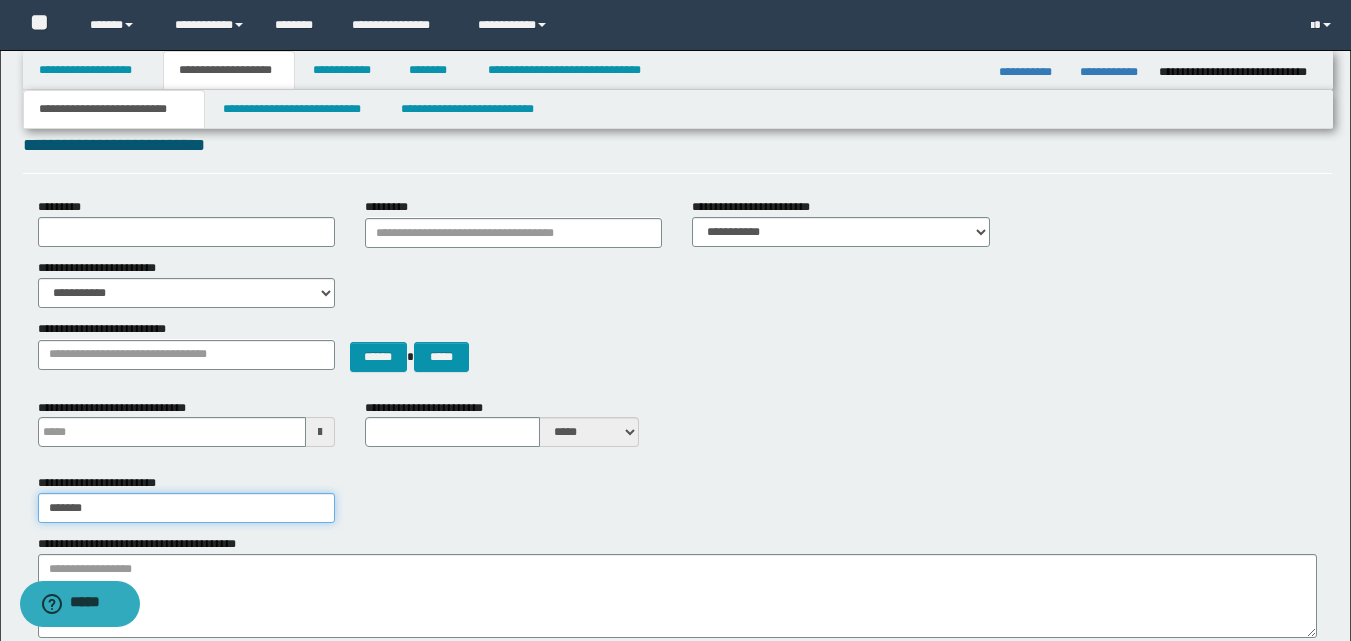 type on "*******" 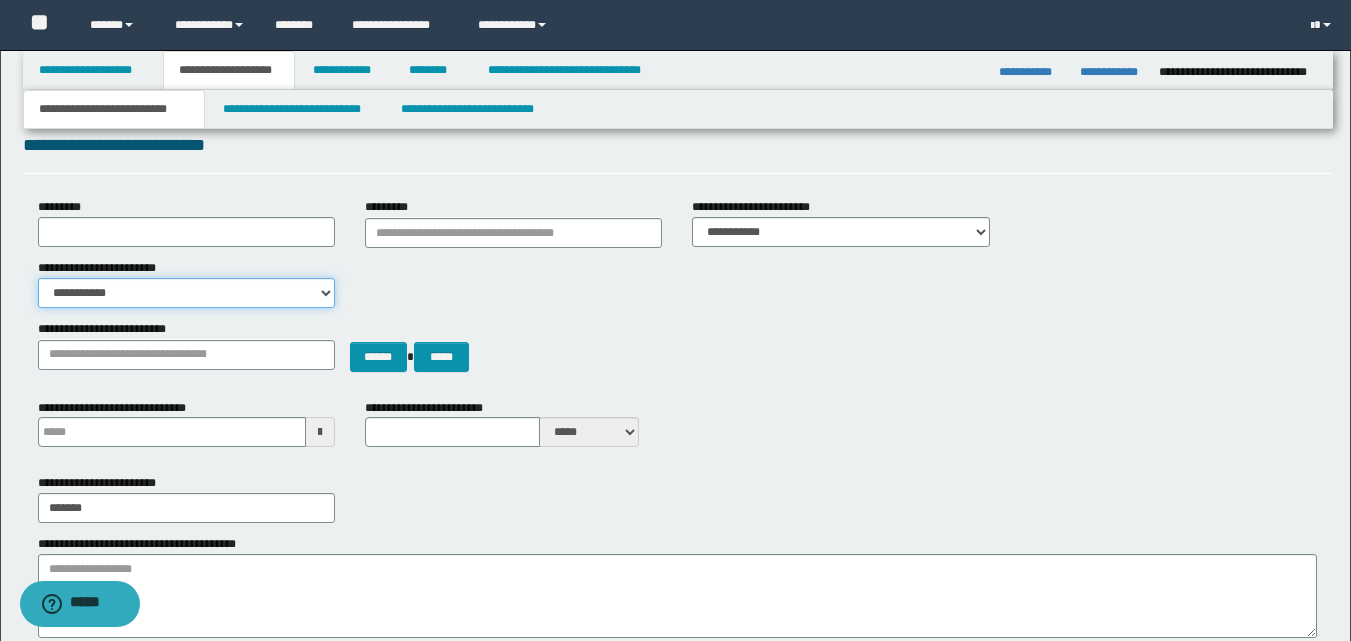 click on "**********" at bounding box center [186, 293] 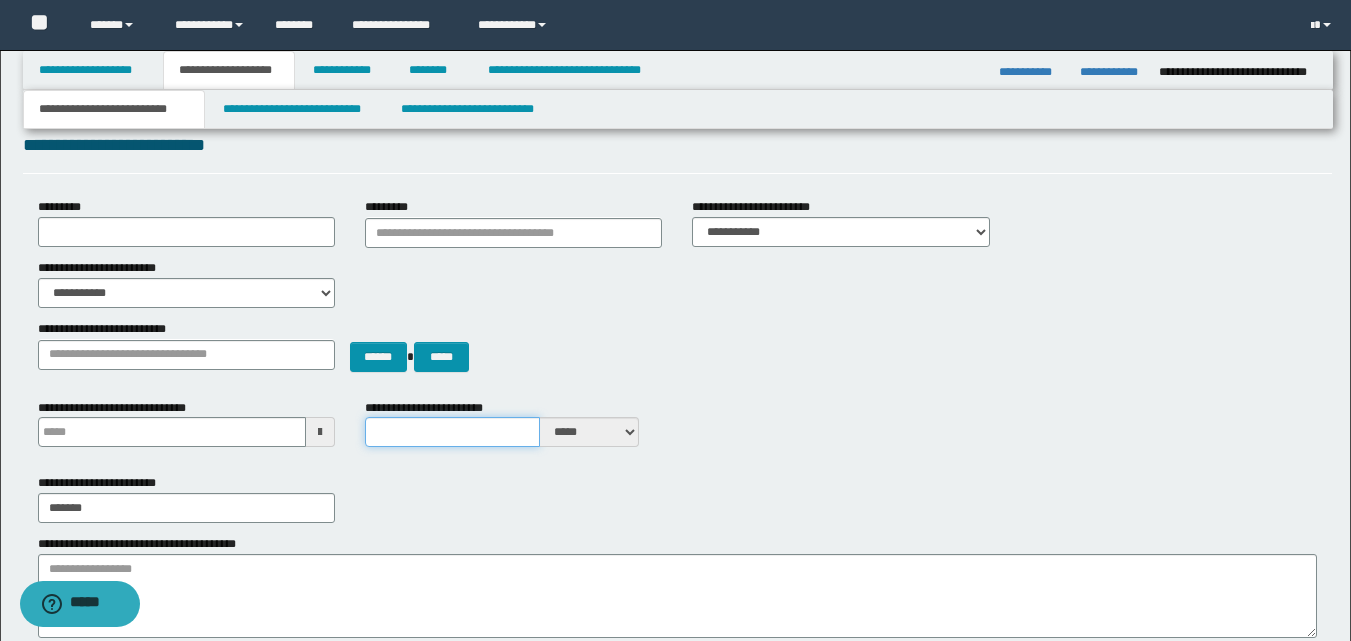 click on "**********" at bounding box center (452, 432) 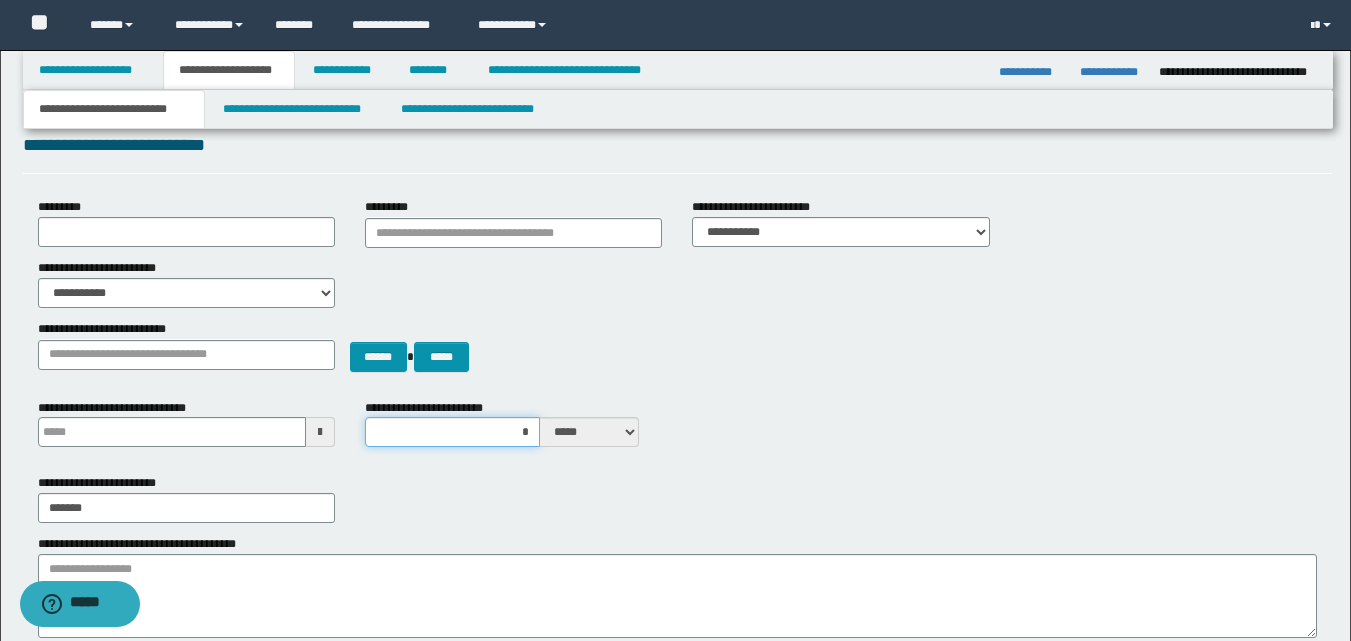 type on "**" 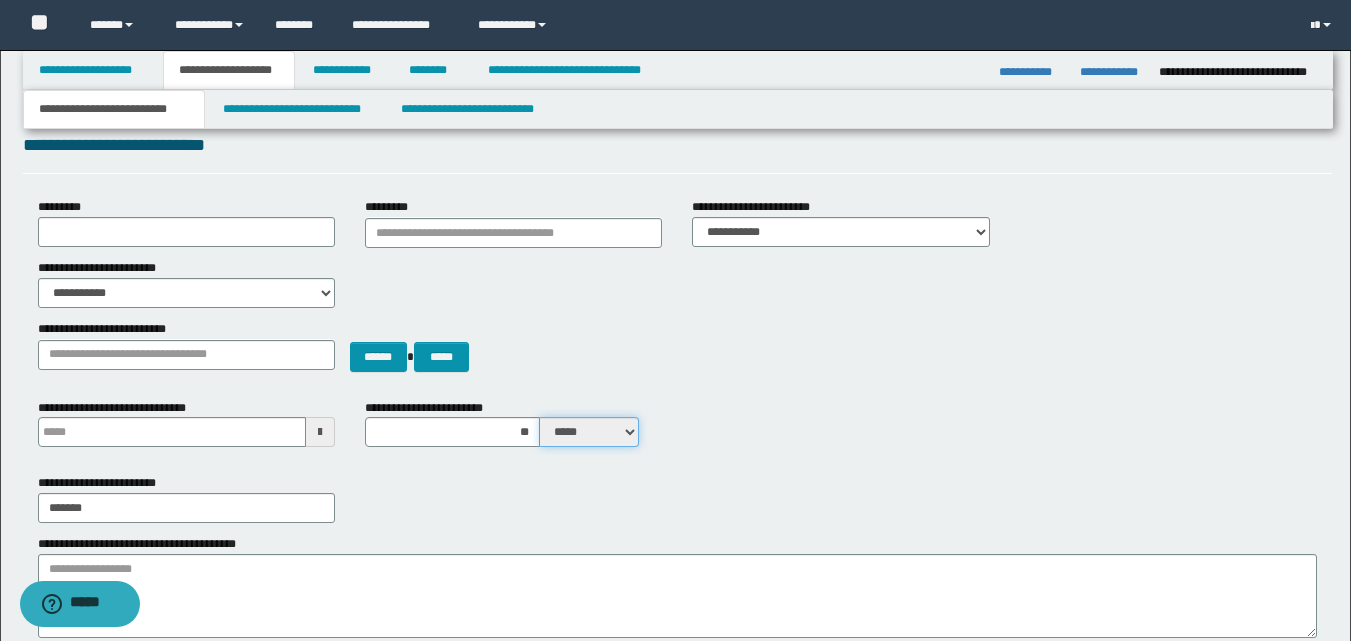 click on "*****
****" at bounding box center [589, 432] 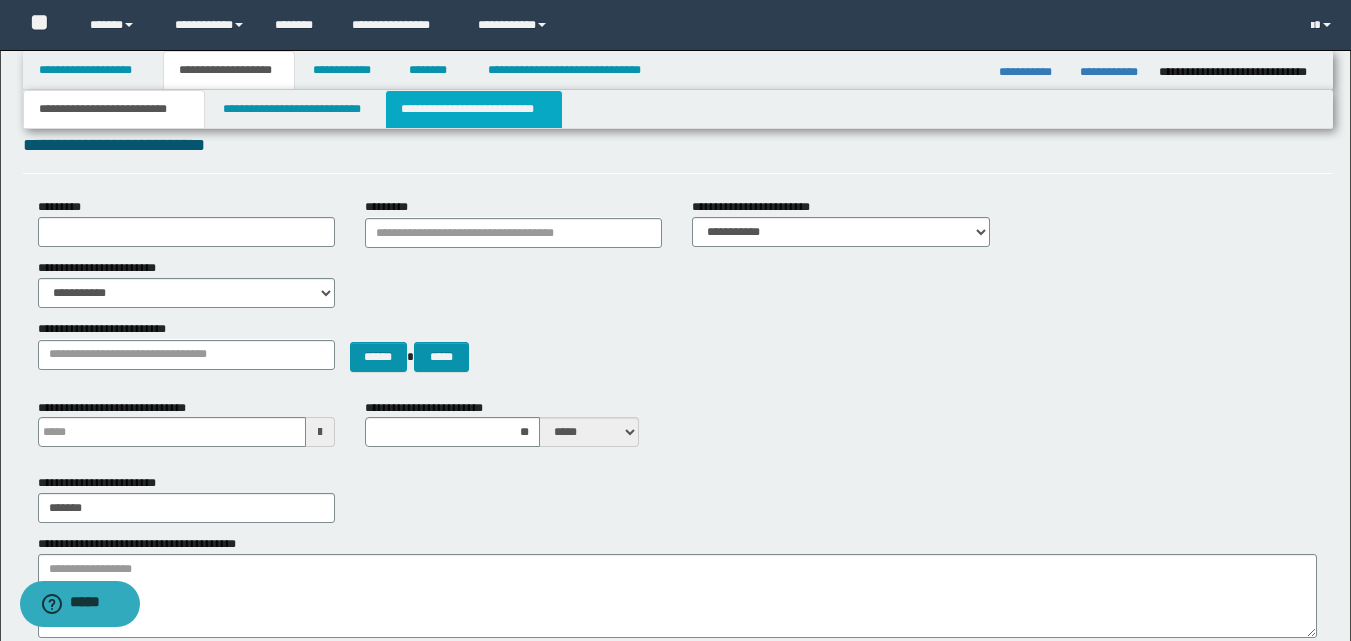click on "**********" at bounding box center (474, 109) 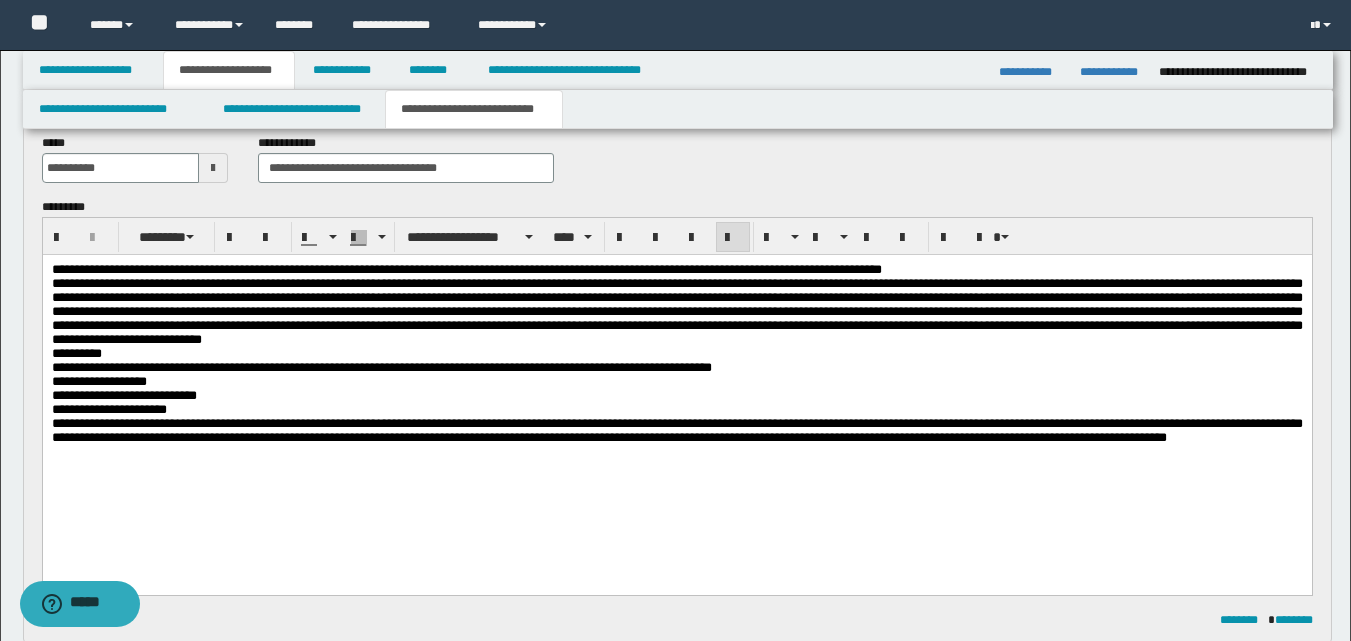 click at bounding box center (676, 312) 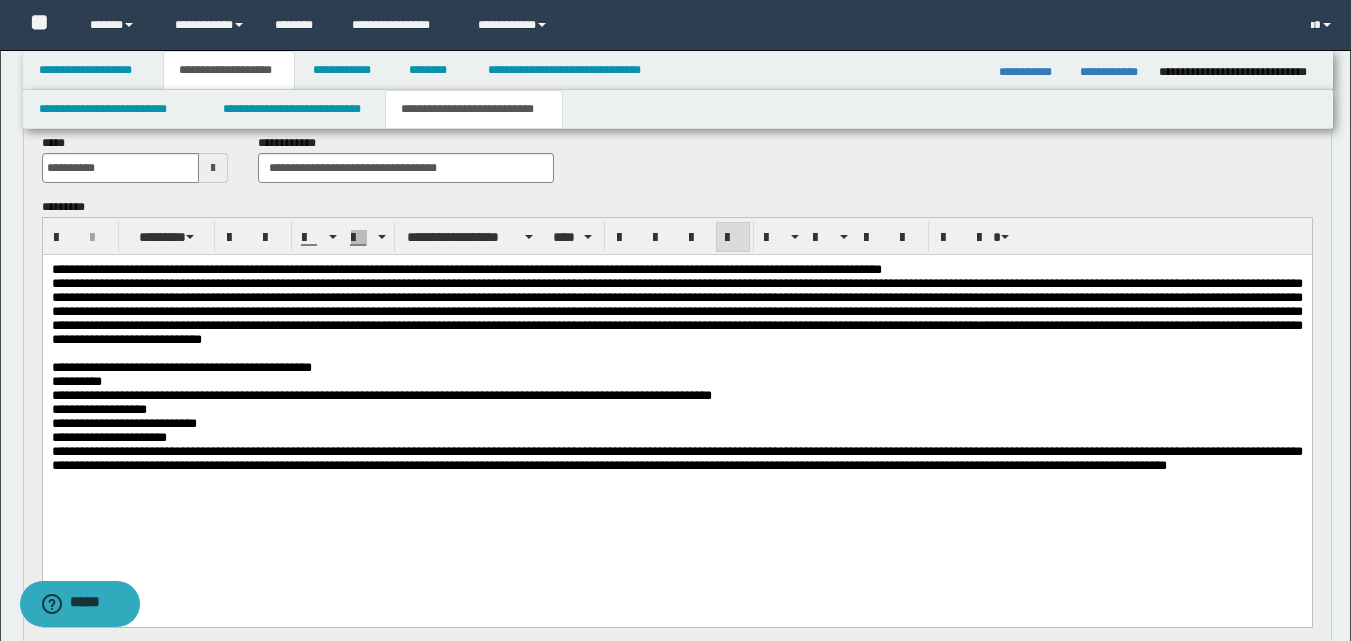click on "**********" at bounding box center (676, 368) 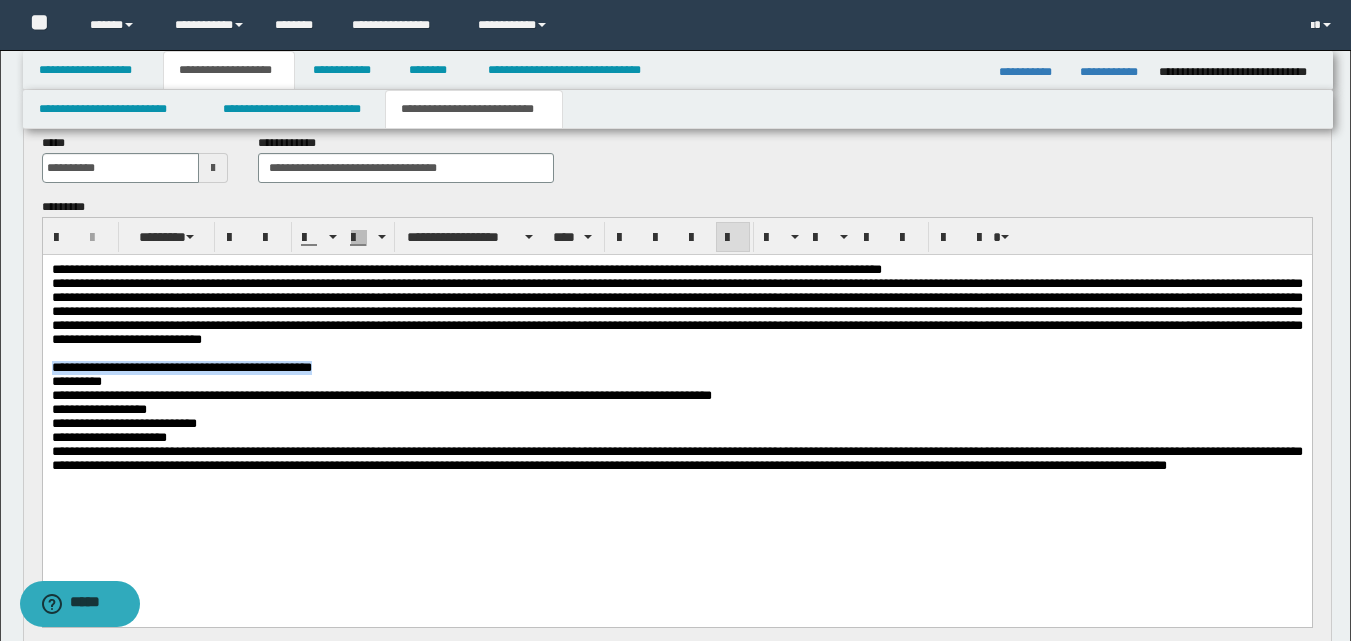 drag, startPoint x: 360, startPoint y: 383, endPoint x: 6, endPoint y: 377, distance: 354.05084 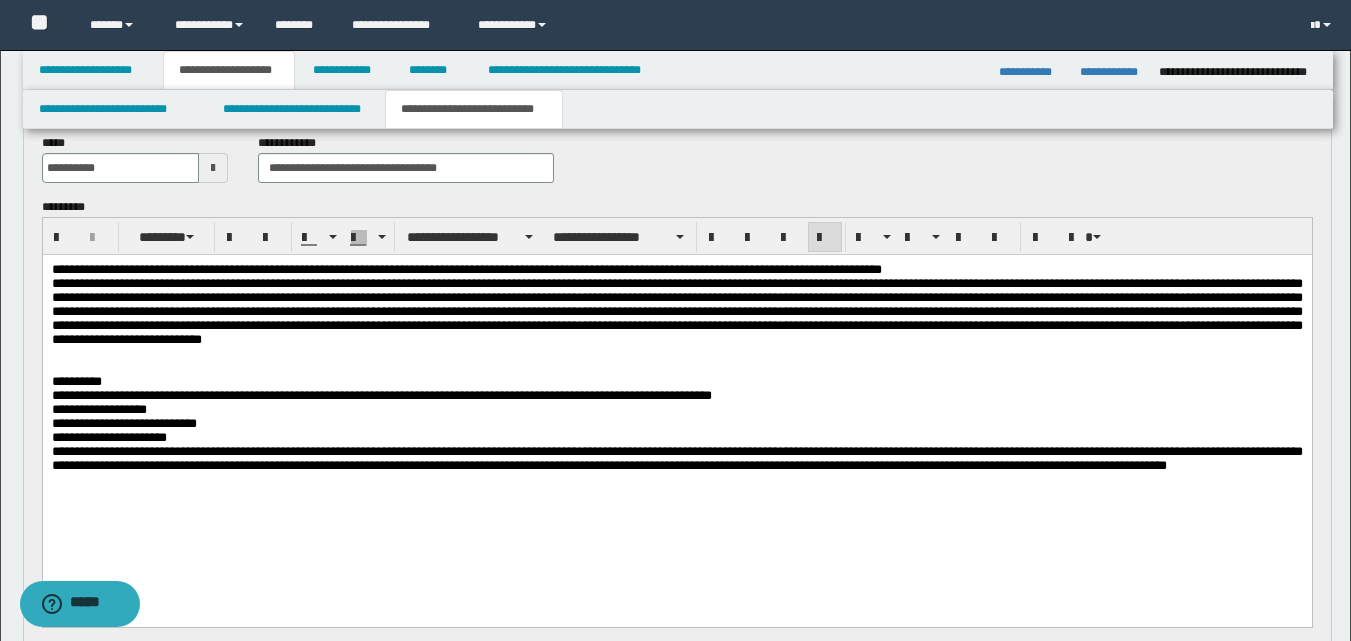 click at bounding box center (676, 311) 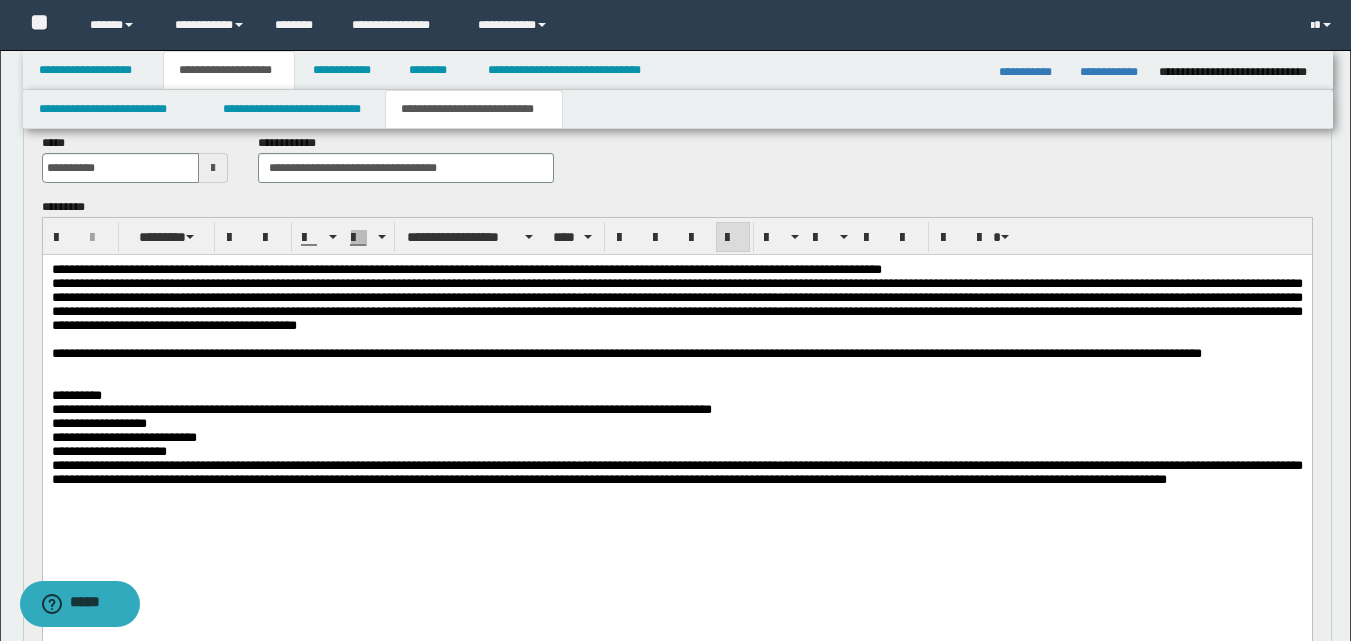 click on "**********" at bounding box center [676, 354] 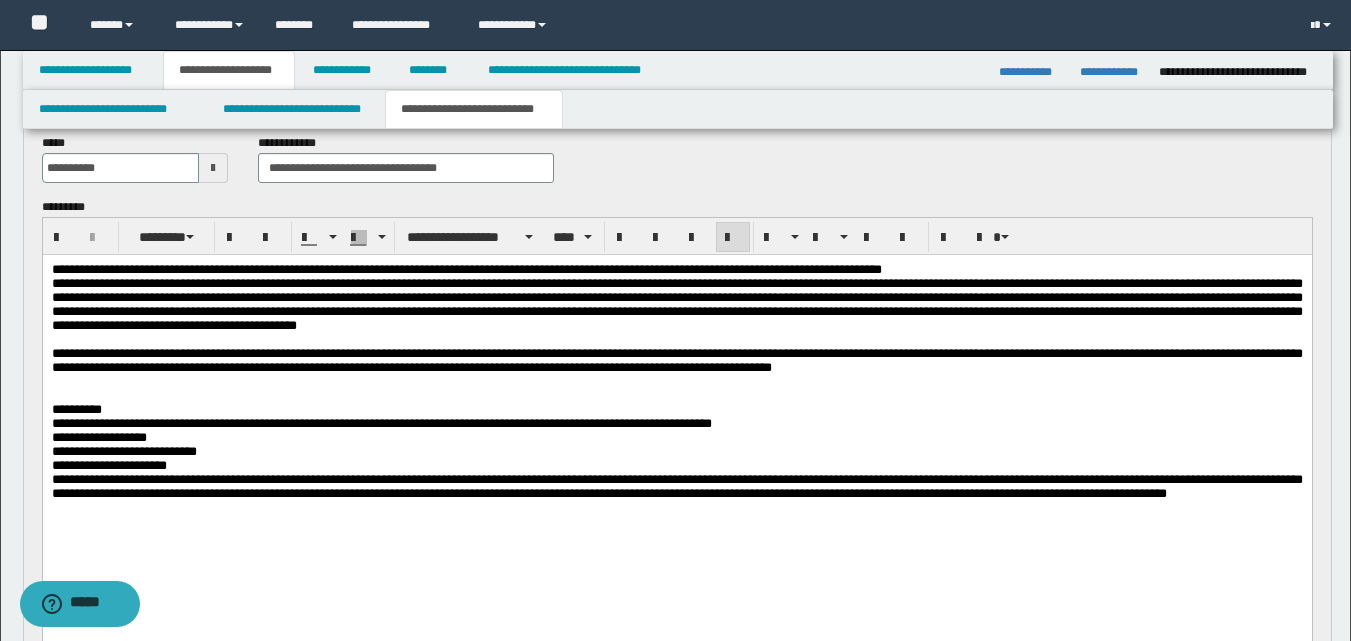 click on "**********" at bounding box center (676, 360) 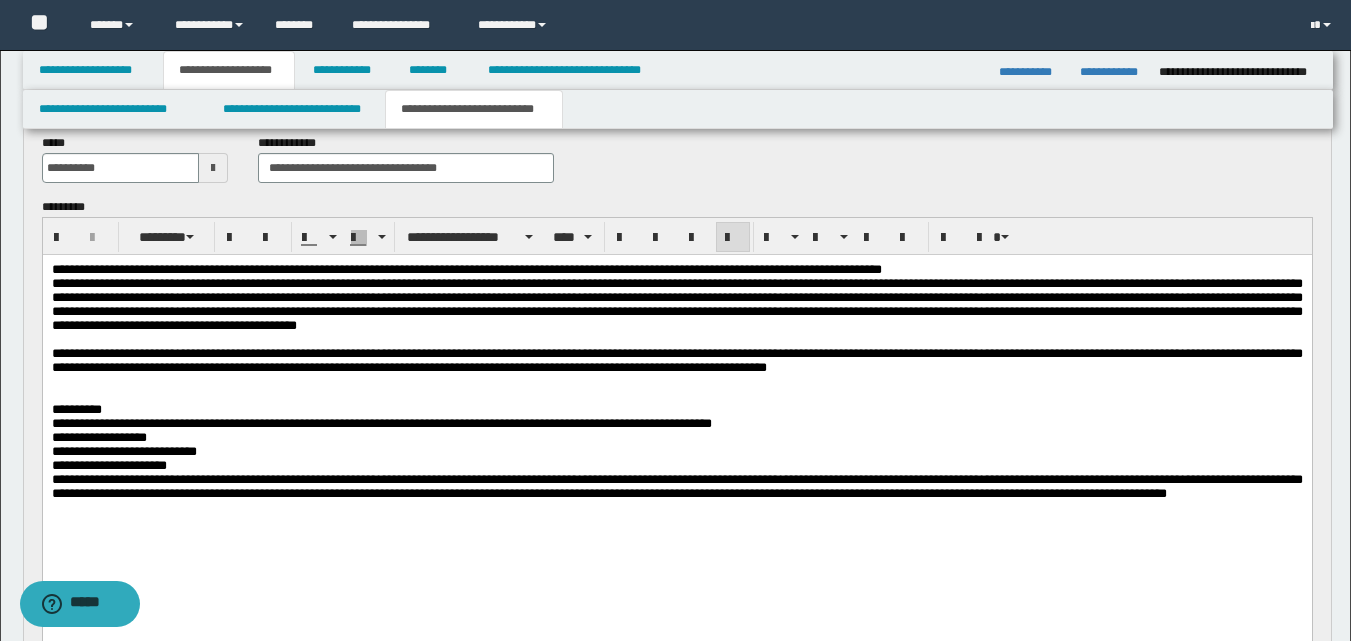 click on "**********" at bounding box center [676, 361] 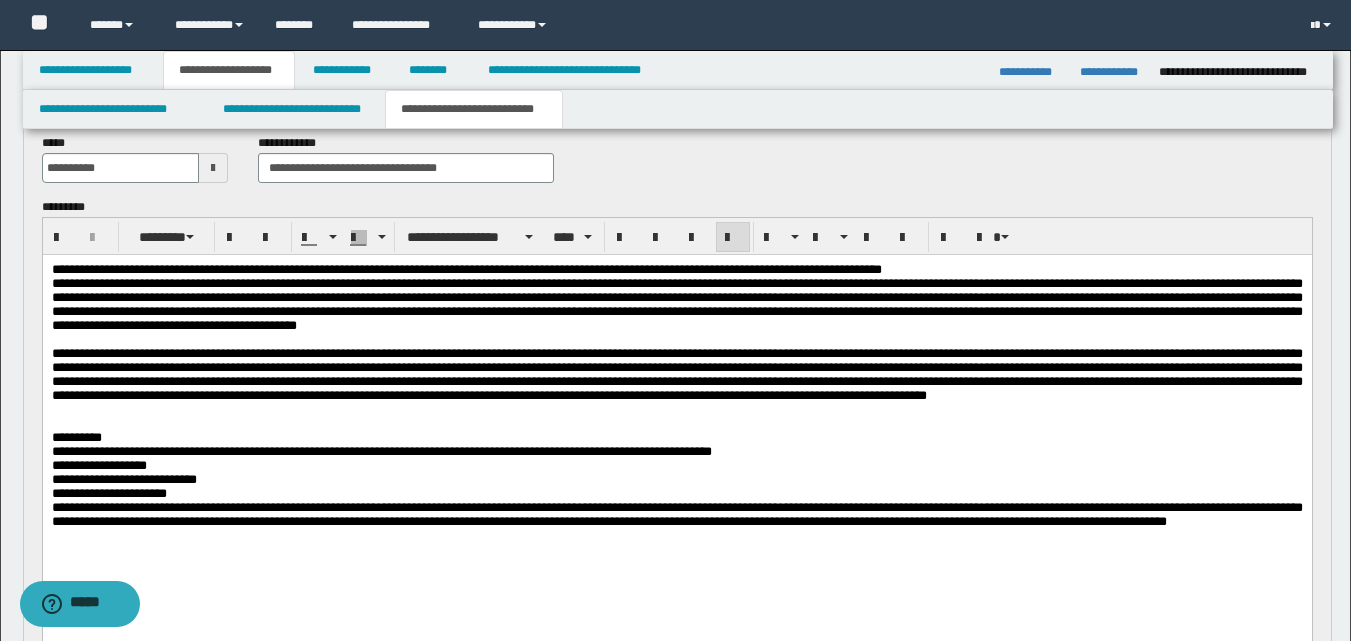 scroll, scrollTop: 200, scrollLeft: 0, axis: vertical 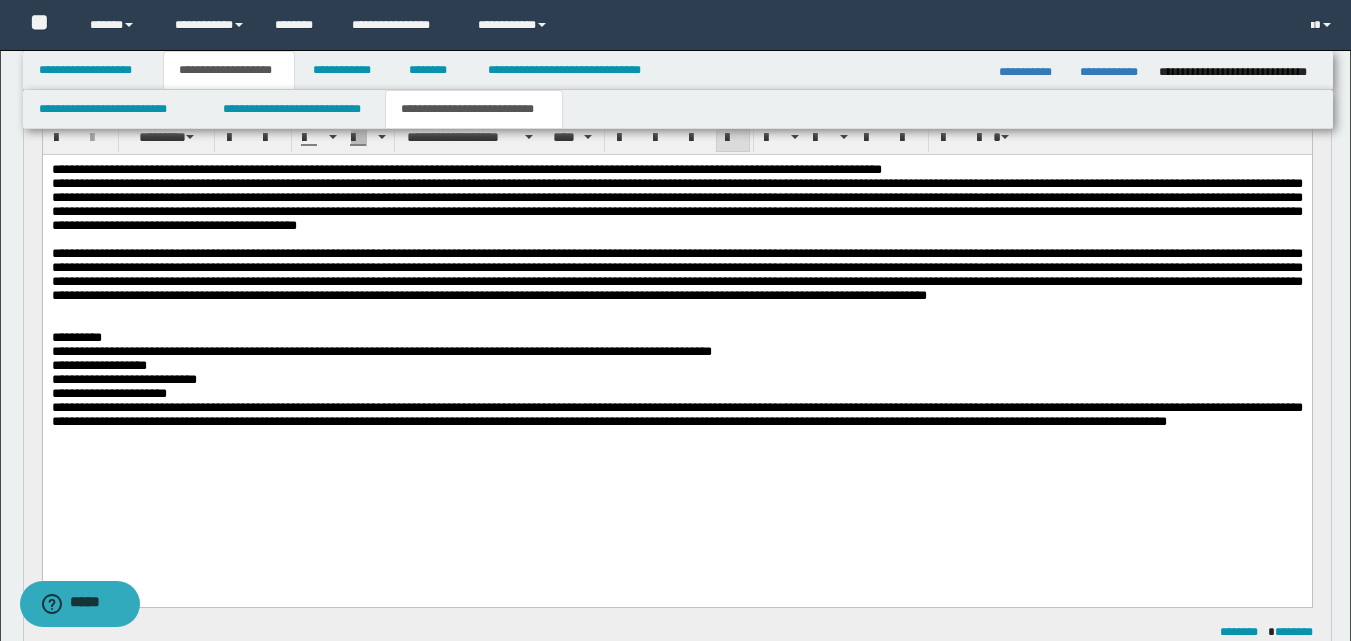 click on "**********" at bounding box center [676, 415] 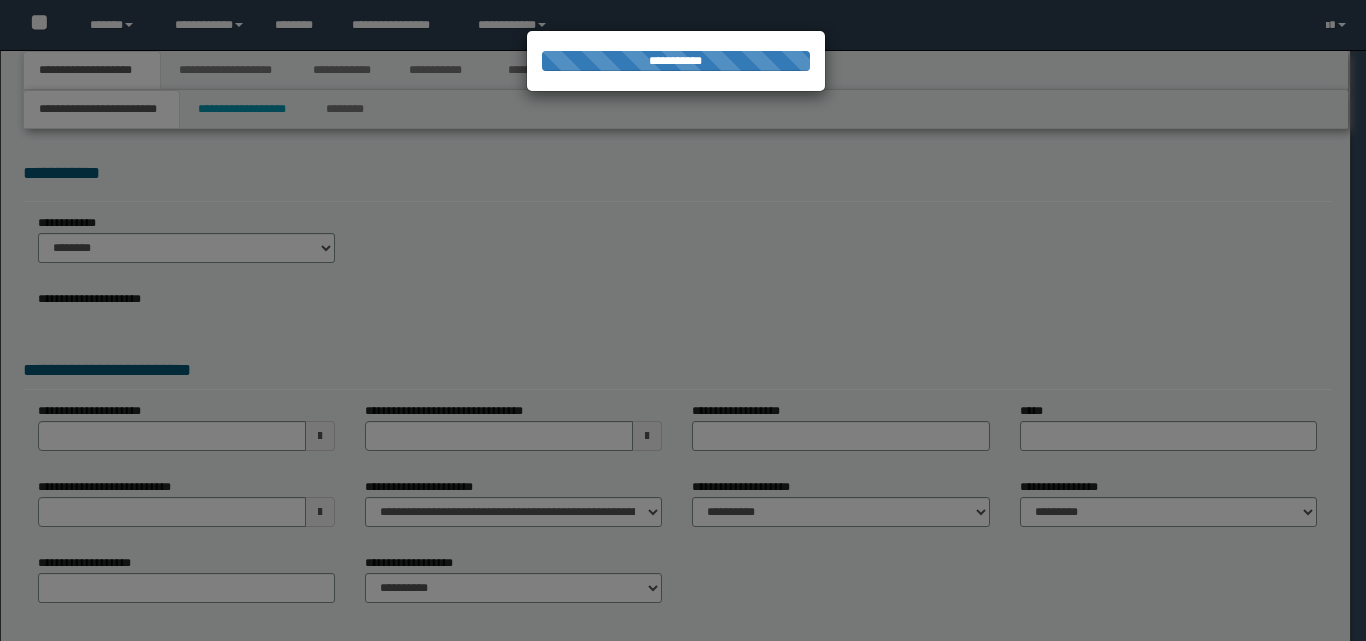 scroll, scrollTop: 0, scrollLeft: 0, axis: both 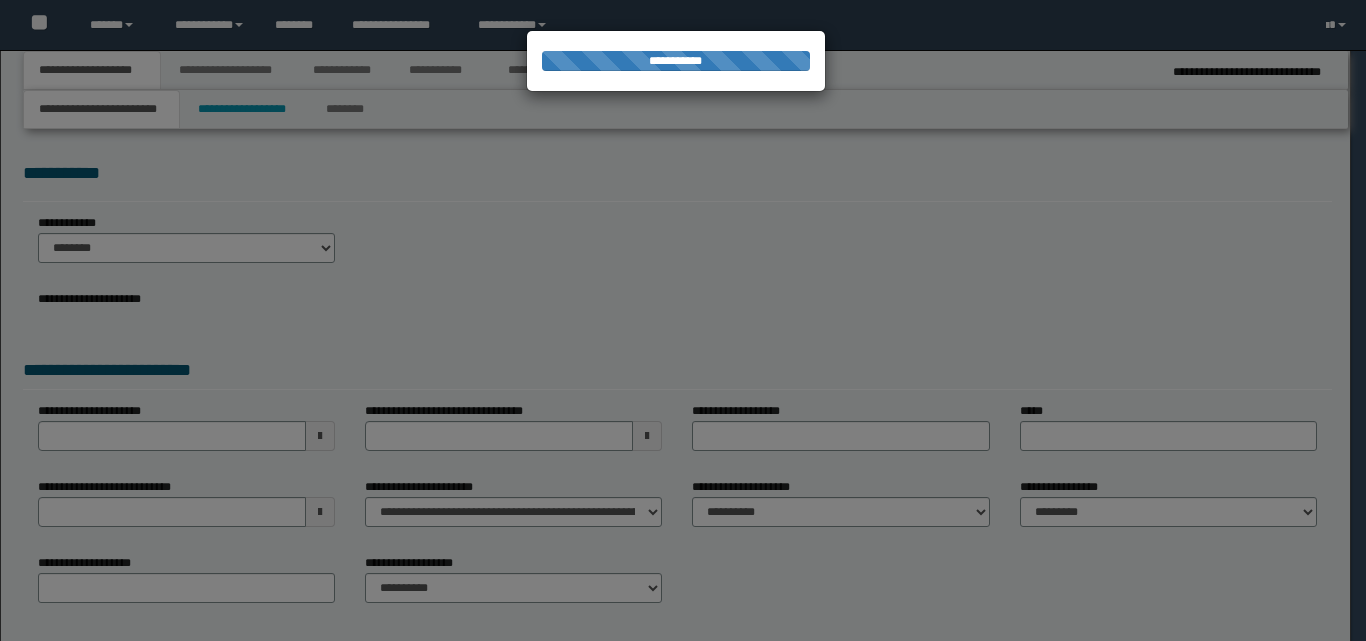 select on "*" 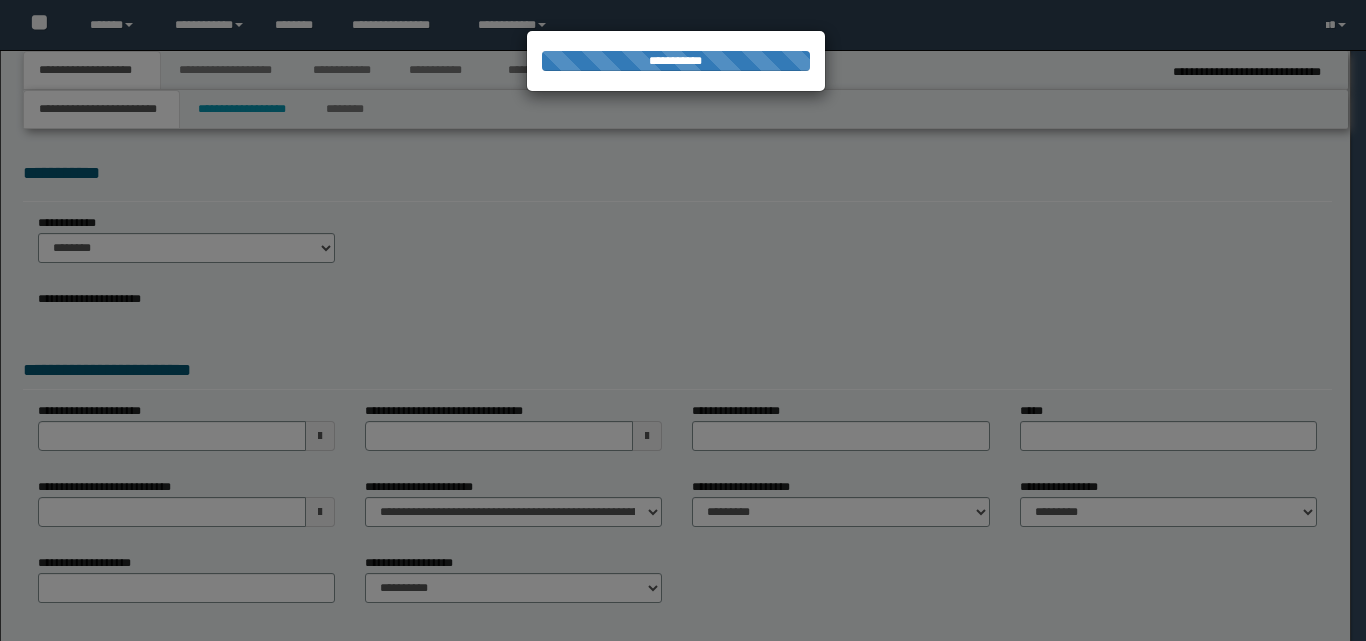scroll, scrollTop: 0, scrollLeft: 0, axis: both 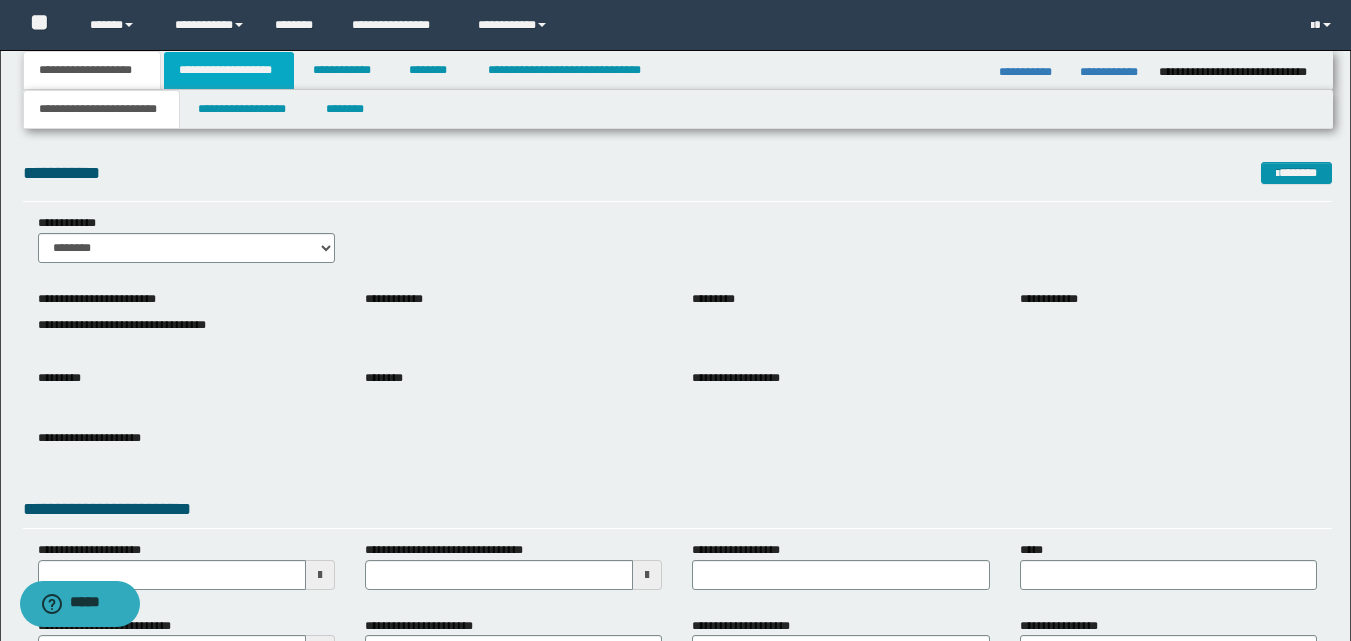 click on "**********" at bounding box center [229, 70] 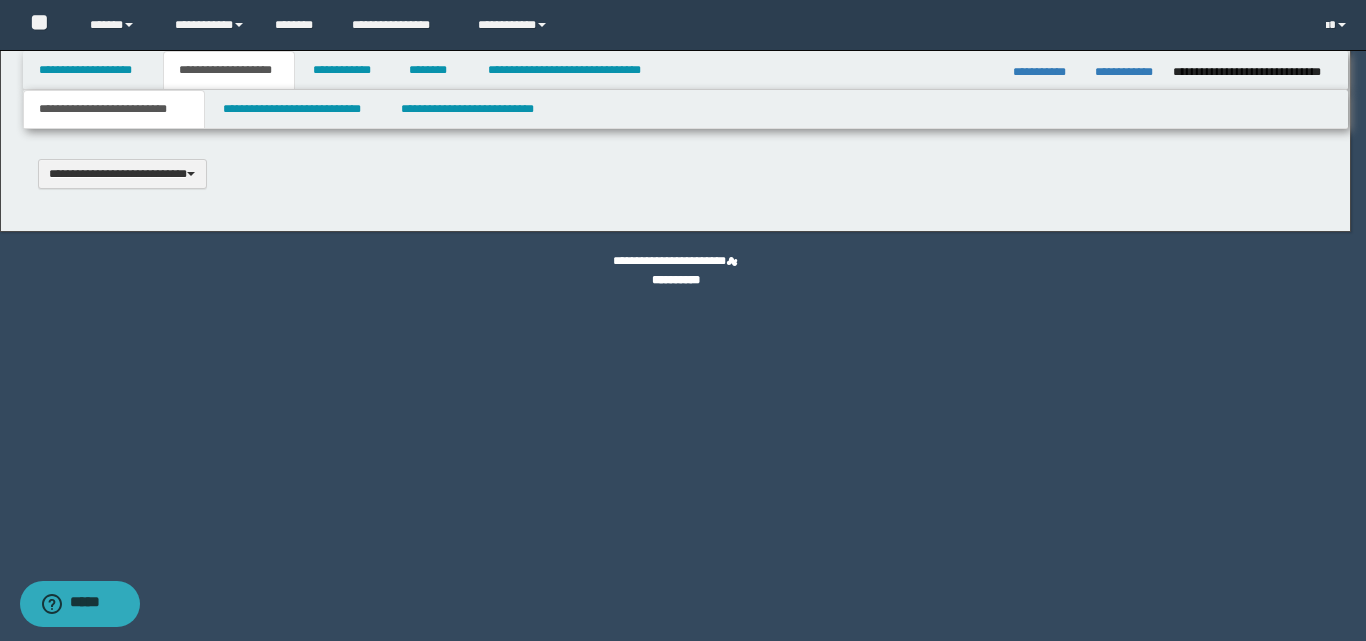 scroll, scrollTop: 0, scrollLeft: 0, axis: both 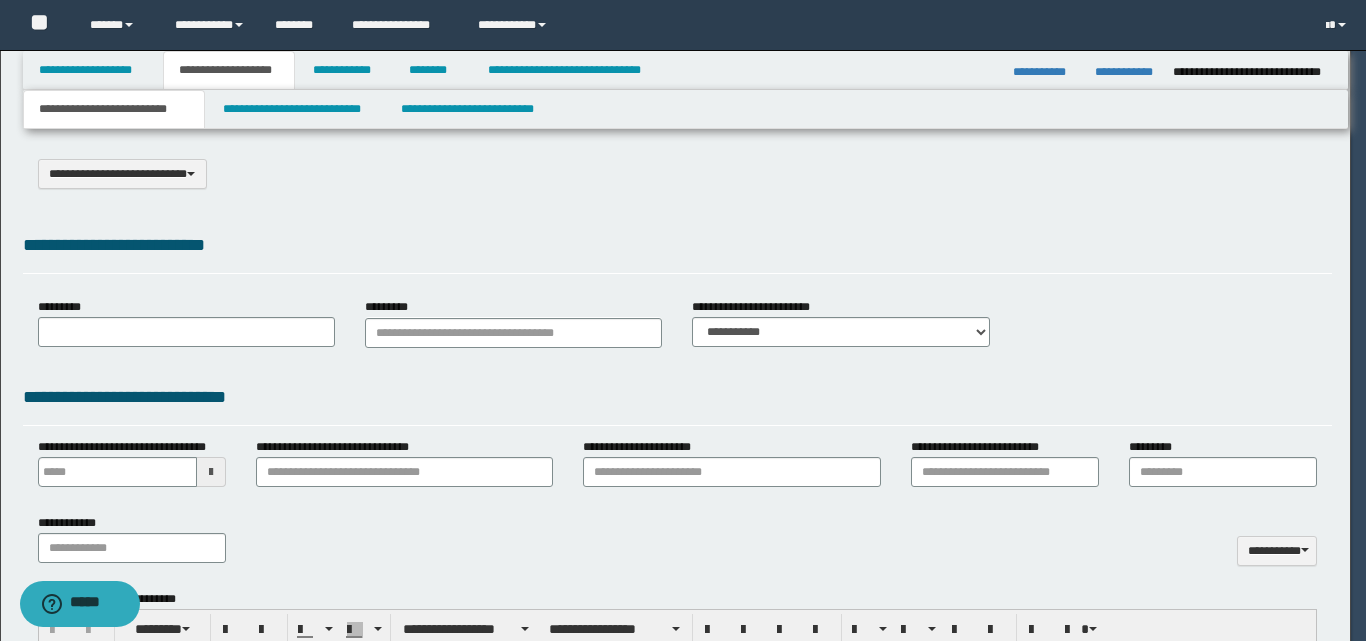 select on "*" 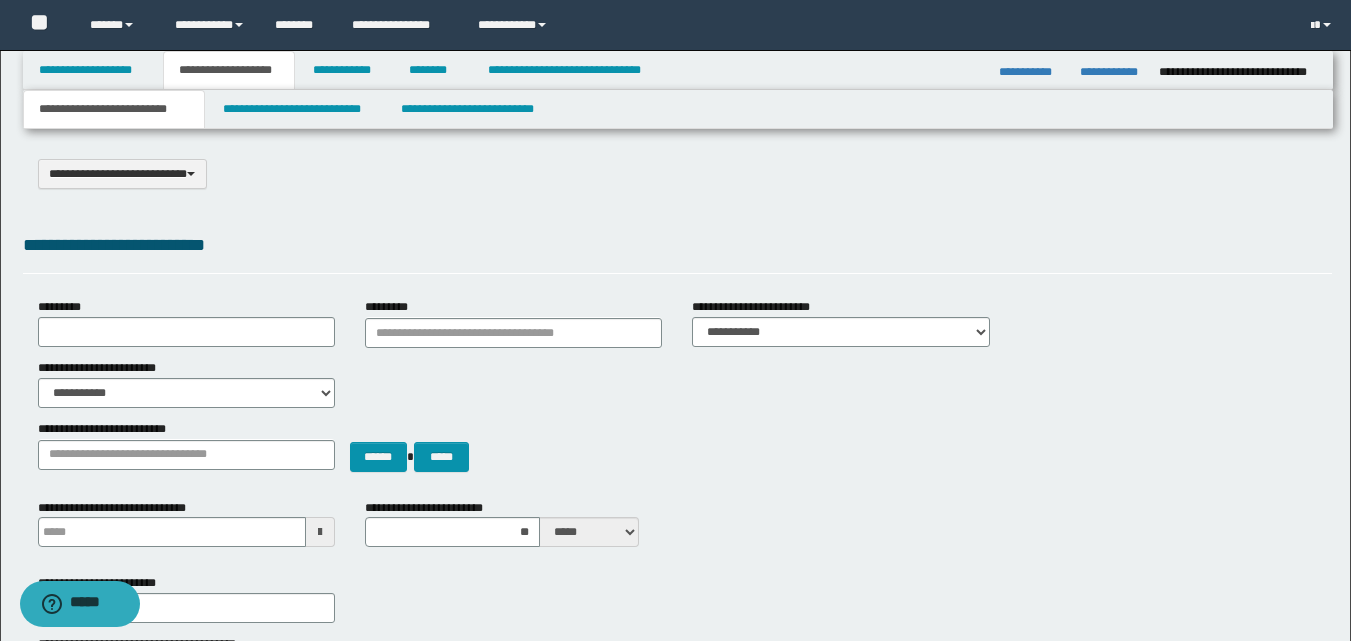 click on "**********" at bounding box center [678, 109] 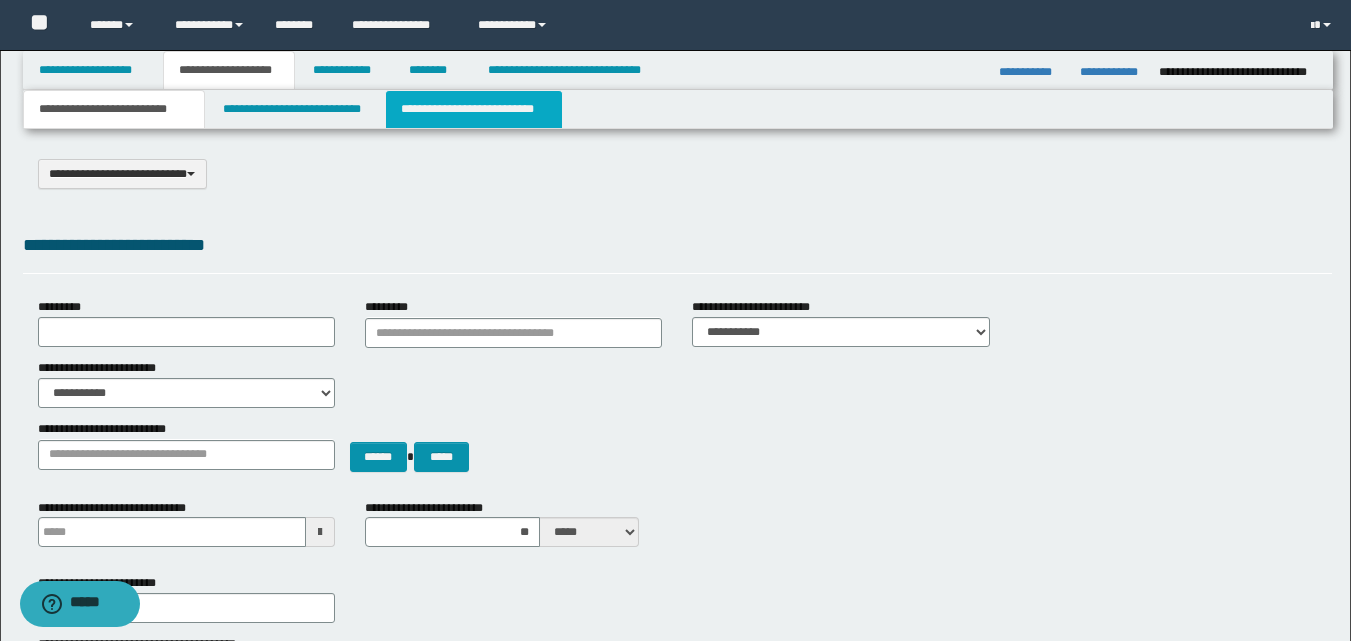 click on "**********" at bounding box center (474, 109) 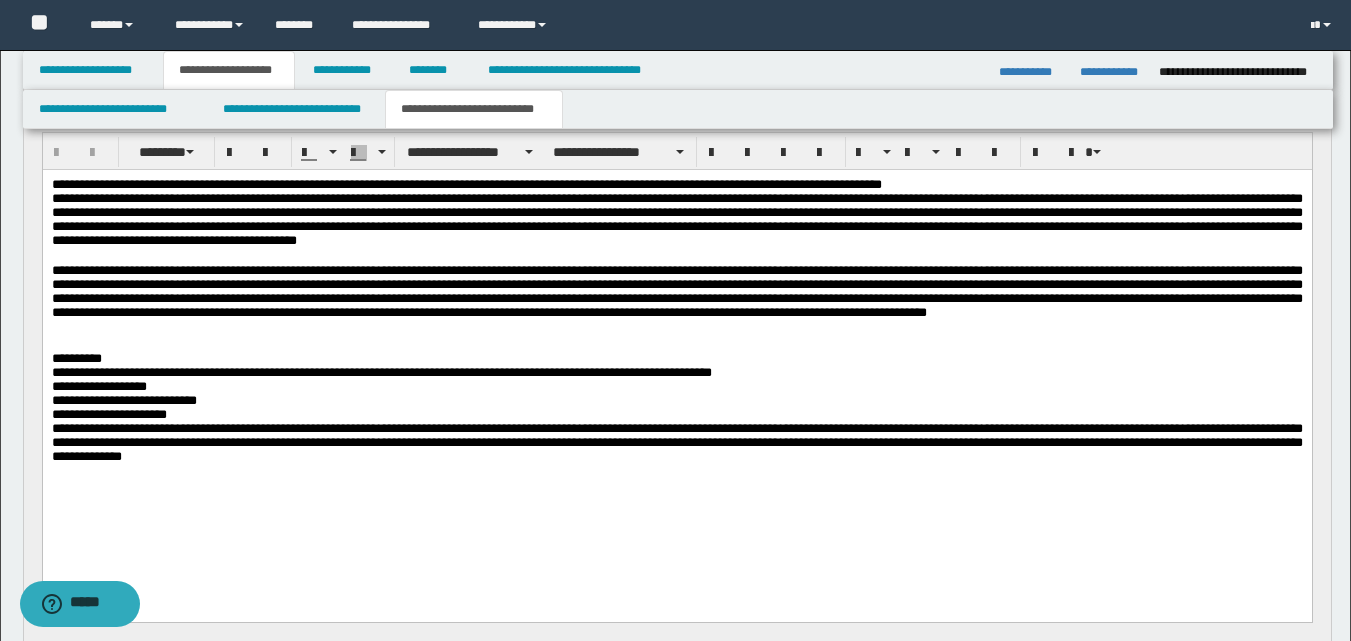 scroll, scrollTop: 200, scrollLeft: 0, axis: vertical 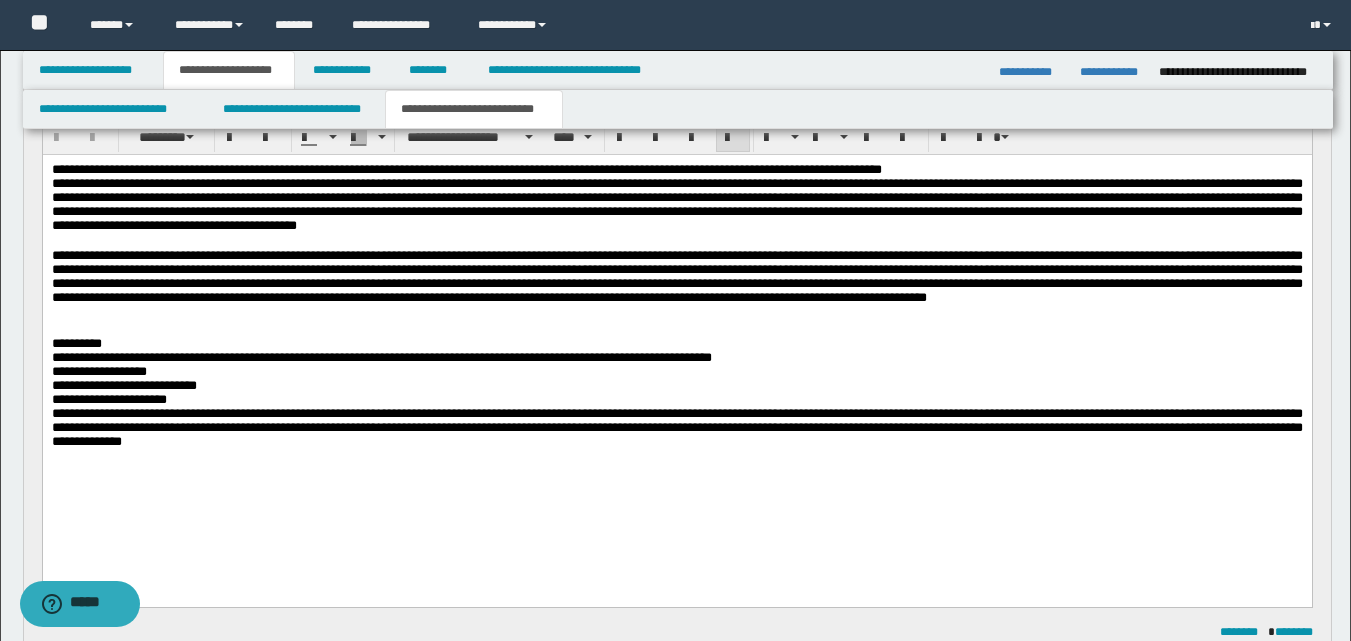 click on "**********" at bounding box center [676, 331] 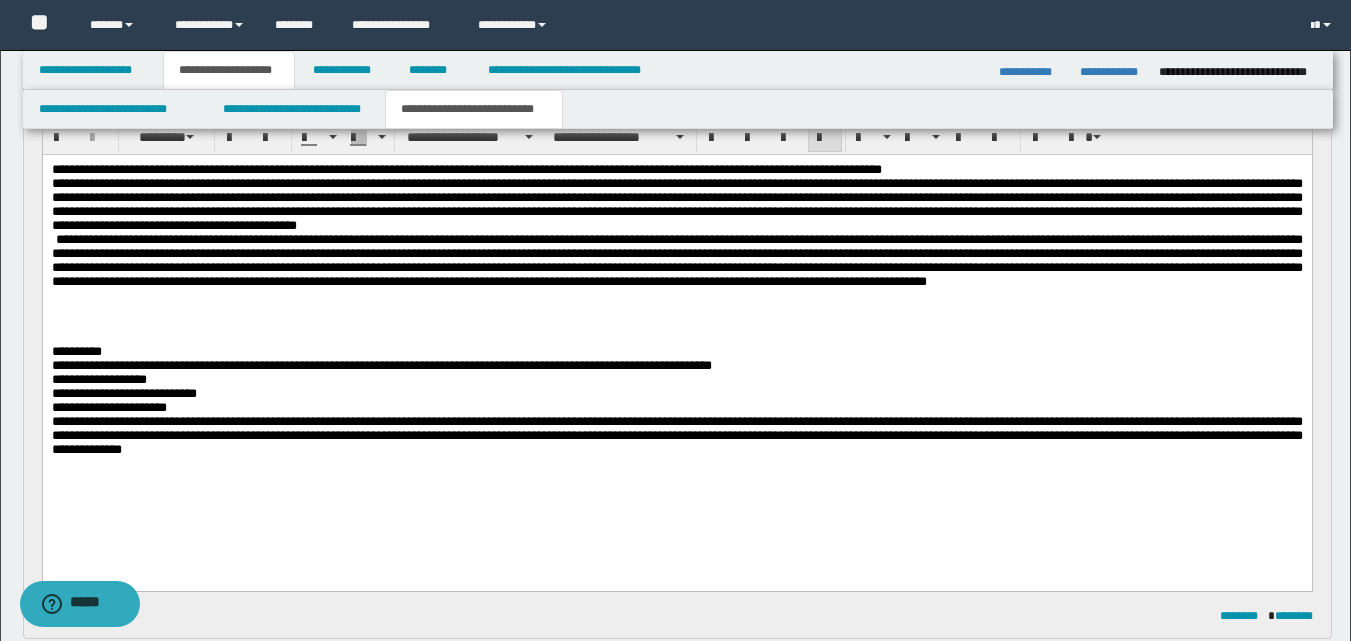 type 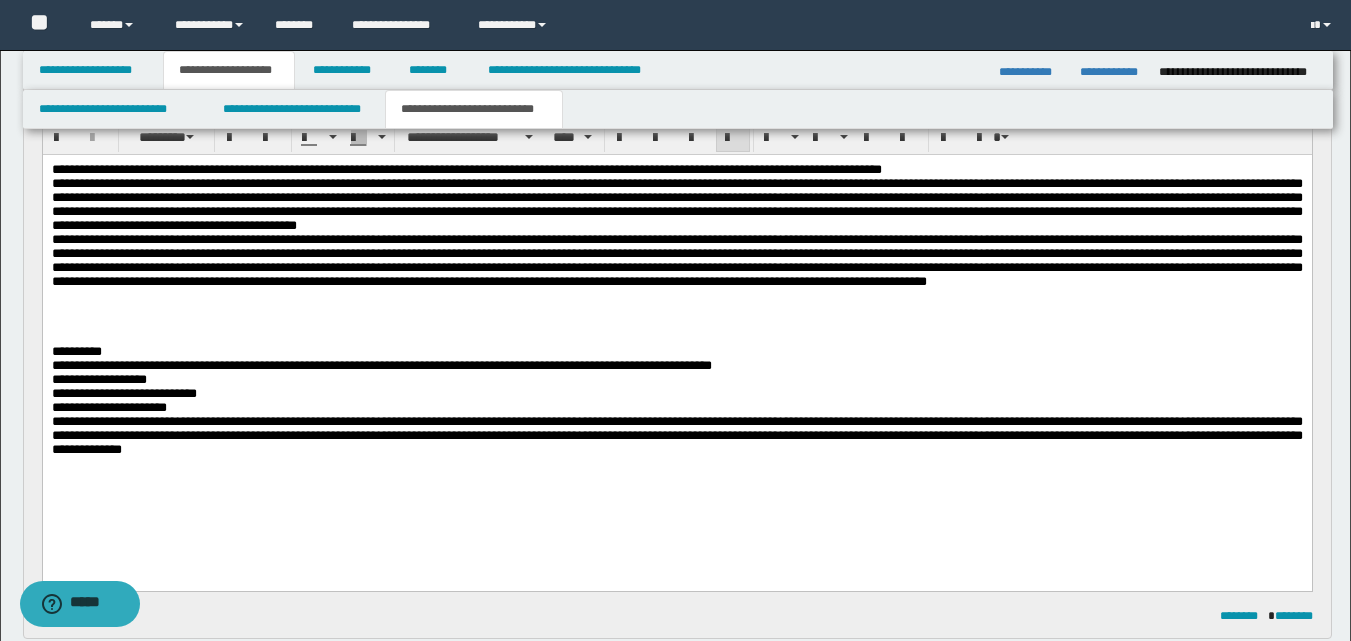 drag, startPoint x: 50, startPoint y: 363, endPoint x: 42, endPoint y: 381, distance: 19.697716 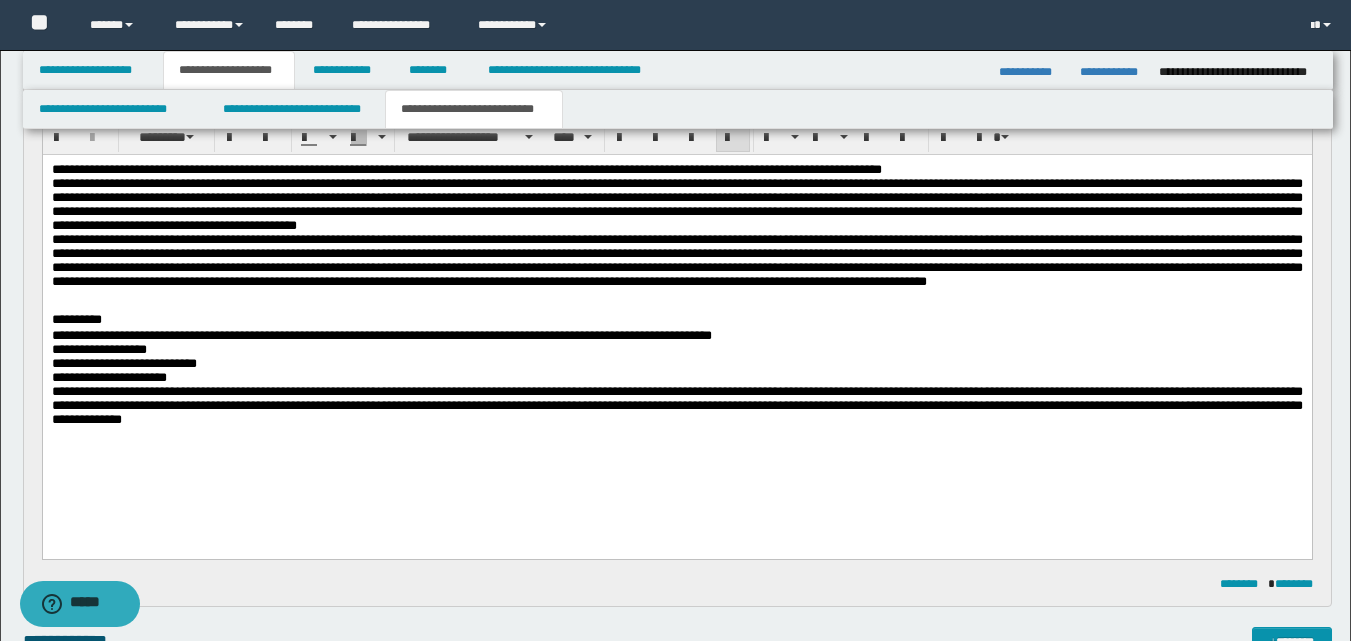 click on "**********" at bounding box center (108, 377) 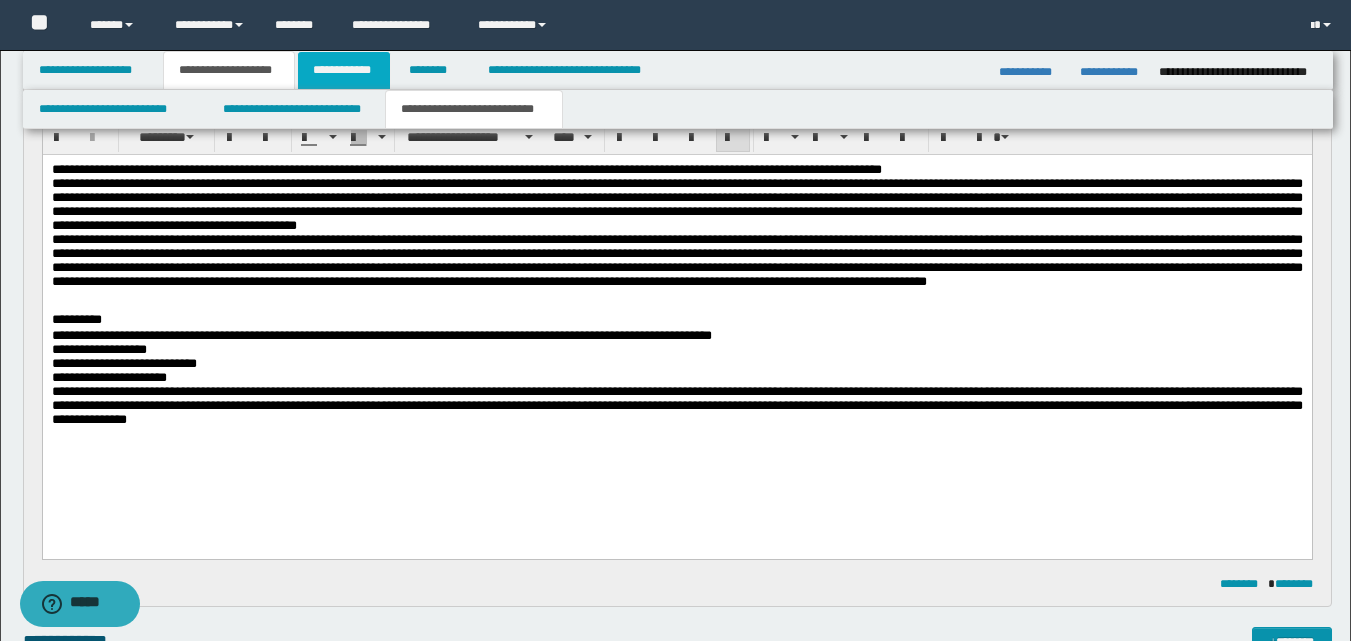 click on "**********" at bounding box center (344, 70) 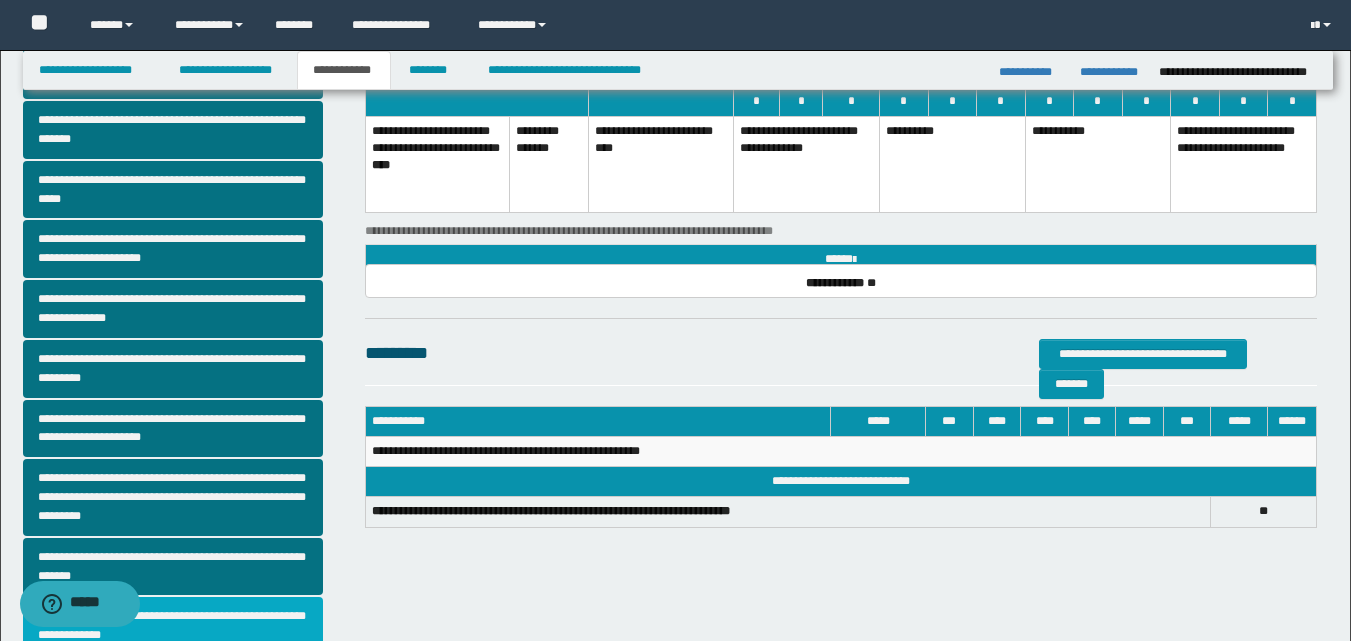scroll, scrollTop: 269, scrollLeft: 0, axis: vertical 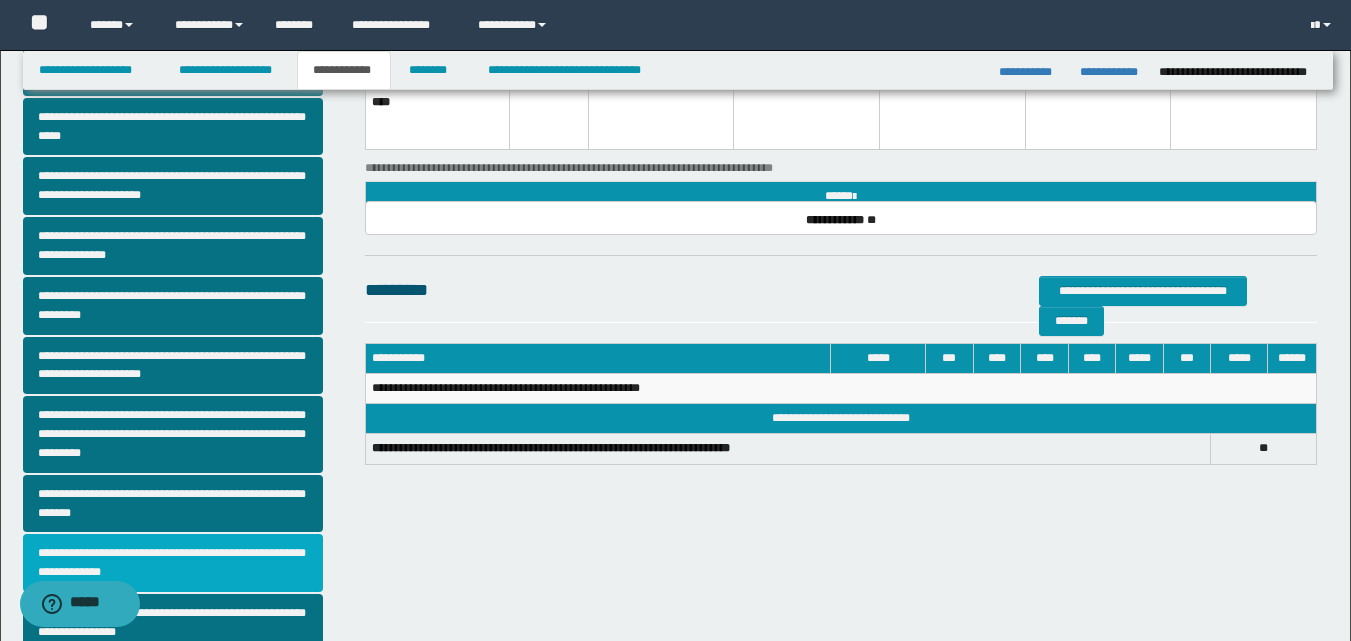 click on "**********" at bounding box center [173, 563] 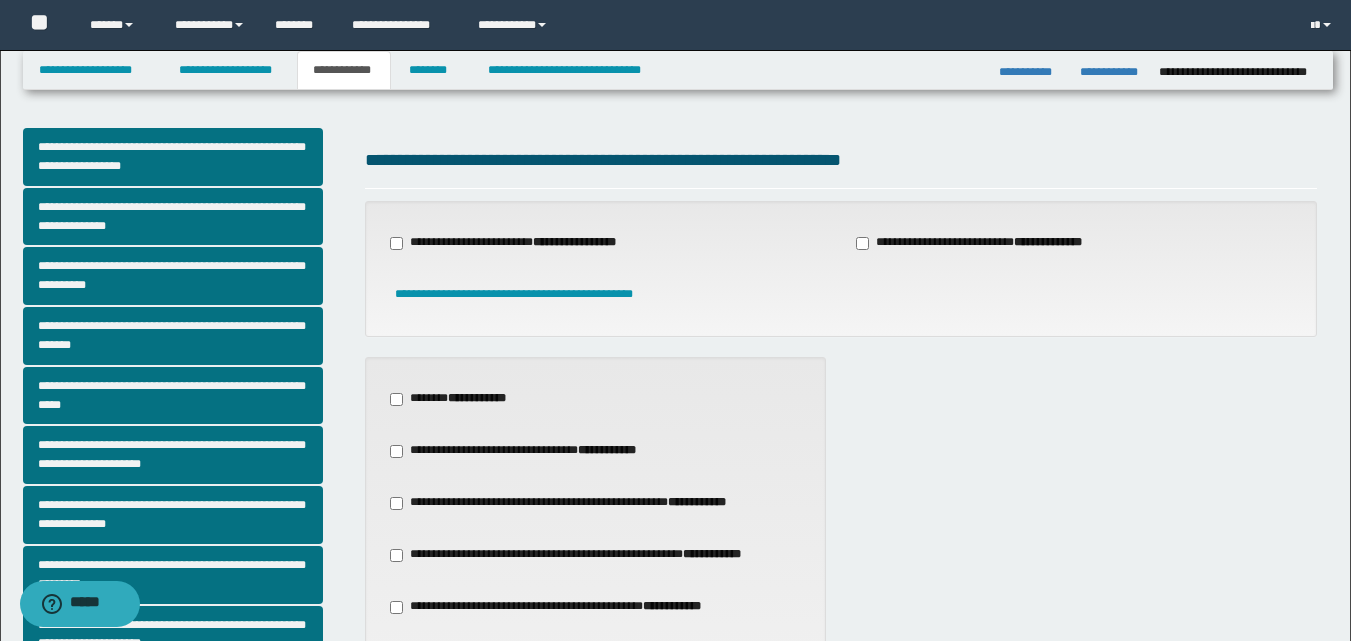 click on "**********" at bounding box center (558, 607) 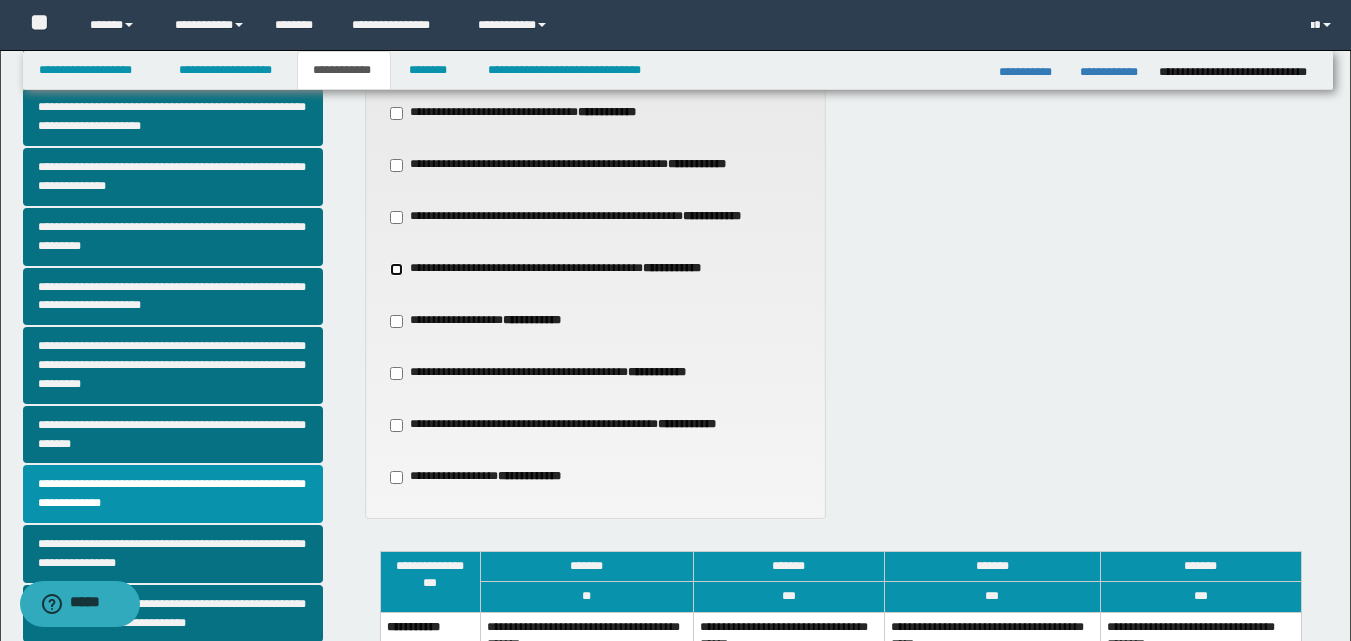 scroll, scrollTop: 400, scrollLeft: 0, axis: vertical 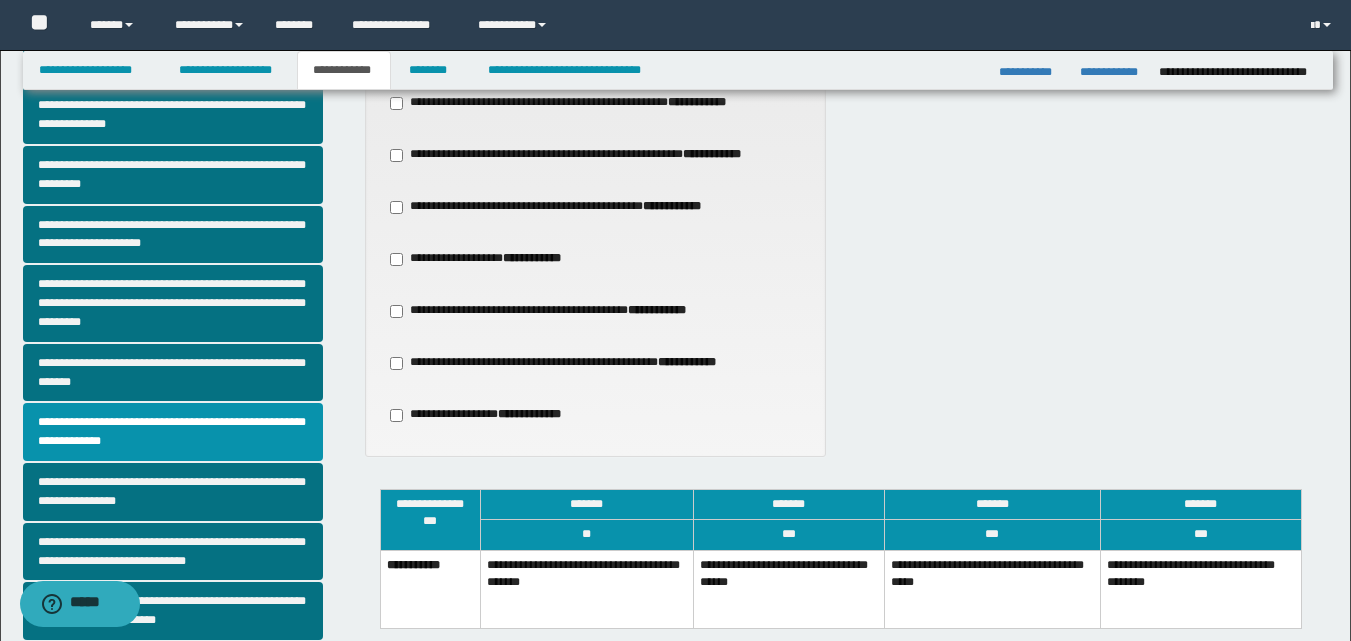 click on "**********" at bounding box center (788, 589) 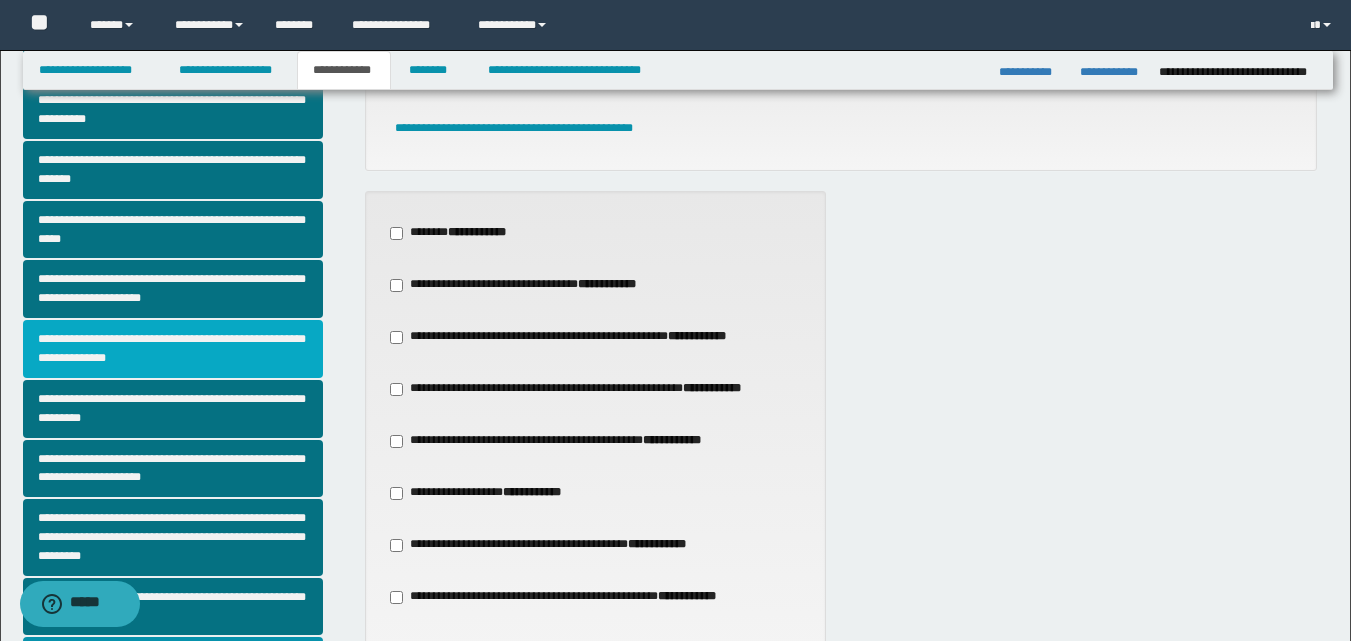 scroll, scrollTop: 100, scrollLeft: 0, axis: vertical 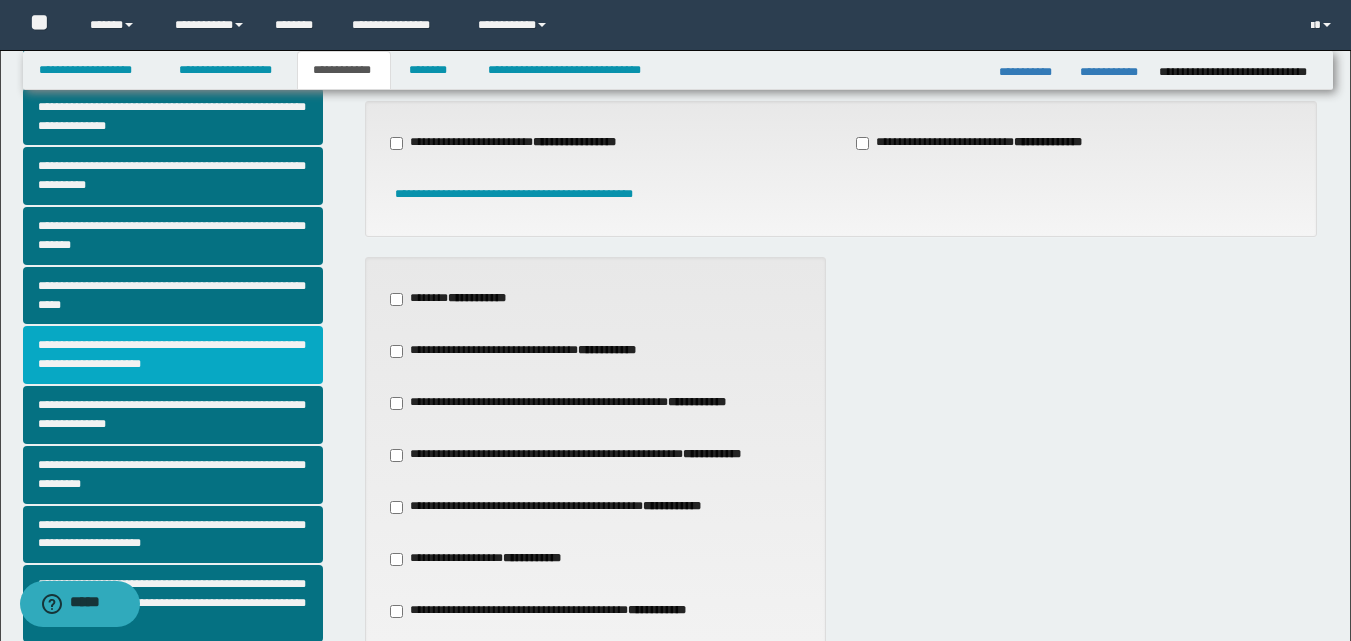click on "**********" at bounding box center [173, 355] 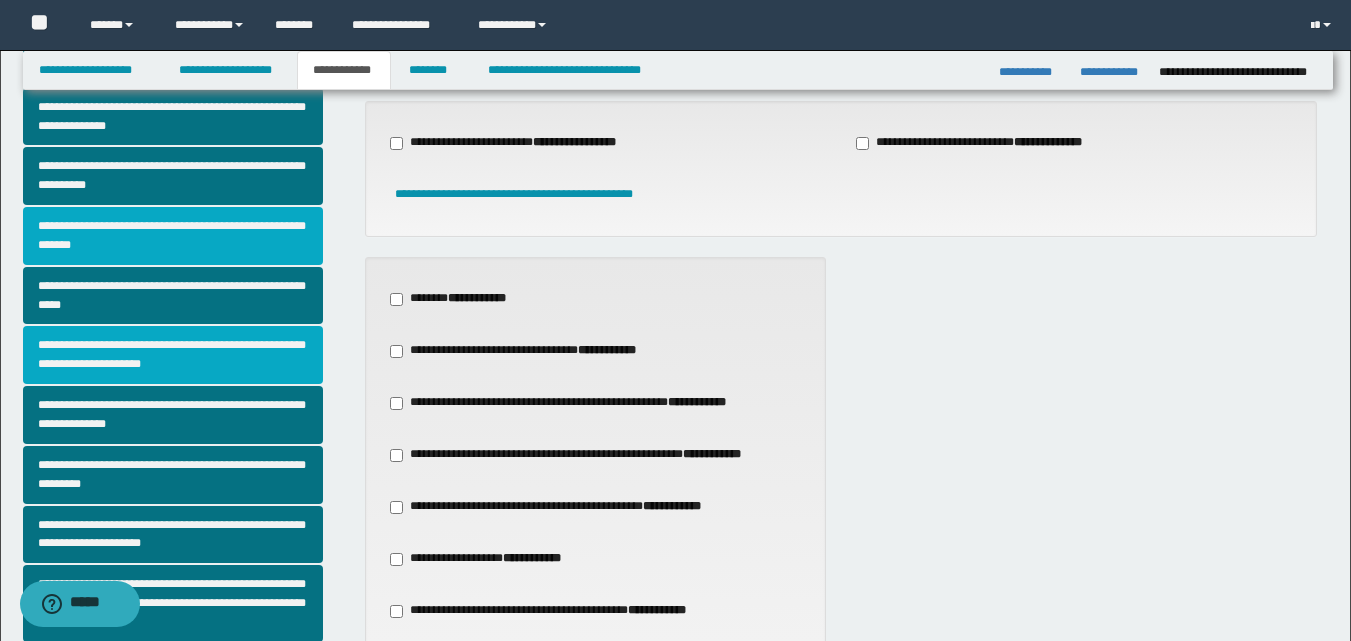 scroll, scrollTop: 0, scrollLeft: 0, axis: both 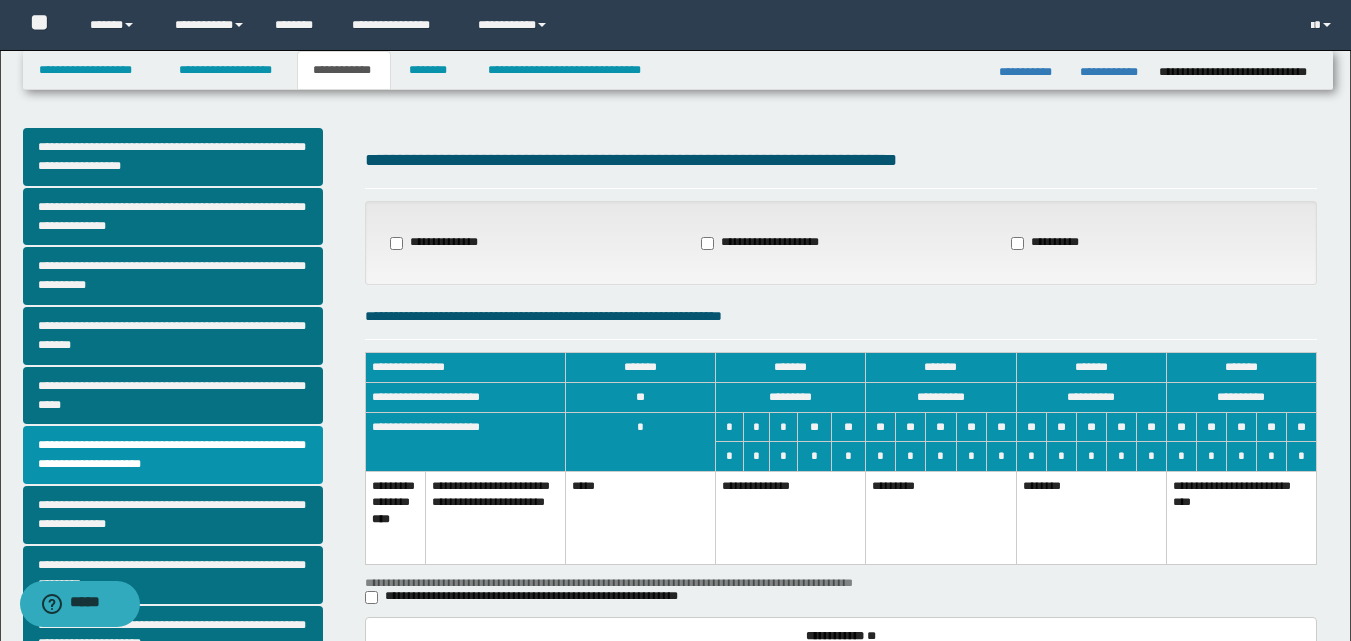 click on "**********" at bounding box center (791, 517) 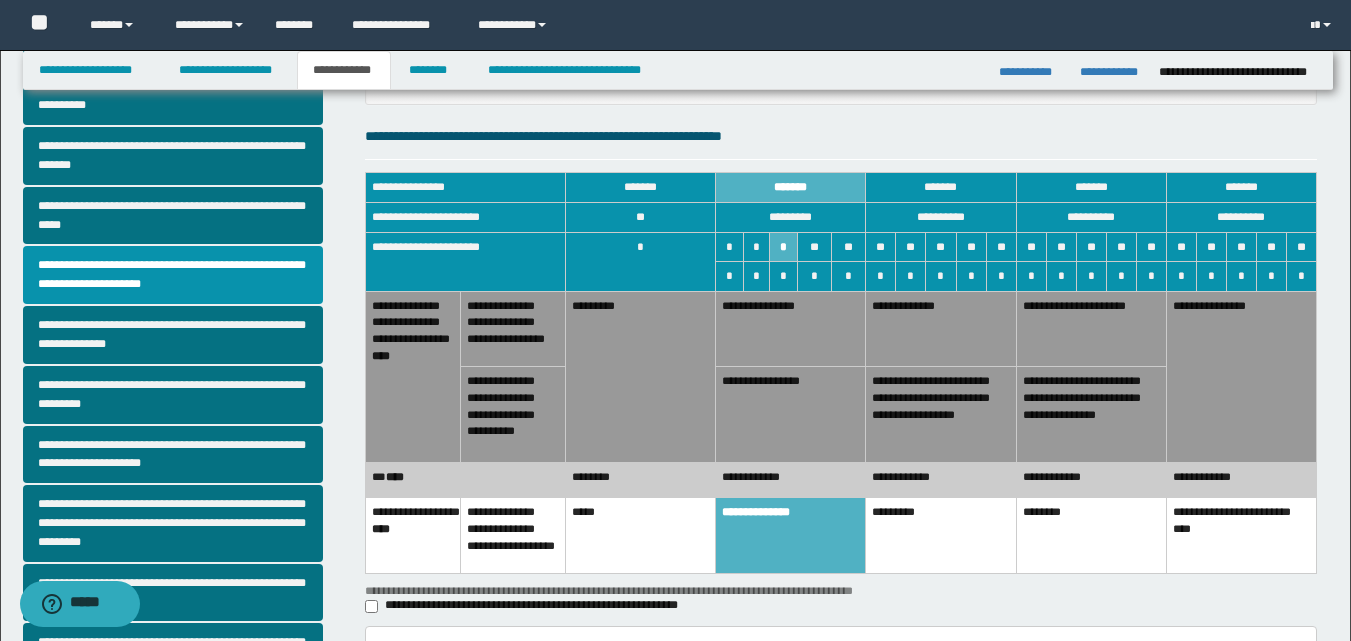 scroll, scrollTop: 200, scrollLeft: 0, axis: vertical 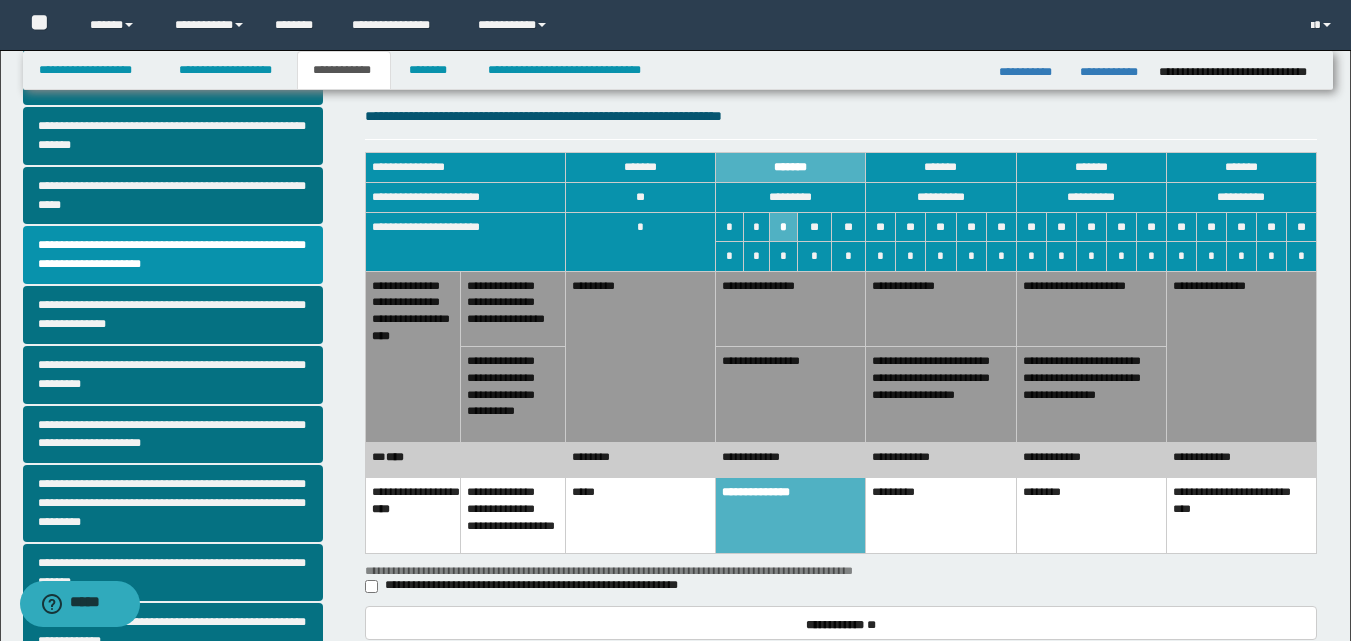 click on "********" at bounding box center [641, 460] 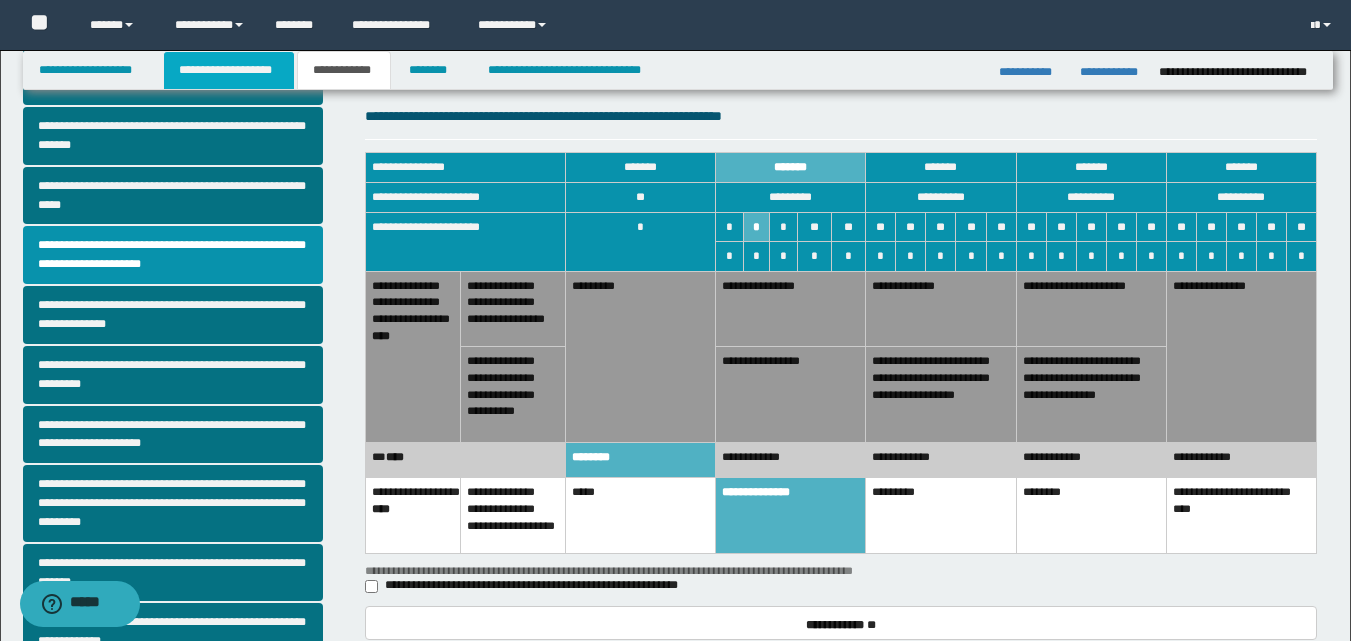 click on "**********" at bounding box center [229, 70] 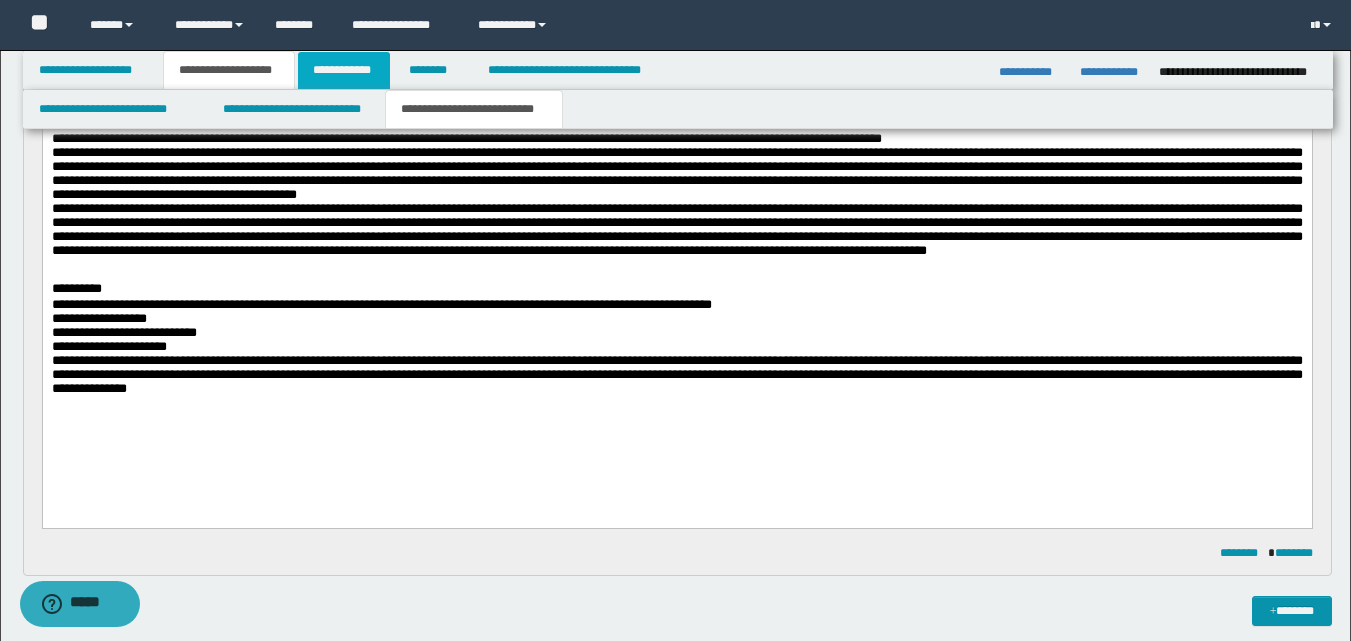 click on "**********" at bounding box center (344, 70) 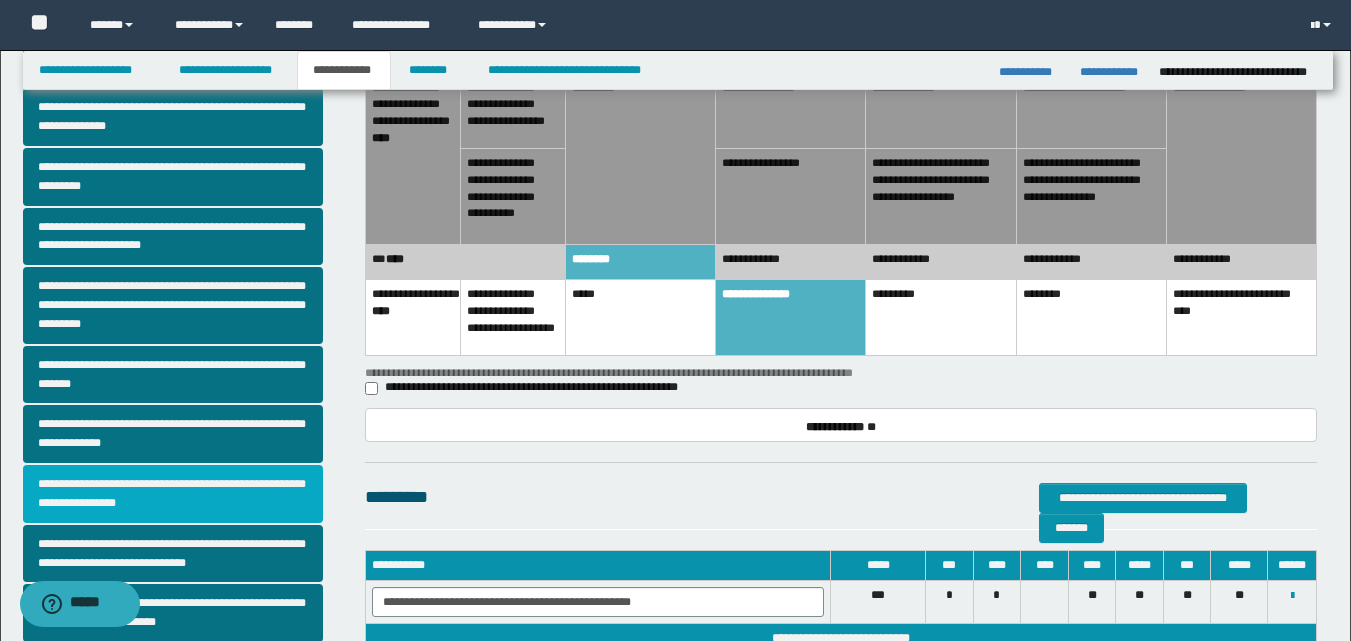 scroll, scrollTop: 400, scrollLeft: 0, axis: vertical 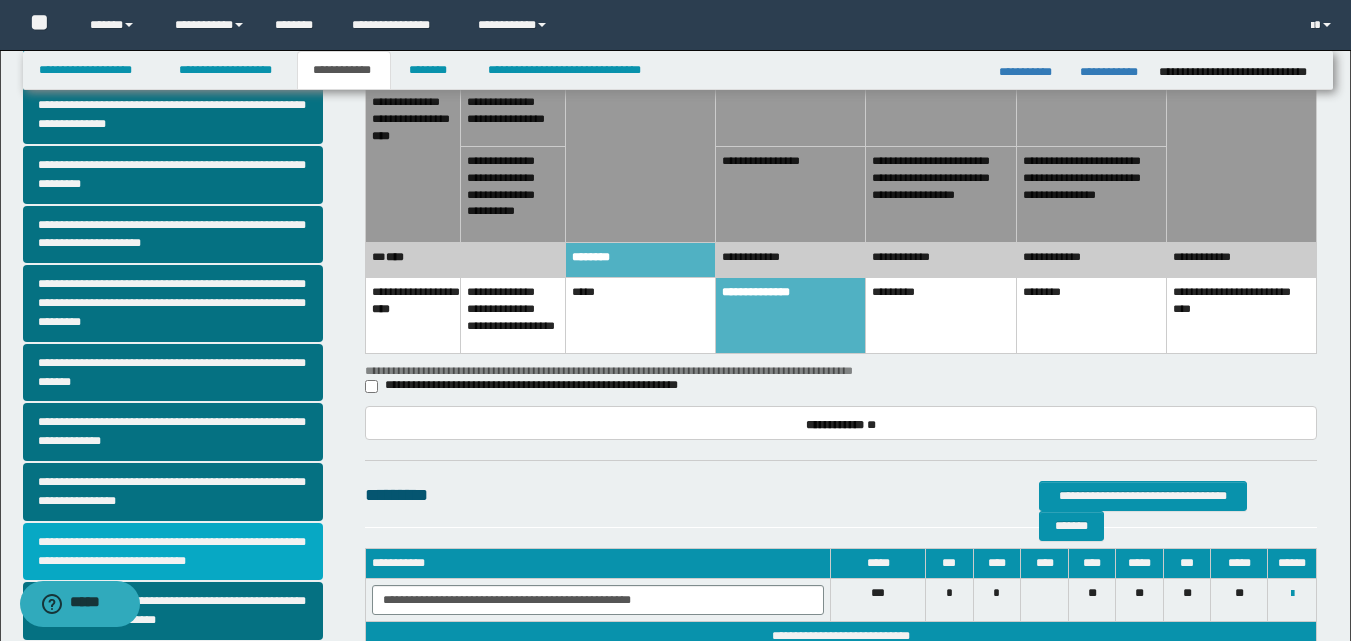 click on "**********" at bounding box center (173, 552) 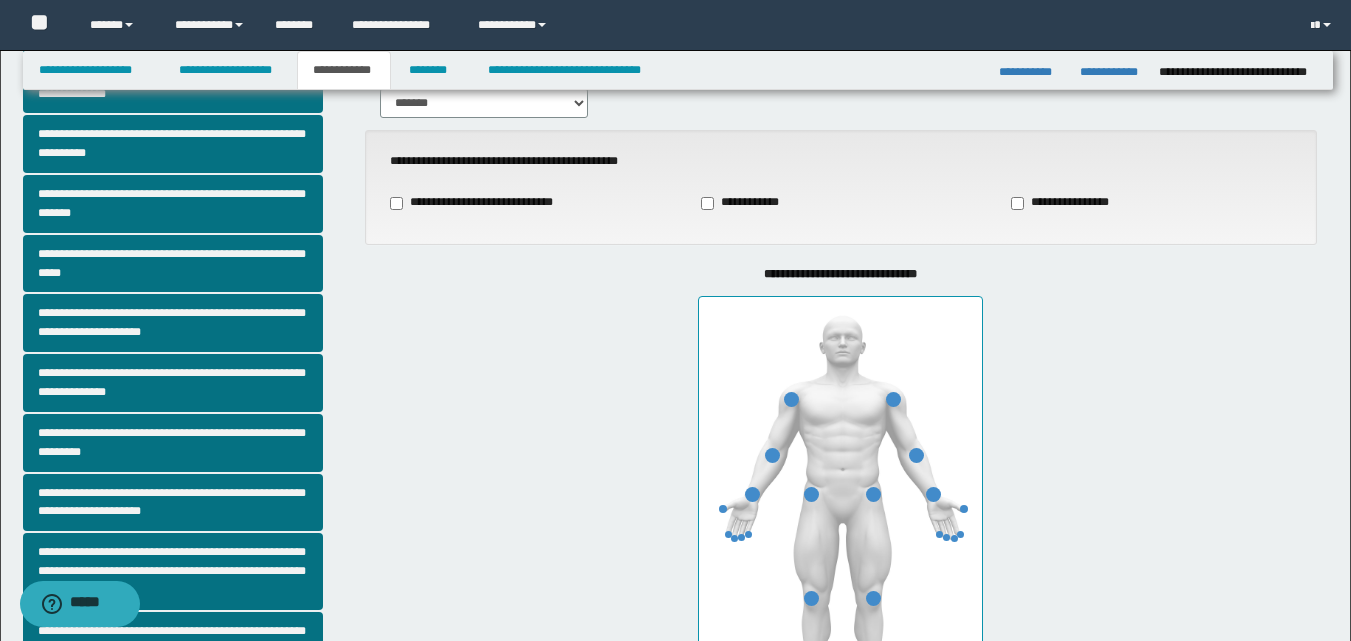 scroll, scrollTop: 300, scrollLeft: 0, axis: vertical 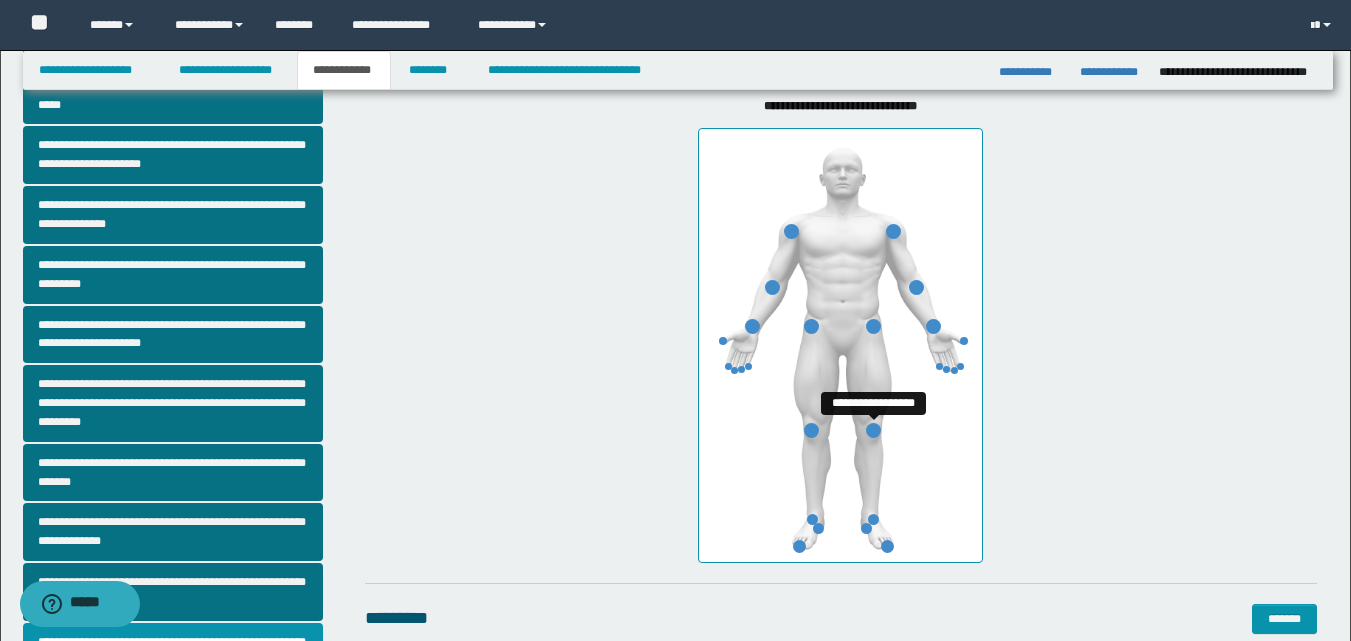 click at bounding box center (873, 430) 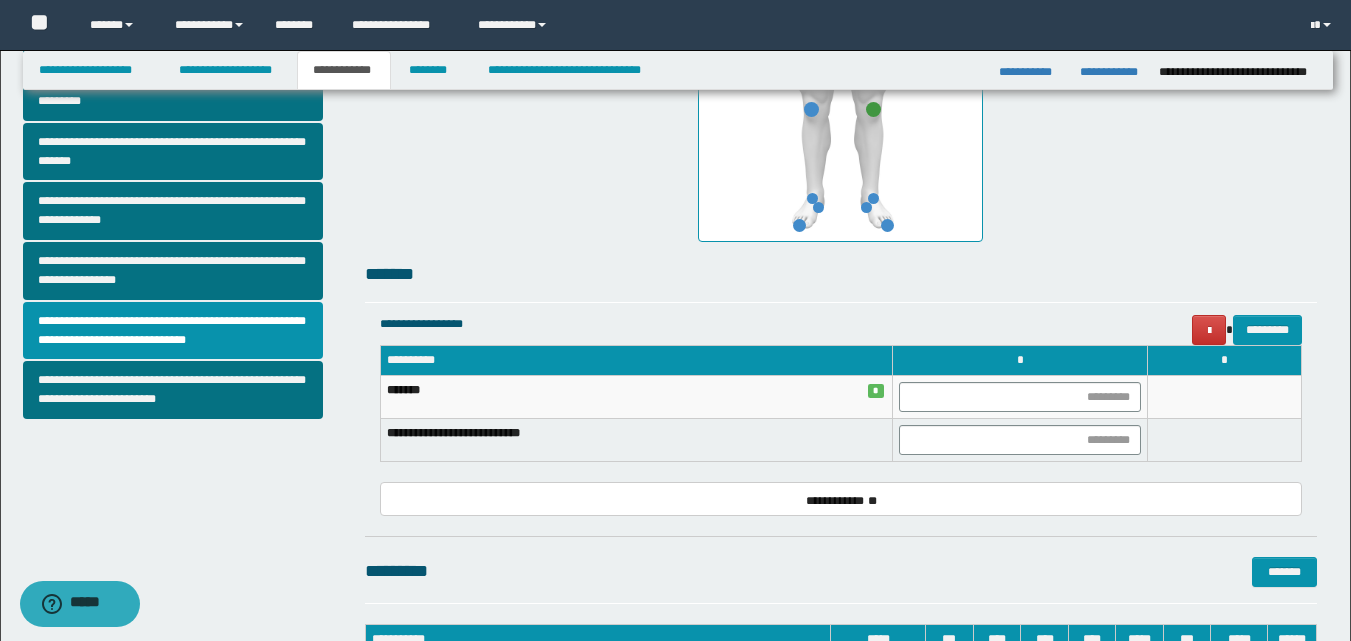 scroll, scrollTop: 700, scrollLeft: 0, axis: vertical 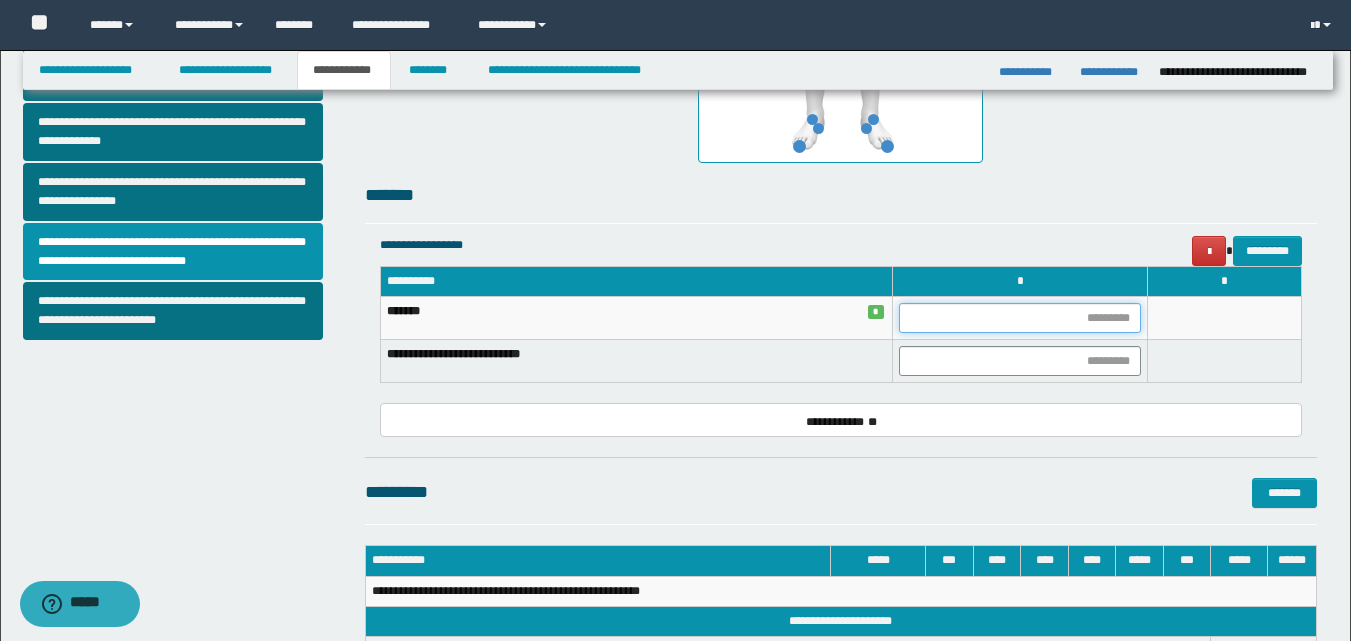 click at bounding box center [1020, 318] 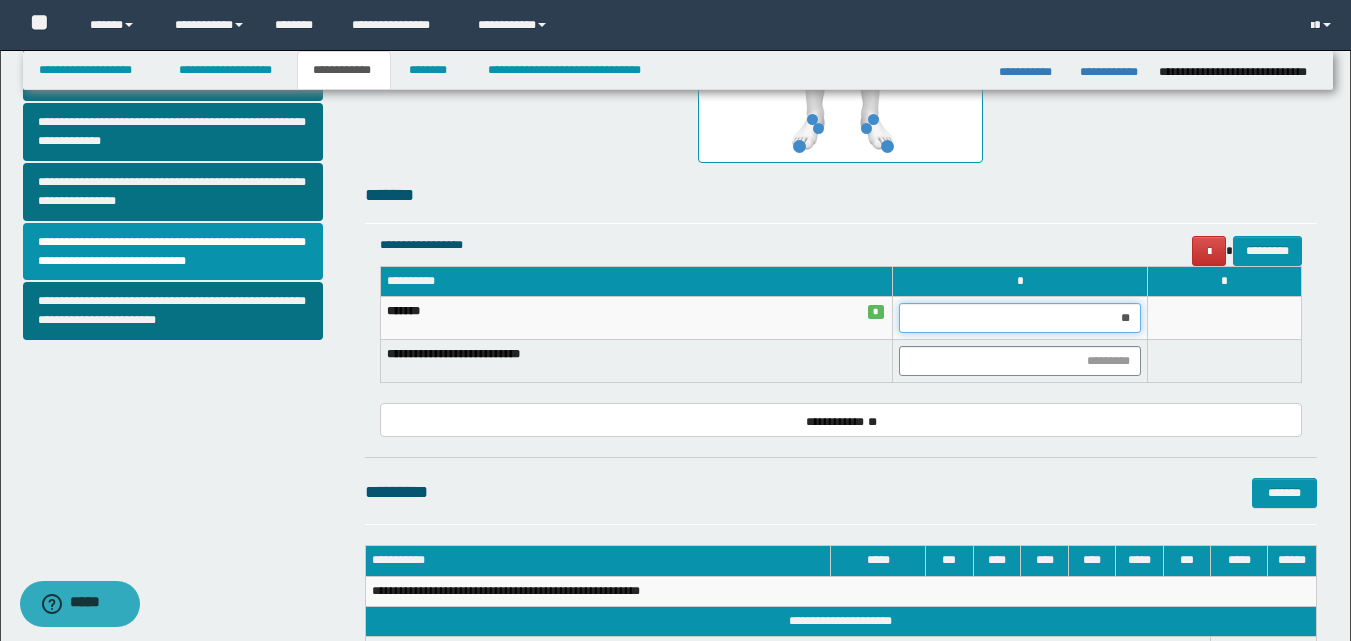 type on "***" 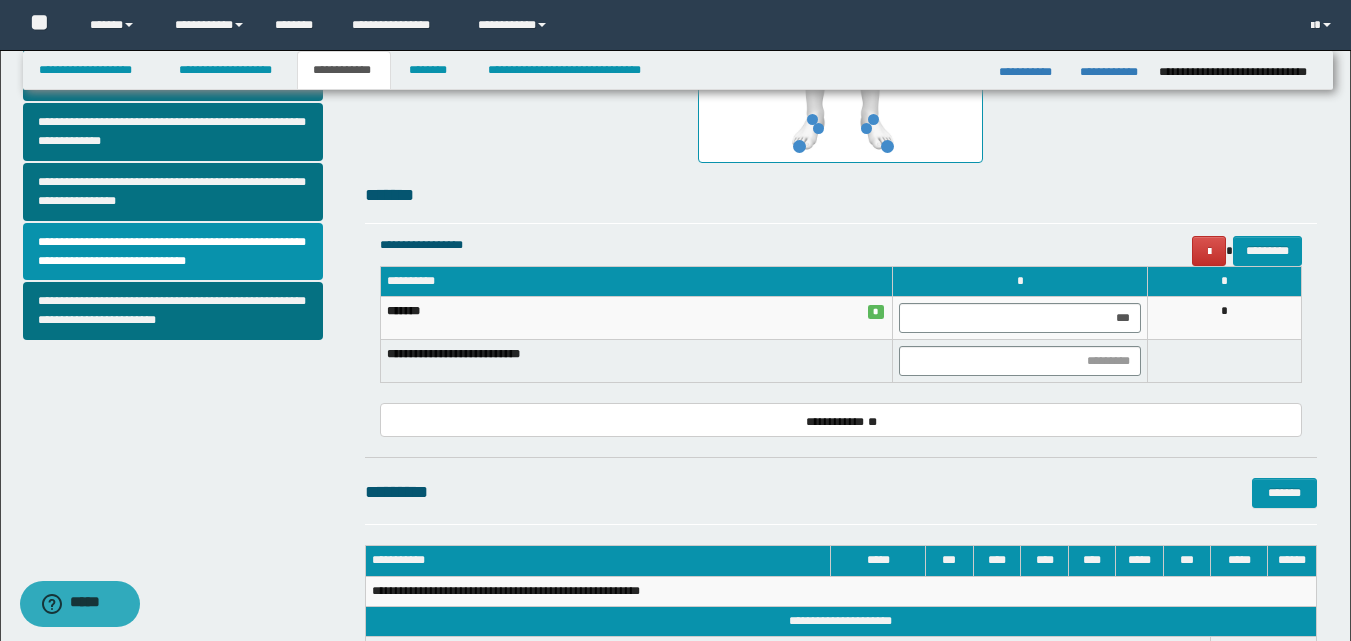 drag, startPoint x: 1223, startPoint y: 325, endPoint x: 1025, endPoint y: 372, distance: 203.50185 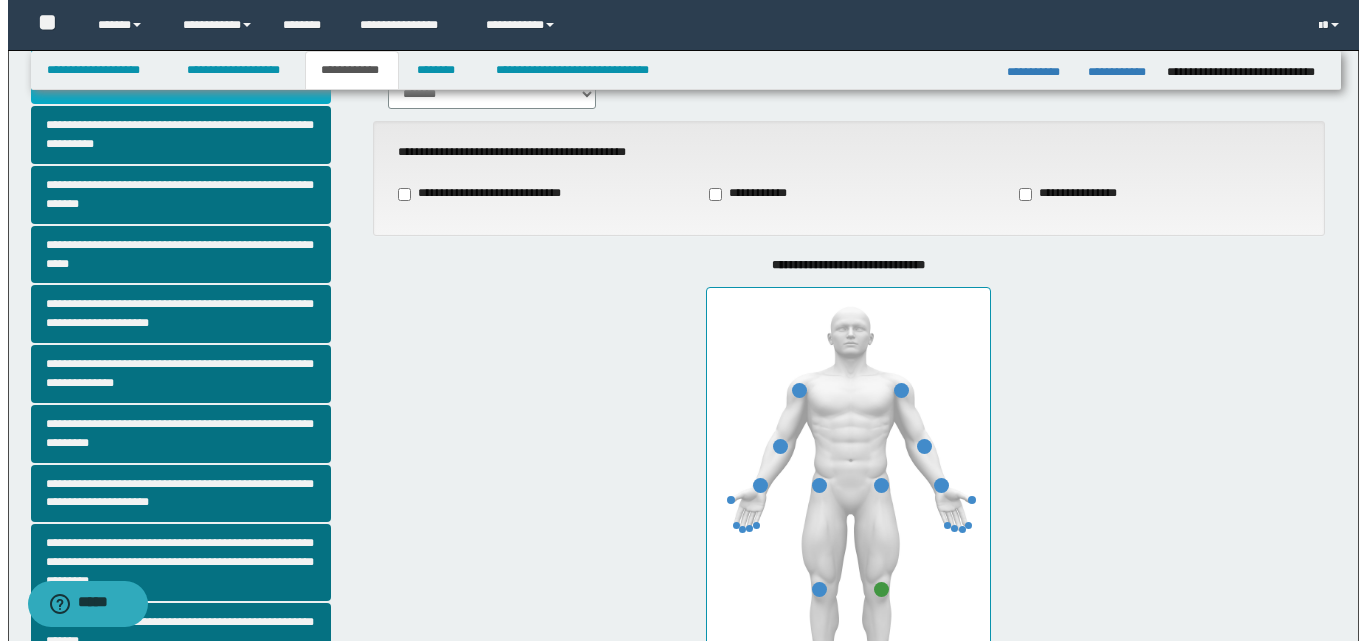 scroll, scrollTop: 0, scrollLeft: 0, axis: both 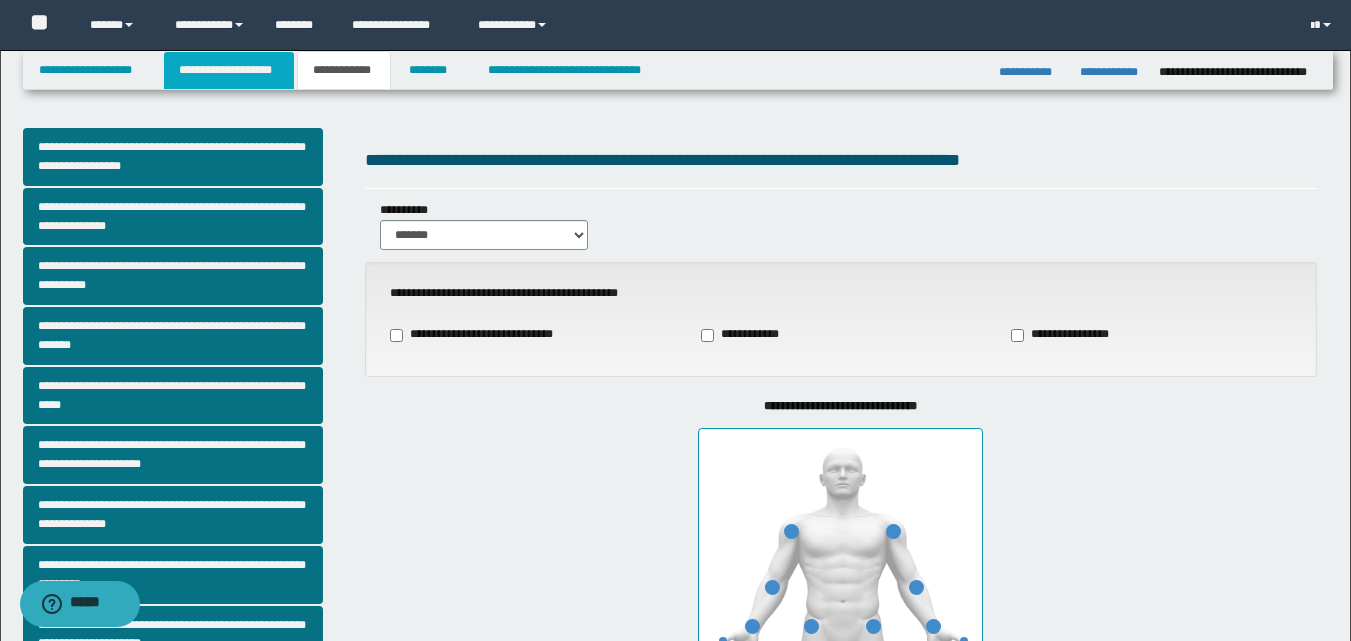 click on "**********" at bounding box center (229, 70) 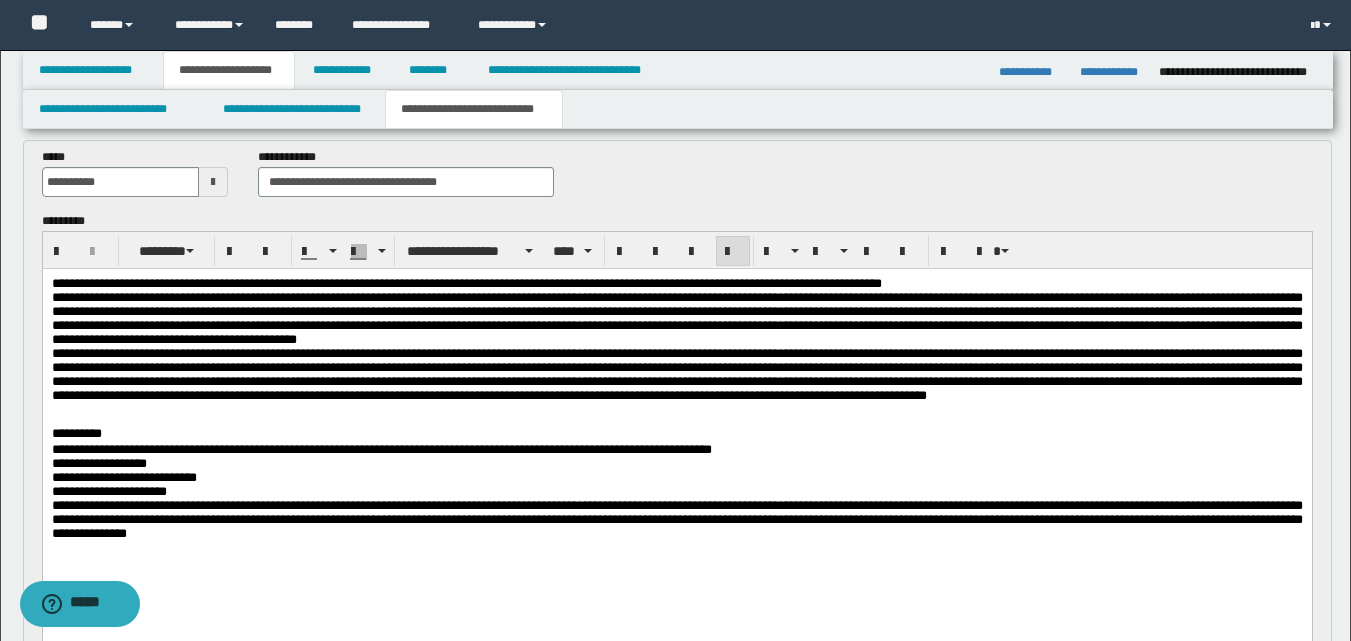 scroll, scrollTop: 200, scrollLeft: 0, axis: vertical 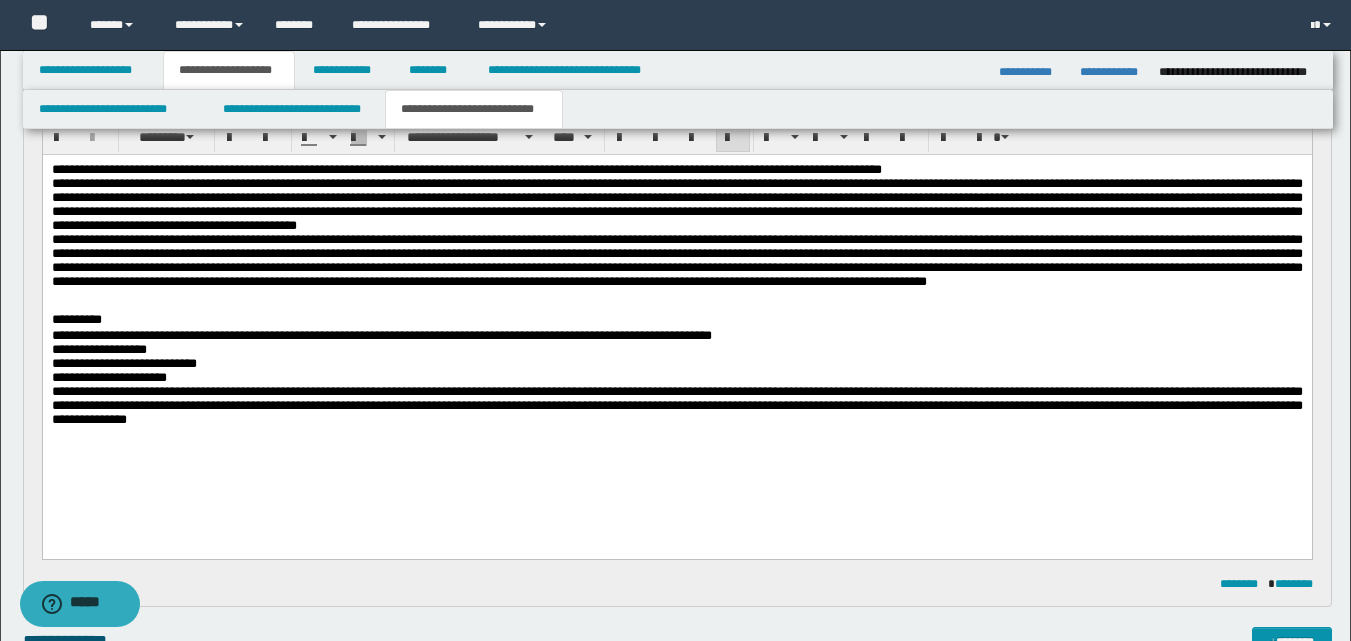 click on "**********" at bounding box center (676, 320) 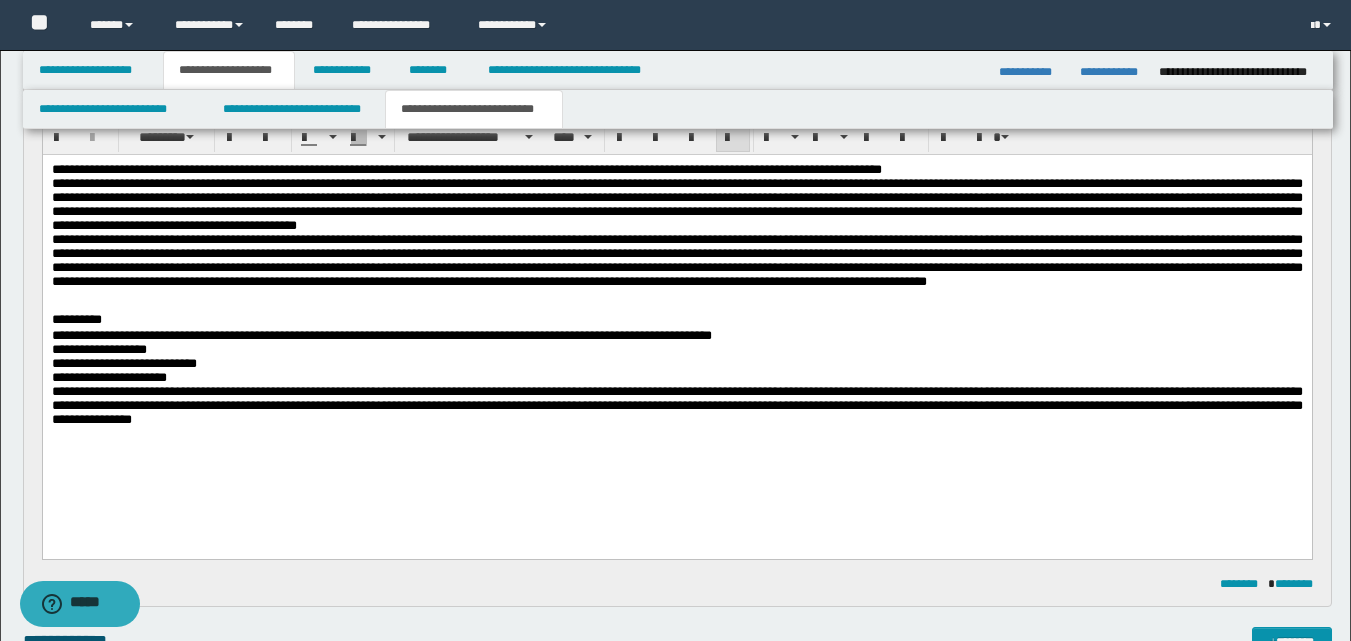 click on "**********" at bounding box center (676, 320) 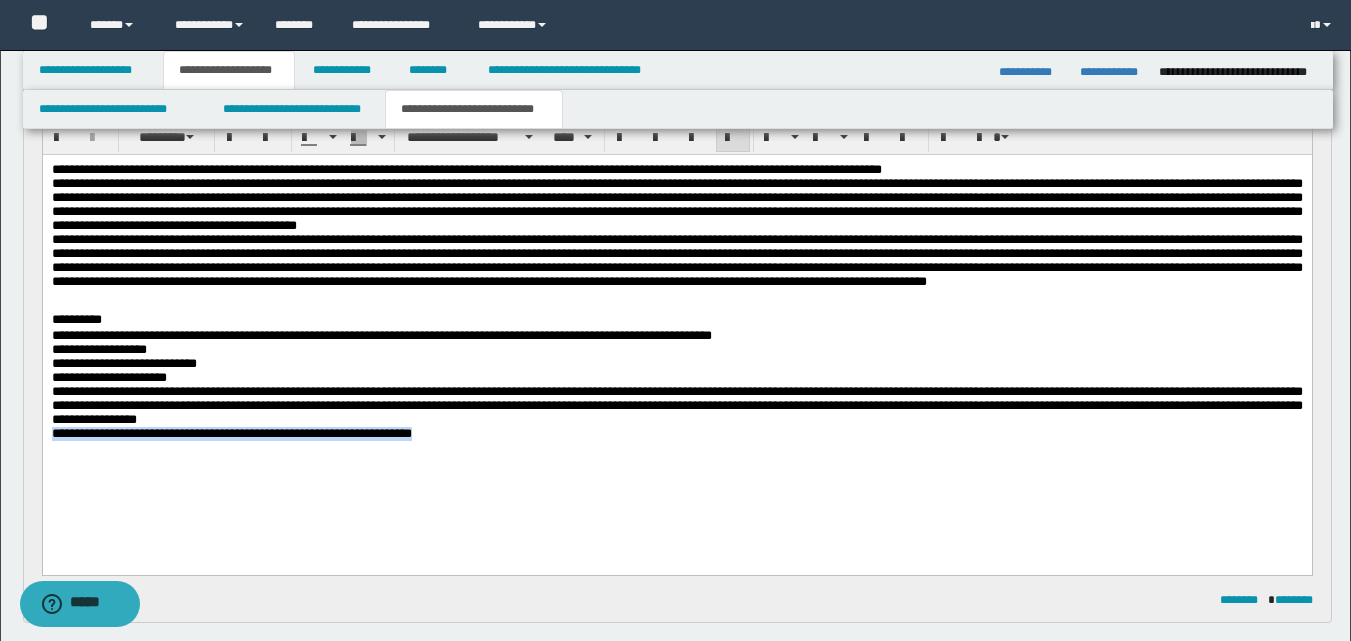 drag, startPoint x: 470, startPoint y: 457, endPoint x: 67, endPoint y: 632, distance: 439.35635 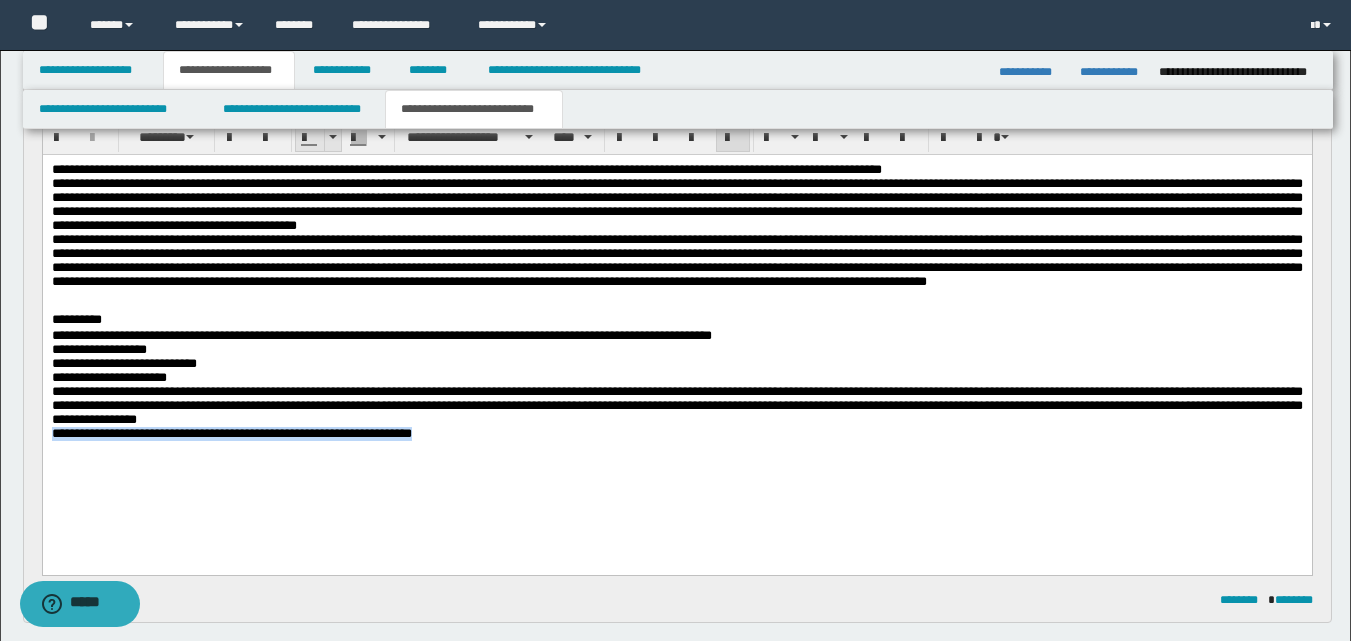 click at bounding box center (333, 137) 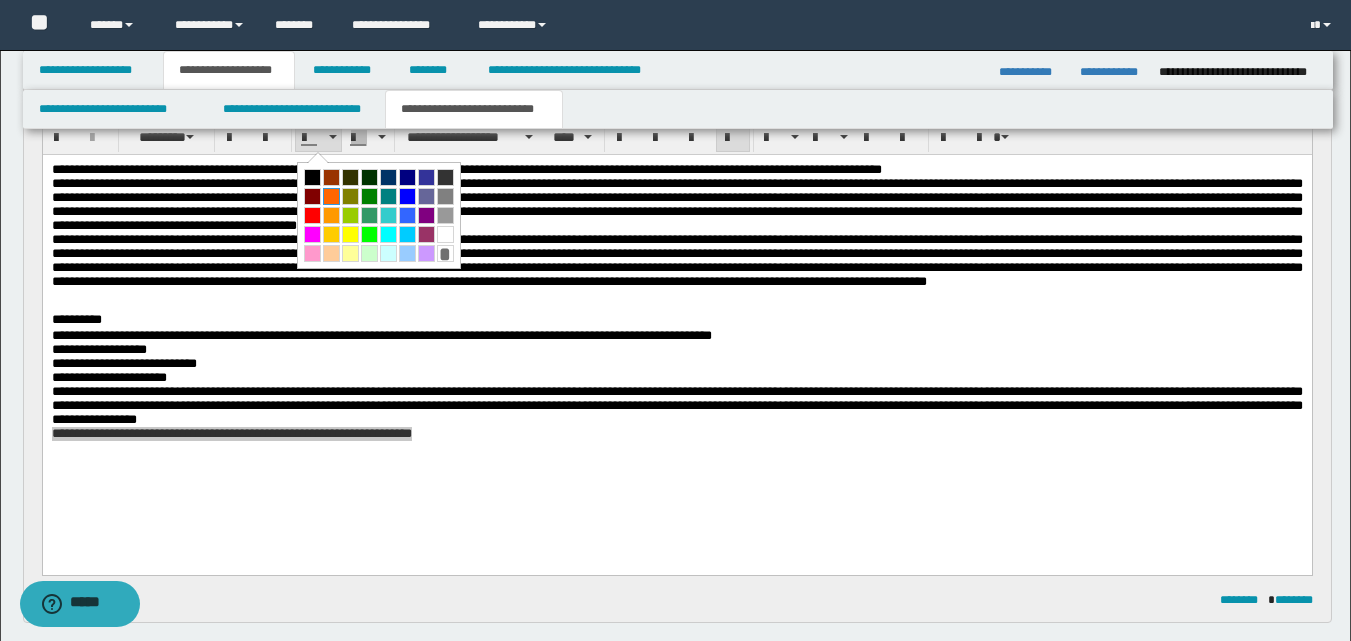drag, startPoint x: 335, startPoint y: 199, endPoint x: 276, endPoint y: 253, distance: 79.98125 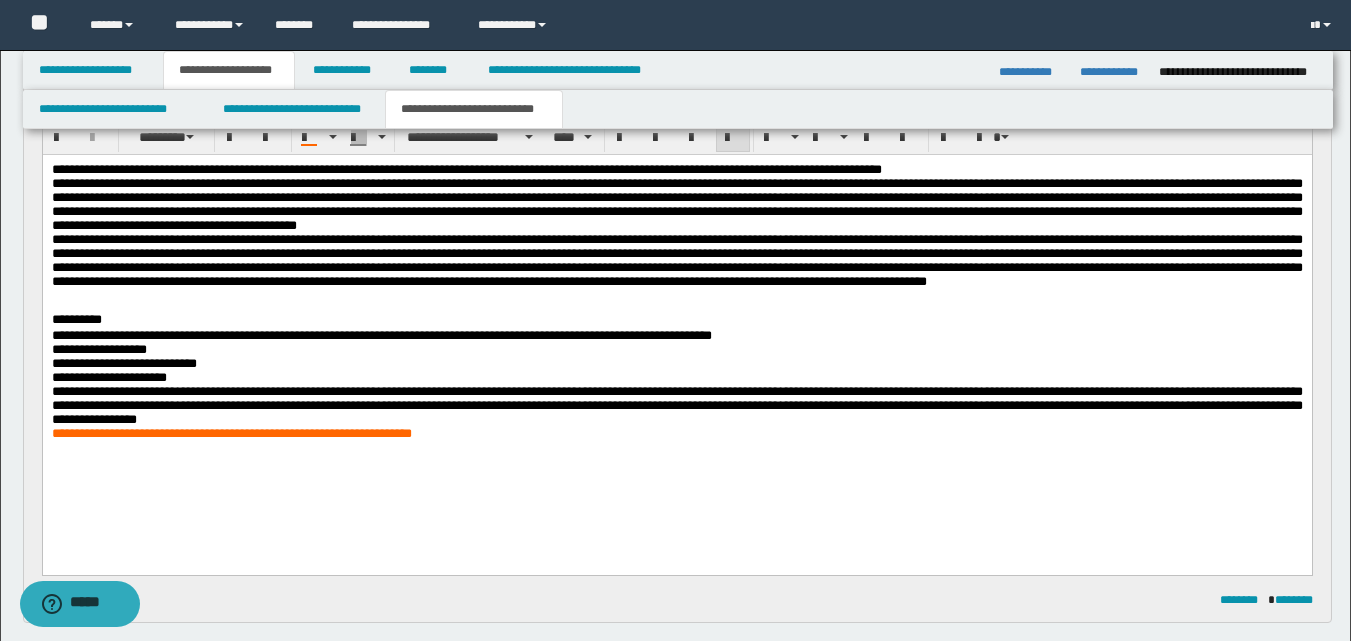 click on "**********" at bounding box center [676, 327] 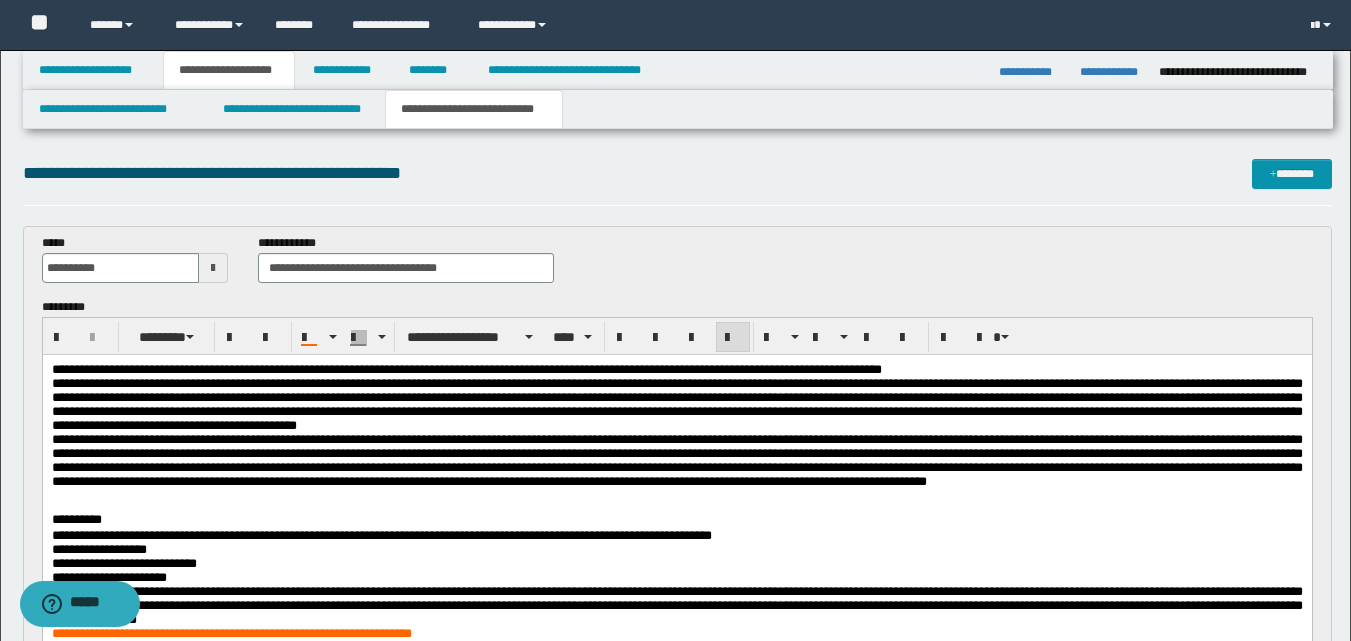 scroll, scrollTop: 200, scrollLeft: 0, axis: vertical 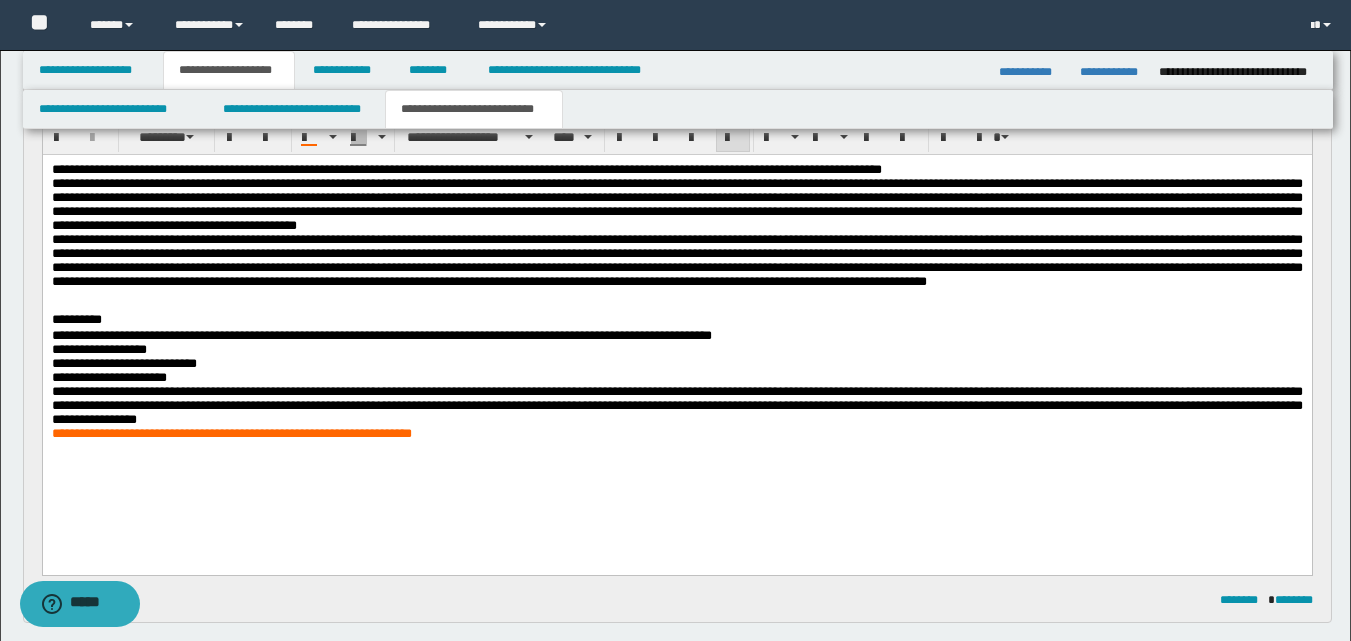 click on "**********" at bounding box center [676, 327] 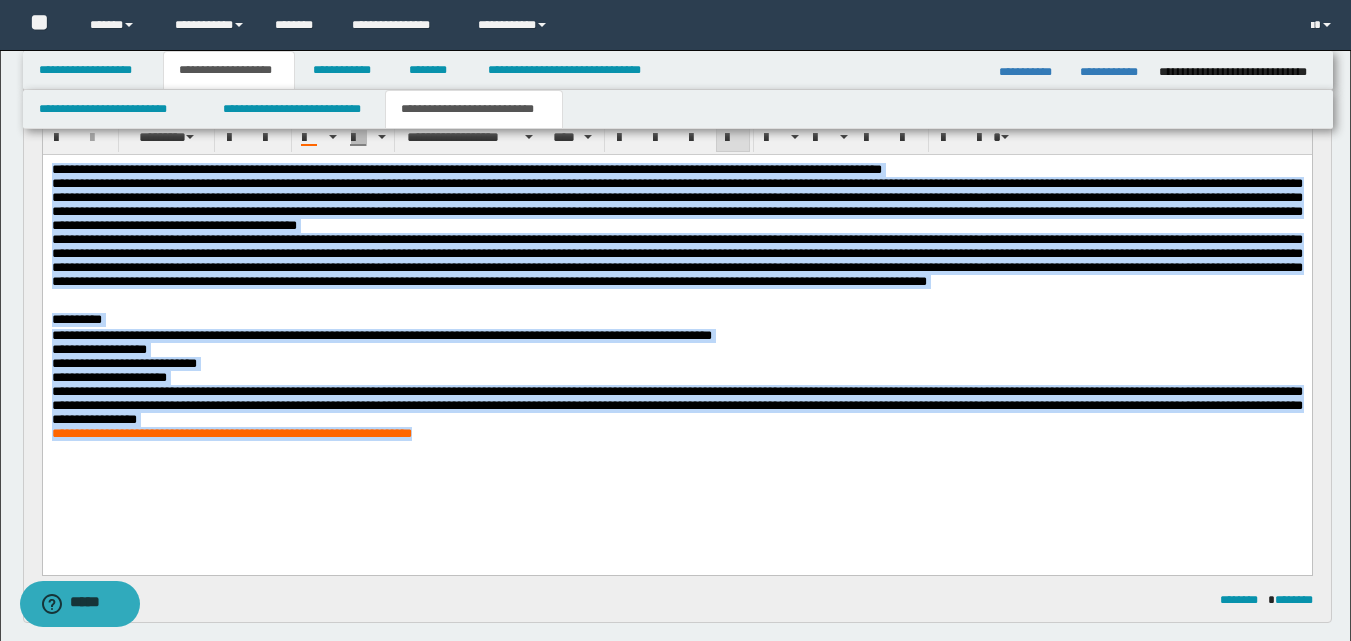 drag, startPoint x: 54, startPoint y: 163, endPoint x: 931, endPoint y: 553, distance: 959.80676 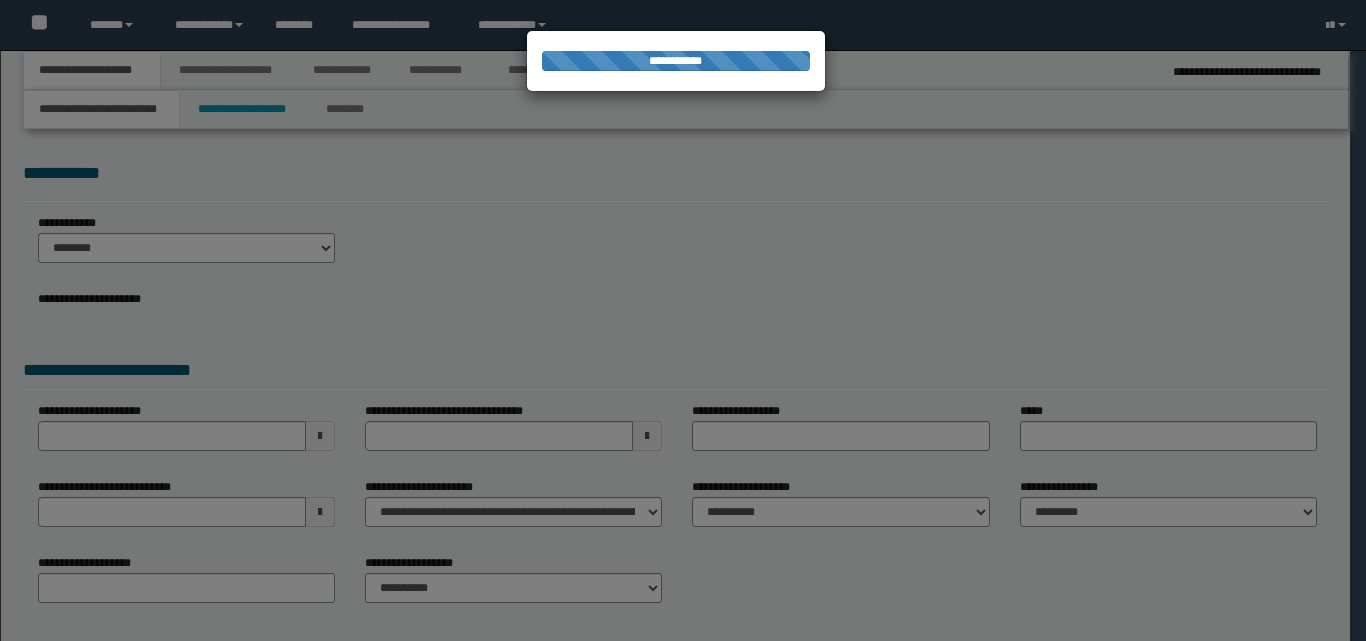scroll, scrollTop: 0, scrollLeft: 0, axis: both 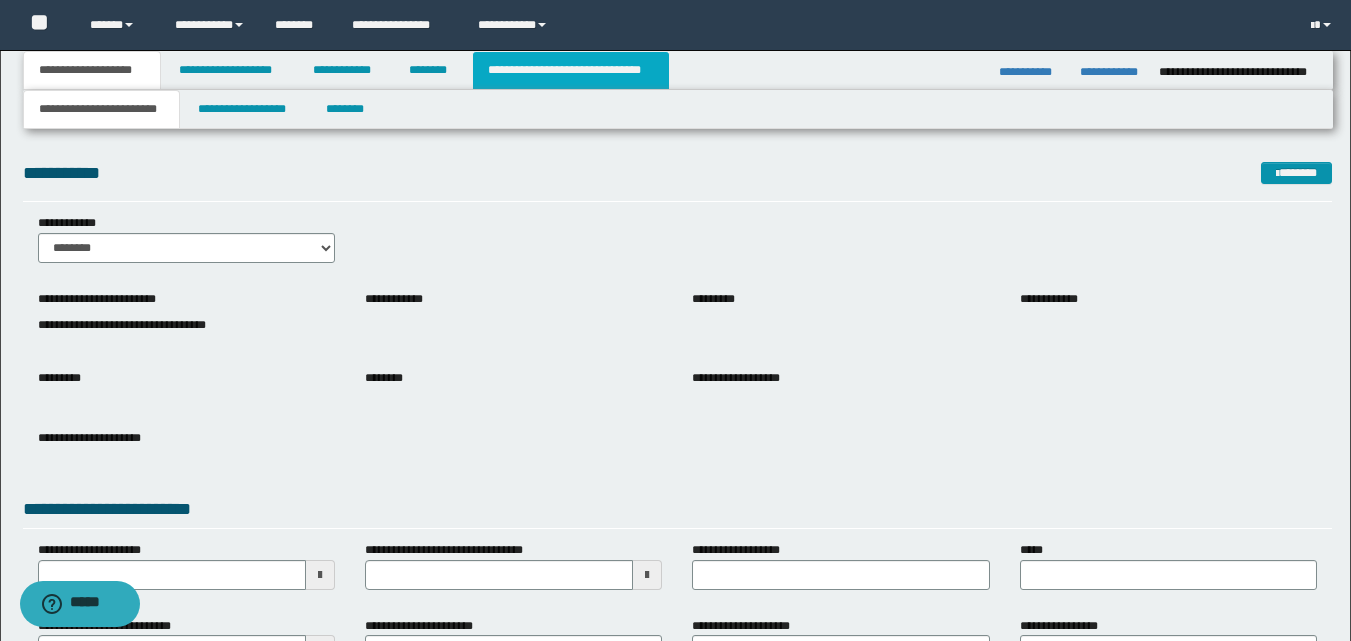 click on "**********" at bounding box center [570, 70] 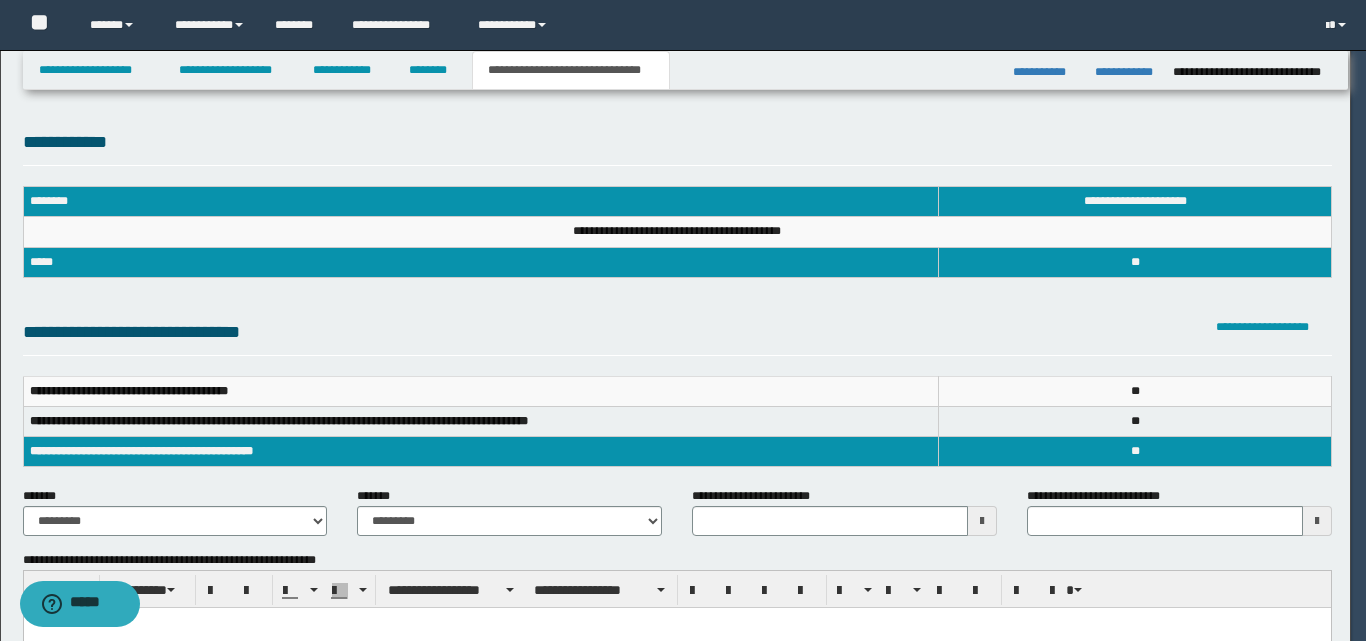 scroll, scrollTop: 0, scrollLeft: 0, axis: both 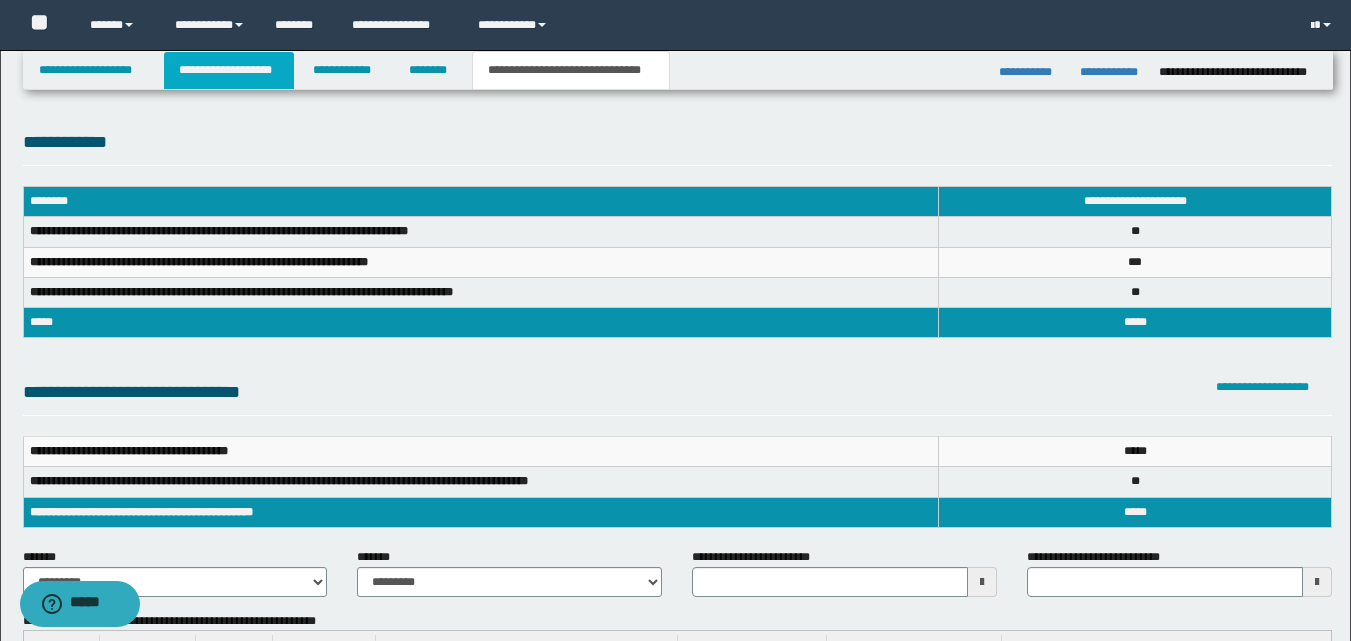 click on "**********" at bounding box center (229, 70) 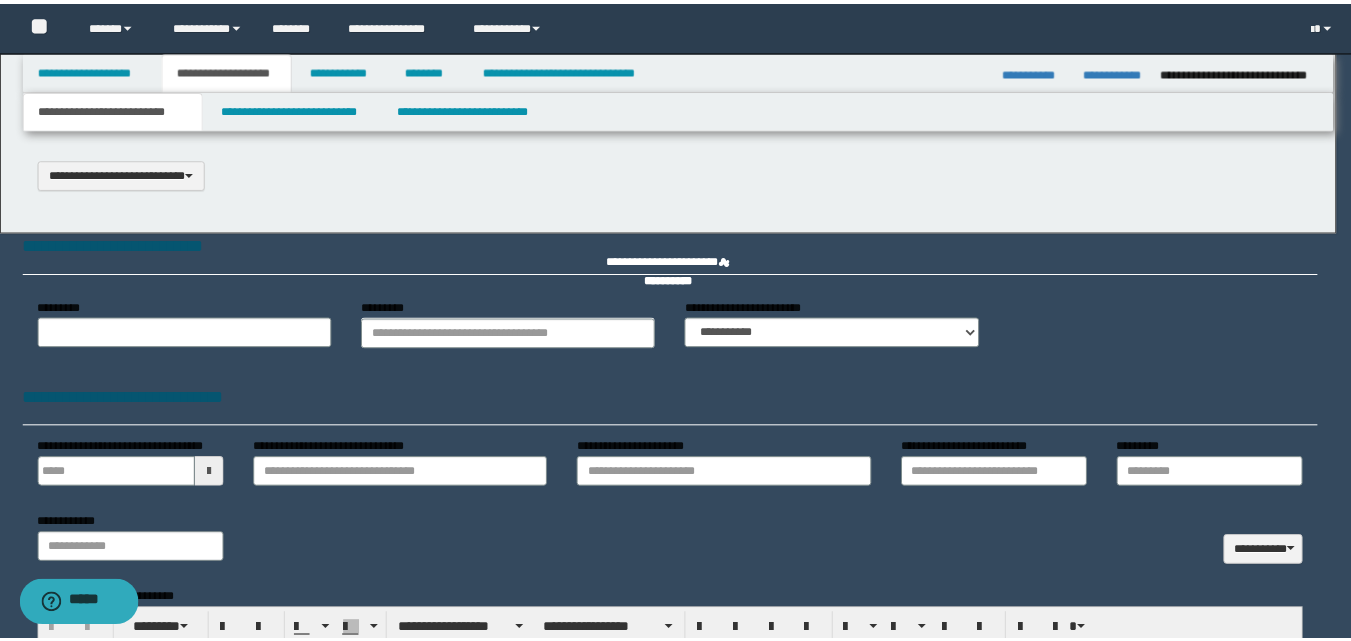 scroll, scrollTop: 0, scrollLeft: 0, axis: both 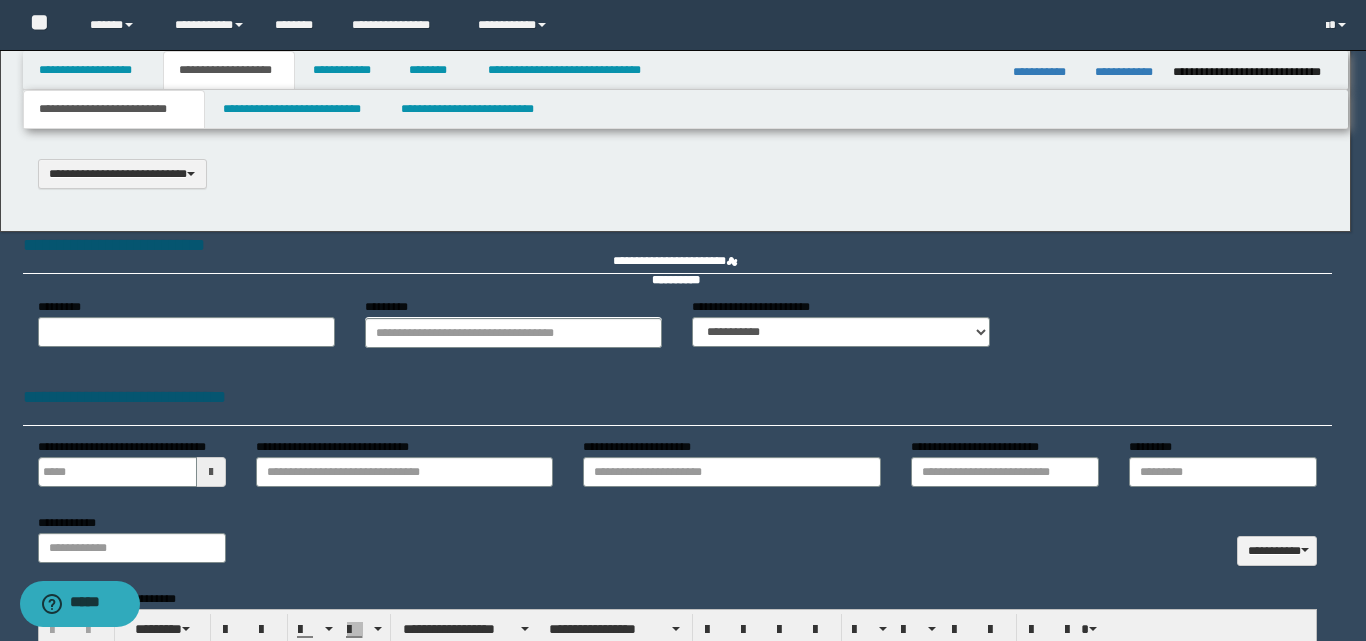 select on "*" 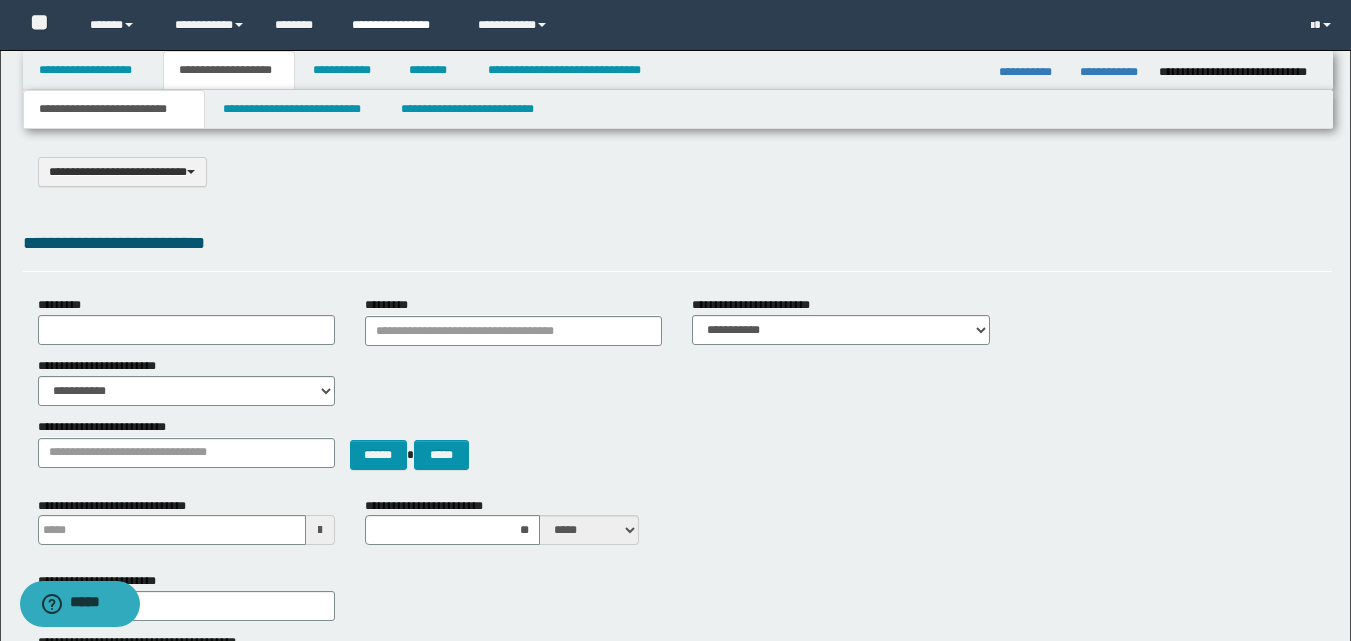 scroll, scrollTop: 0, scrollLeft: 0, axis: both 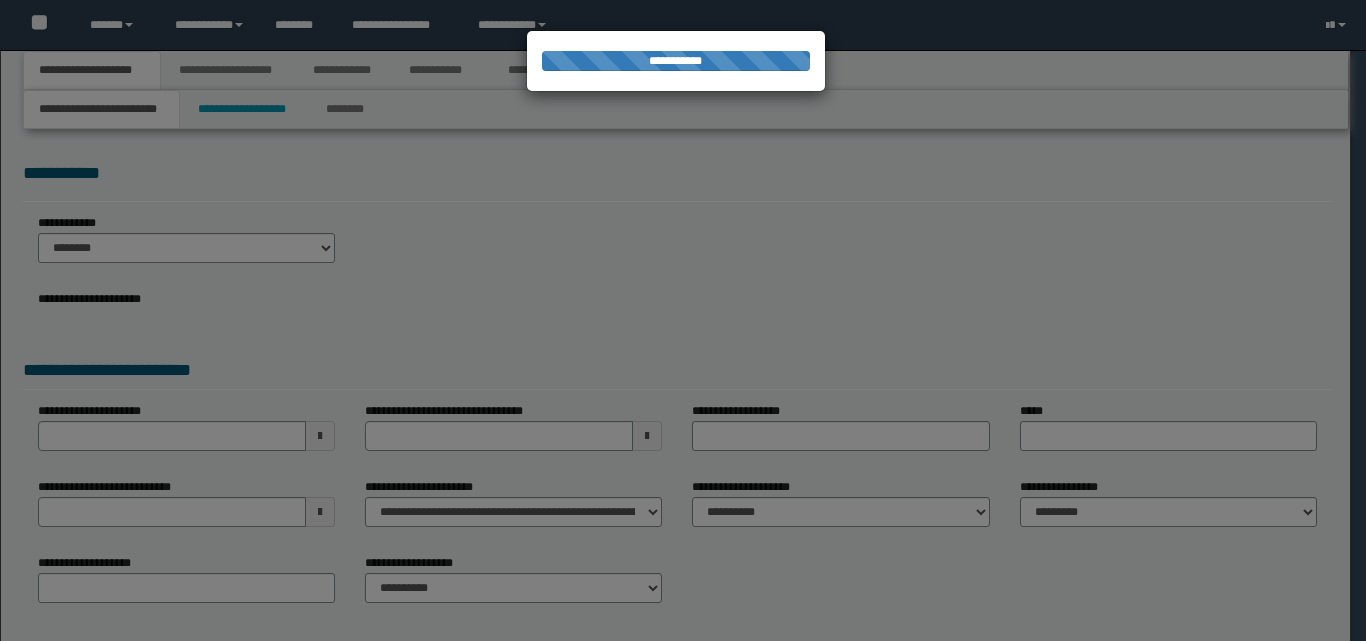 select on "*" 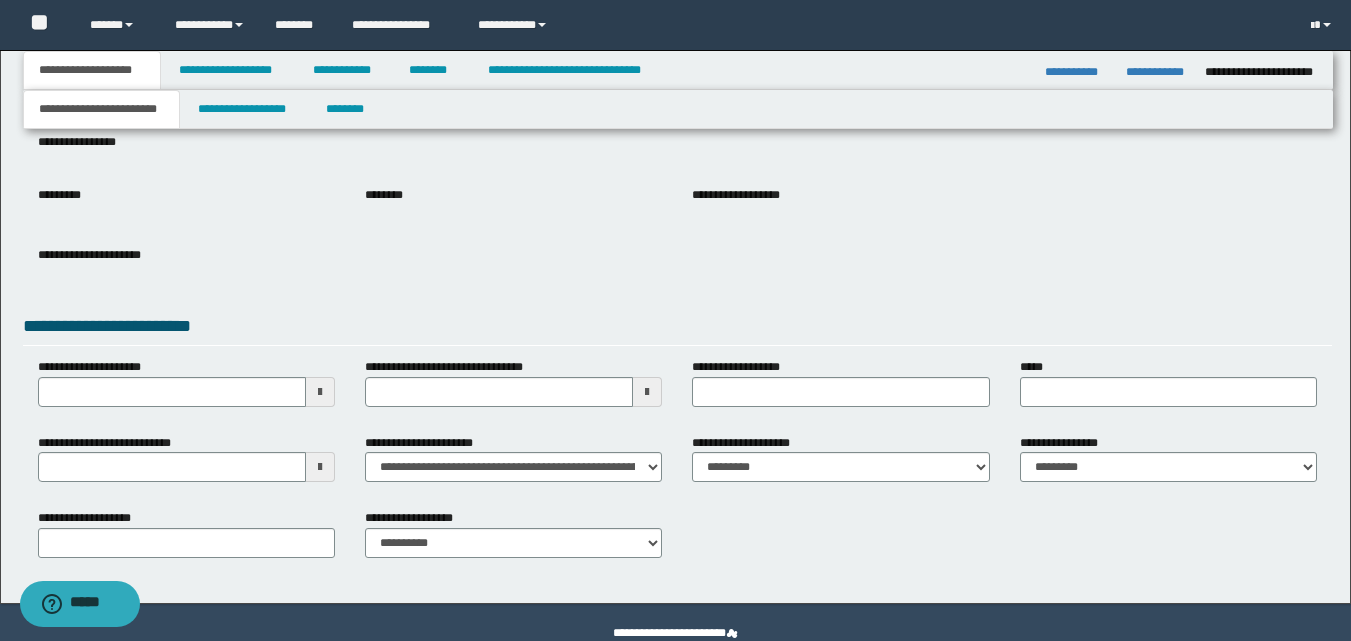 scroll, scrollTop: 200, scrollLeft: 0, axis: vertical 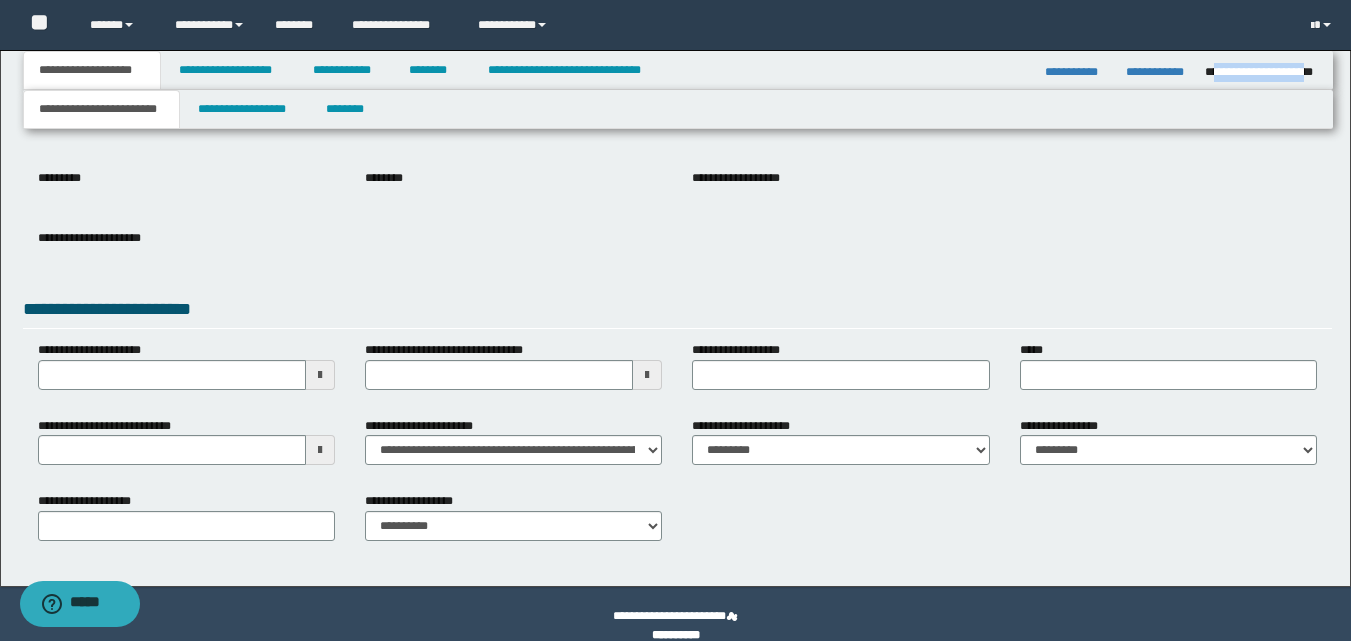 drag, startPoint x: 1212, startPoint y: 73, endPoint x: 1313, endPoint y: 78, distance: 101.12369 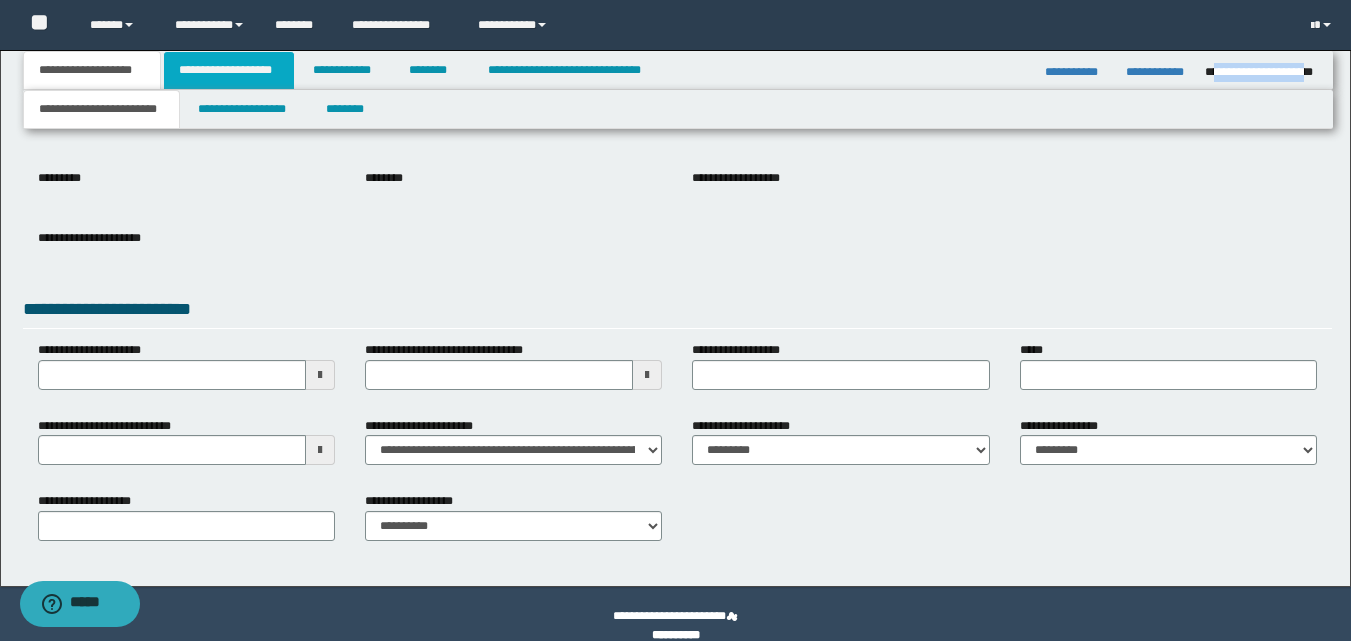 click on "**********" at bounding box center [229, 70] 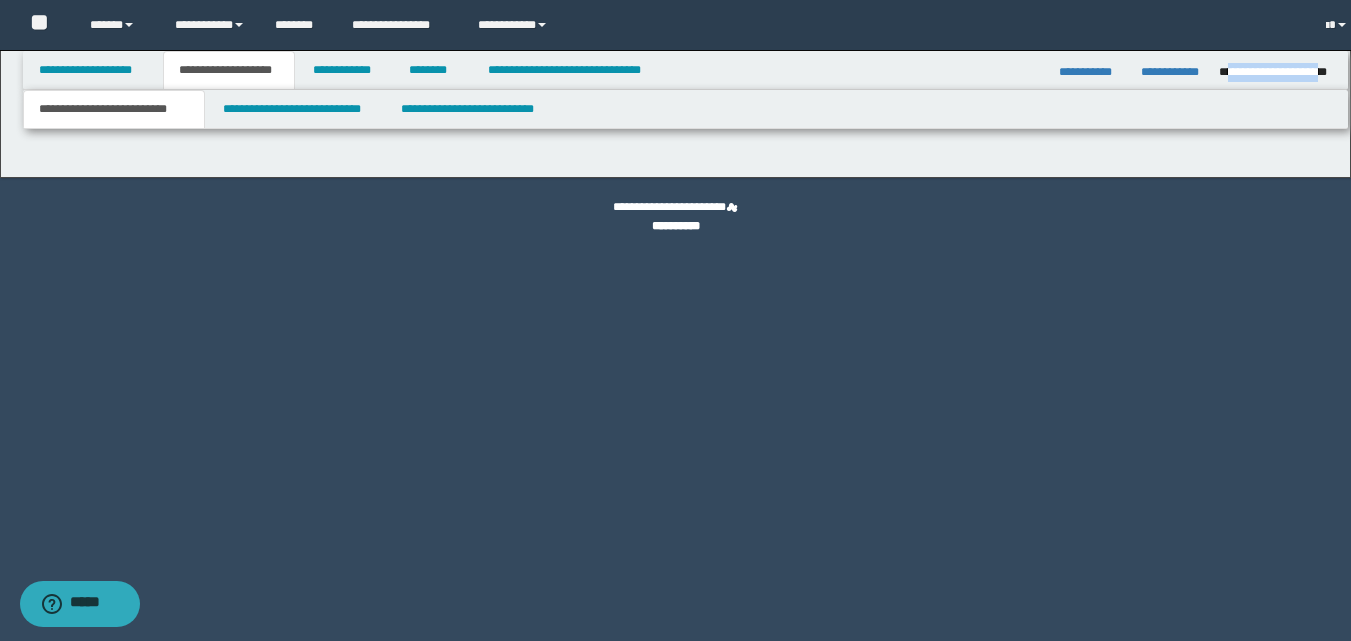 scroll, scrollTop: 0, scrollLeft: 0, axis: both 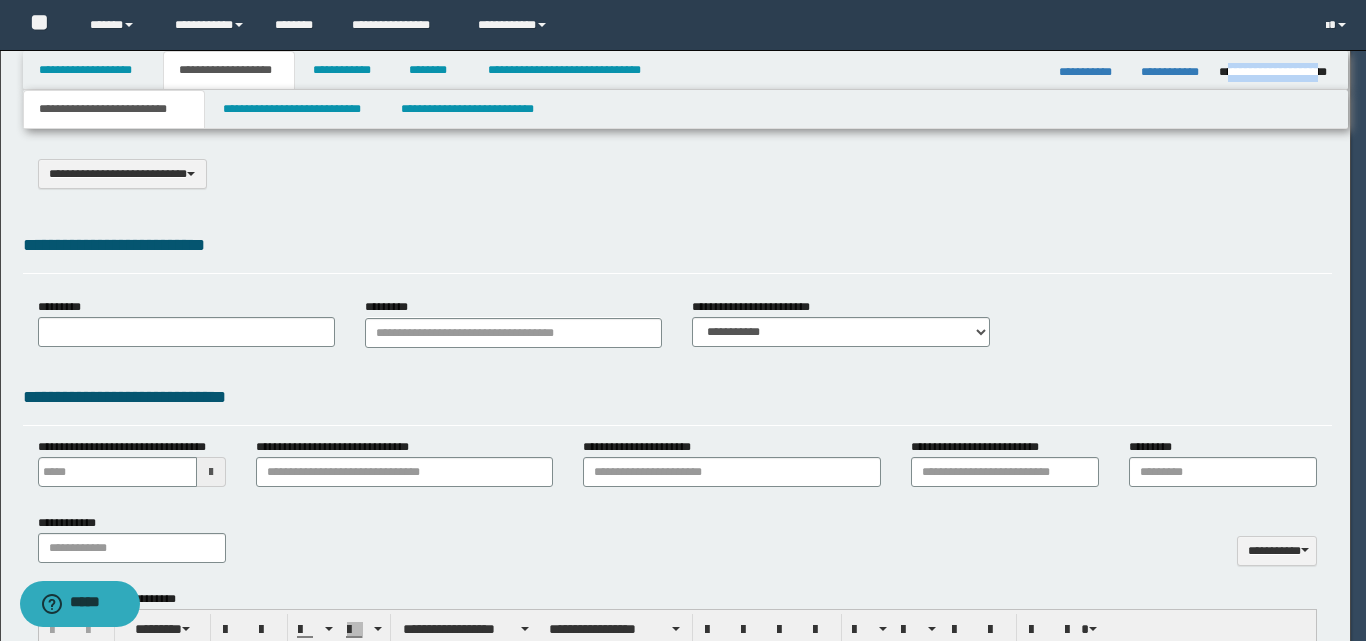 select on "*" 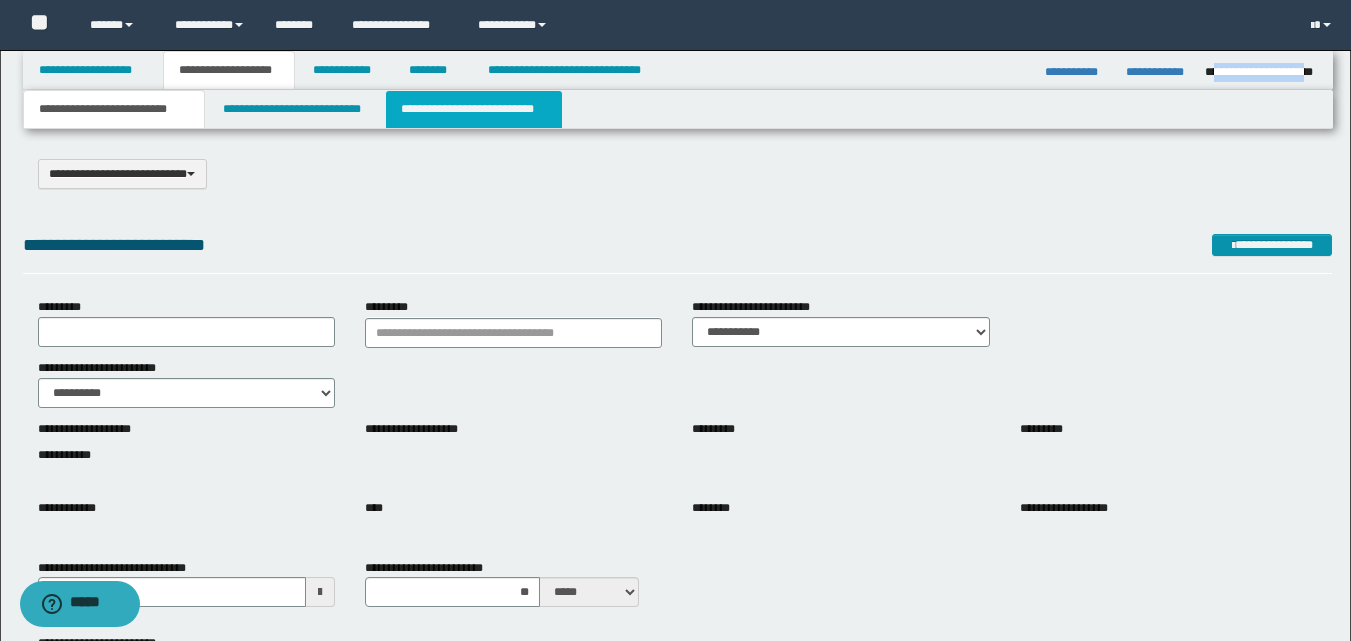 click on "**********" at bounding box center [474, 109] 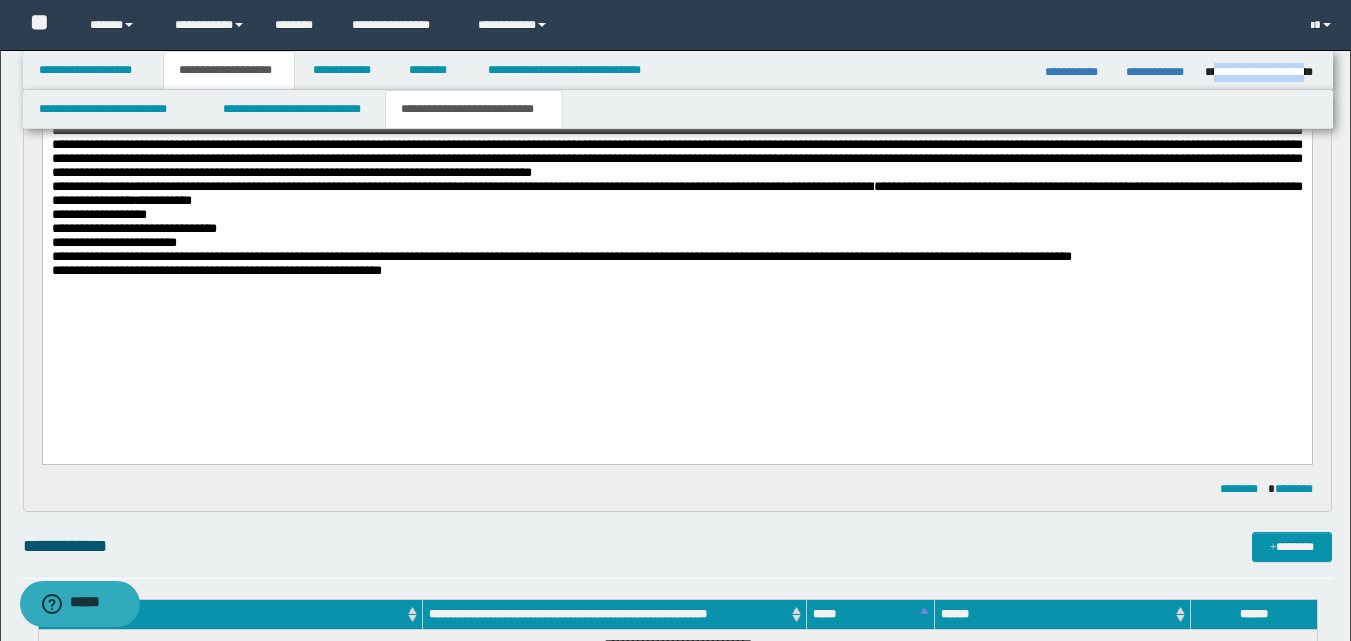 scroll, scrollTop: 300, scrollLeft: 0, axis: vertical 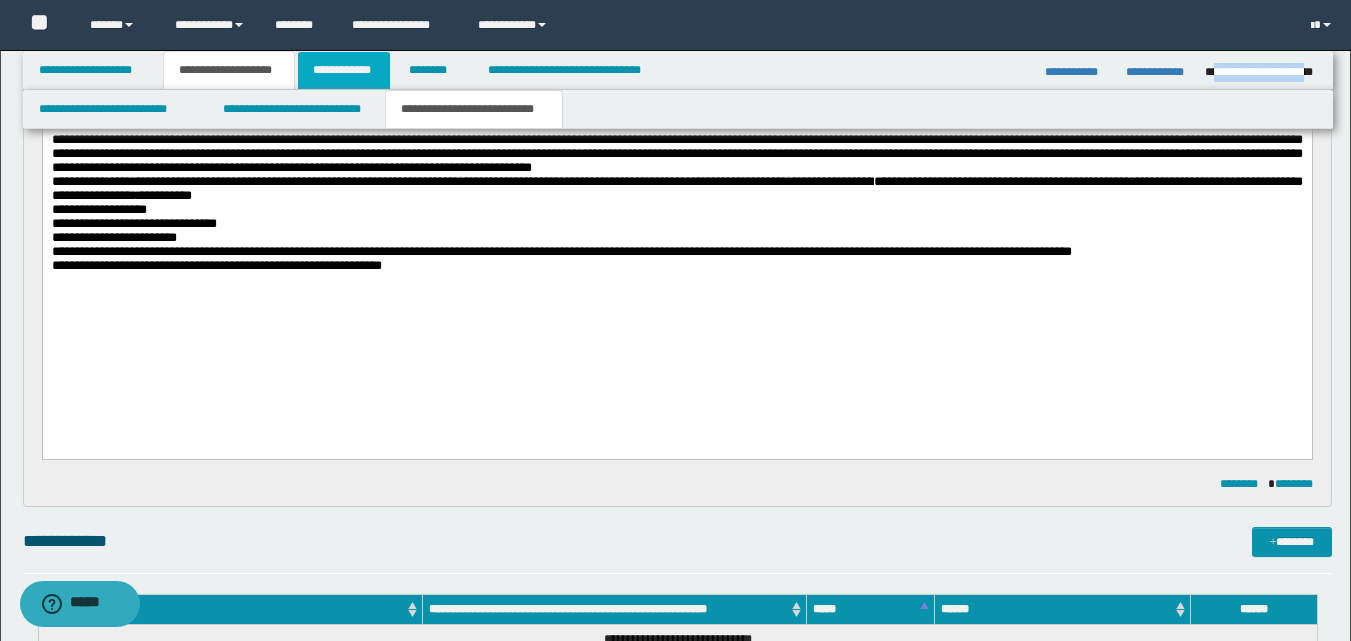 click on "**********" at bounding box center [344, 70] 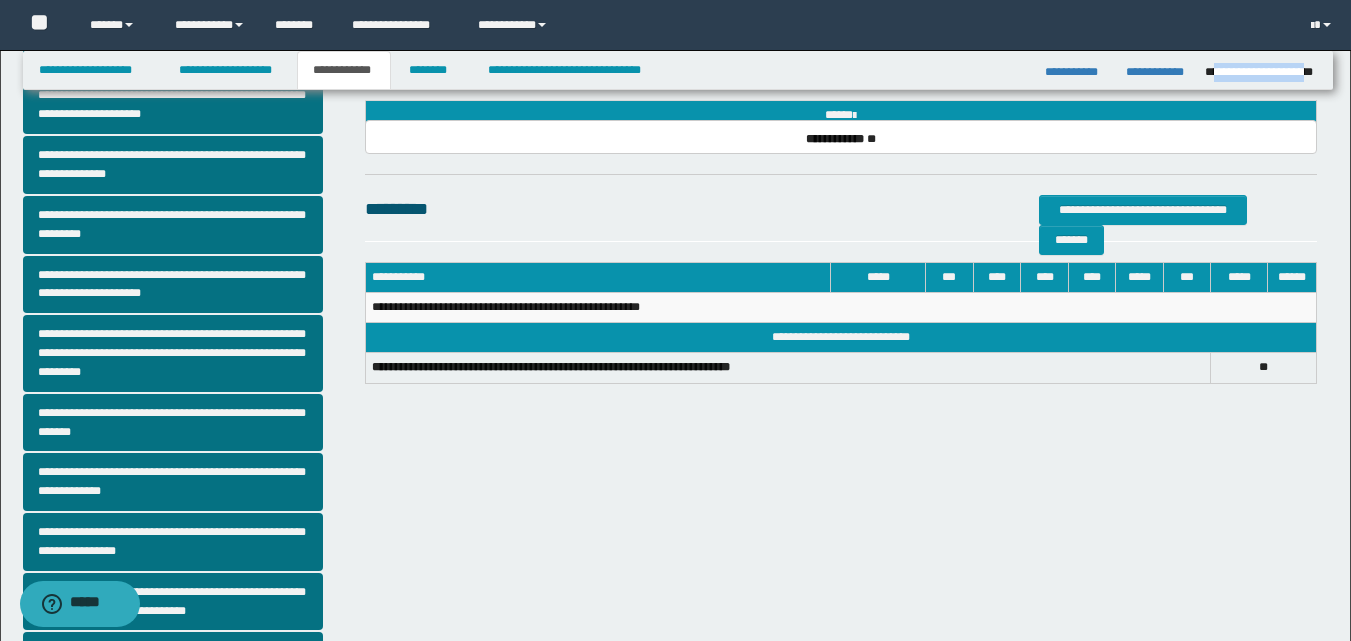 scroll, scrollTop: 508, scrollLeft: 0, axis: vertical 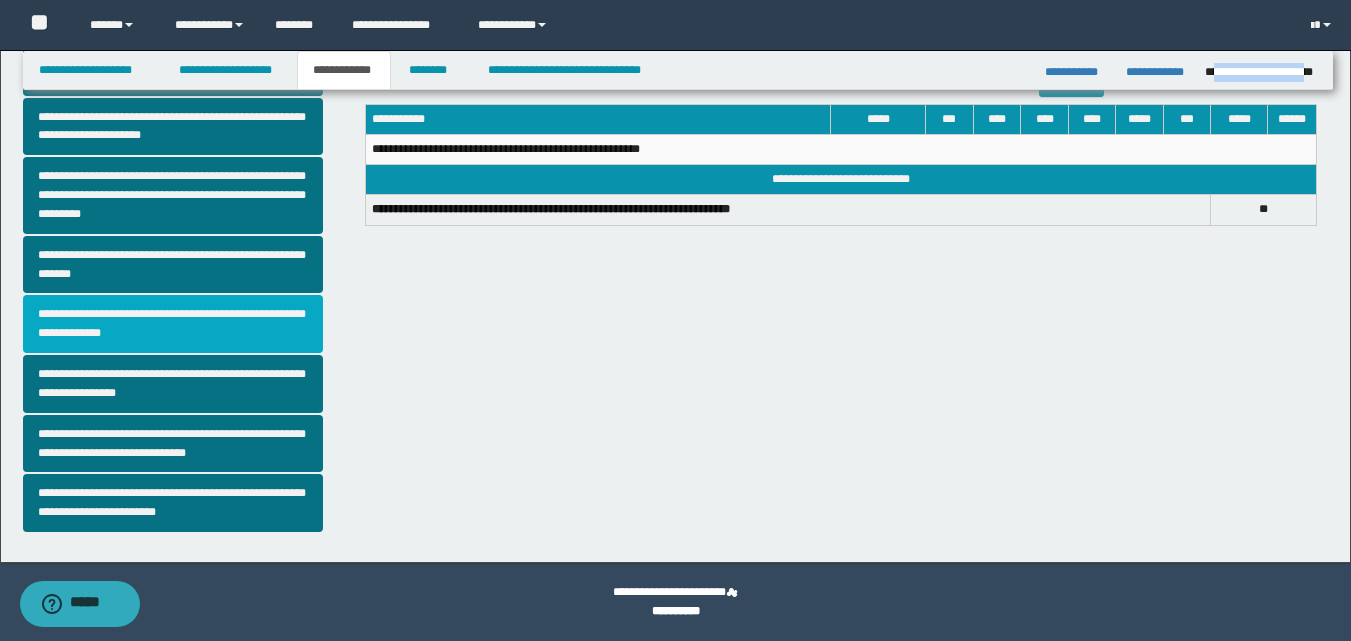 click on "**********" at bounding box center [173, 324] 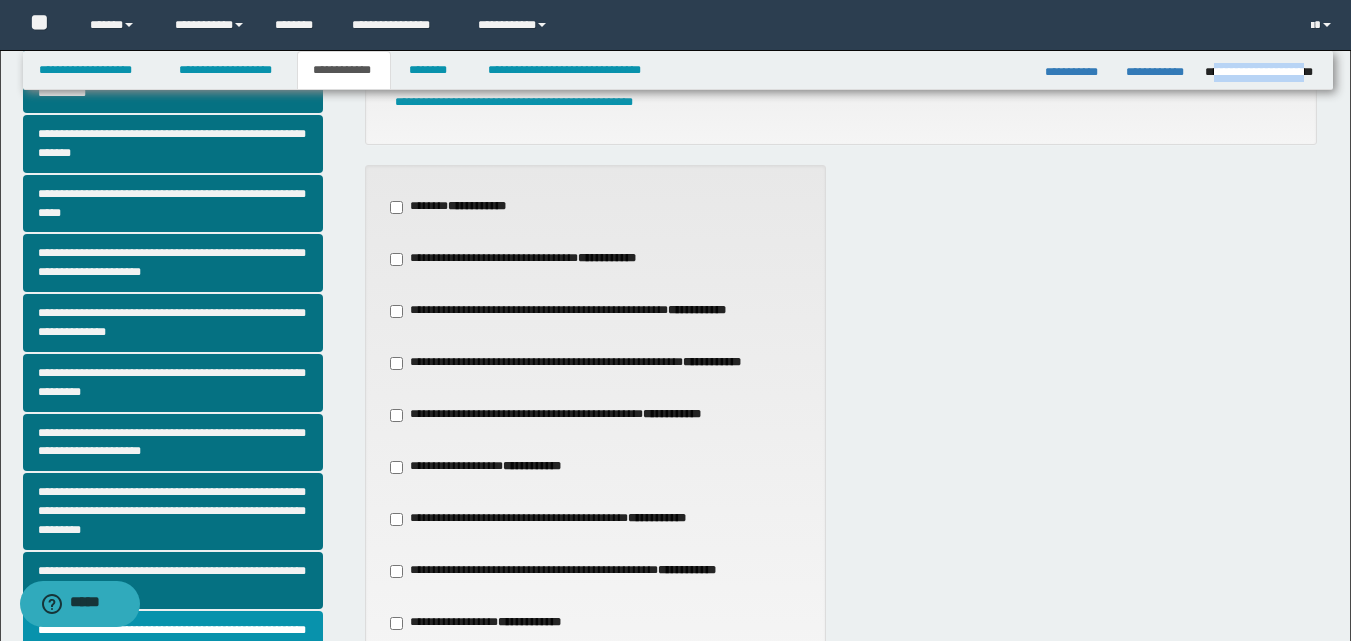 scroll, scrollTop: 200, scrollLeft: 0, axis: vertical 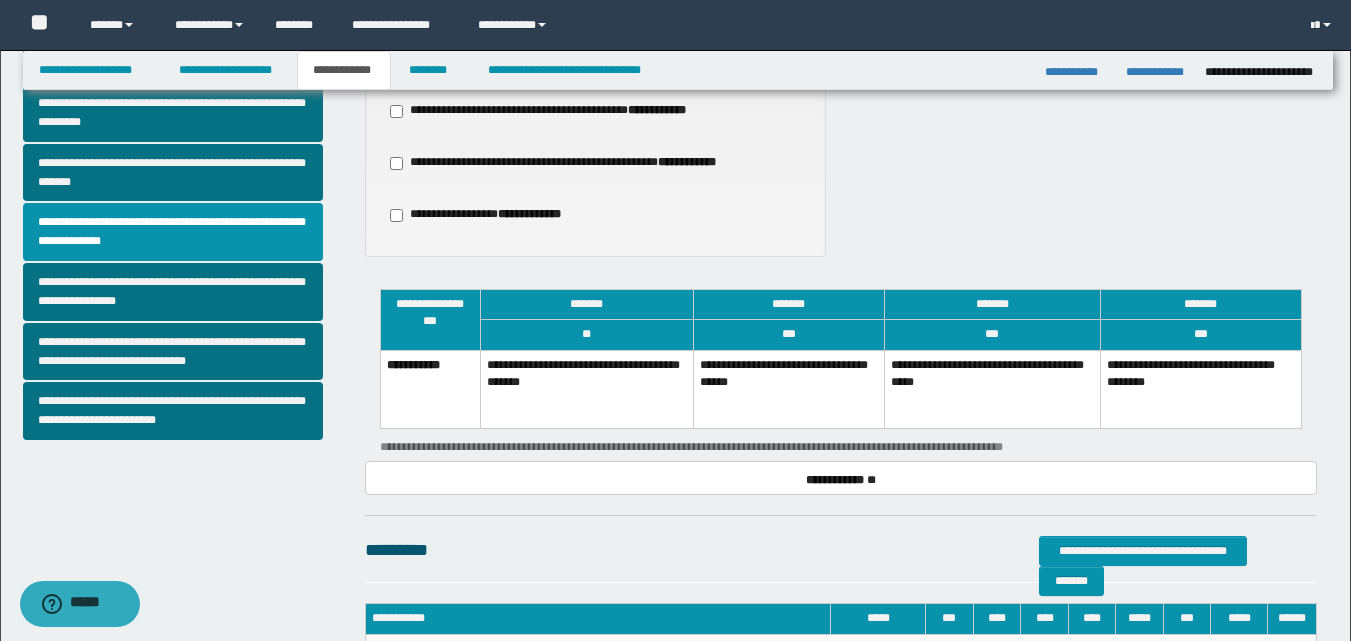 click on "**********" at bounding box center (1200, 389) 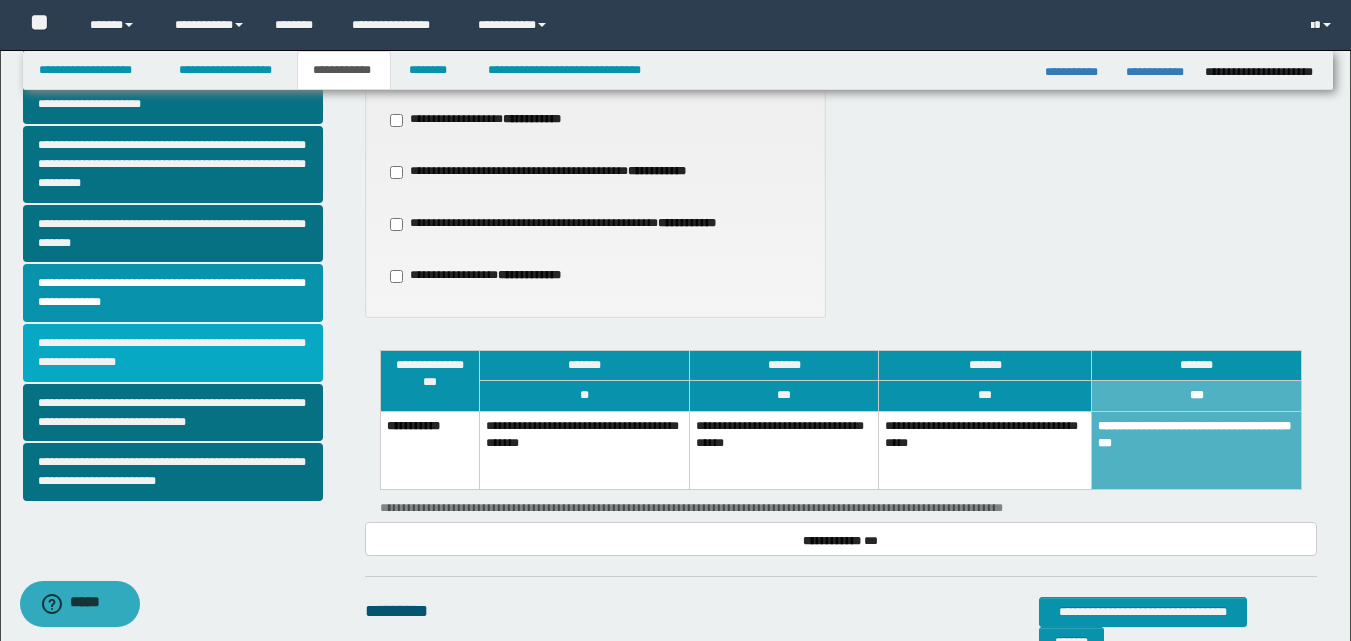 scroll, scrollTop: 400, scrollLeft: 0, axis: vertical 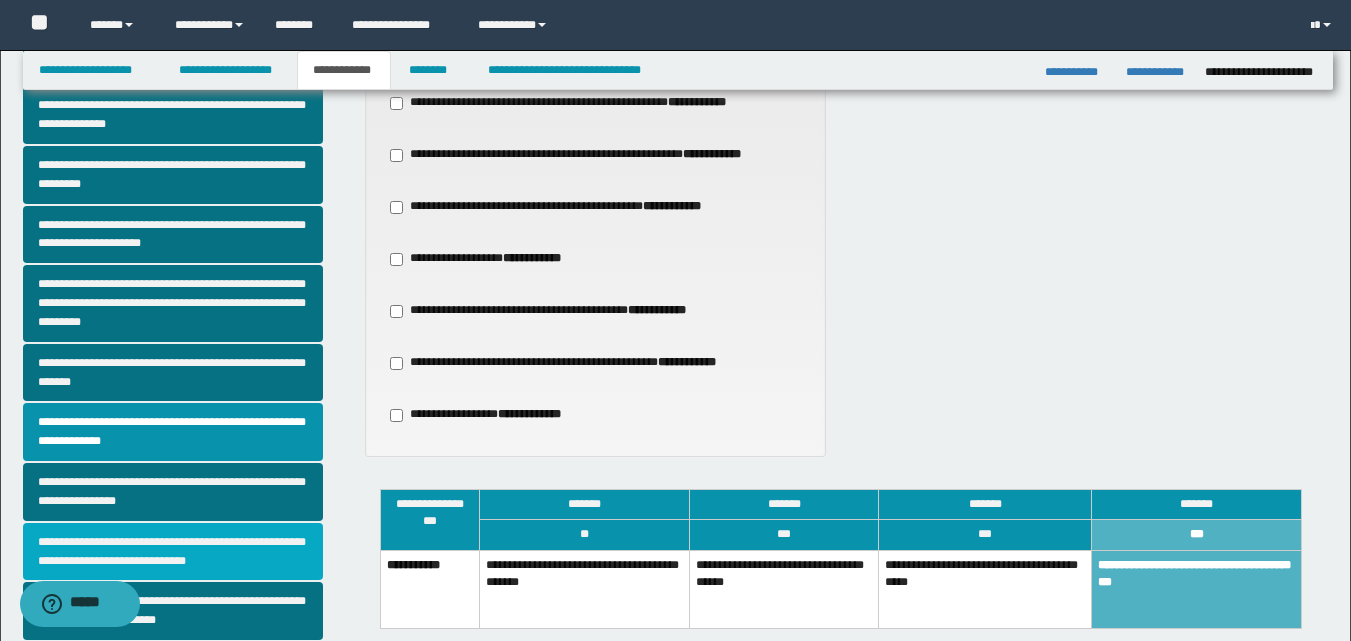 click on "**********" at bounding box center [173, 552] 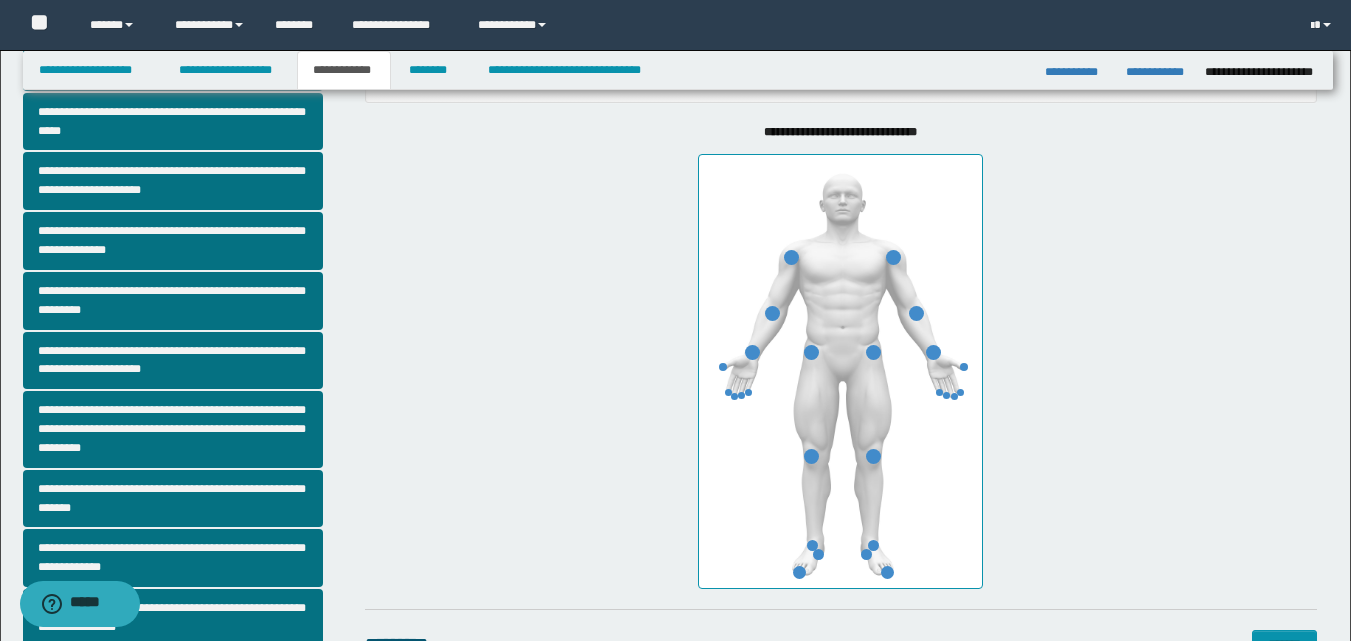scroll, scrollTop: 300, scrollLeft: 0, axis: vertical 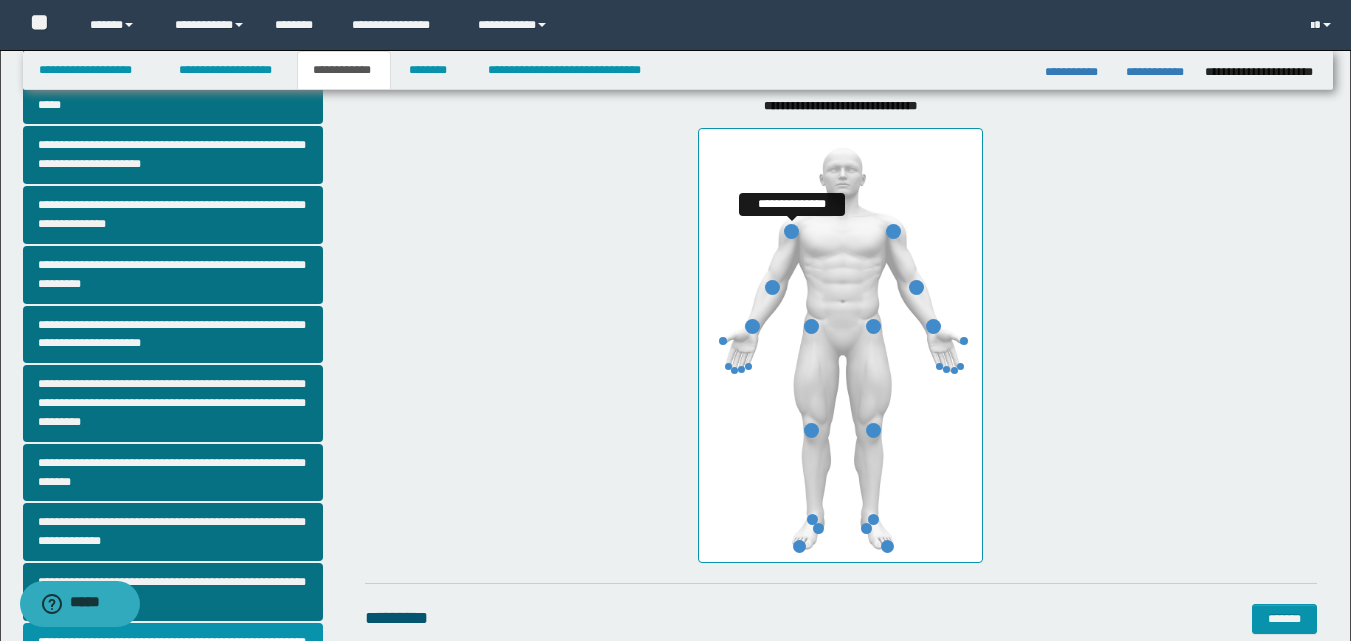 click at bounding box center (791, 231) 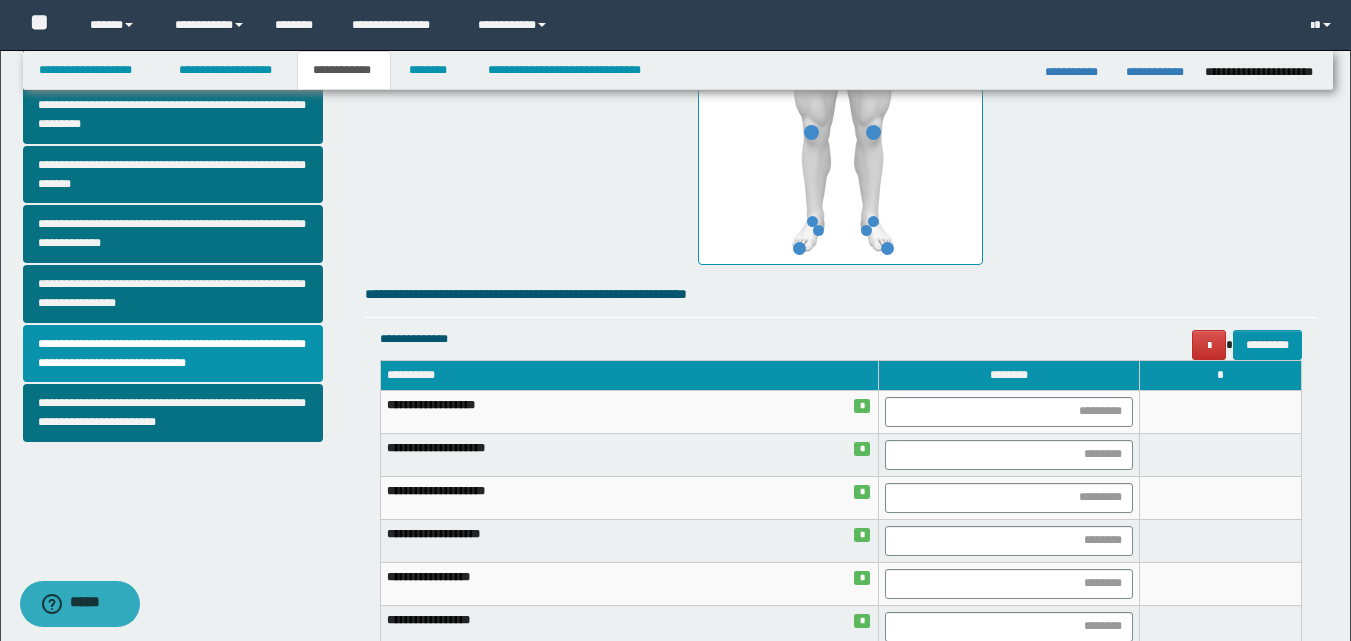scroll, scrollTop: 600, scrollLeft: 0, axis: vertical 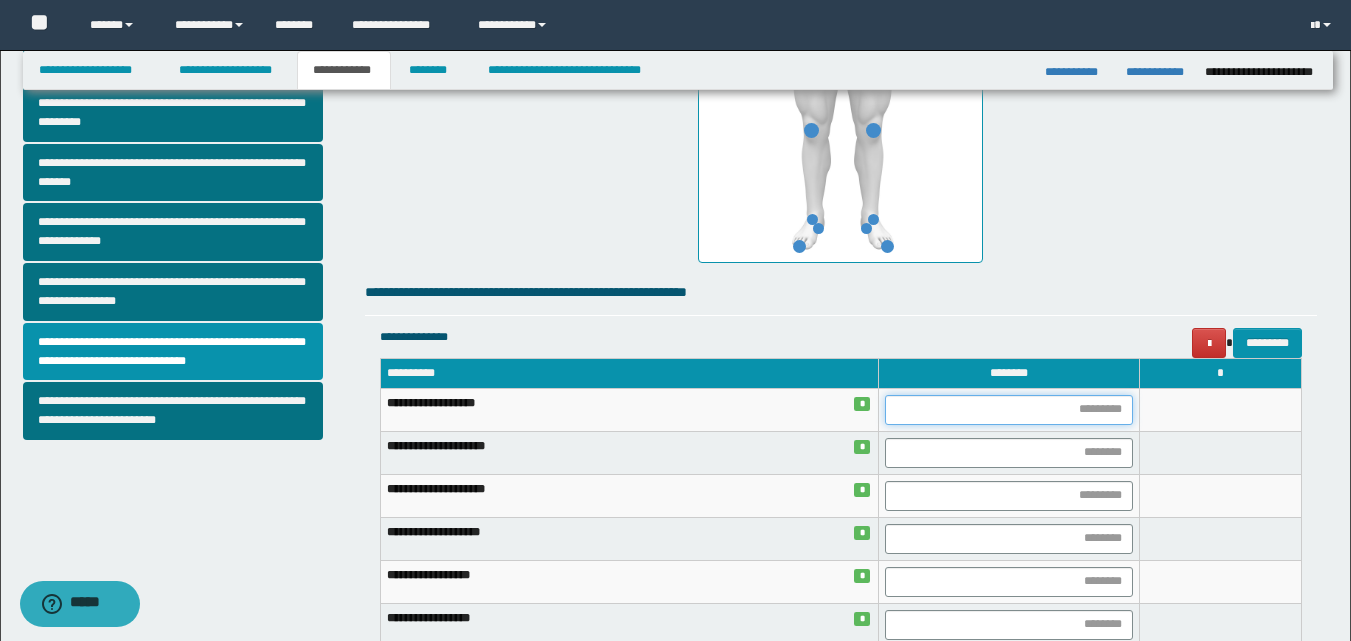 drag, startPoint x: 1029, startPoint y: 396, endPoint x: 1032, endPoint y: 408, distance: 12.369317 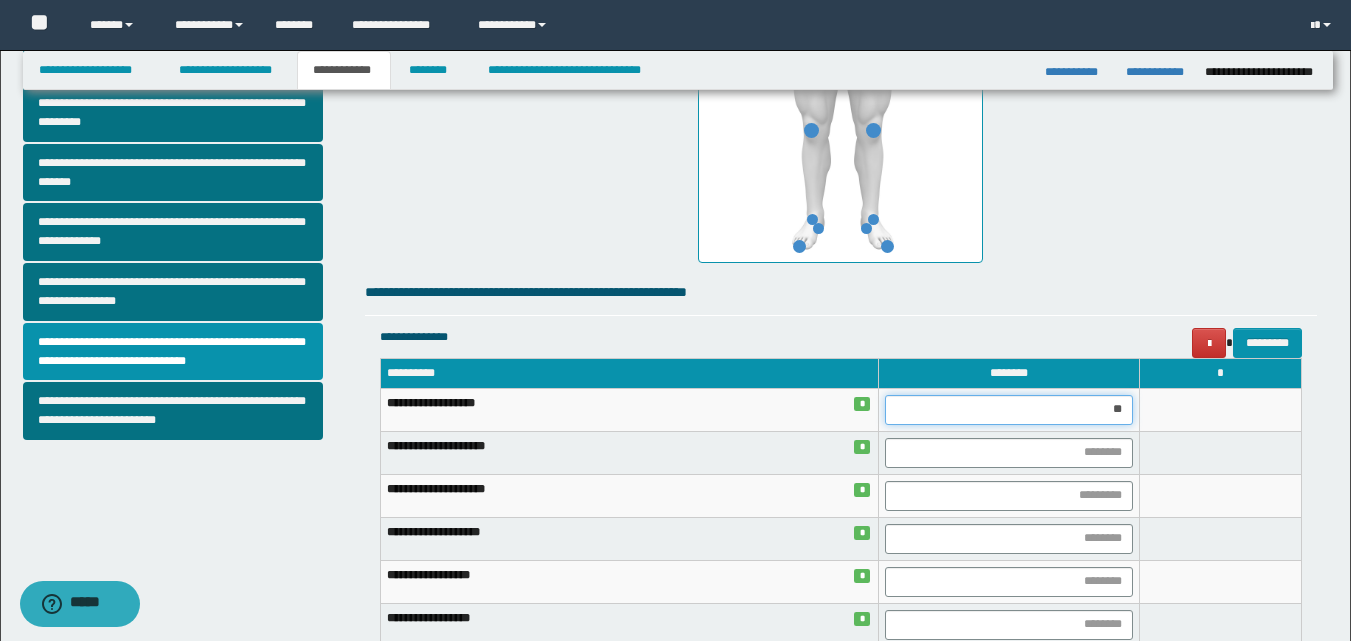 type on "***" 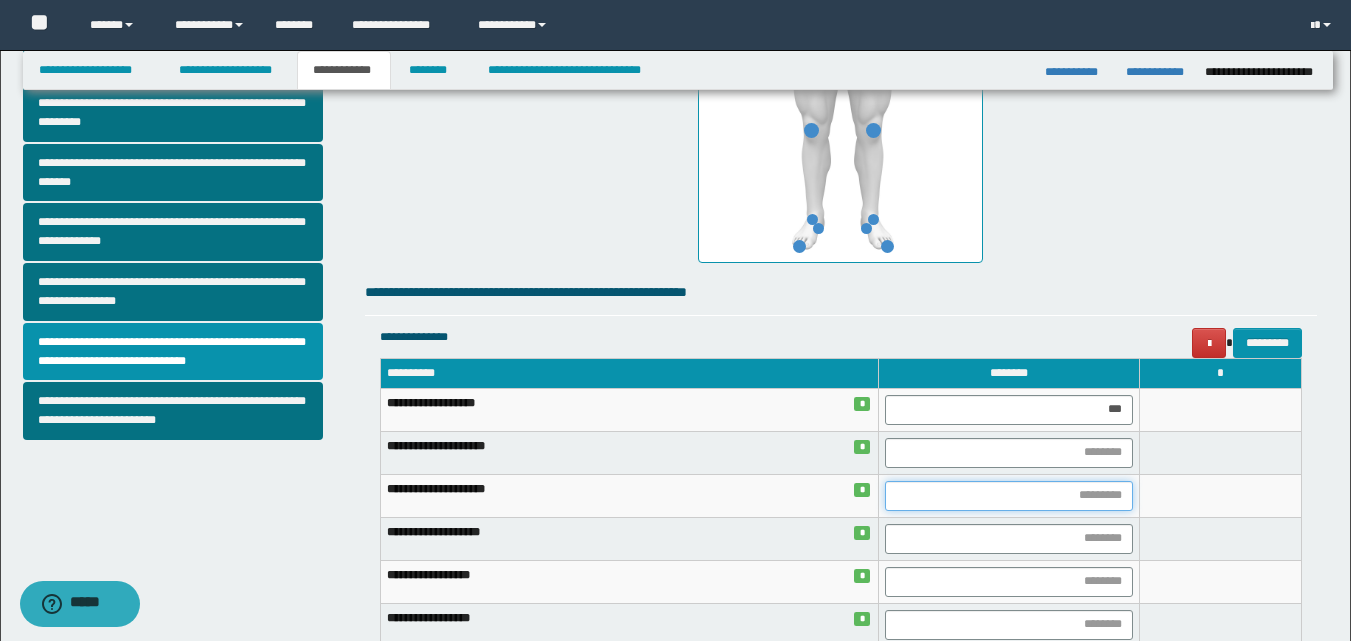 click at bounding box center [1009, 496] 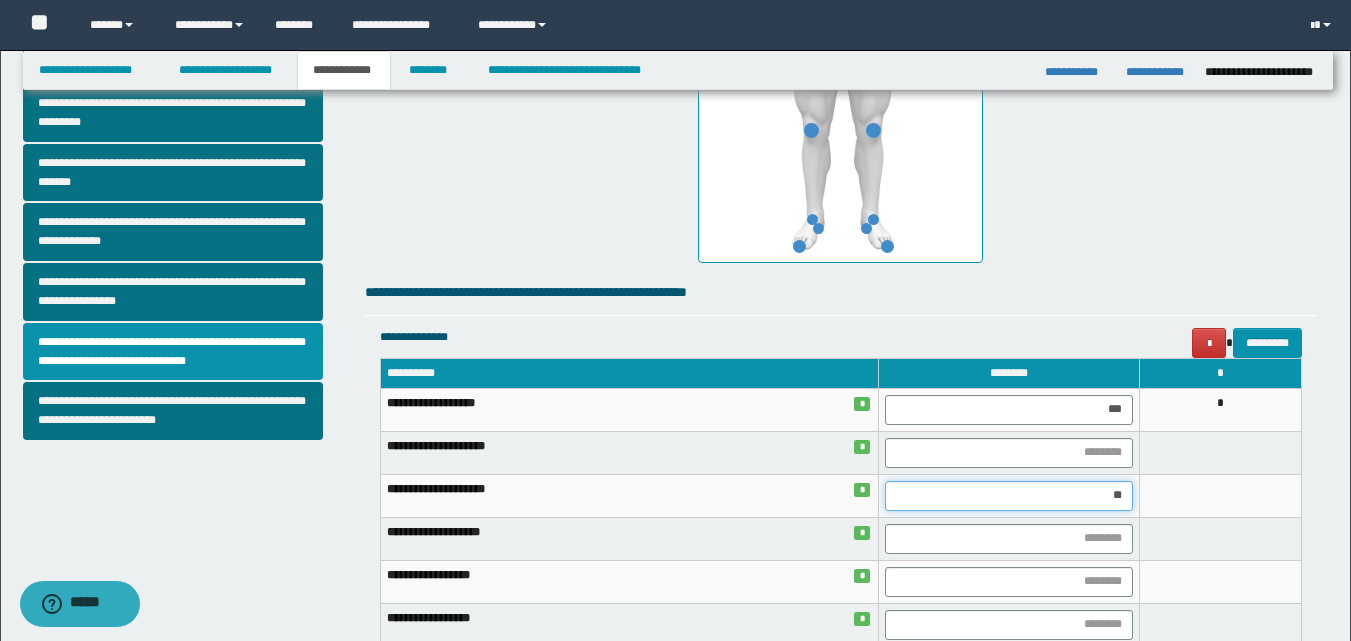 type on "***" 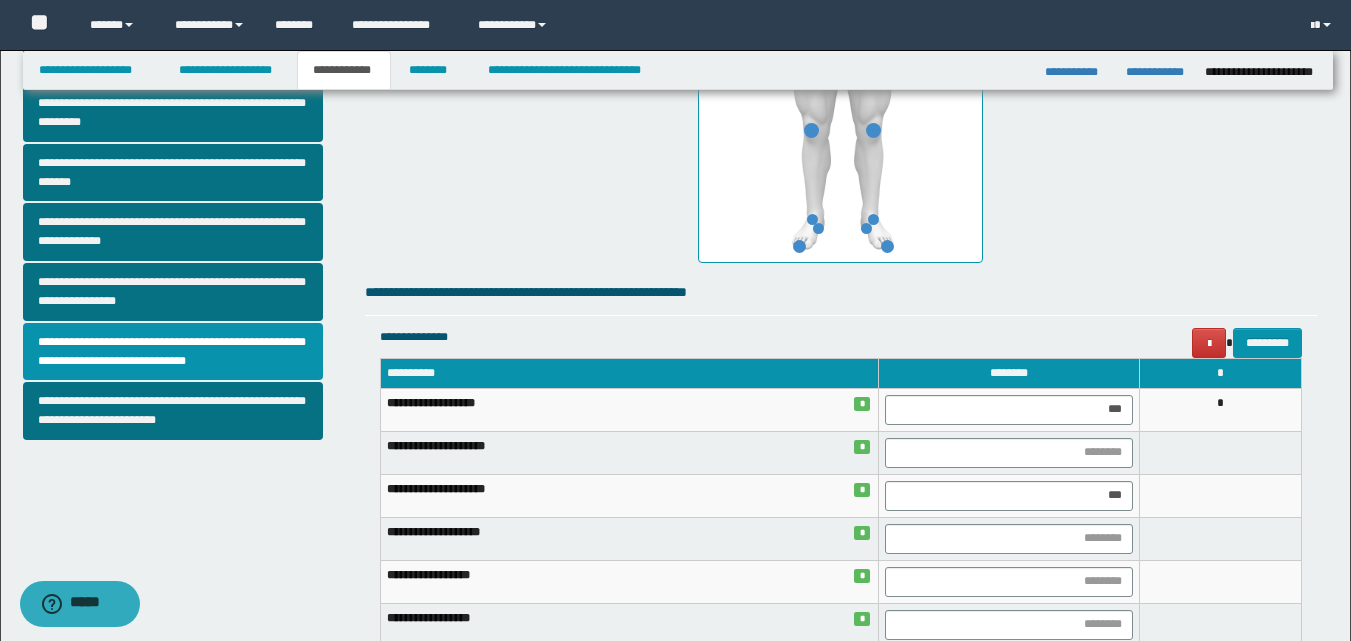 click at bounding box center (1221, 495) 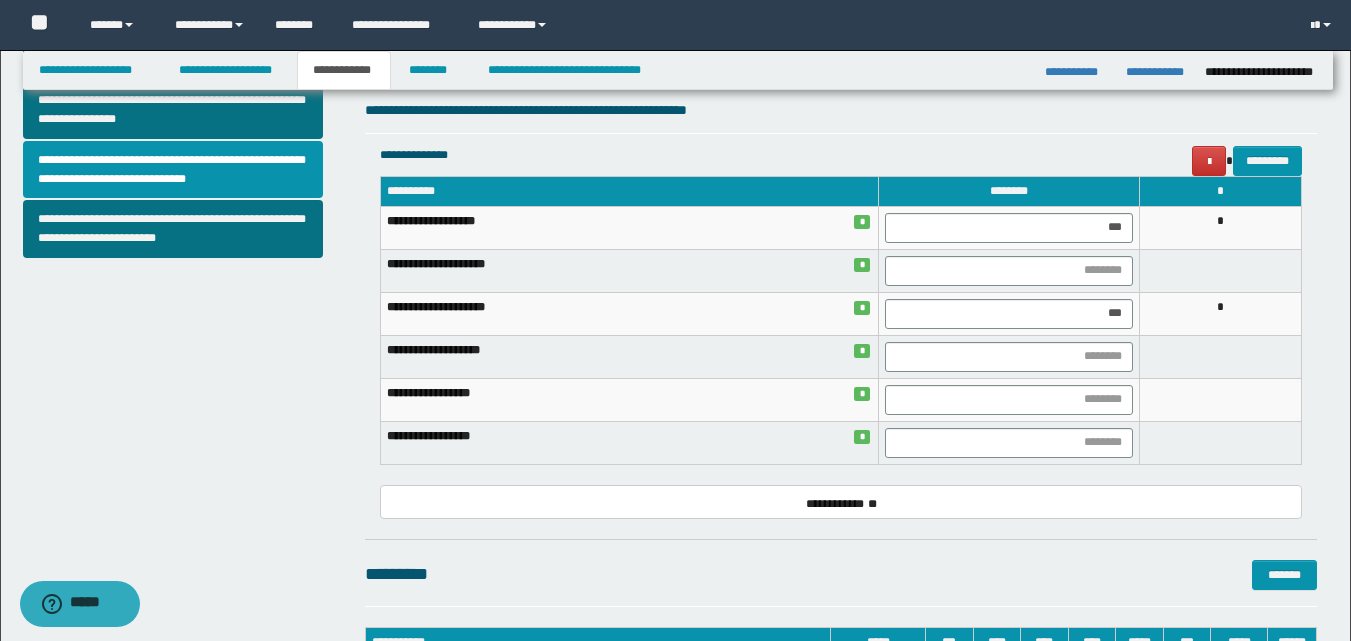 scroll, scrollTop: 800, scrollLeft: 0, axis: vertical 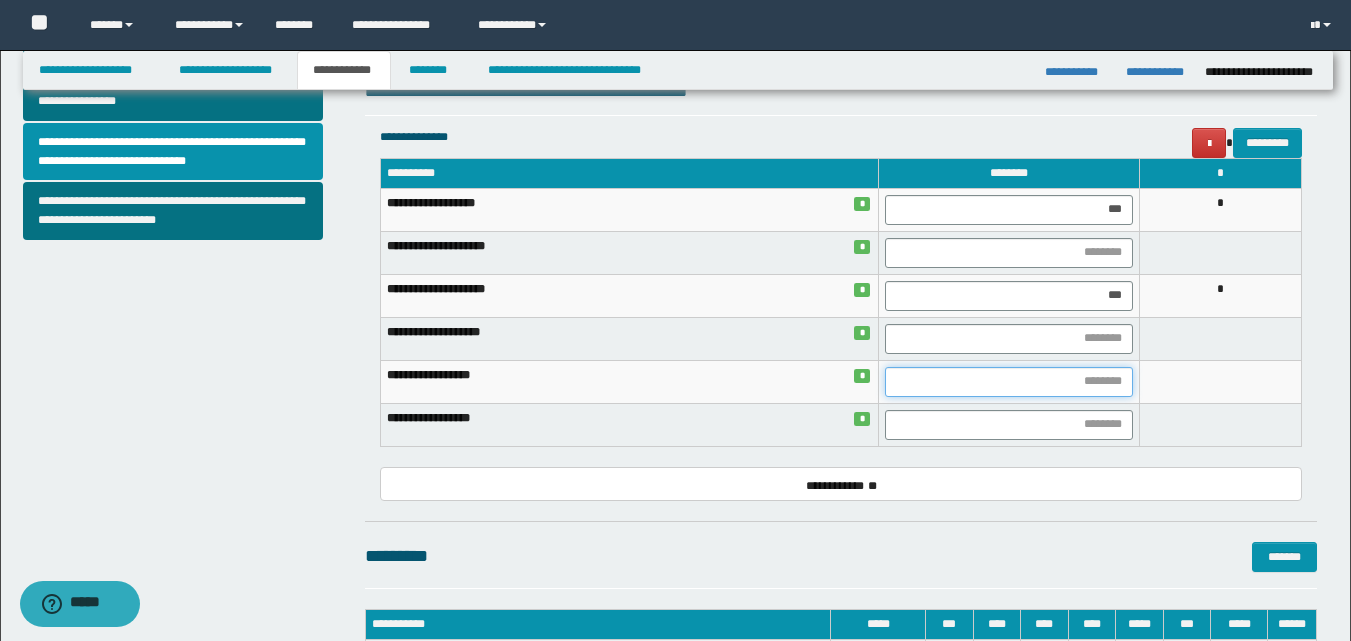 click at bounding box center [1009, 382] 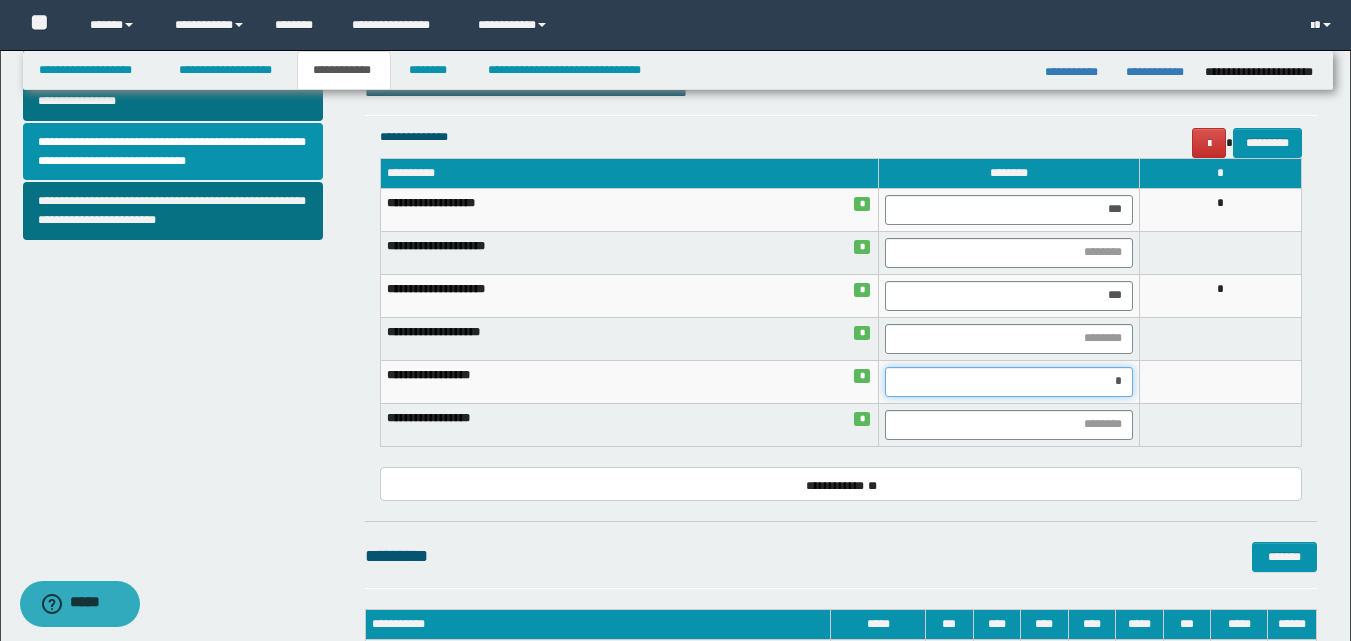 type on "**" 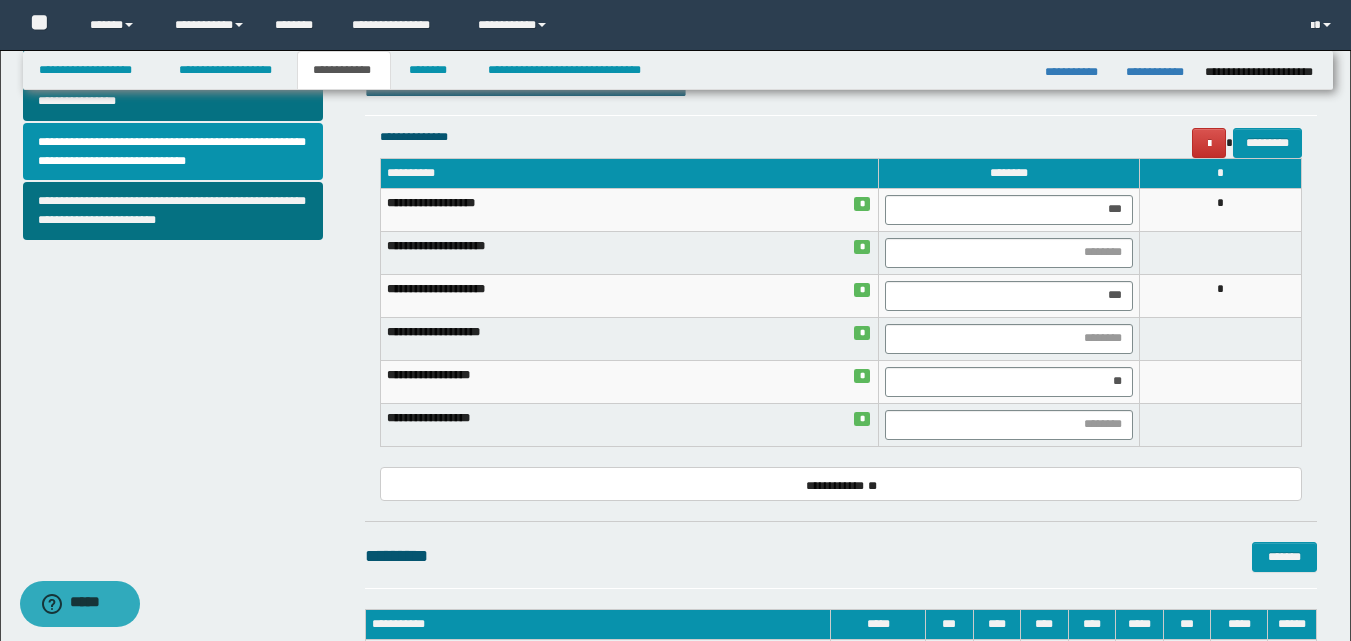 click at bounding box center [1221, 381] 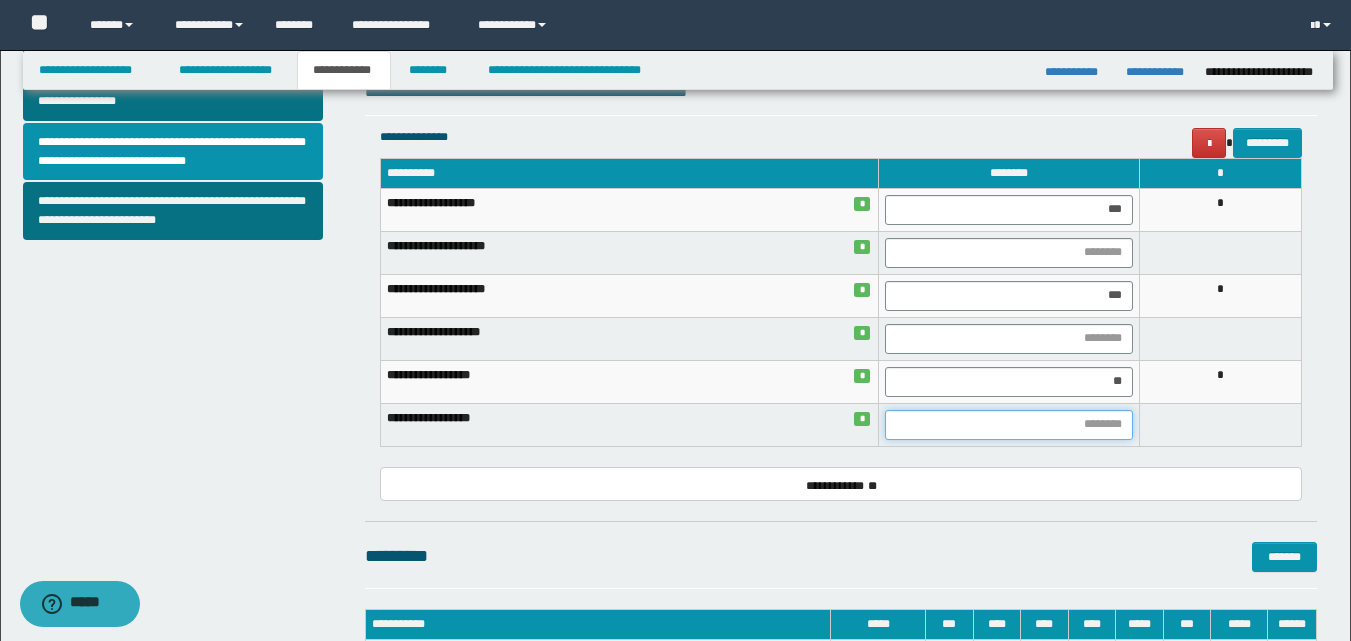 click at bounding box center (1009, 425) 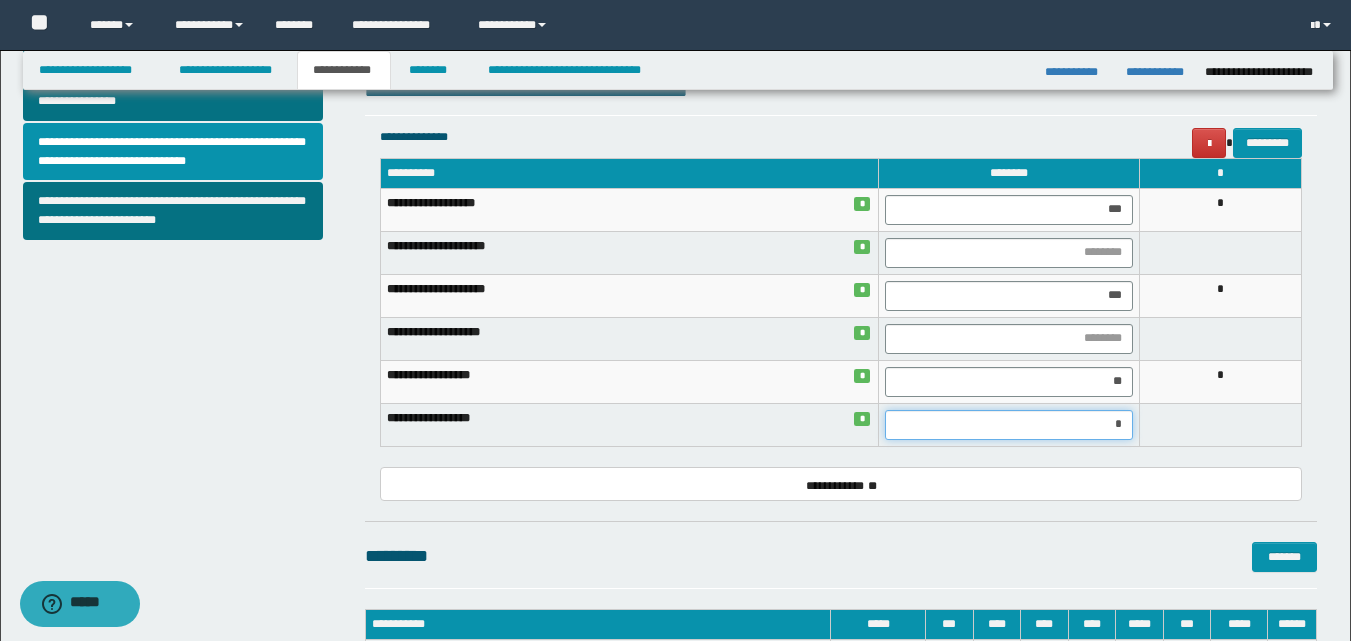 type on "**" 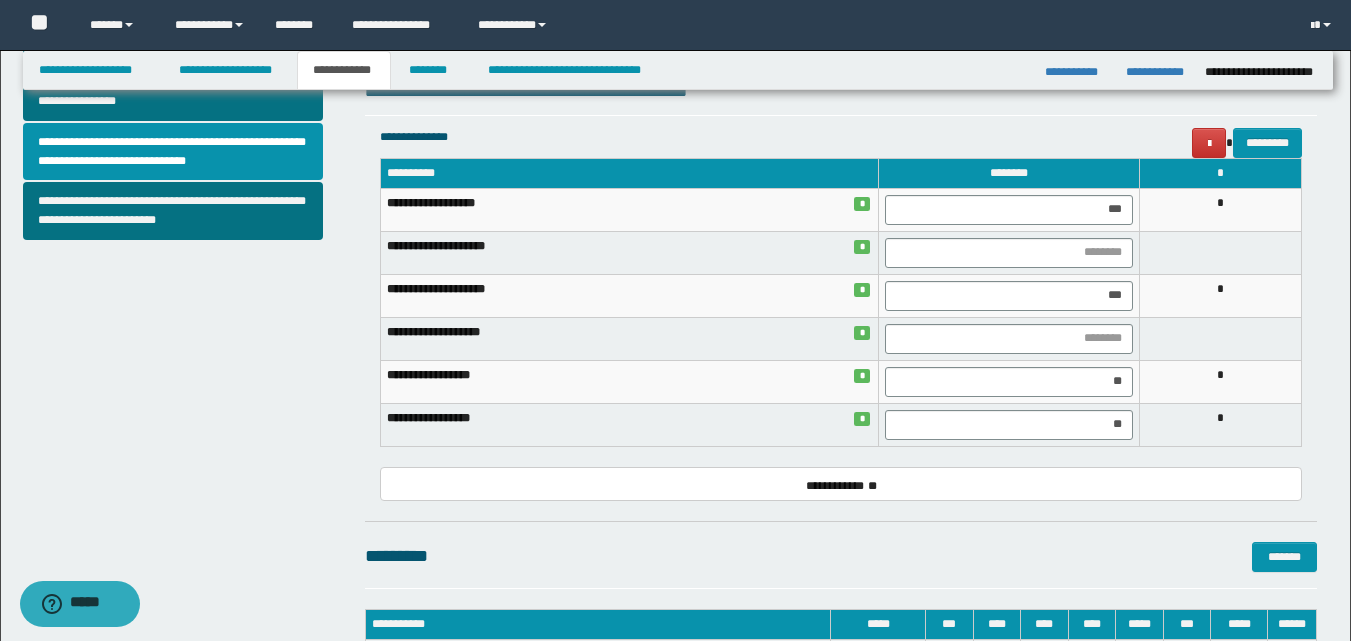 click on "*" at bounding box center [1221, 424] 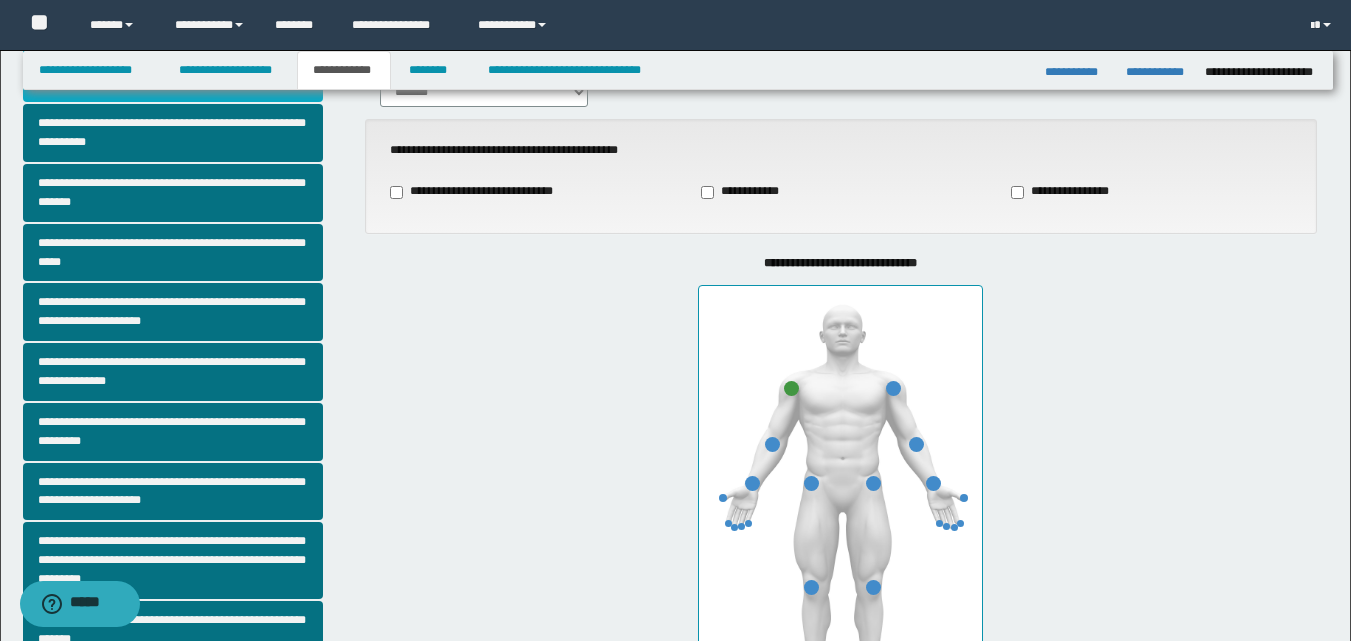 scroll, scrollTop: 0, scrollLeft: 0, axis: both 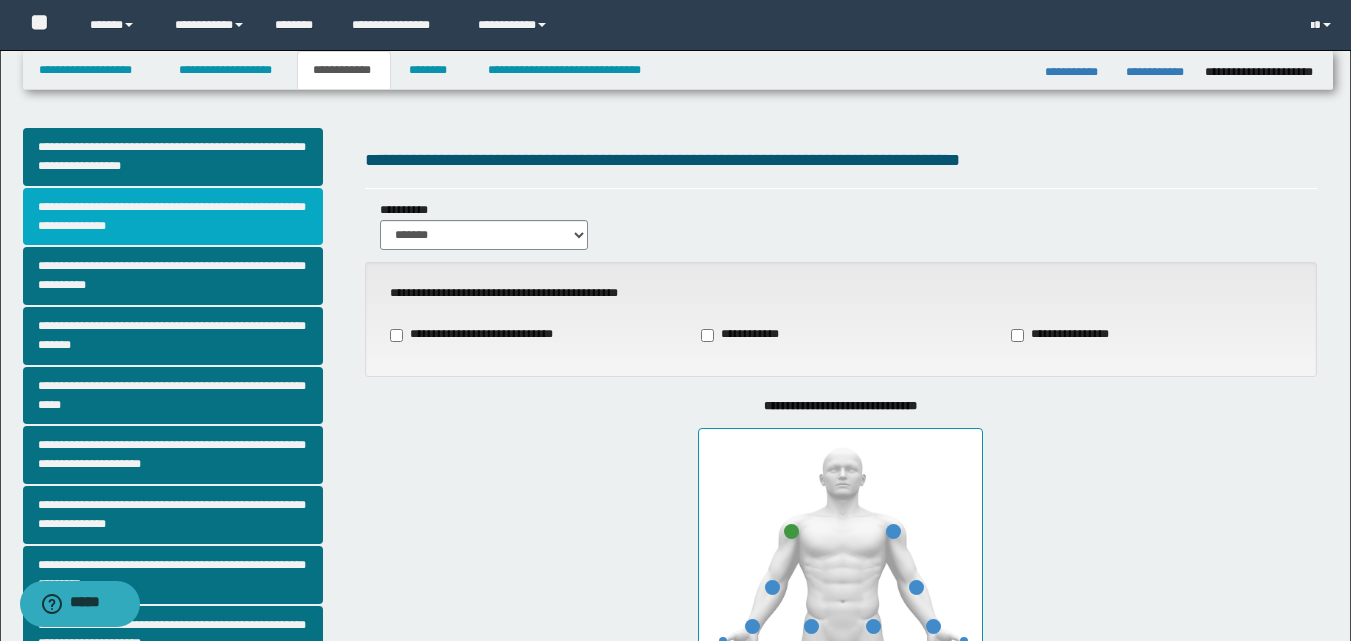 click on "**********" at bounding box center (173, 217) 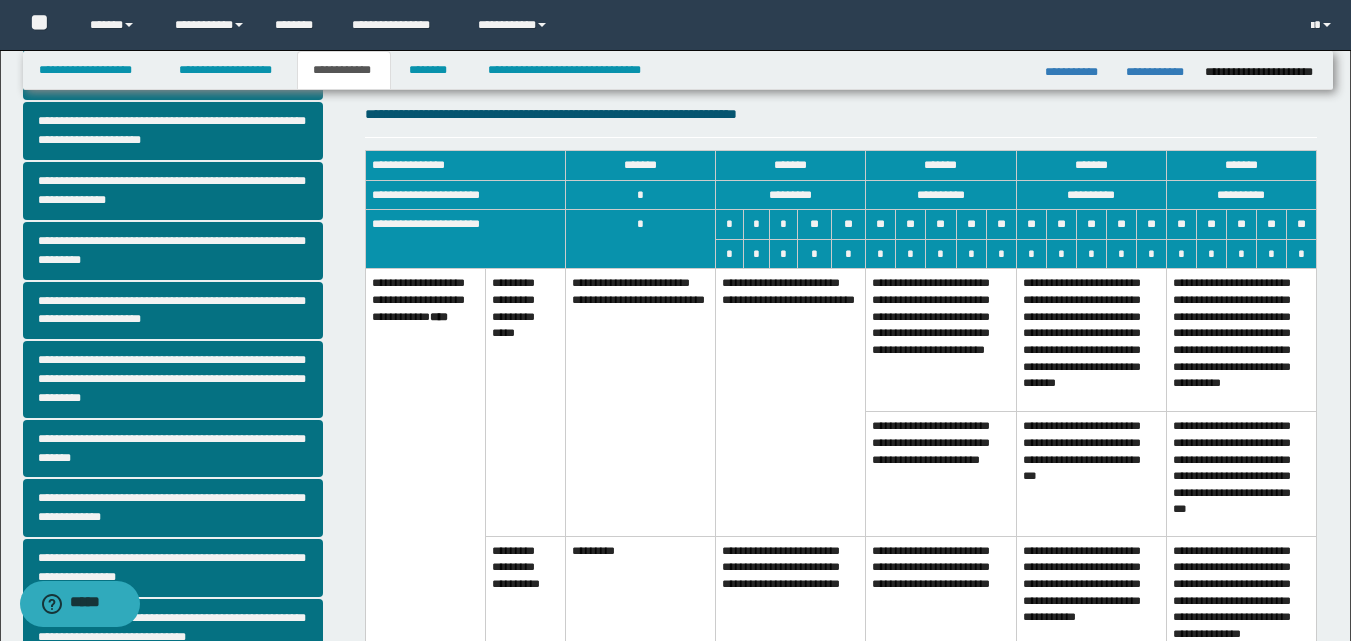 scroll, scrollTop: 400, scrollLeft: 0, axis: vertical 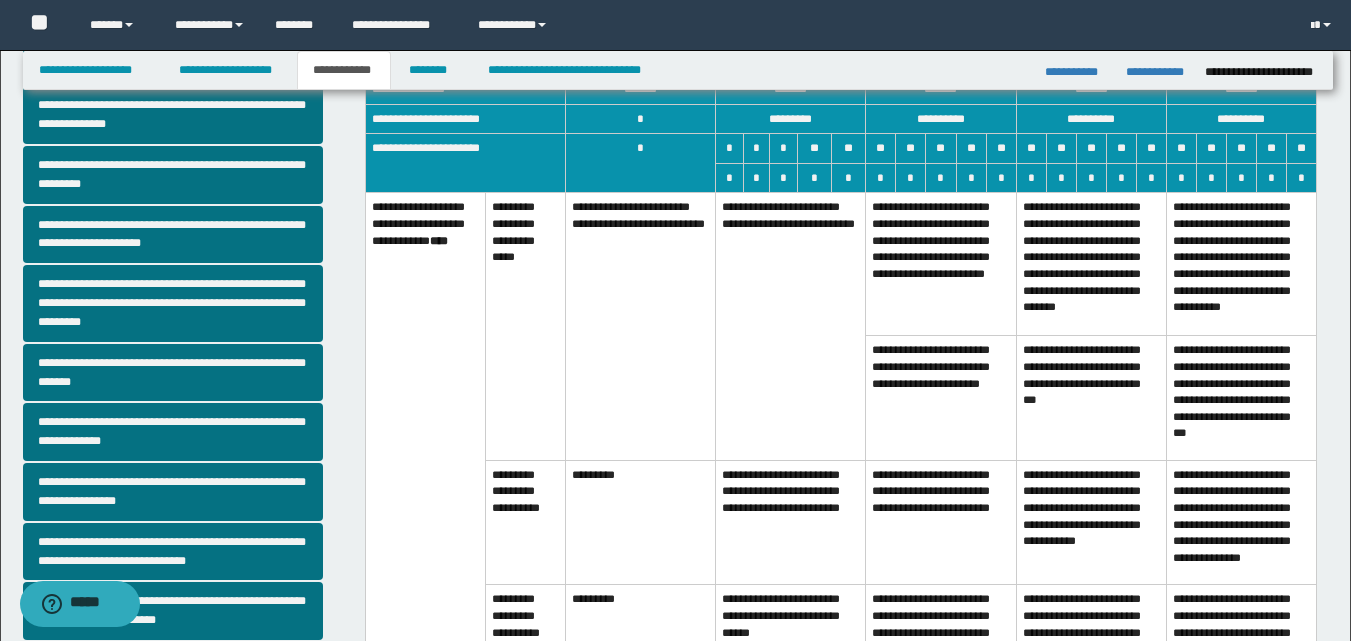 click on "**********" at bounding box center [791, 522] 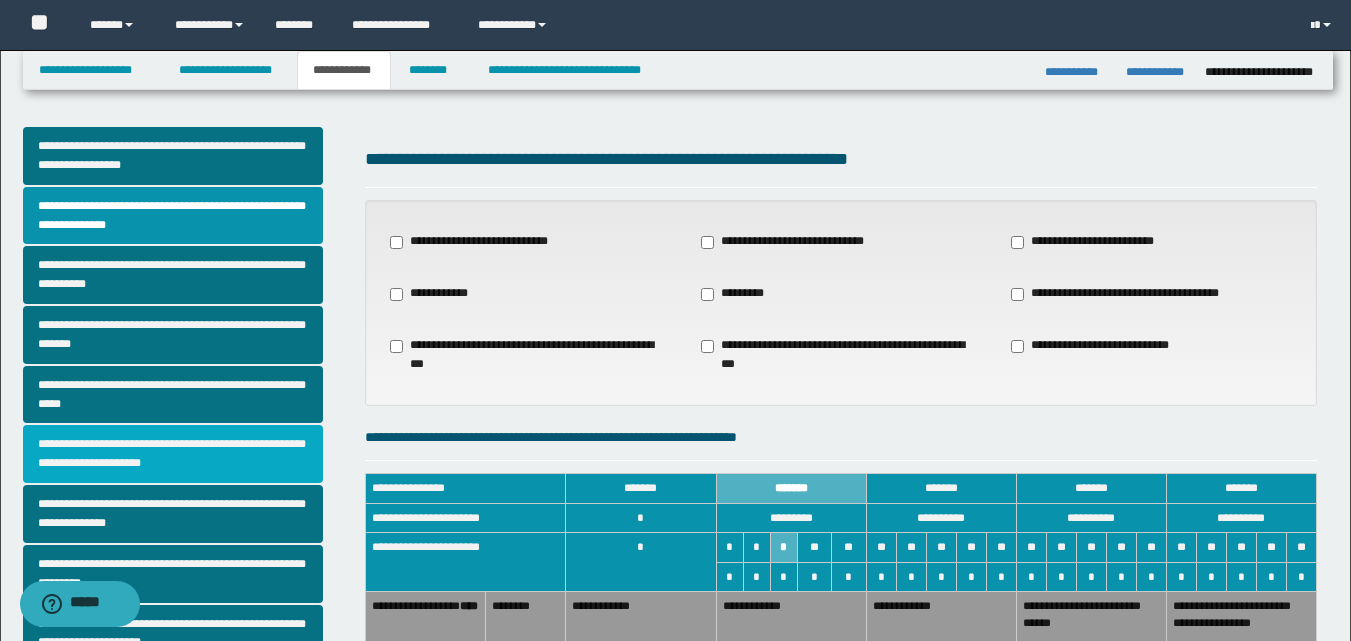 scroll, scrollTop: 0, scrollLeft: 0, axis: both 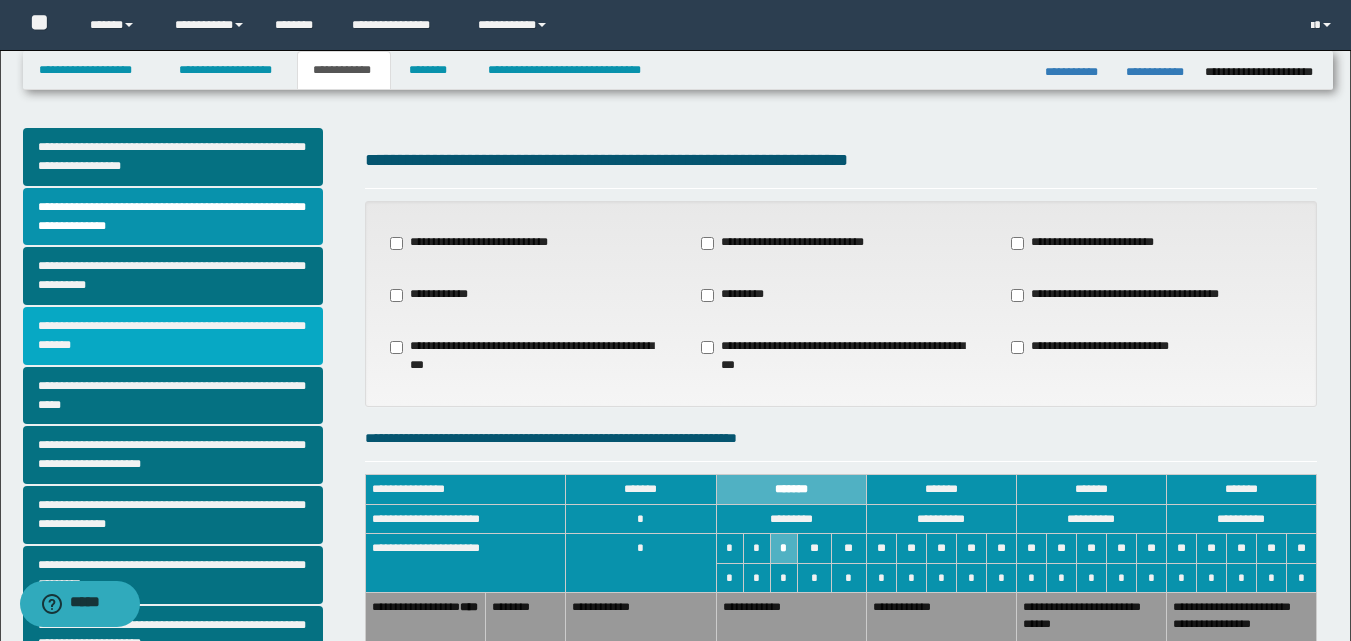 click on "**********" at bounding box center [173, 336] 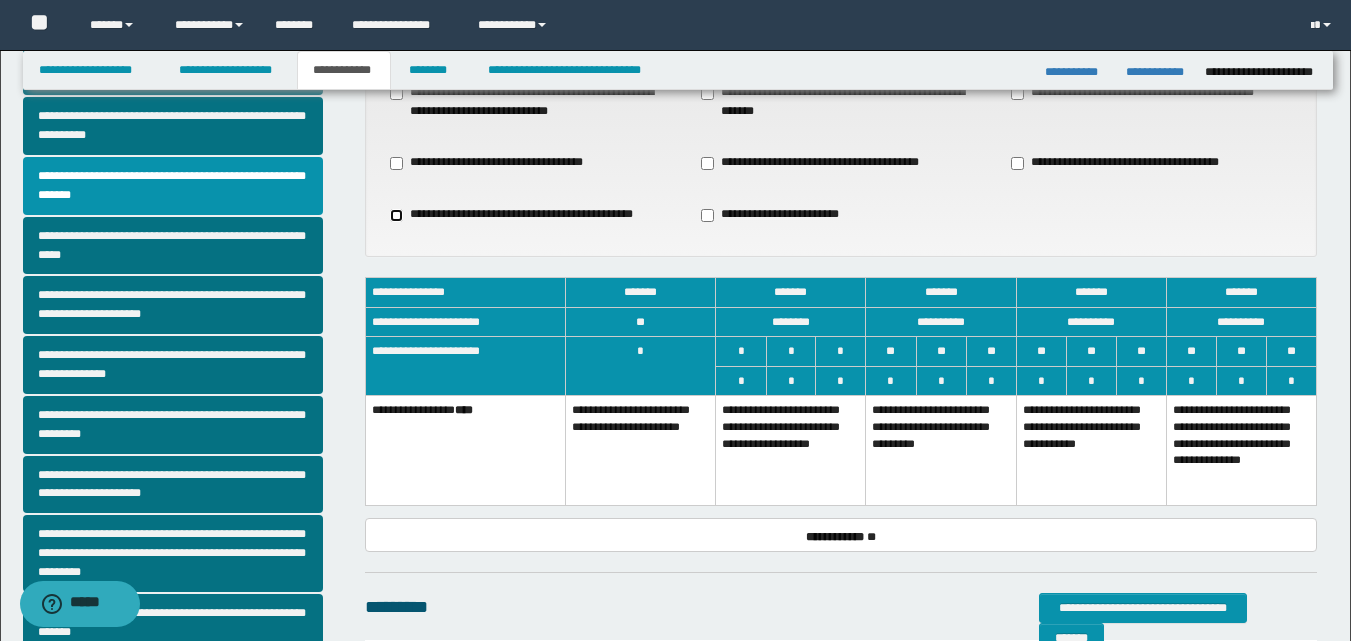 scroll, scrollTop: 200, scrollLeft: 0, axis: vertical 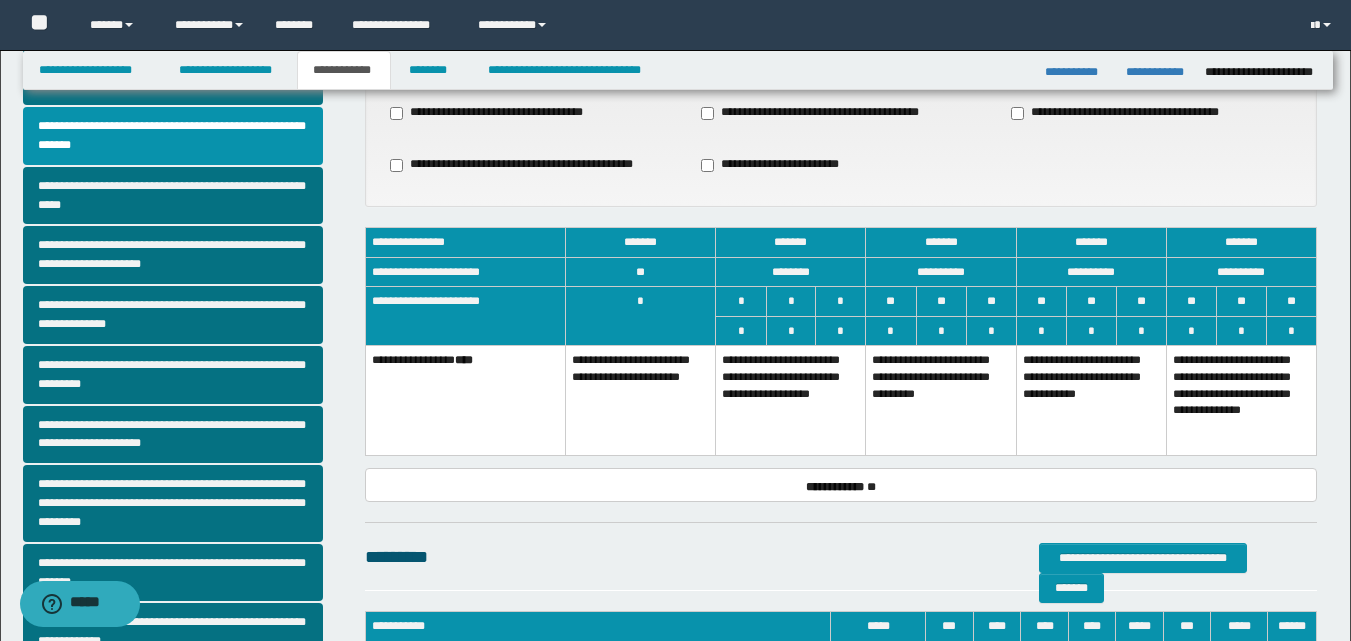 click on "**********" at bounding box center [791, 401] 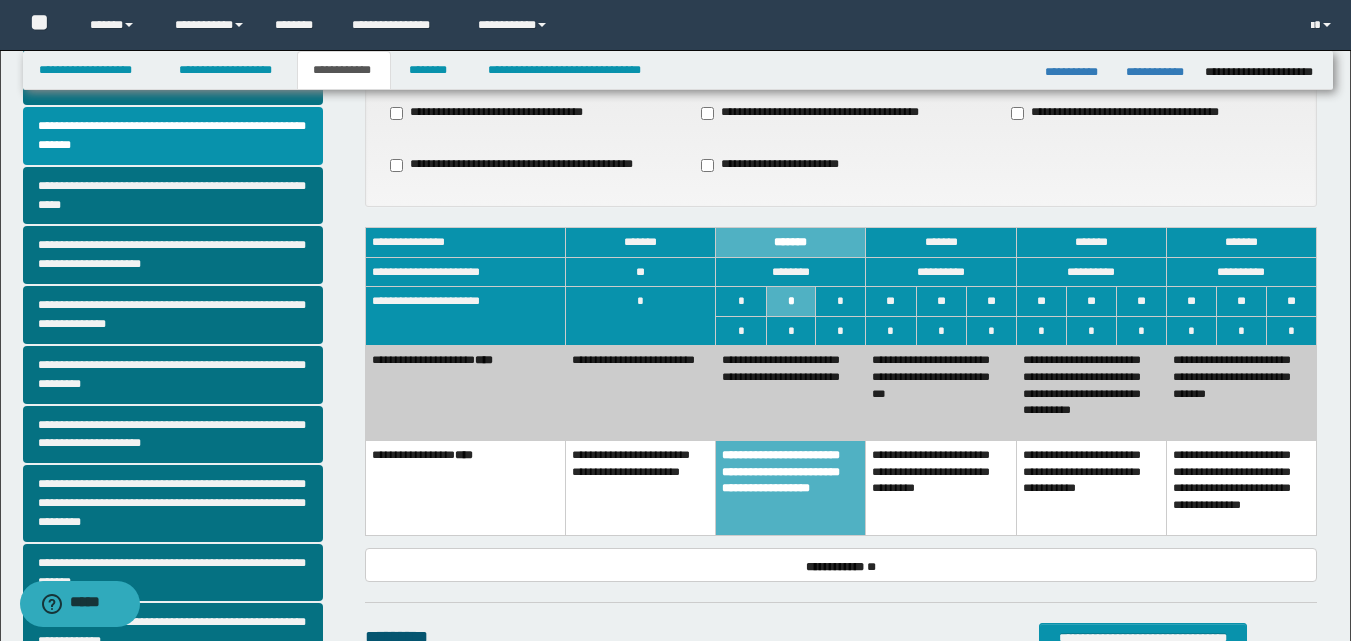 click on "**********" at bounding box center [791, 393] 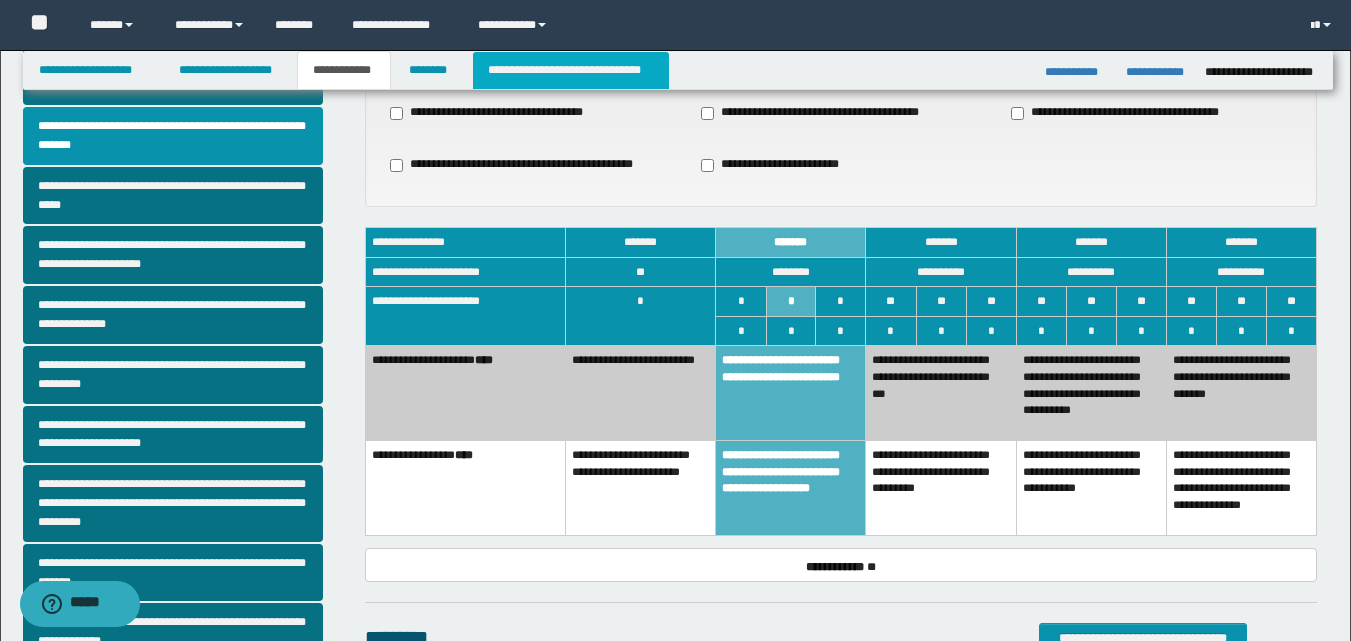 click on "**********" at bounding box center [570, 70] 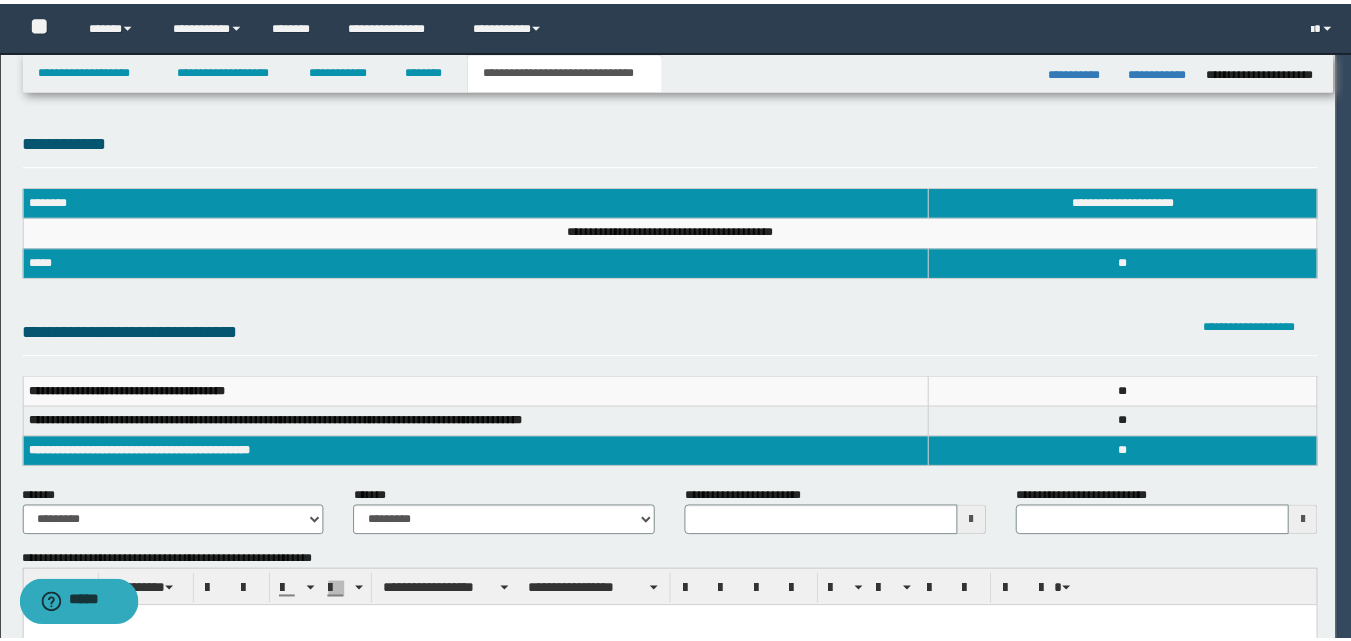 scroll, scrollTop: 0, scrollLeft: 0, axis: both 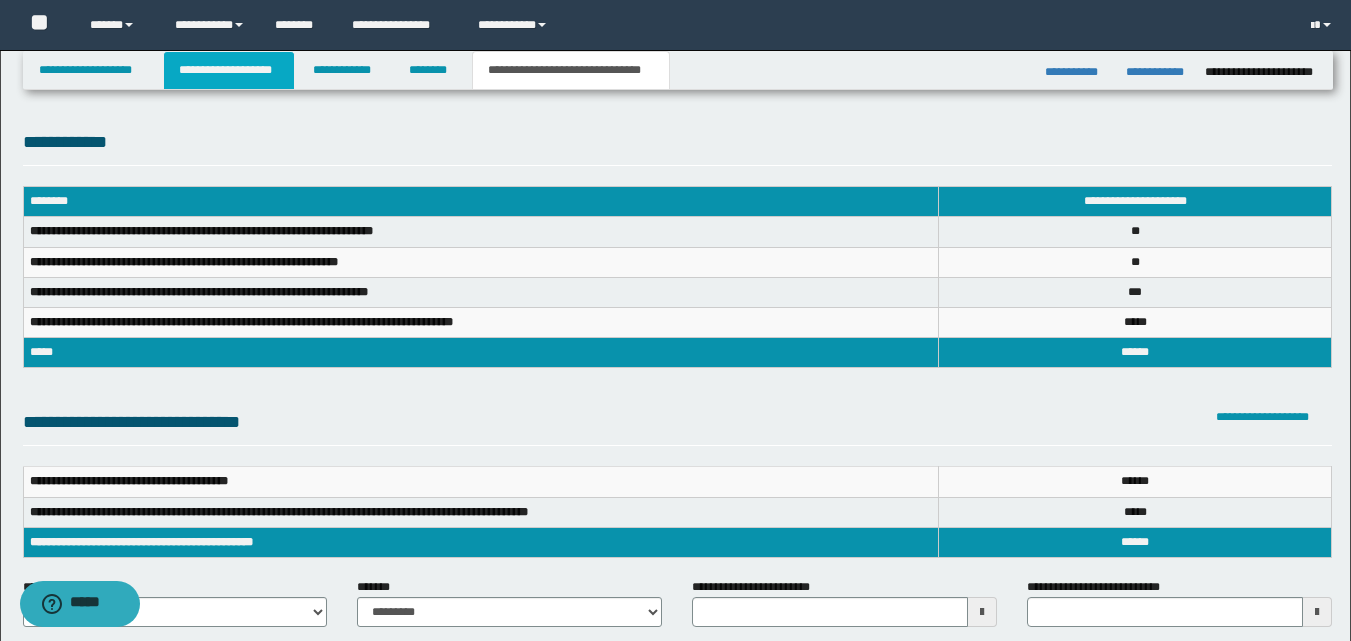 click on "**********" at bounding box center (229, 70) 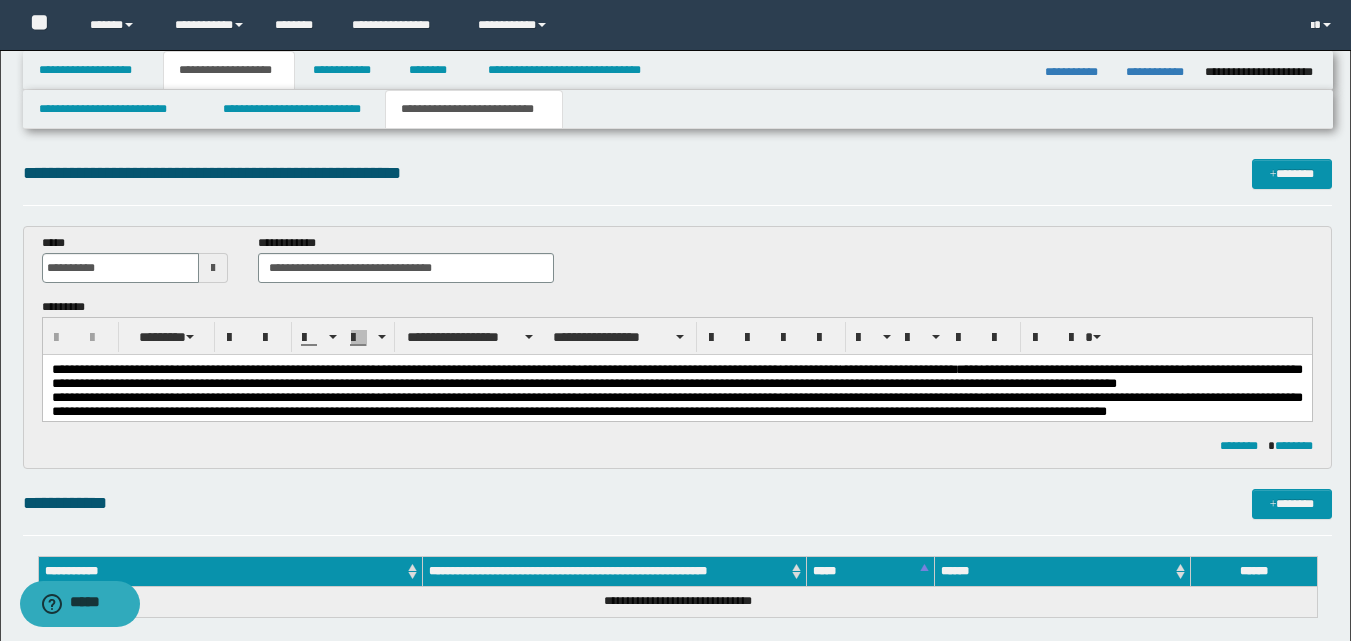 click on "**********" at bounding box center (676, 376) 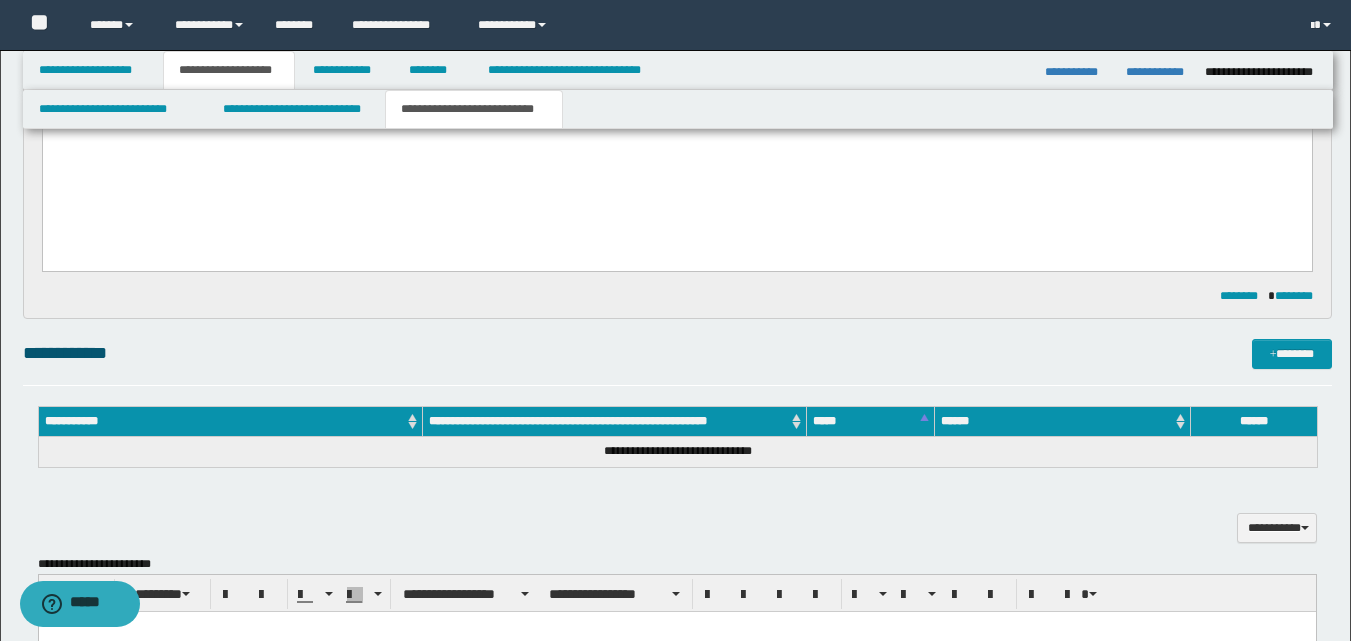 scroll, scrollTop: 500, scrollLeft: 0, axis: vertical 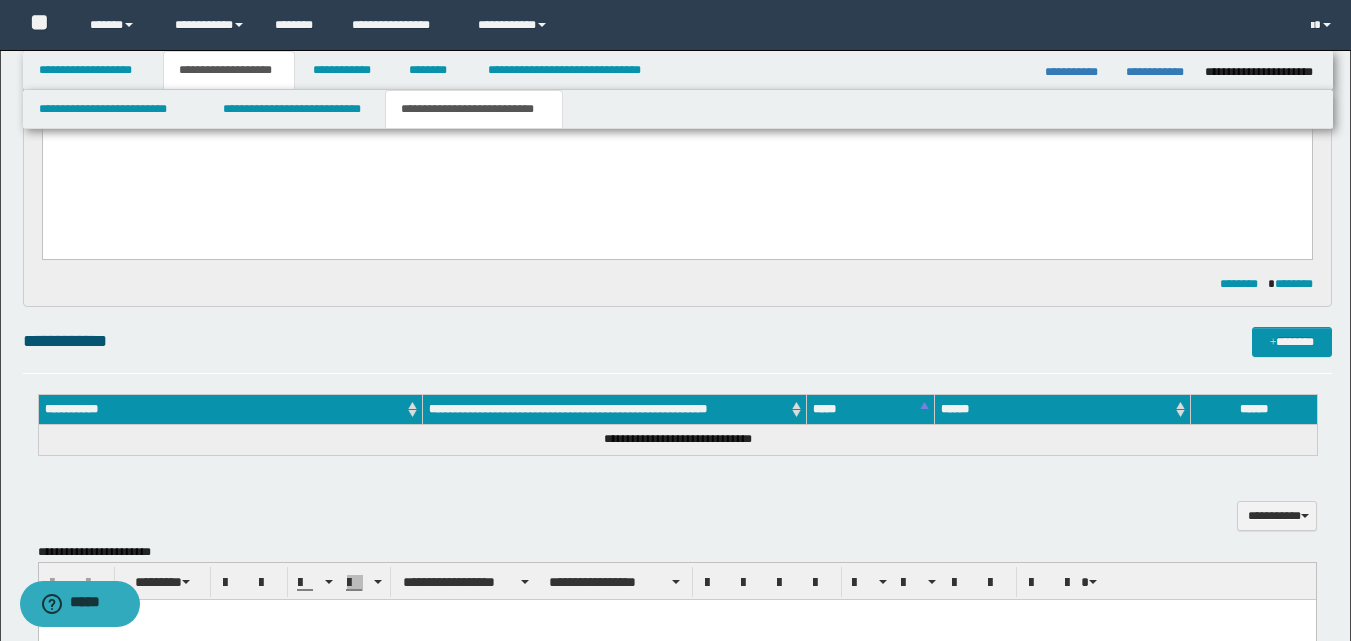drag, startPoint x: 480, startPoint y: 143, endPoint x: 544, endPoint y: 187, distance: 77.665955 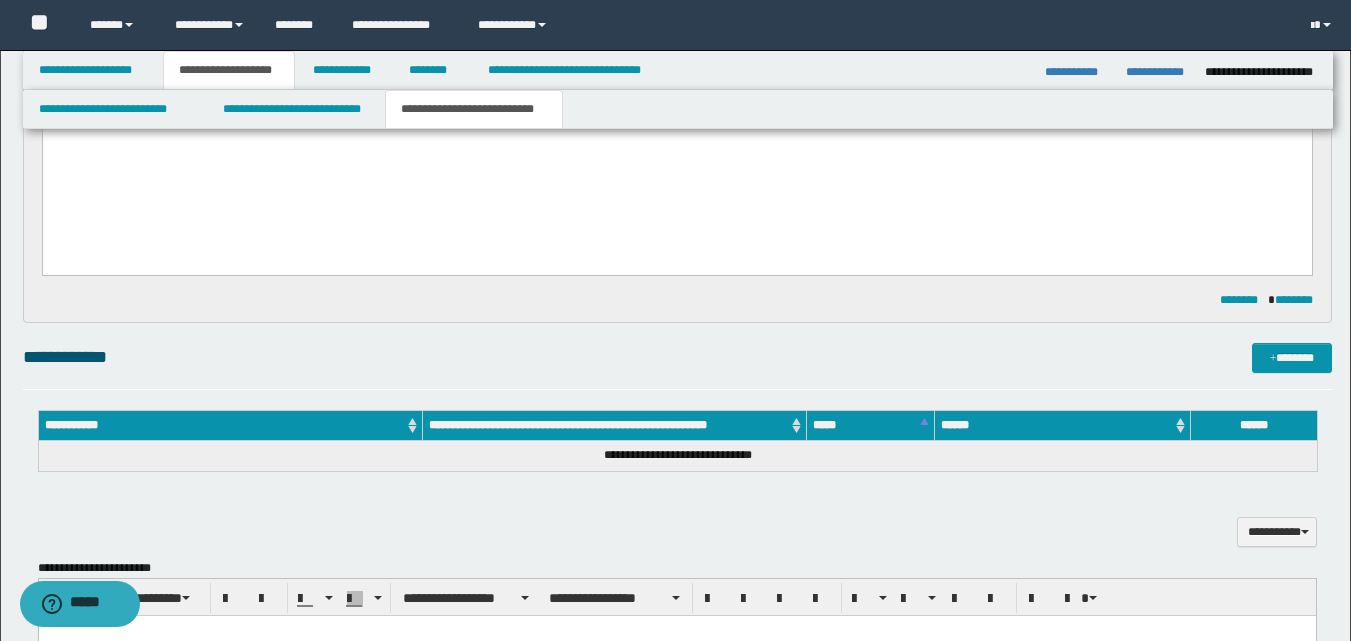 drag, startPoint x: 285, startPoint y: 163, endPoint x: 68, endPoint y: 37, distance: 250.92828 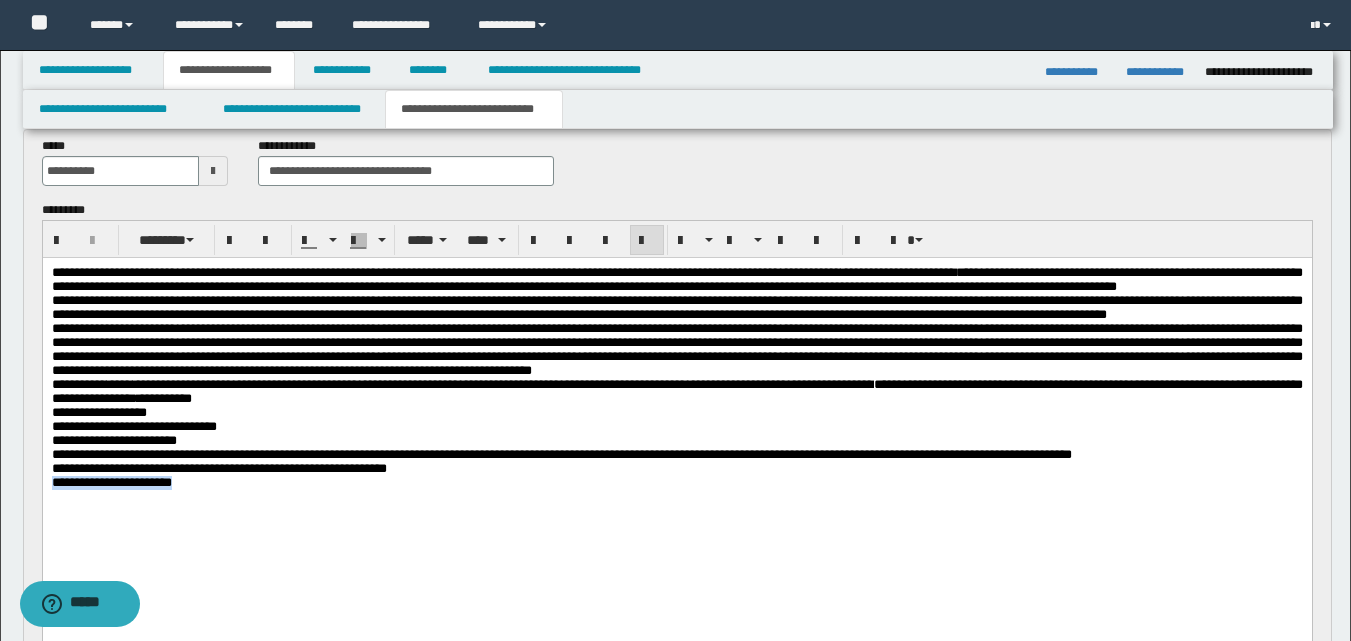 scroll, scrollTop: 0, scrollLeft: 0, axis: both 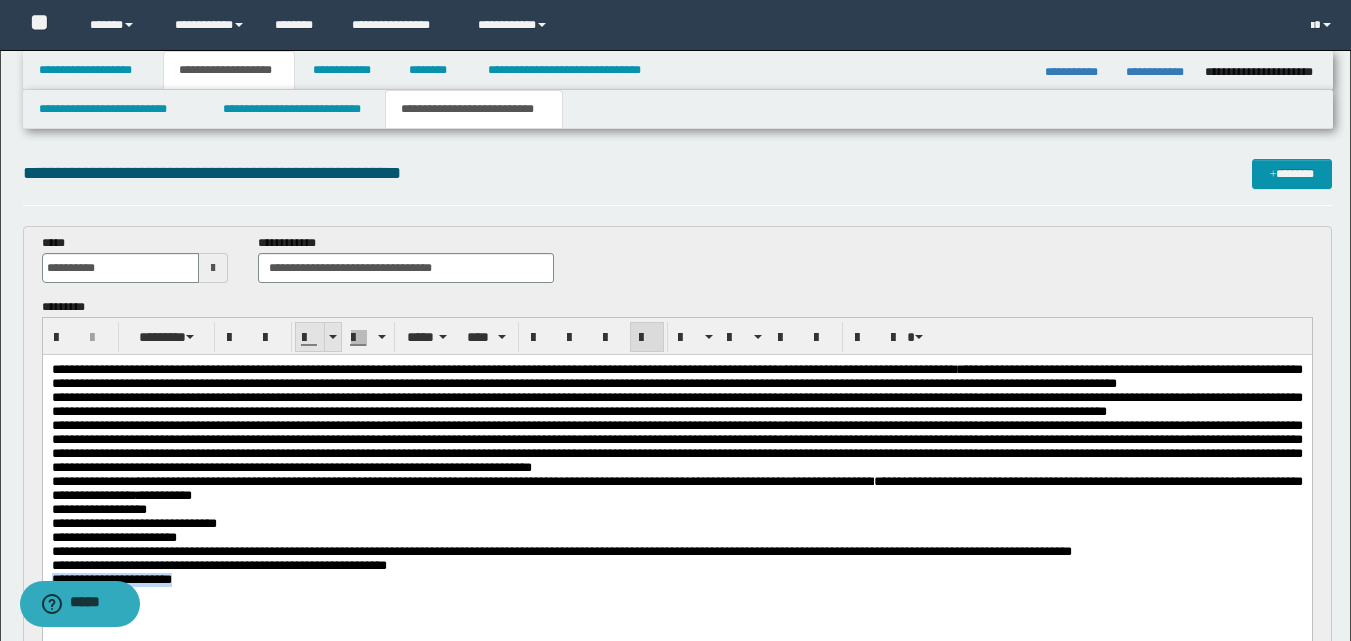 click at bounding box center [333, 337] 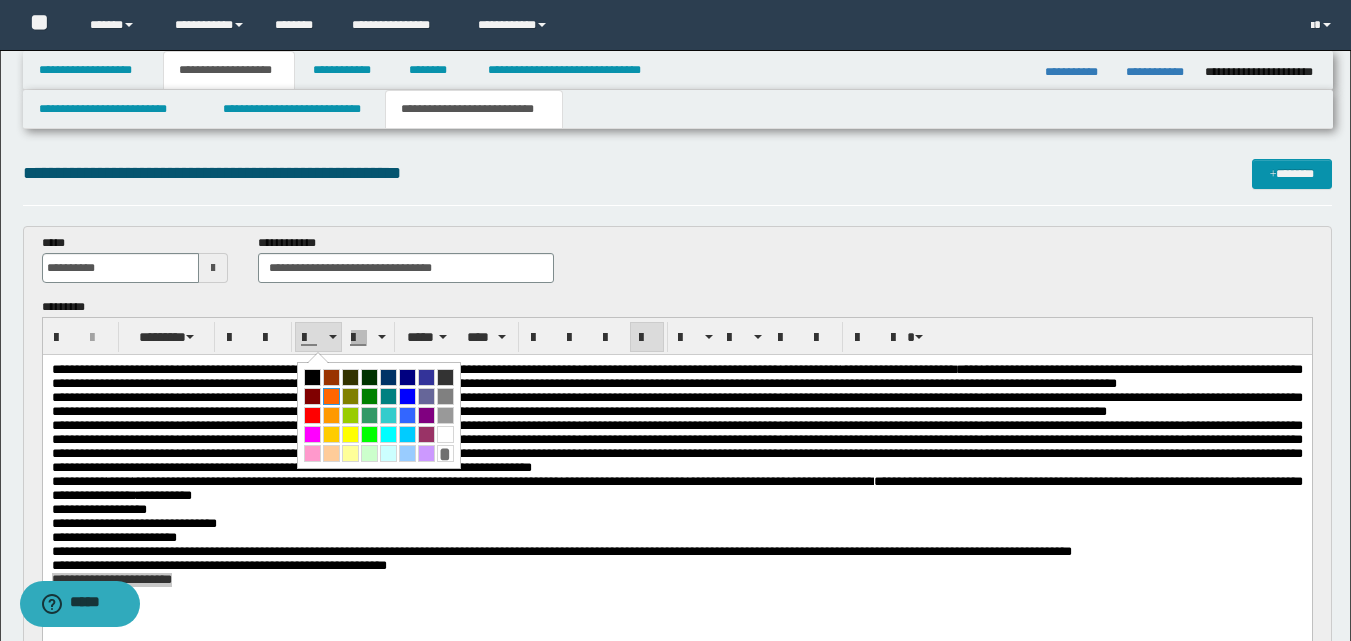 click at bounding box center (331, 396) 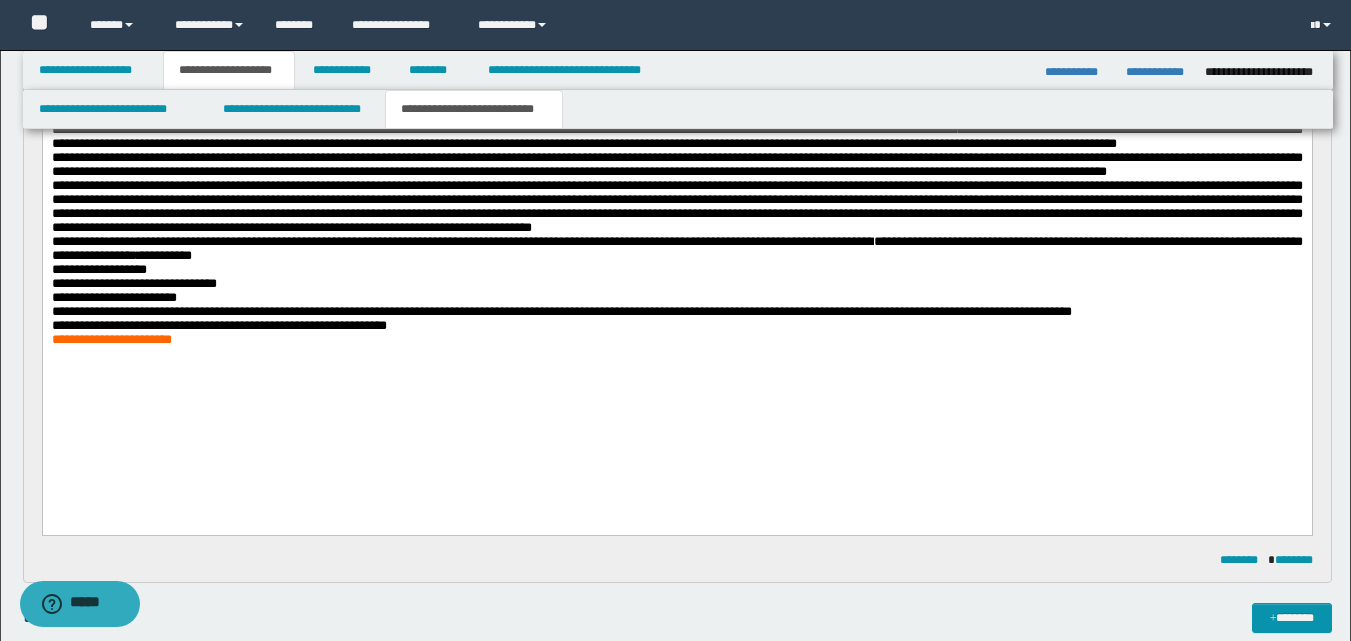 scroll, scrollTop: 300, scrollLeft: 0, axis: vertical 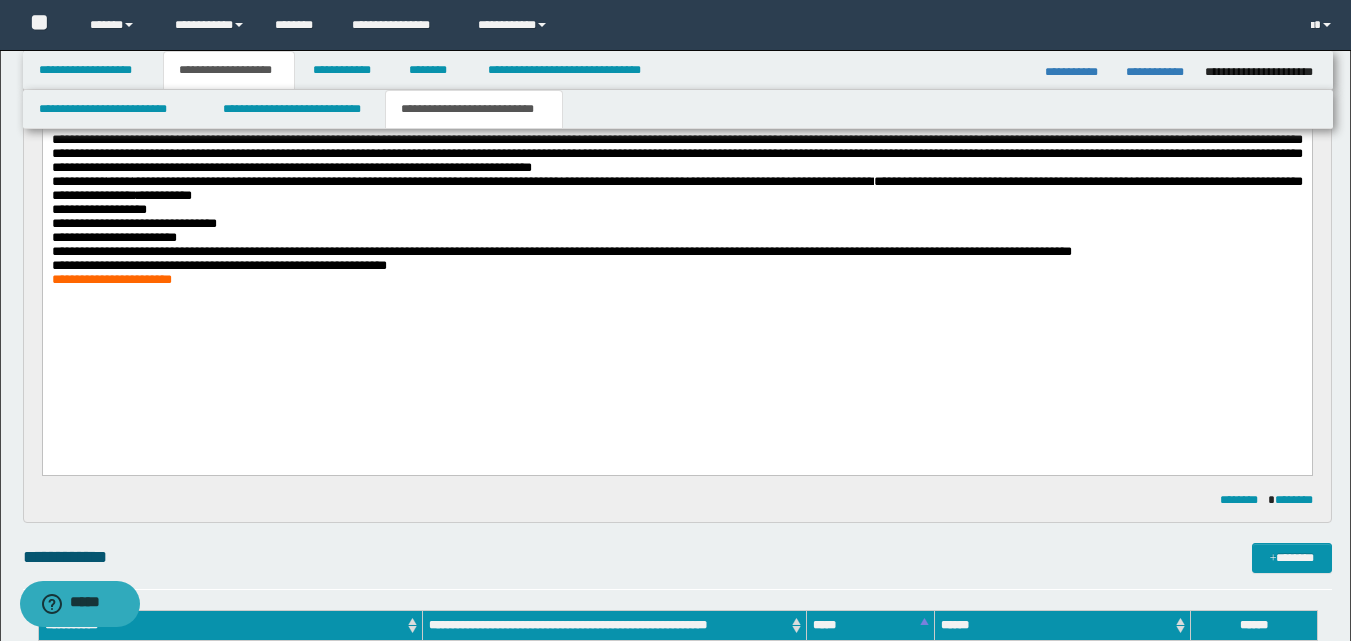 click on "**********" at bounding box center (676, 200) 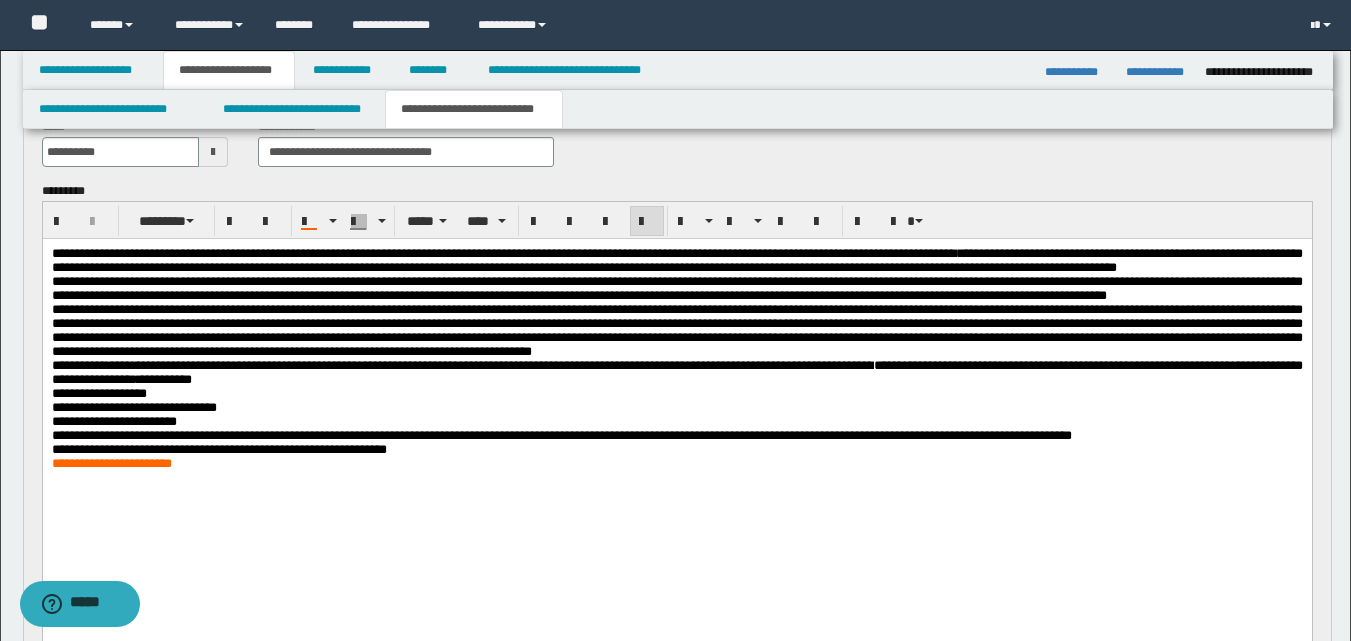 scroll, scrollTop: 100, scrollLeft: 0, axis: vertical 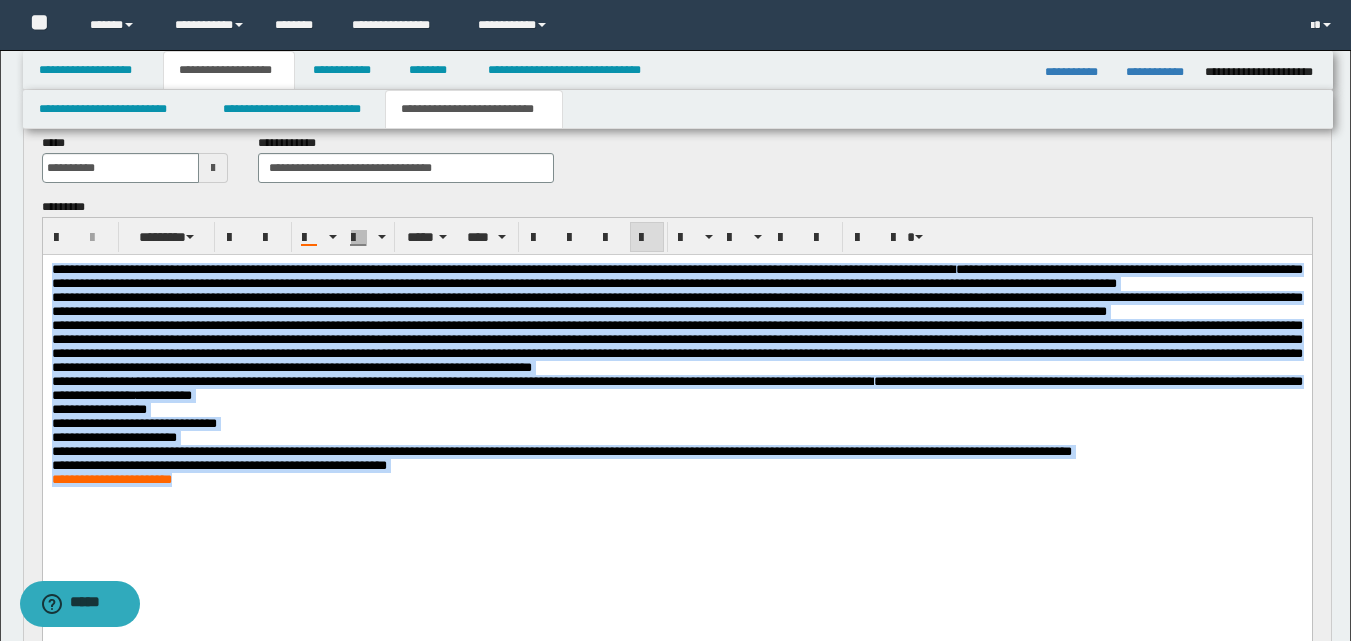drag, startPoint x: 53, startPoint y: 270, endPoint x: 397, endPoint y: 611, distance: 484.3728 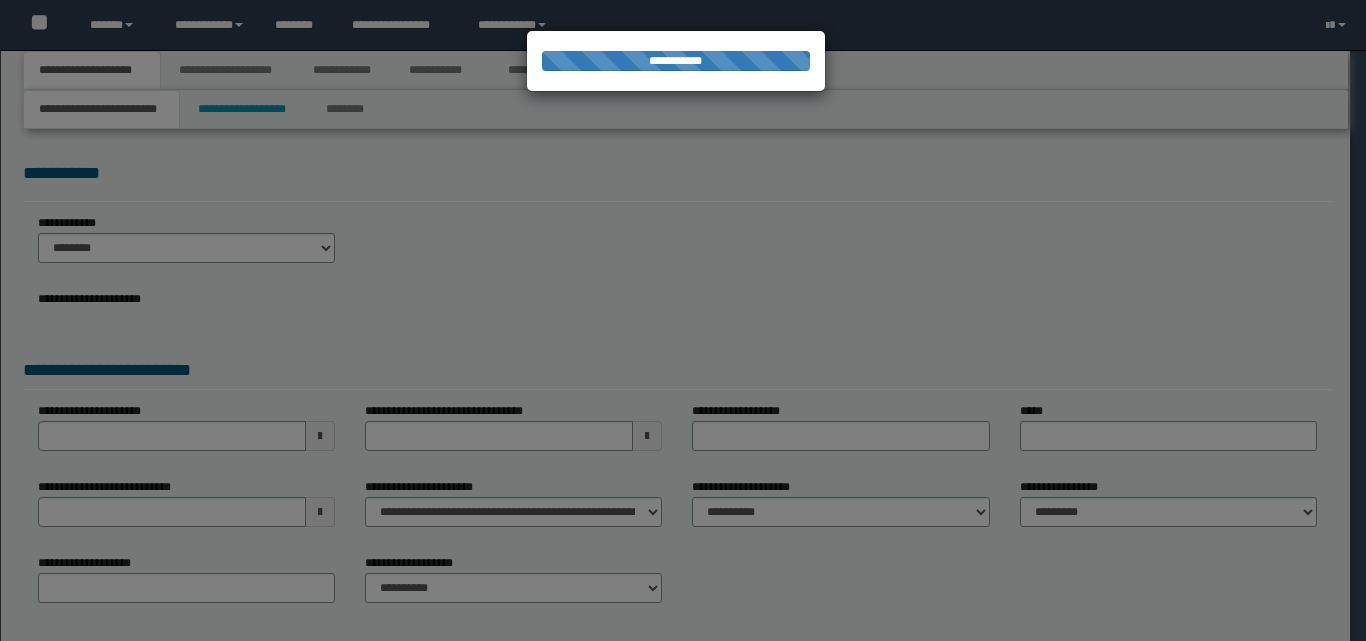 scroll, scrollTop: 0, scrollLeft: 0, axis: both 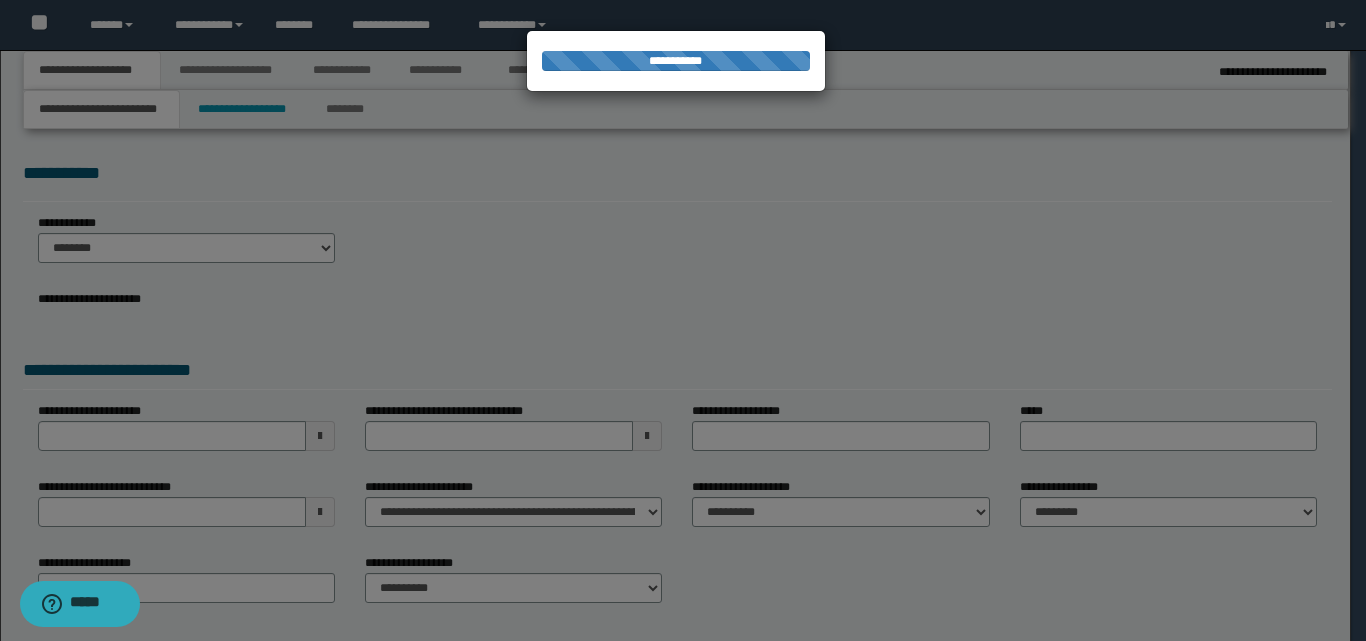 select on "*" 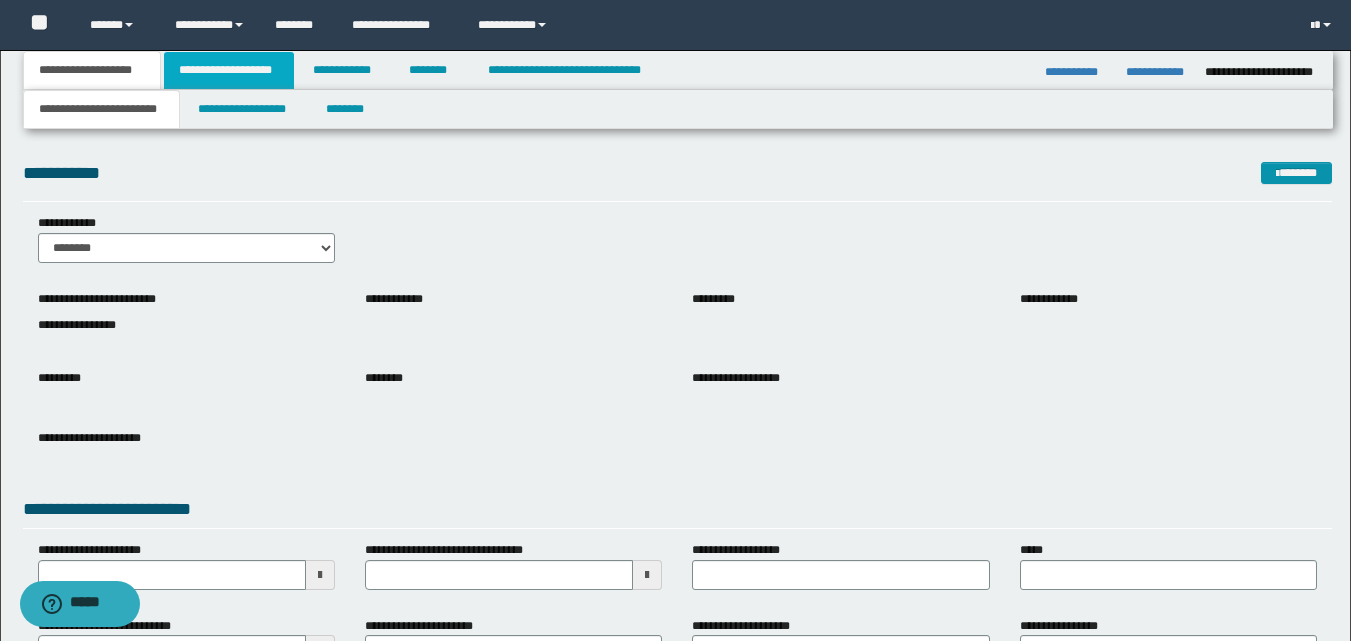 click on "**********" at bounding box center (229, 70) 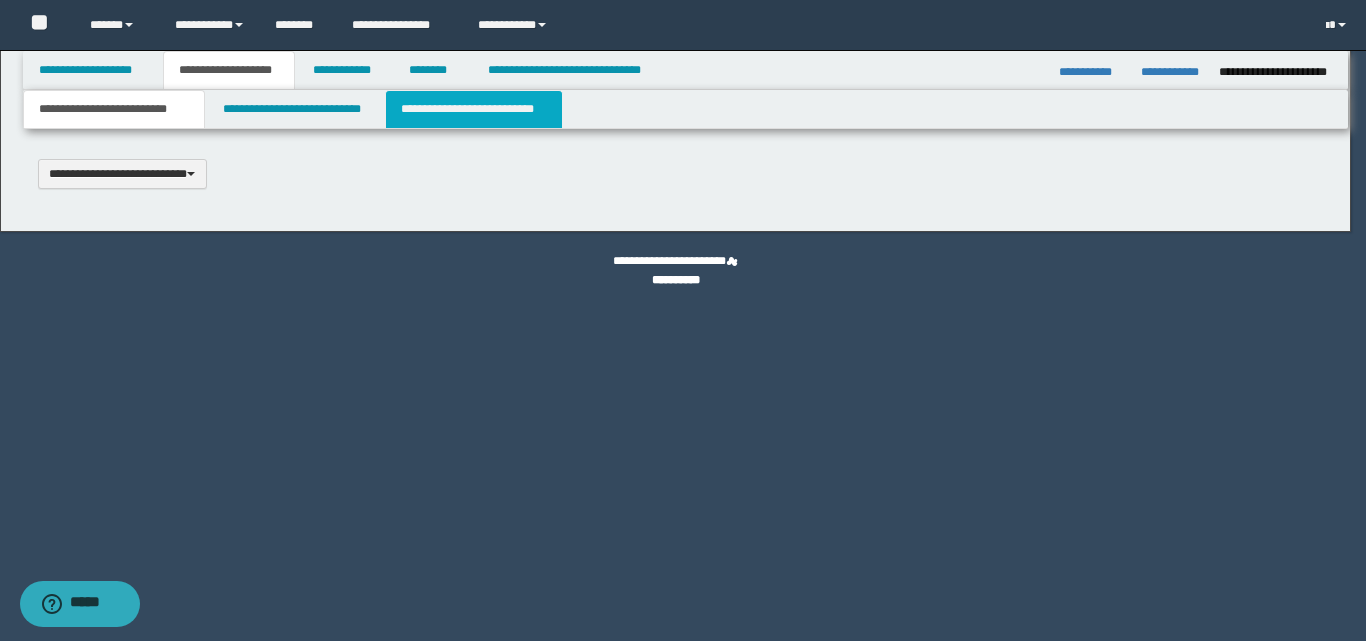 type 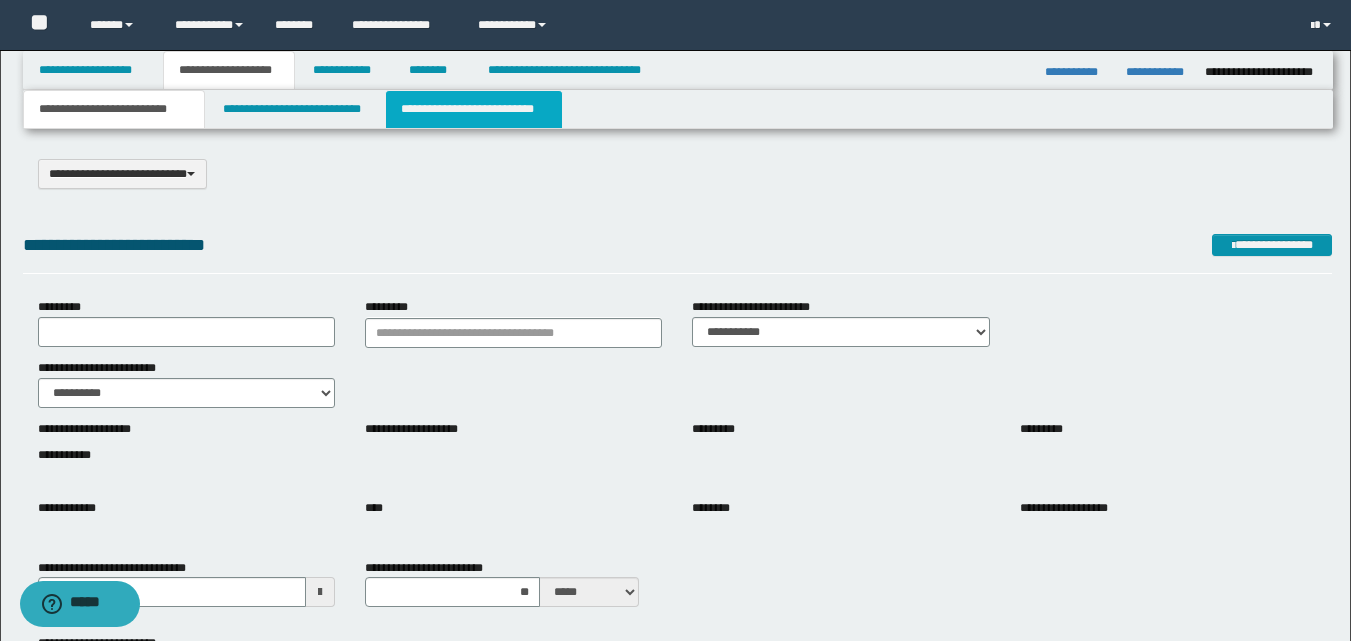 click on "**********" at bounding box center (474, 109) 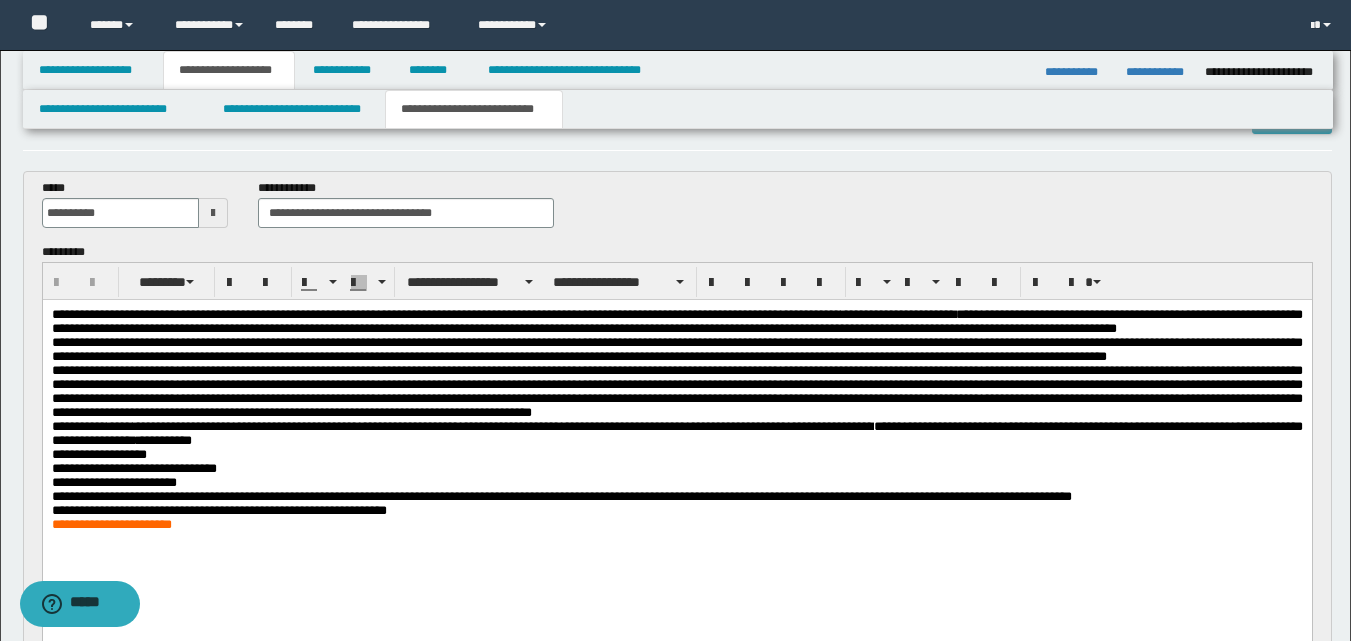 scroll, scrollTop: 100, scrollLeft: 0, axis: vertical 